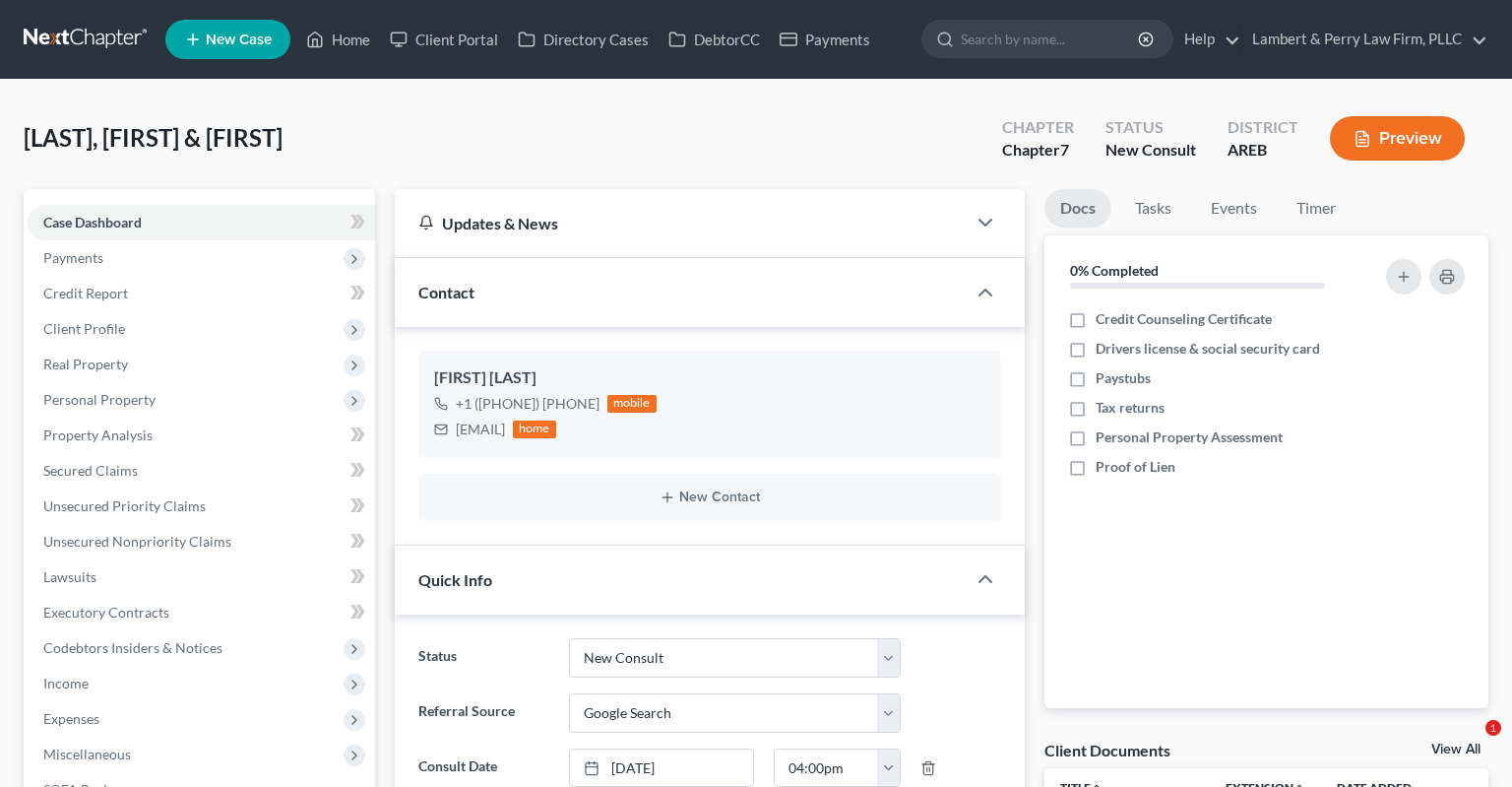 select on "5" 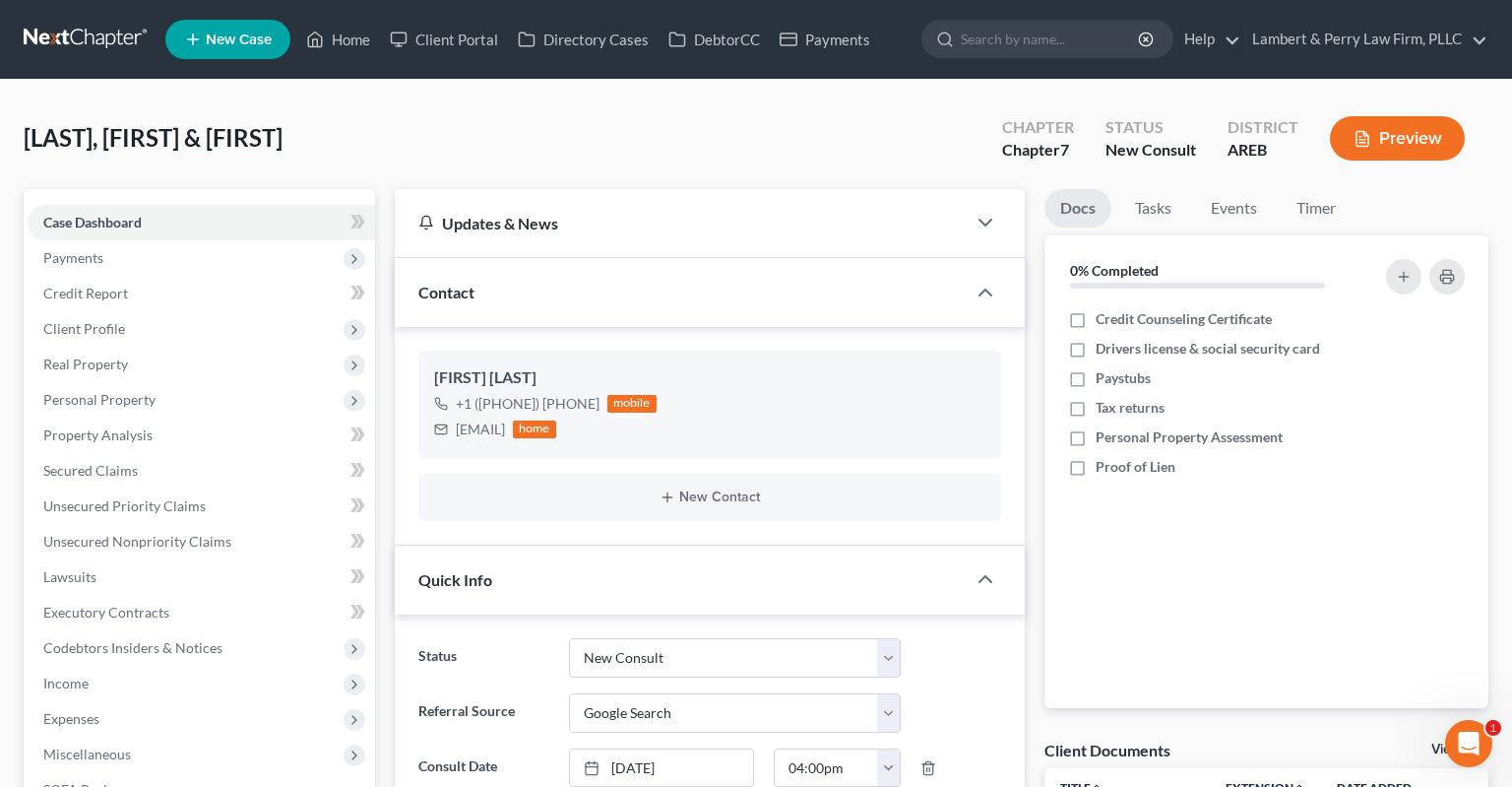 scroll, scrollTop: 0, scrollLeft: 0, axis: both 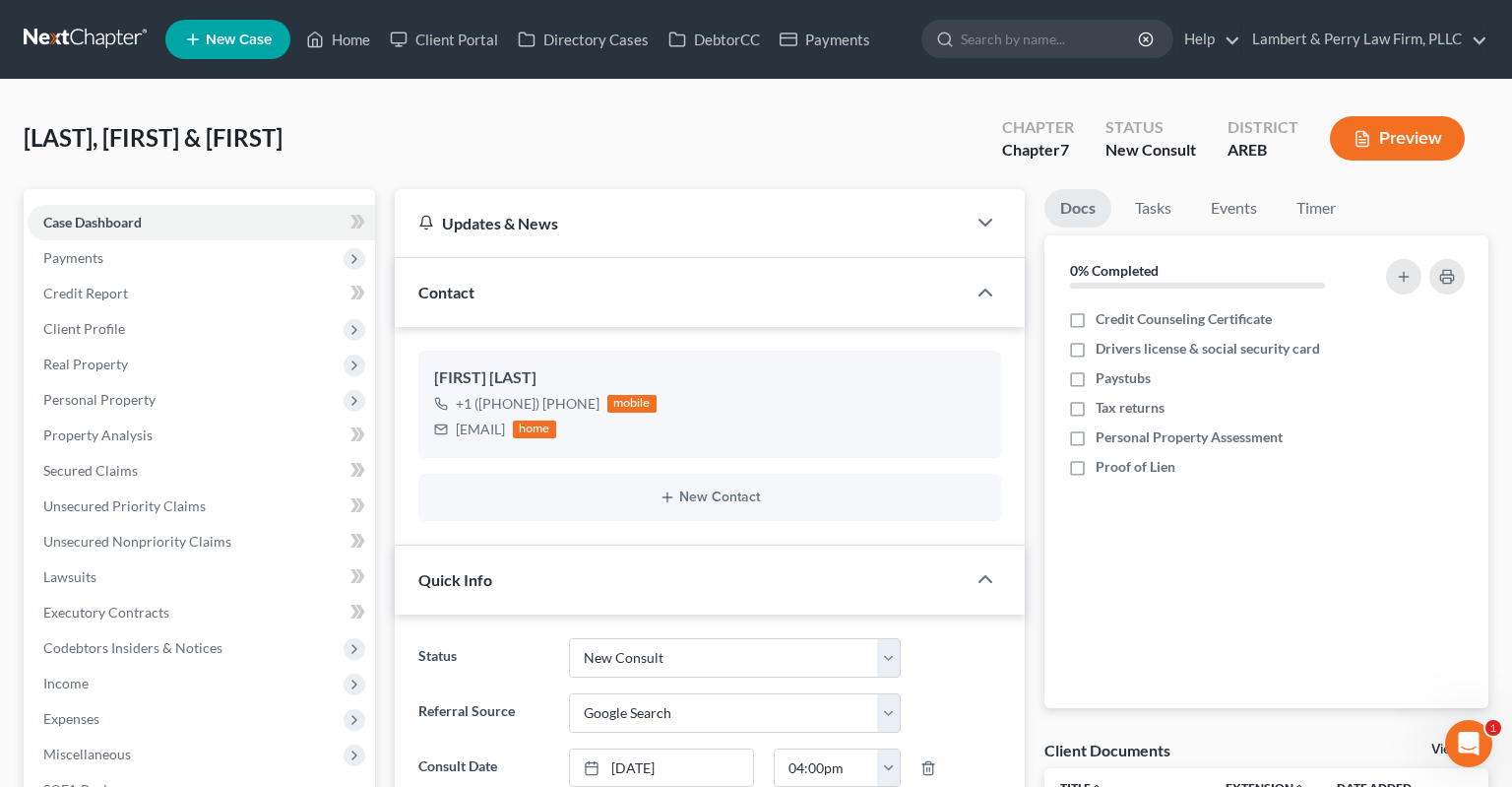 click on "[LAST], [FIRST] & [FIRST]" at bounding box center [153, 137] 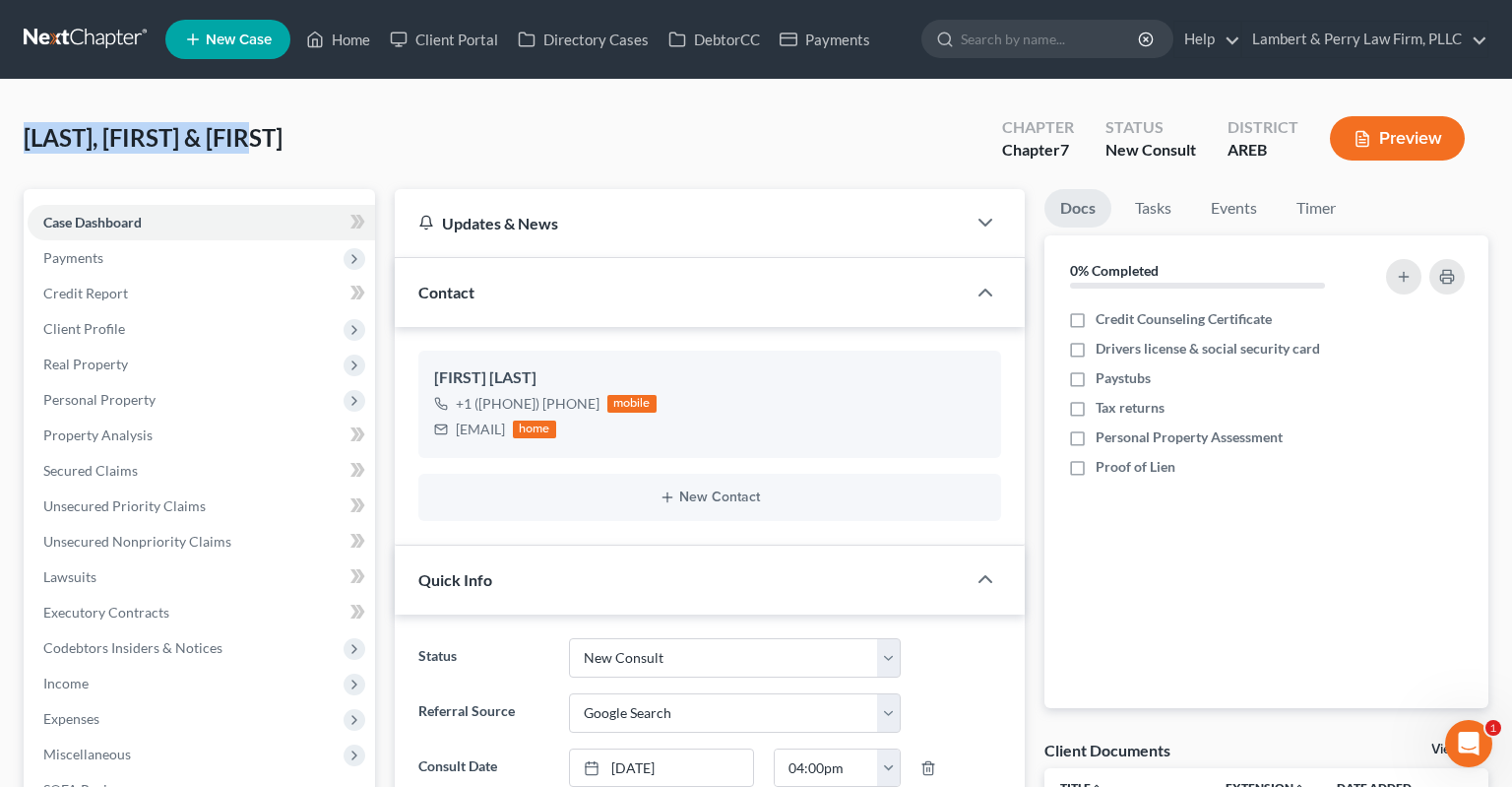 drag, startPoint x: 61, startPoint y: 136, endPoint x: 255, endPoint y: 144, distance: 194.16488 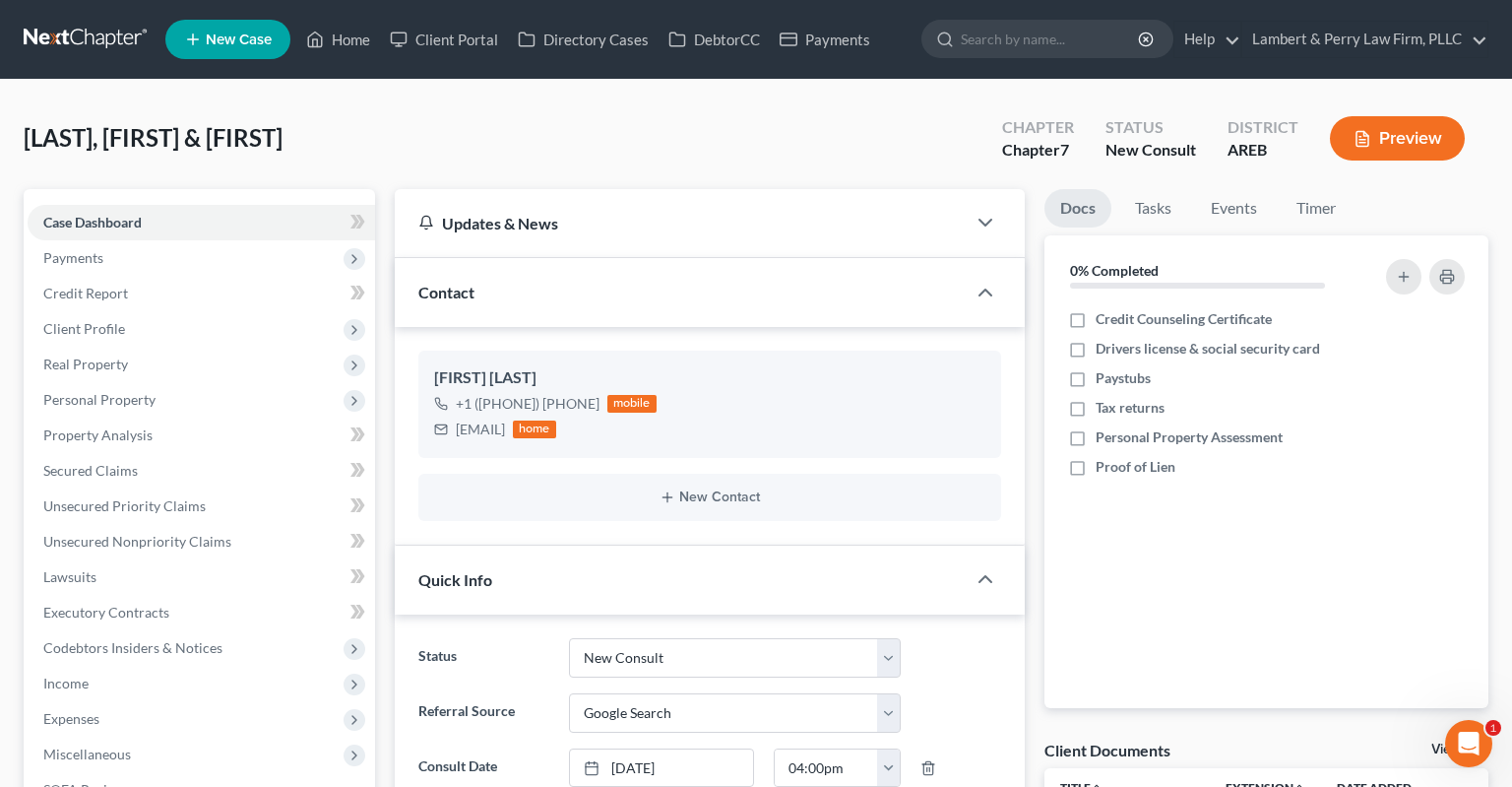 click on "[FIRST] [LAST] & [FIRST] Upgraded Chapter Chapter  7 Status New Consult District AREB Preview" at bounding box center [756, 146] 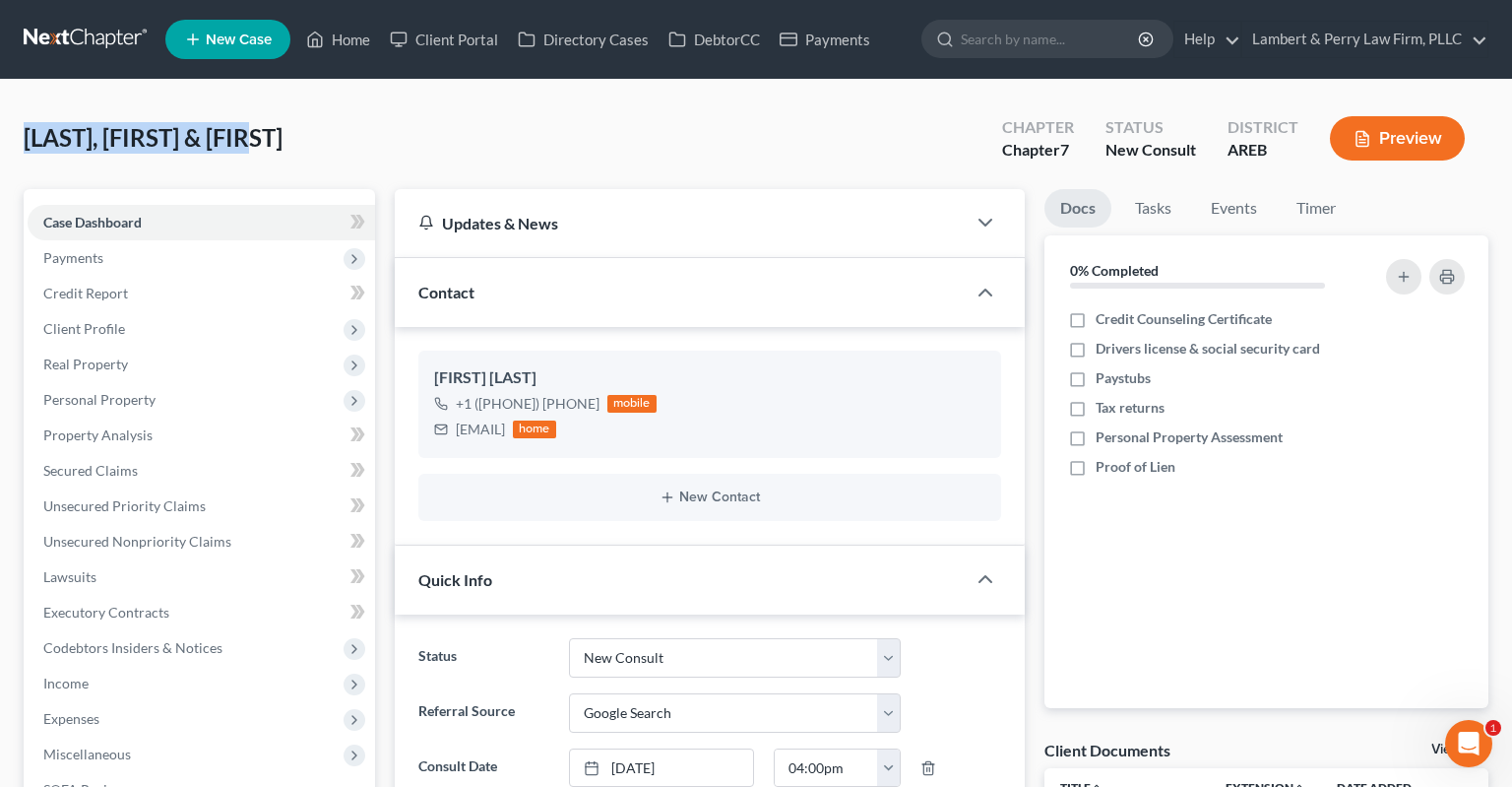 drag, startPoint x: 262, startPoint y: 138, endPoint x: 26, endPoint y: 136, distance: 236.00847 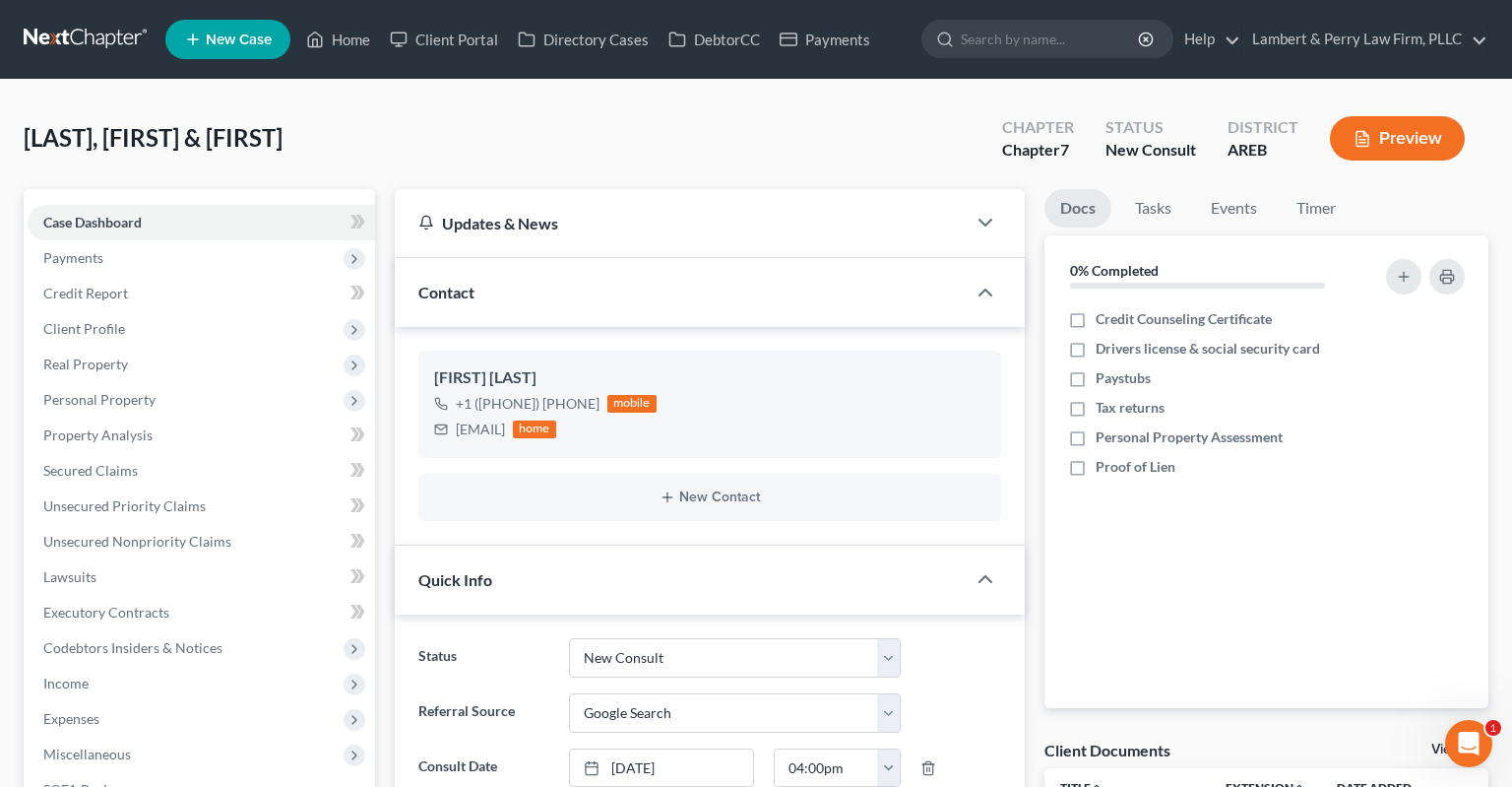 click on "[LAST], [FIRST] & [FIRST]" at bounding box center (153, 137) 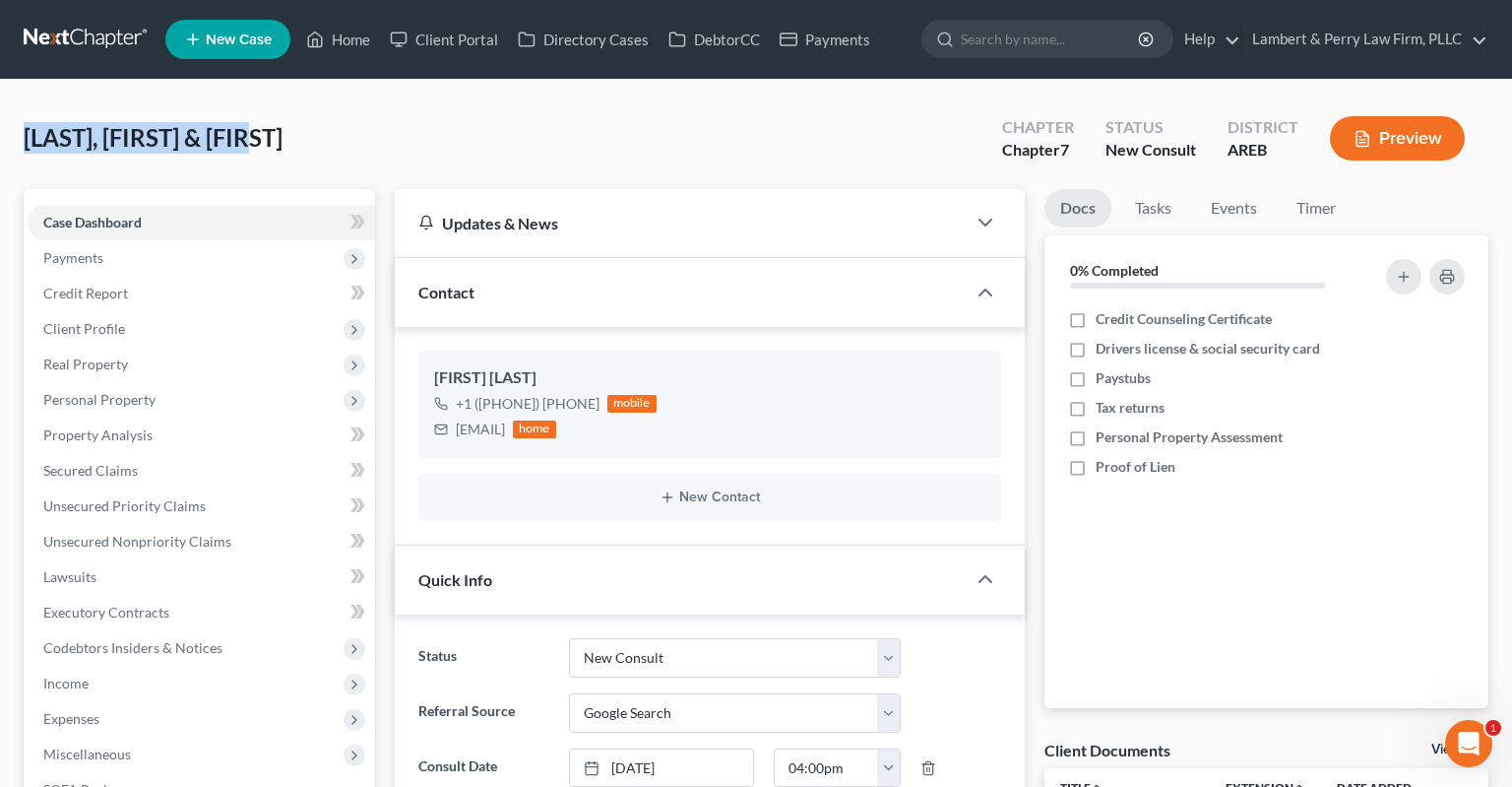 drag, startPoint x: 25, startPoint y: 137, endPoint x: 268, endPoint y: 141, distance: 243.03292 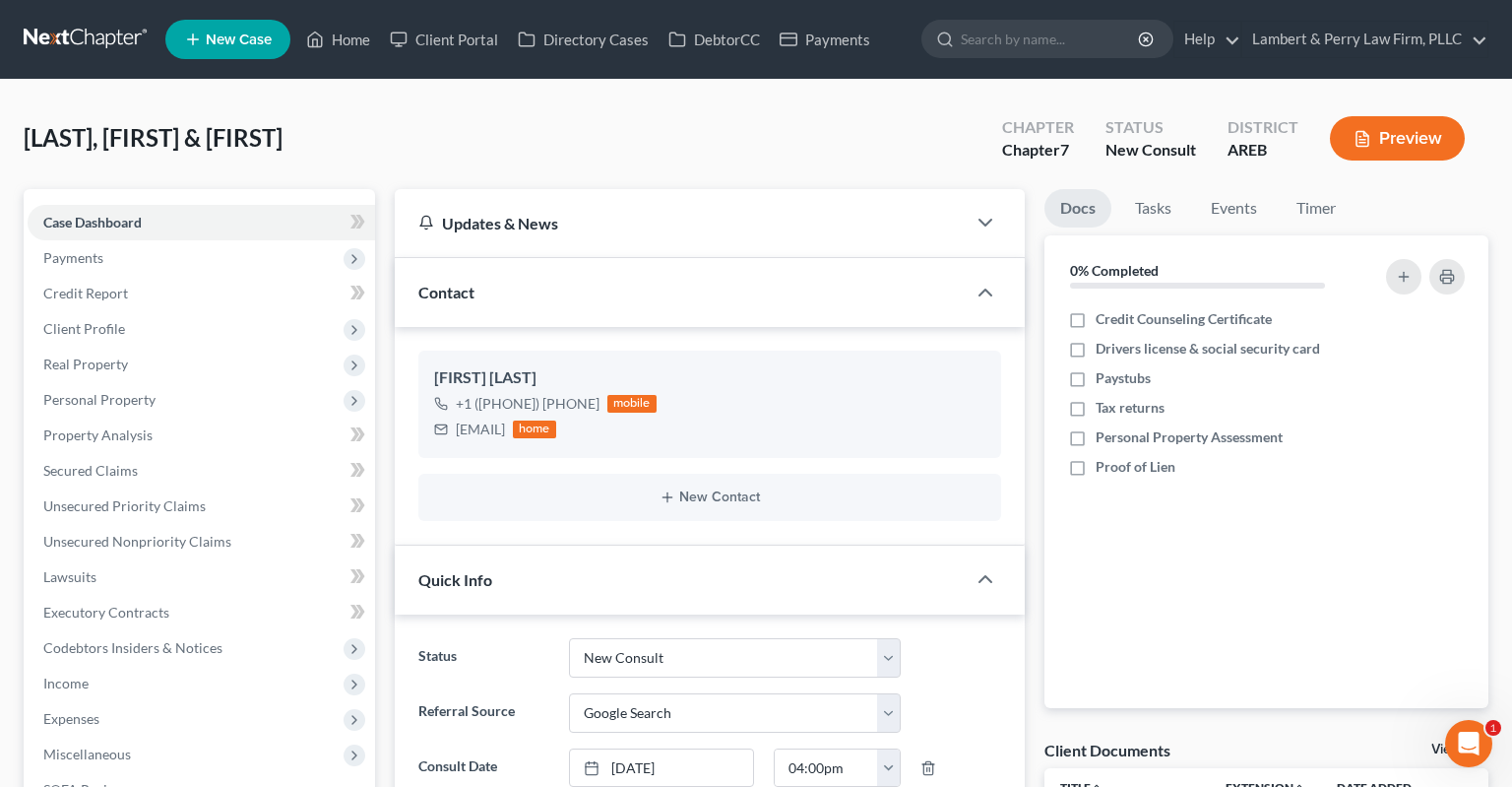click on "[FIRST] [LAST] & [FIRST] Upgraded Chapter Chapter  7 Status New Consult District AREB Preview" at bounding box center (756, 146) 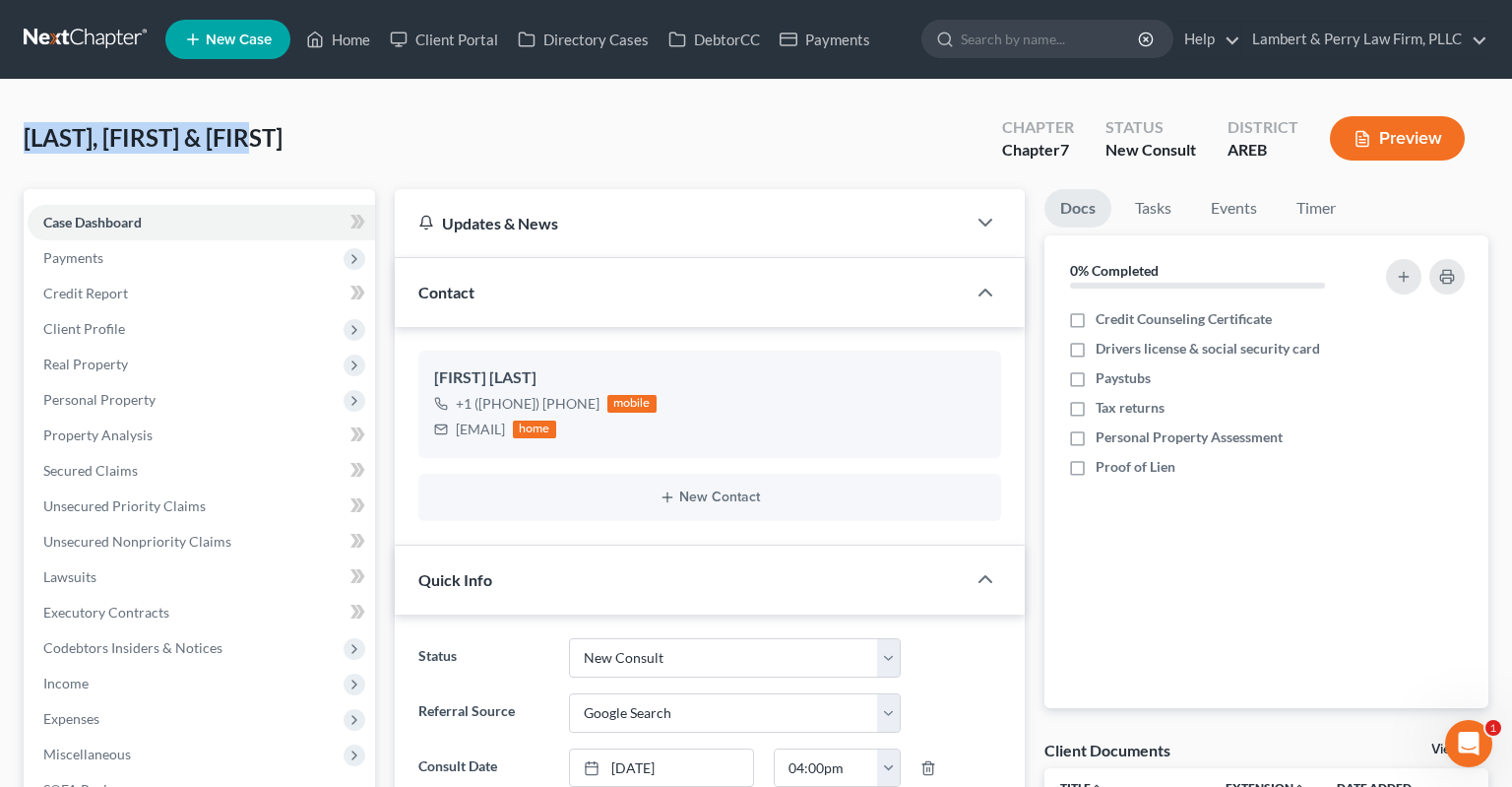 drag, startPoint x: 30, startPoint y: 137, endPoint x: 261, endPoint y: 140, distance: 231.01948 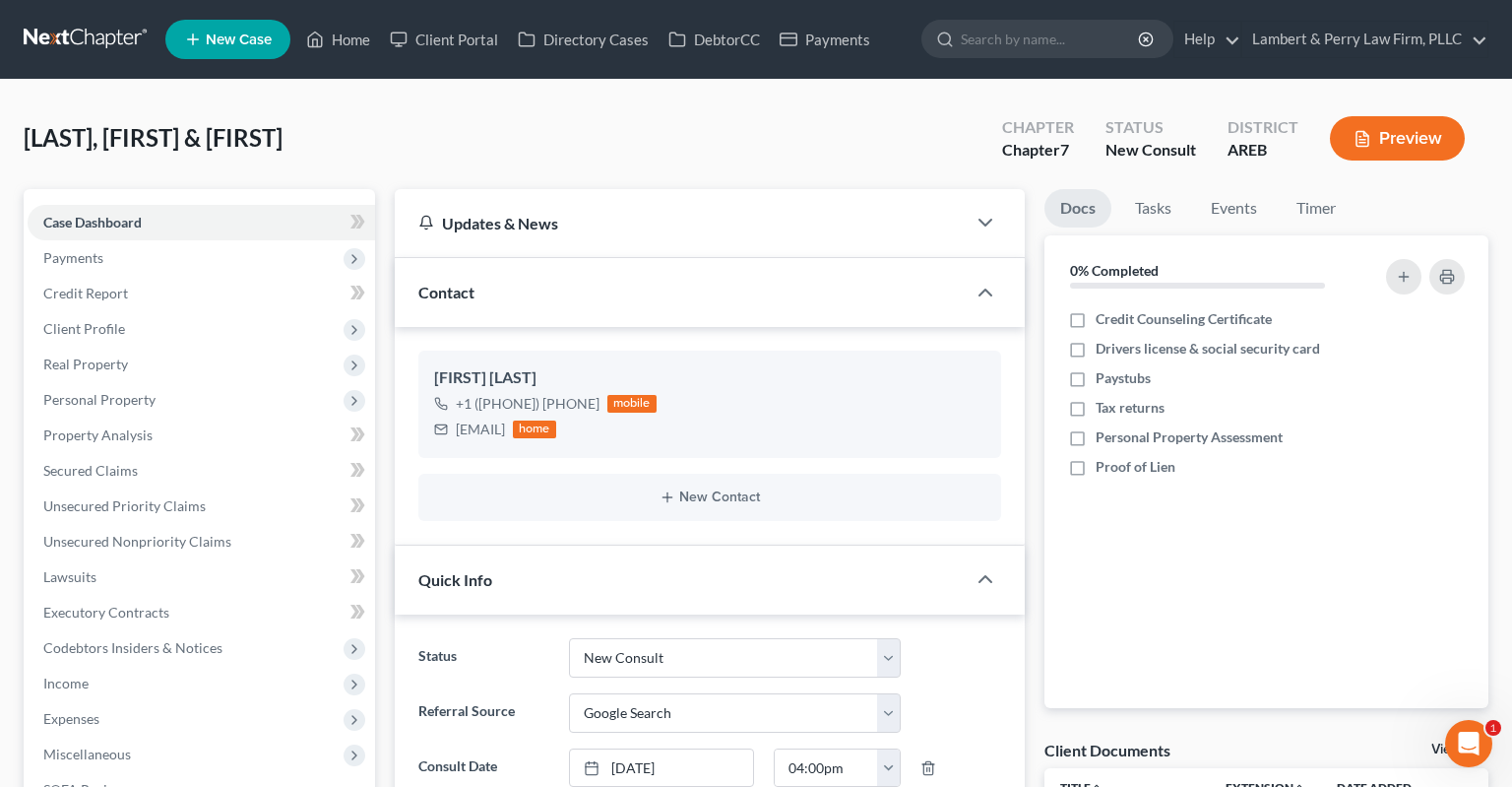 click on "New Case Home Client Portal Directory Cases DebtorCC Payments         - No Result - See all results Or Press Enter... Help Help Center Webinars Training Videos What's new [FIRM] [FIRM], PLLC [FIRM] [FIRM], PLLC [EMAIL] My Account Settings Plan + Billing Account Add-Ons Upgrade to Whoa Log out" at bounding box center [827, 39] 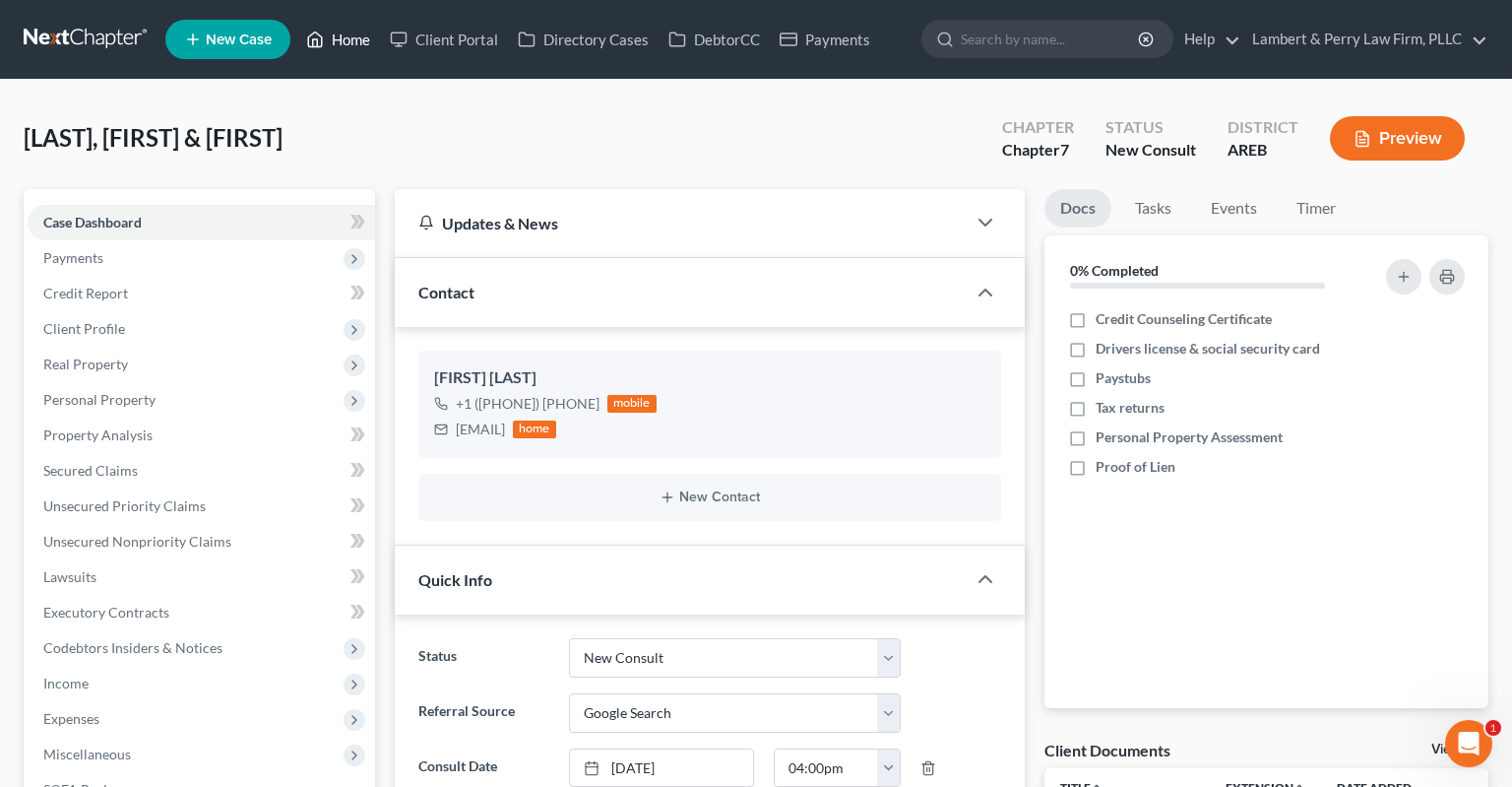click on "Home" at bounding box center [338, 39] 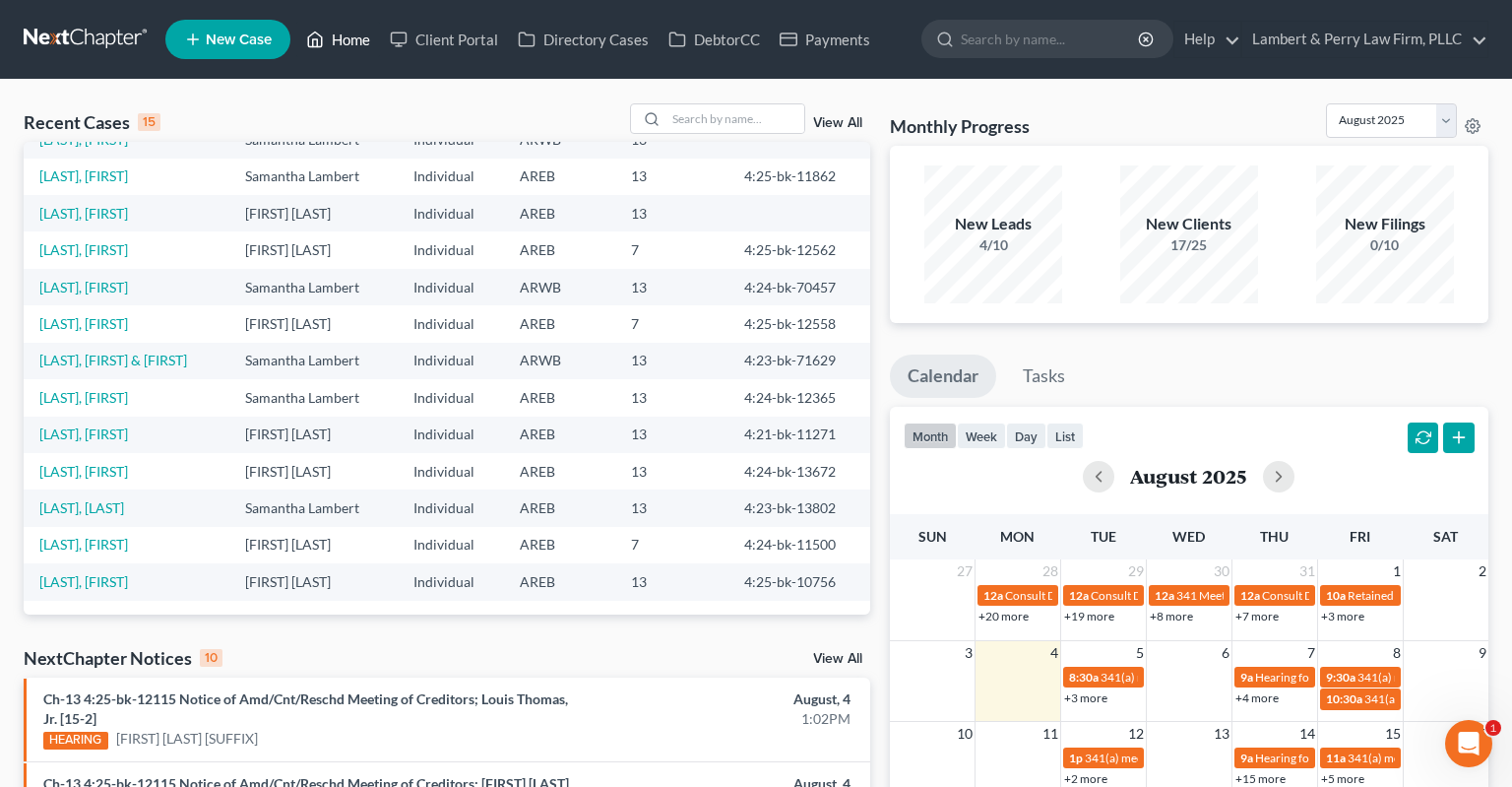 scroll, scrollTop: 135, scrollLeft: 0, axis: vertical 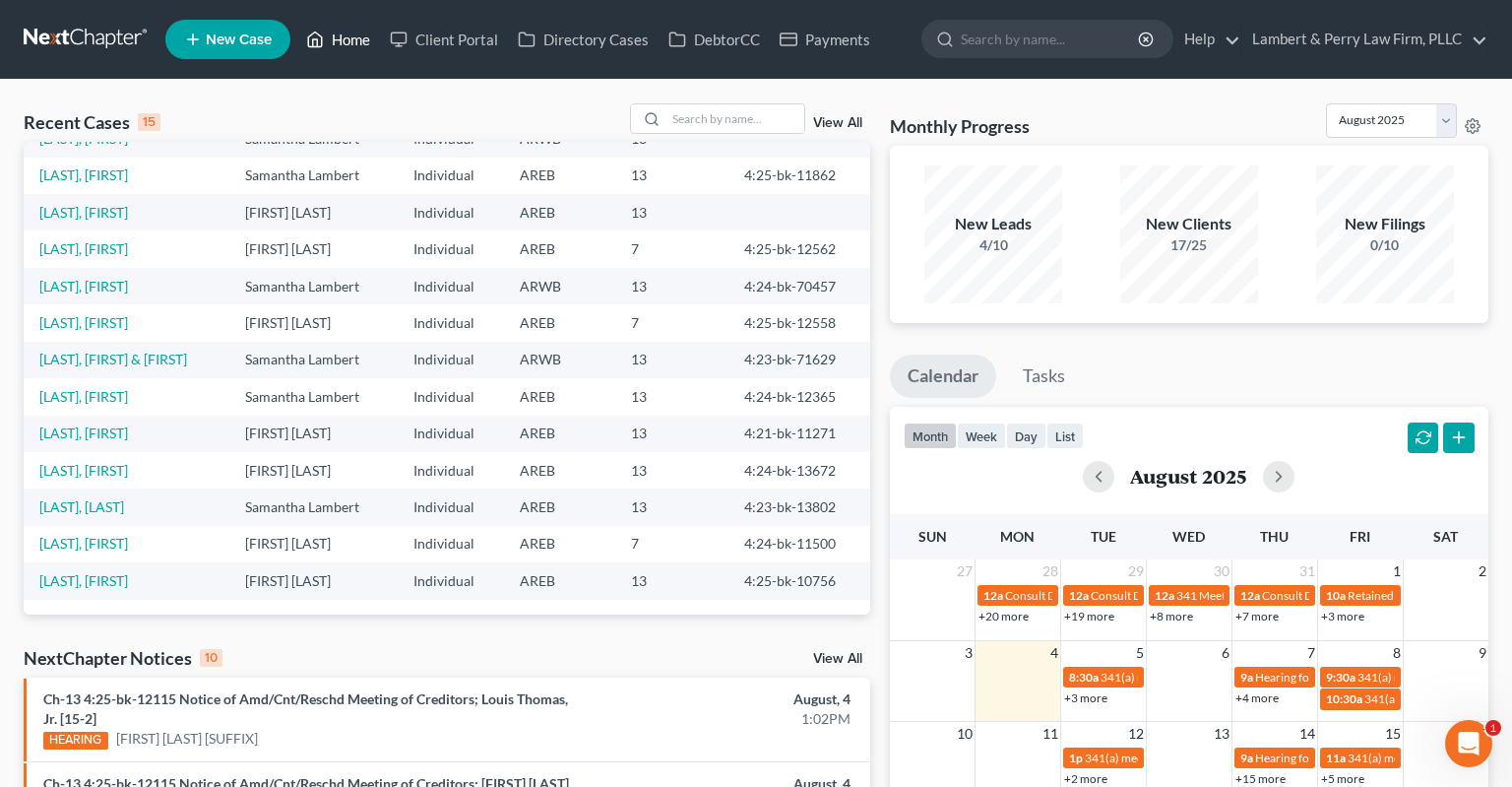 click on "Home" at bounding box center [338, 39] 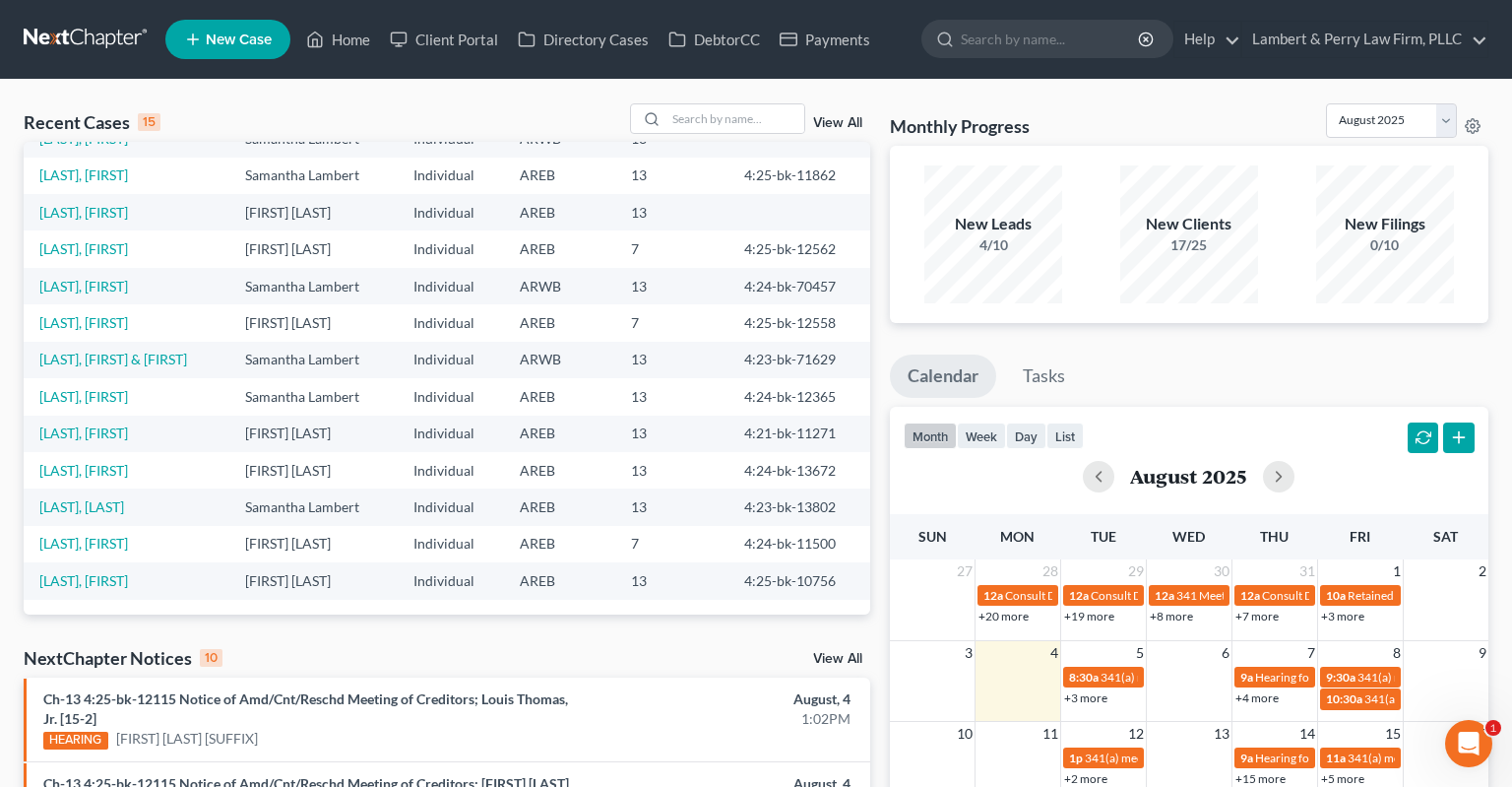 click on "New Case" at bounding box center [227, 39] 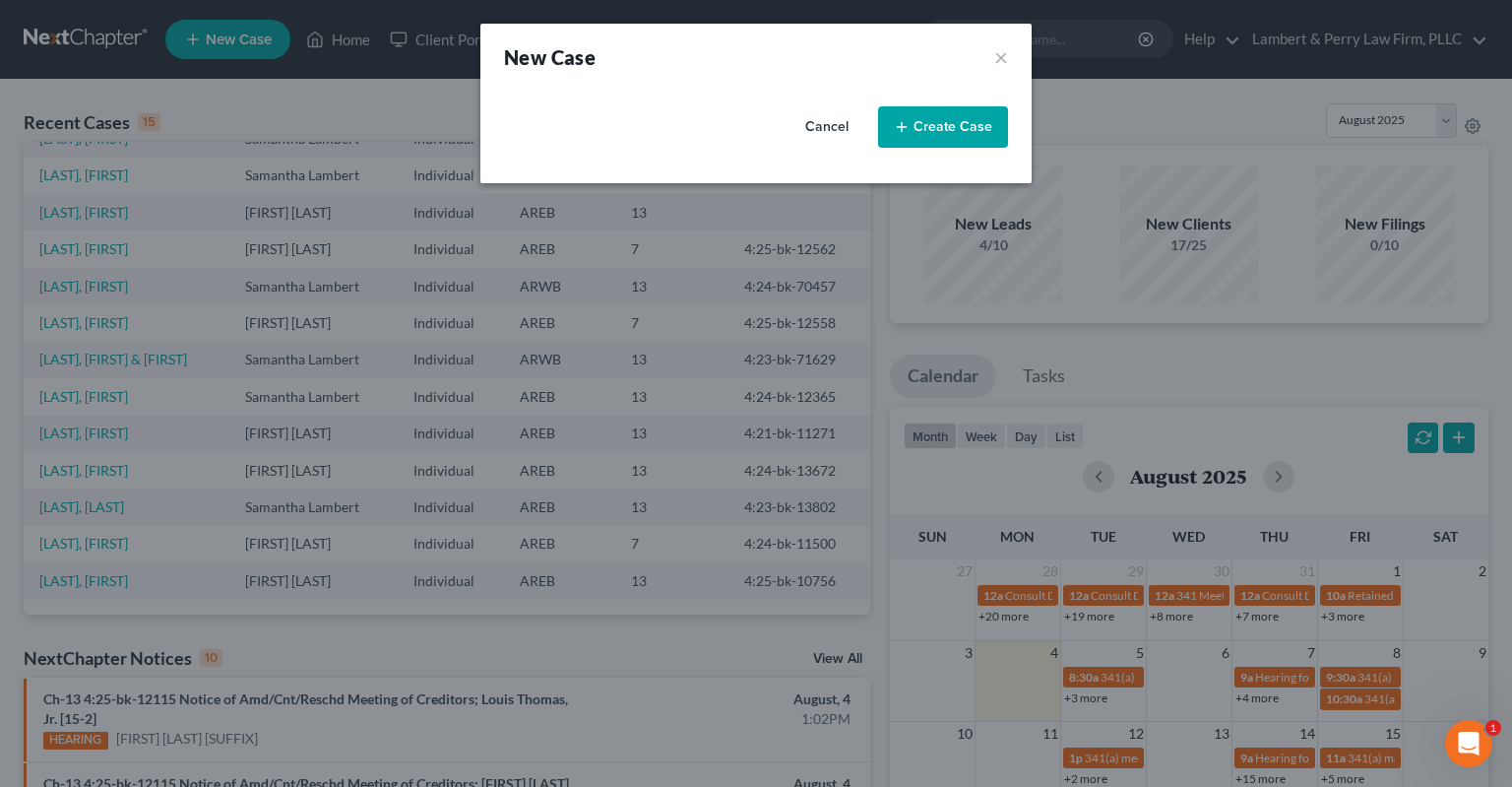 select on "5" 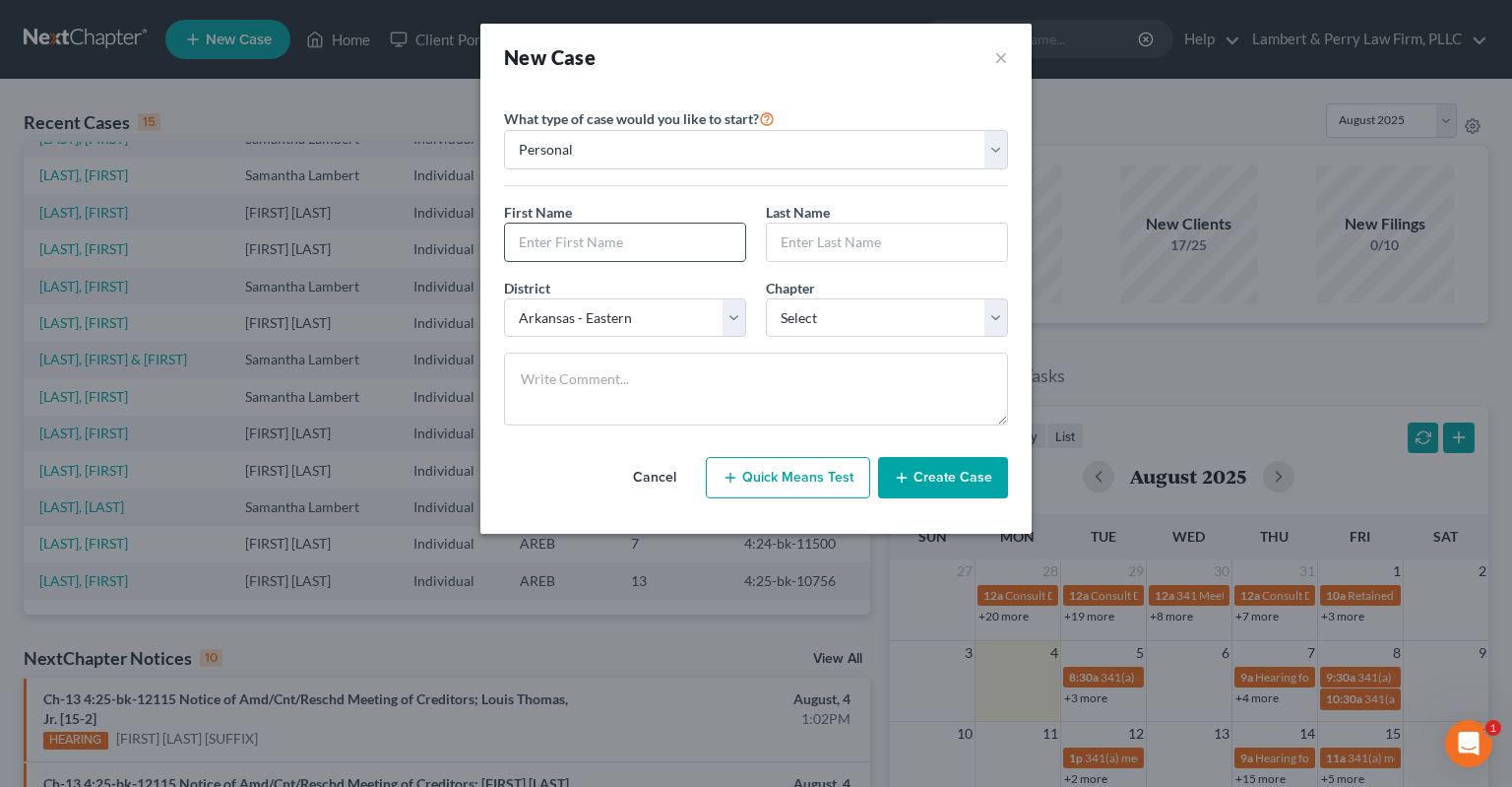 click at bounding box center (625, 242) 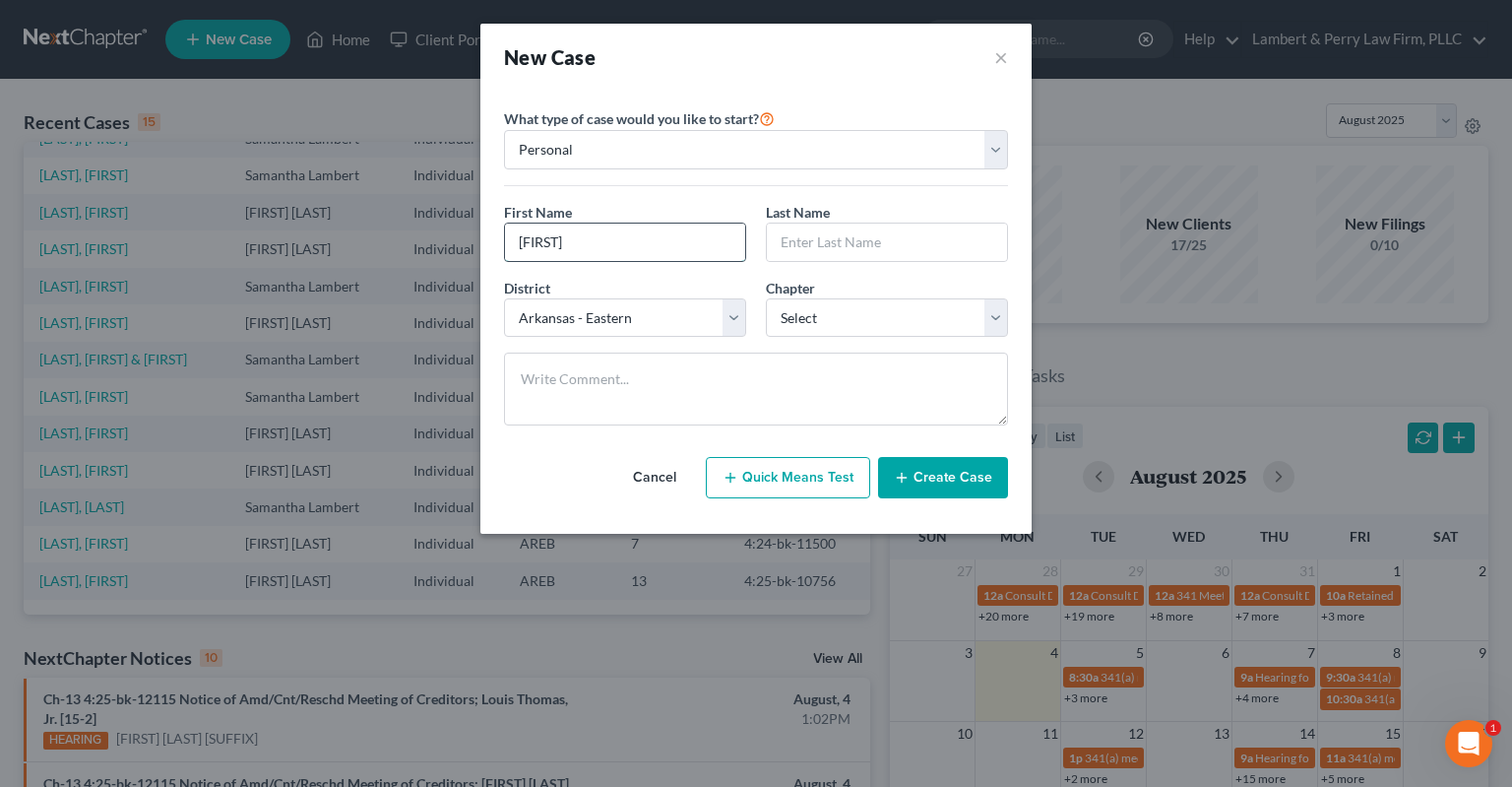 type on "[FIRST]" 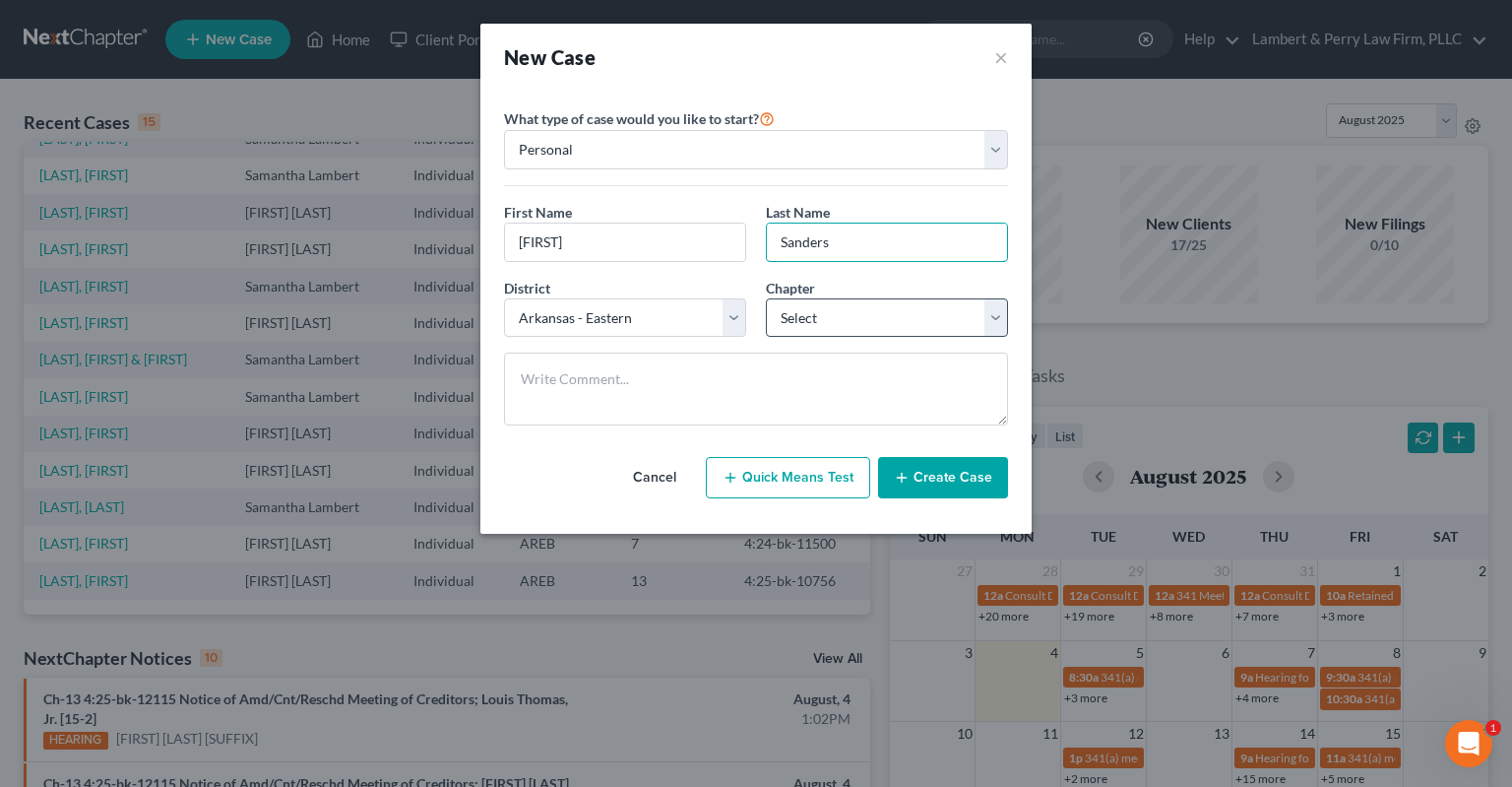 type on "Sanders" 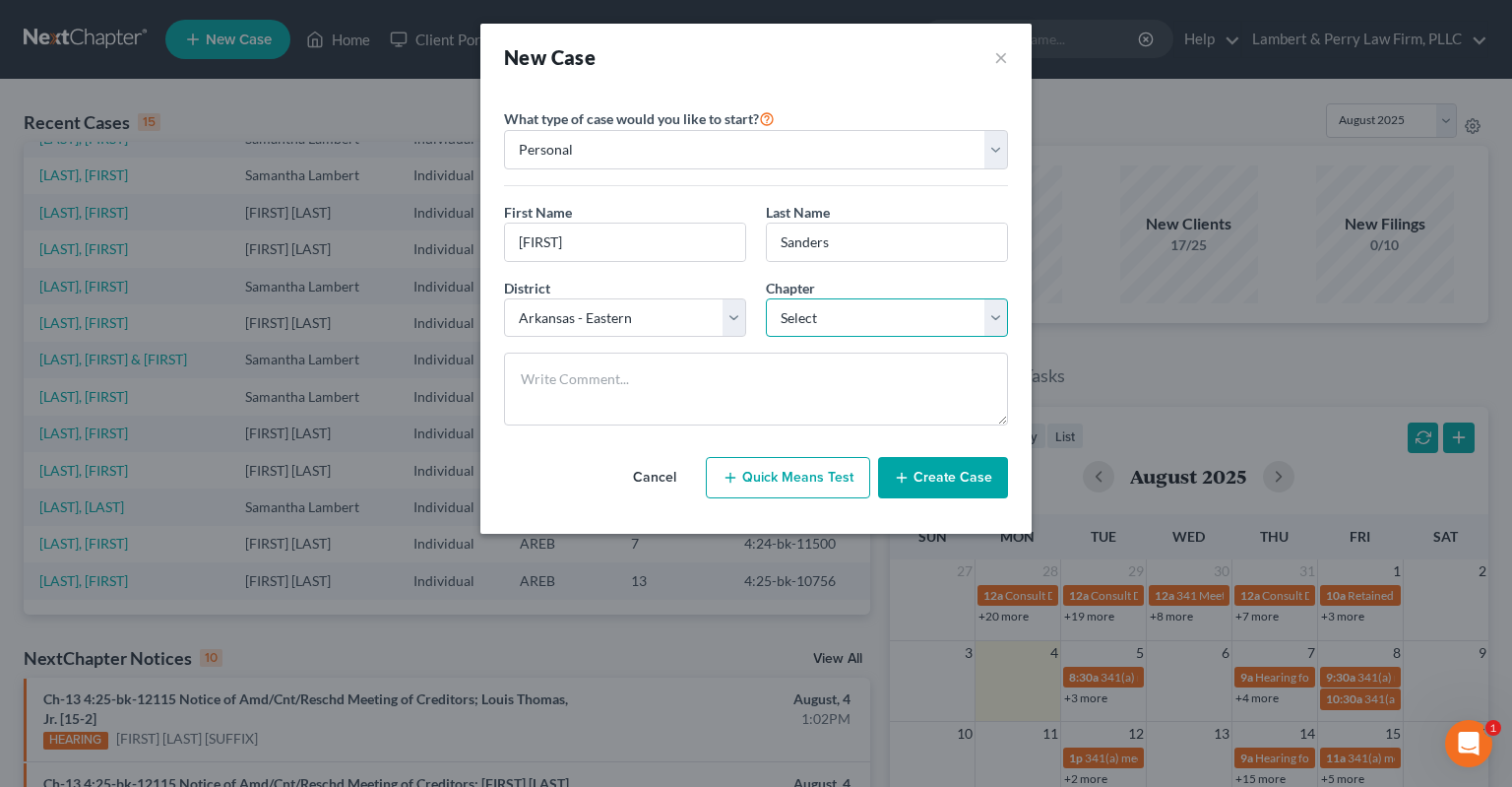 select on "0" 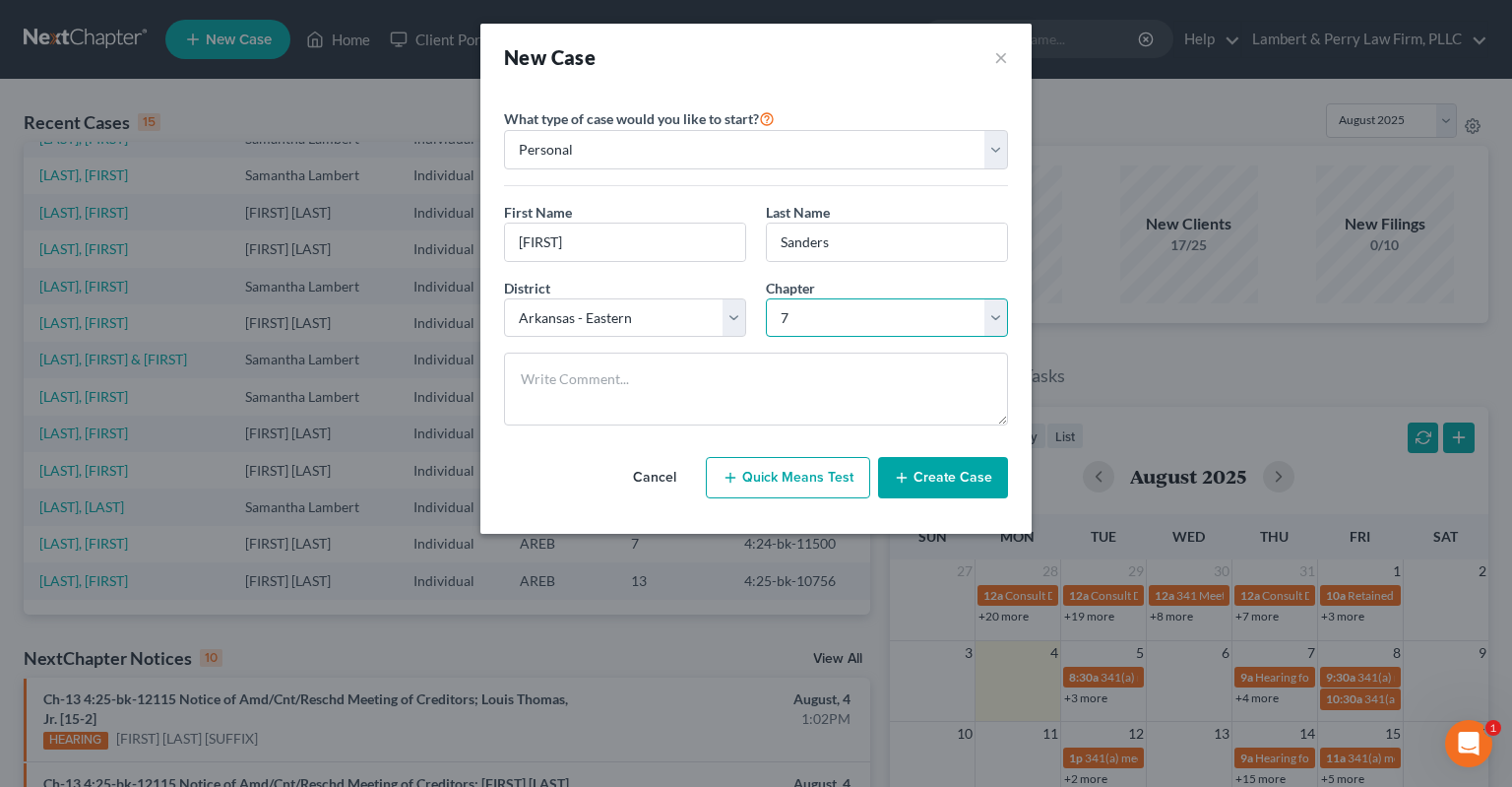 click on "7" at bounding box center (0, 0) 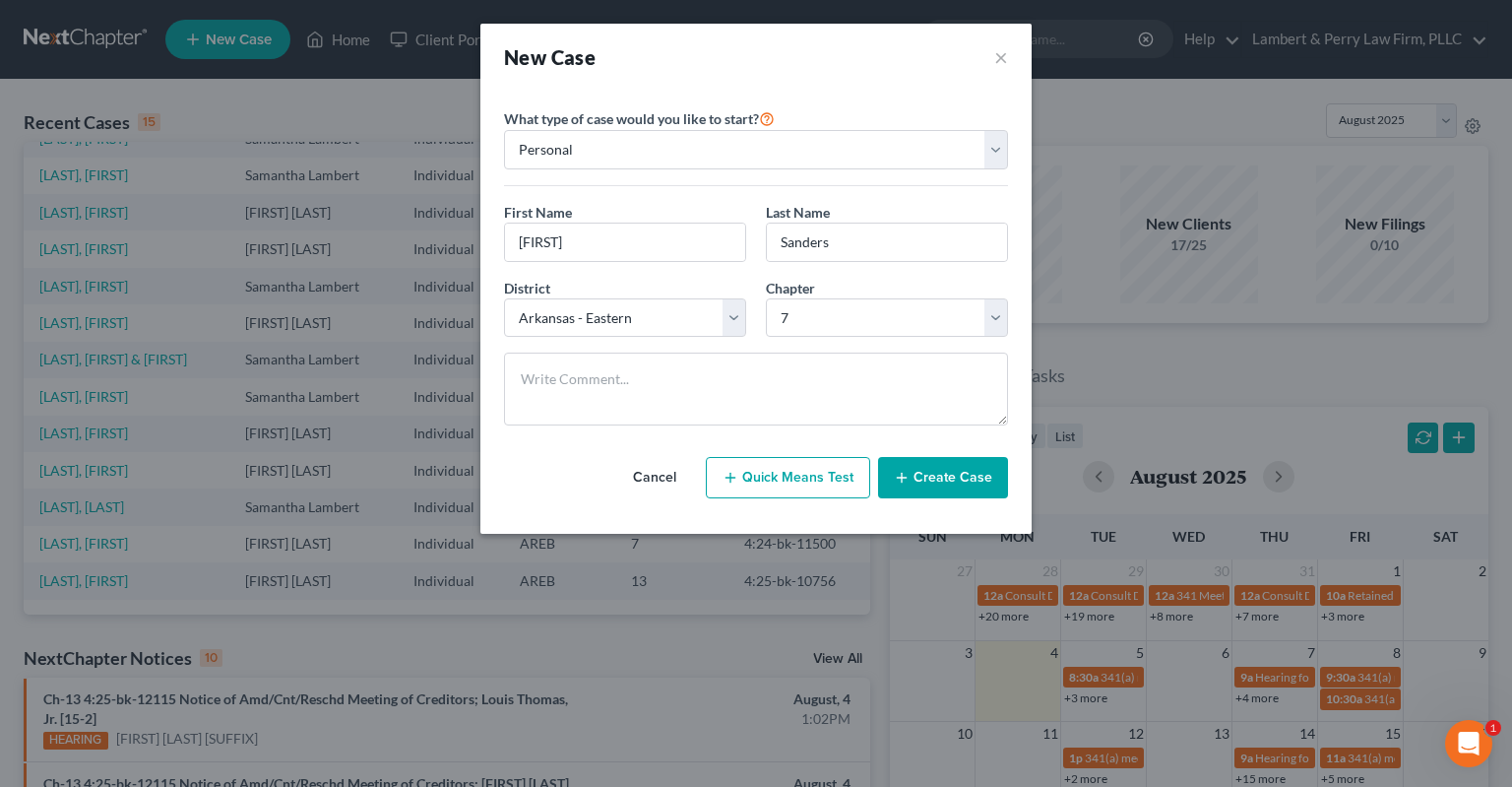 click on "Create Case" at bounding box center [943, 478] 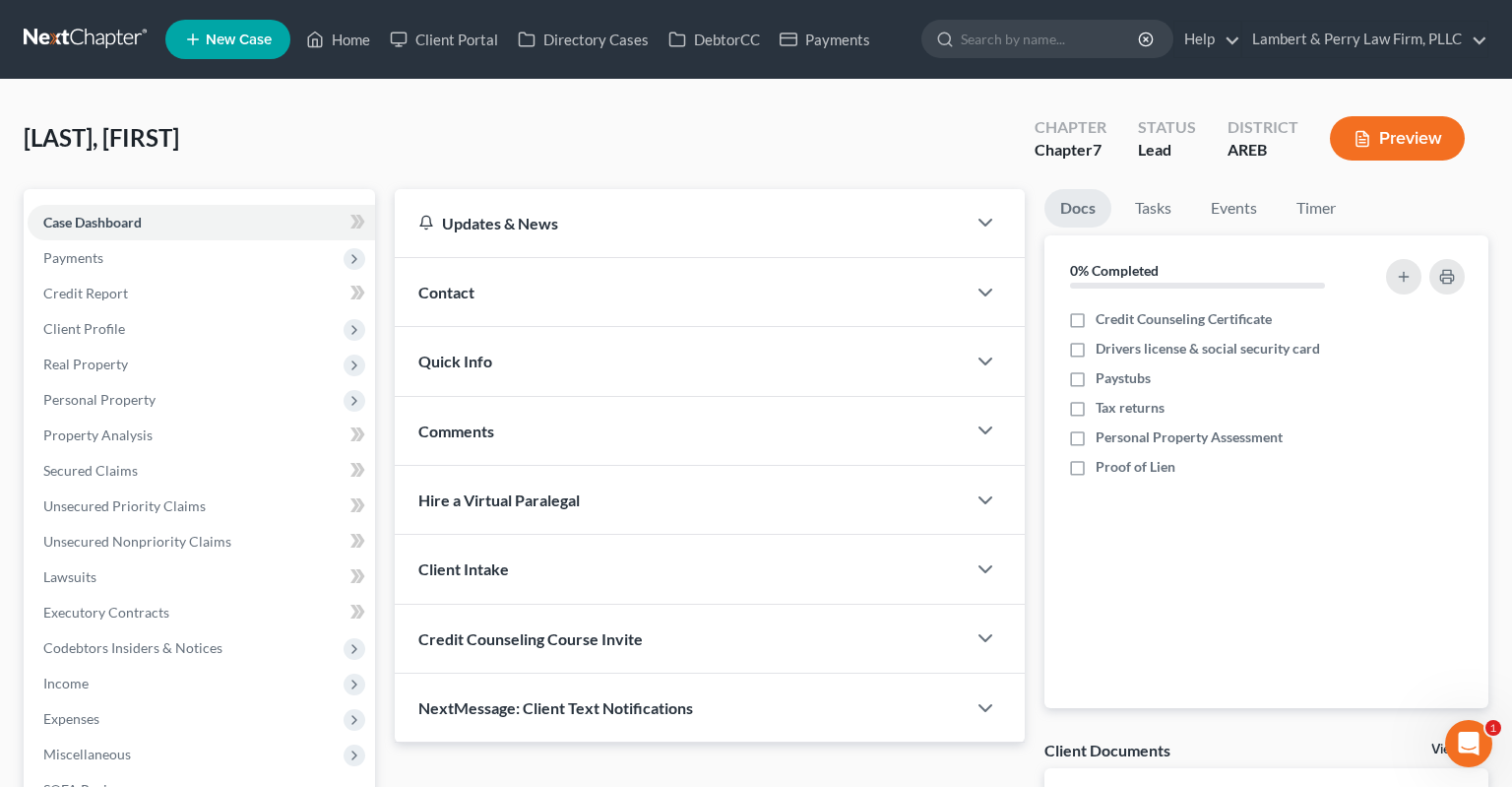 click on "Contact" at bounding box center [680, 292] 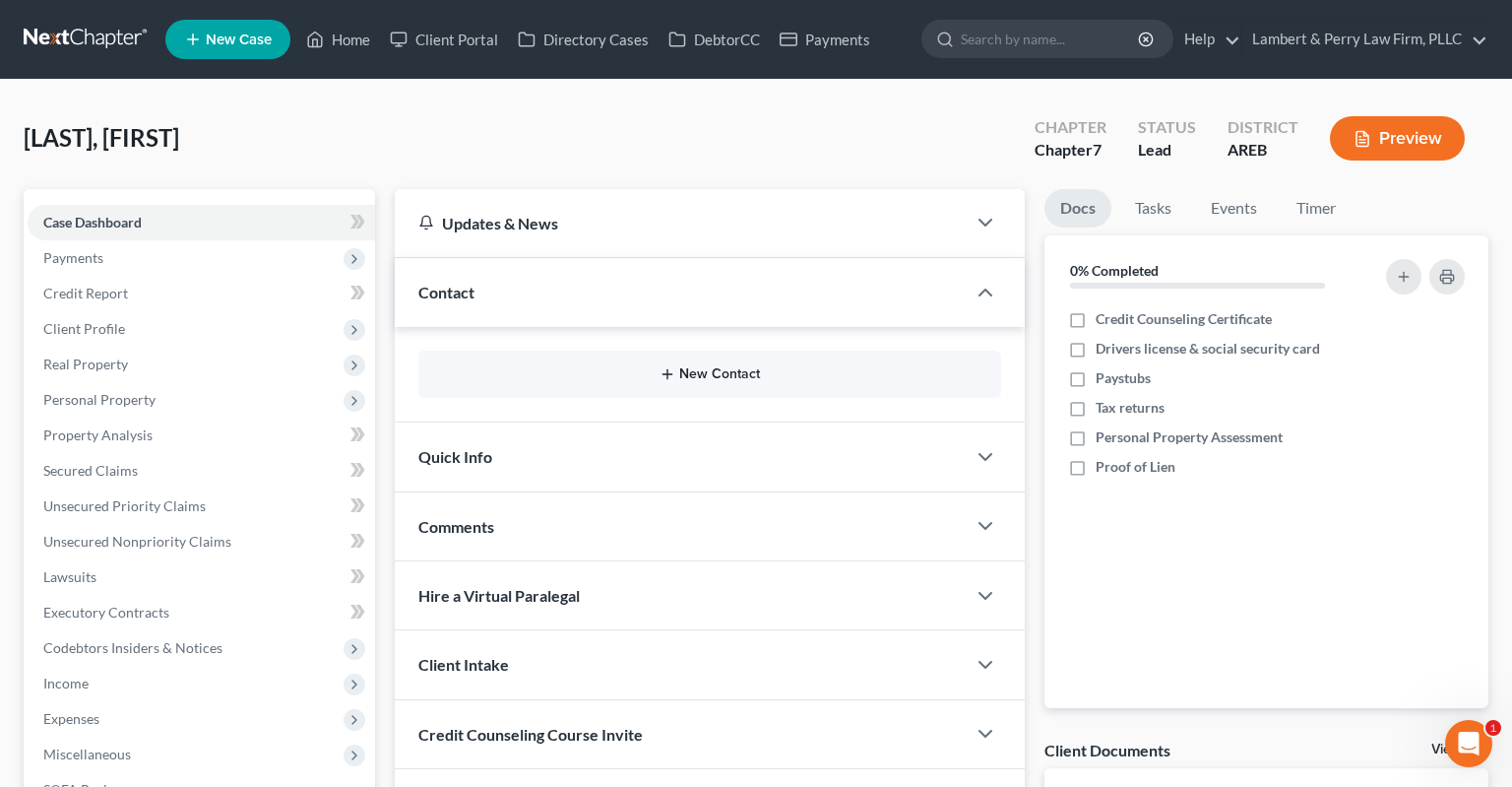 click on "New Contact" at bounding box center [710, 374] 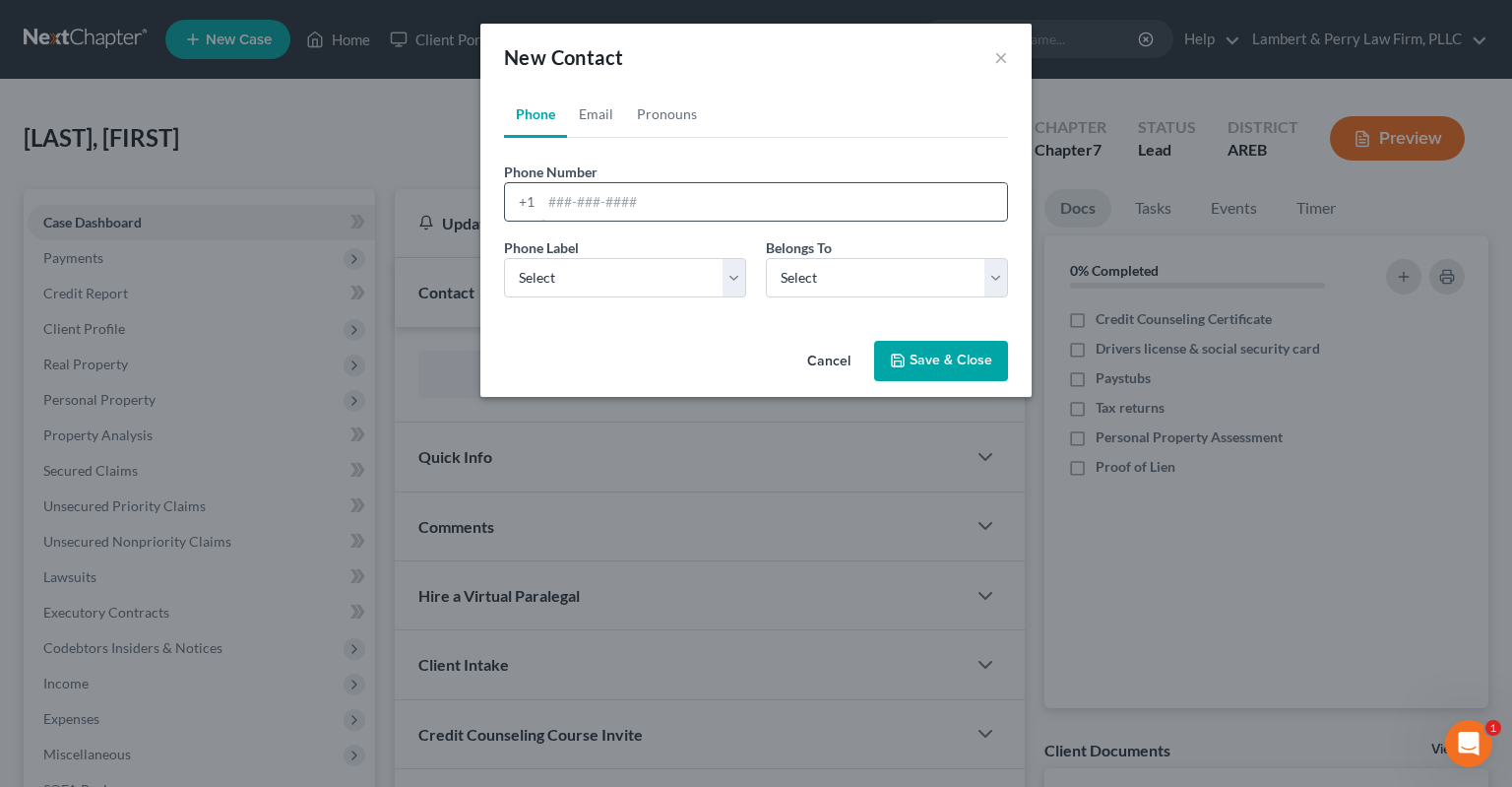 click at bounding box center (774, 202) 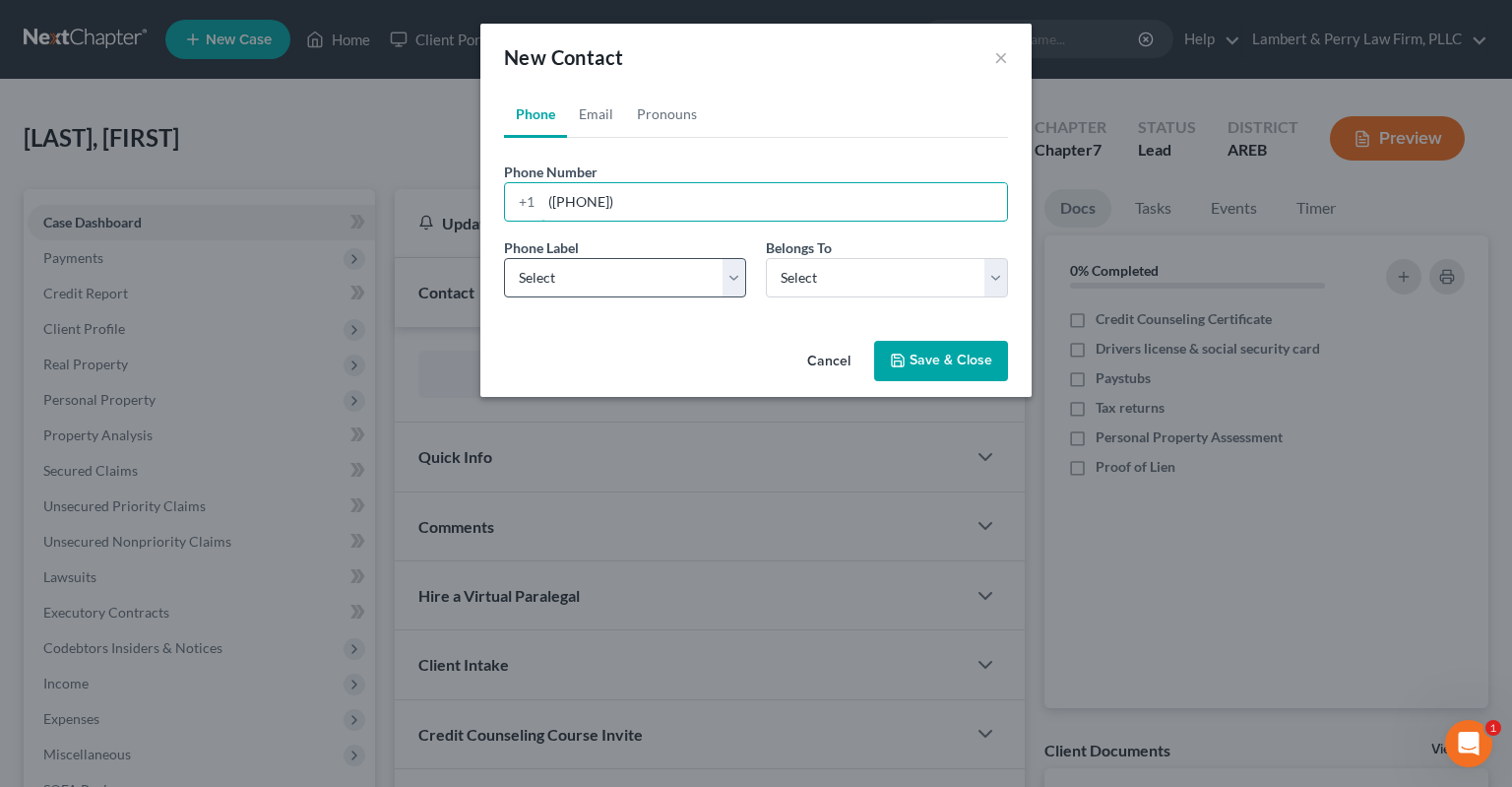 type on "([PHONE])" 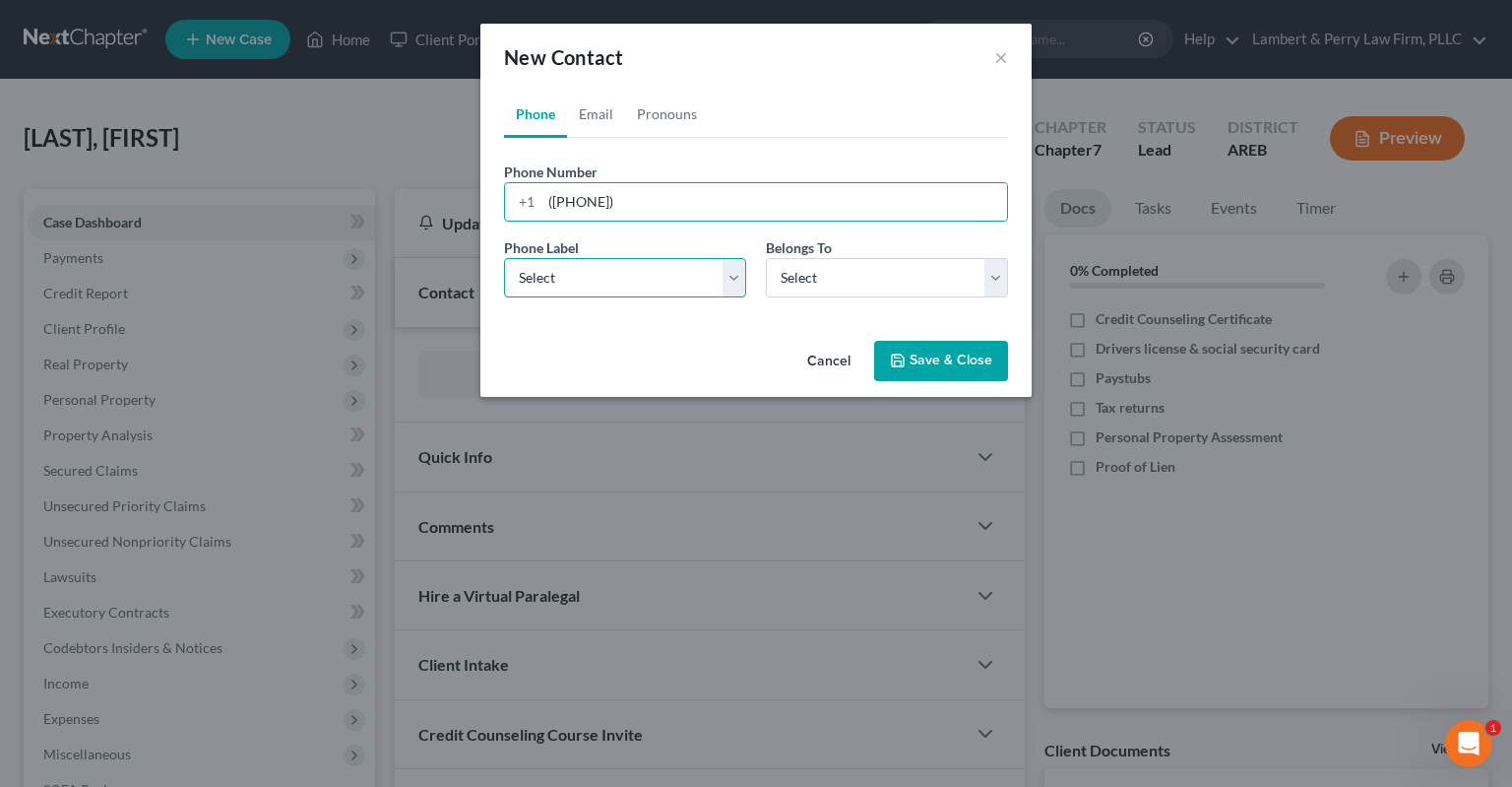 click on "Select Mobile Home Work Other" at bounding box center (625, 278) 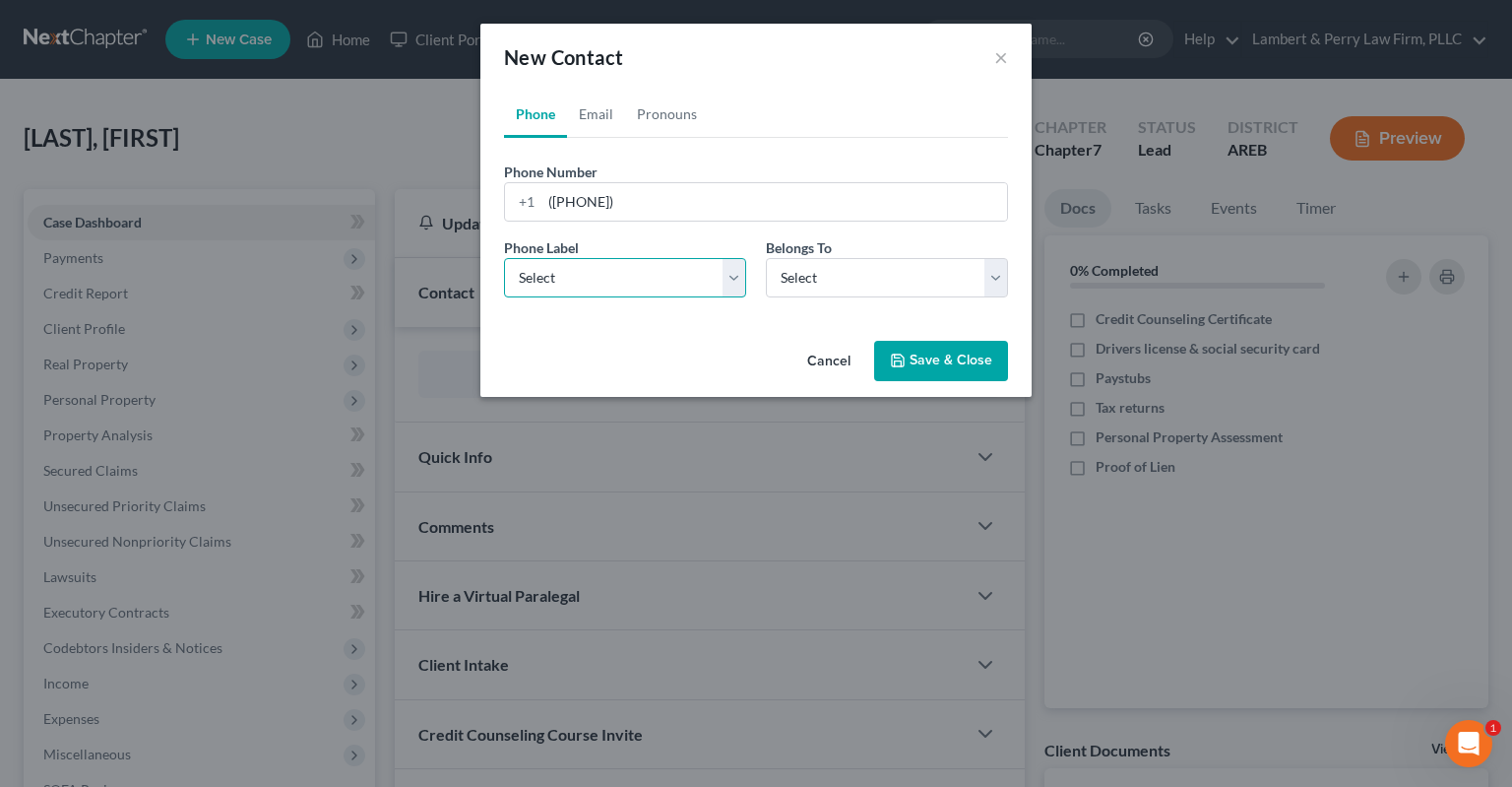 select on "0" 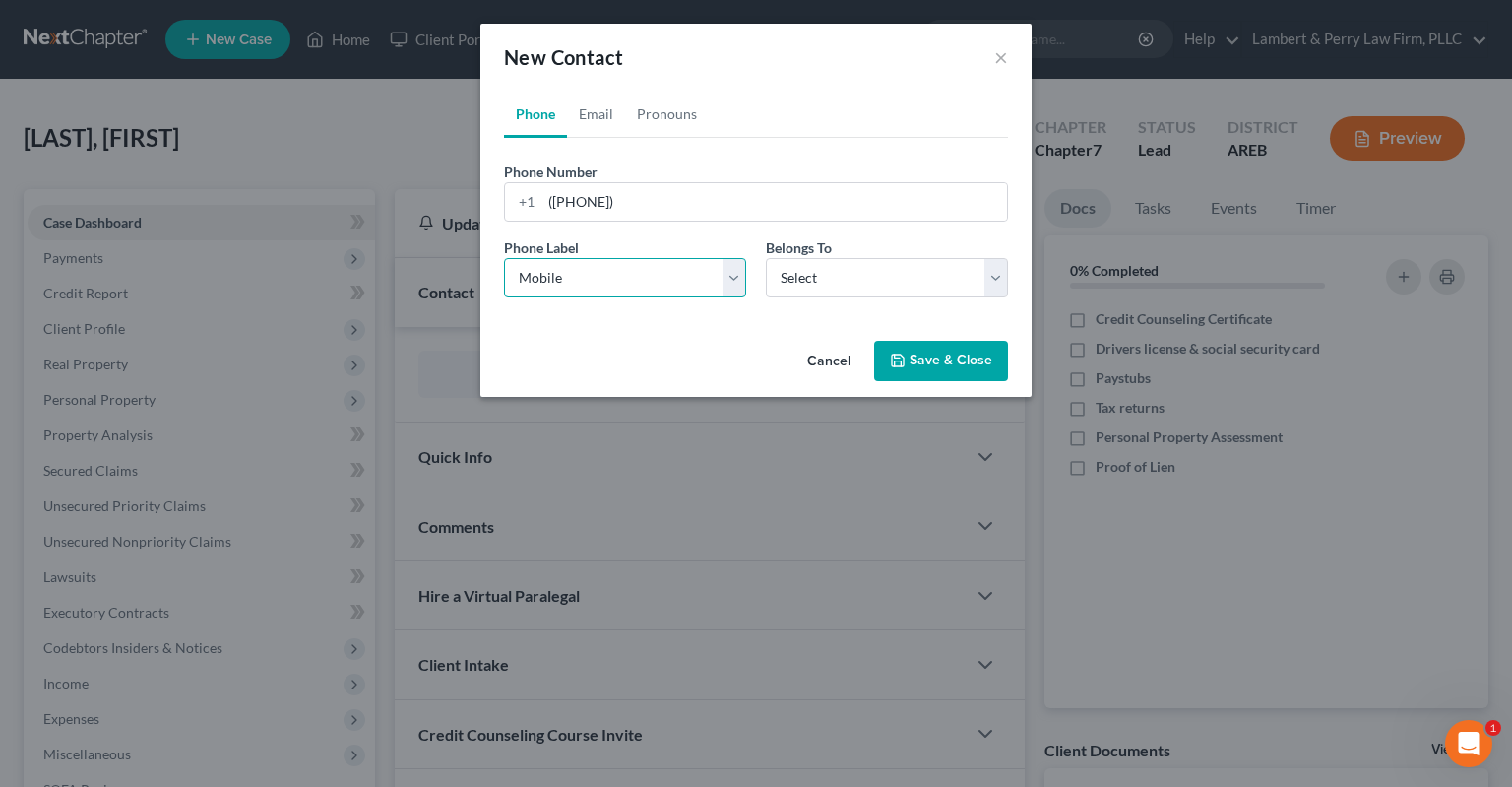click on "Mobile" at bounding box center (0, 0) 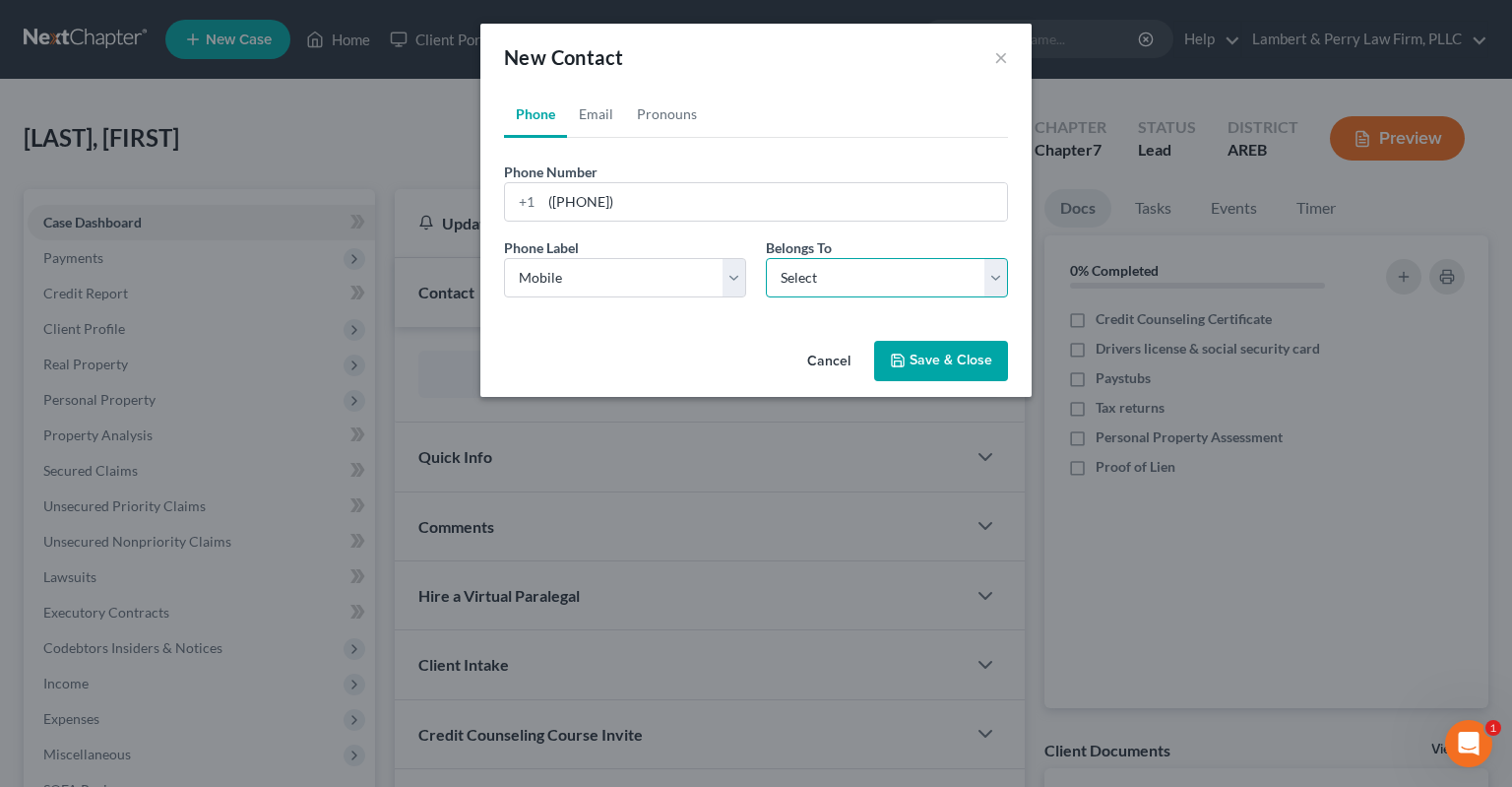 click on "Select Client Other" at bounding box center (887, 278) 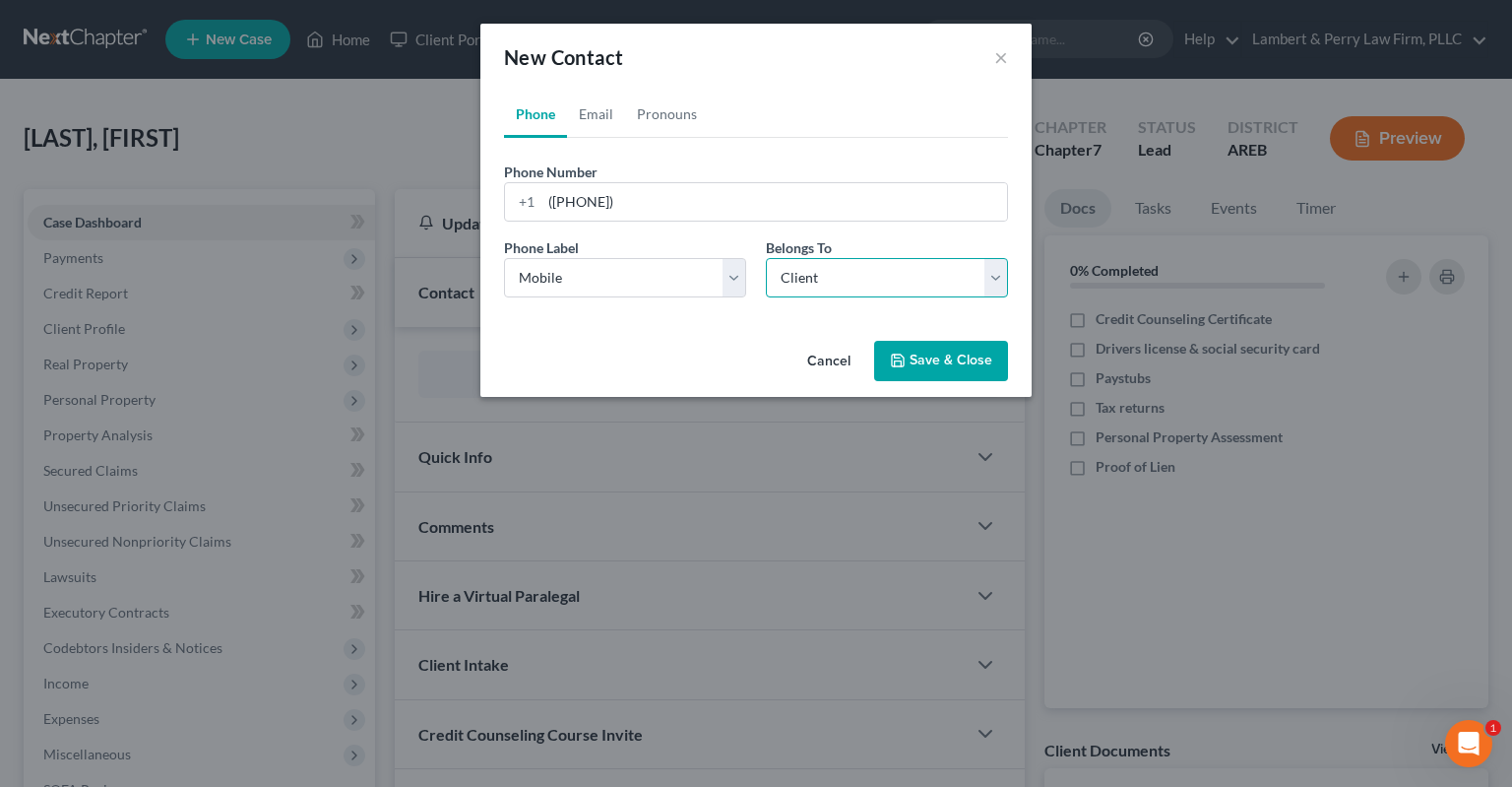 click on "Client" at bounding box center [0, 0] 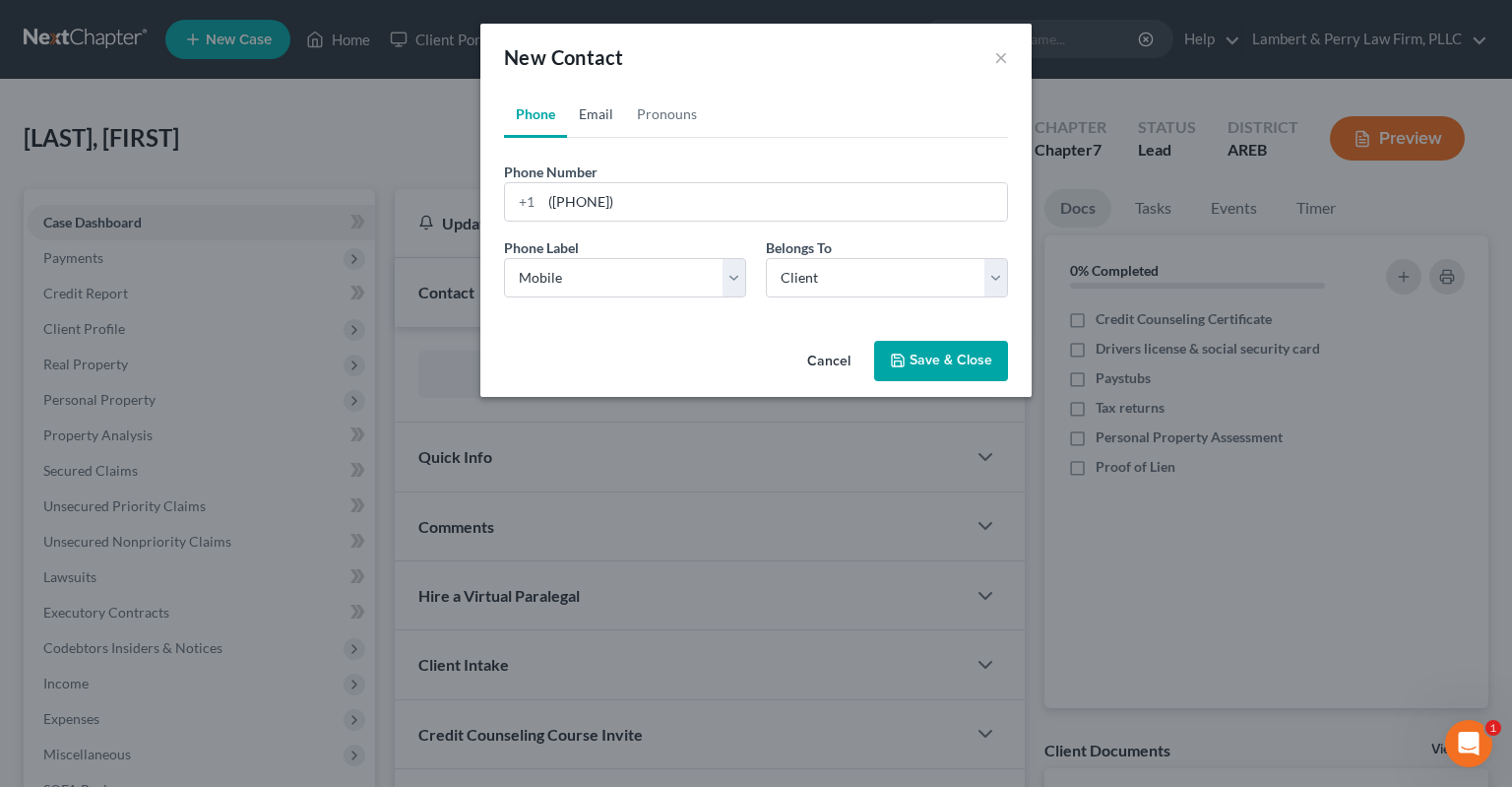click on "Email" at bounding box center [596, 114] 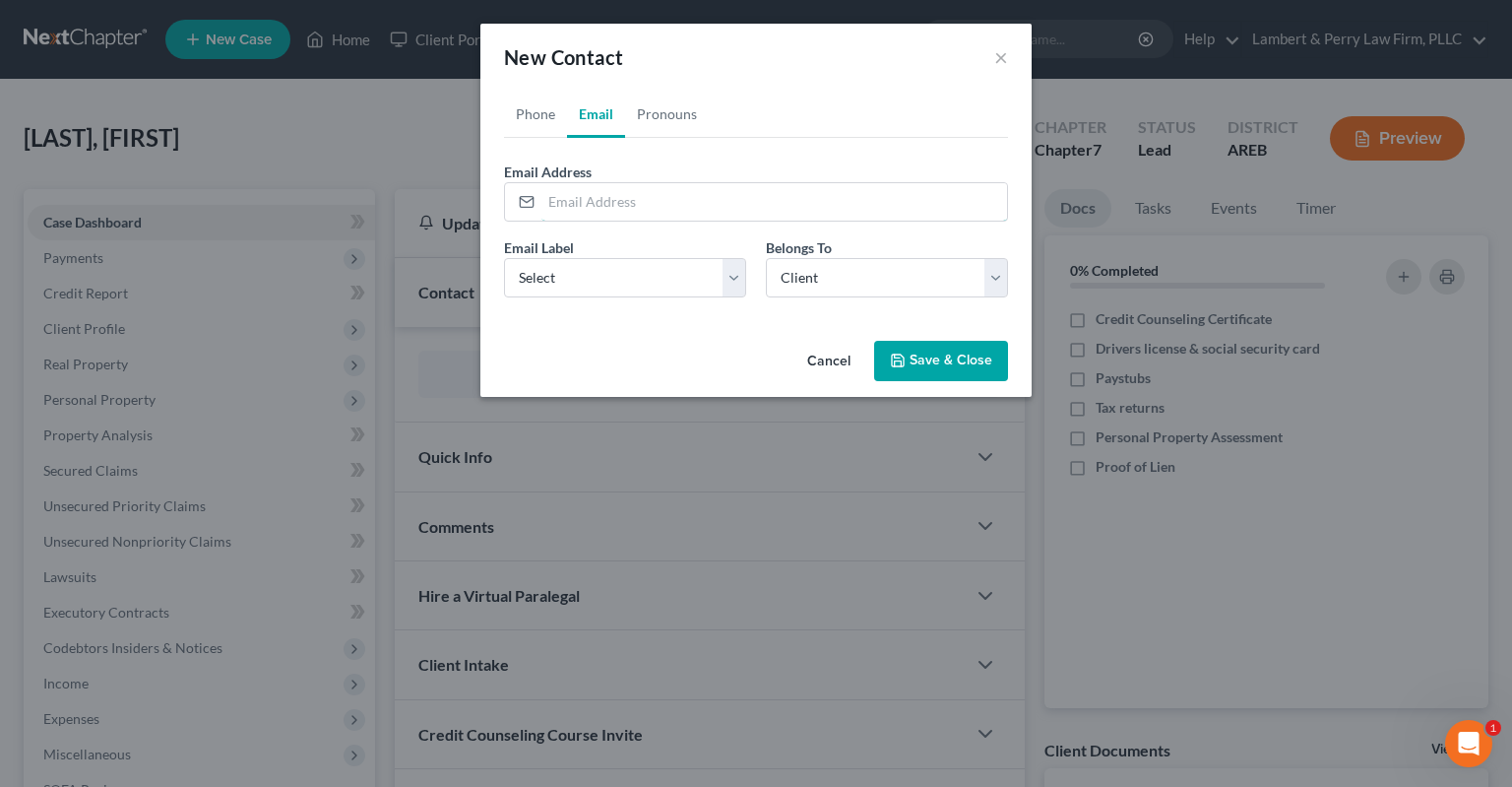click at bounding box center (774, 202) 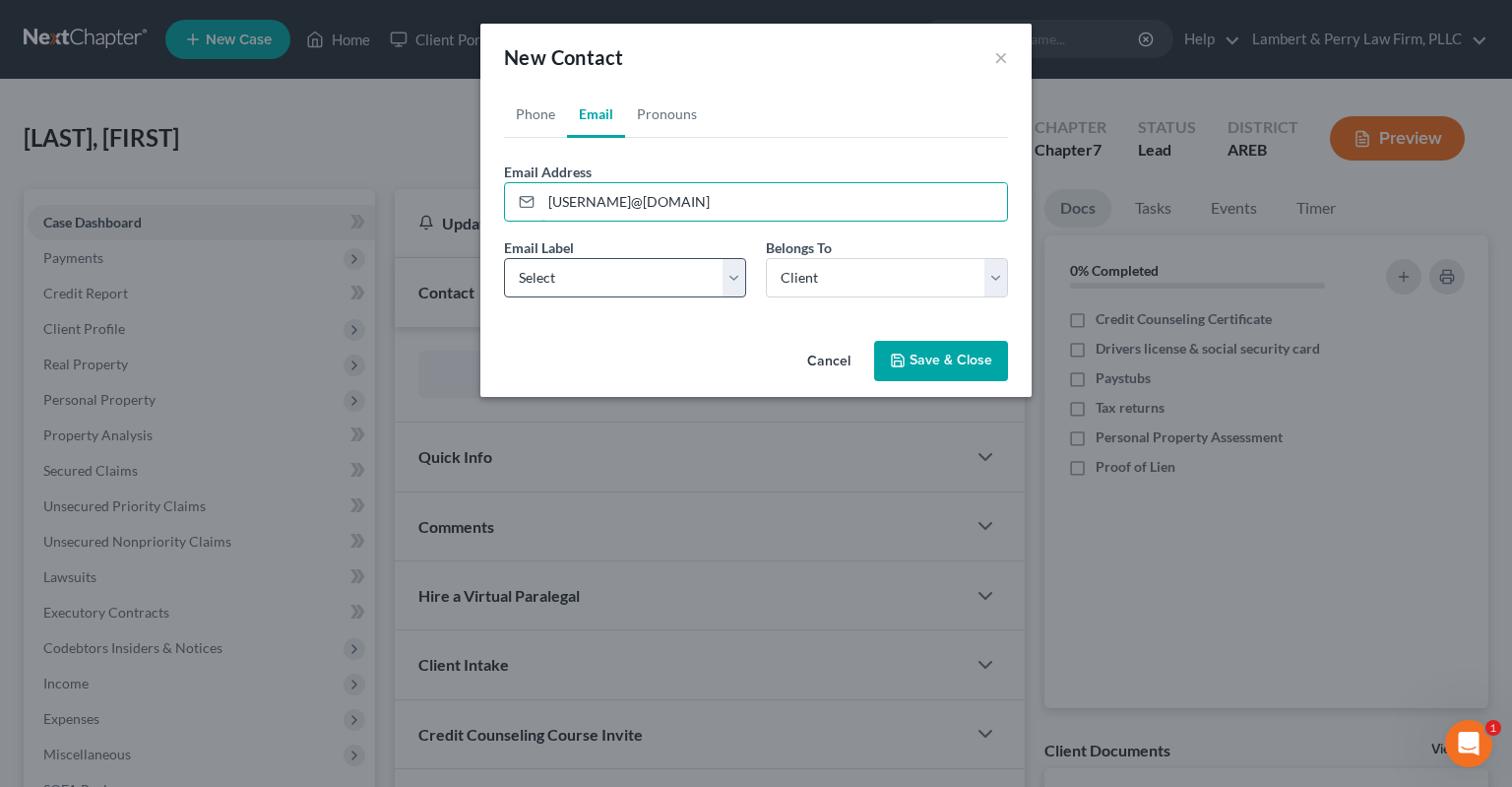type on "[USERNAME]@[DOMAIN]" 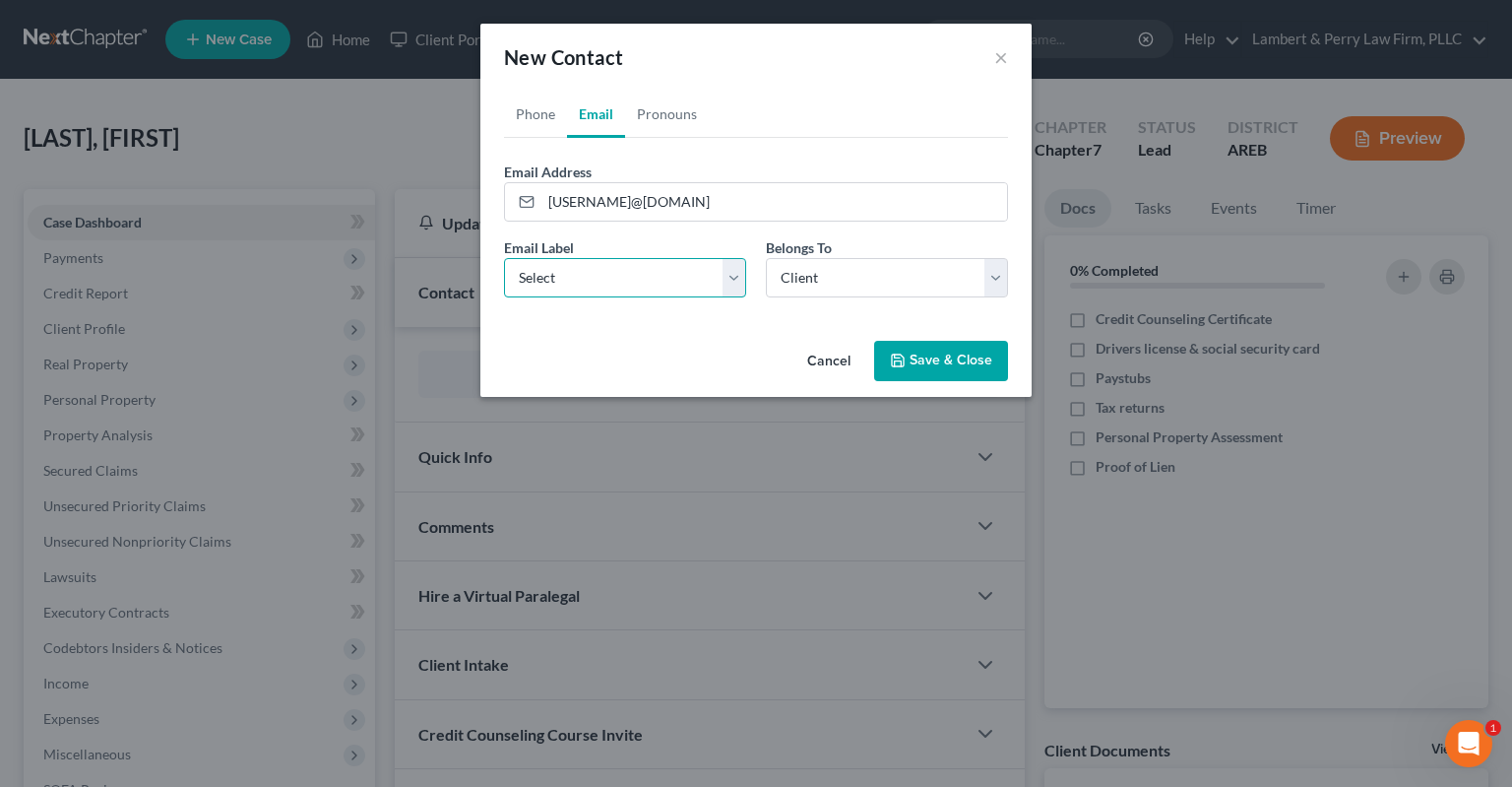 click on "Select Home Work Other" at bounding box center [625, 278] 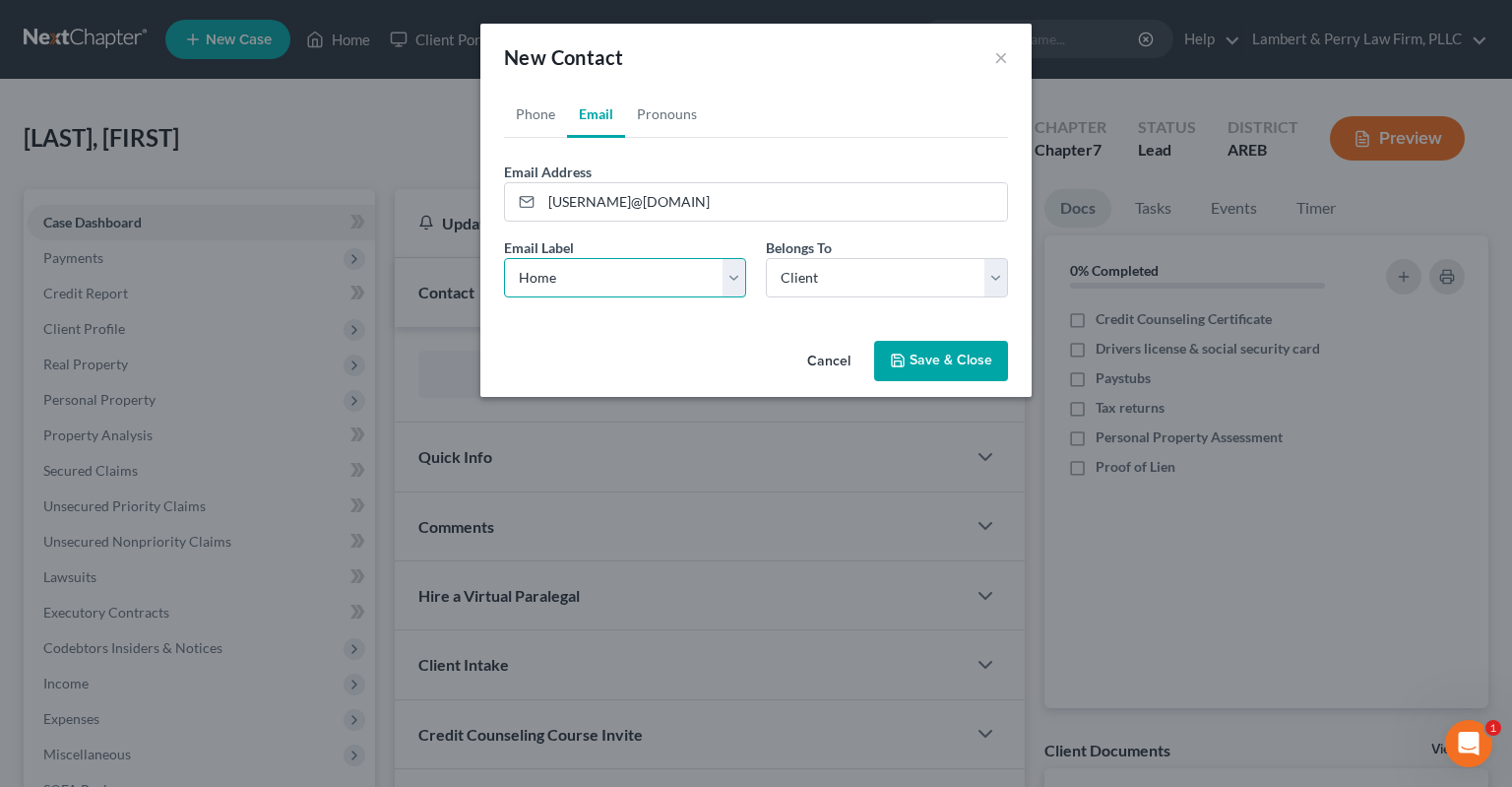 click on "Home" at bounding box center (0, 0) 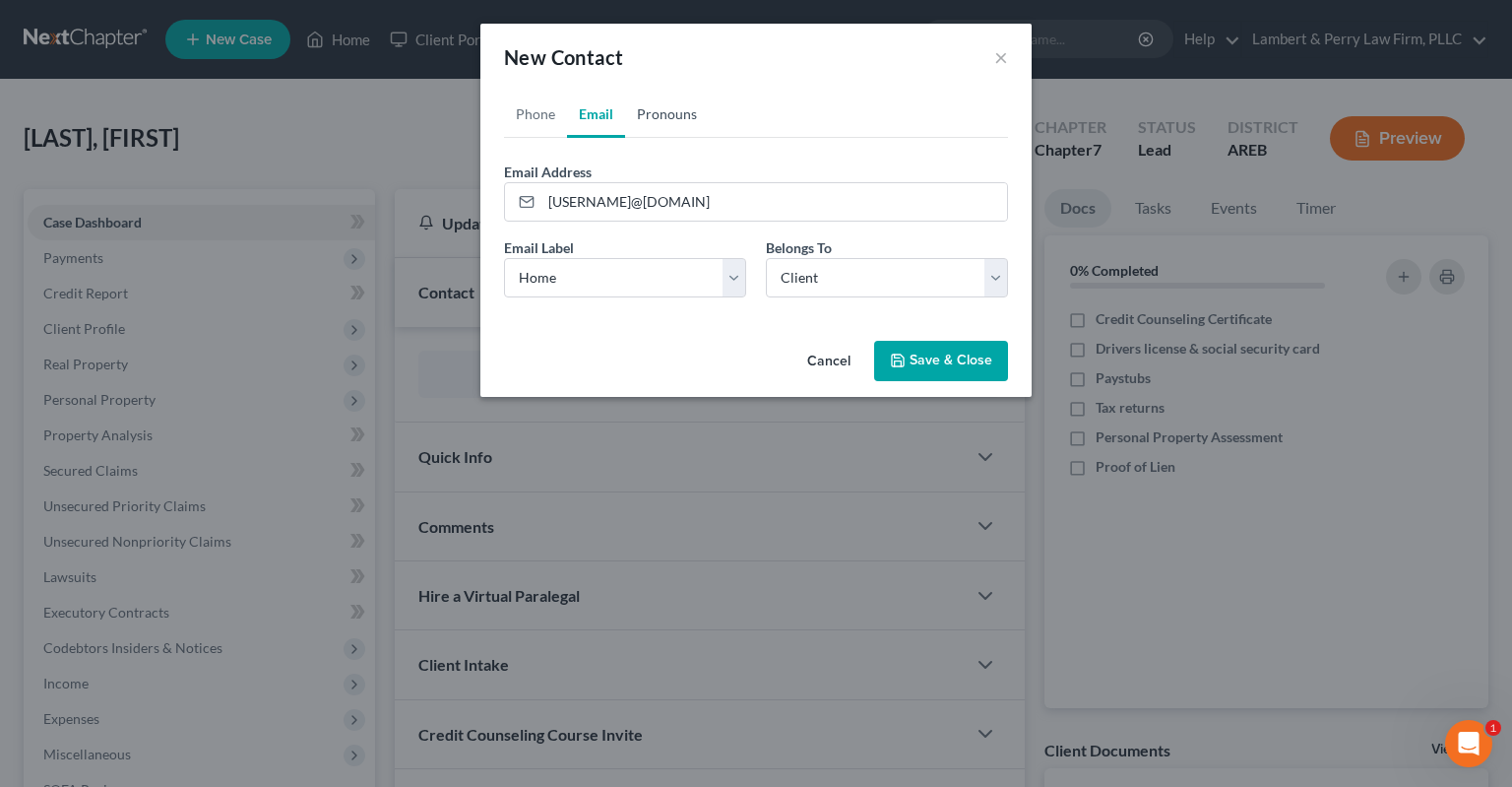 click on "Pronouns" at bounding box center [666, 114] 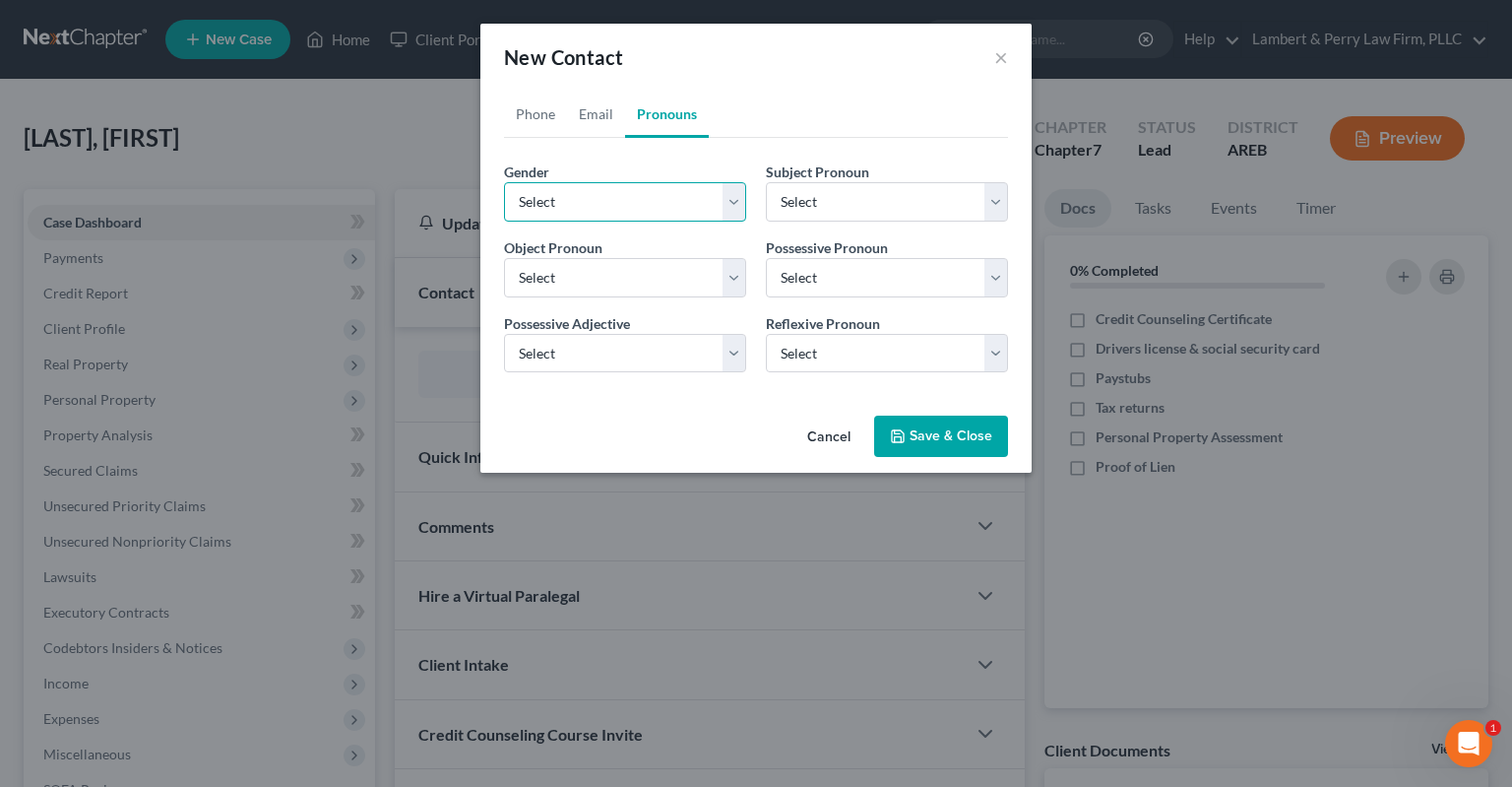click on "Select Male Female Non Binary More Than One Person" at bounding box center [625, 202] 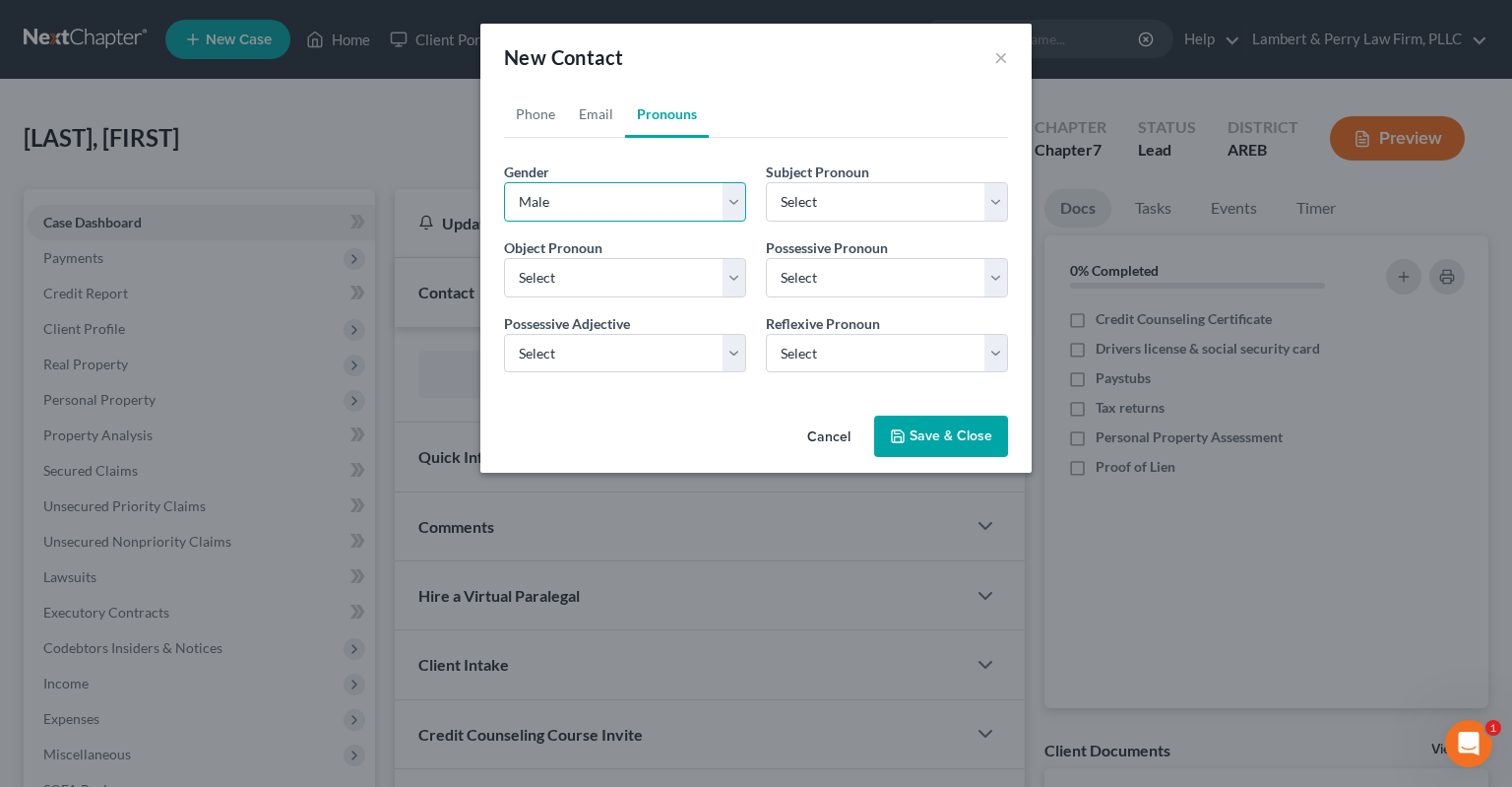 click on "Male" at bounding box center [0, 0] 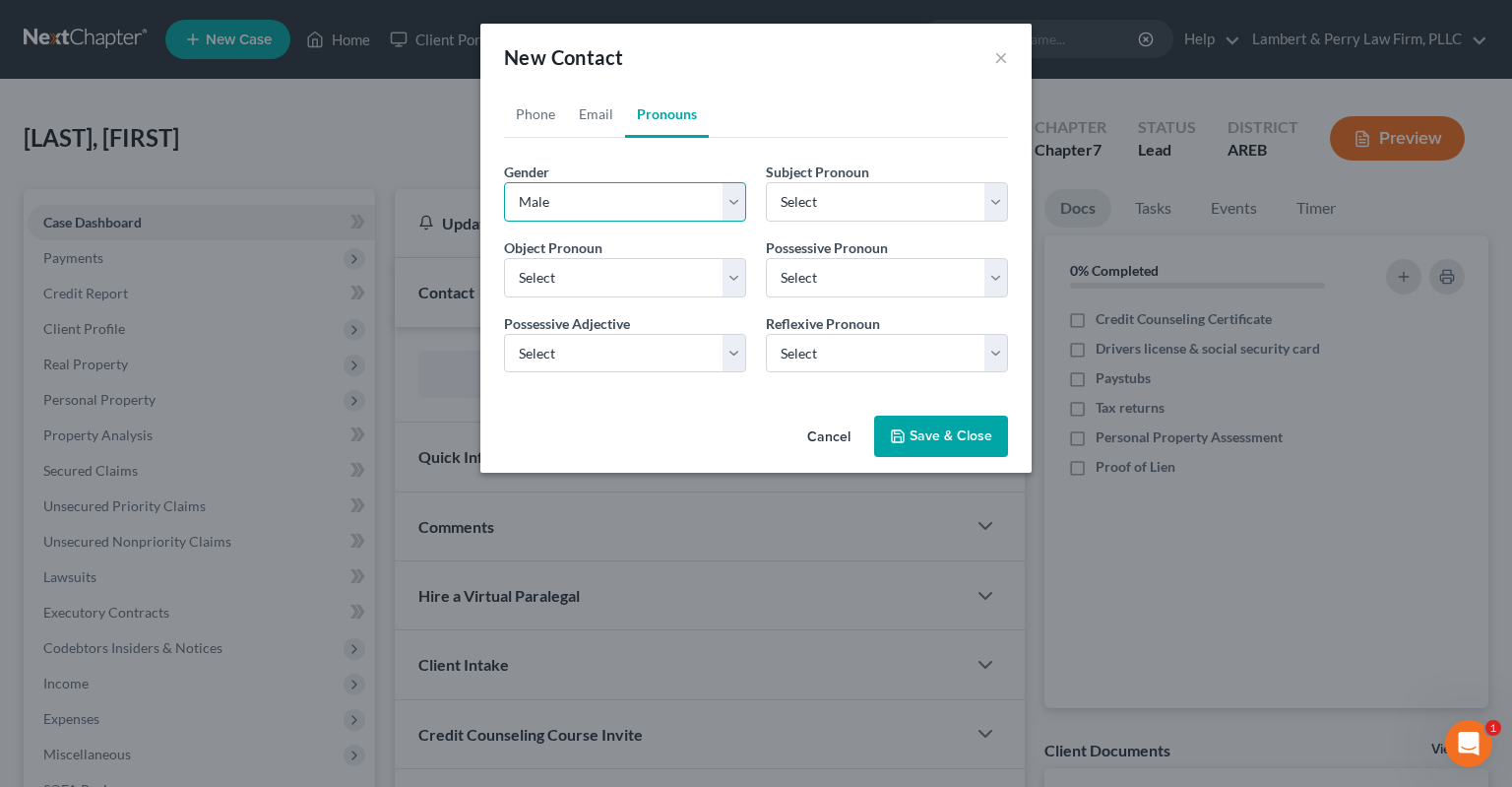 select on "0" 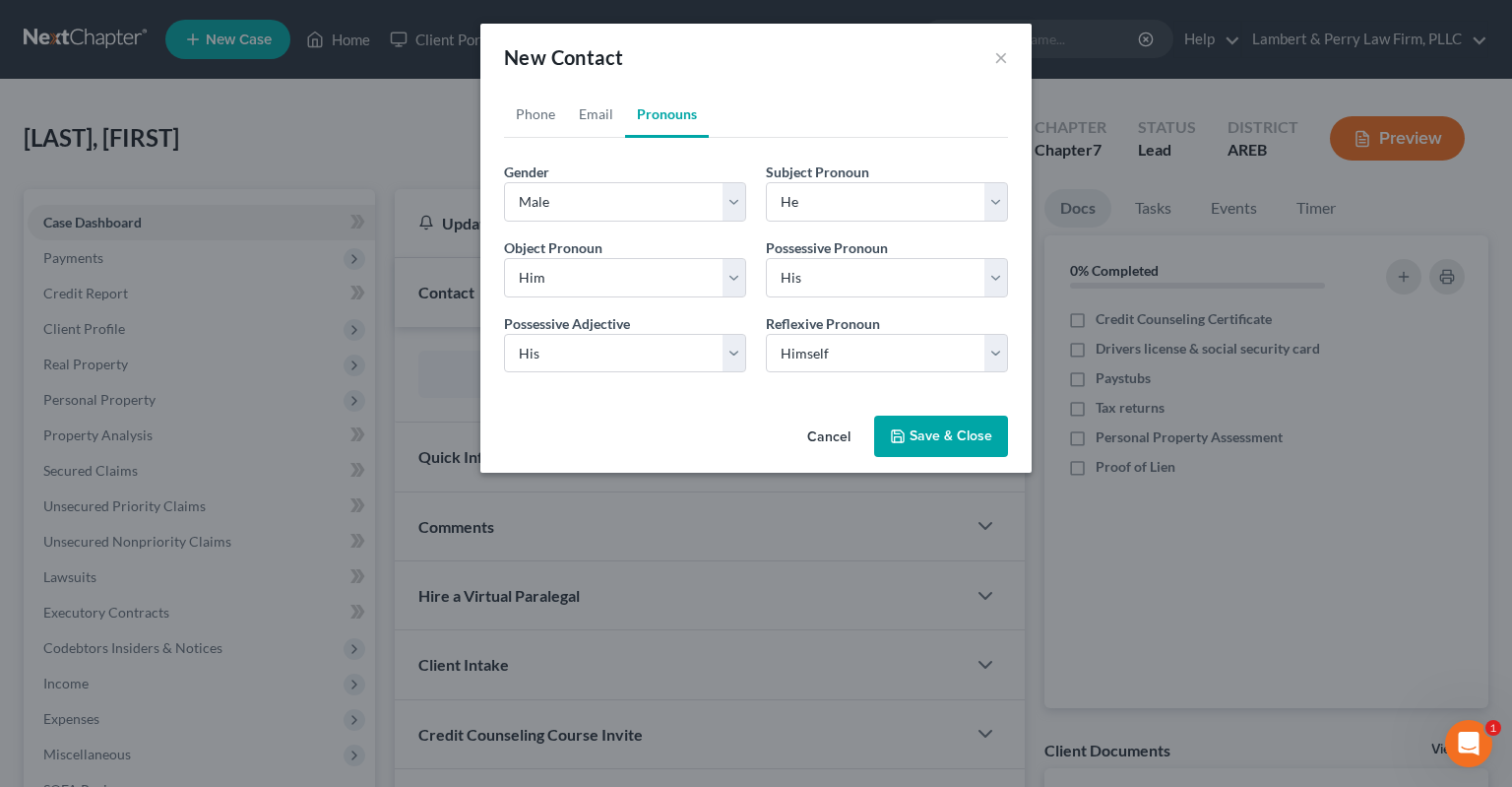 click on "Save & Close" at bounding box center (941, 436) 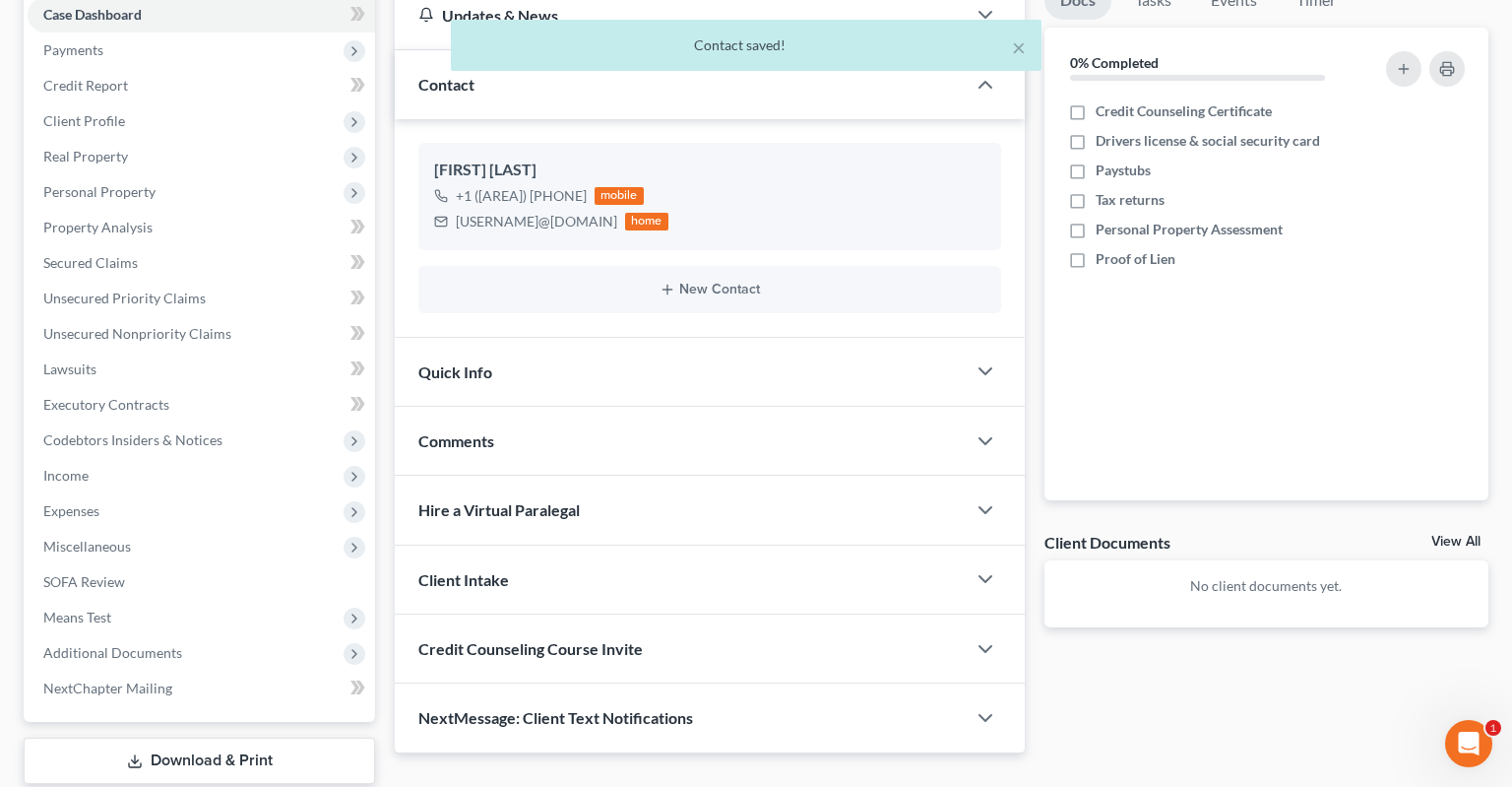 click on "Quick Info" at bounding box center [680, 371] 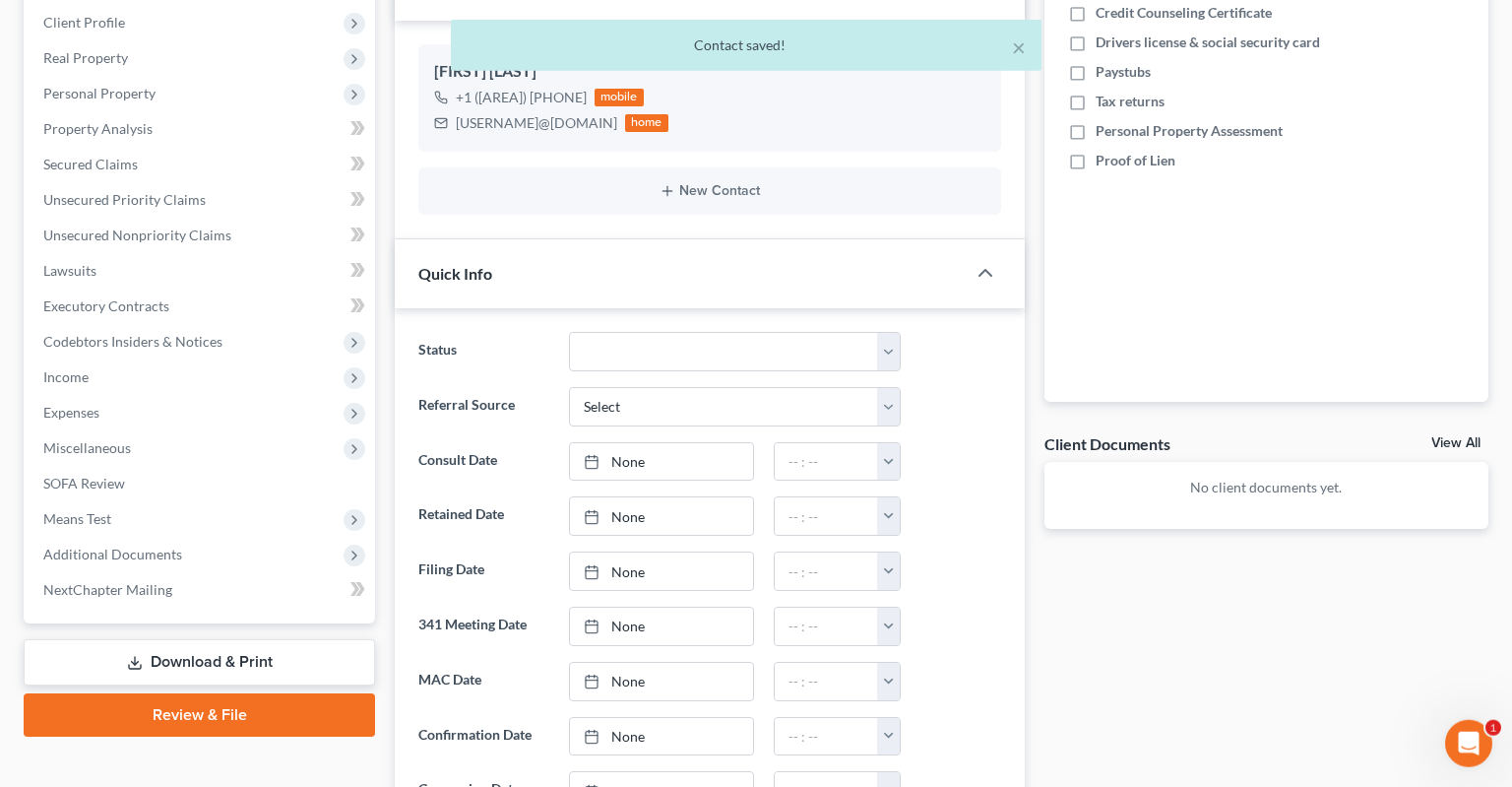 scroll, scrollTop: 328, scrollLeft: 0, axis: vertical 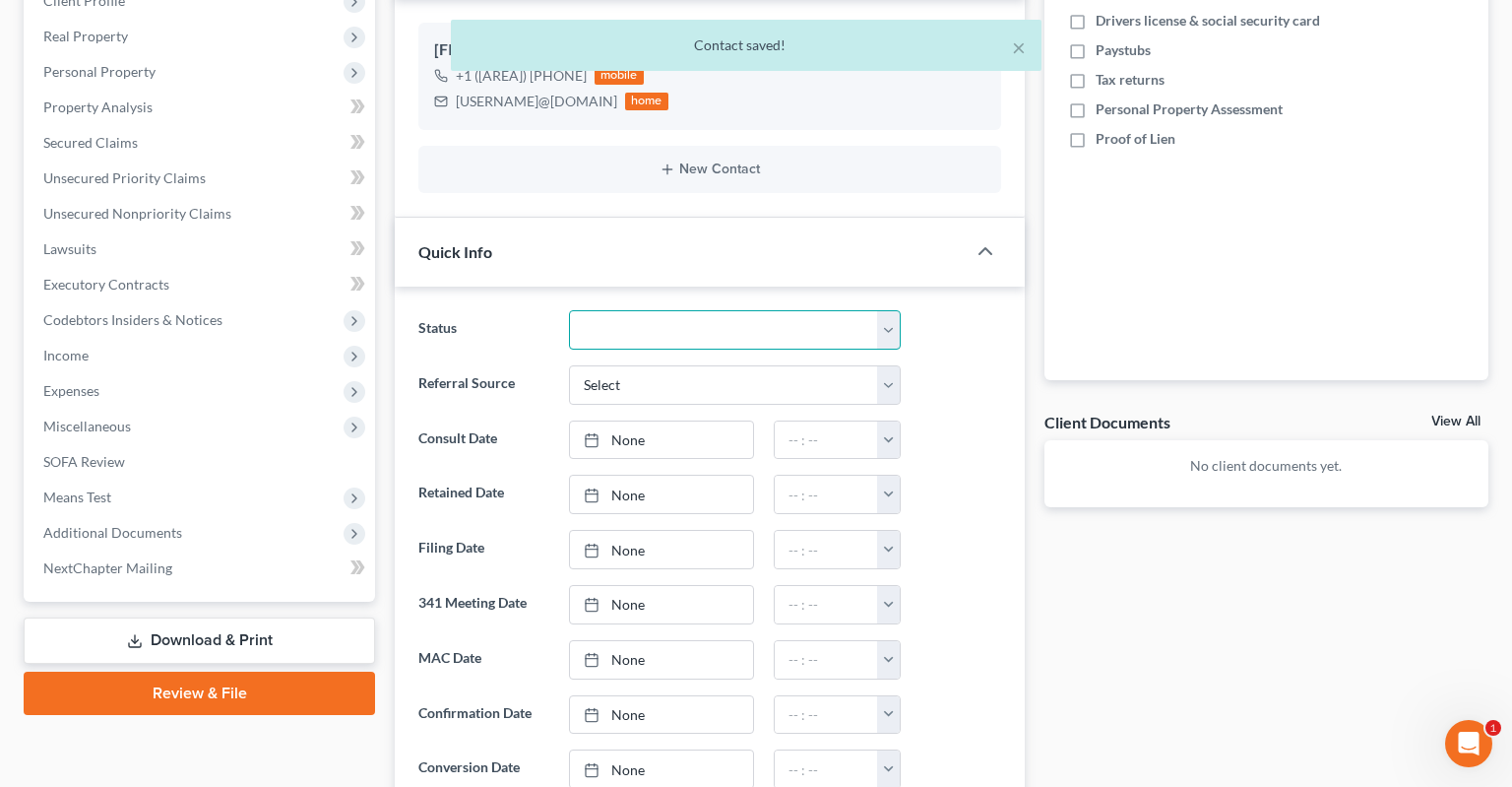 click on "Awaiting 341 Chapter 7 - Attended Meeting Confirmed Discharged Dismissed New Consult Not Retained Rejected Retained Unconfirmed Withdrawn as Counsel" at bounding box center [734, 330] 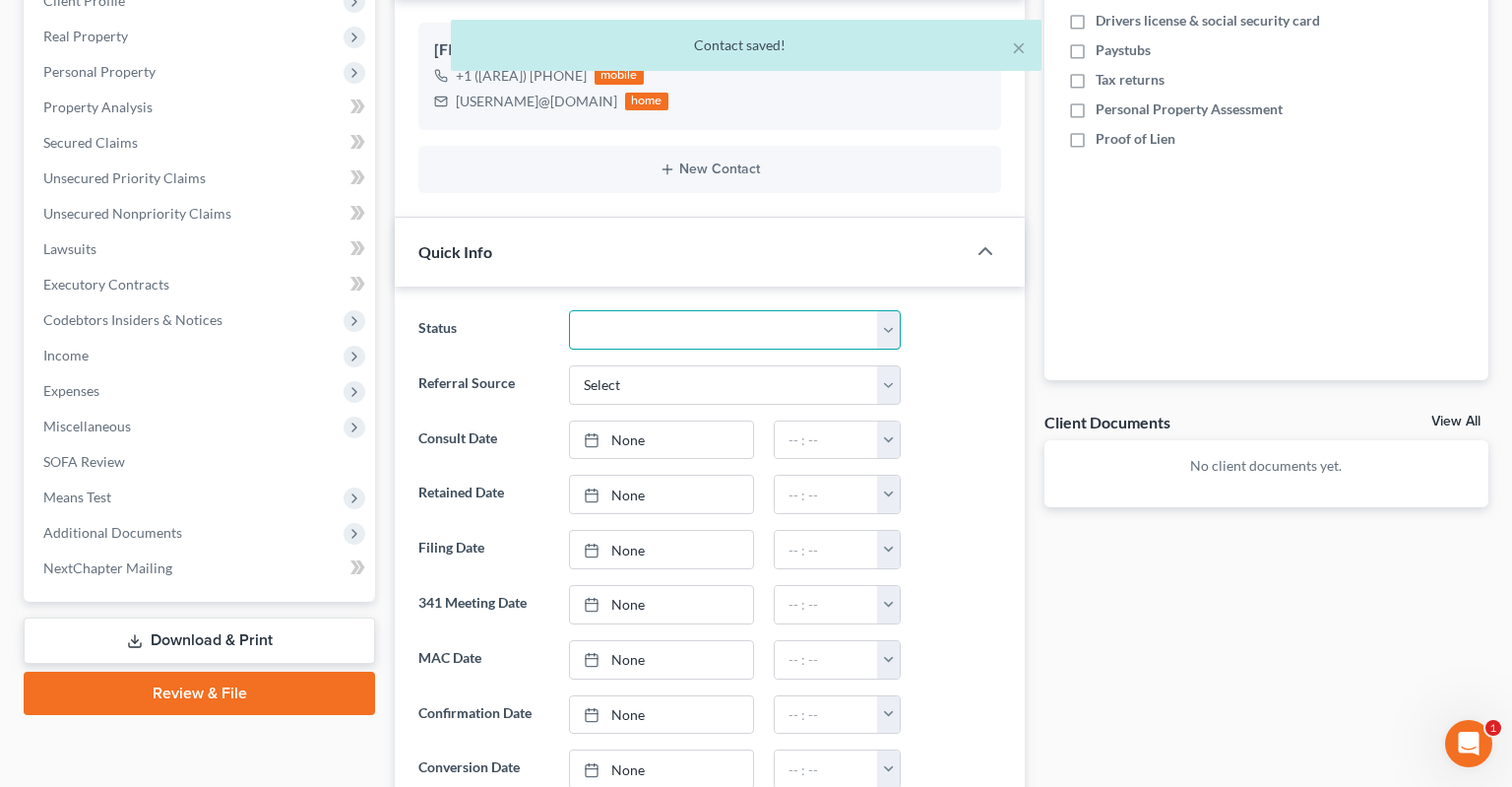 select on "5" 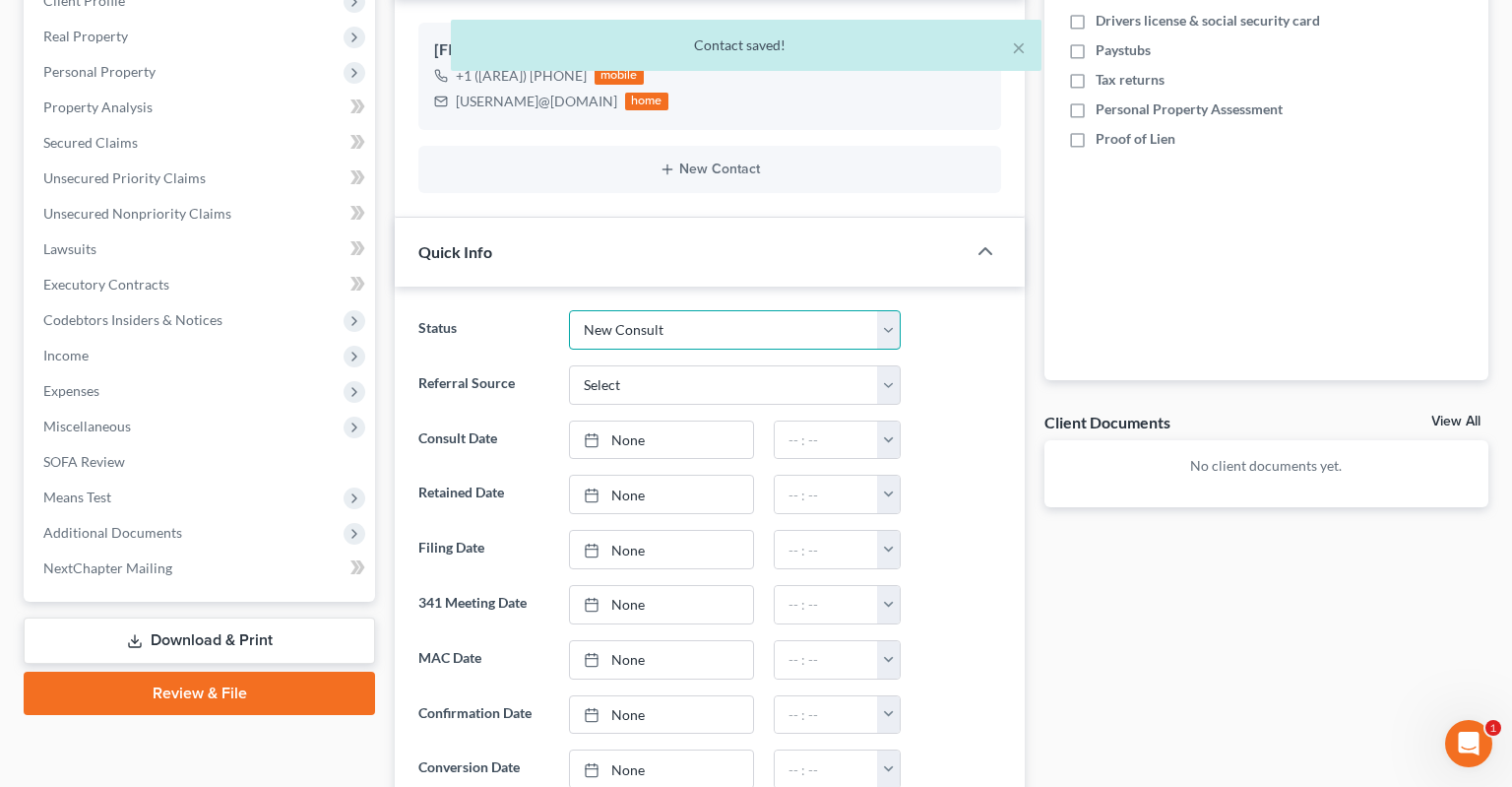 click on "New Consult" at bounding box center [0, 0] 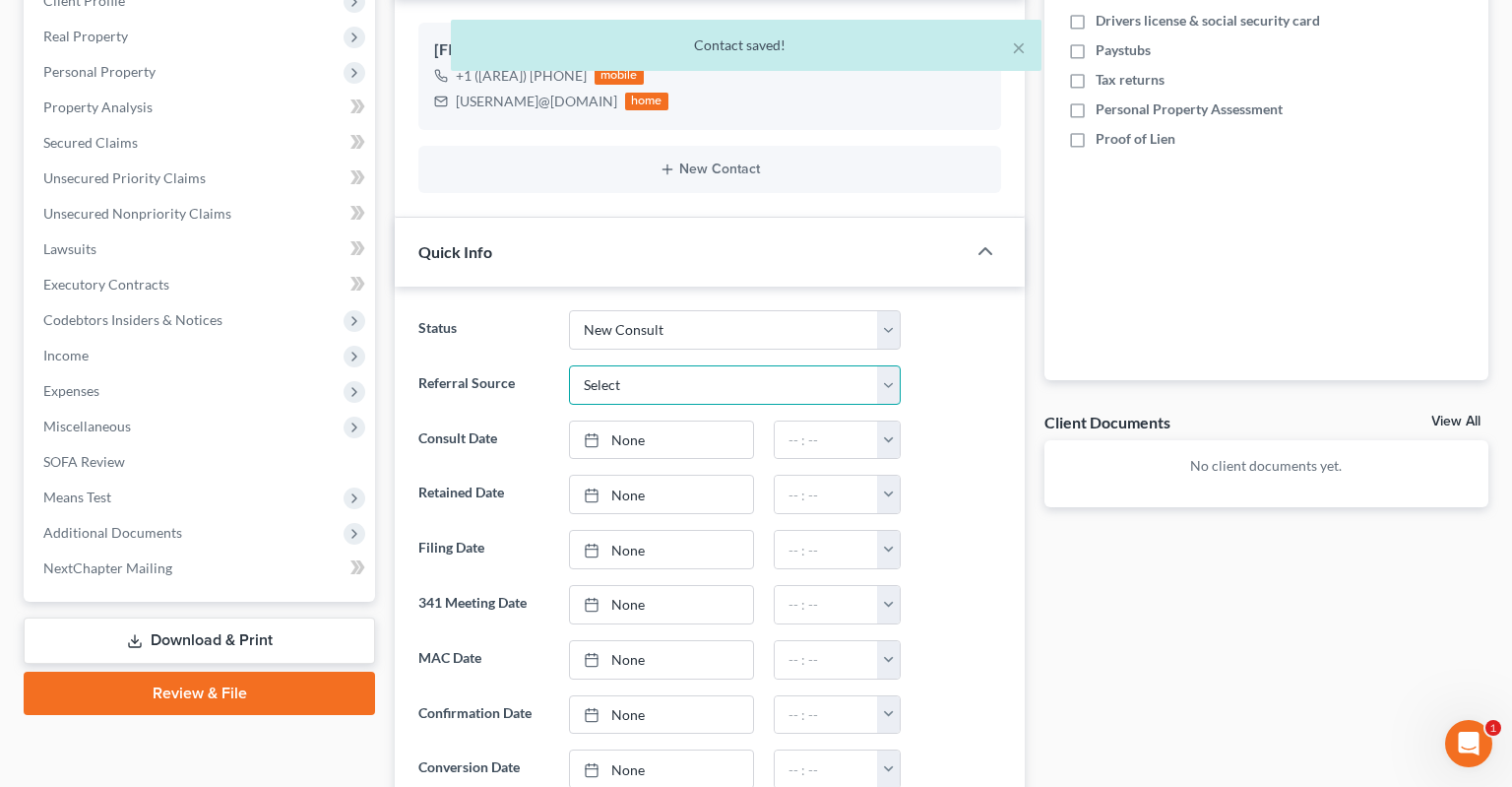 click on "Select Word Of Mouth Previous Clients Direct Mail Website Google Search Modern Attorney Other (specify)" at bounding box center (734, 385) 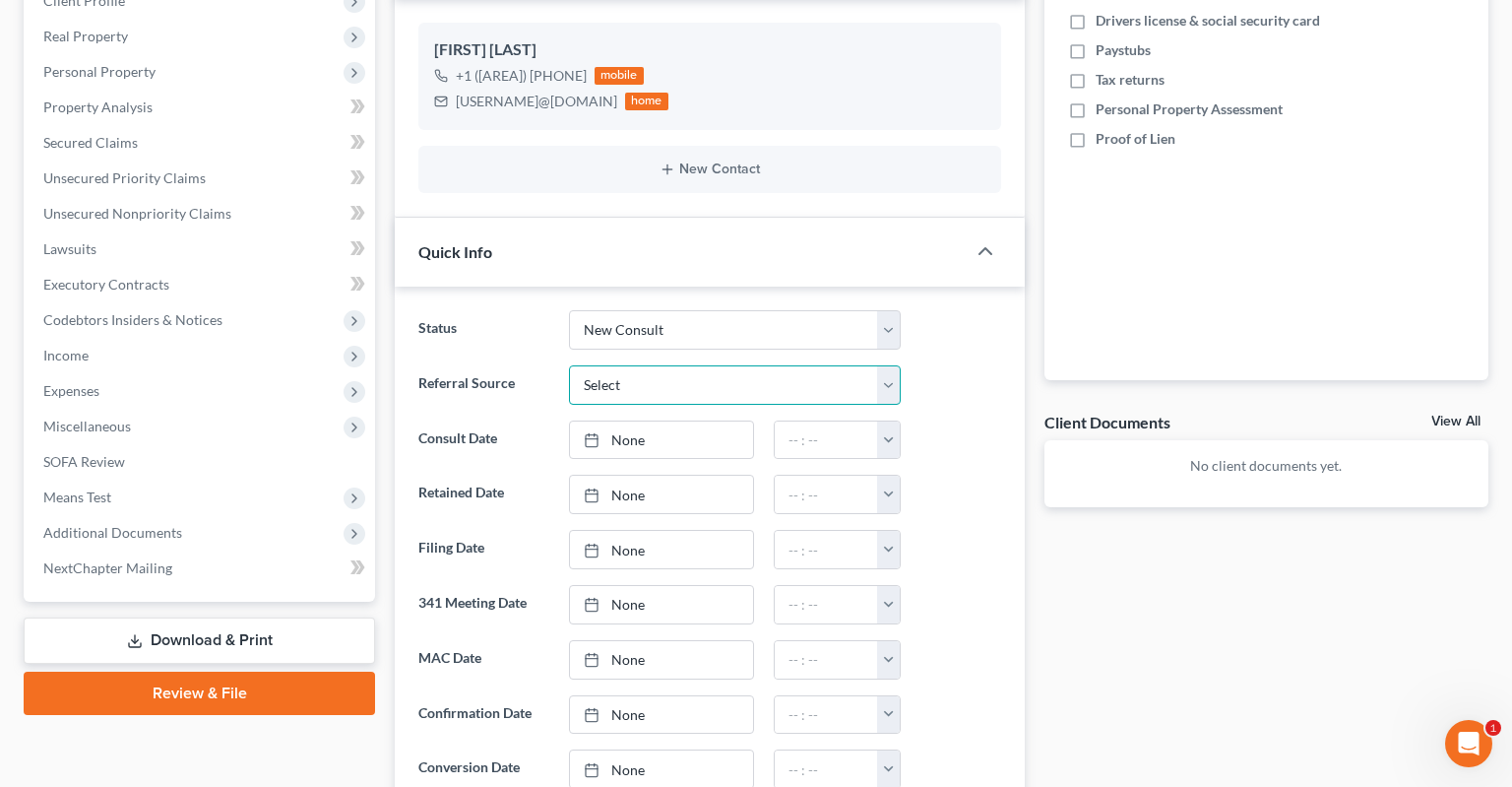 select on "2" 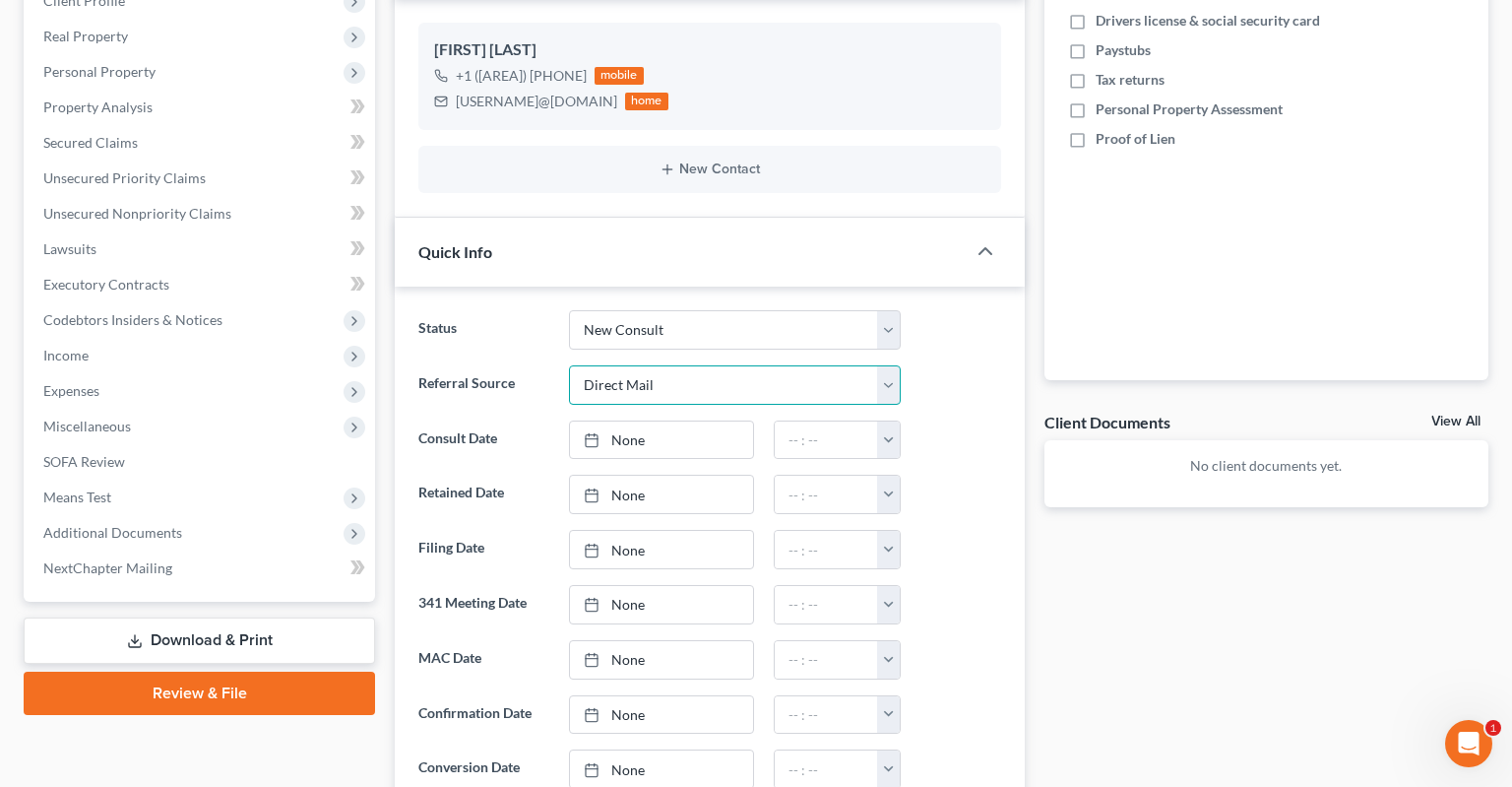 click on "Direct Mail" at bounding box center (0, 0) 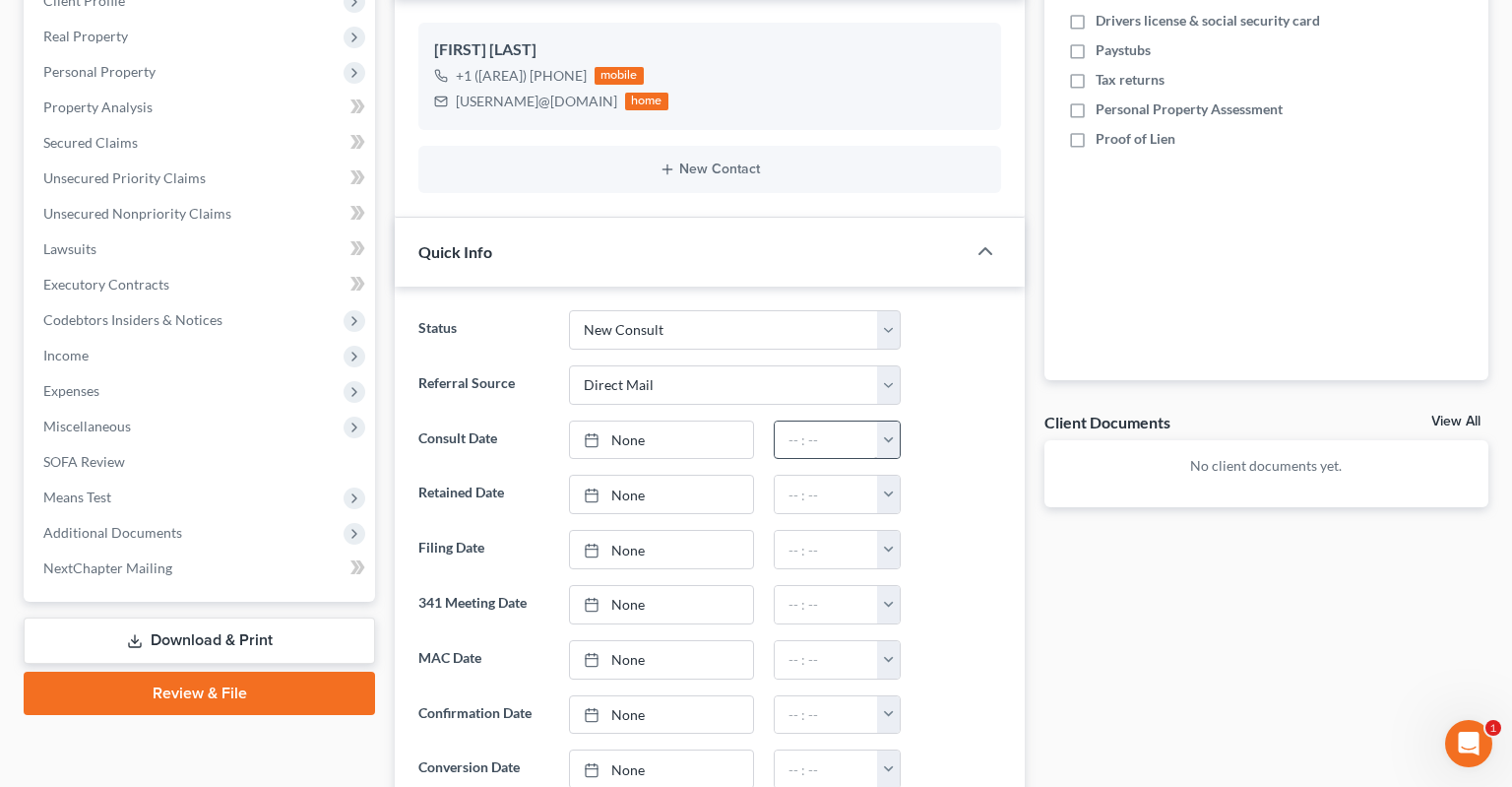 click on "None" at bounding box center [662, 440] 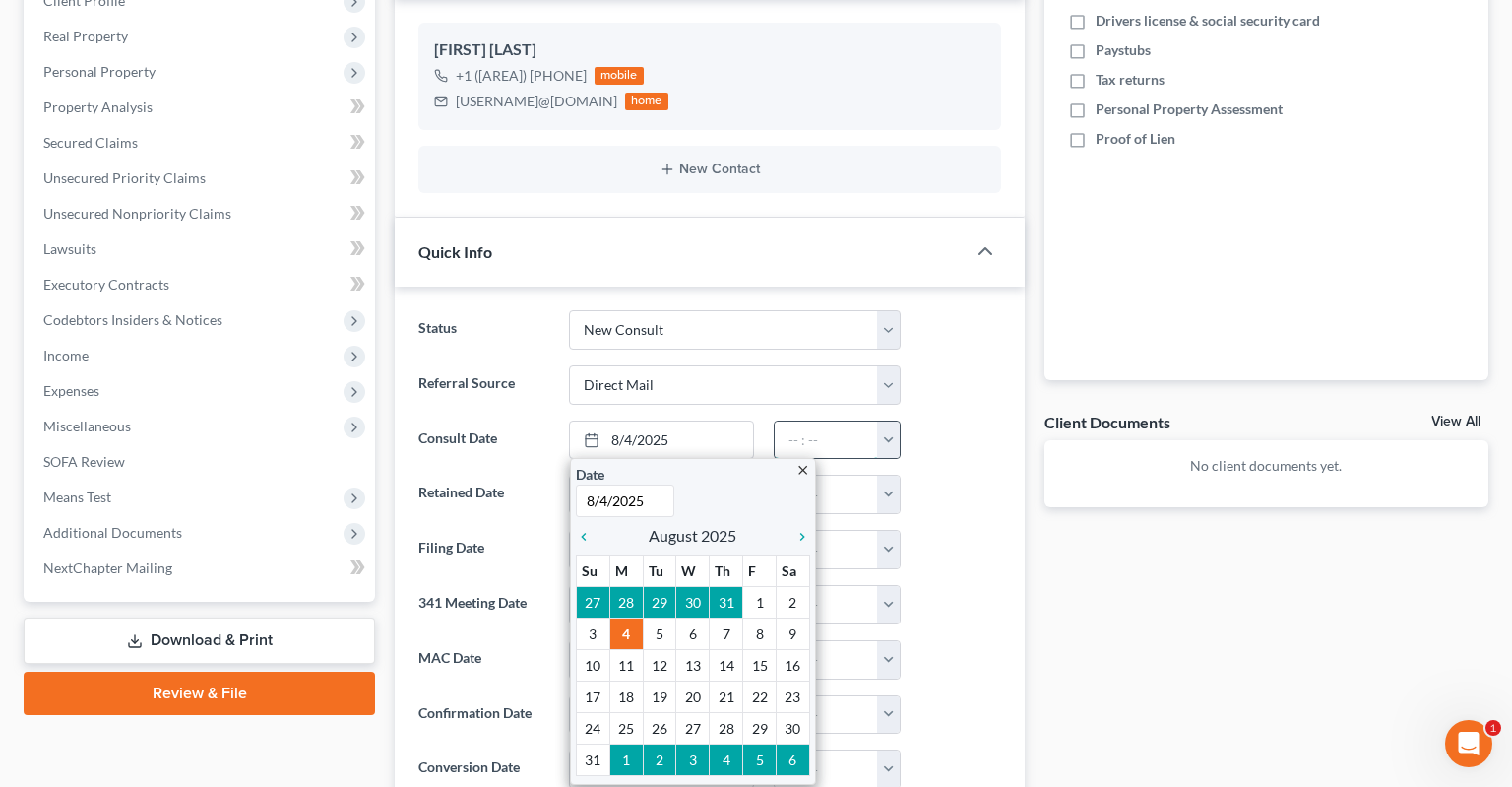 drag, startPoint x: 793, startPoint y: 434, endPoint x: 850, endPoint y: 437, distance: 57.078893 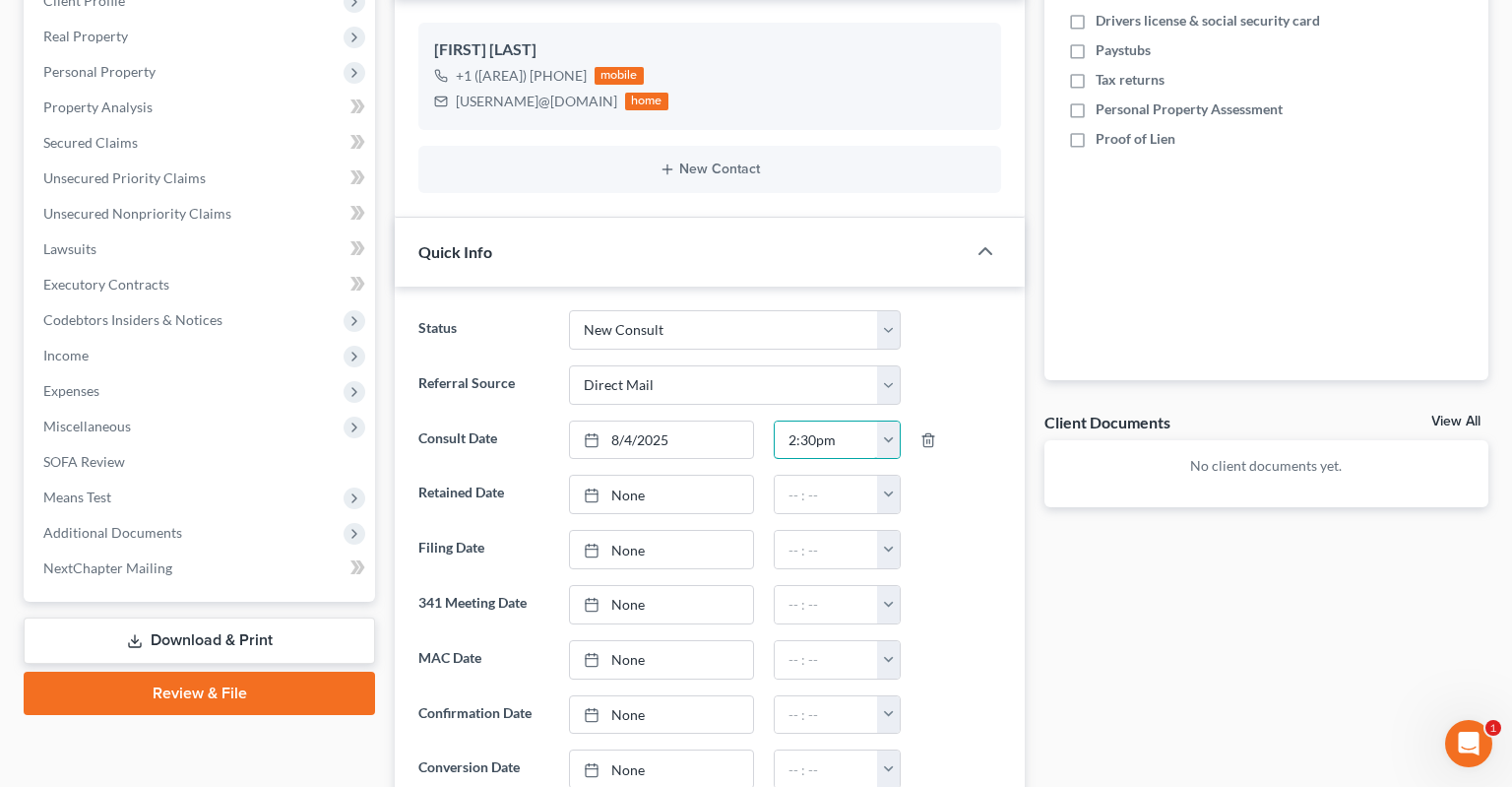 type on "2:30pm" 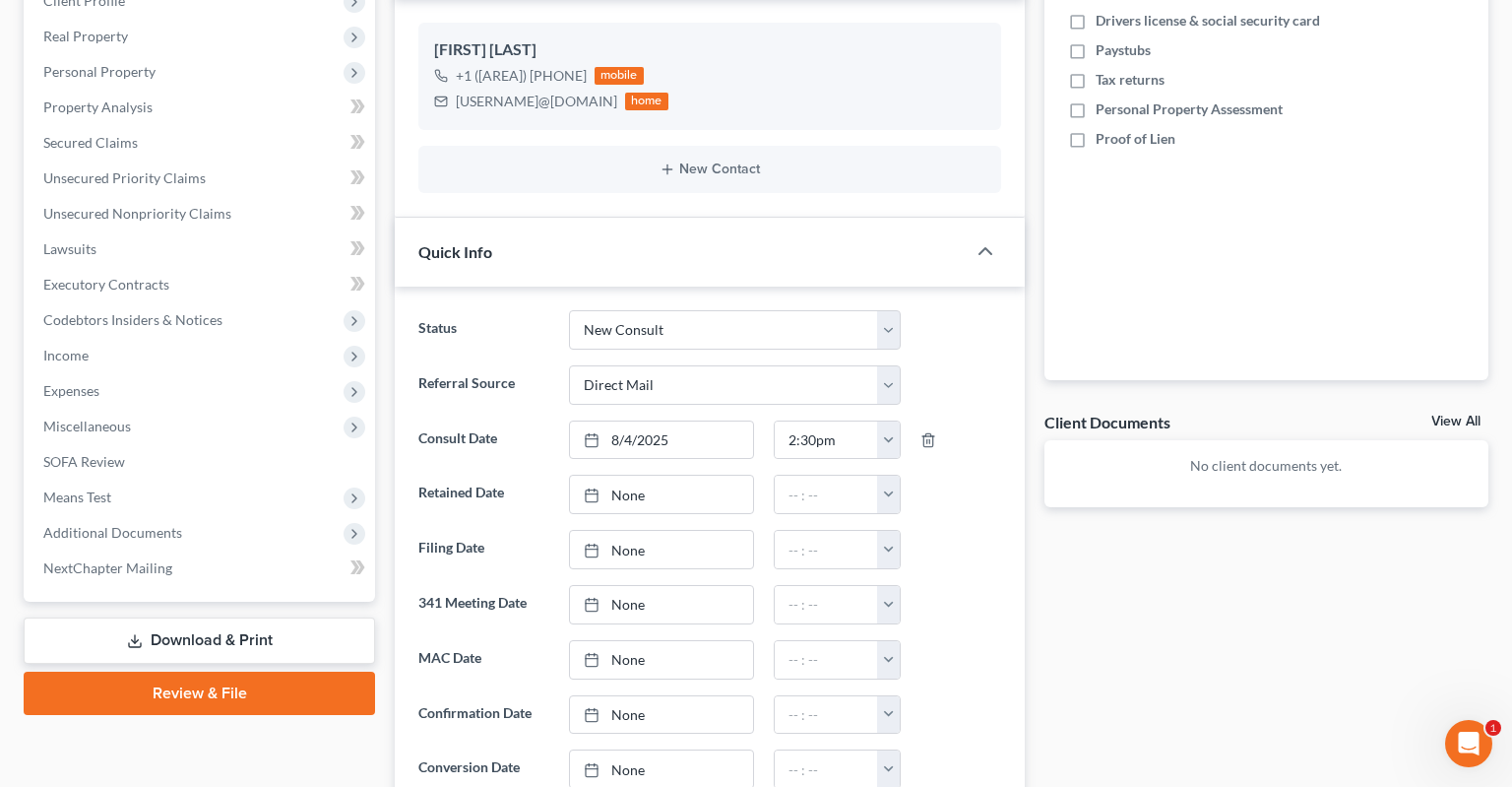 drag, startPoint x: 1026, startPoint y: 399, endPoint x: 1013, endPoint y: 400, distance: 13.038405 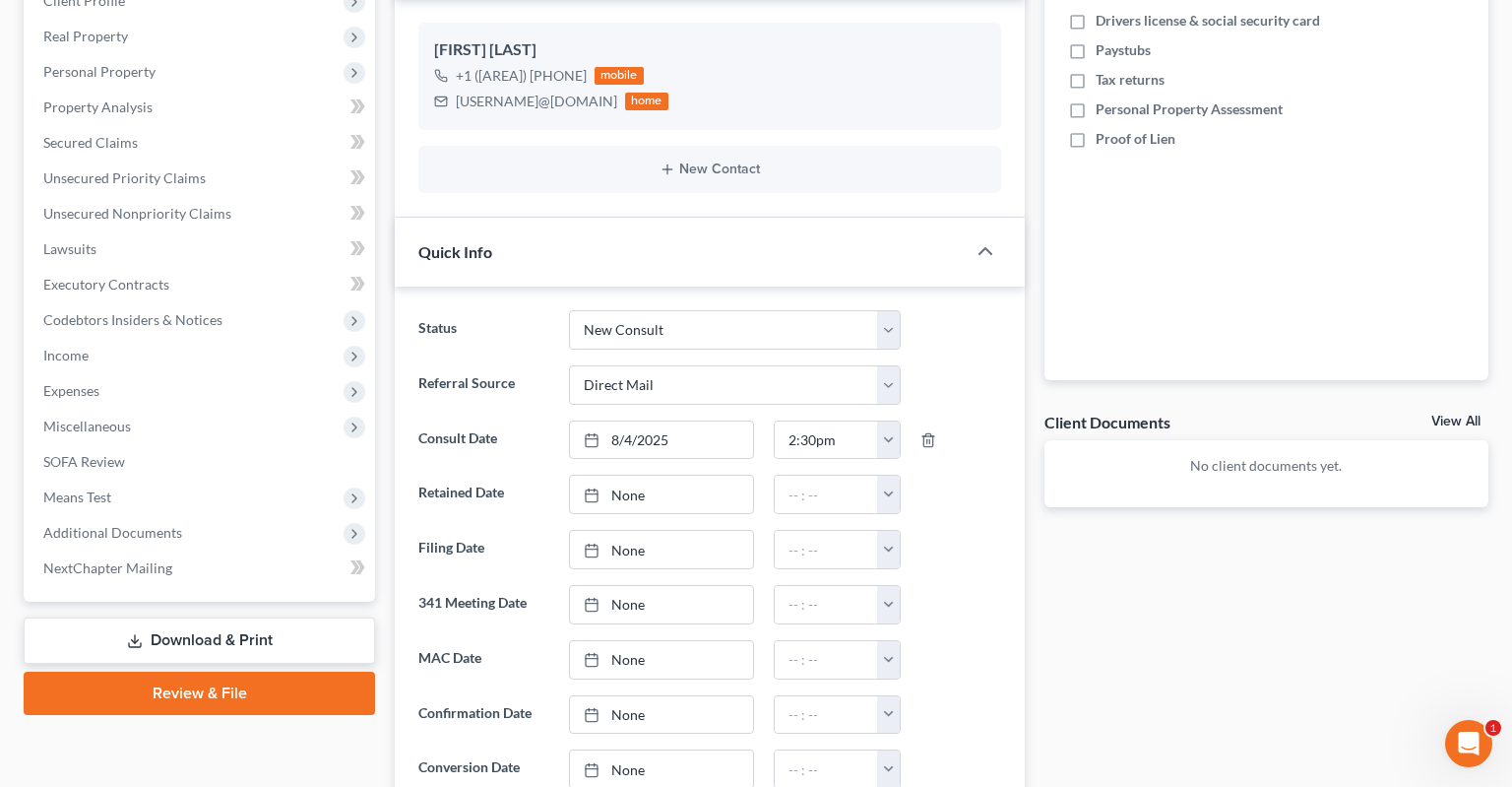 scroll, scrollTop: 0, scrollLeft: 0, axis: both 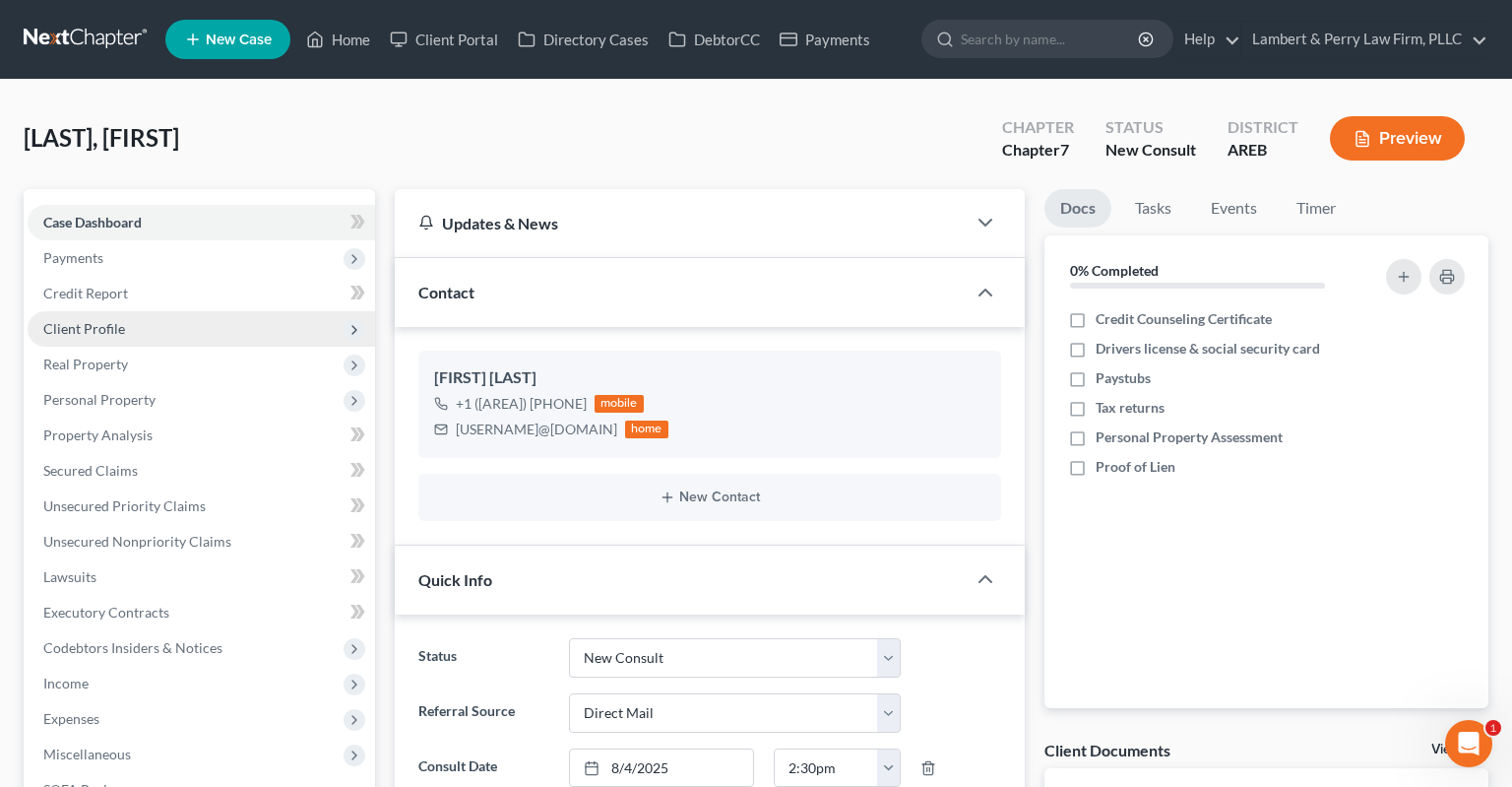 click on "Client Profile" at bounding box center [201, 329] 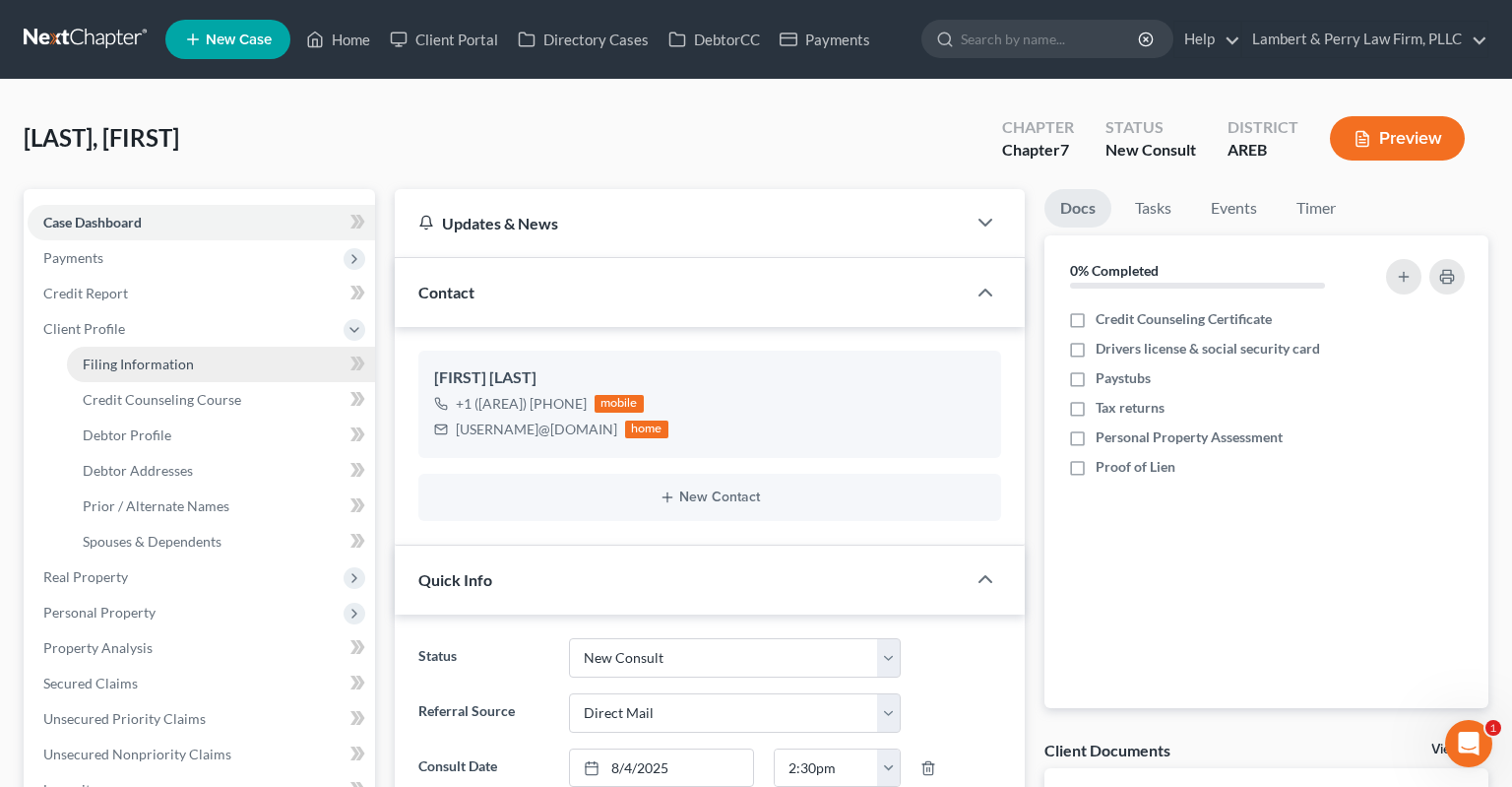 click on "Filing Information" at bounding box center (220, 364) 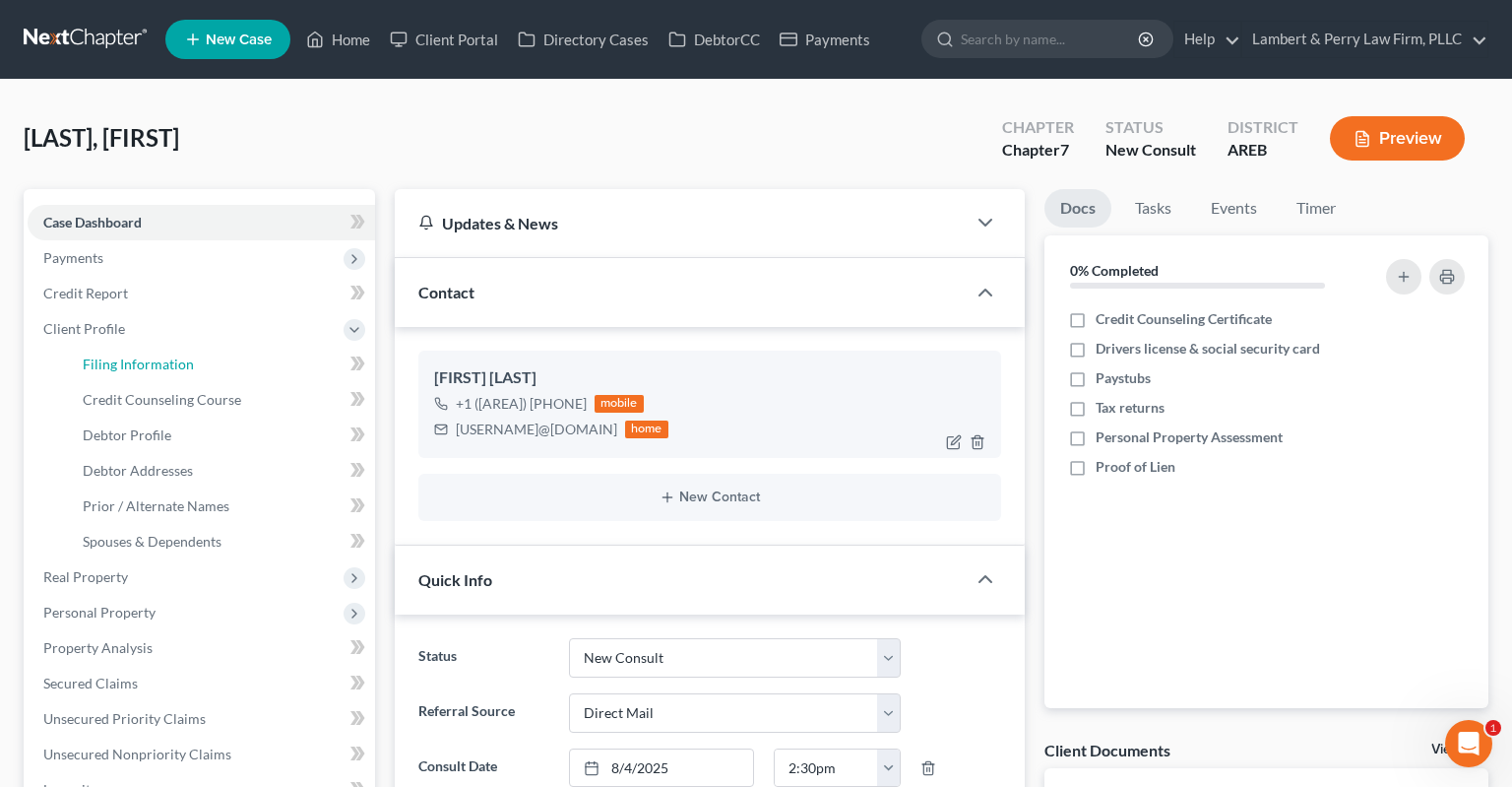 select on "1" 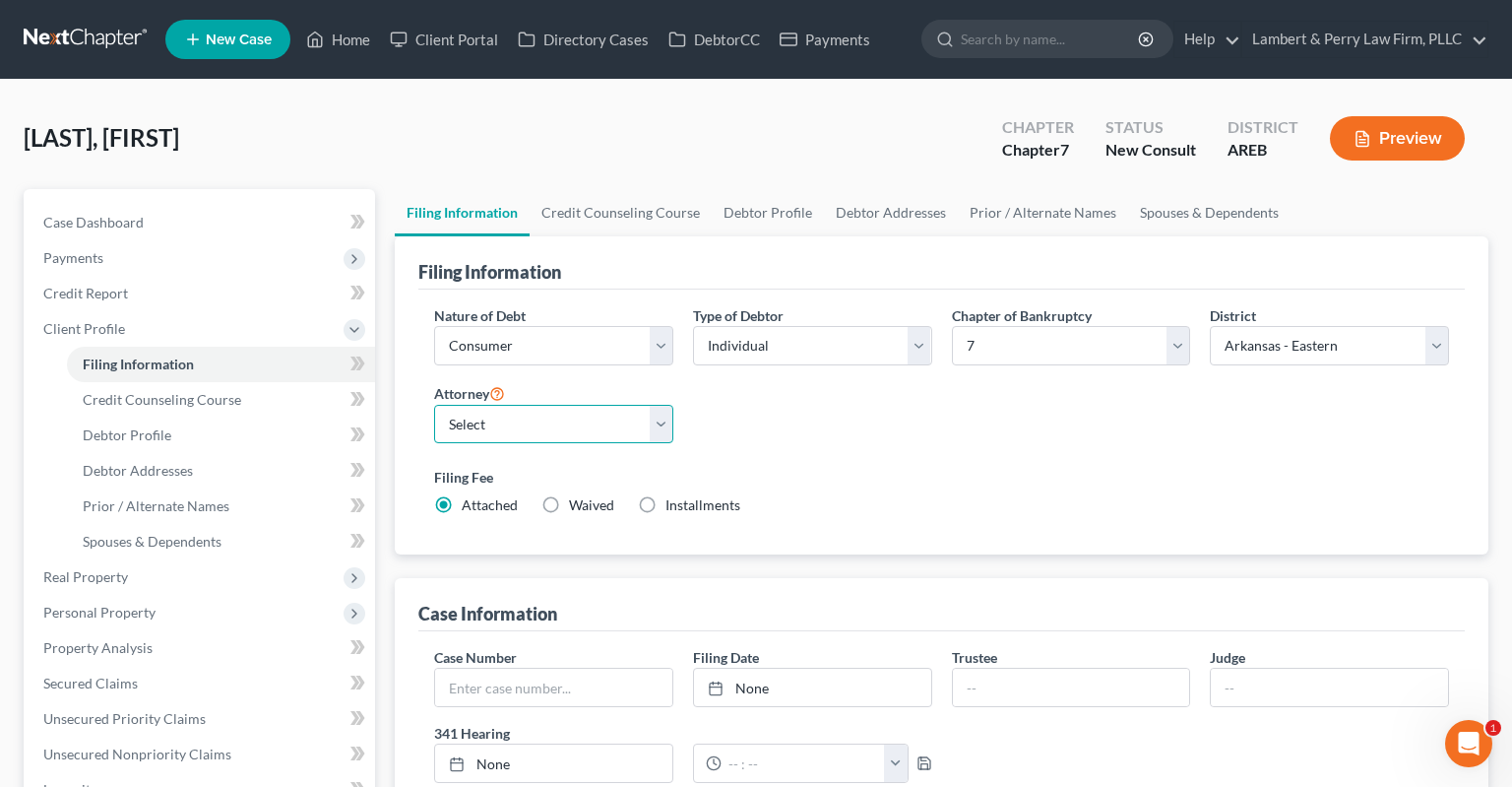 click on "Select Samantha Lambert - AREB Samantha Lambert - ARWB Ben D. Perry - AREB Ben D. Perry - ARWB" at bounding box center (553, 425) 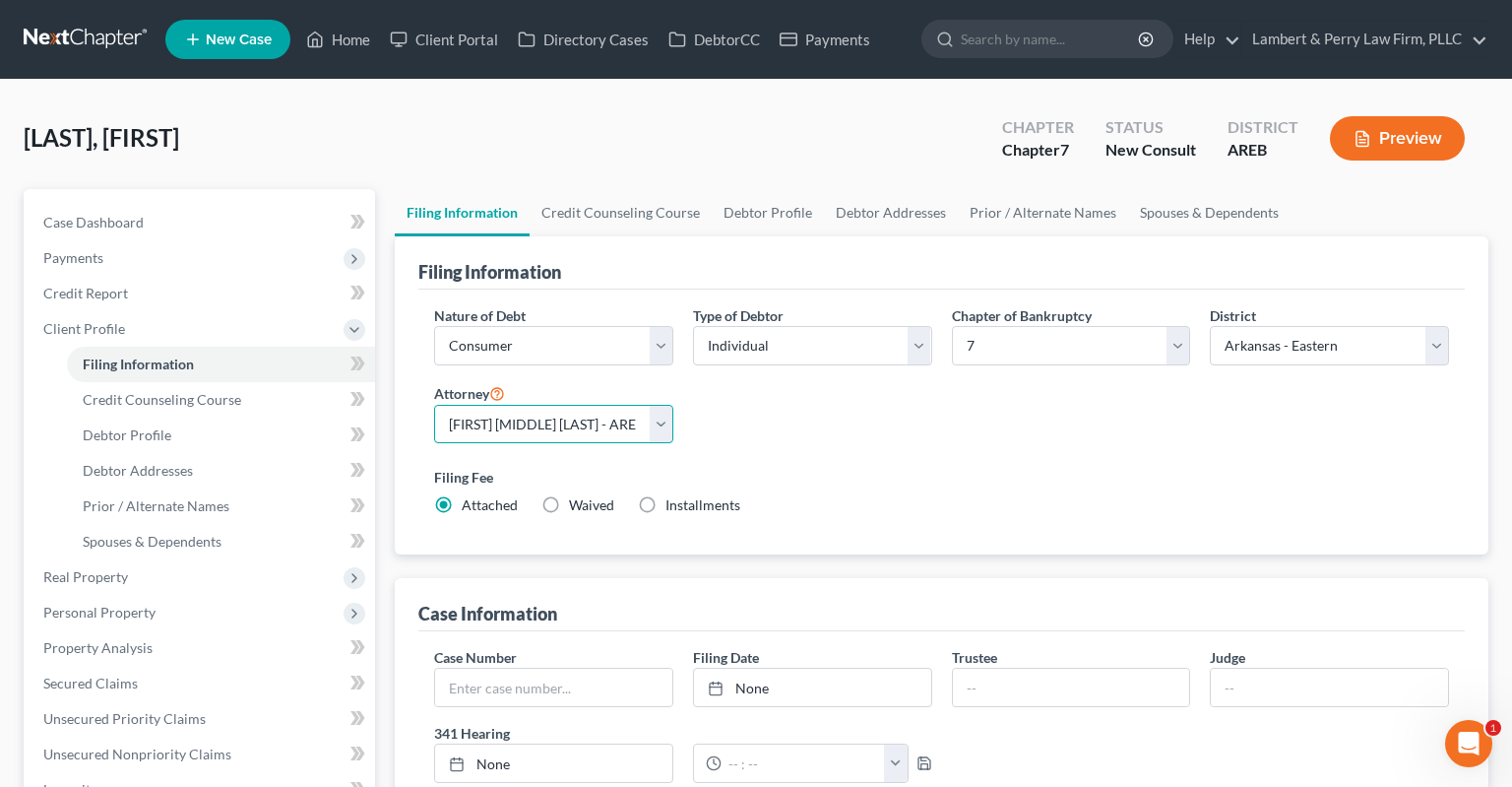 click on "[FIRST] [MIDDLE] [LAST] - AREB" at bounding box center [0, 0] 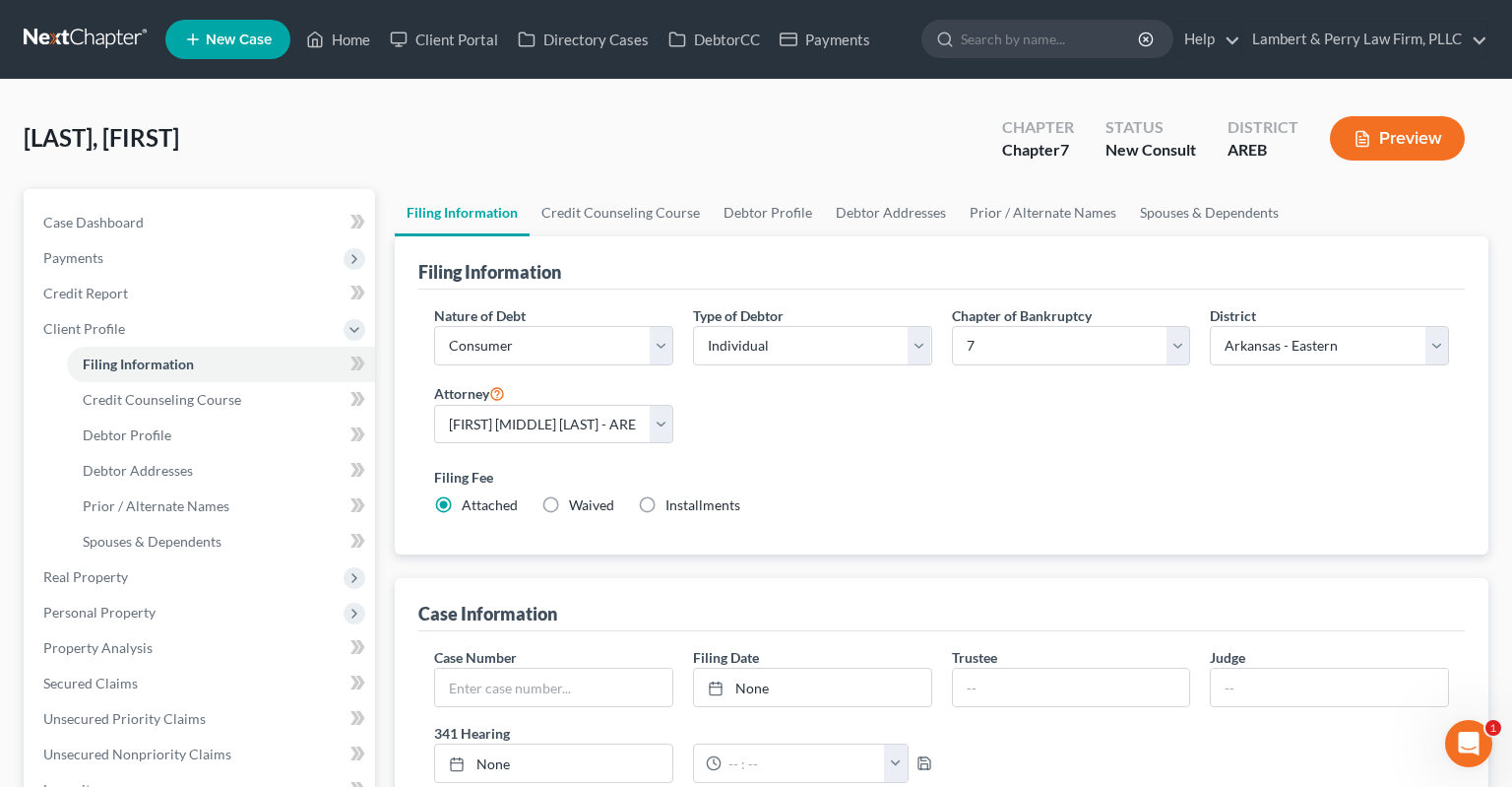 click on "Filing Fee" at bounding box center [941, 477] 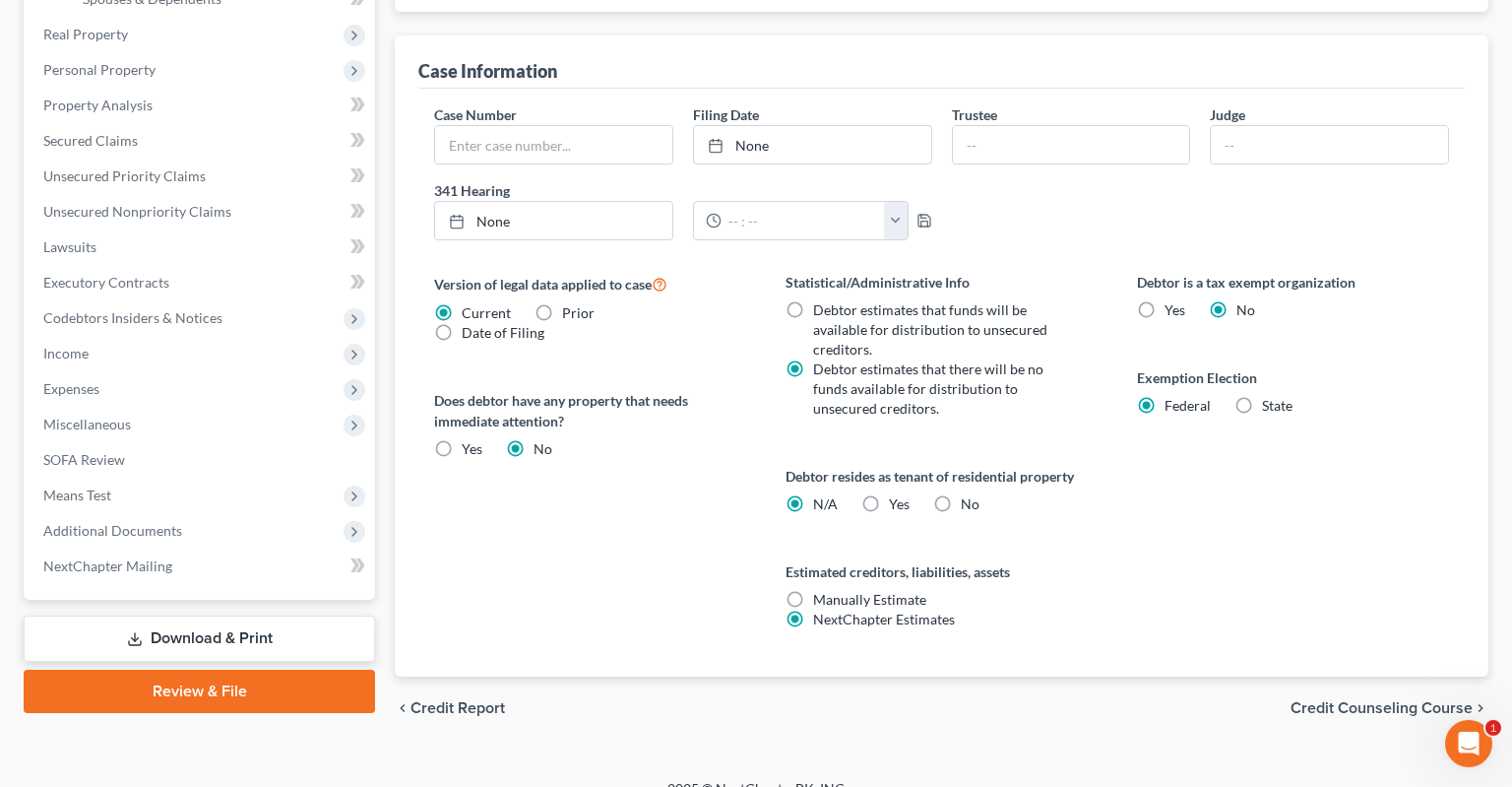 scroll, scrollTop: 567, scrollLeft: 0, axis: vertical 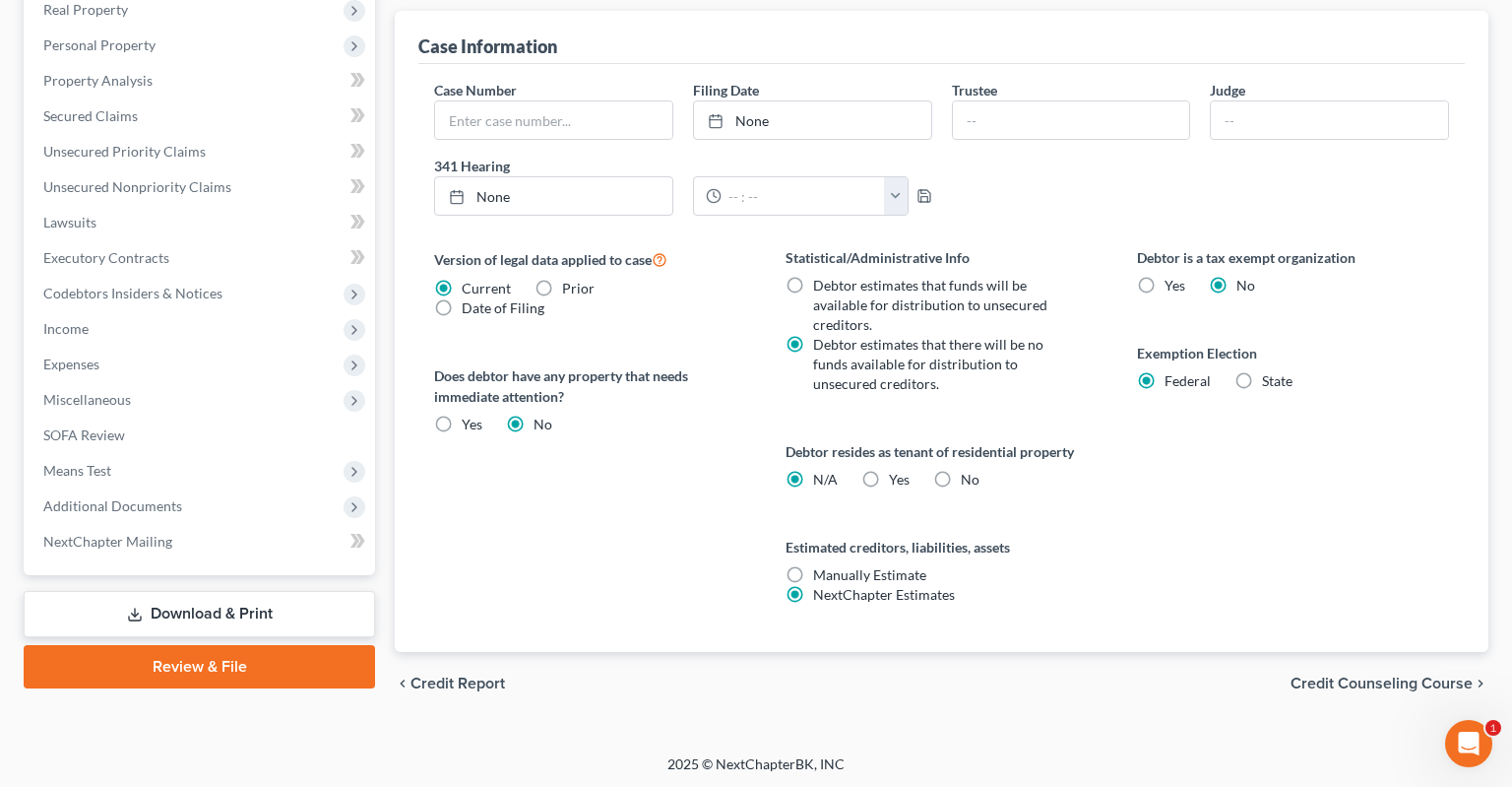 click on "No" at bounding box center [970, 480] 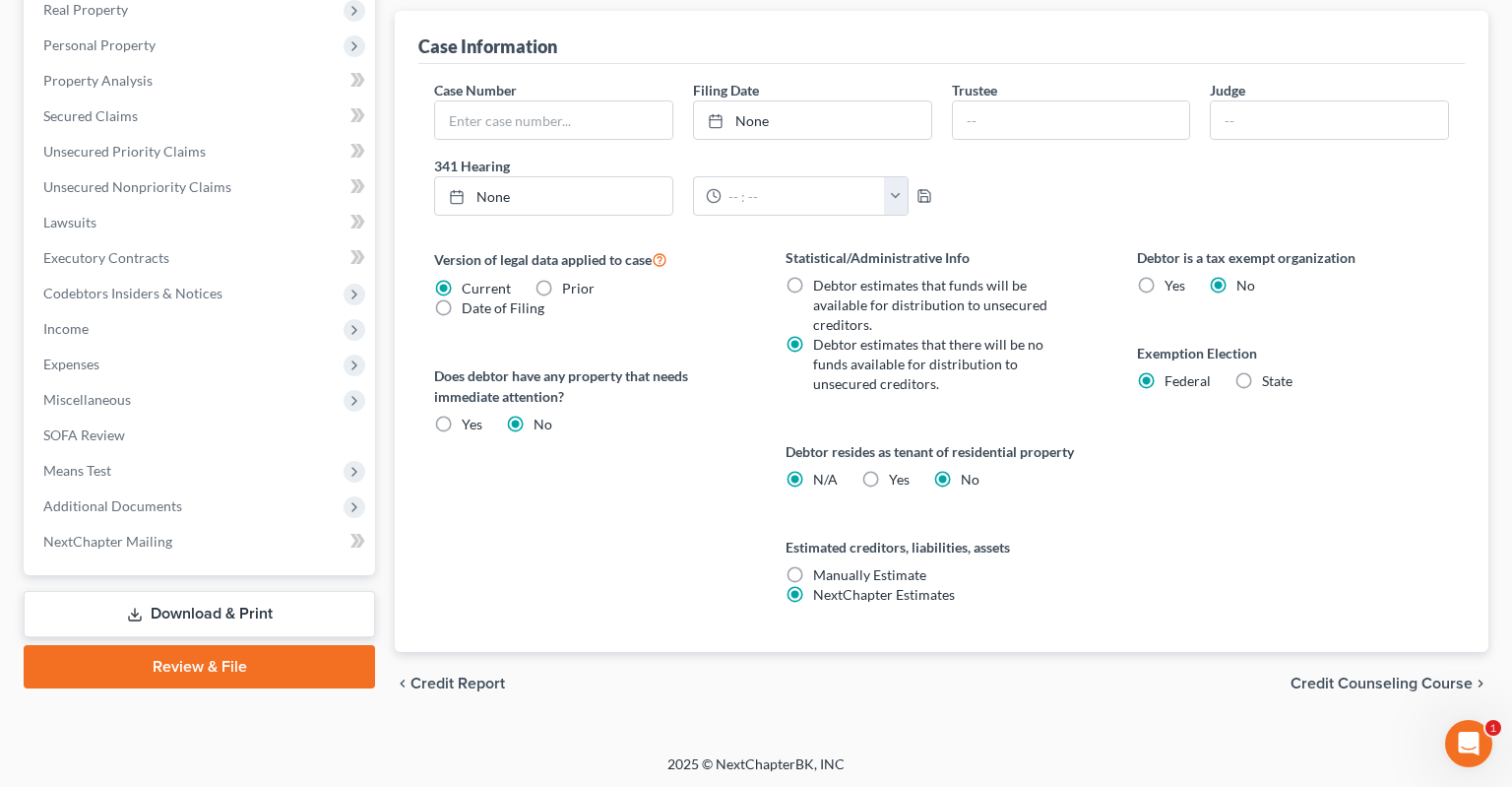 radio on "false" 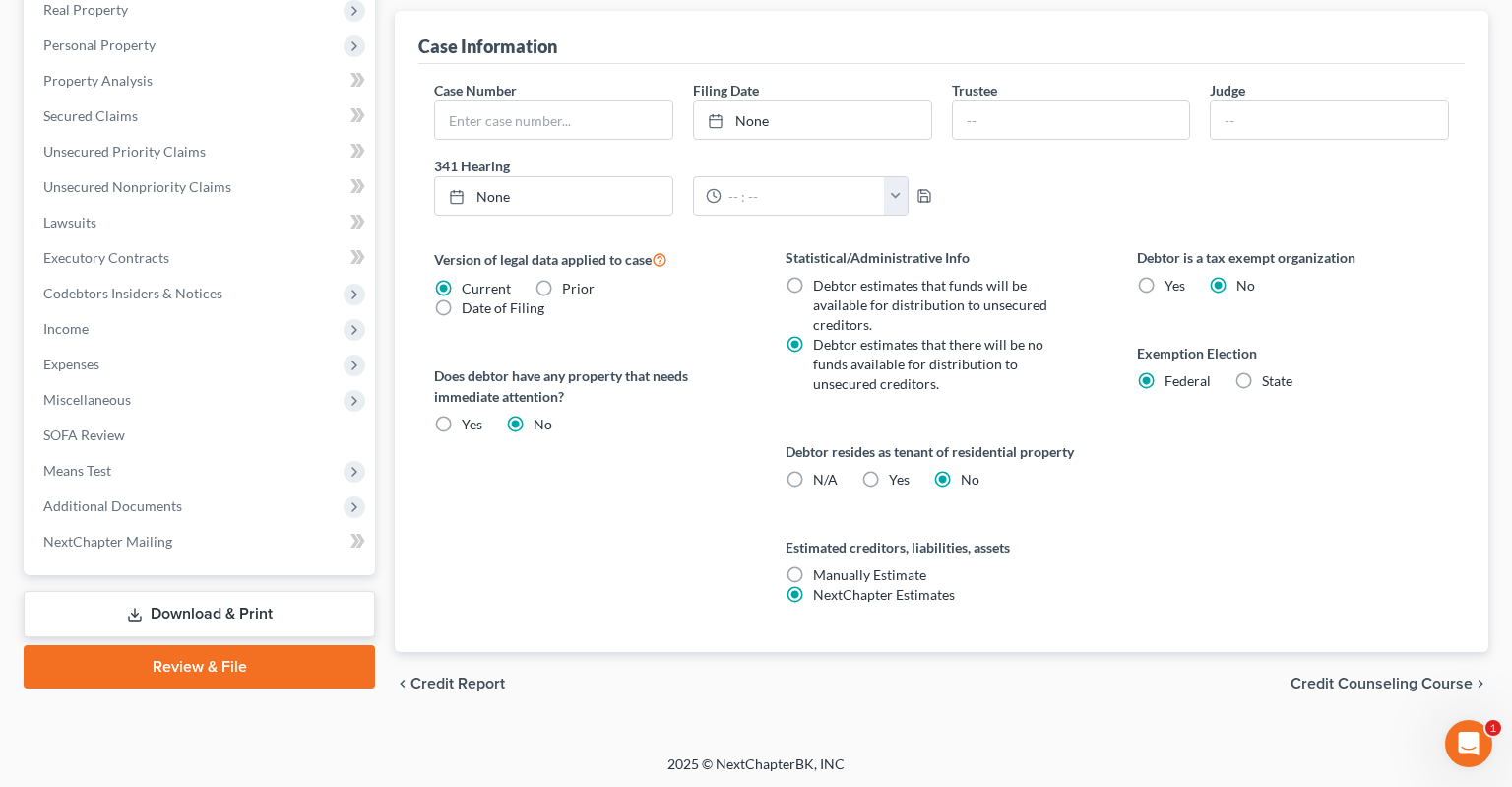 click on "Statistical/Administrative Info Debtor estimates that funds will be available for distribution to unsecured creditors. Debtor estimates that there will be no funds available for distribution to unsecured creditors. Debtor resides as tenant of residential property N/A Yes Yes No Estimated creditors, liabilities, assets Manually Estimate Manually Estimate NextChapter Estimates" at bounding box center (941, 449) 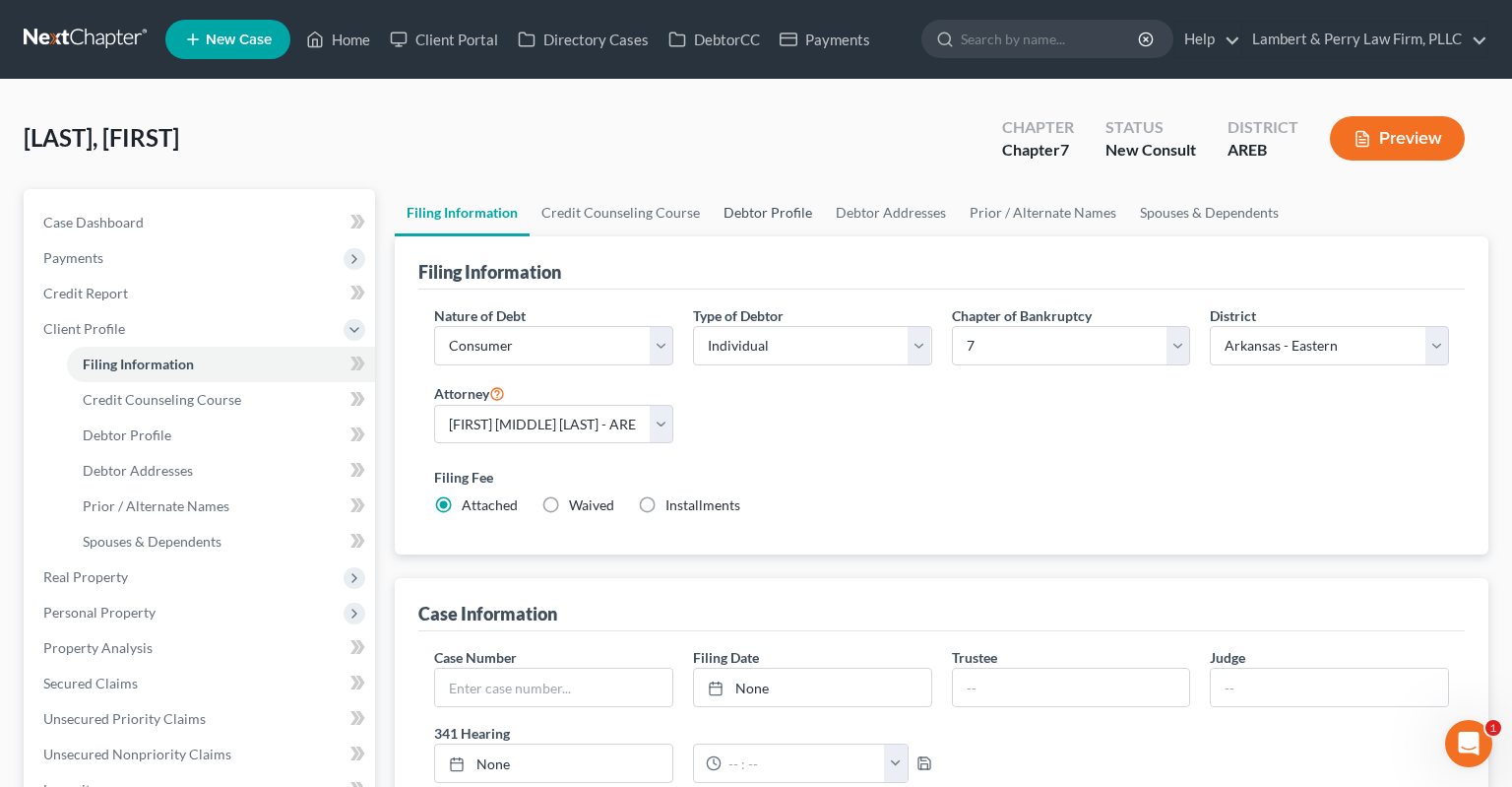 click on "Debtor Profile" at bounding box center (768, 213) 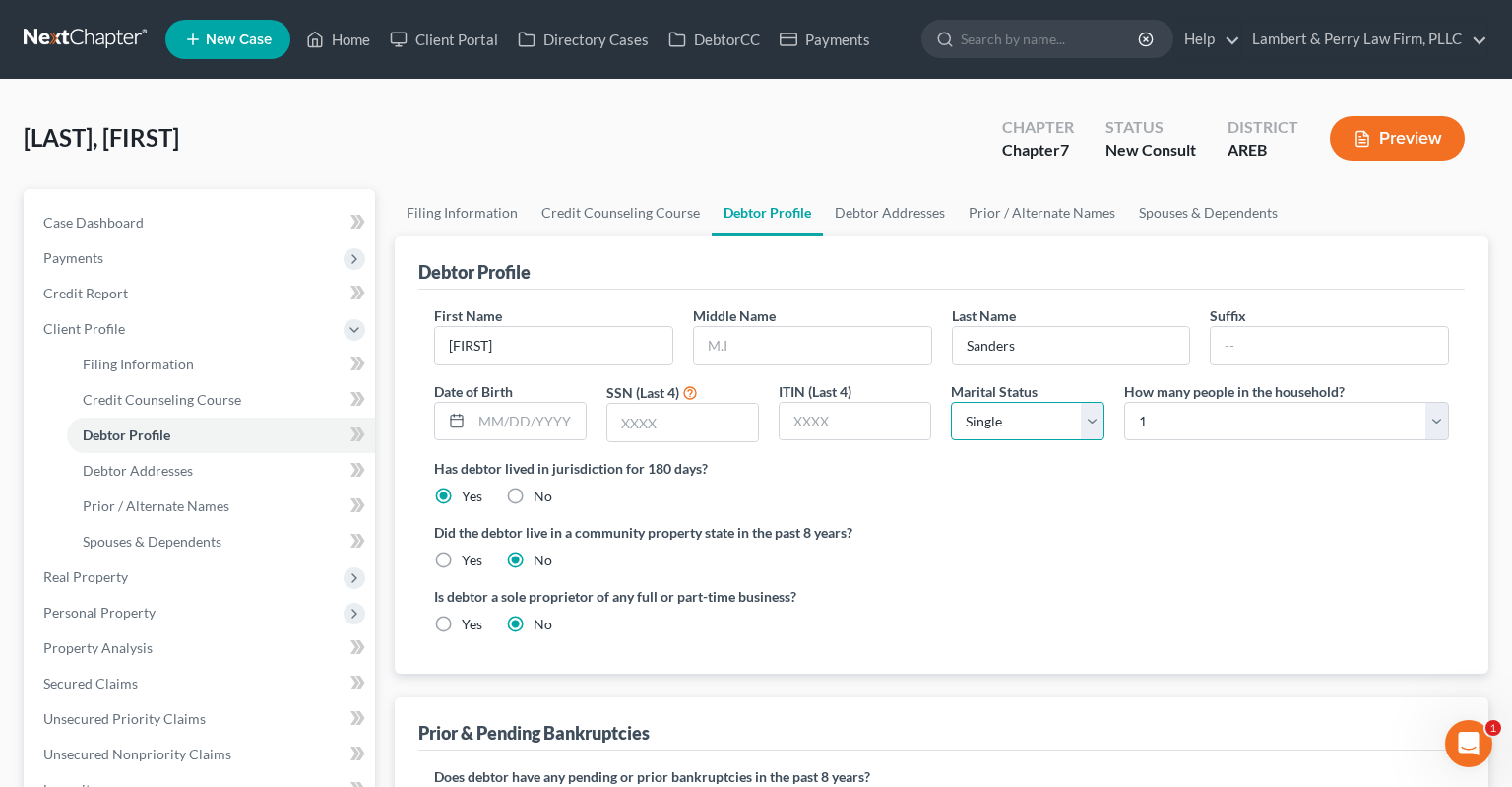 click on "Select Single Married Separated Divorced Widowed" at bounding box center [1027, 422] 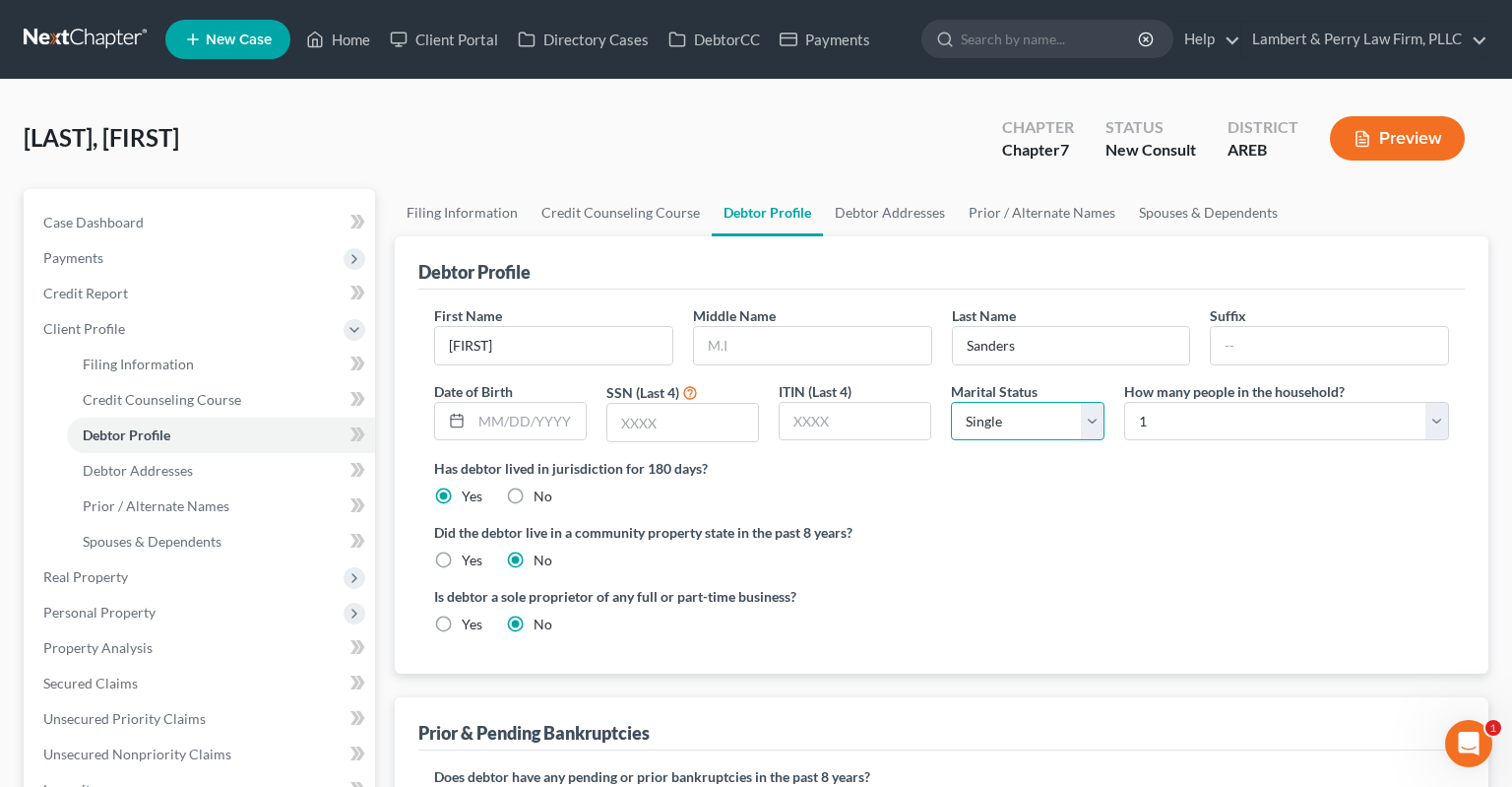 click on "Single" at bounding box center [0, 0] 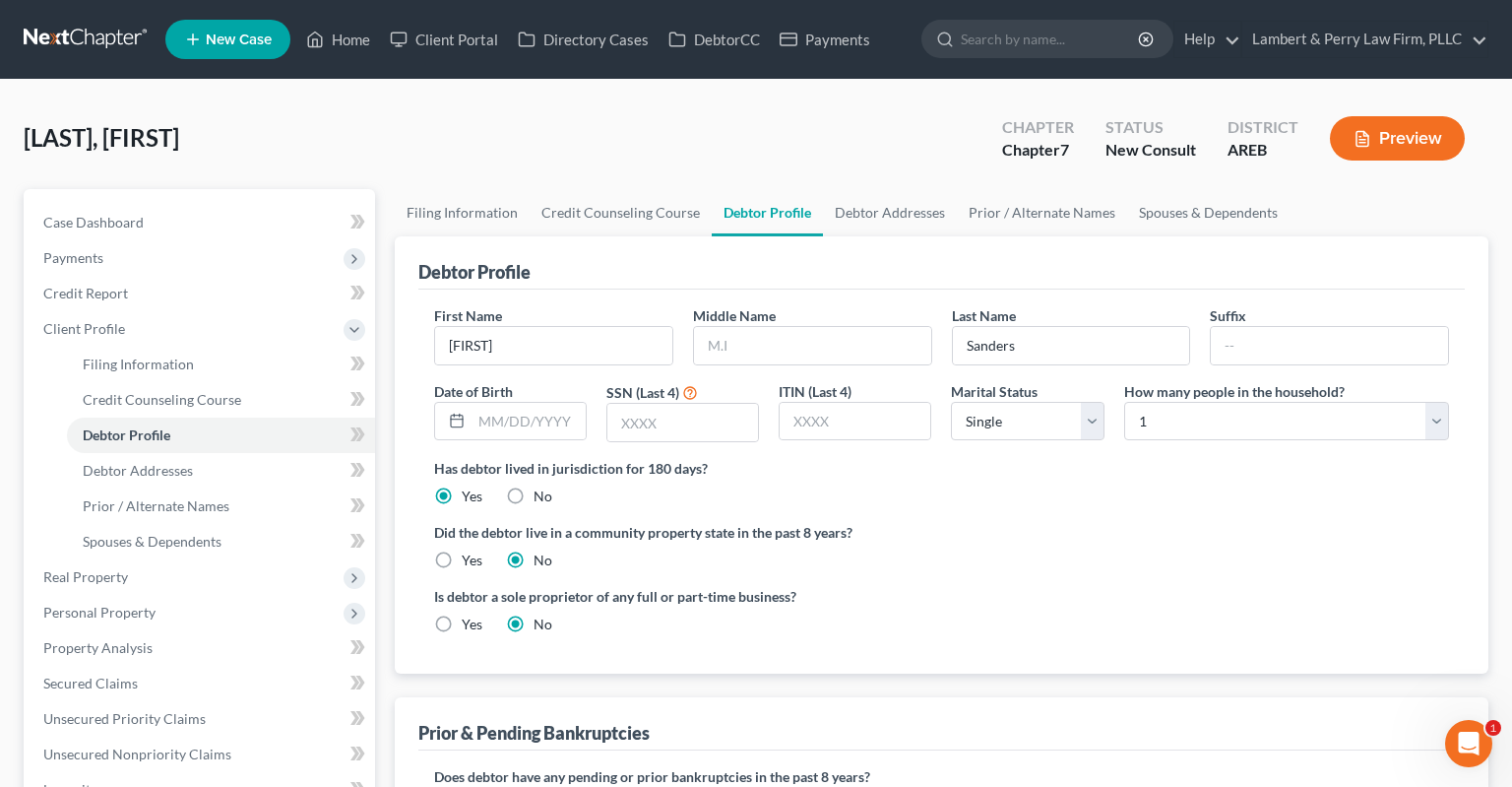 click on "First Name [FIRST] Middle Name Last Name [LAST] Suffix Date of Birth         SSN (Last 4)   ITIN (Last 4) Marital Status Select Single Married Separated Divorced Widowed How many people in the household? Select 1 2 3 4 5 6 7 8 9 10 11 12 13 14 15 16 17 18 19 20" at bounding box center [941, 381] 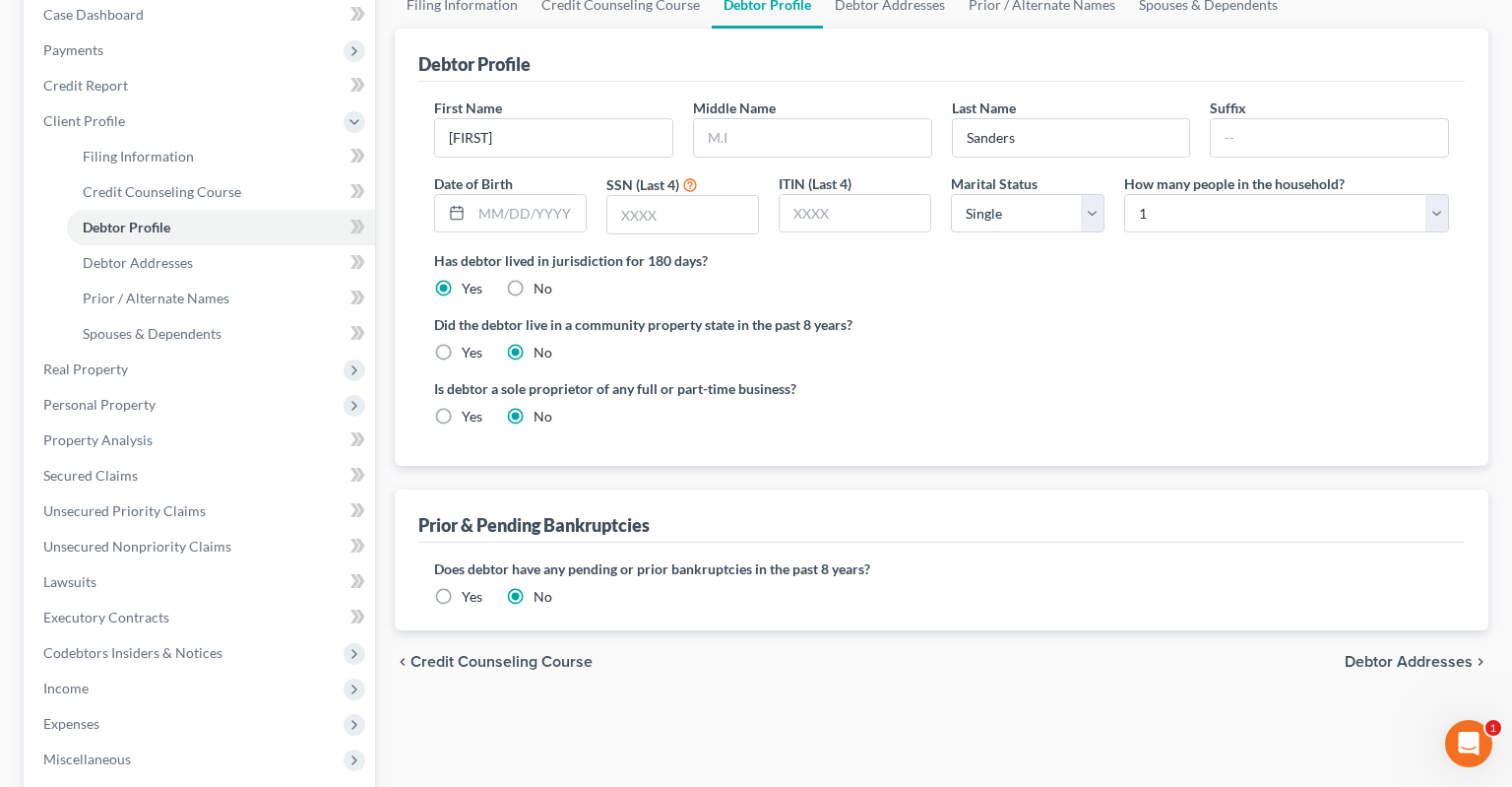 scroll, scrollTop: 0, scrollLeft: 0, axis: both 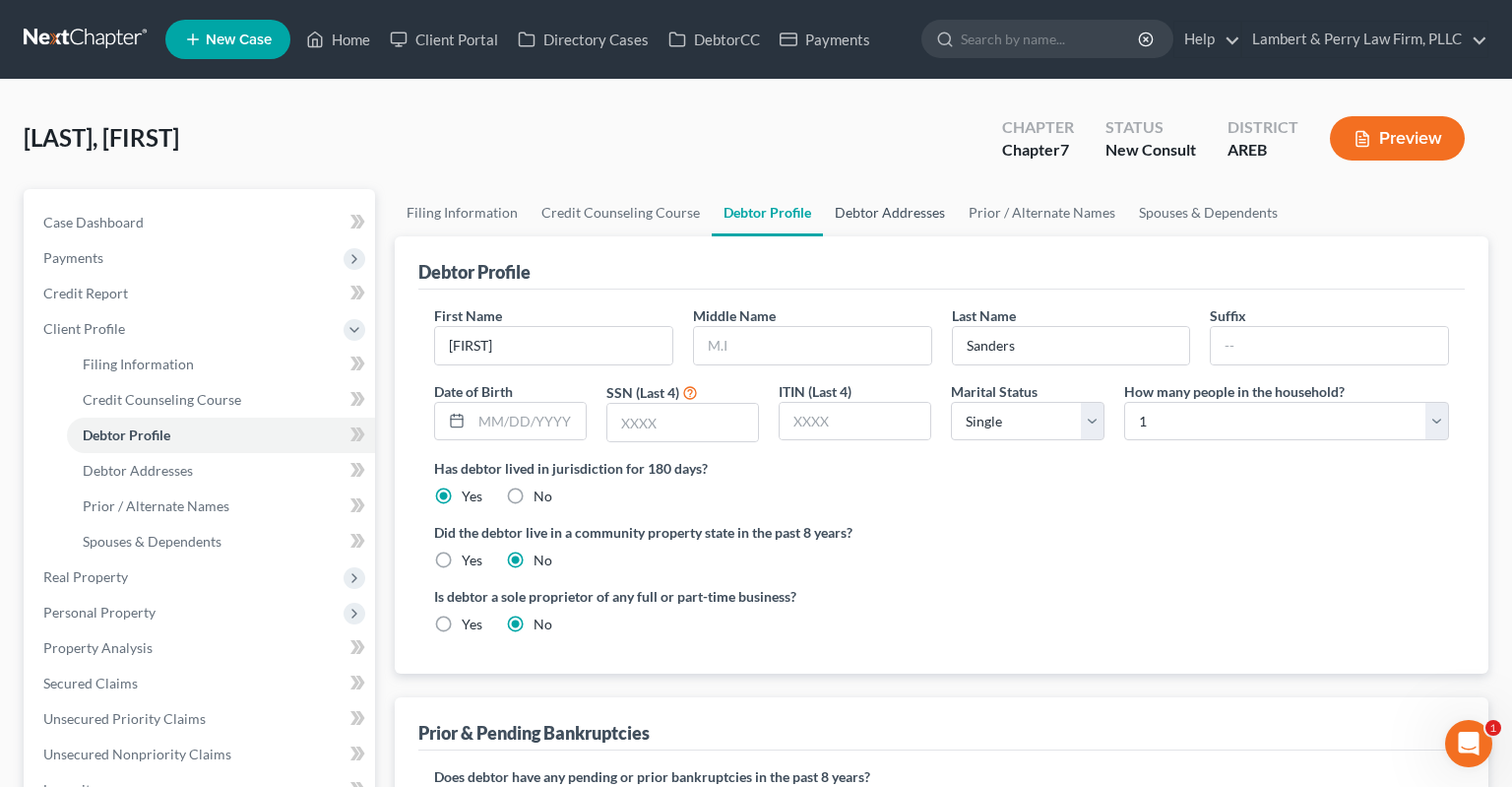click on "Debtor Addresses" at bounding box center (890, 213) 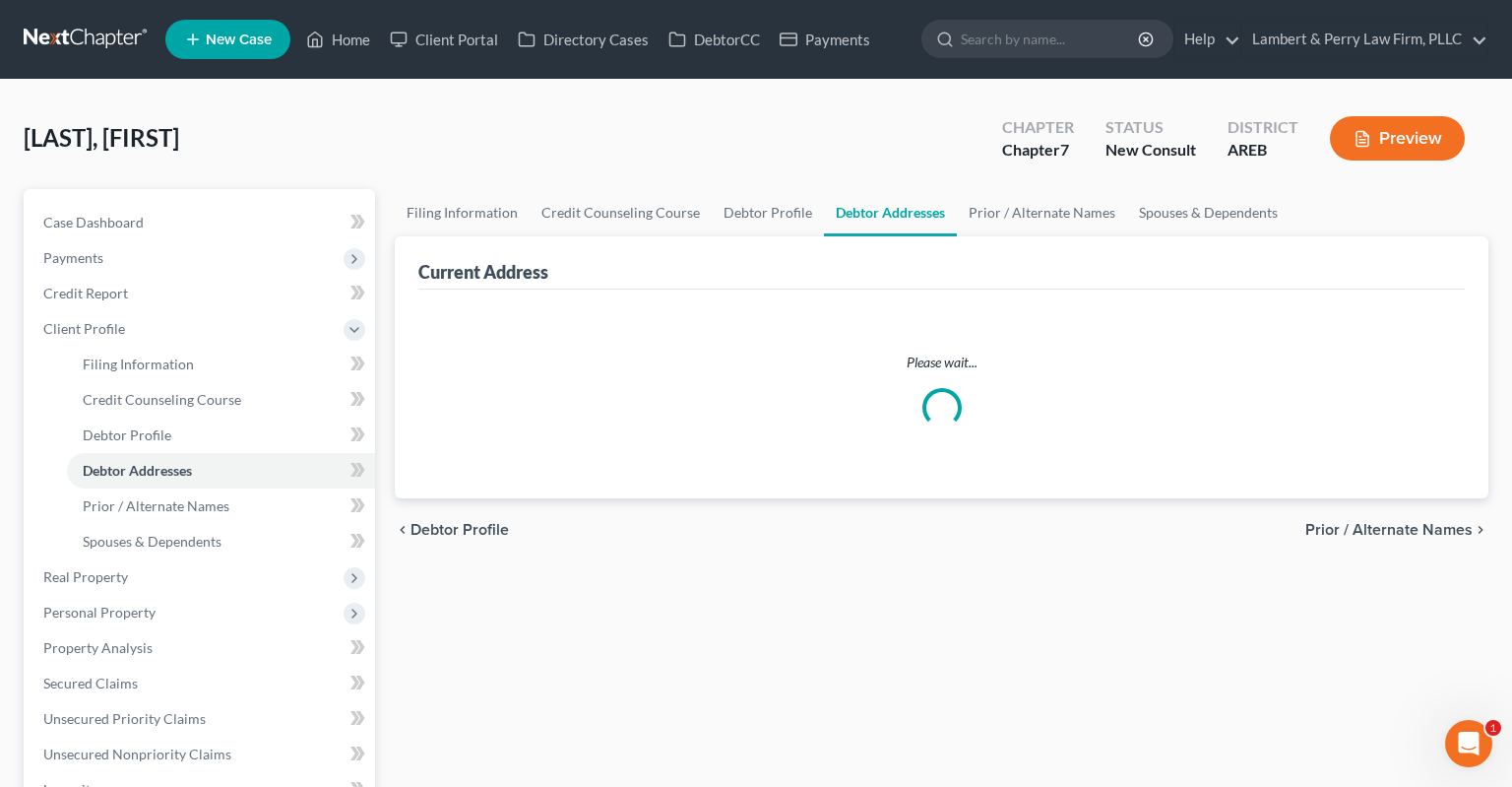 select on "0" 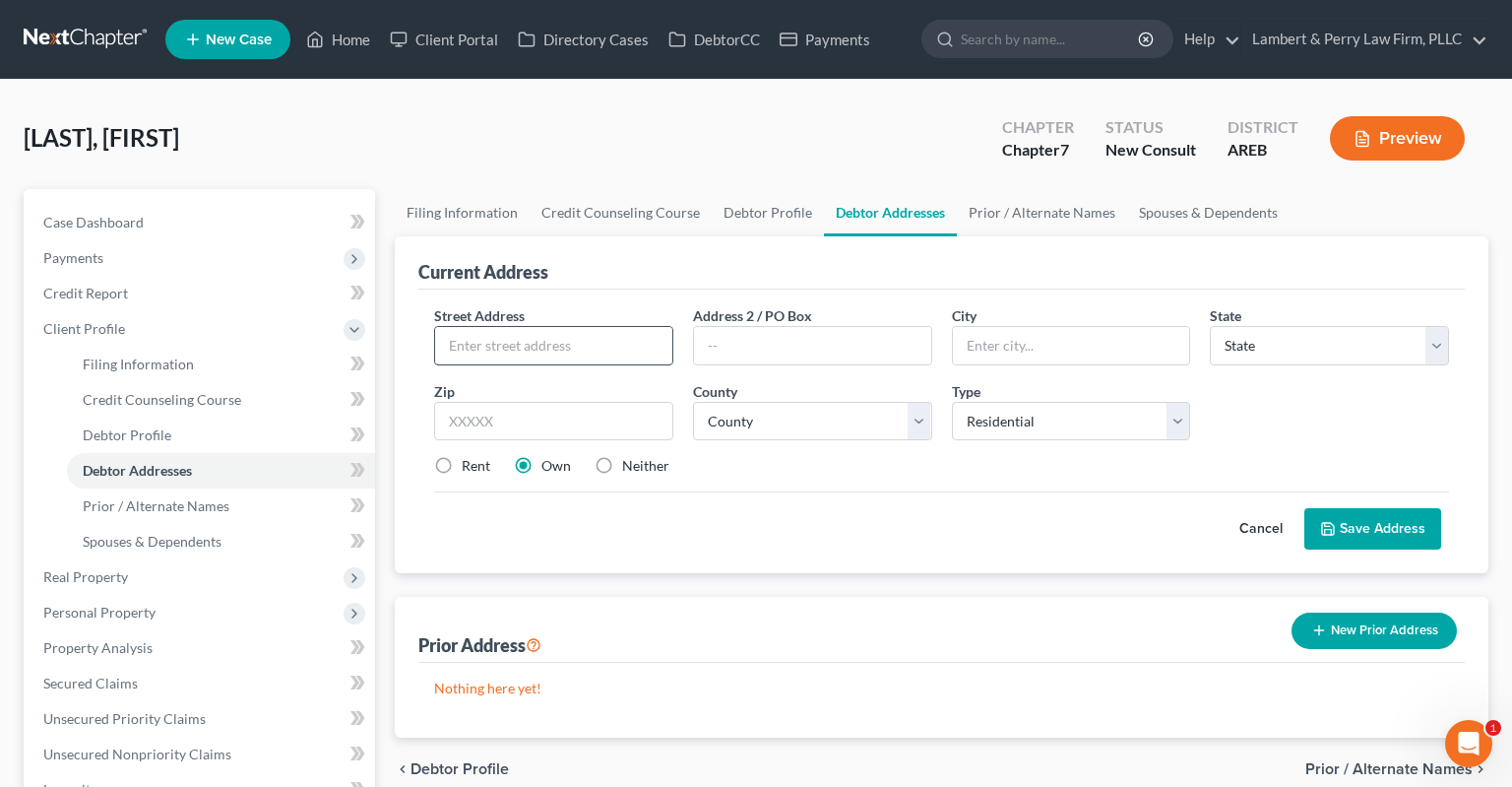 click at bounding box center [553, 346] 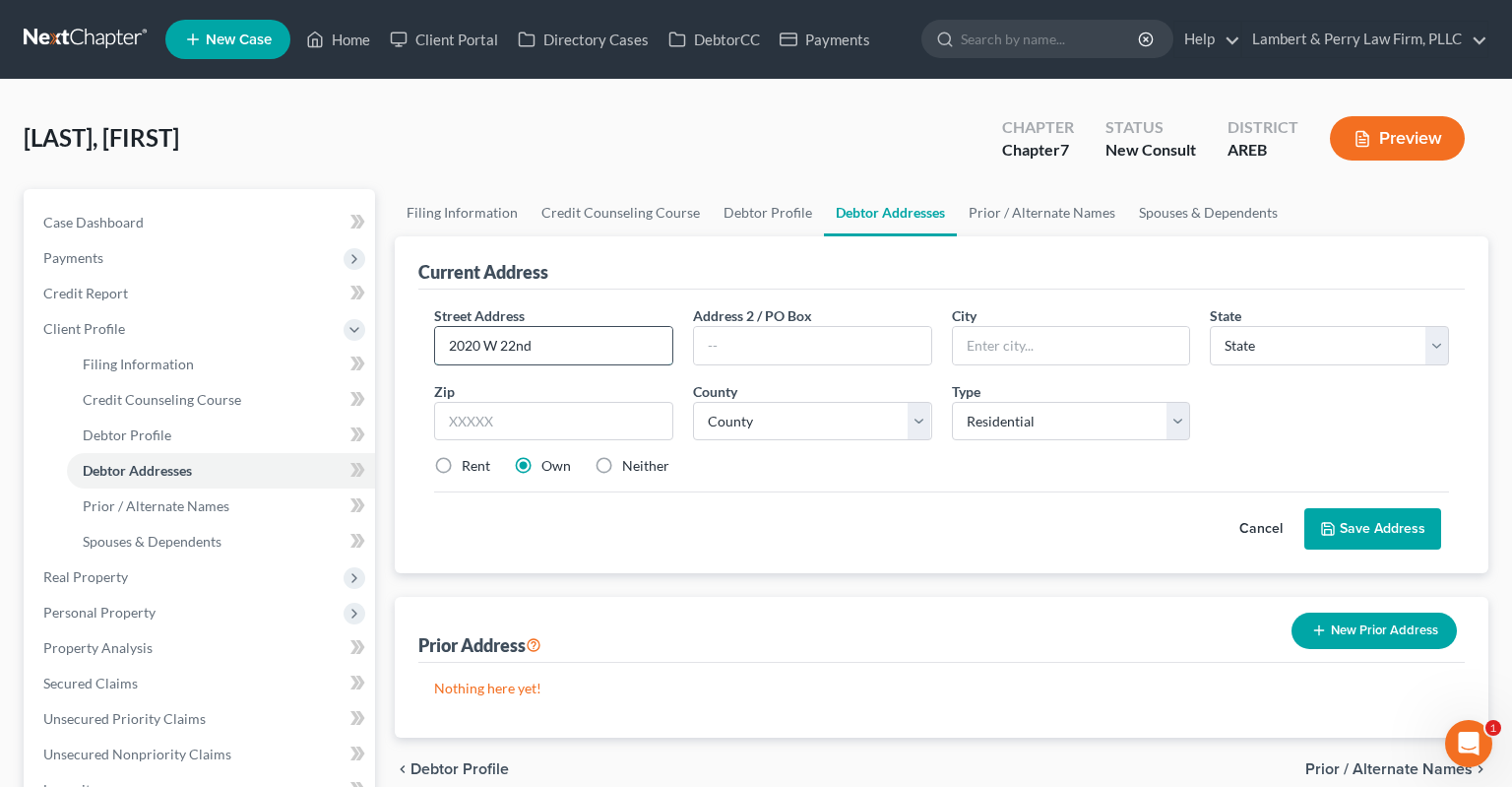 type on "2020 W 22nd" 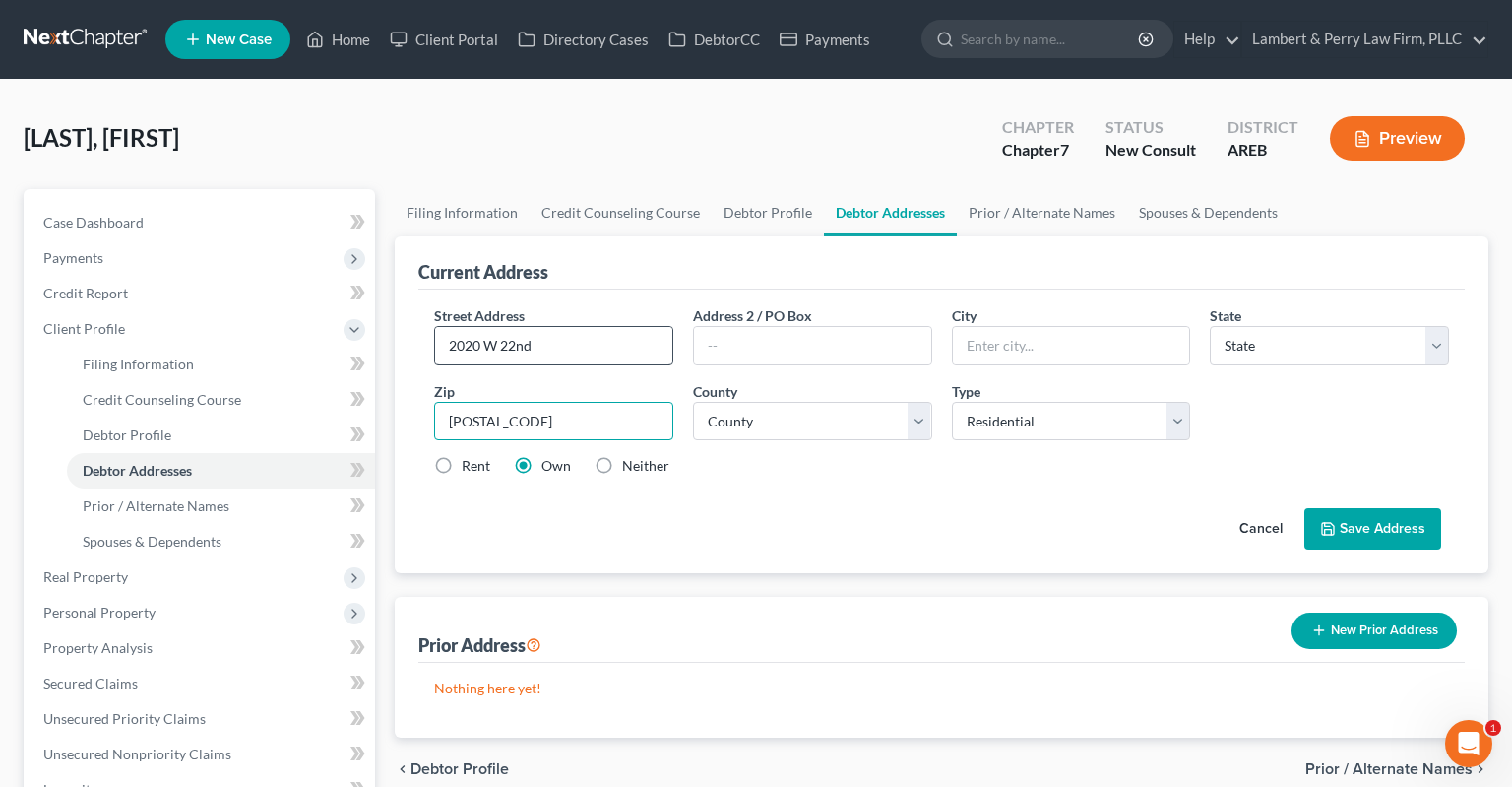 type on "[POSTAL_CODE]" 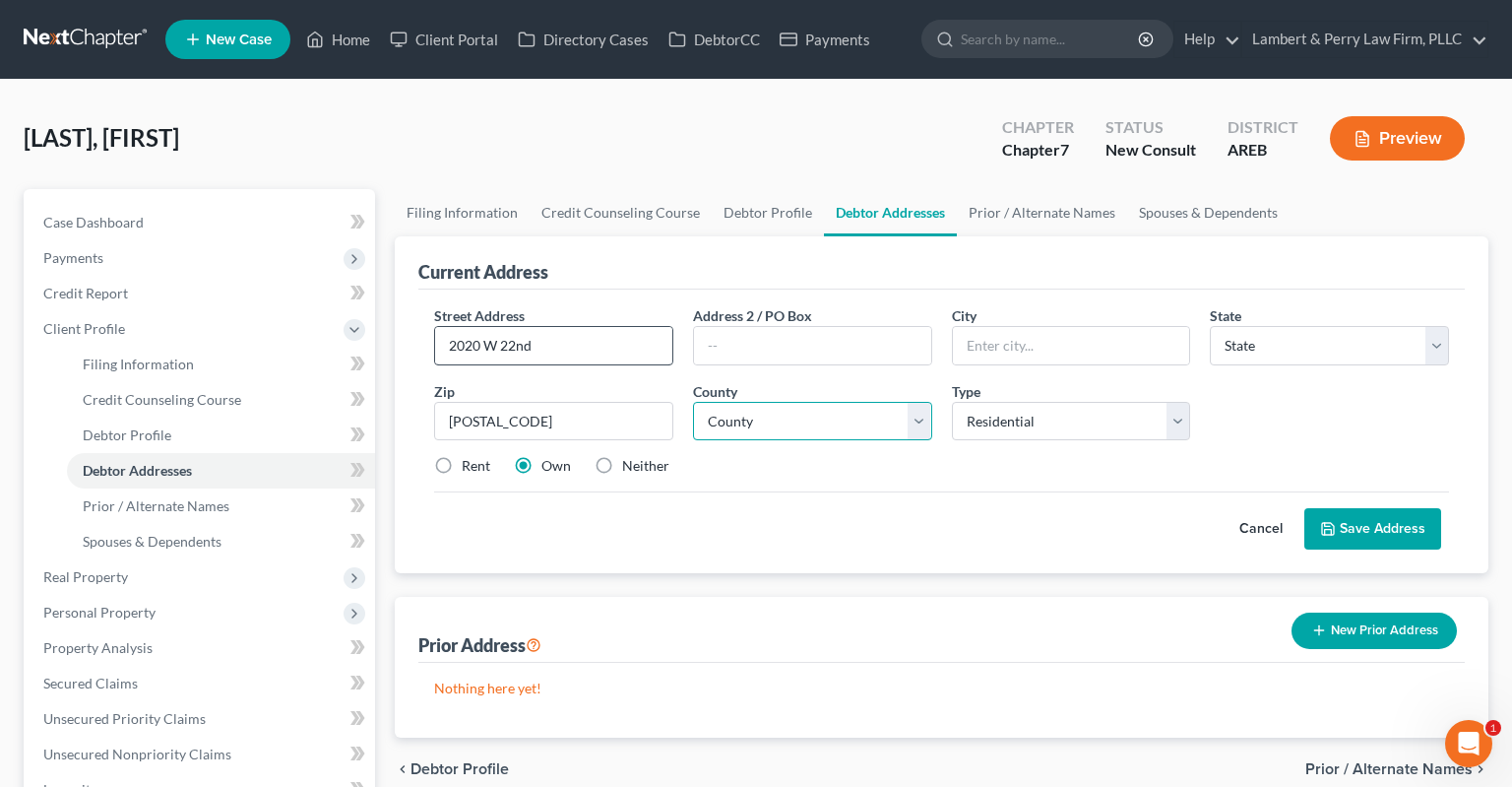 type on "[CITY]" 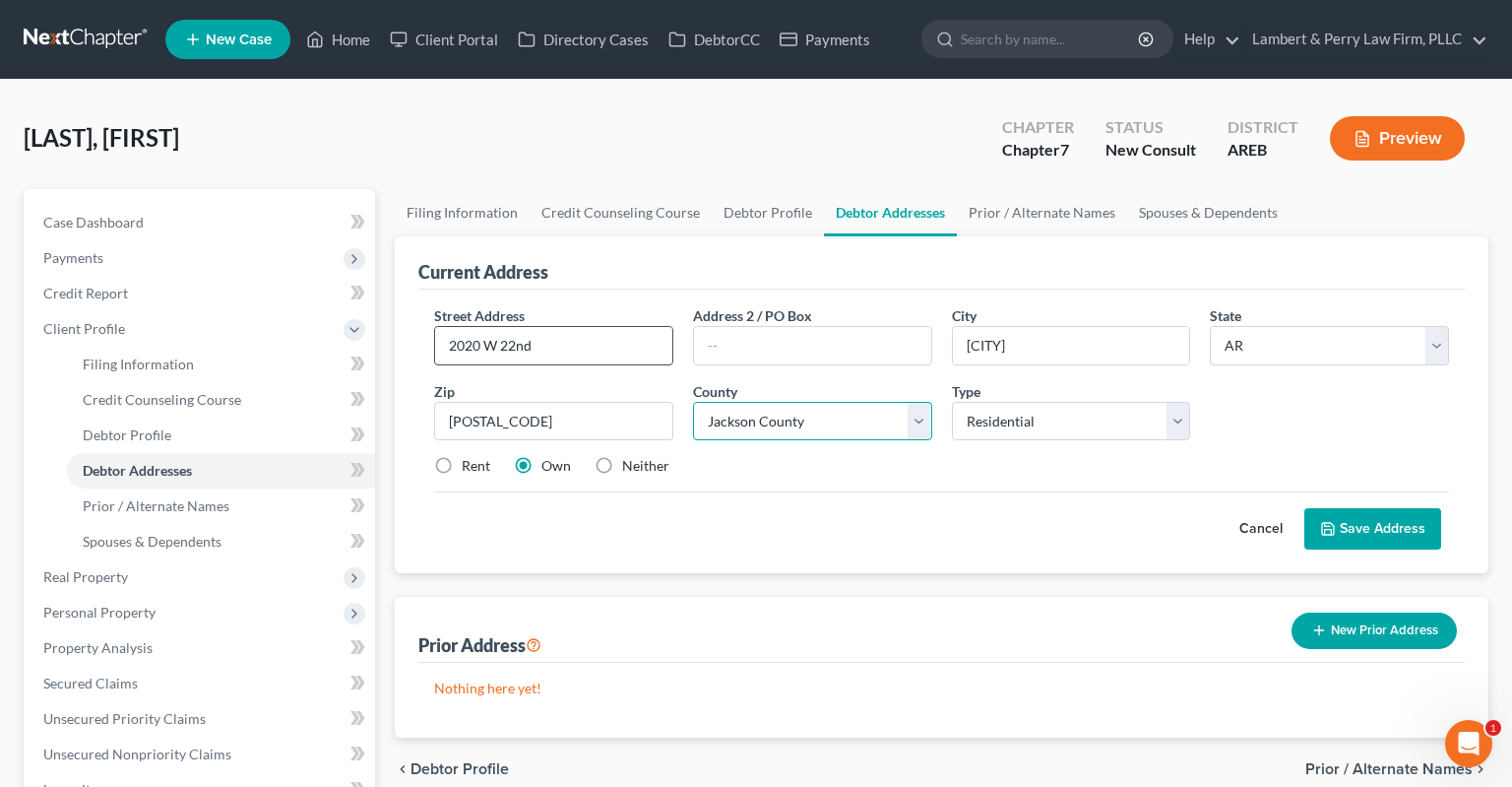 select on "34" 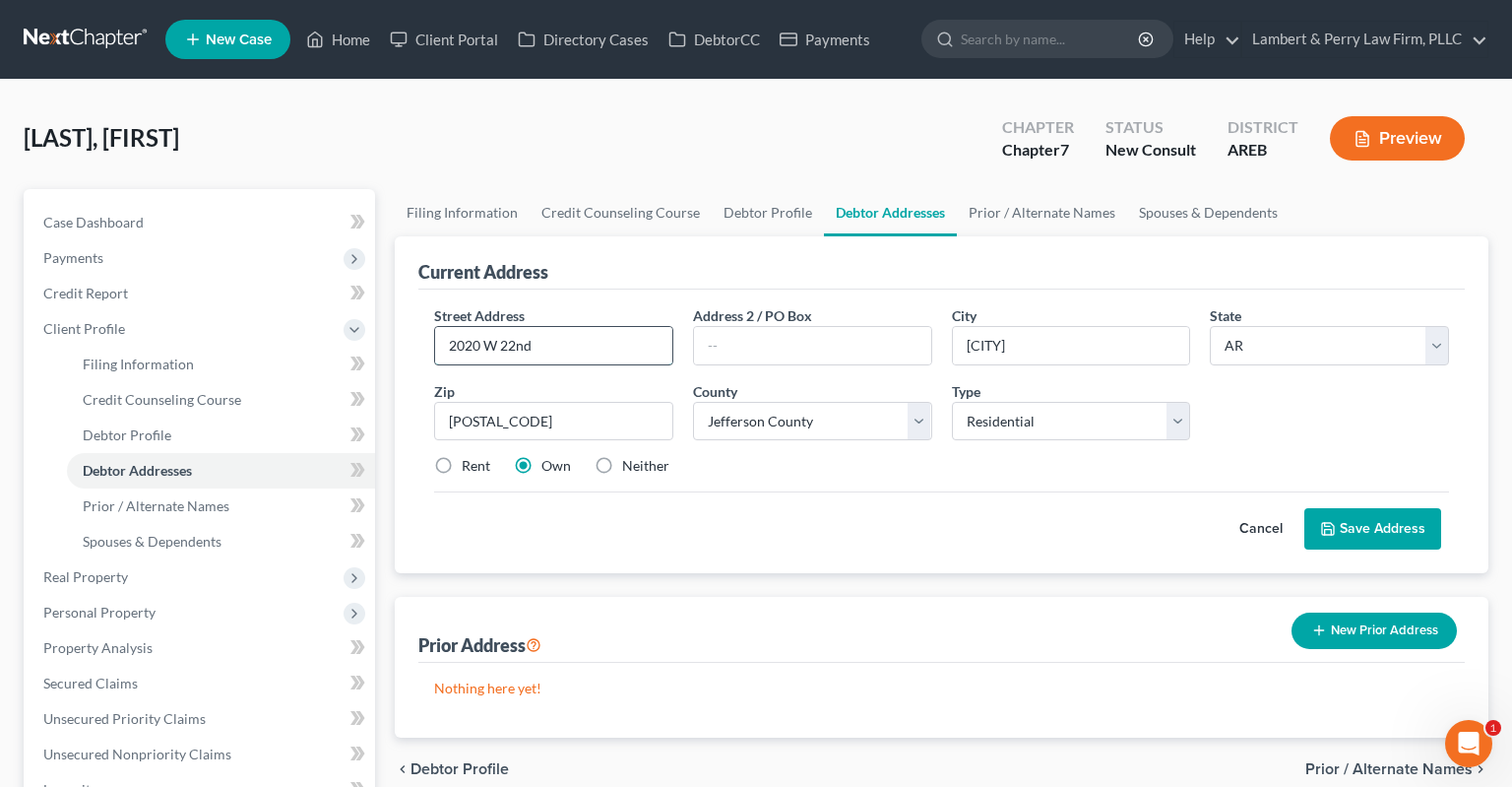 click on "2020 W 22nd" at bounding box center [553, 346] 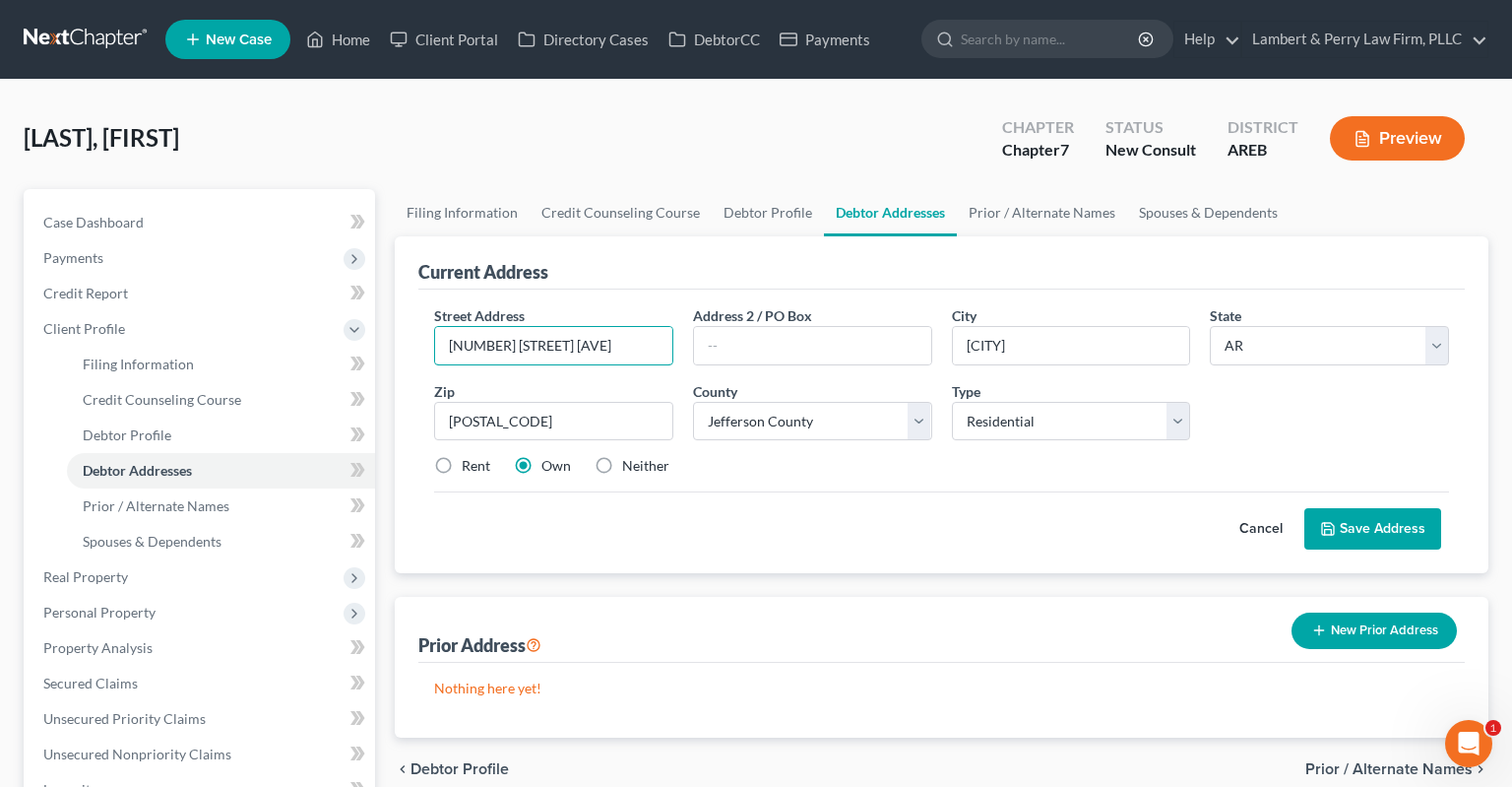 type on "[NUMBER] [STREET] [AVE]" 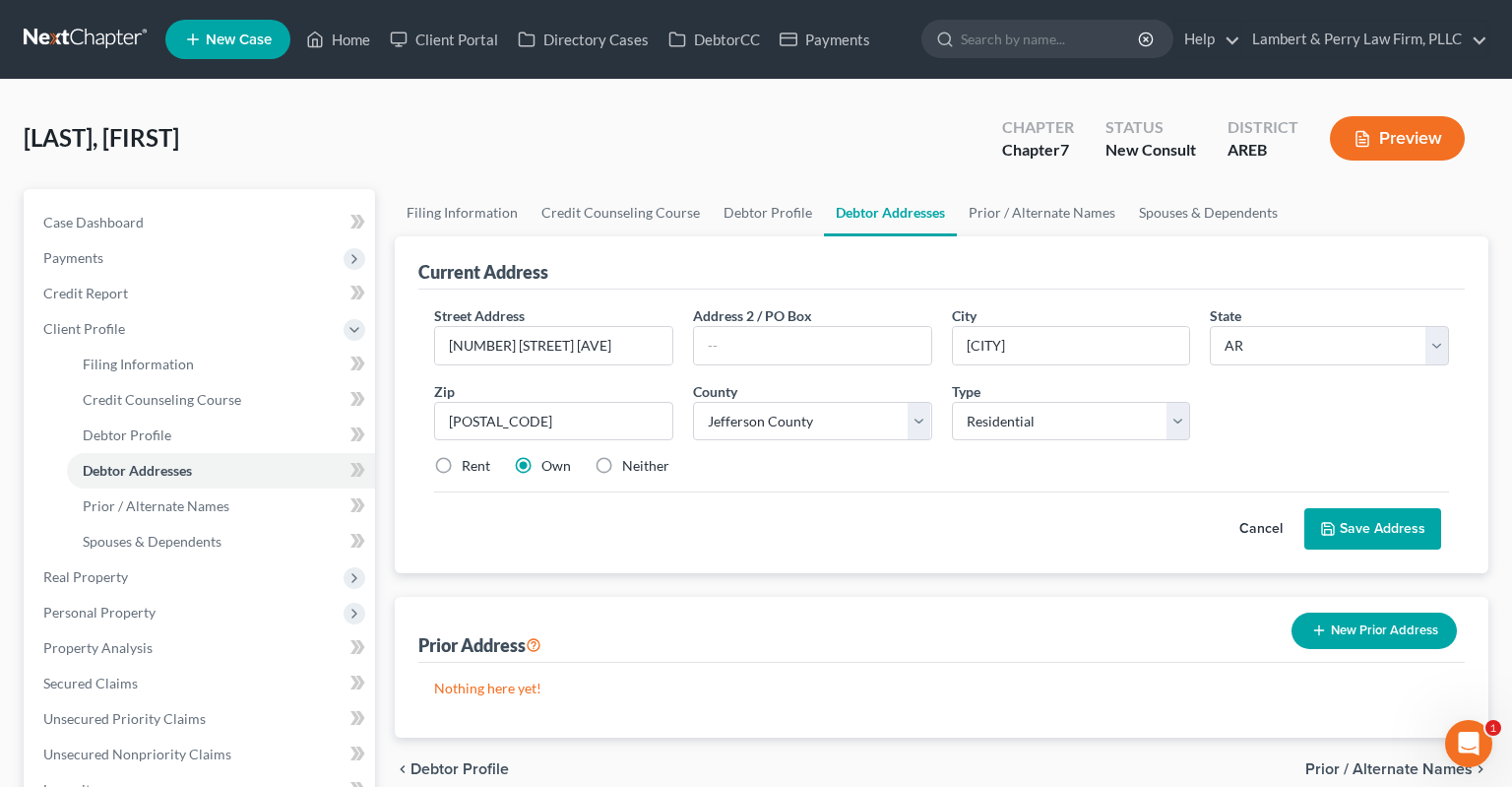click on "Neither" at bounding box center [646, 466] 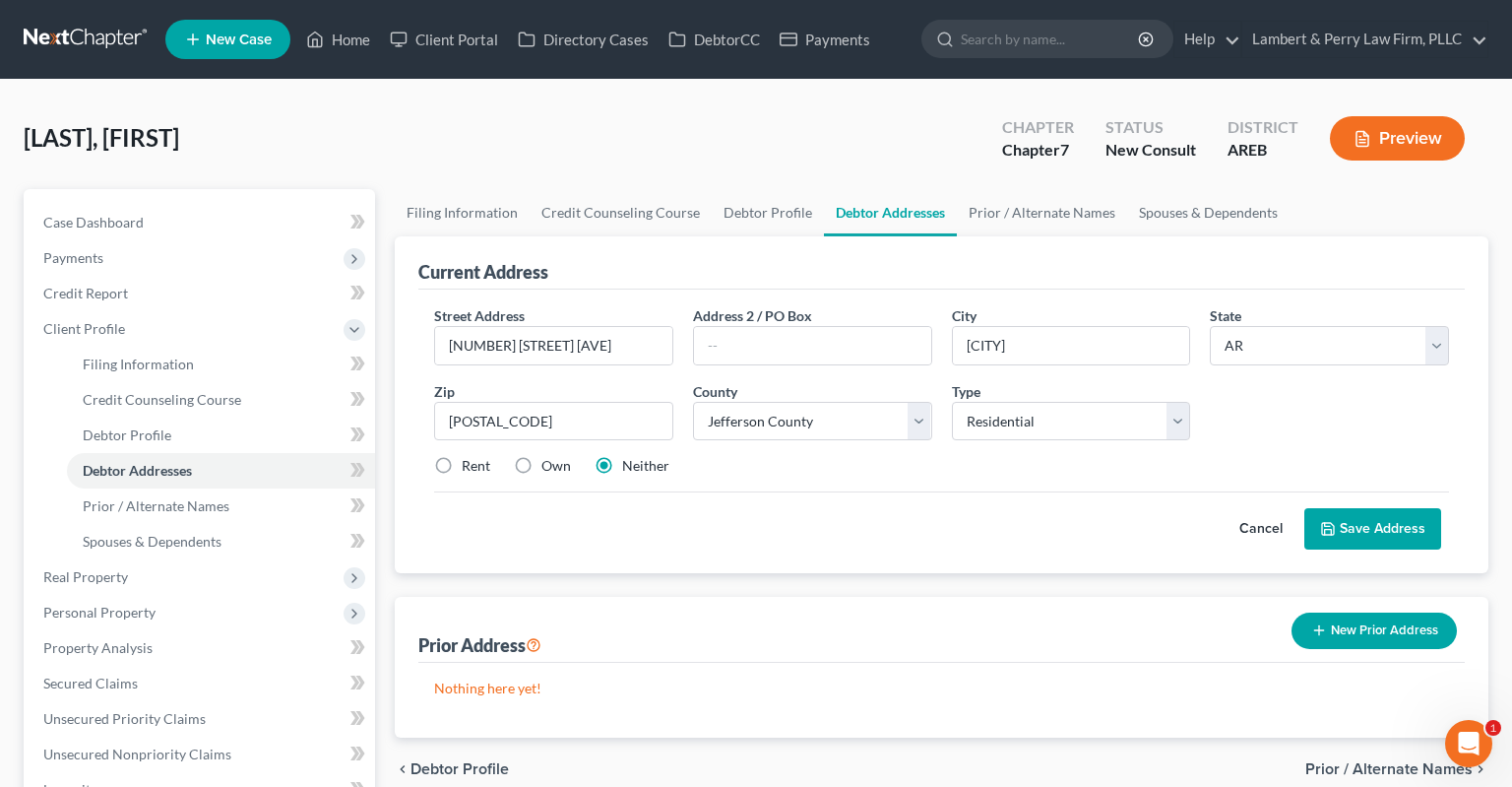 click on "Save Address" at bounding box center [1372, 529] 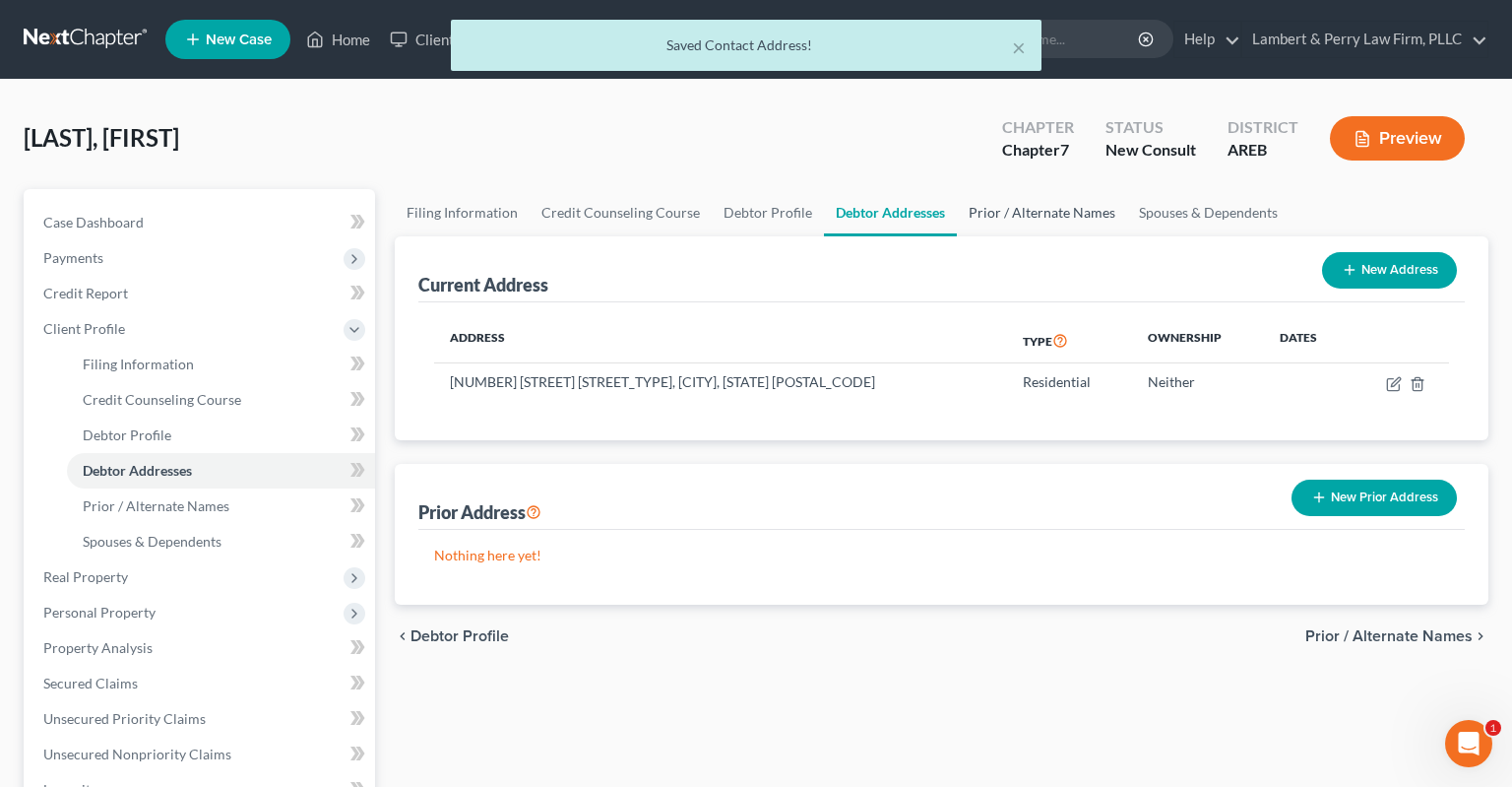 click on "Prior / Alternate Names" at bounding box center [1041, 213] 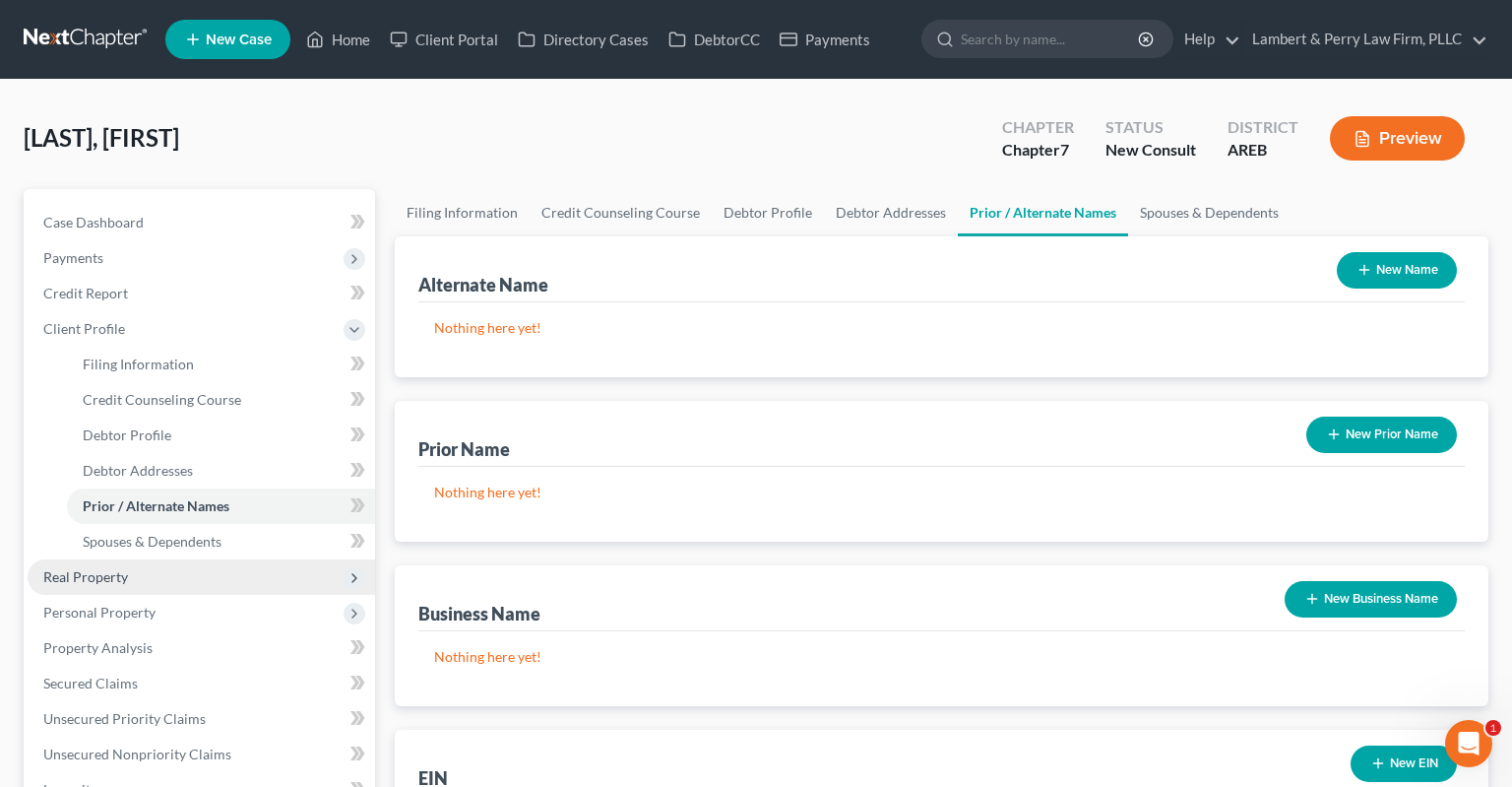 click on "Real Property" at bounding box center (201, 577) 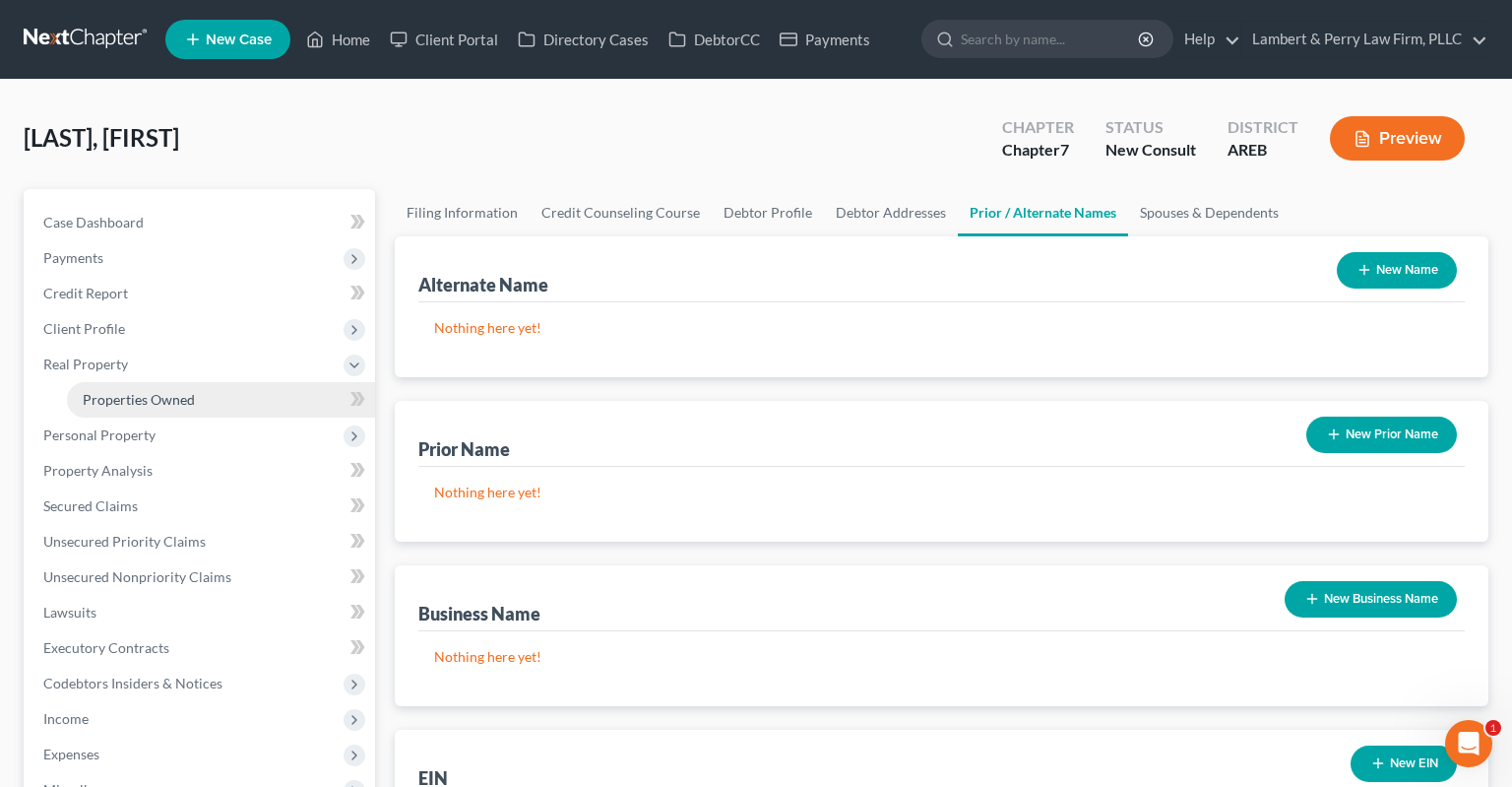 click on "Properties Owned" at bounding box center (220, 400) 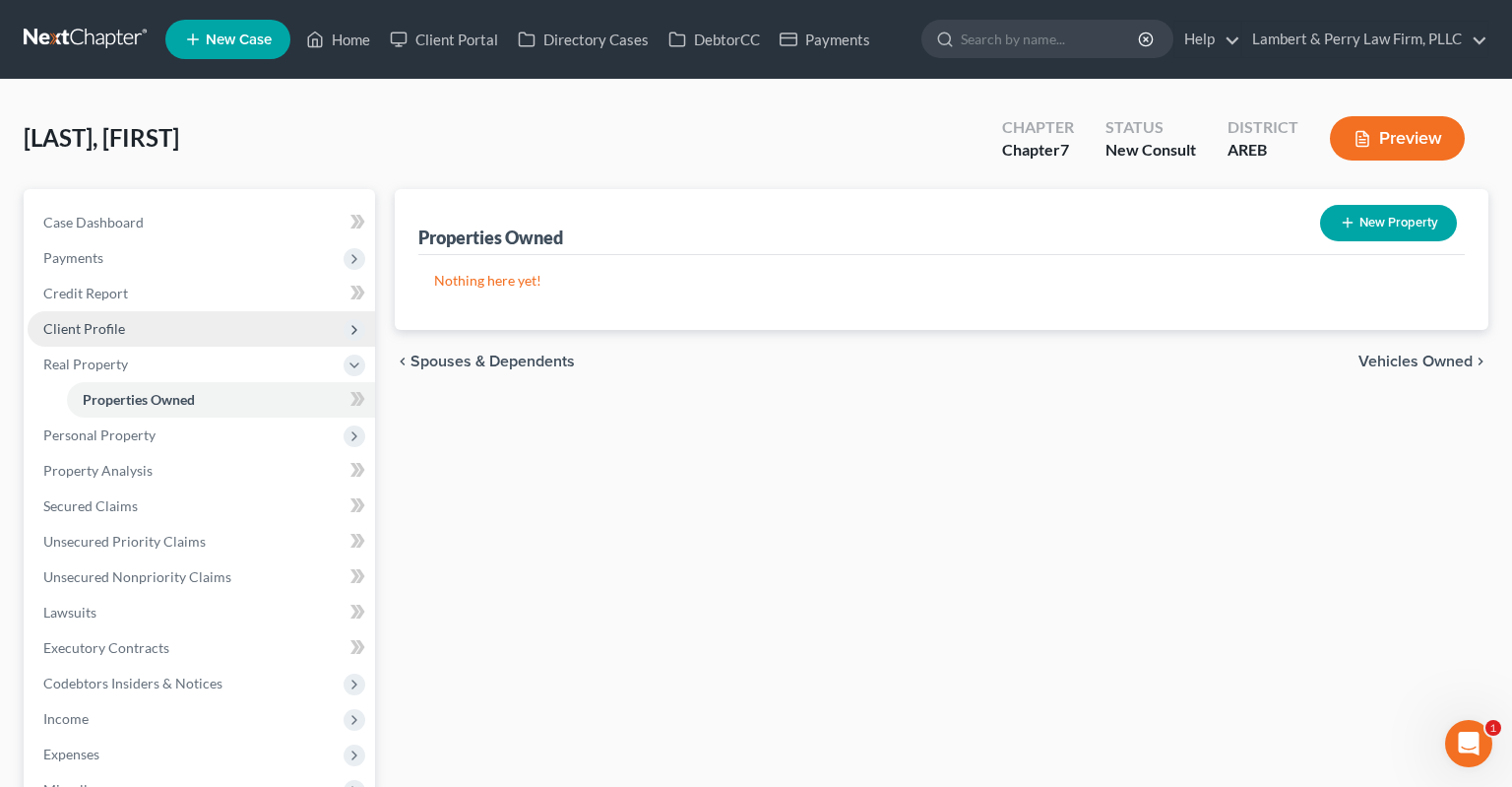 click on "Client Profile" at bounding box center [201, 329] 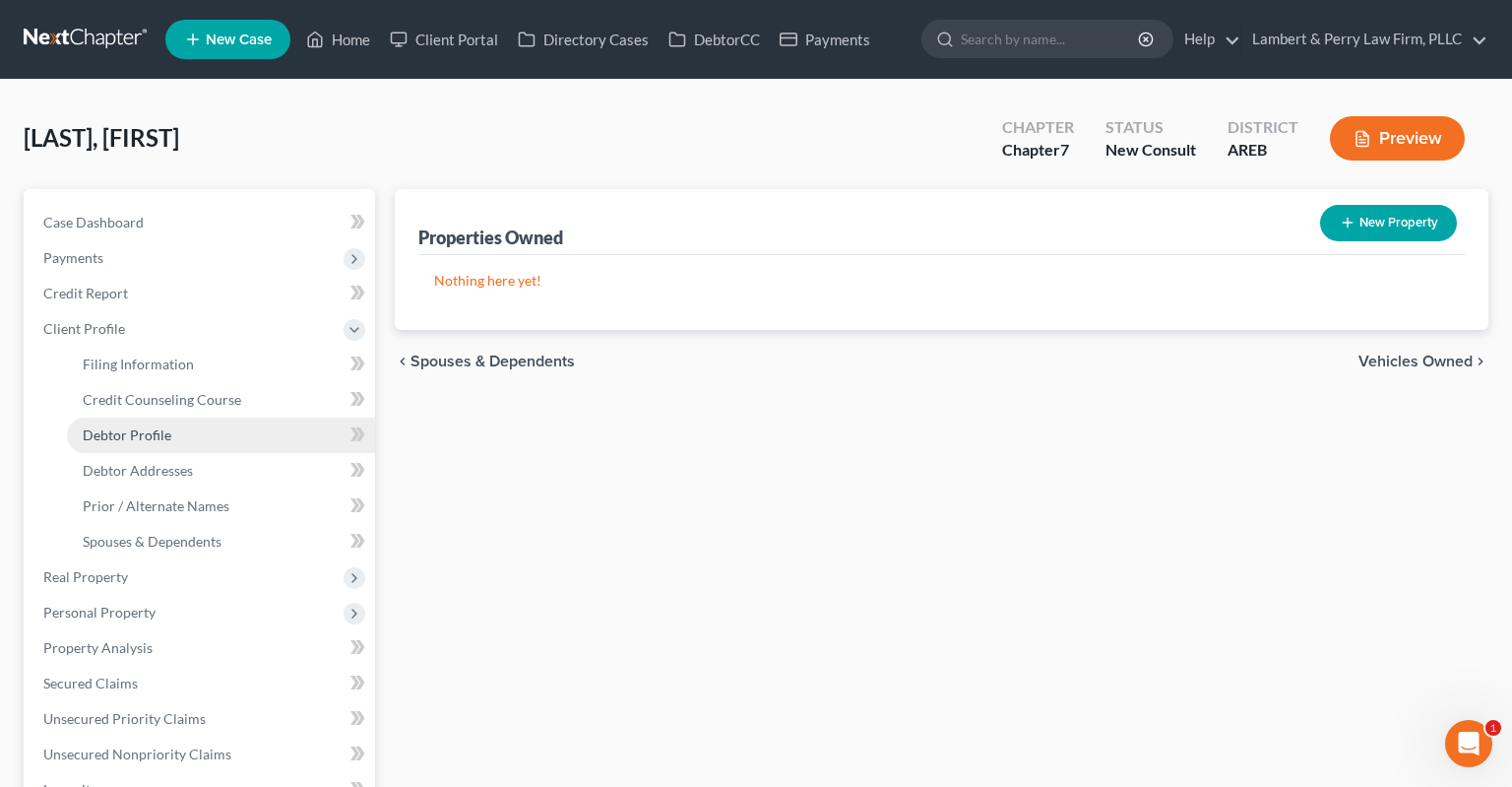 click on "Debtor Profile" at bounding box center [220, 435] 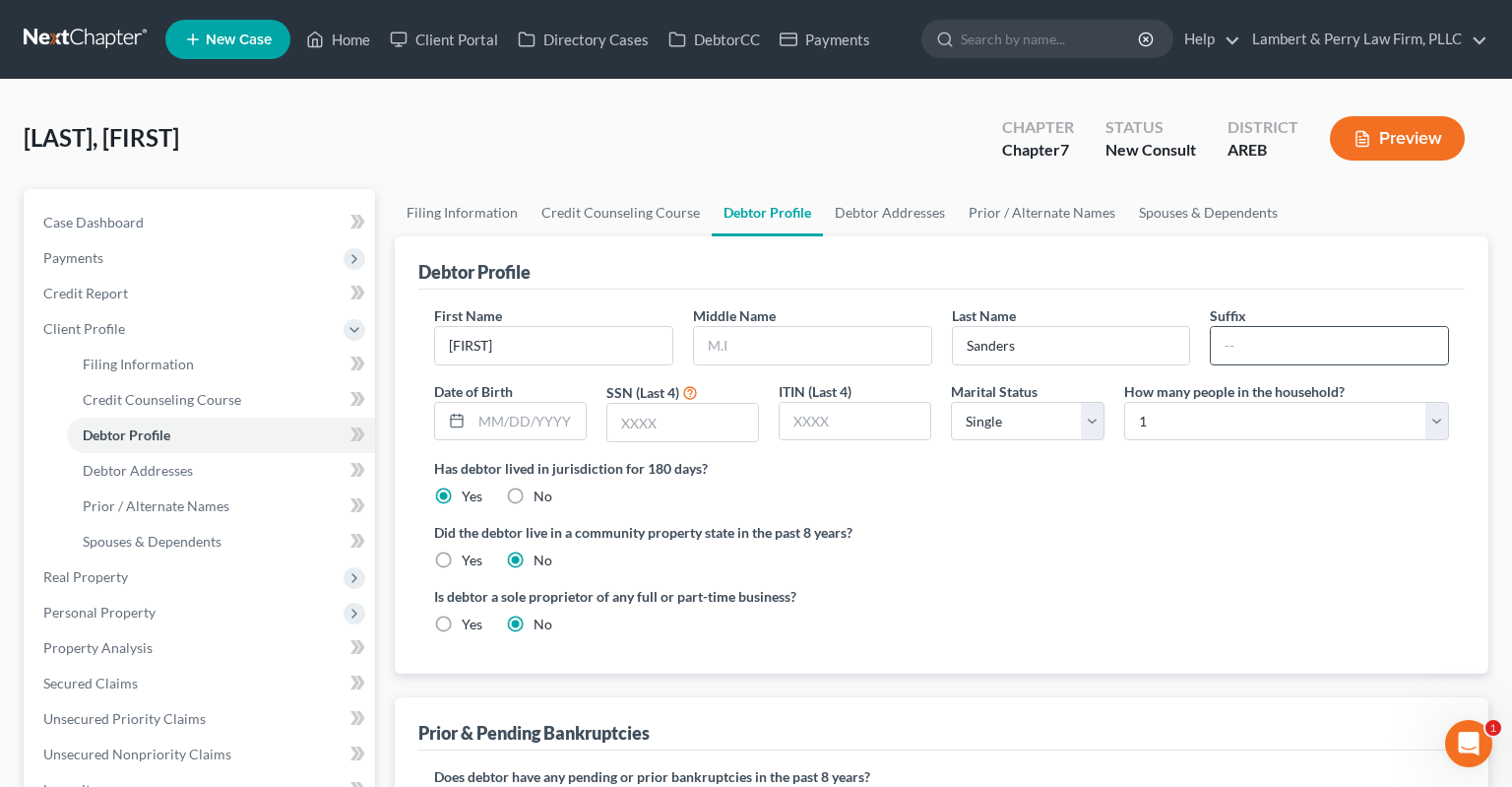click at bounding box center (1329, 346) 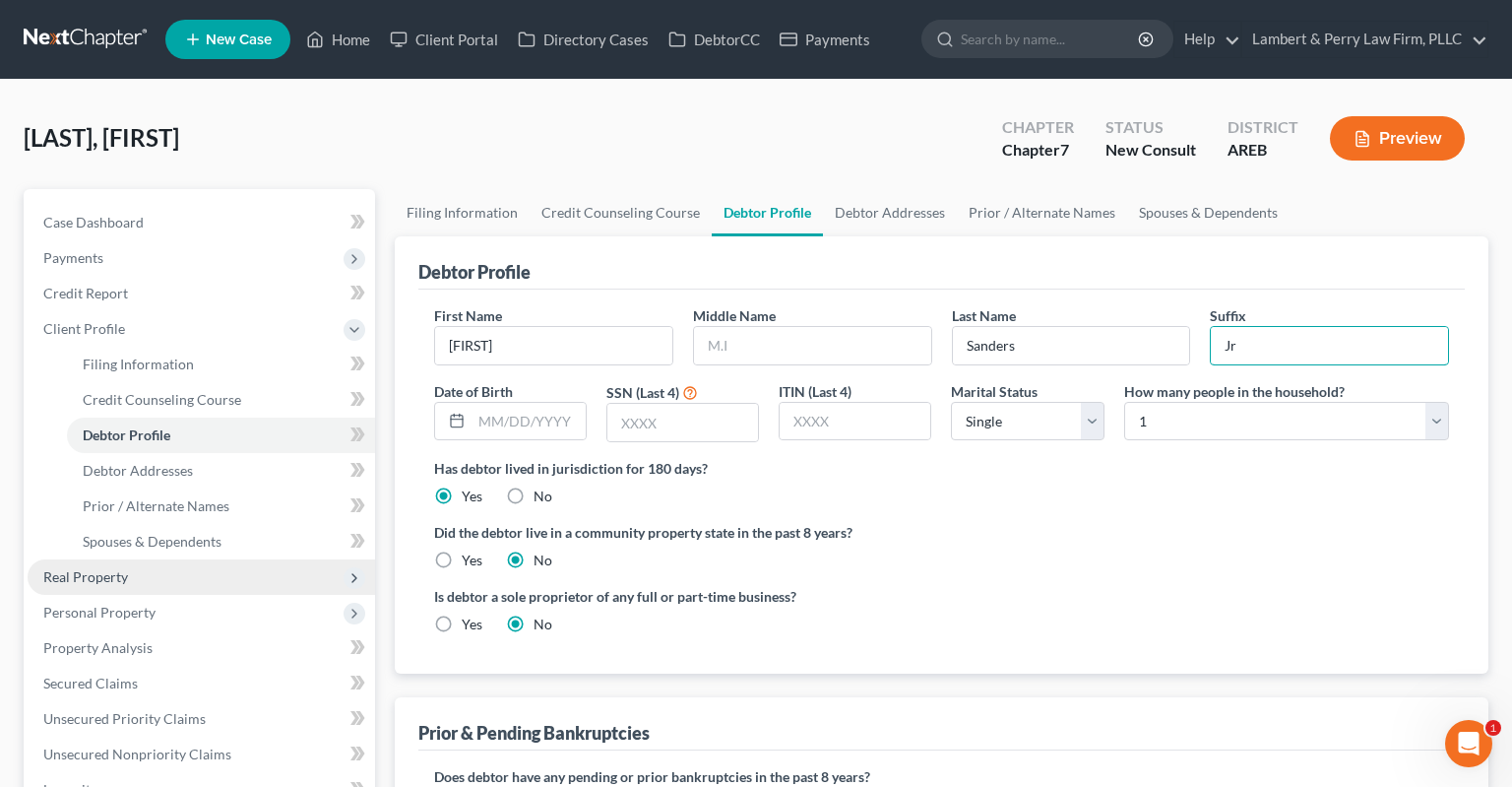 type on "Jr" 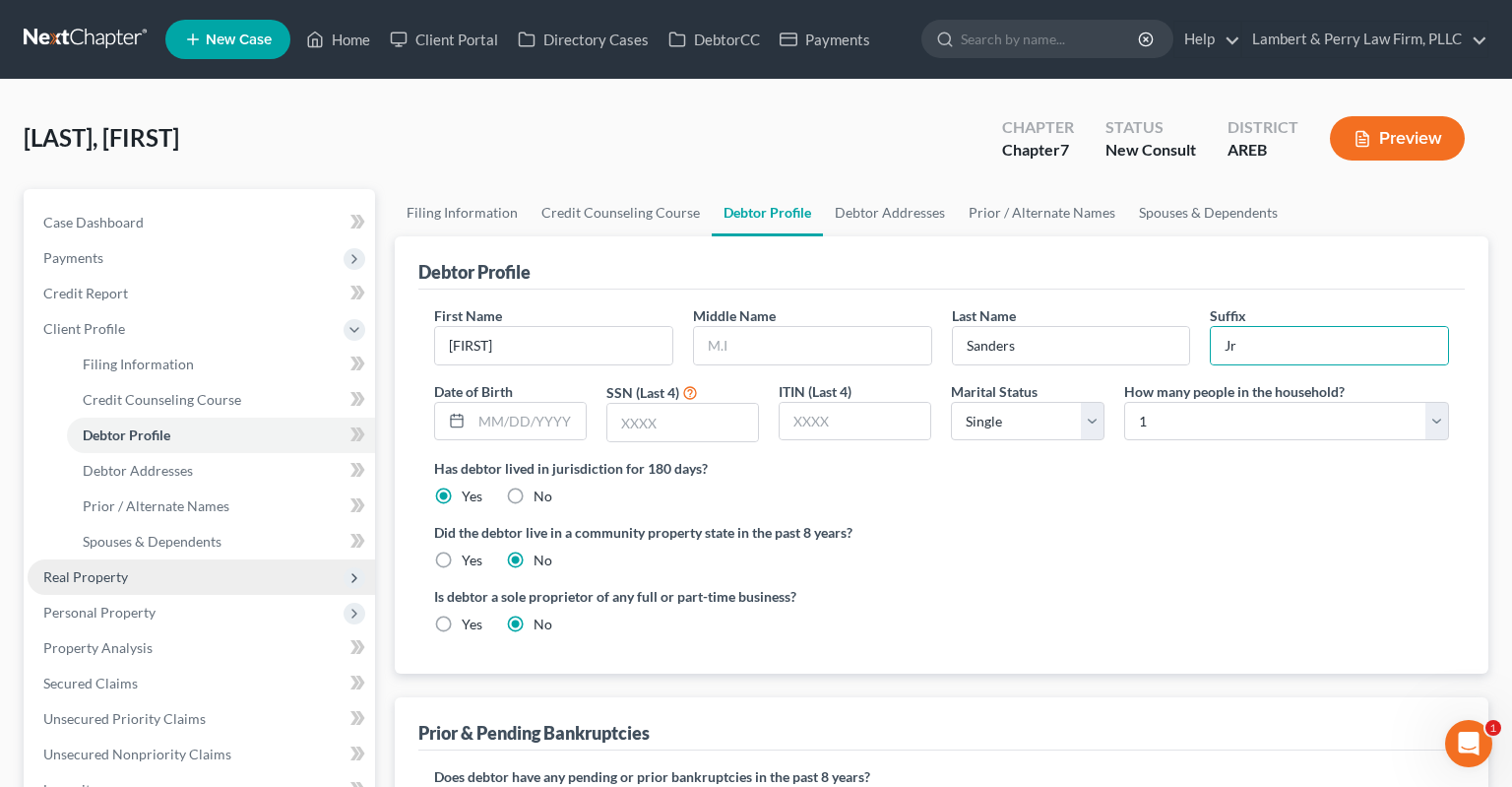 click on "Real Property" at bounding box center (201, 577) 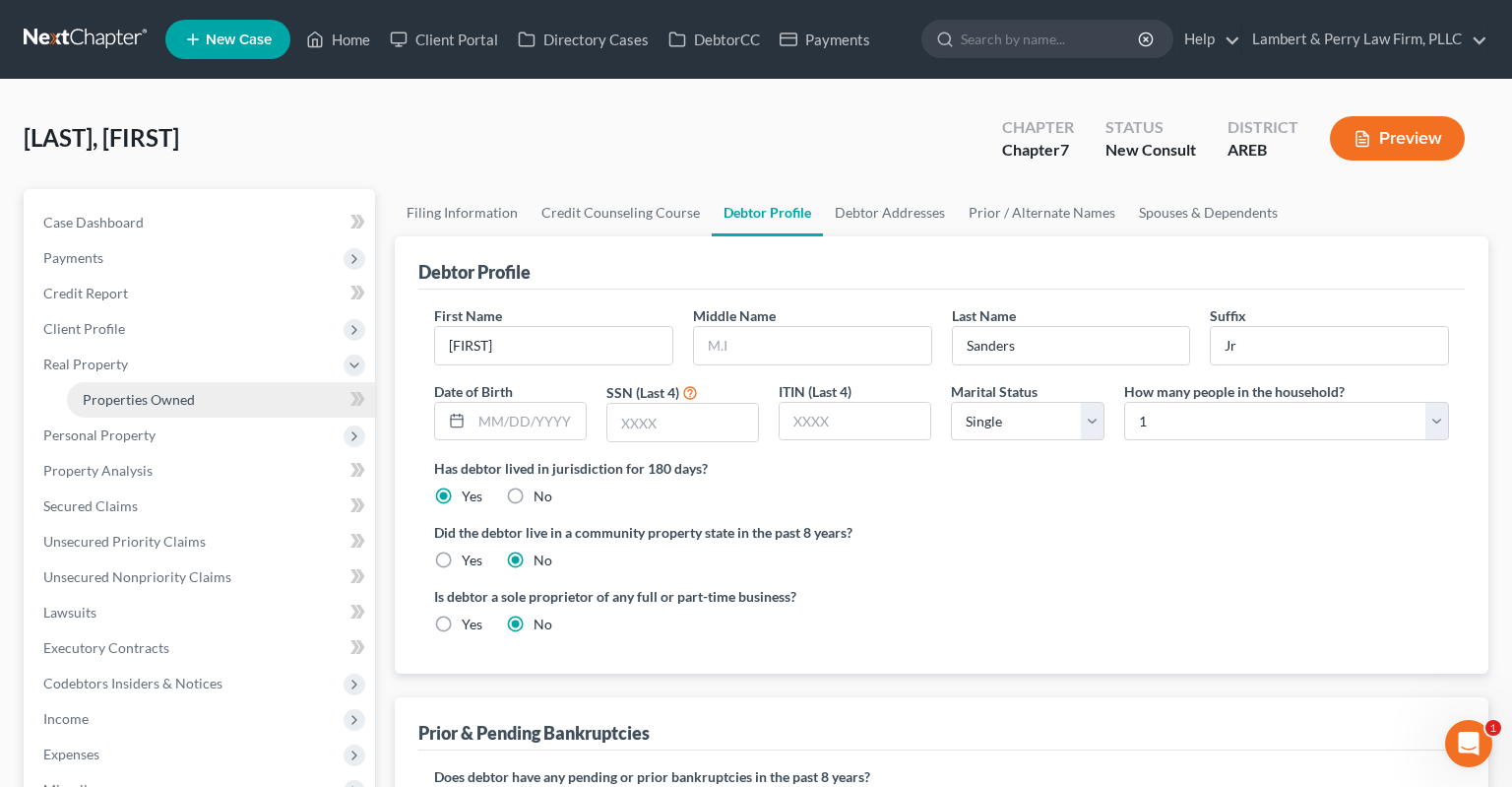click on "Properties Owned" at bounding box center [220, 400] 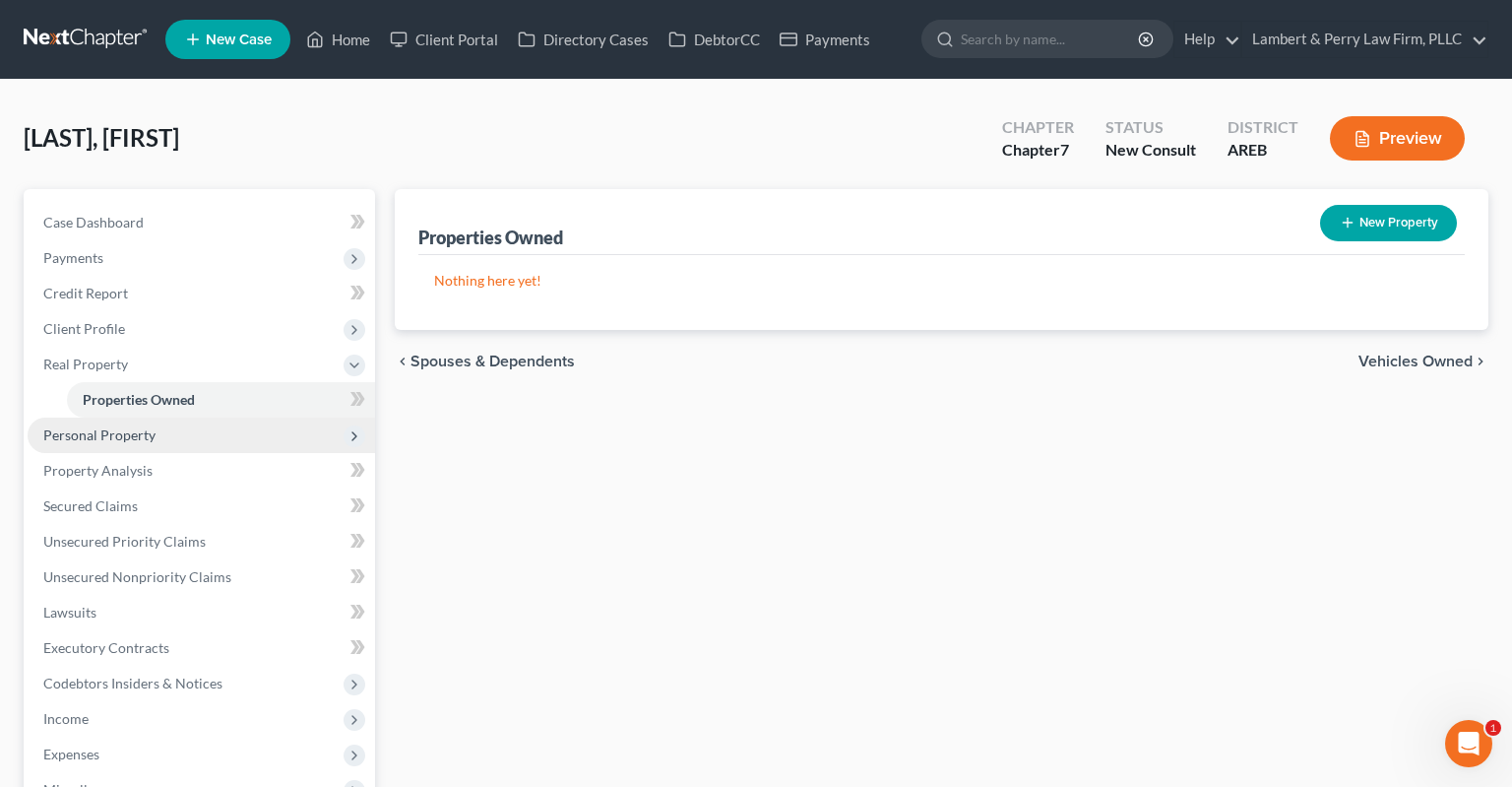 click on "Personal Property" at bounding box center (201, 435) 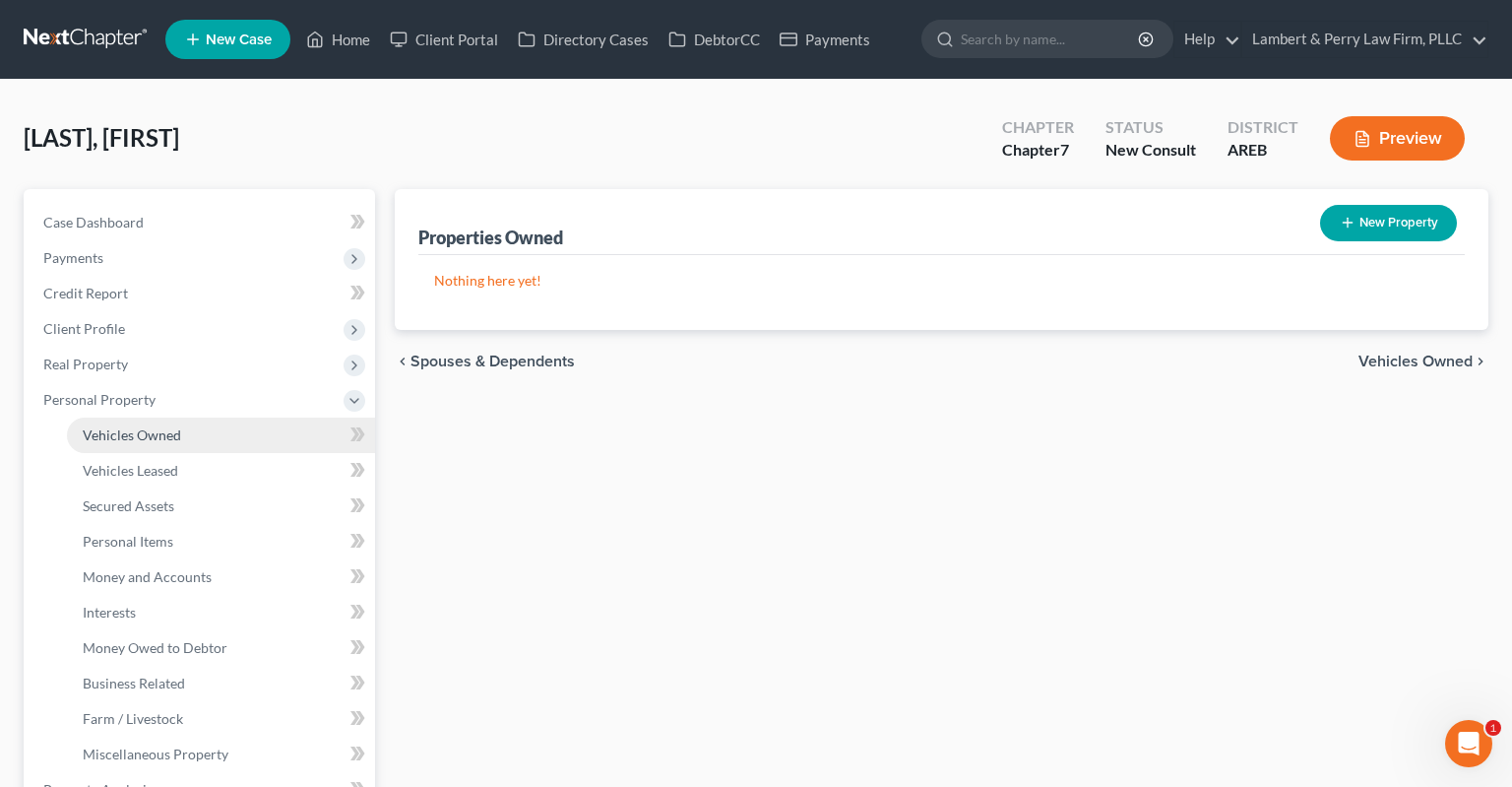 click on "Vehicles Owned" at bounding box center [220, 435] 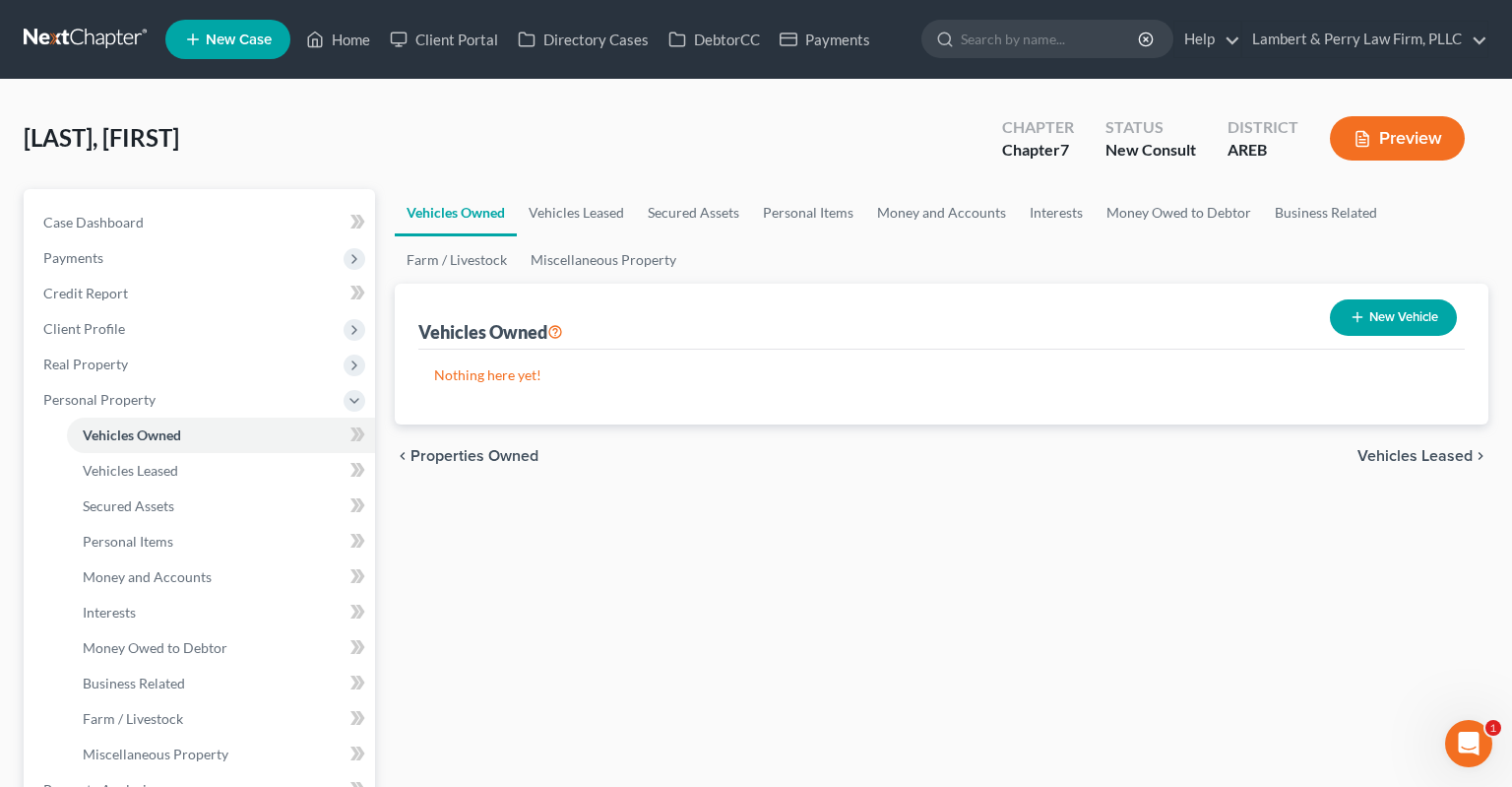 click on "New Vehicle" at bounding box center [1393, 317] 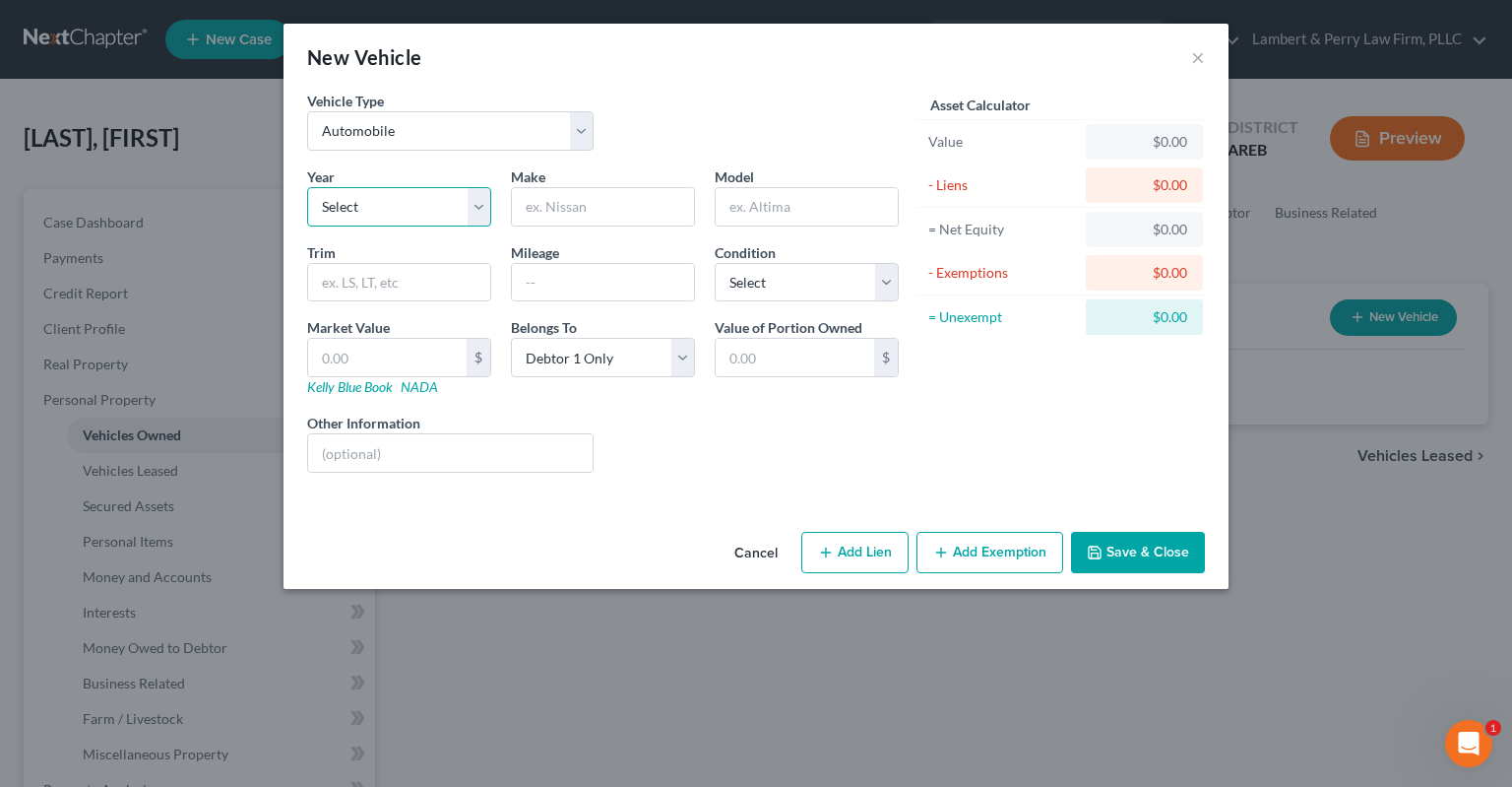 click on "Select 2026 2025 2024 2023 2022 2021 2020 2019 2018 2017 2016 2015 2014 2013 2012 2011 2010 2009 2008 2007 2006 2005 2004 2003 2002 2001 2000 1999 1998 1997 1996 1995 1994 1993 1992 1991 1990 1989 1988 1987 1986 1985 1984 1983 1982 1981 1980 1979 1978 1977 1976 1975 1974 1973 1972 1971 1970 1969 1968 1967 1966 1965 1964 1963 1962 1961 1960 1959 1958 1957 1956 1955 1954 1953 1952 1951 1950 1949 1948 1947 1946 1945 1944 1943 1942 1941 1940 1939 1938 1937 1936 1935 1934 1933 1932 1931 1930 1929 1928 1927 1926 1925 1924 1923 1922 1921 1920 1919 1918 1917 1916 1915 1914 1913 1912 1911 1910 1909 1908 1907 1906 1905 1904 1903 1902 1901" at bounding box center [399, 207] 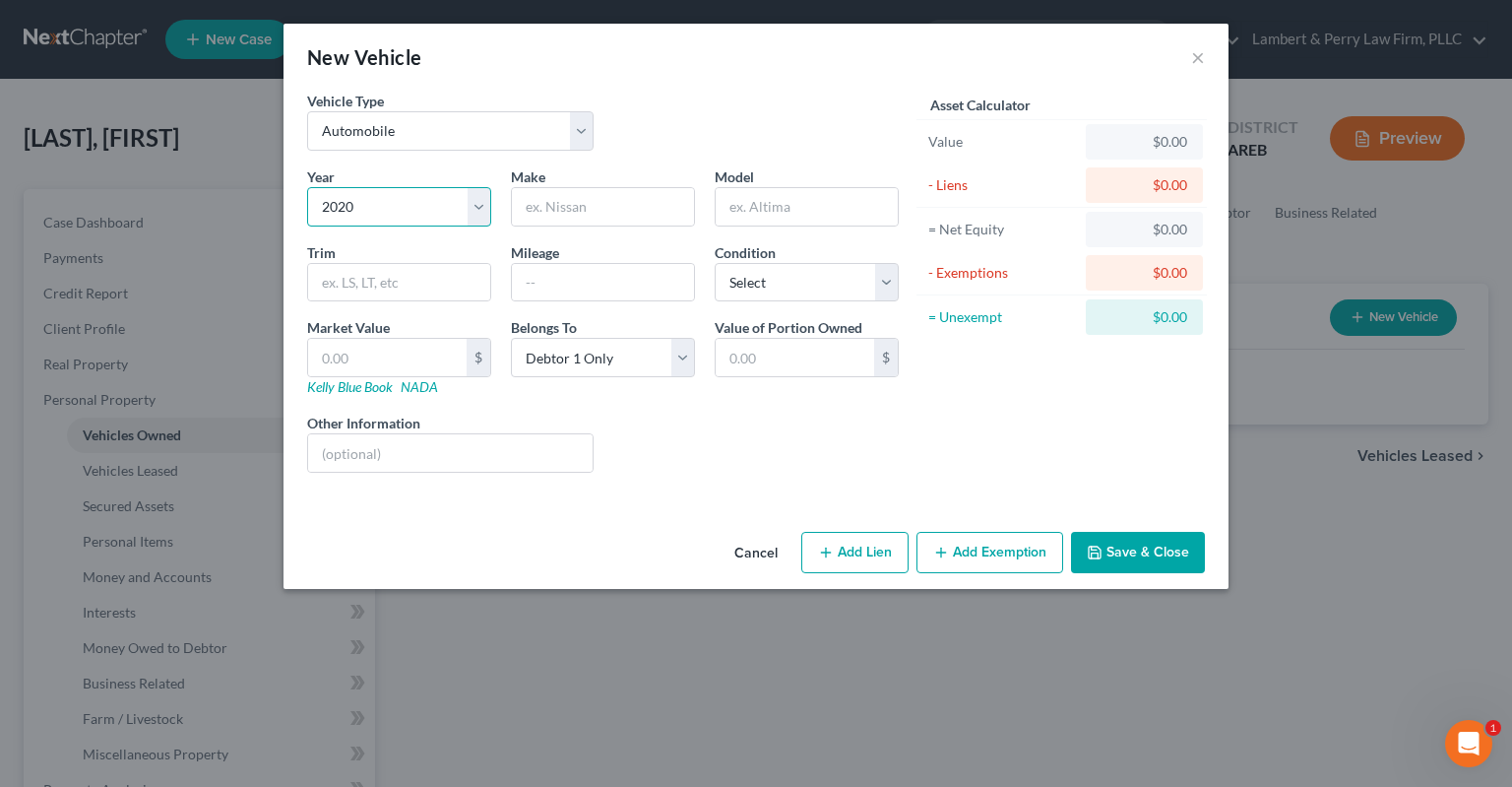 click on "2020" at bounding box center [0, 0] 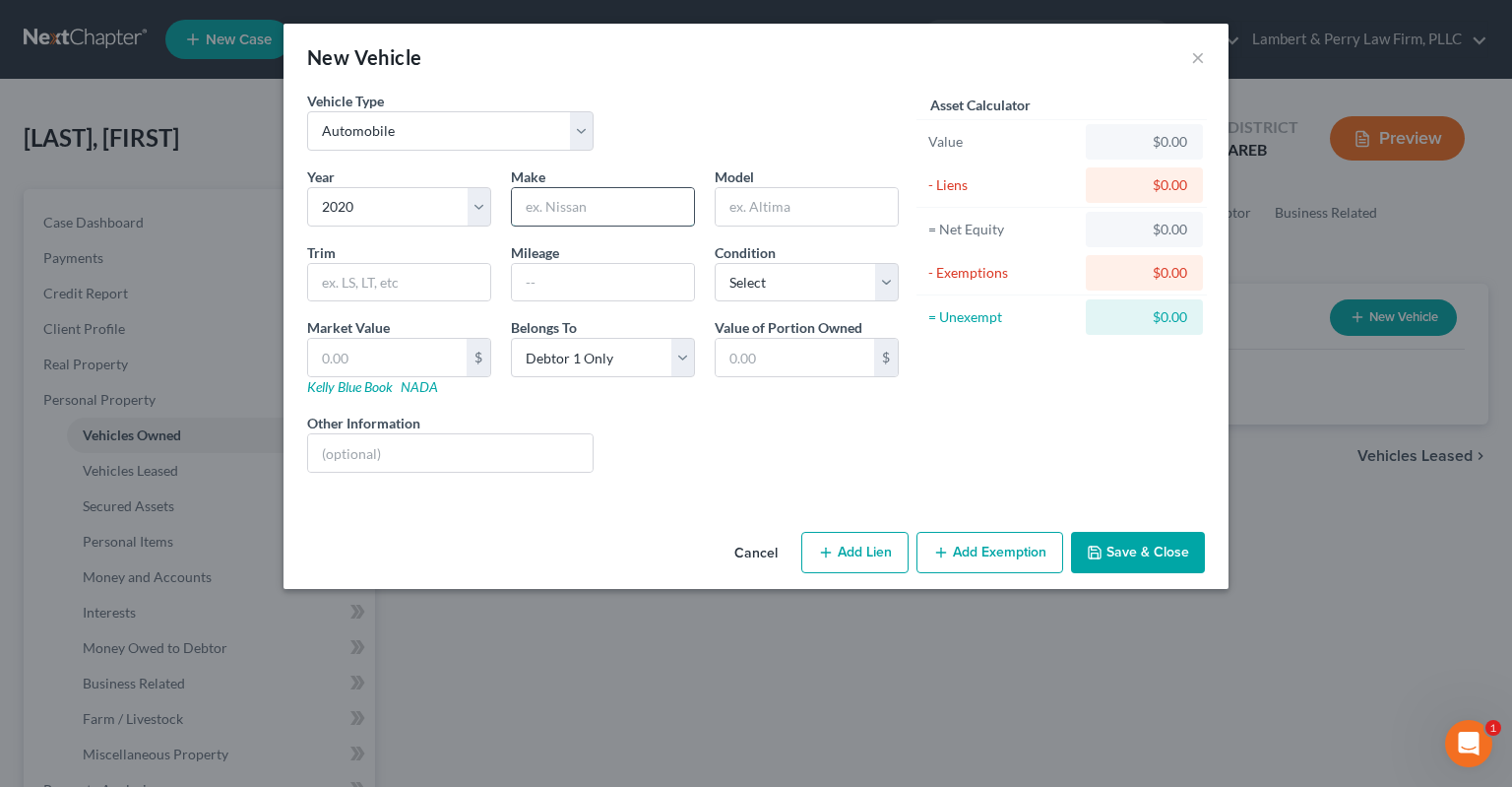 click at bounding box center (602, 207) 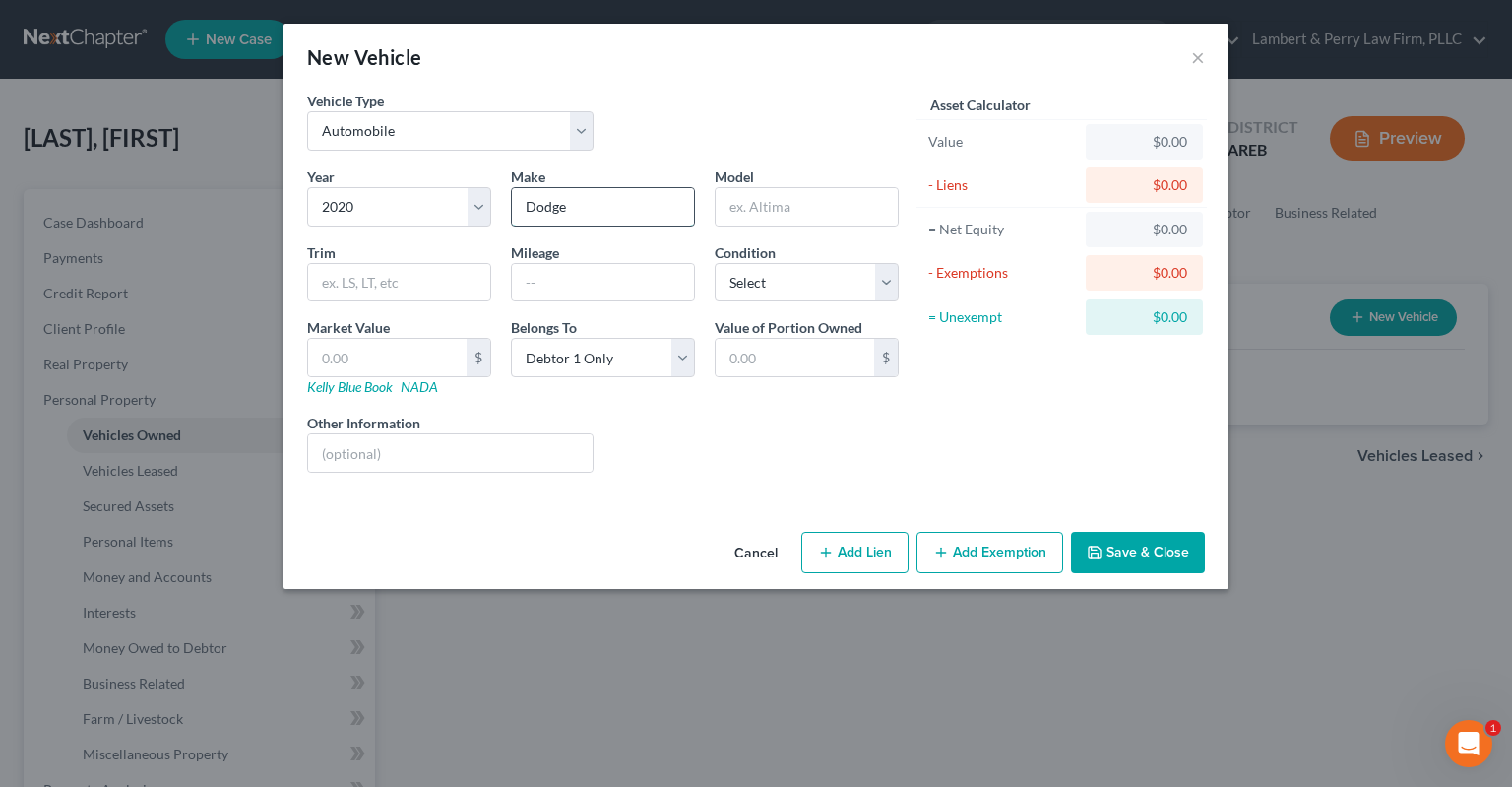 type on "Dodge" 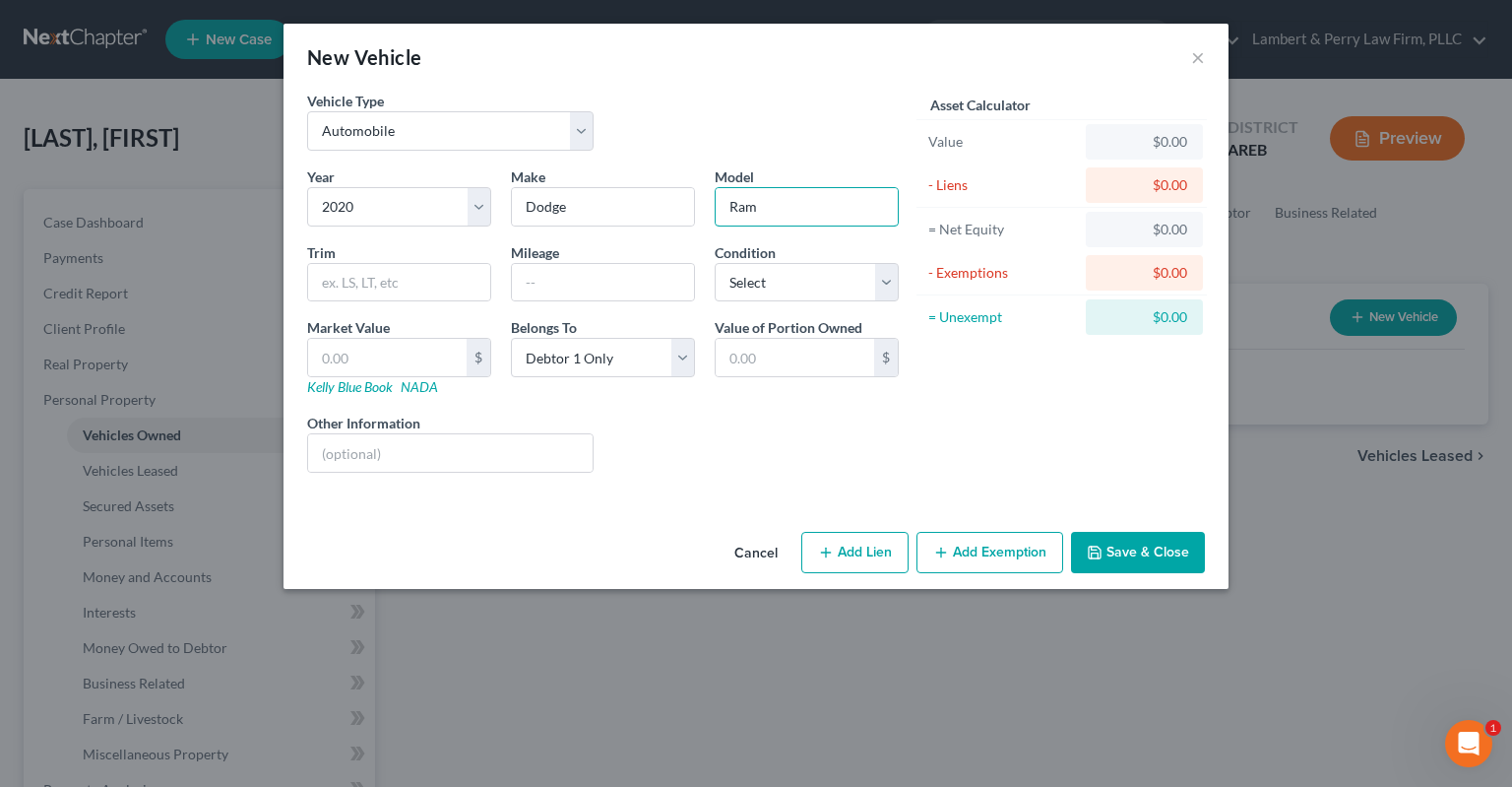 type on "Ram" 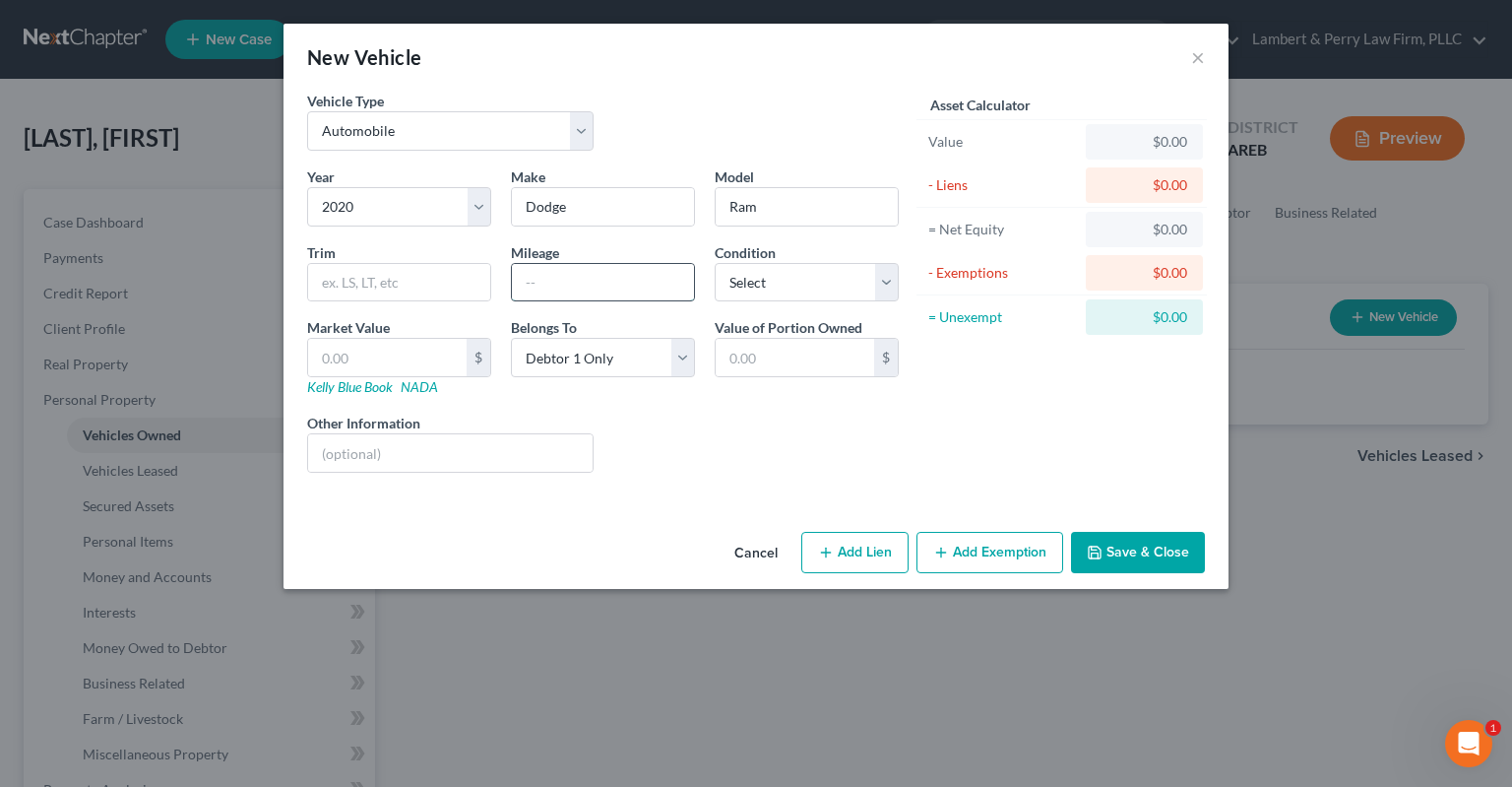 click at bounding box center [602, 283] 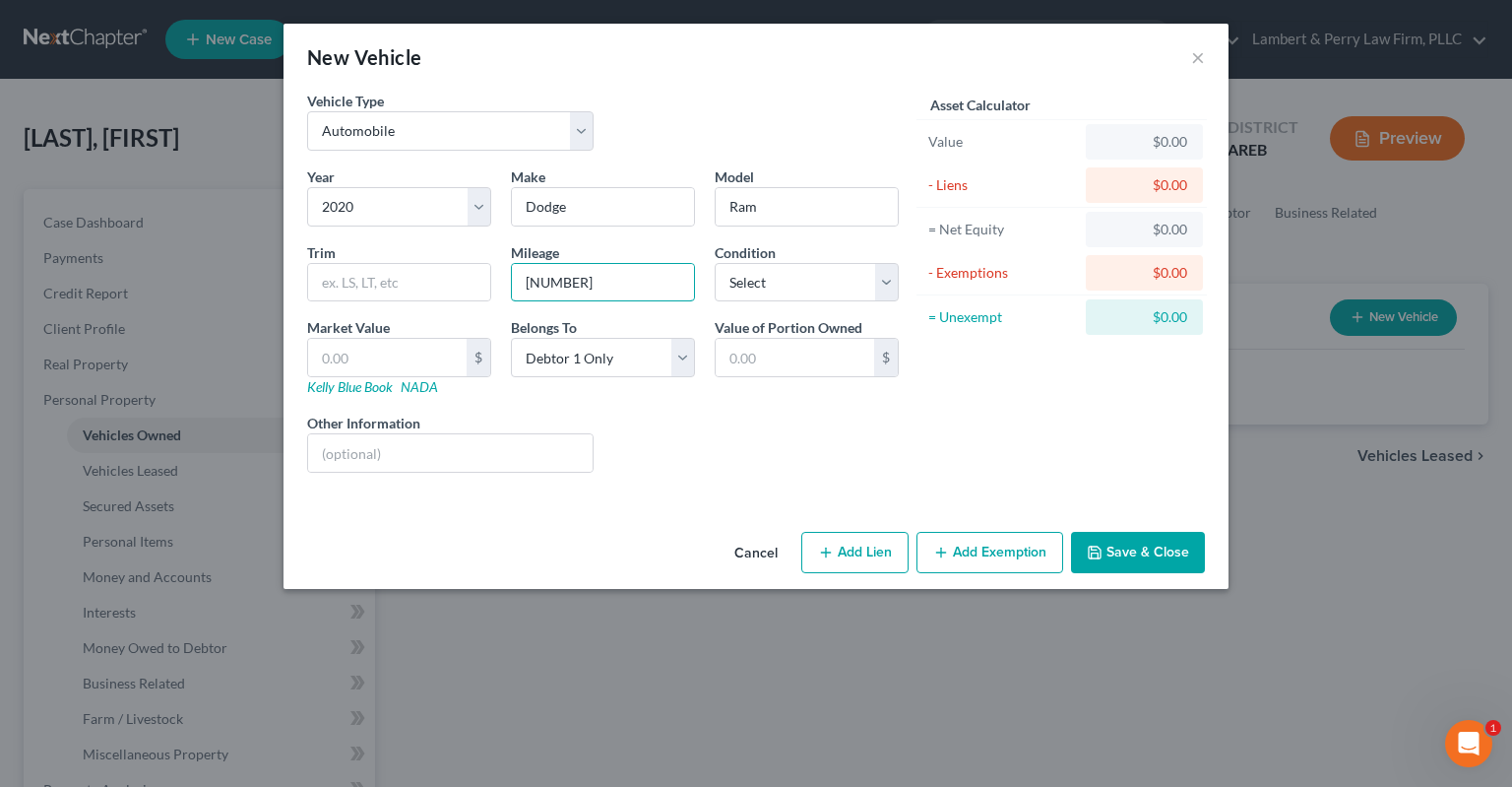 type on "[NUMBER]" 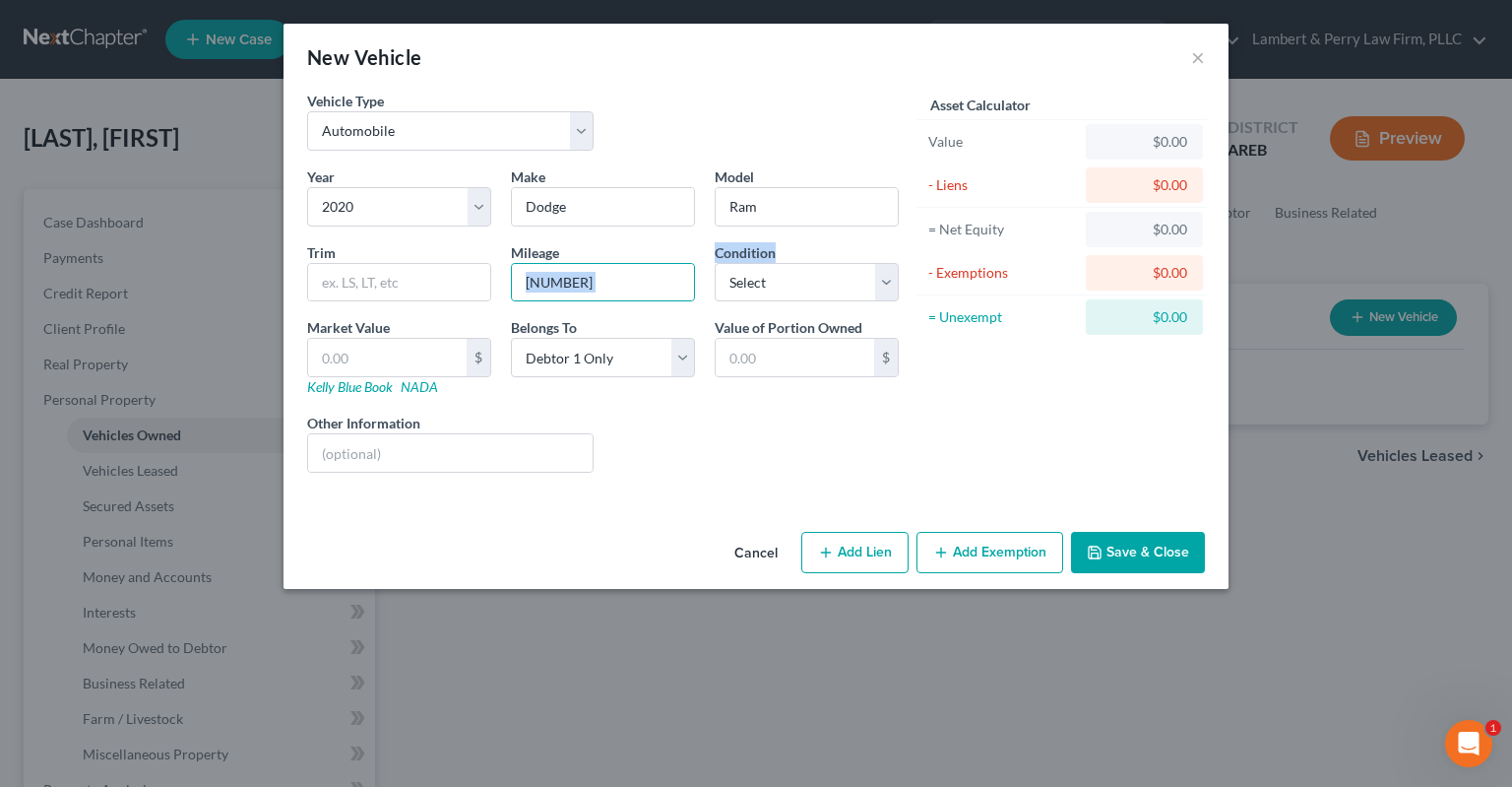 click on "Year Select 2026 2025 2024 2023 2022 2021 2020 2019 2018 2017 2016 2015 2014 2013 2012 2011 2010 2009 2008 2007 2006 2005 2004 2003 2002 2001 2000 1999 1998 1997 1996 1995 1994 1993 1992 1991 1990 1989 1988 1987 1986 1985 1984 1983 1982 1981 1980 1979 1978 1977 1976 1975 1974 1973 1972 1971 1970 1969 1968 1967 1966 1965 1964 1963 1962 1961 1960 1959 1958 1957 1956 1955 1954 1953 1952 1951 1950 1949 1948 1947 1946 1945 1944 1943 1942 1941 1940 1939 1938 1937 1936 1935 1934 1933 1932 1931 1930 1929 1928 1927 1926 1925 1924 1923 1922 1921 1920 1919 1918 1917 1916 1915 1914 1913 1912 1911 1910 1909 1908 1907 1906 1905 1904 1903 1902 1901
Make
*
Dodge Model Ram Trim Mileage 67500 Condition Select Excellent Very Good Good Fair Poor Market Value $ Kelly Blue Book NADA
Belongs To
*
Select Debtor 1 Only Debtor 2 Only Debtor 1 And Debtor 2 Only At Least One Of The Debtors And Another Community Property Value of Portion Owned $ Other Information
Liens
Select" at bounding box center [602, 327] 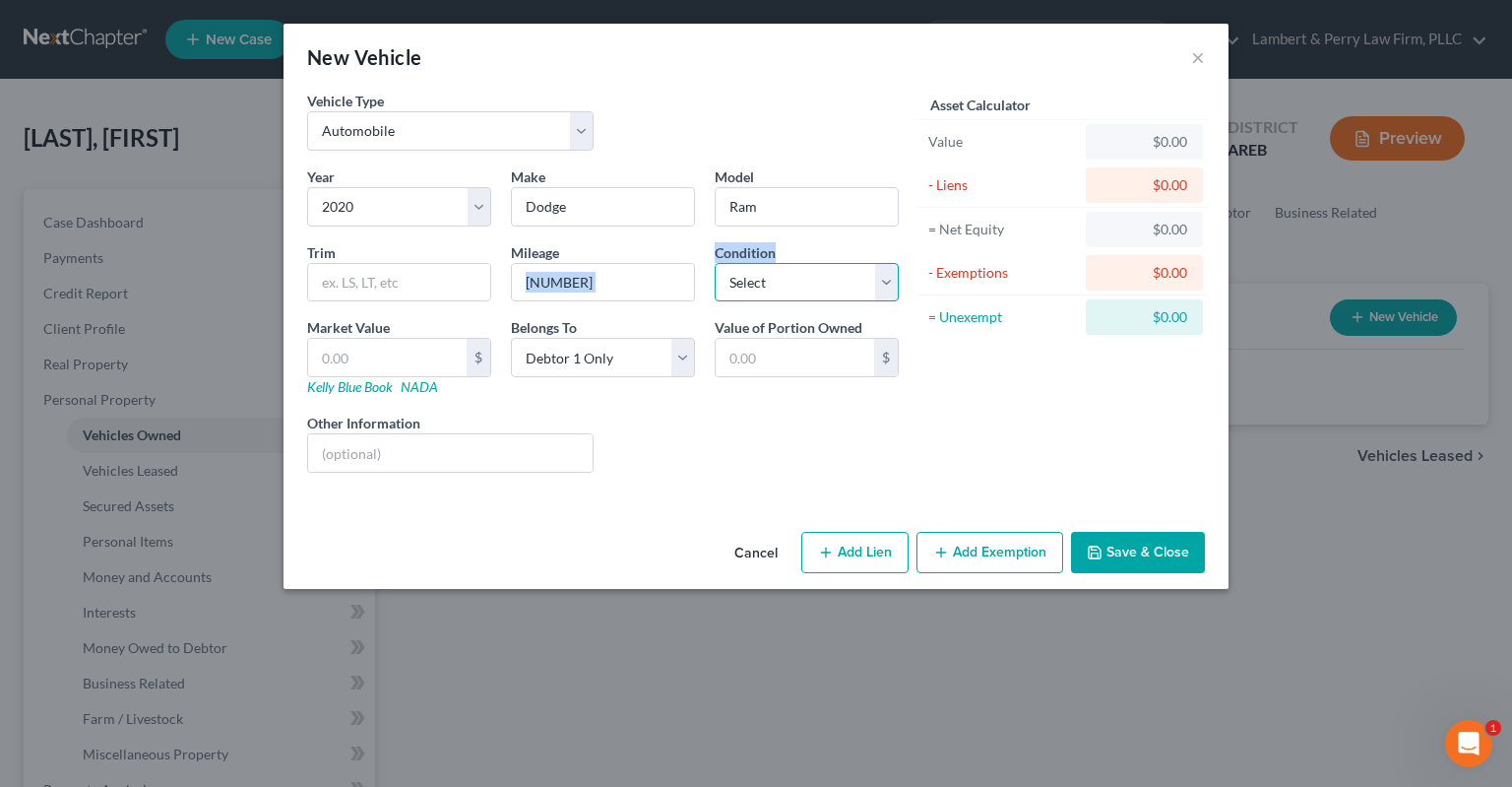 click on "Select Excellent Very Good Good Fair Poor" at bounding box center [806, 283] 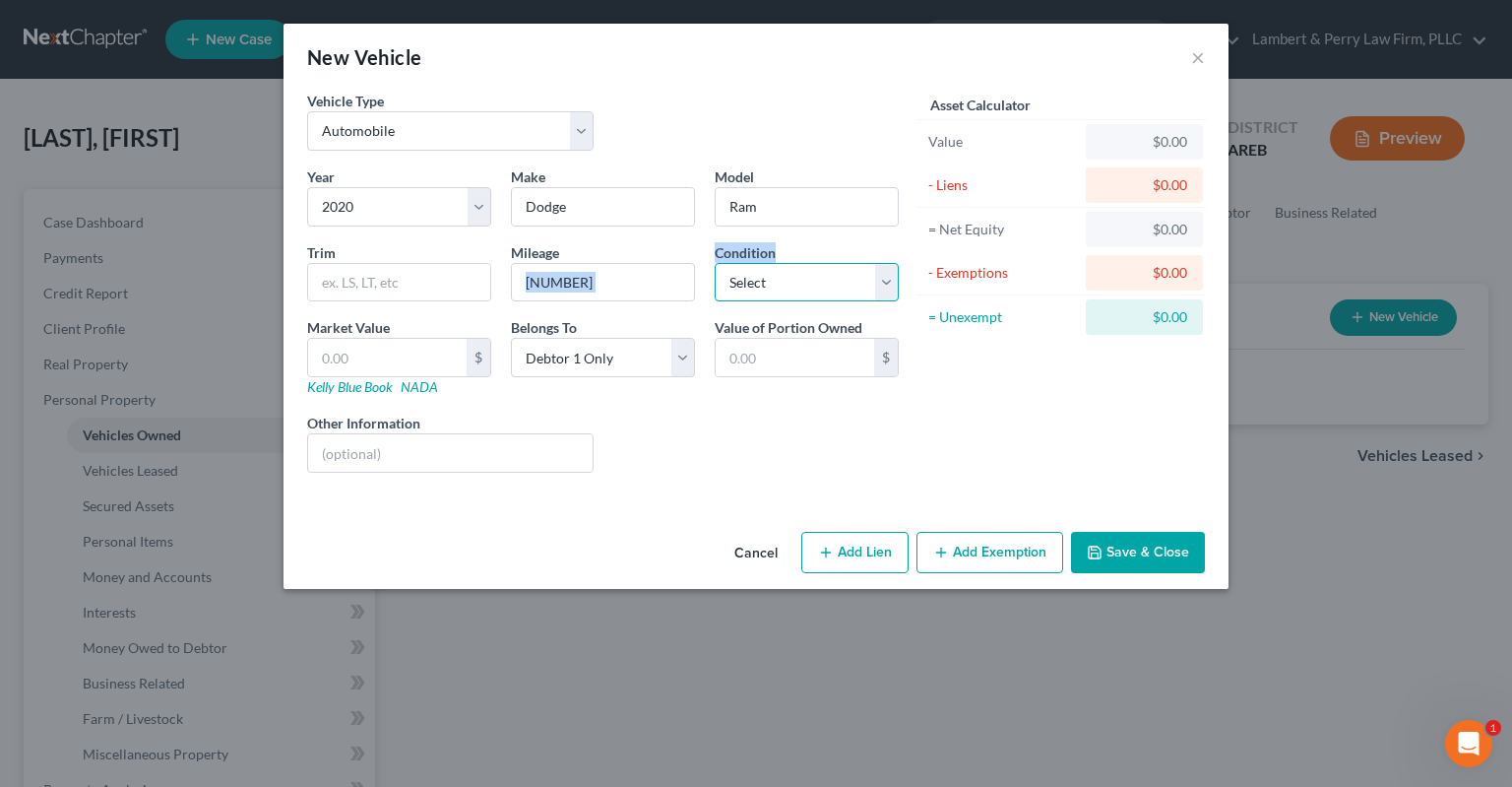 select on "2" 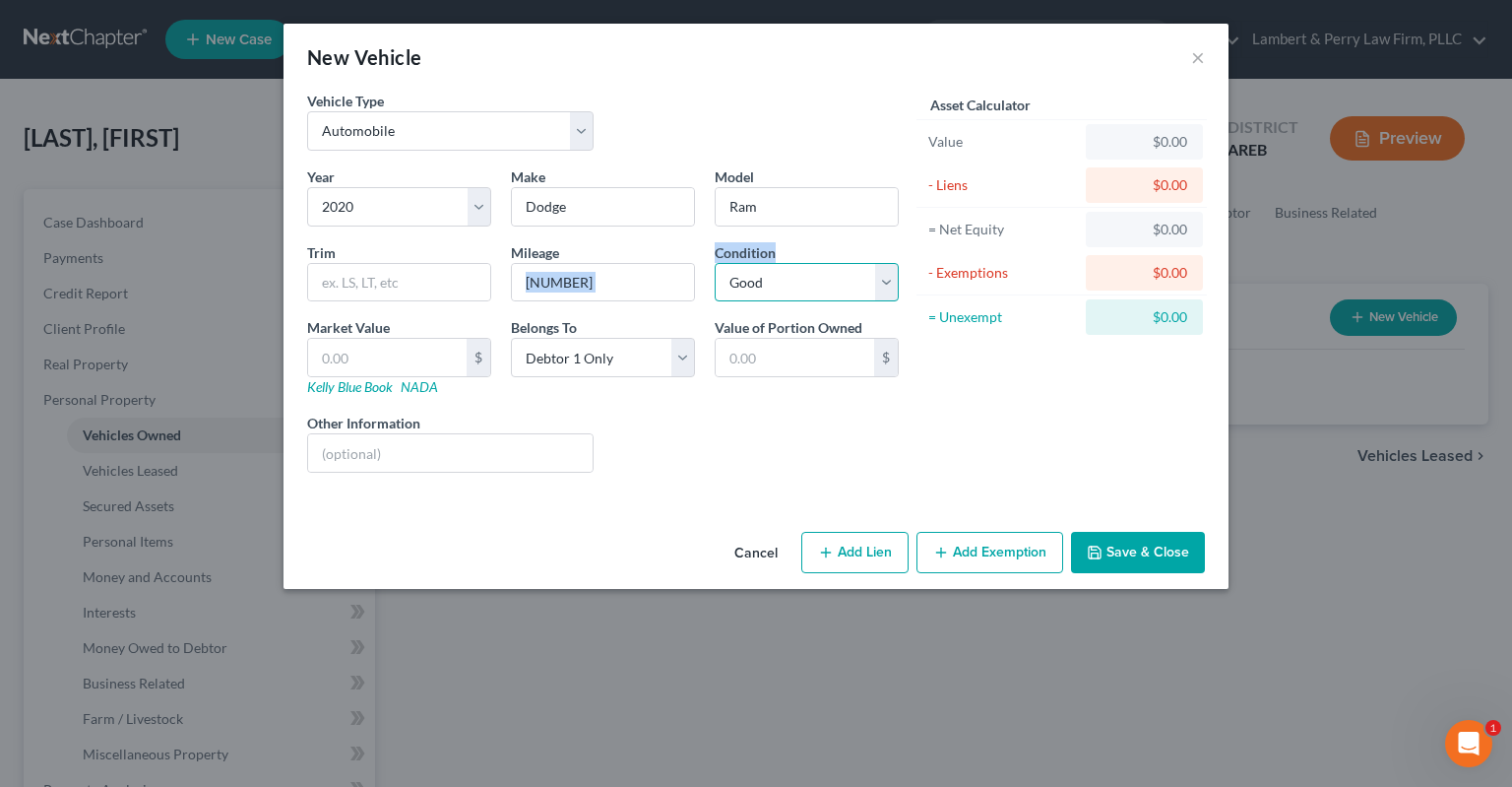 click on "Good" at bounding box center (0, 0) 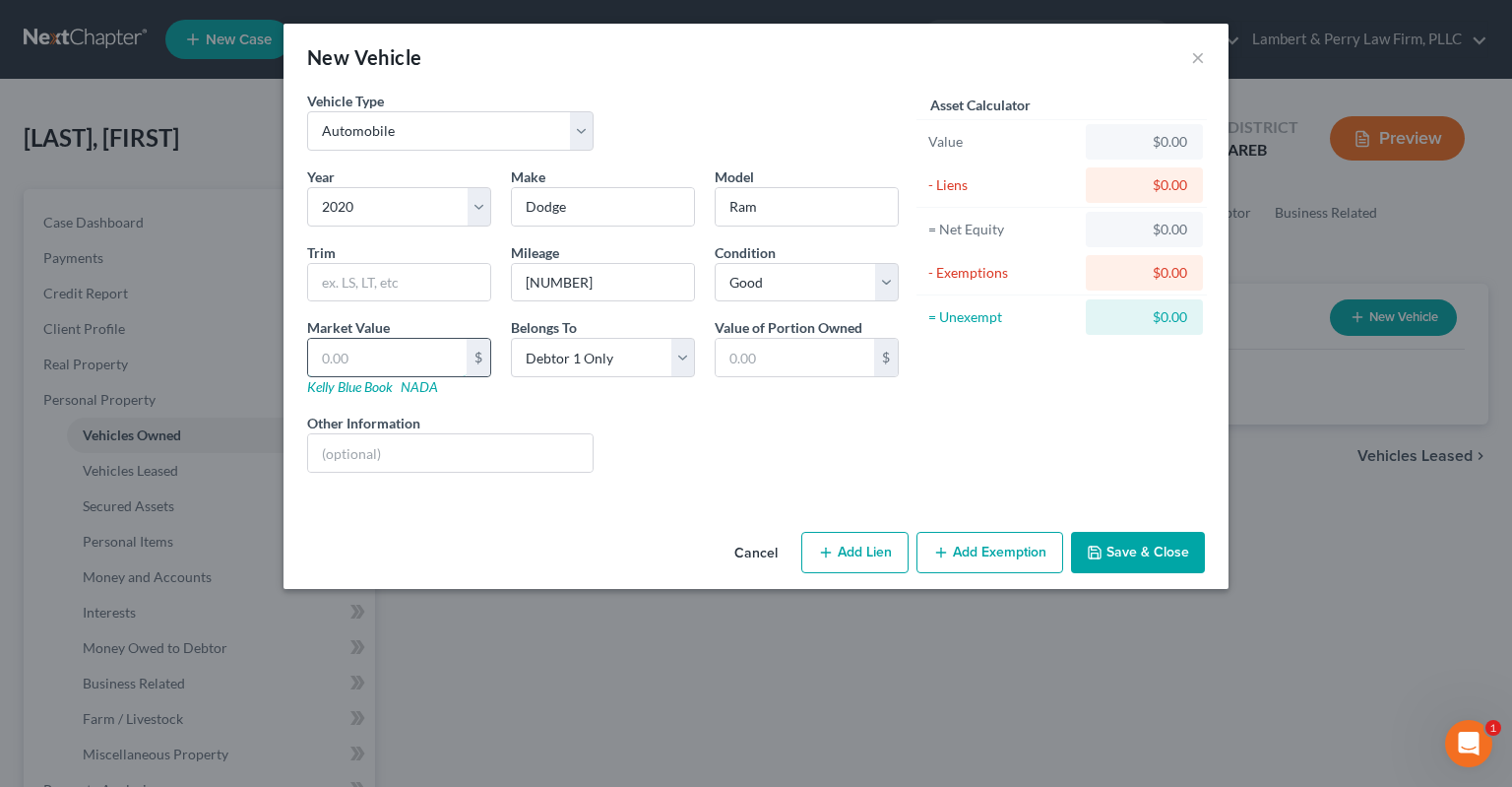 click at bounding box center [387, 358] 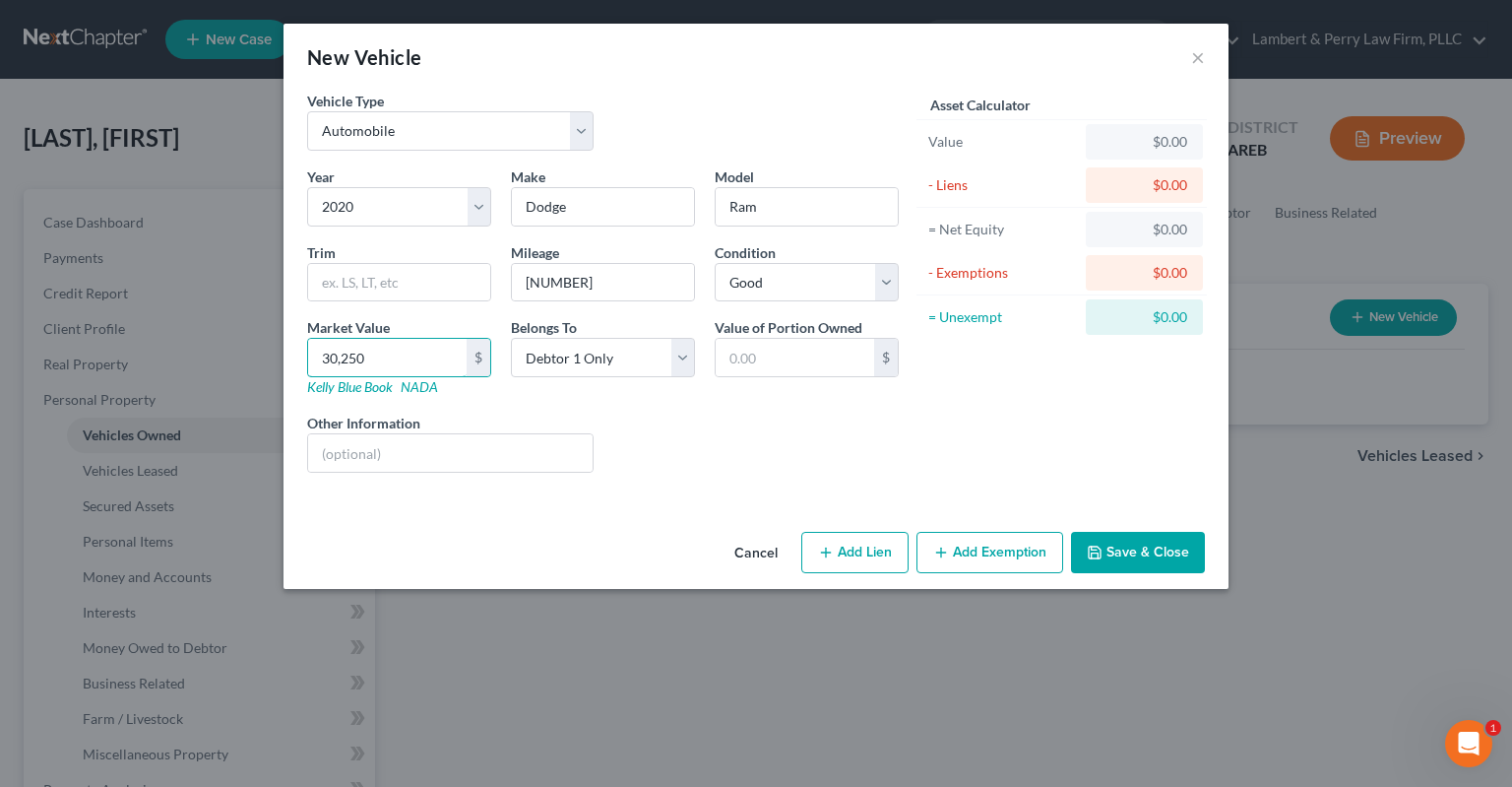type on "30,250.00" 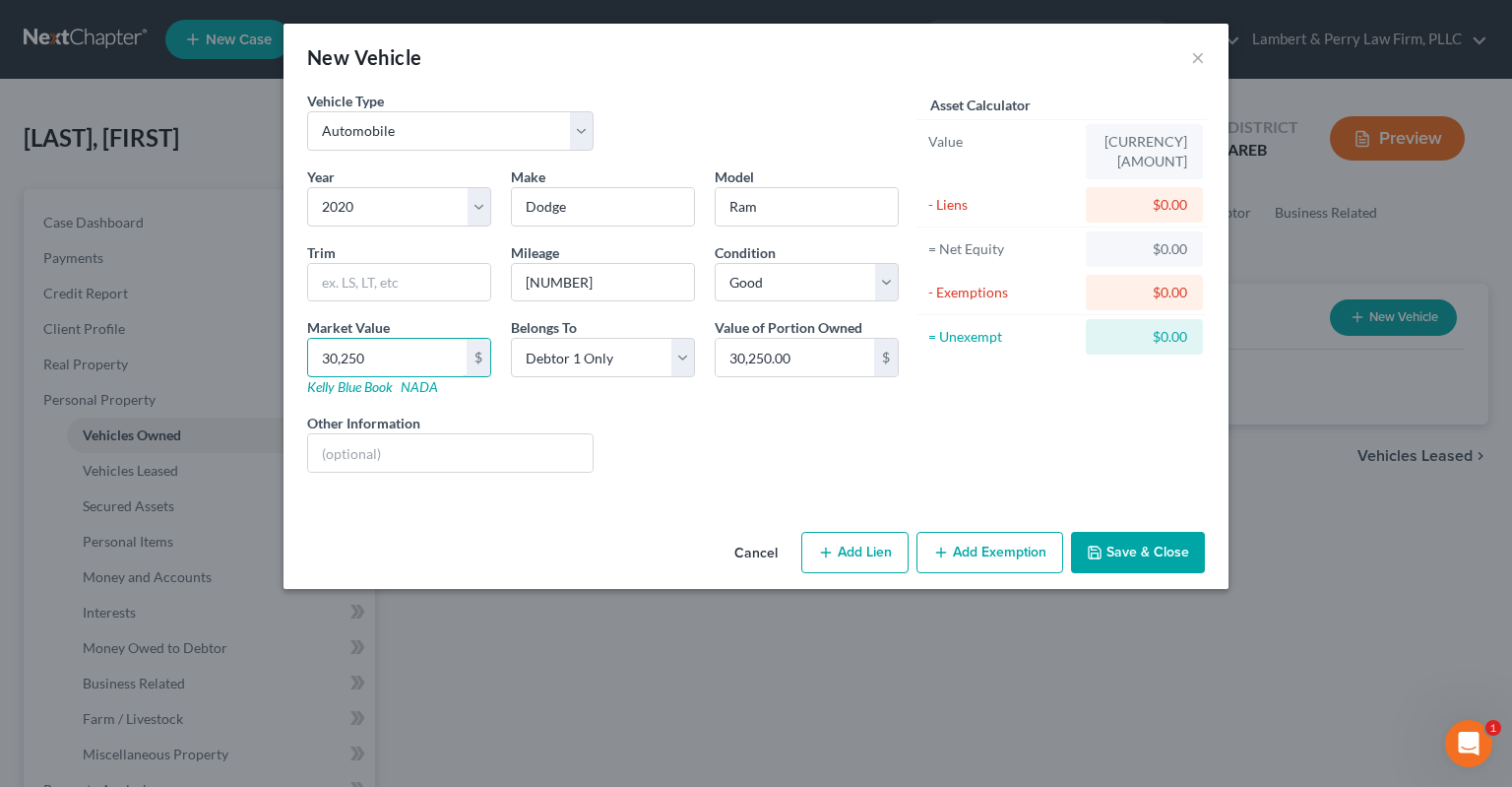 type on "30,250" 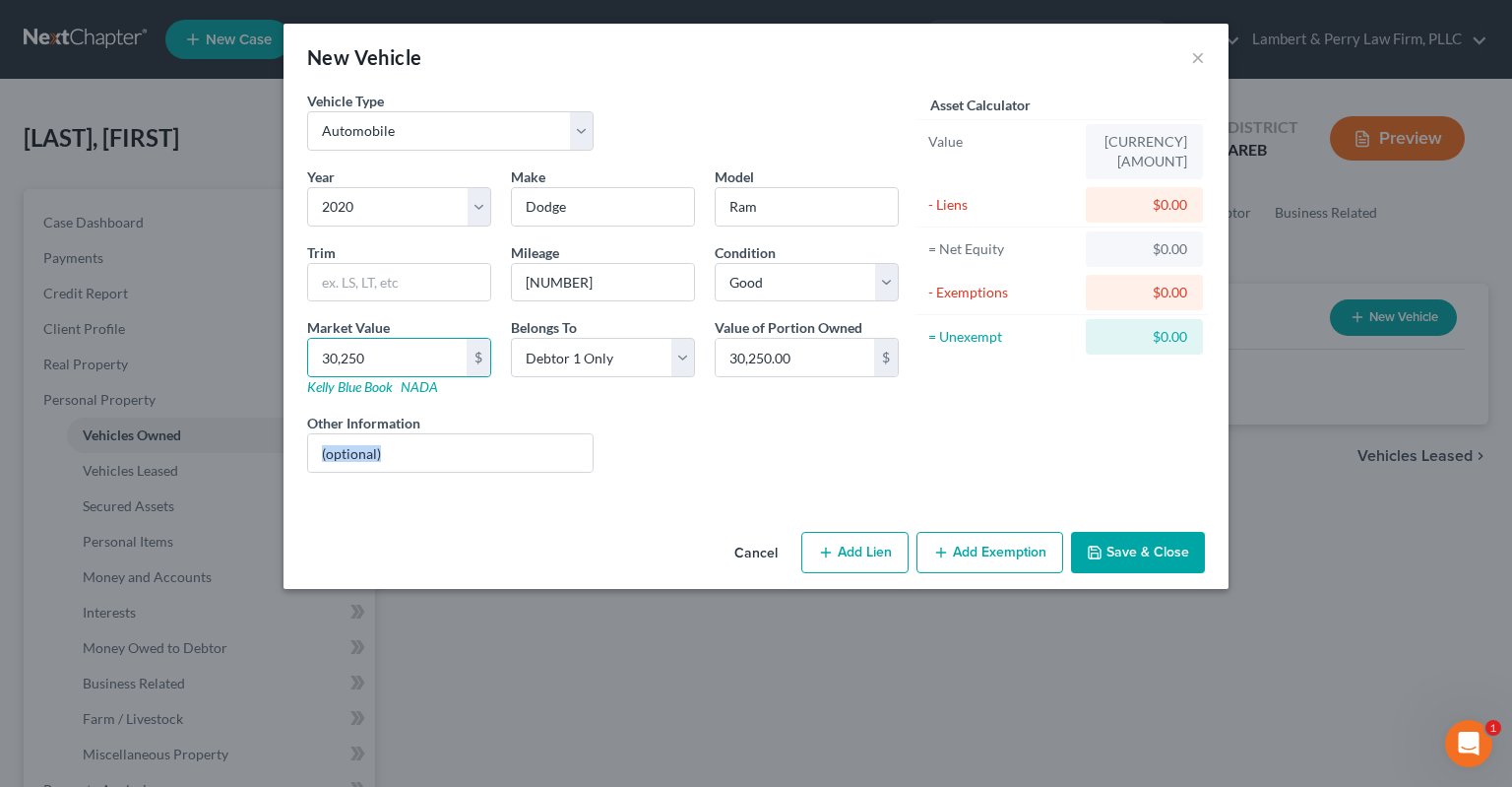 click on "Year Select 2026 2025 2024 2023 2022 2021 2020 2019 2018 2017 2016 2015 2014 2013 2012 2011 2010 2009 2008 2007 2006 2005 2004 2003 2002 2001 2000 1999 1998 1997 1996 1995 1994 1993 1992 1991 1990 1989 1988 1987 1986 1985 1984 1983 1982 1981 1980 1979 1978 1977 1976 1975 1974 1973 1972 1971 1970 1969 1968 1967 1966 1965 1964 1963 1962 1961 1960 1959 1958 1957 1956 1955 1954 1953 1952 1951 1950 1949 1948 1947 1946 1945 1944 1943 1942 1941 1940 1939 1938 1937 1936 1935 1934 1933 1932 1931 1930 1929 1928 1927 1926 1925 1924 1923 1922 1921 1920 1919 1918 1917 1916 1915 1914 1913 1912 1911 1910 1909 1908 1907 1906 1905 1904 1903 1902 1901
Make
*
Dodge Model Ram Trim Mileage 67500 Condition Select Excellent Very Good Good Fair Poor Market Value 30,250 $ Kelly Blue Book NADA
Belongs To
*
Select Debtor 1 Only Debtor 2 Only Debtor 1 And Debtor 2 Only At Least One Of The Debtors And Another Community Property Value of Portion Owned 30,250.00 $ Other Information
Liens
Select" at bounding box center (602, 327) 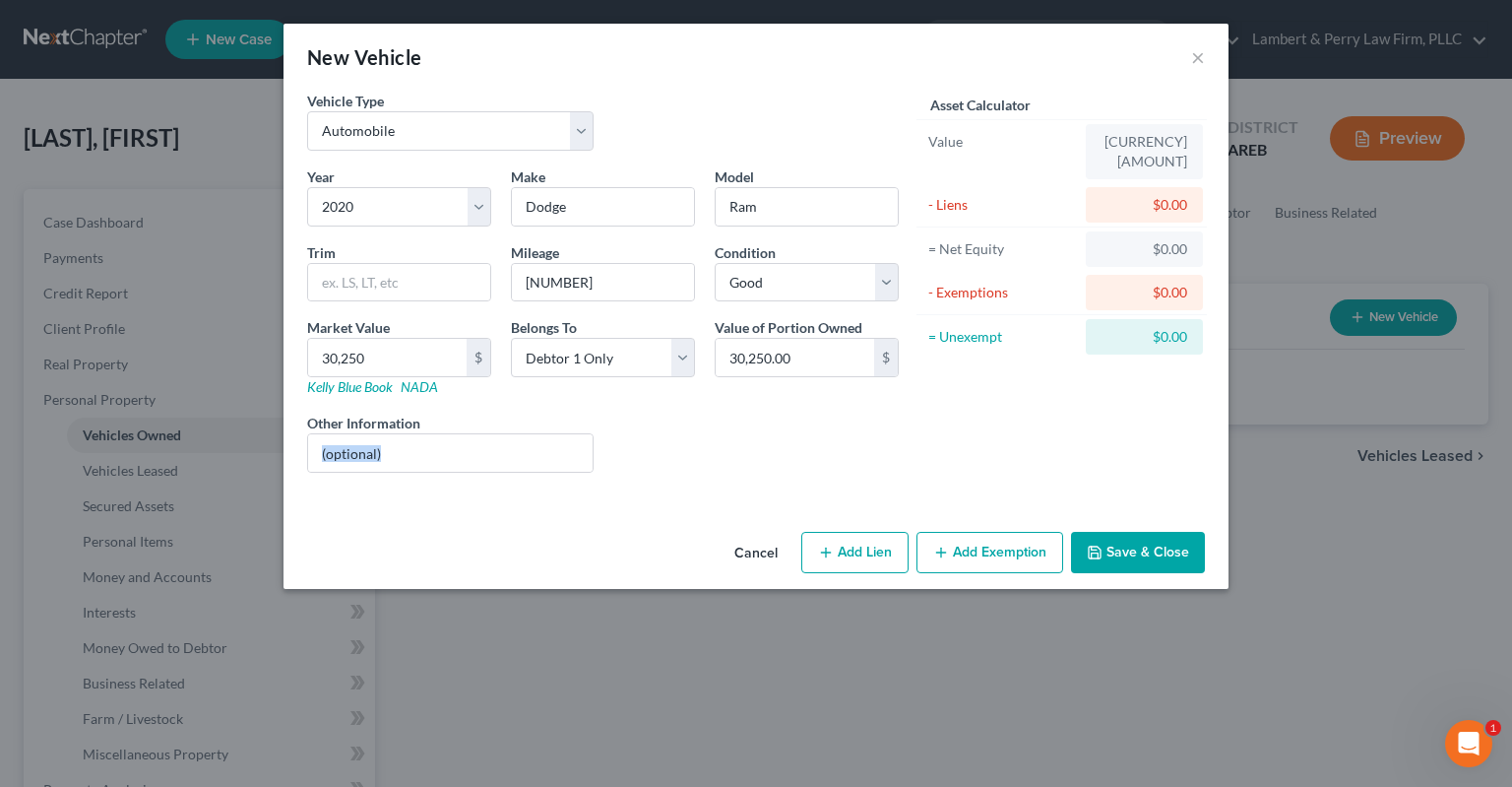 click on "Add Lien" at bounding box center [854, 553] 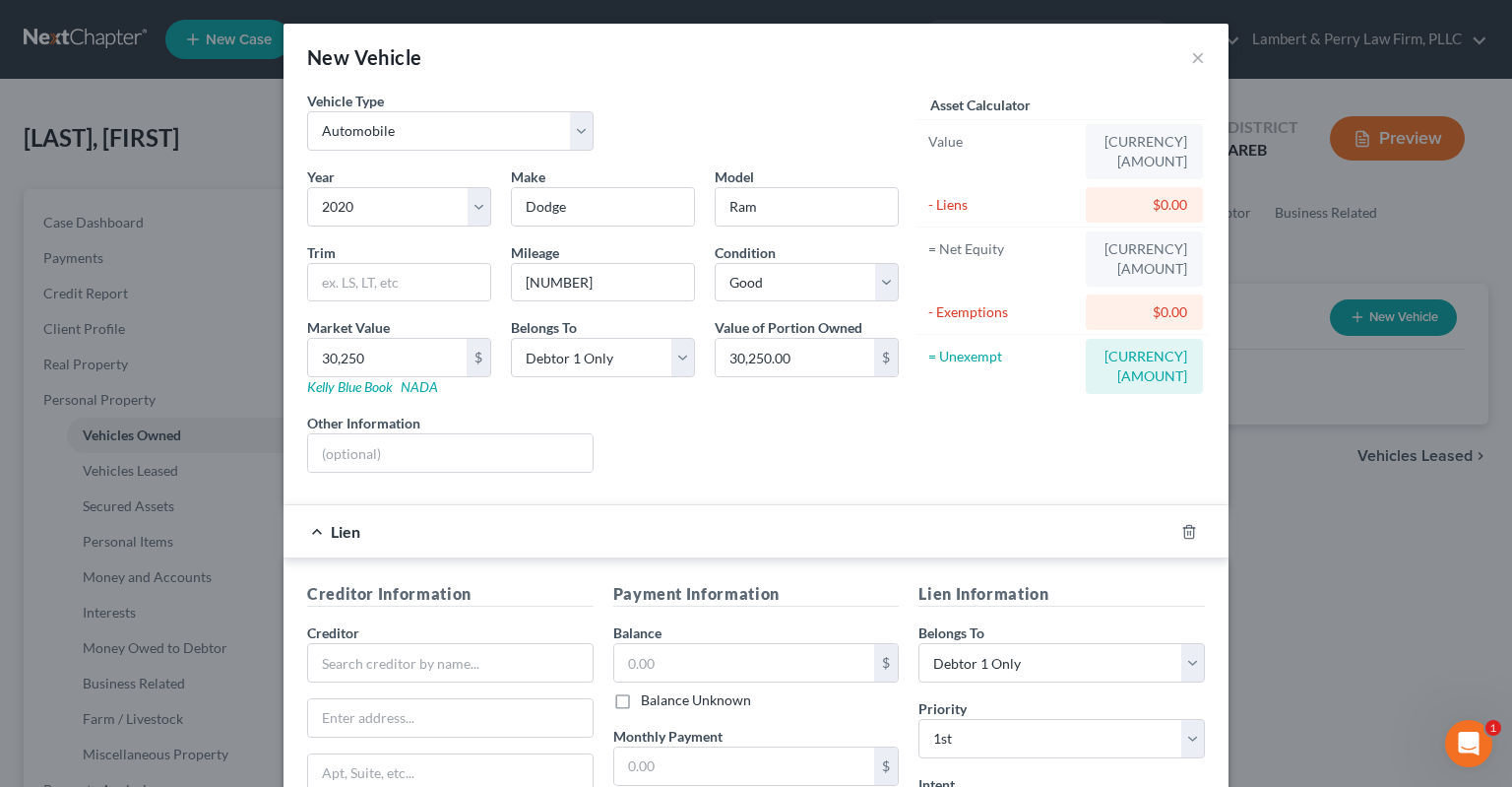 click on "Creditor *" at bounding box center (450, 652) 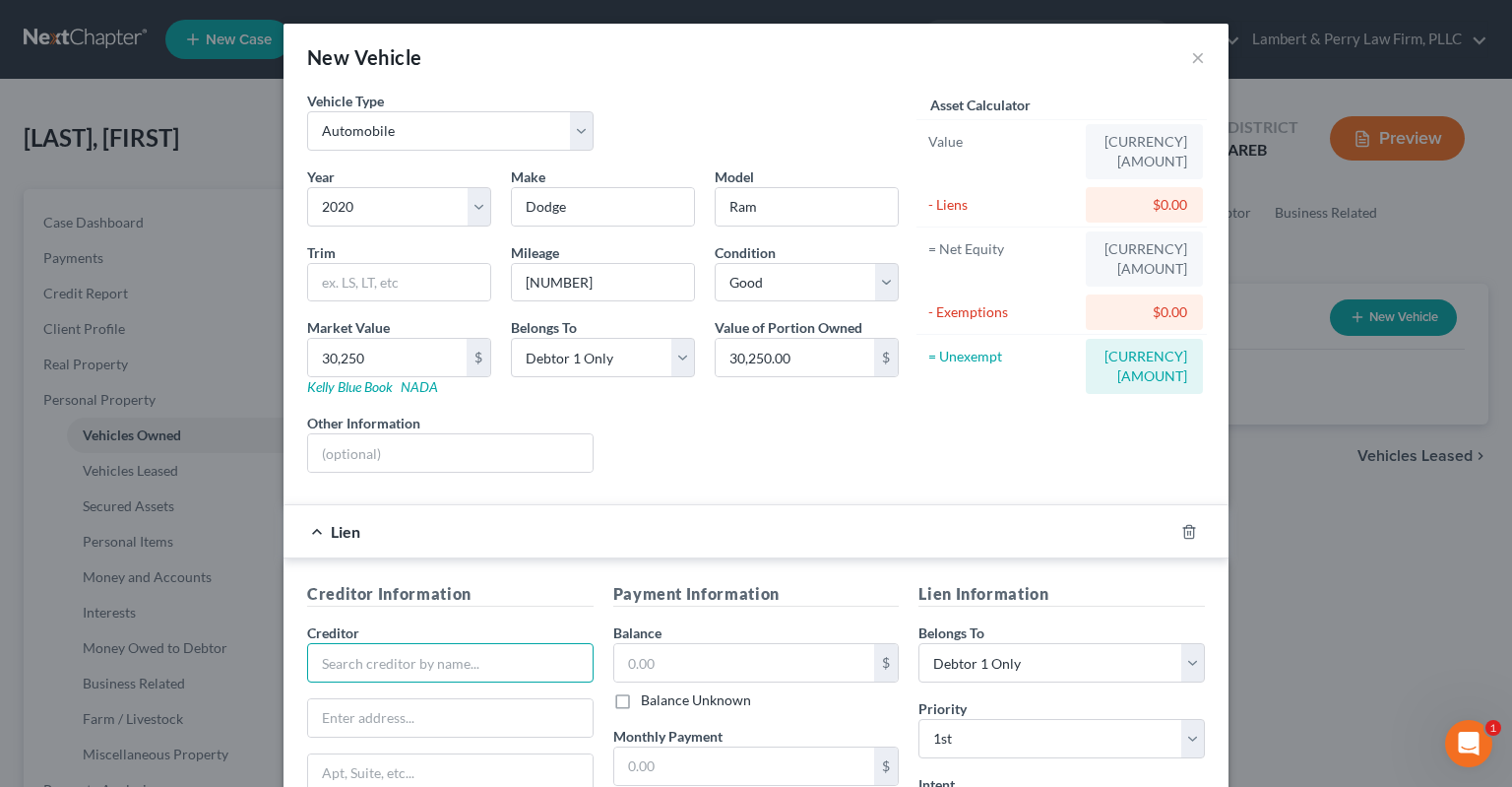 click at bounding box center (450, 663) 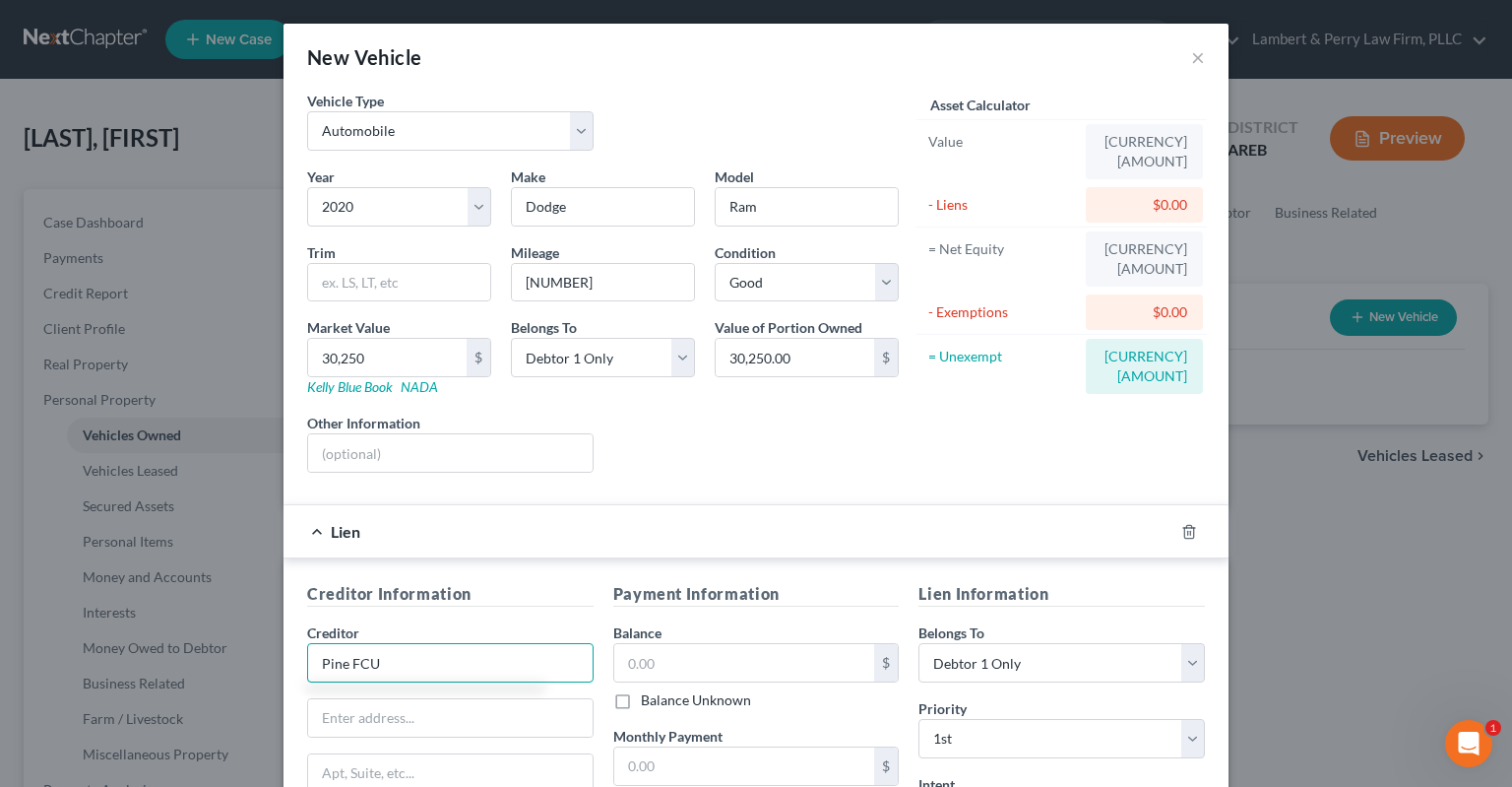 type on "Pine FCU" 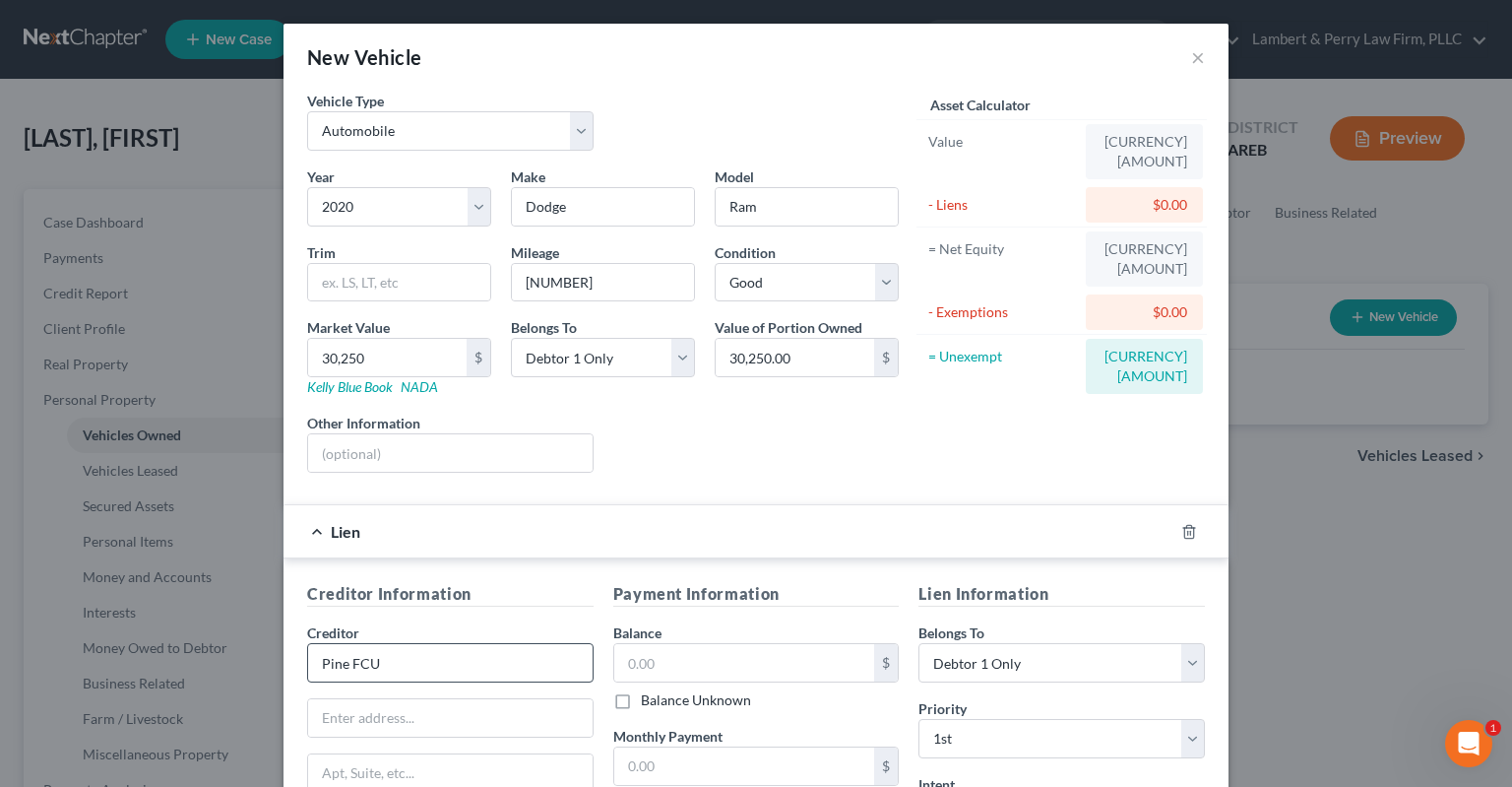 scroll, scrollTop: 286, scrollLeft: 0, axis: vertical 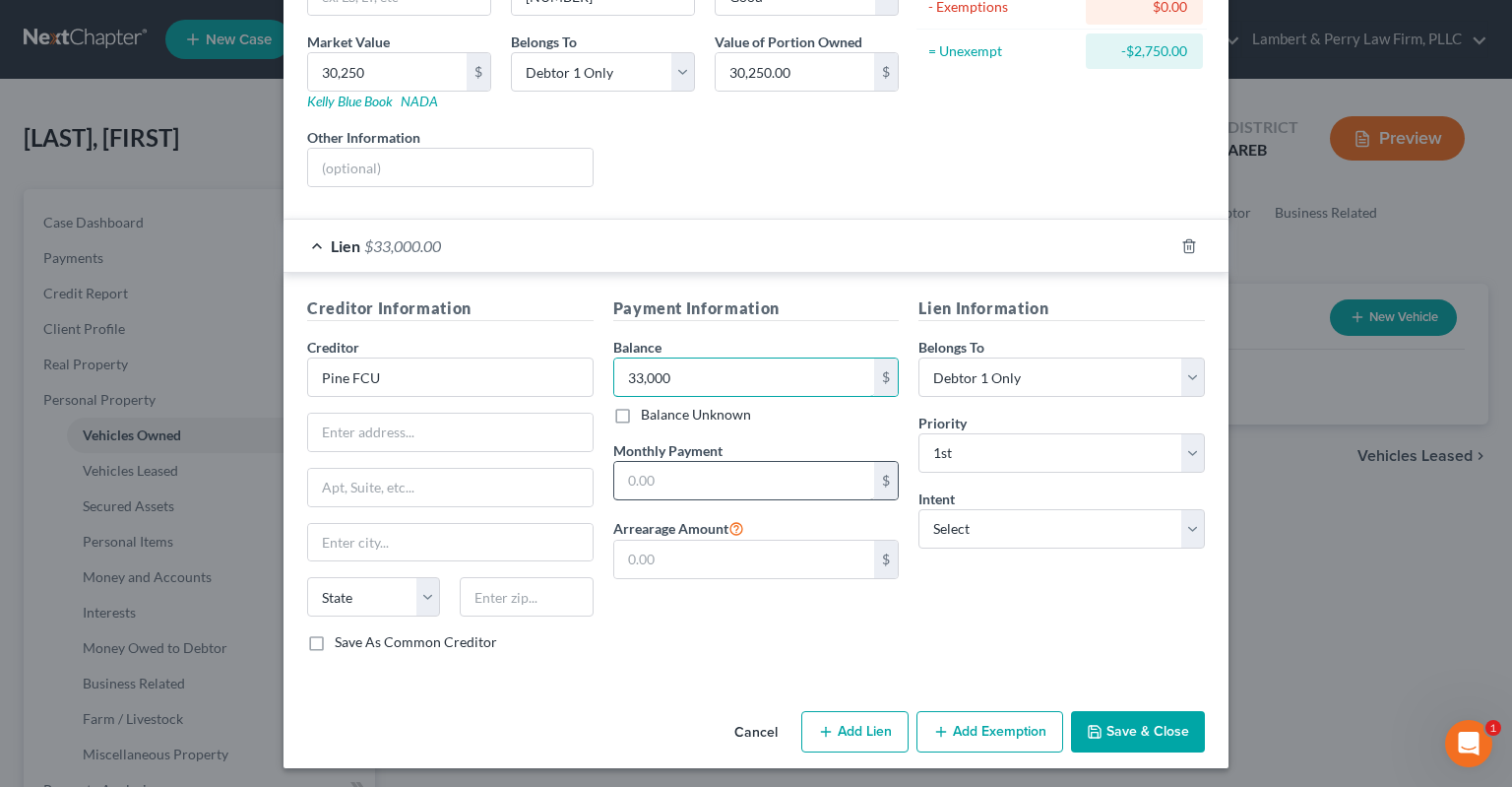 type on "33,000" 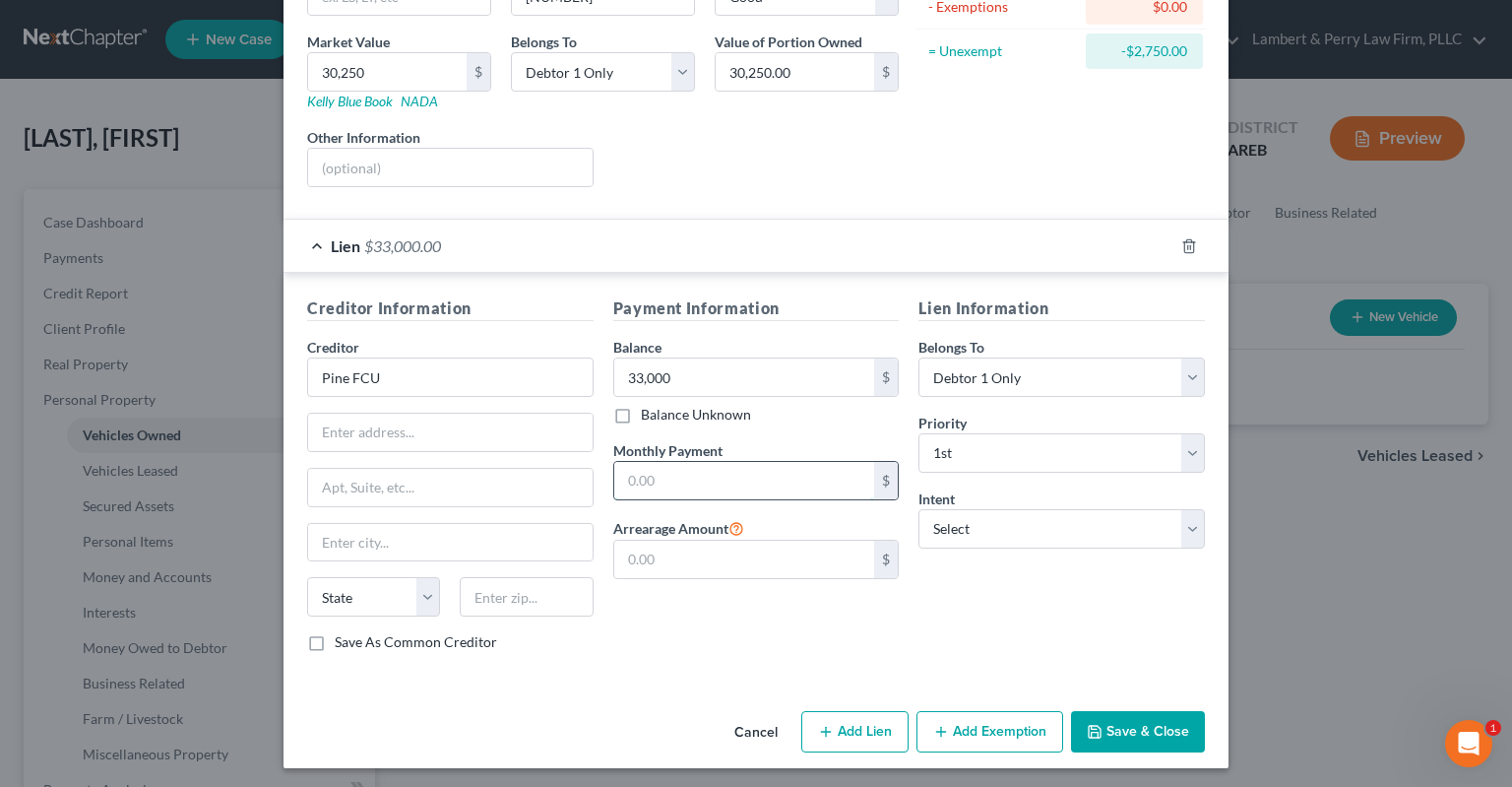 click at bounding box center (744, 481) 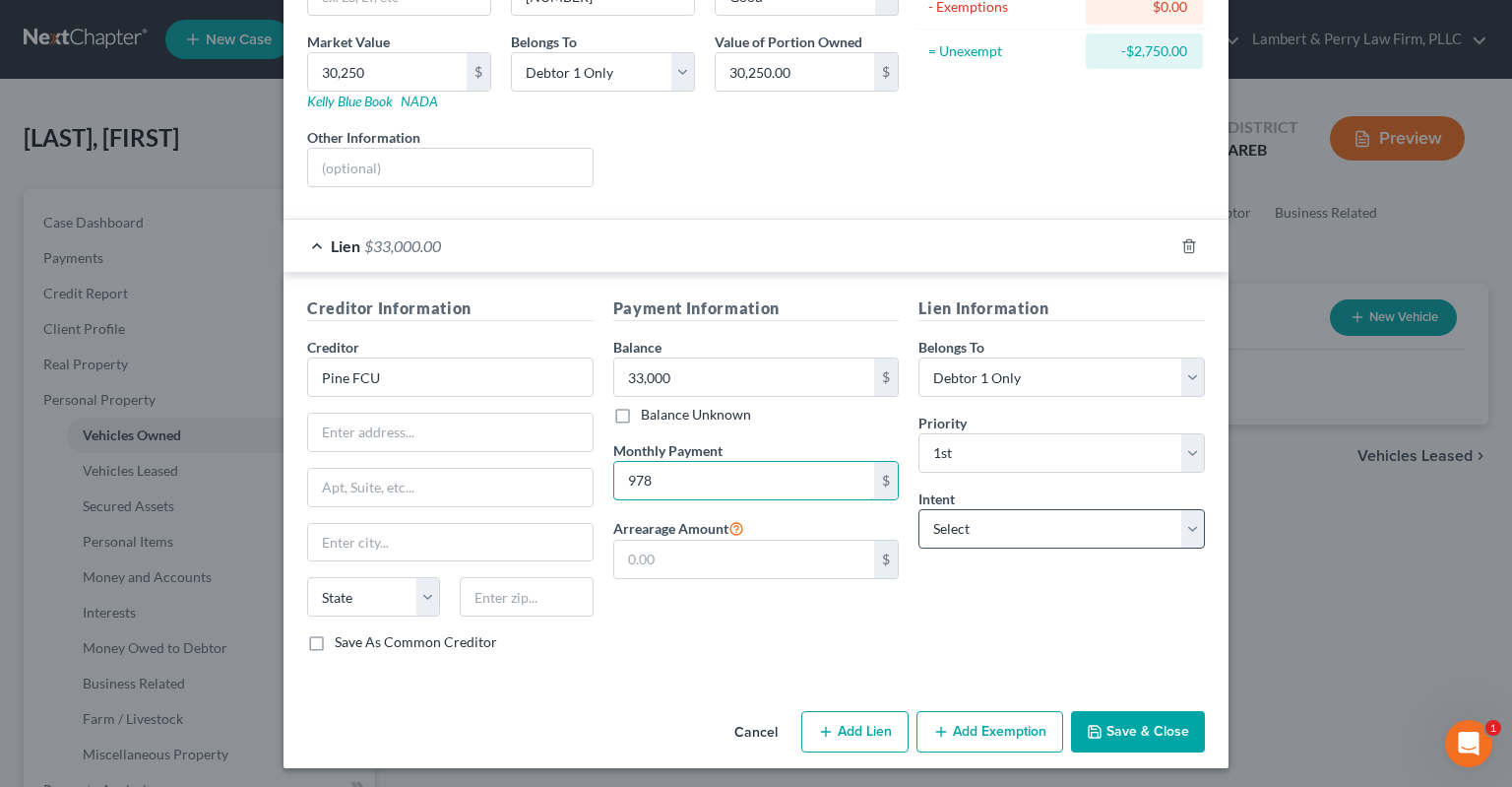 type on "978" 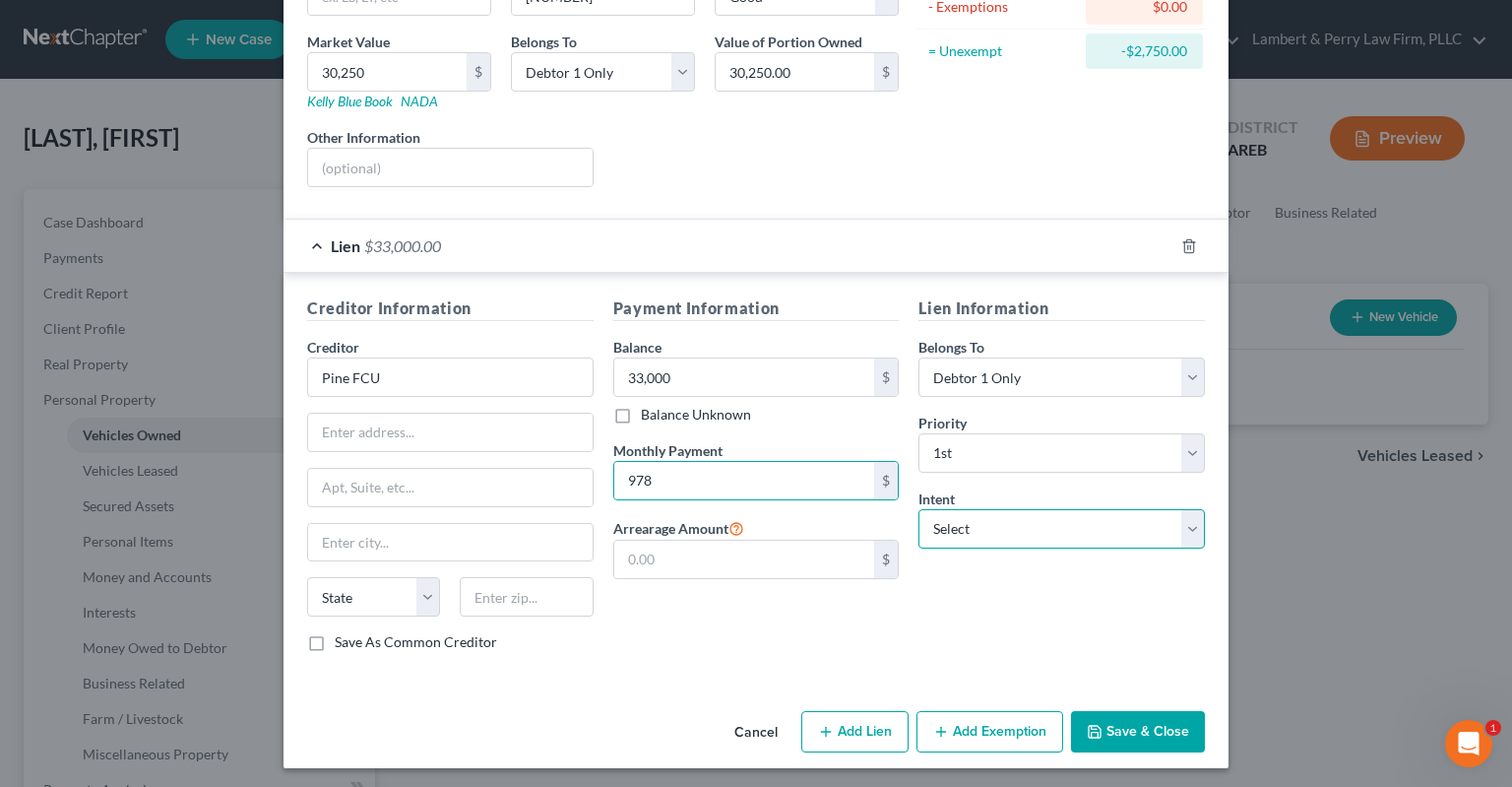 click on "Select Surrender Redeem Reaffirm Avoid Other" at bounding box center [1061, 529] 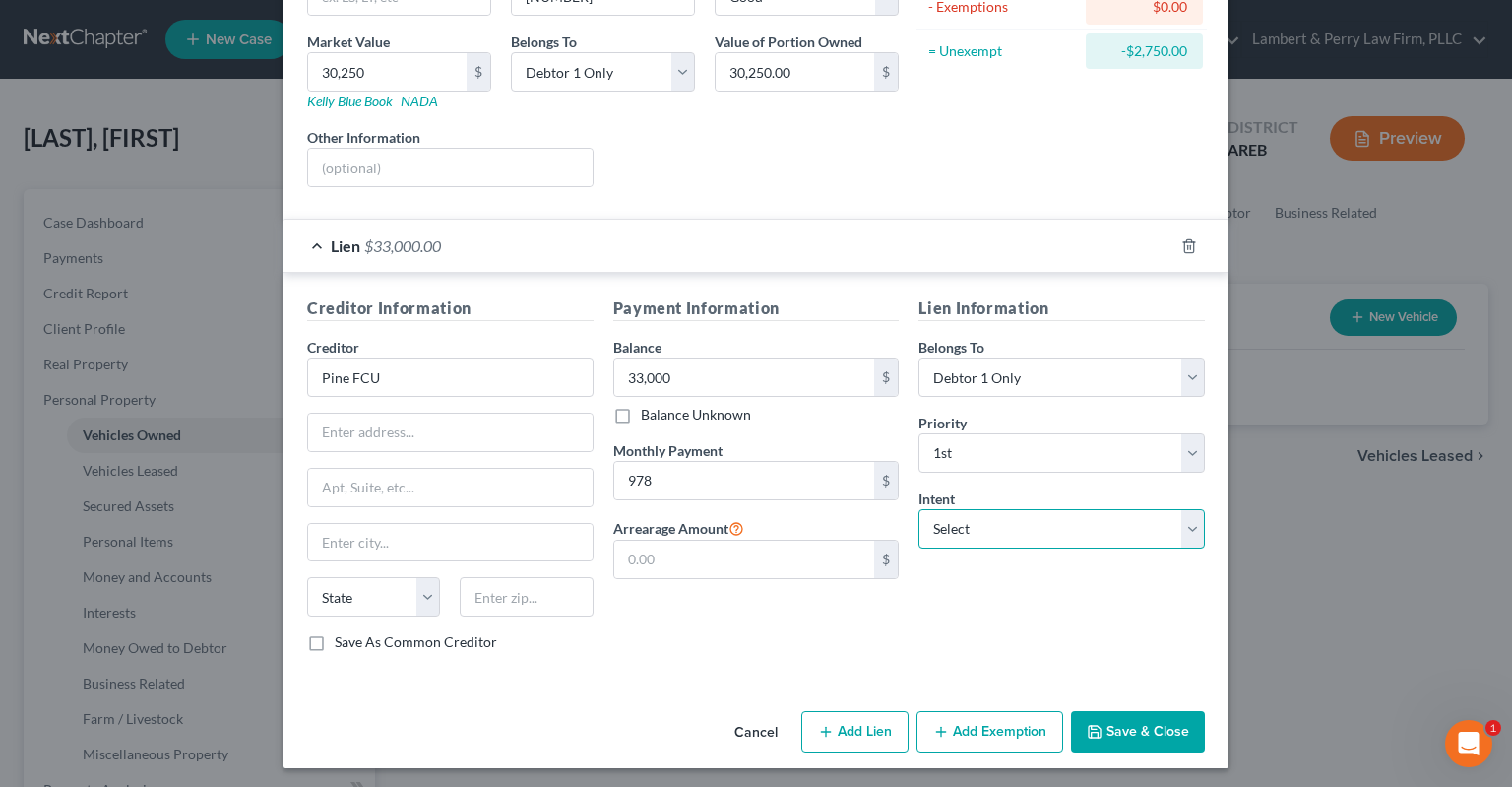 select on "2" 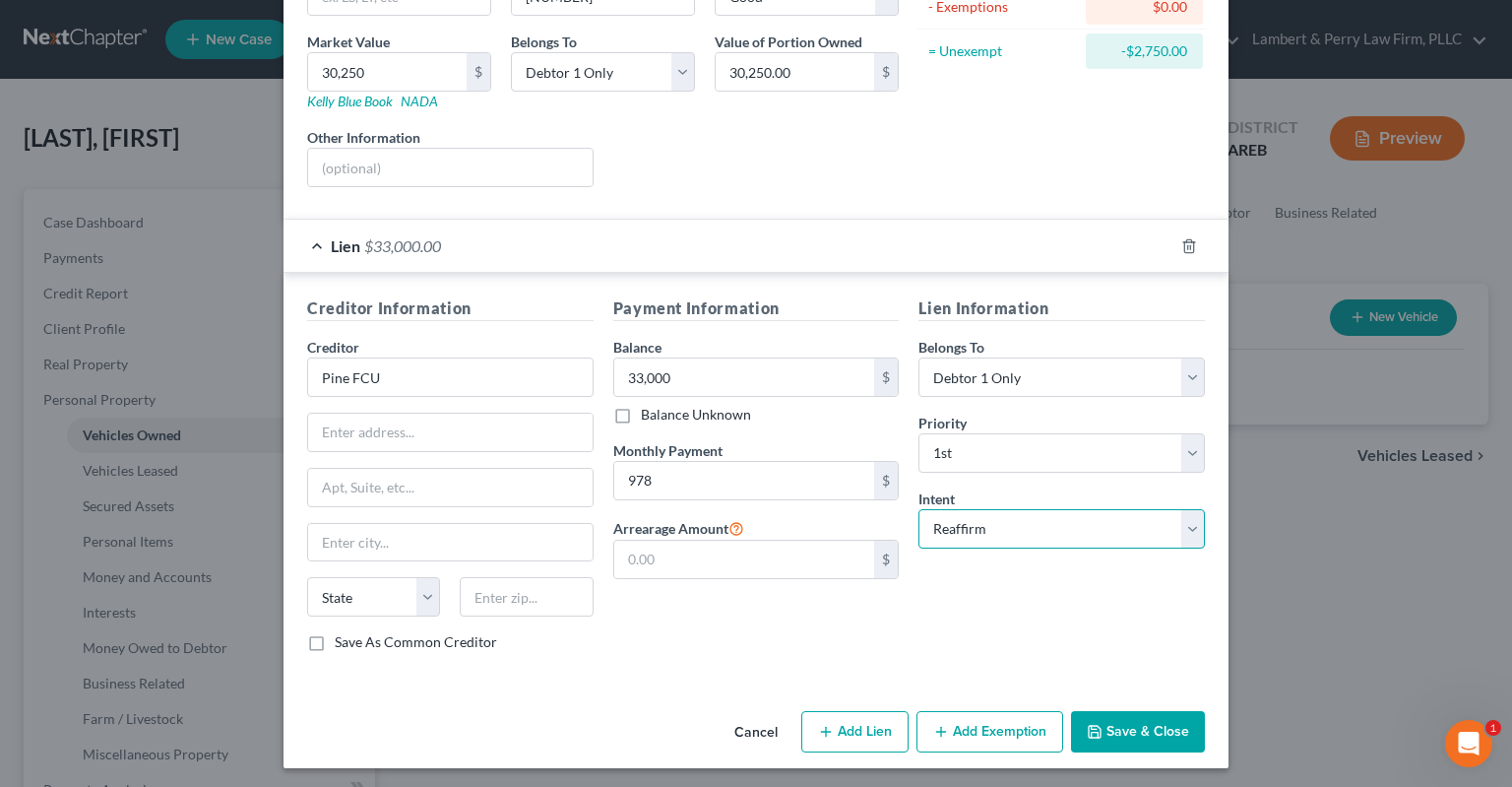 click on "Reaffirm" at bounding box center (0, 0) 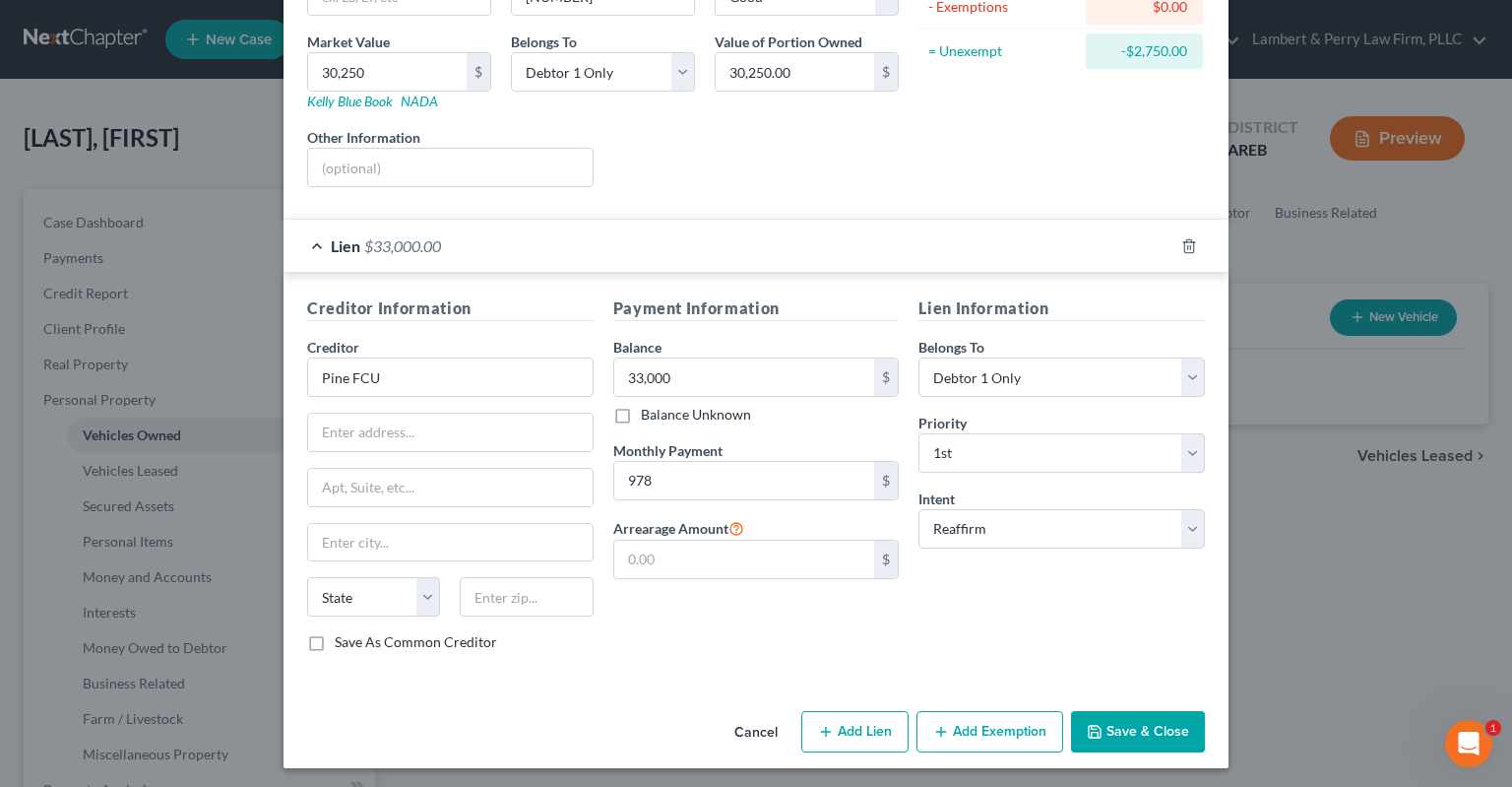 click on "Lien Information
Belongs To
*
Select Debtor 1 Only Debtor 2 Only Debtor 1 And Debtor 2 Only At Least One Of The Debtors And Another Community Property
Priority
*
Select 1st 2nd 3rd 4th 5th 6th 7th 8th 9th 10th 11th 12th 13th 14th 15th 16th 17th 18th 19th 20th 21th 22th 23th 24th 25th 26th 27th 28th 29th 30th
Intent
Select Surrender Redeem Reaffirm Avoid Other" at bounding box center (1061, 482) 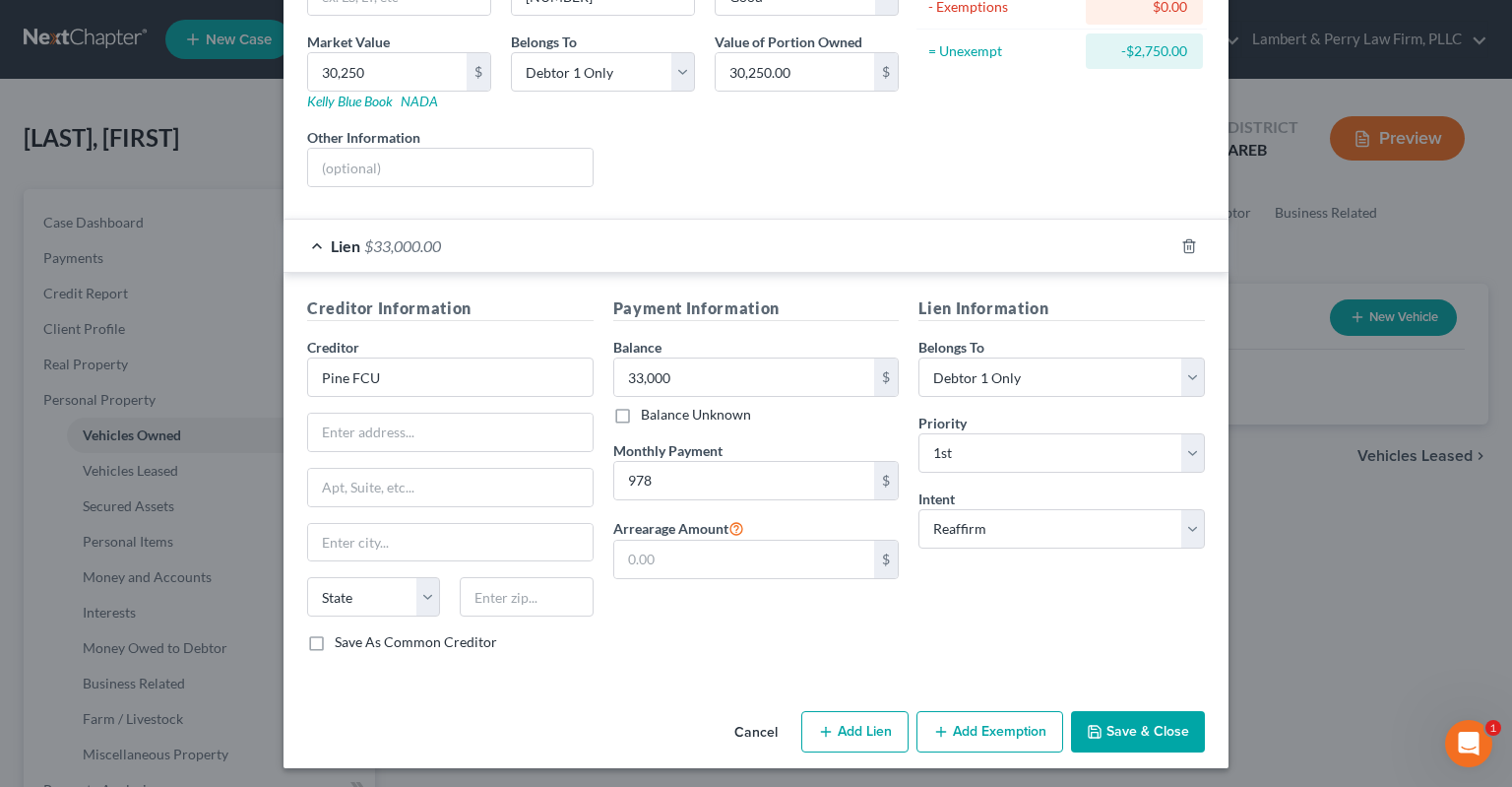 drag, startPoint x: 1156, startPoint y: 727, endPoint x: 1150, endPoint y: 581, distance: 146.12324 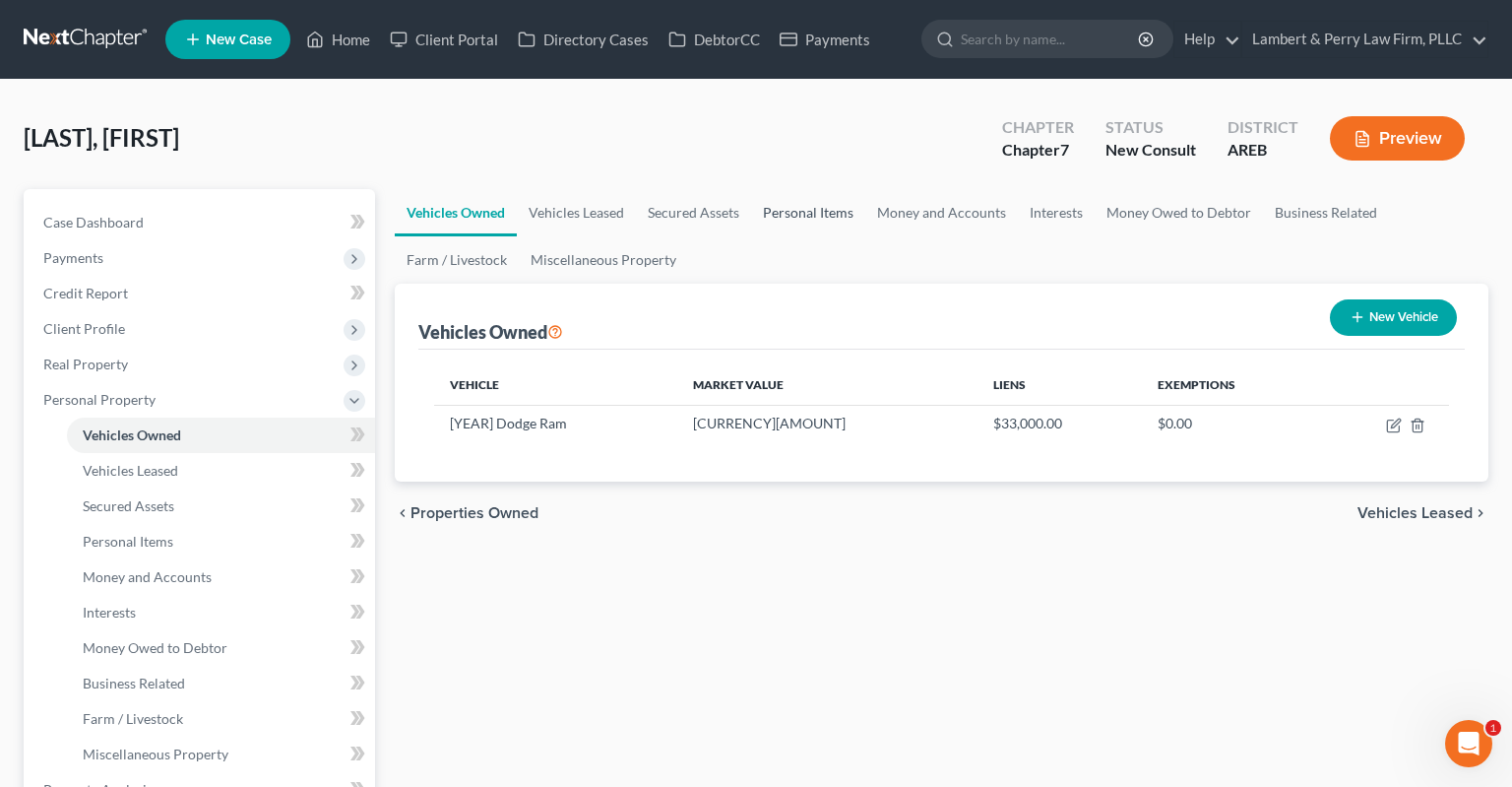 click on "Personal Items" at bounding box center [808, 213] 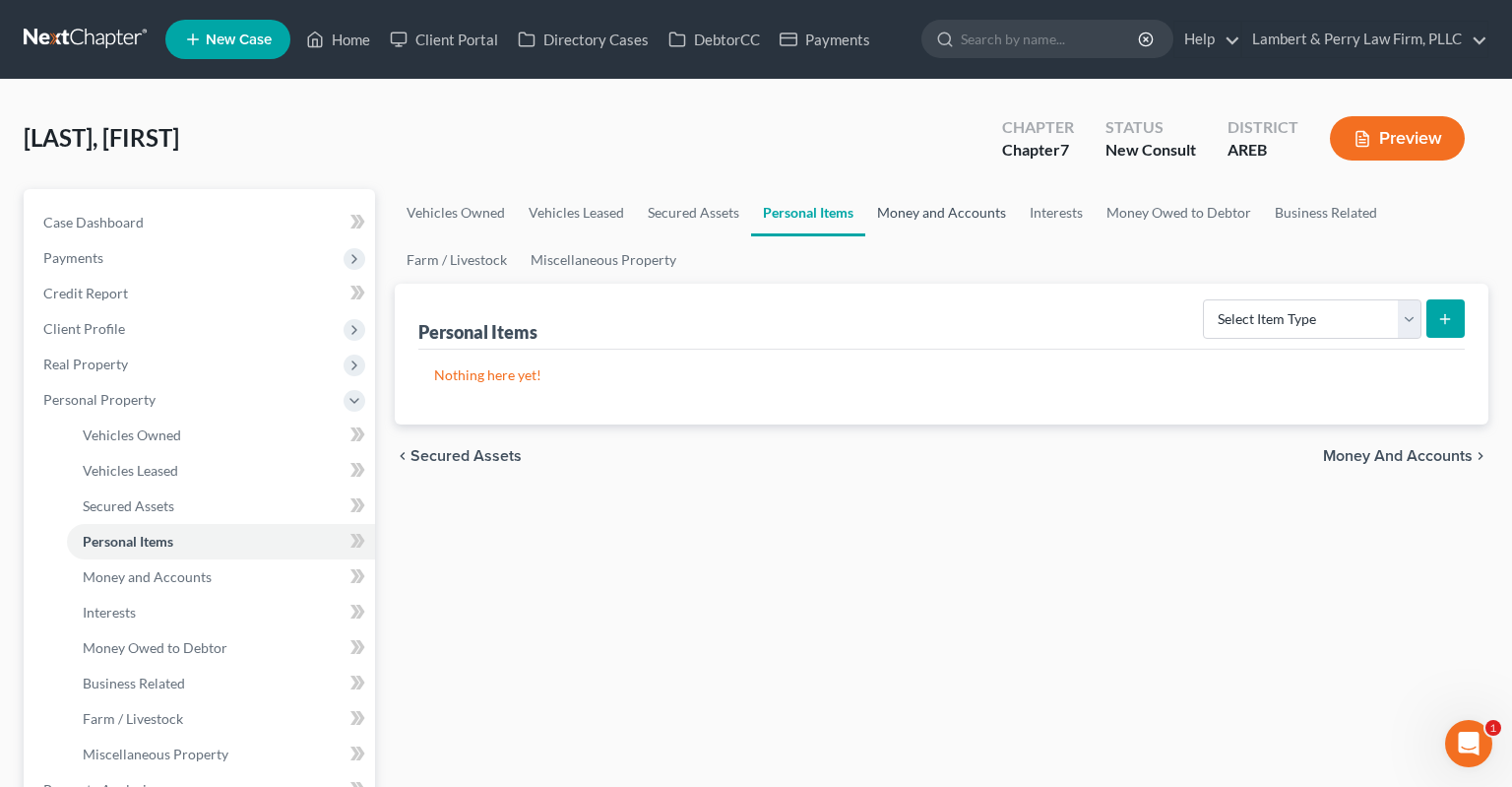 click on "Money and Accounts" at bounding box center (941, 213) 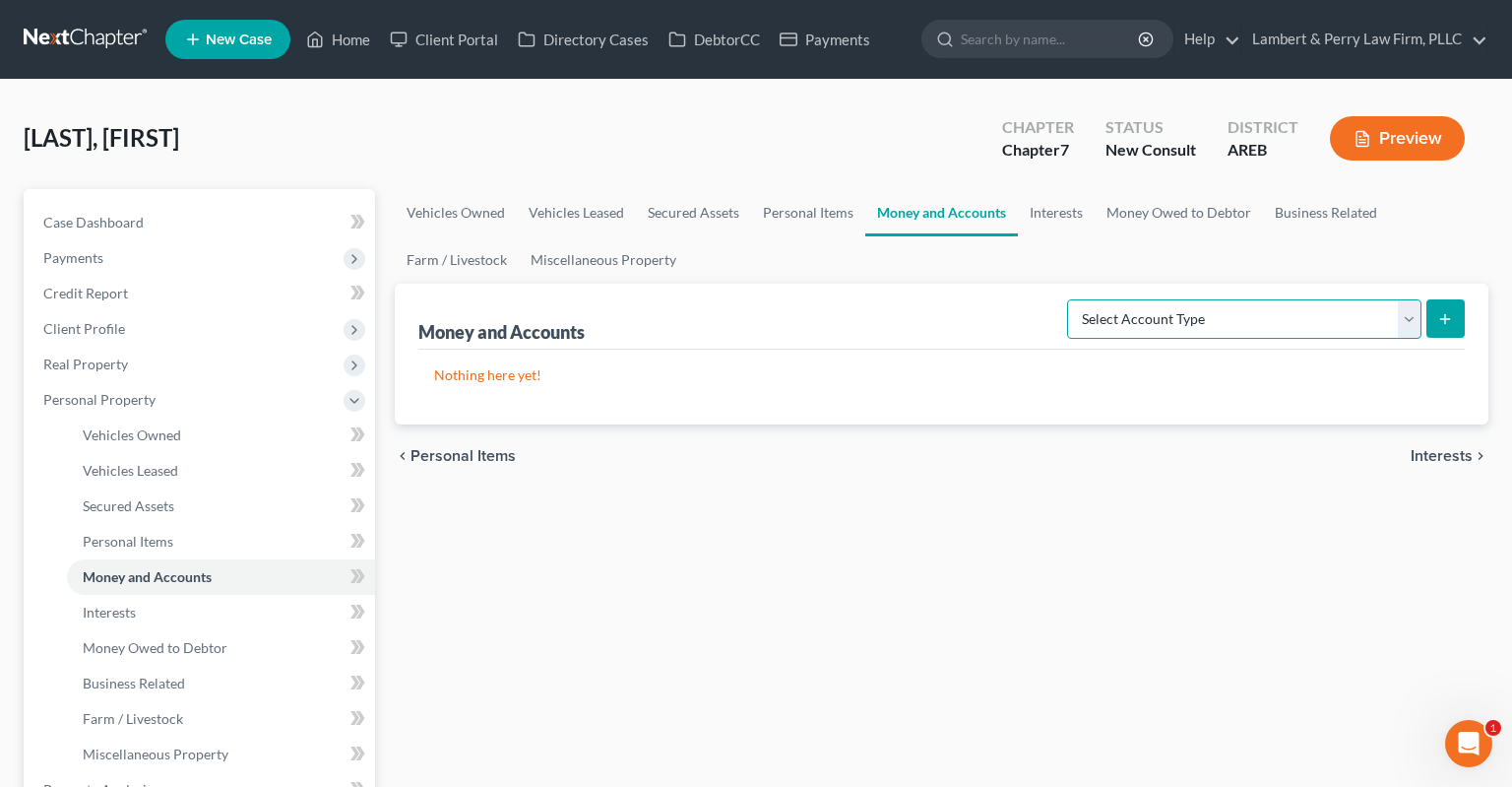 click on "Select Account Type Brokerage Cash on Hand Certificates of Deposit Checking Account Money Market Other (Credit Union, Health Savings Account, etc) Safe Deposit Box Savings Account Security Deposits or Prepayments" at bounding box center (1244, 319) 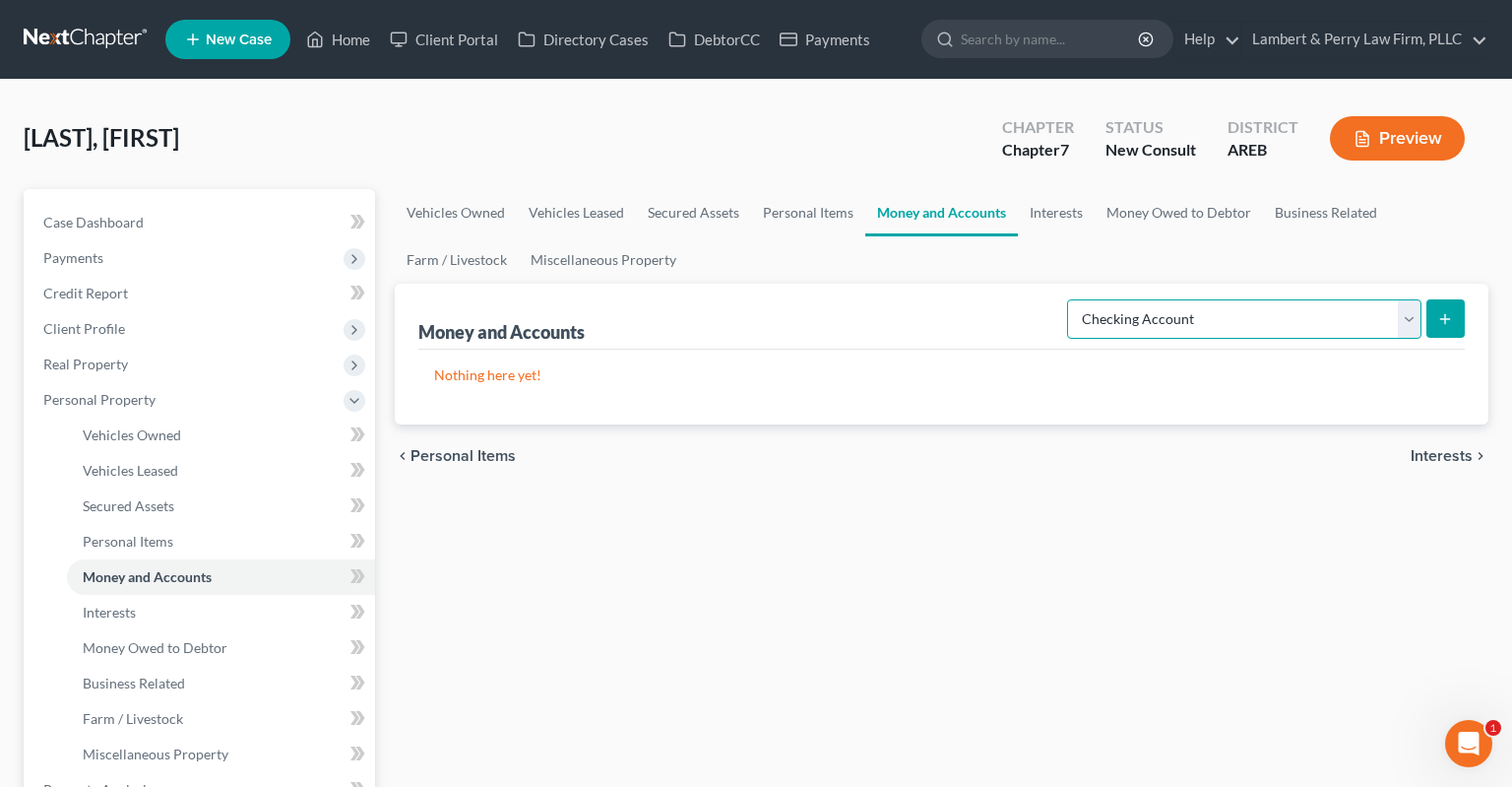 click on "Checking Account" at bounding box center [0, 0] 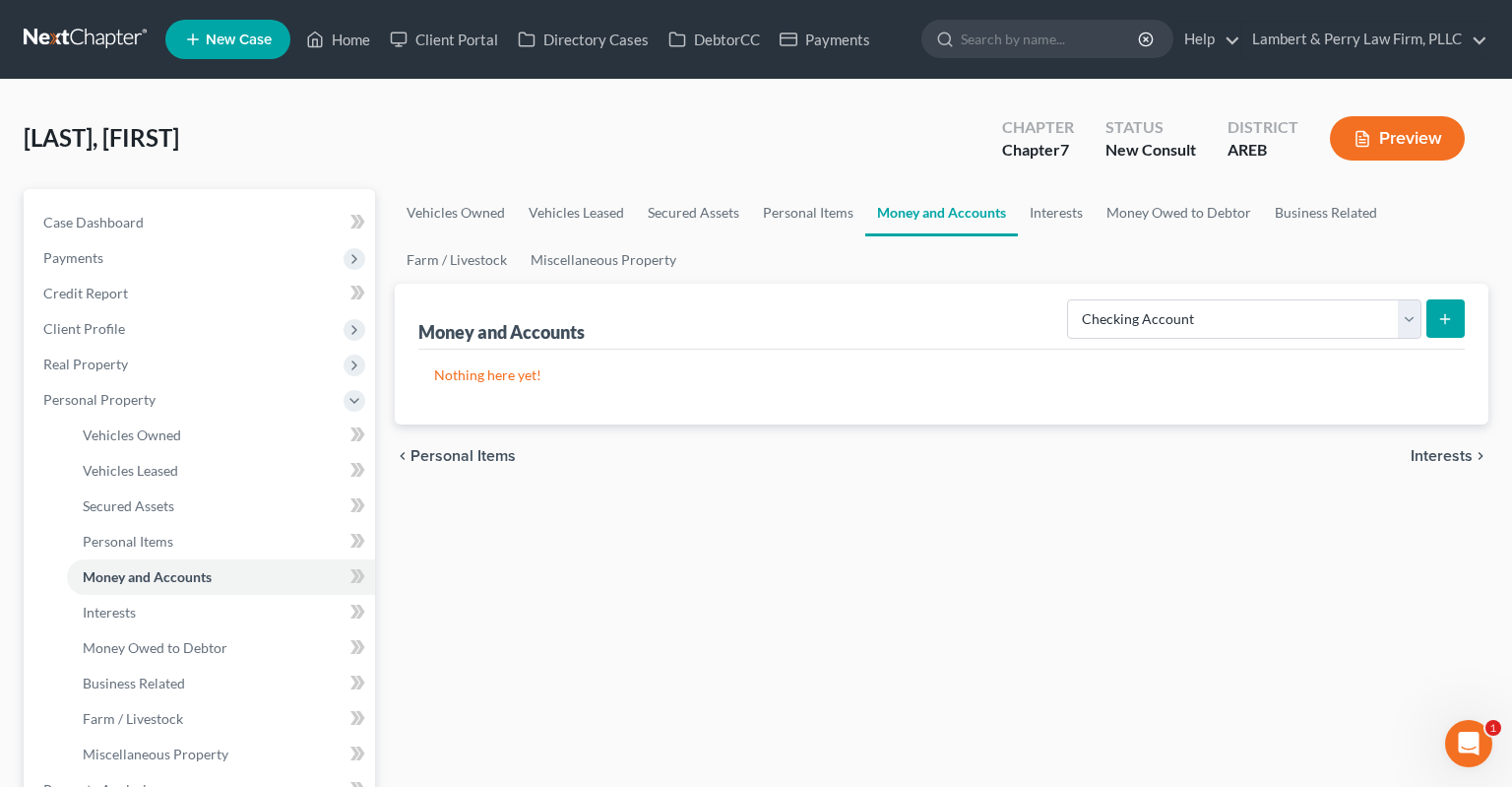 click at bounding box center [1445, 318] 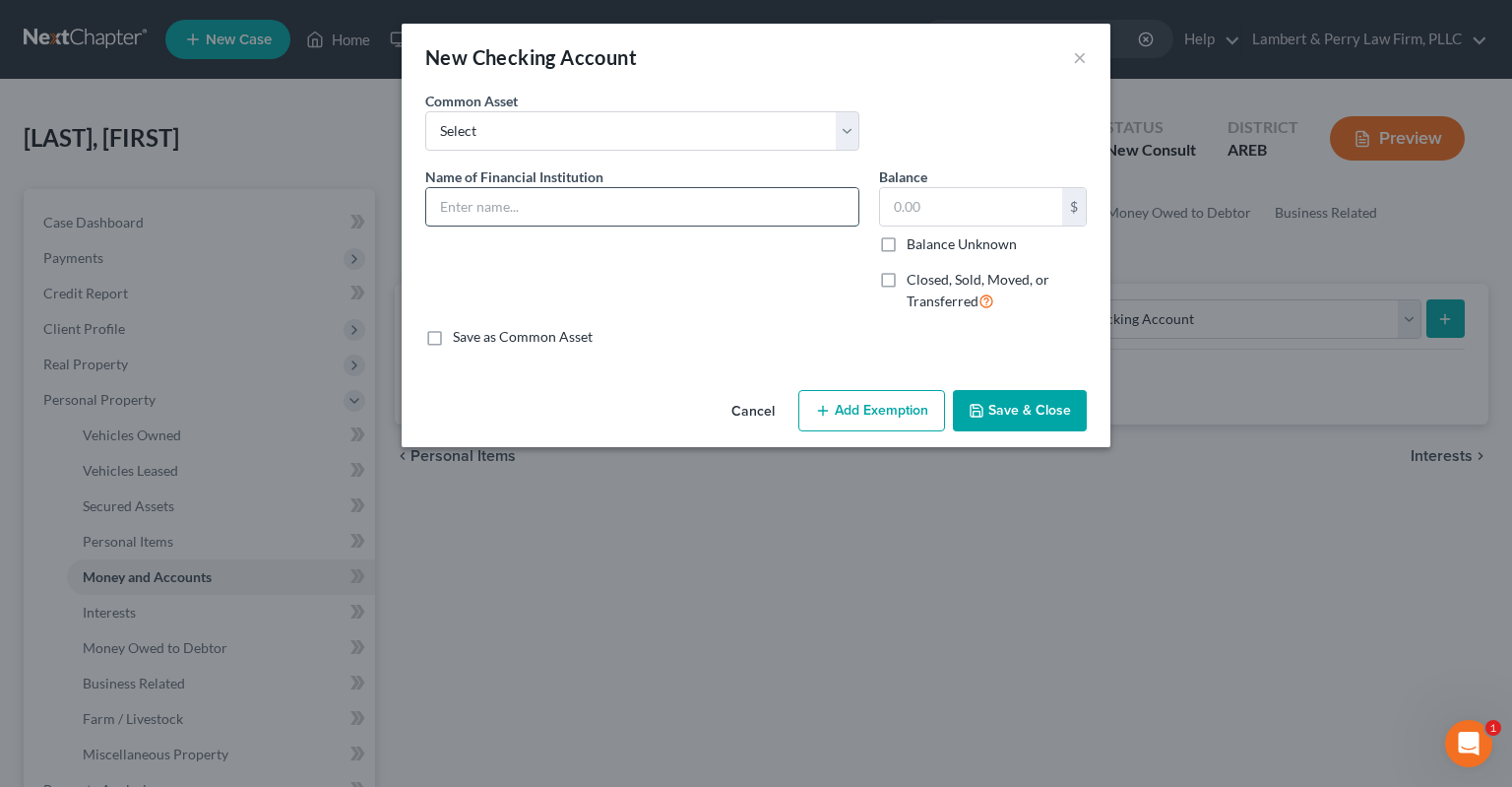 click at bounding box center [642, 207] 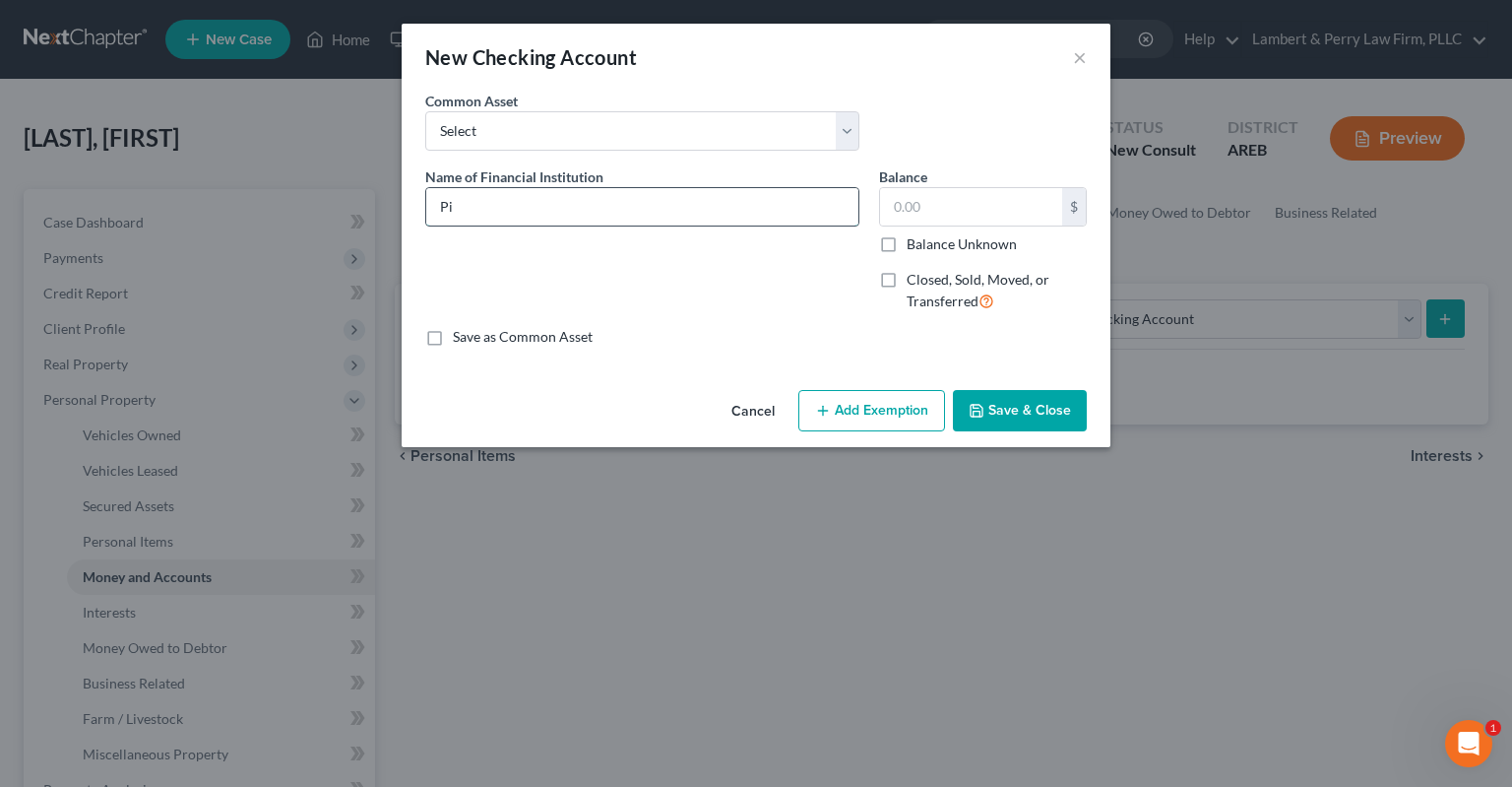 type on "P" 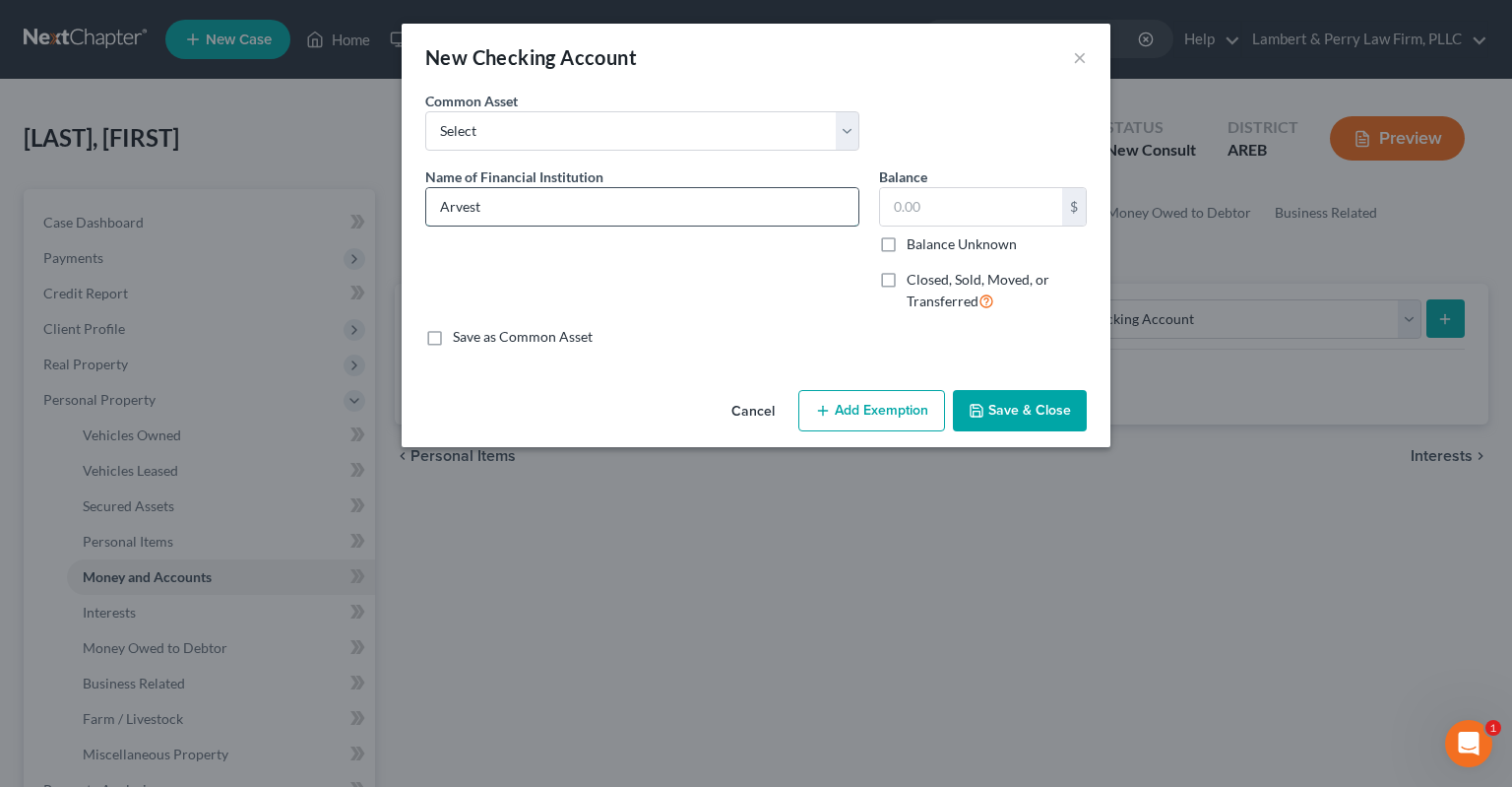 type on "Arvest" 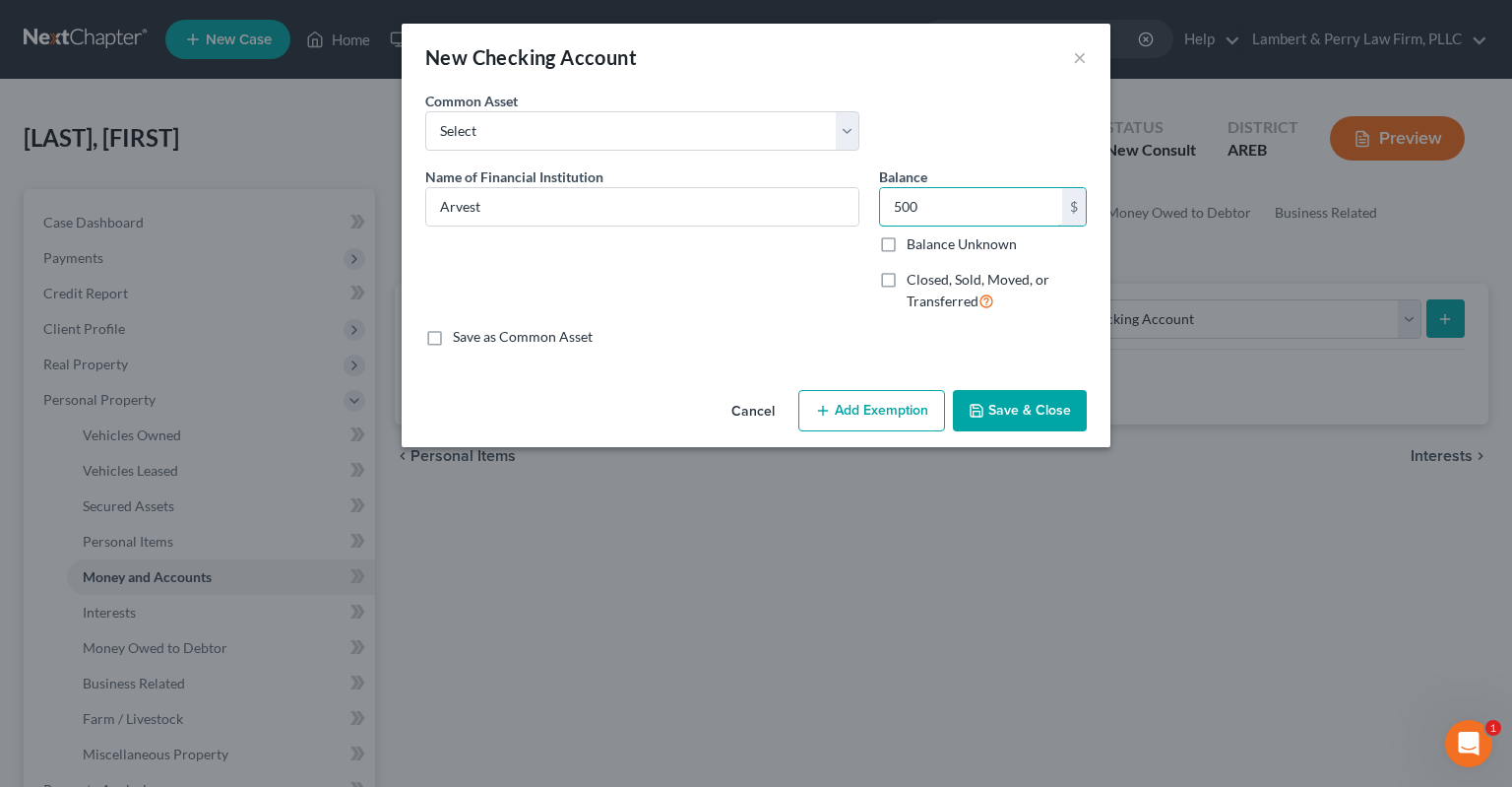 type on "500" 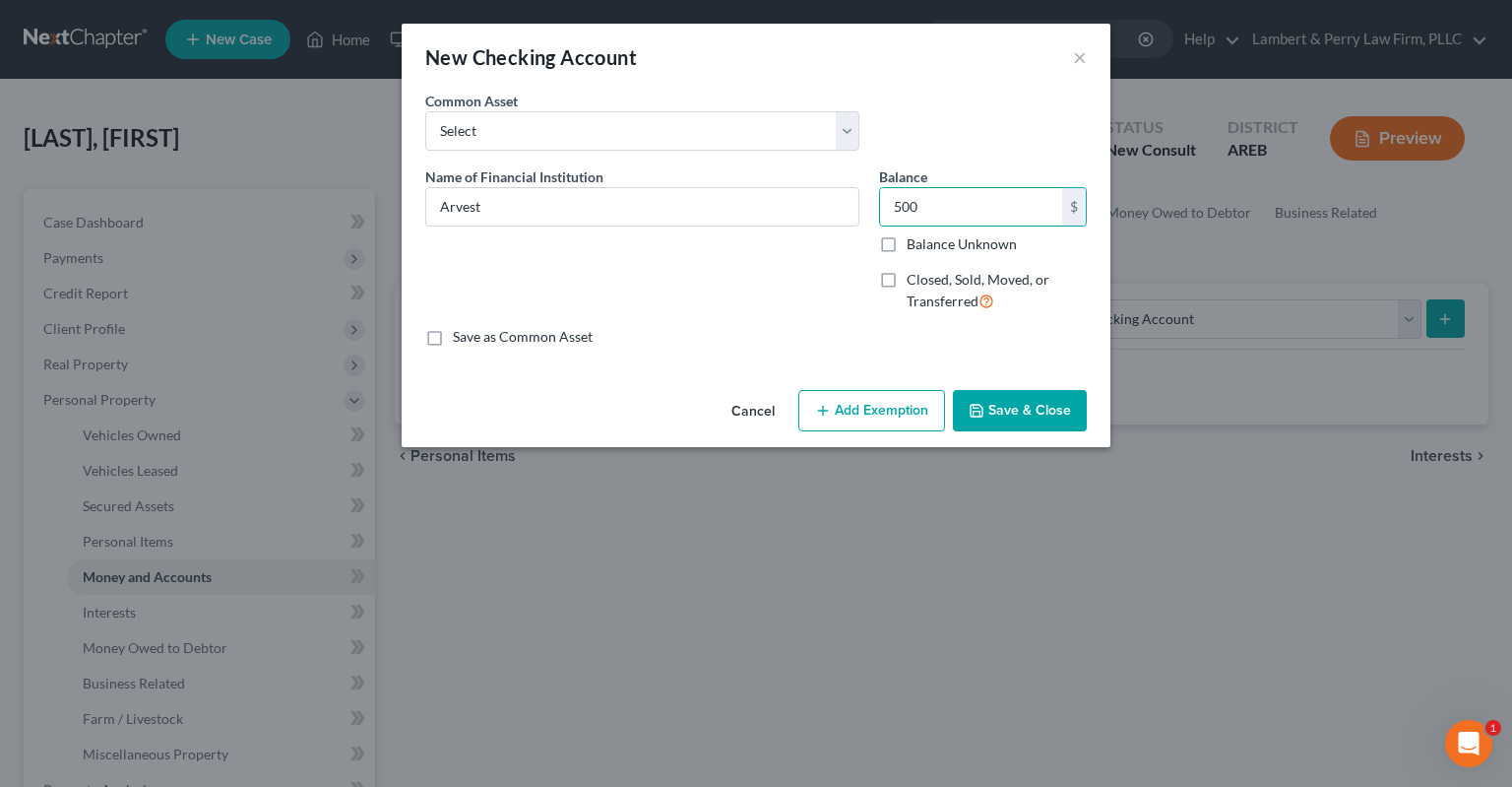 click on "Save & Close" at bounding box center [1020, 411] 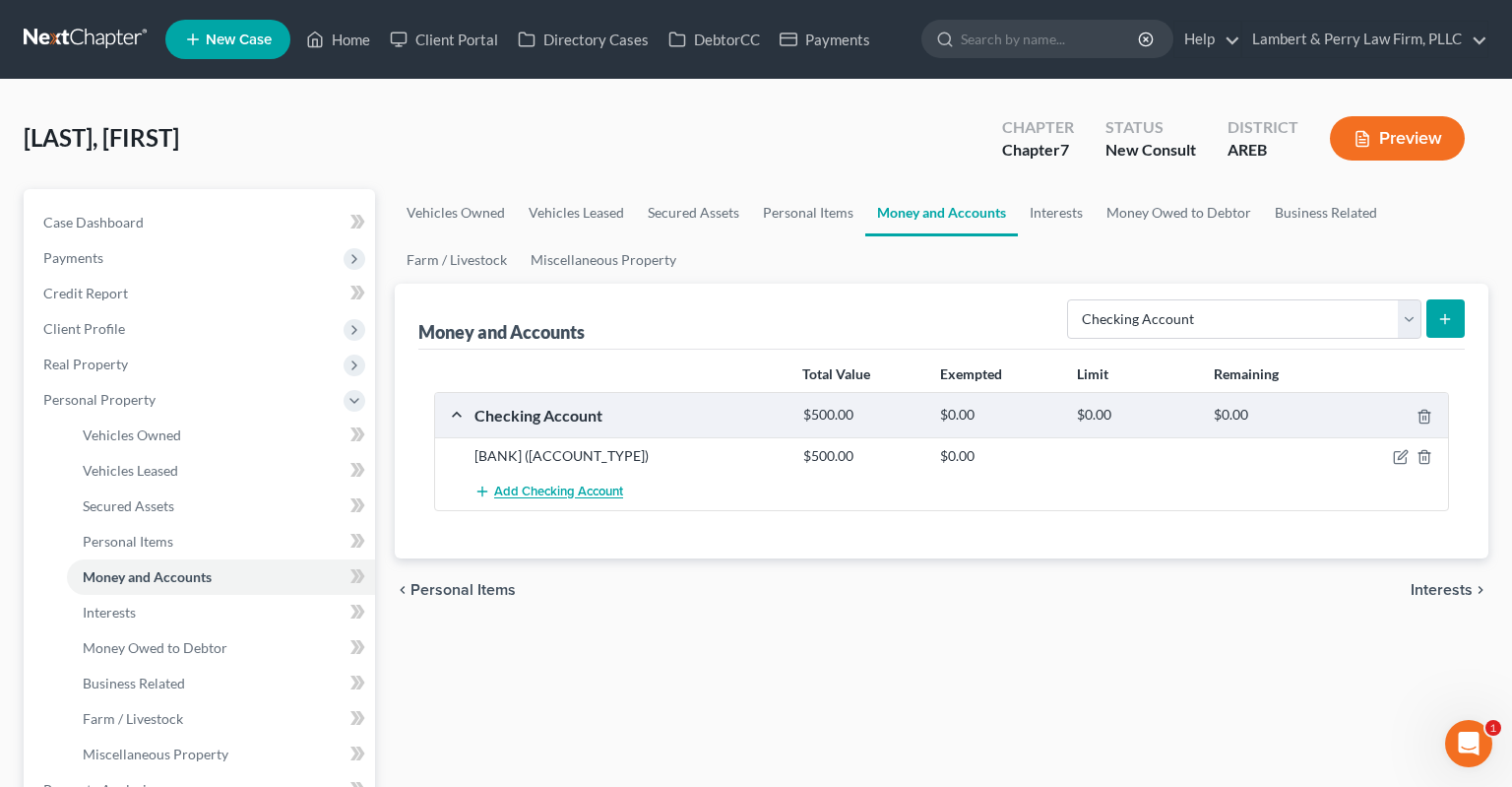 click on "Add Checking Account" at bounding box center [558, 492] 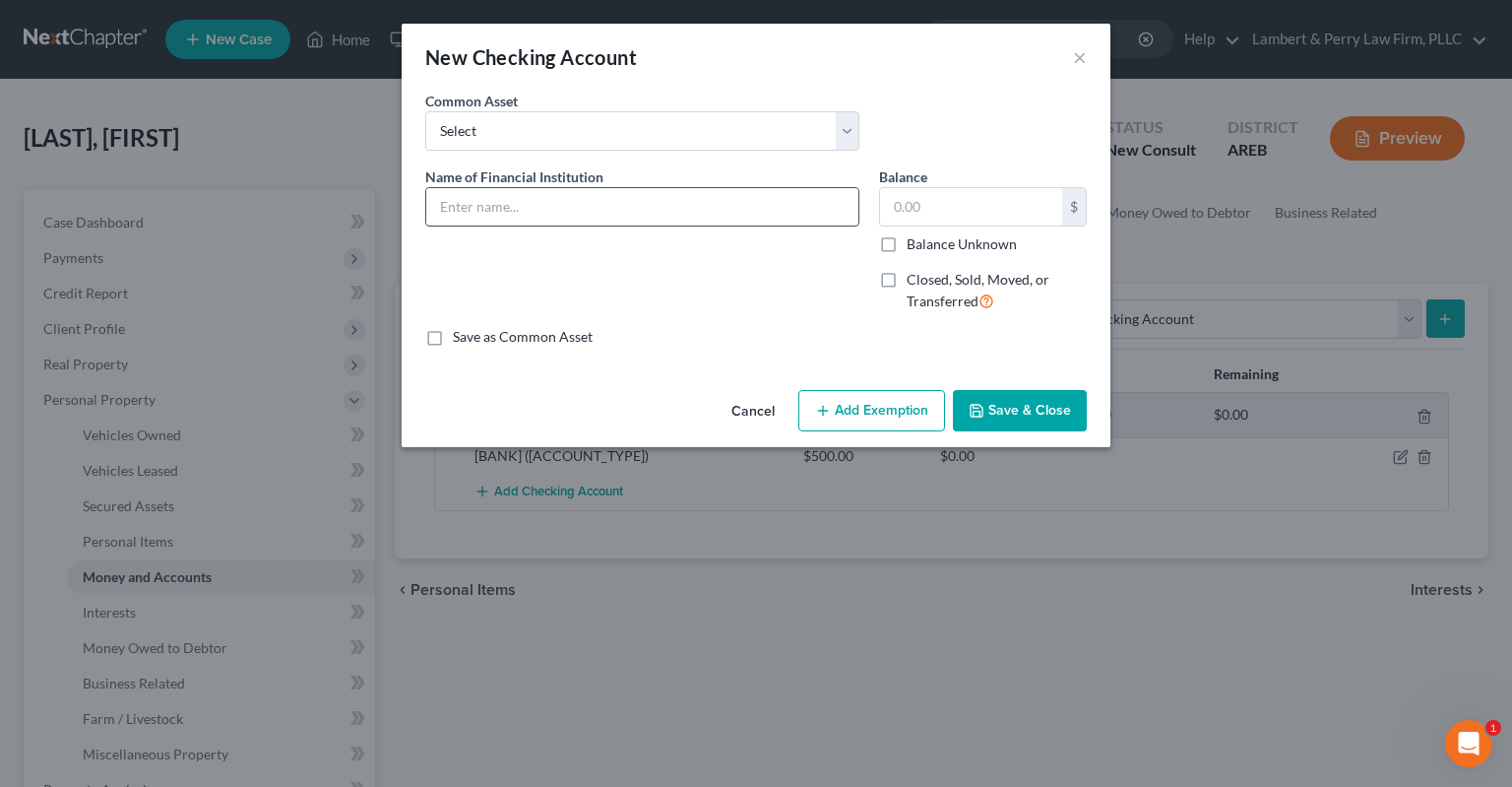 click at bounding box center (642, 207) 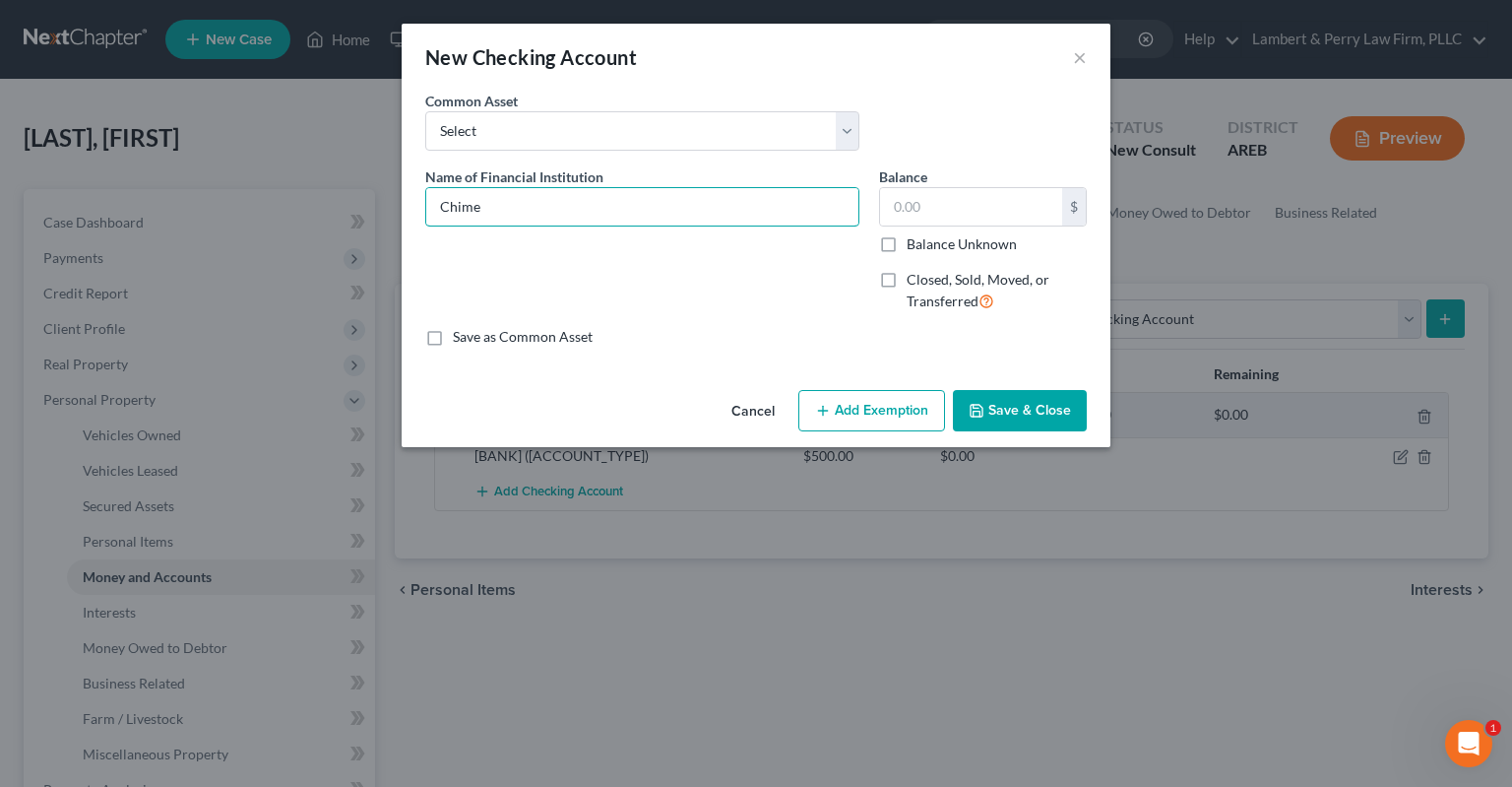 type on "Chime" 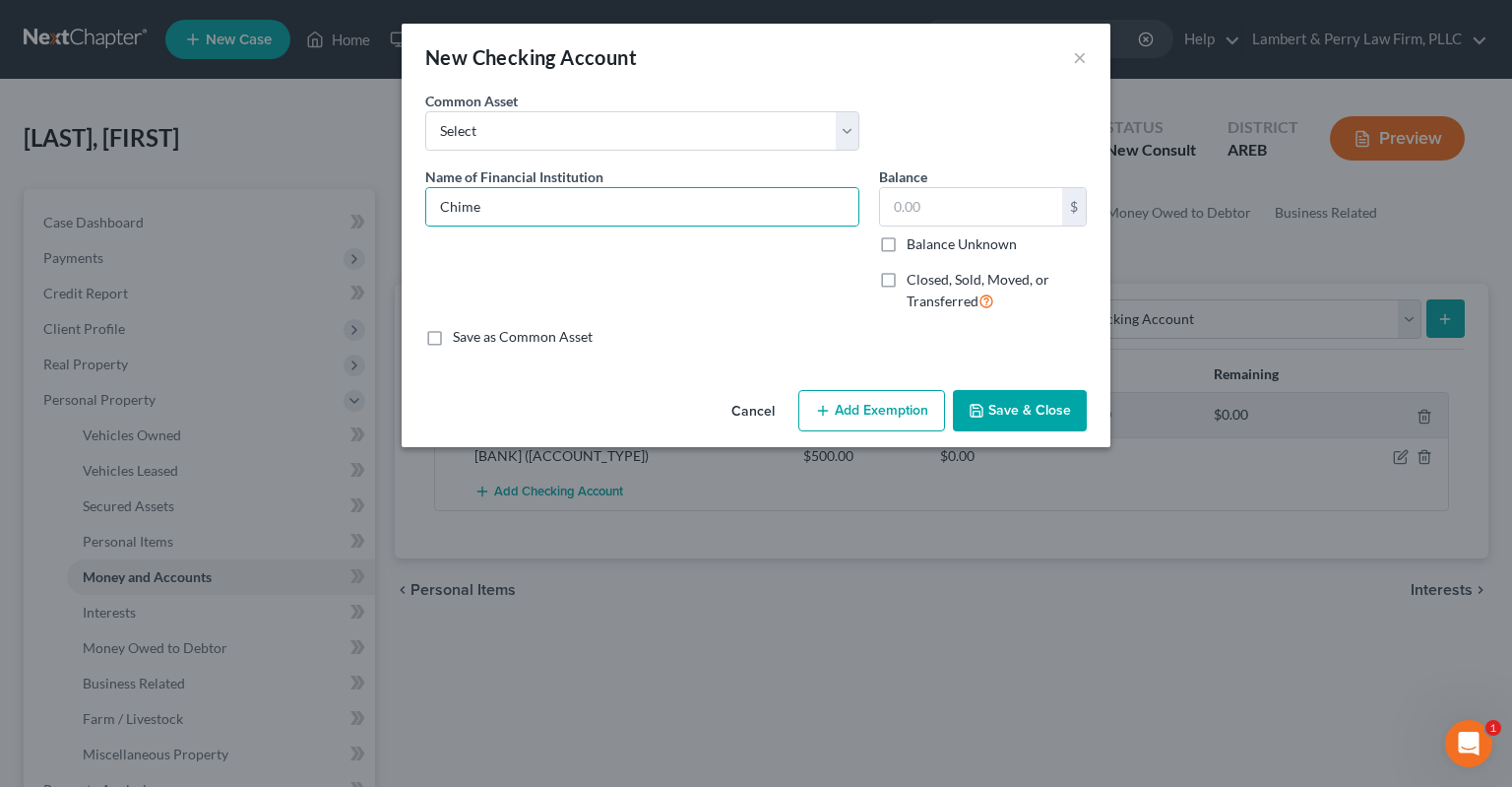click on "Save & Close" at bounding box center [1020, 411] 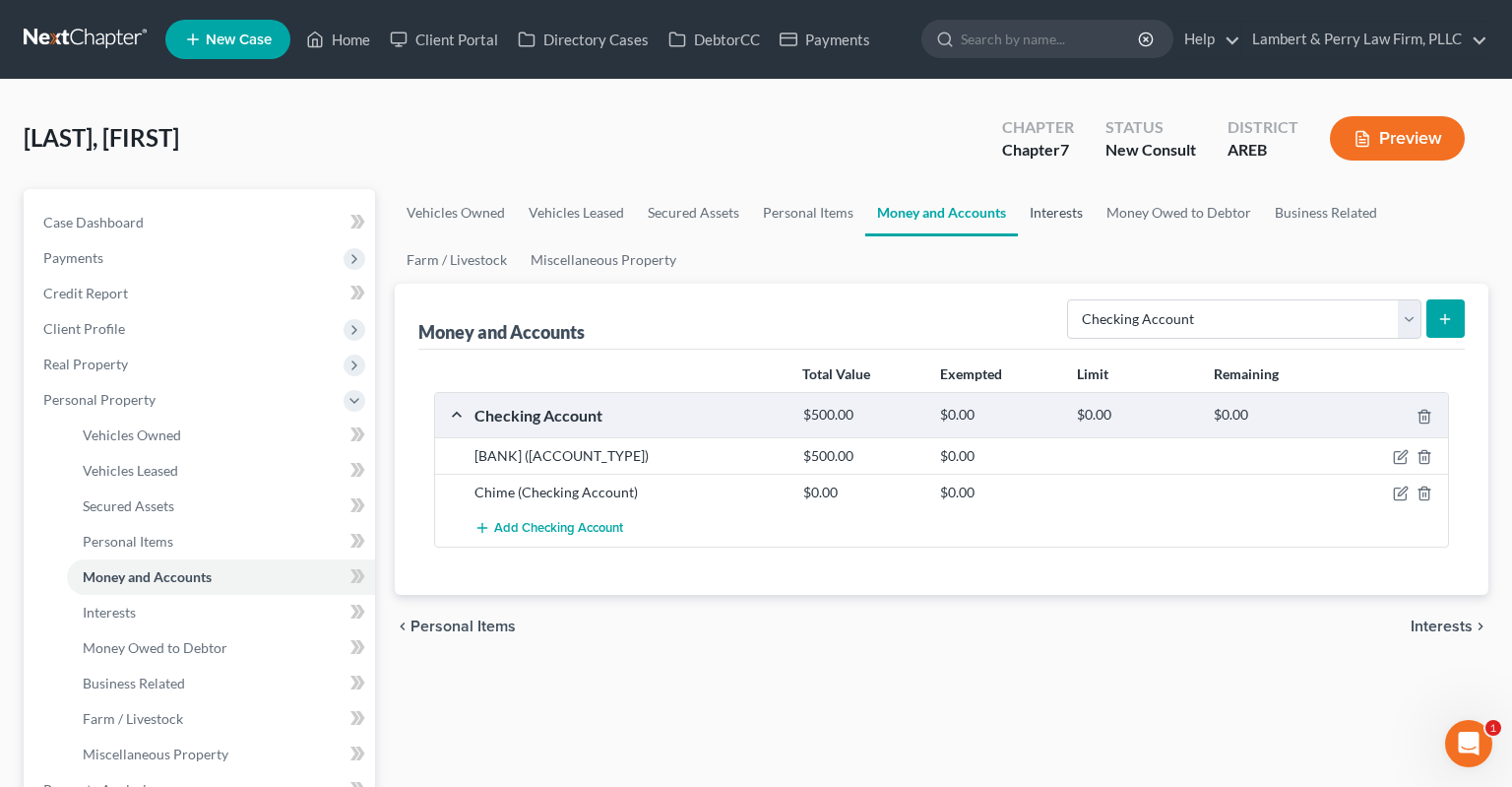 click on "Interests" at bounding box center (1056, 213) 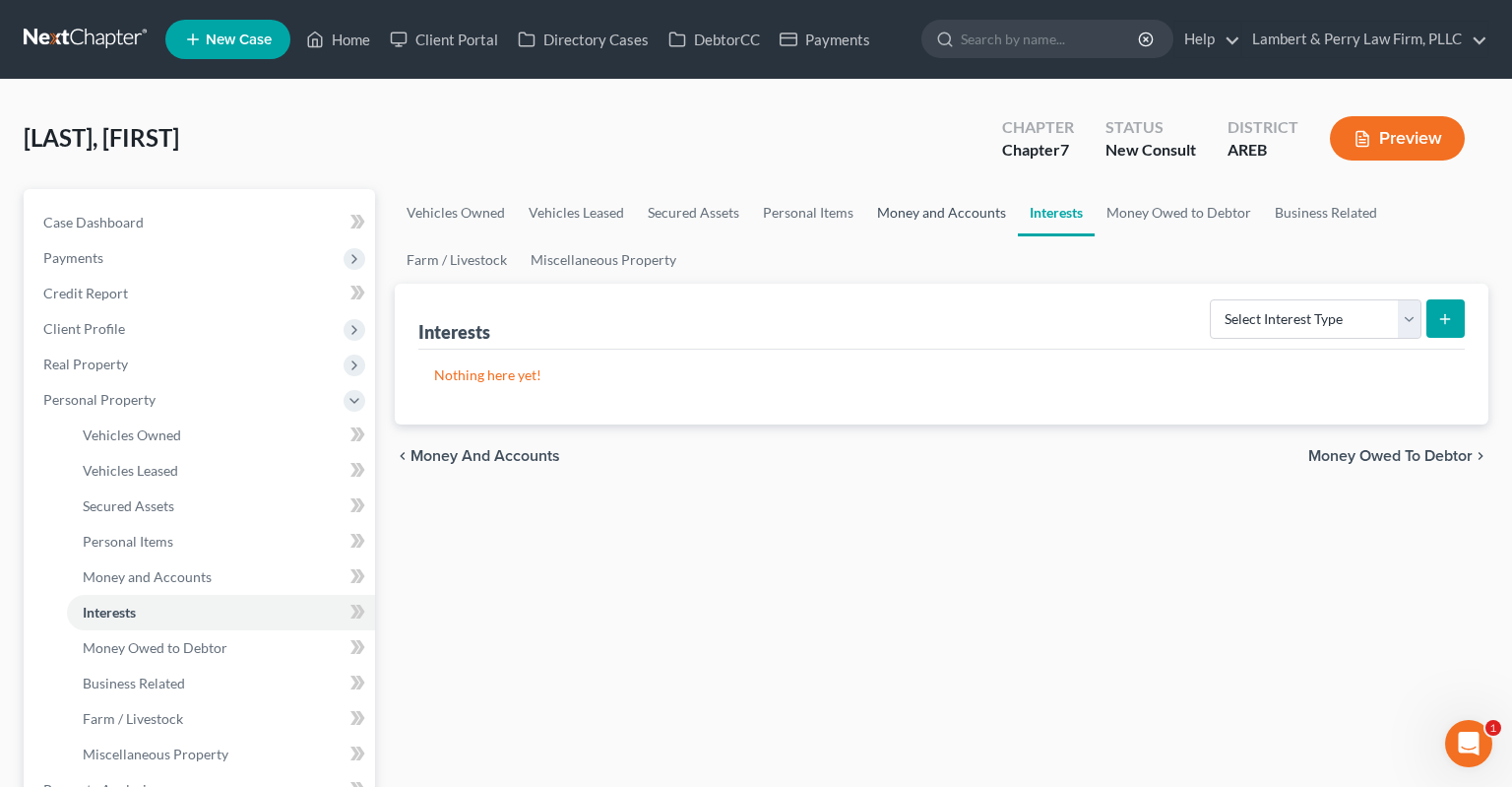 click on "Money and Accounts" at bounding box center [941, 213] 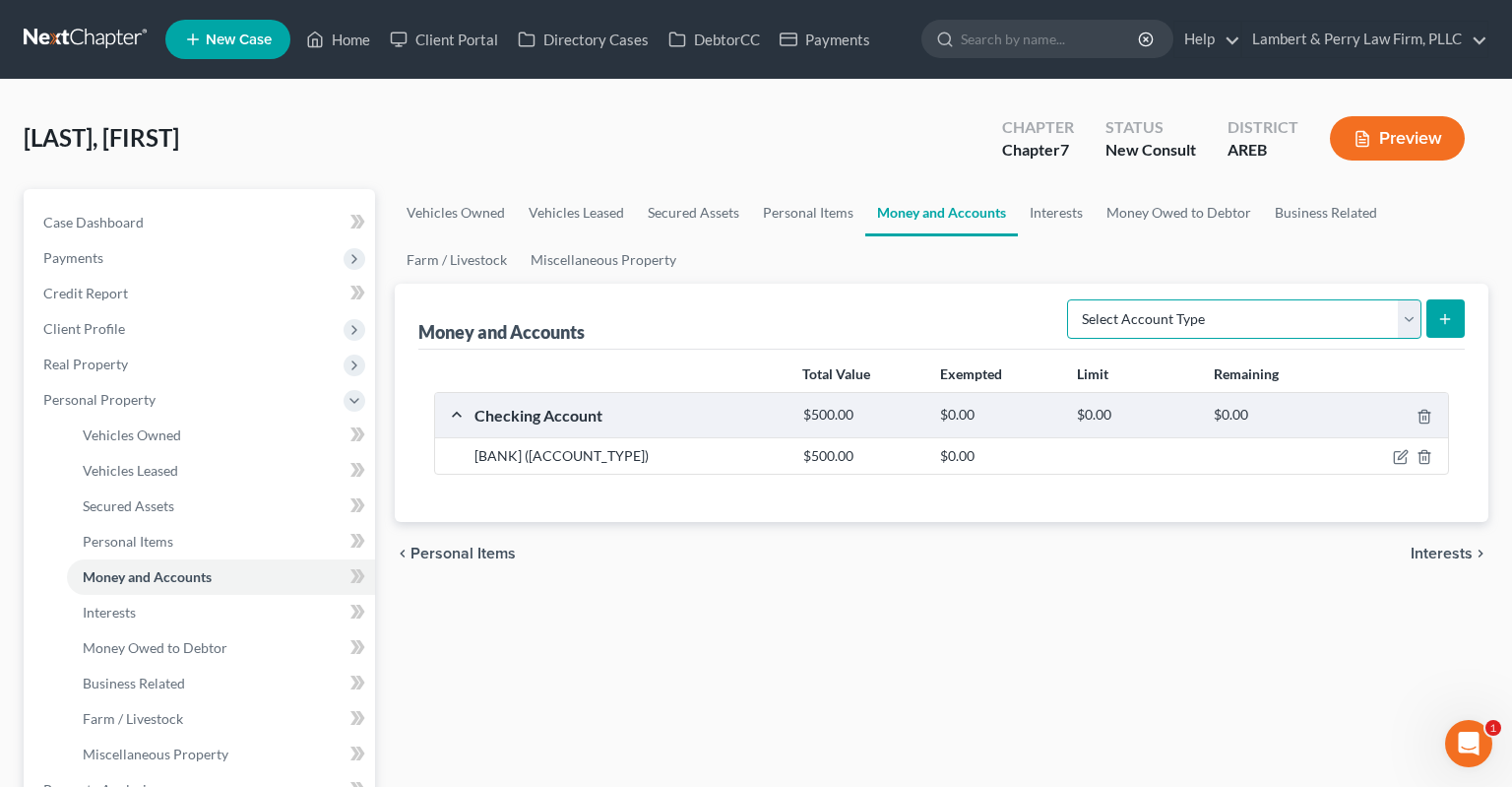 click on "Select Account Type Brokerage Cash on Hand Certificates of Deposit Checking Account Money Market Other (Credit Union, Health Savings Account, etc) Safe Deposit Box Savings Account Security Deposits or Prepayments" at bounding box center [1244, 319] 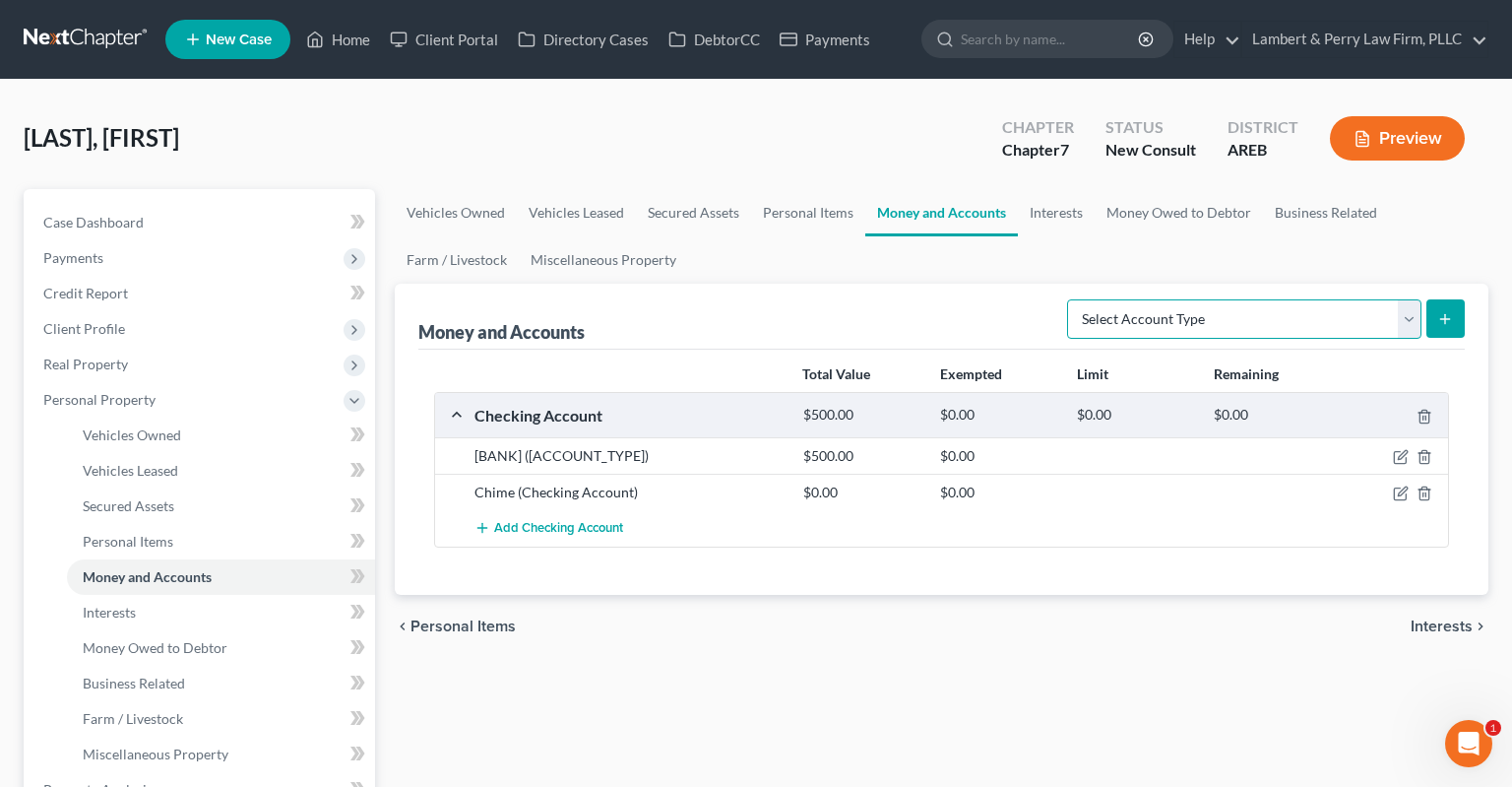 select on "savings" 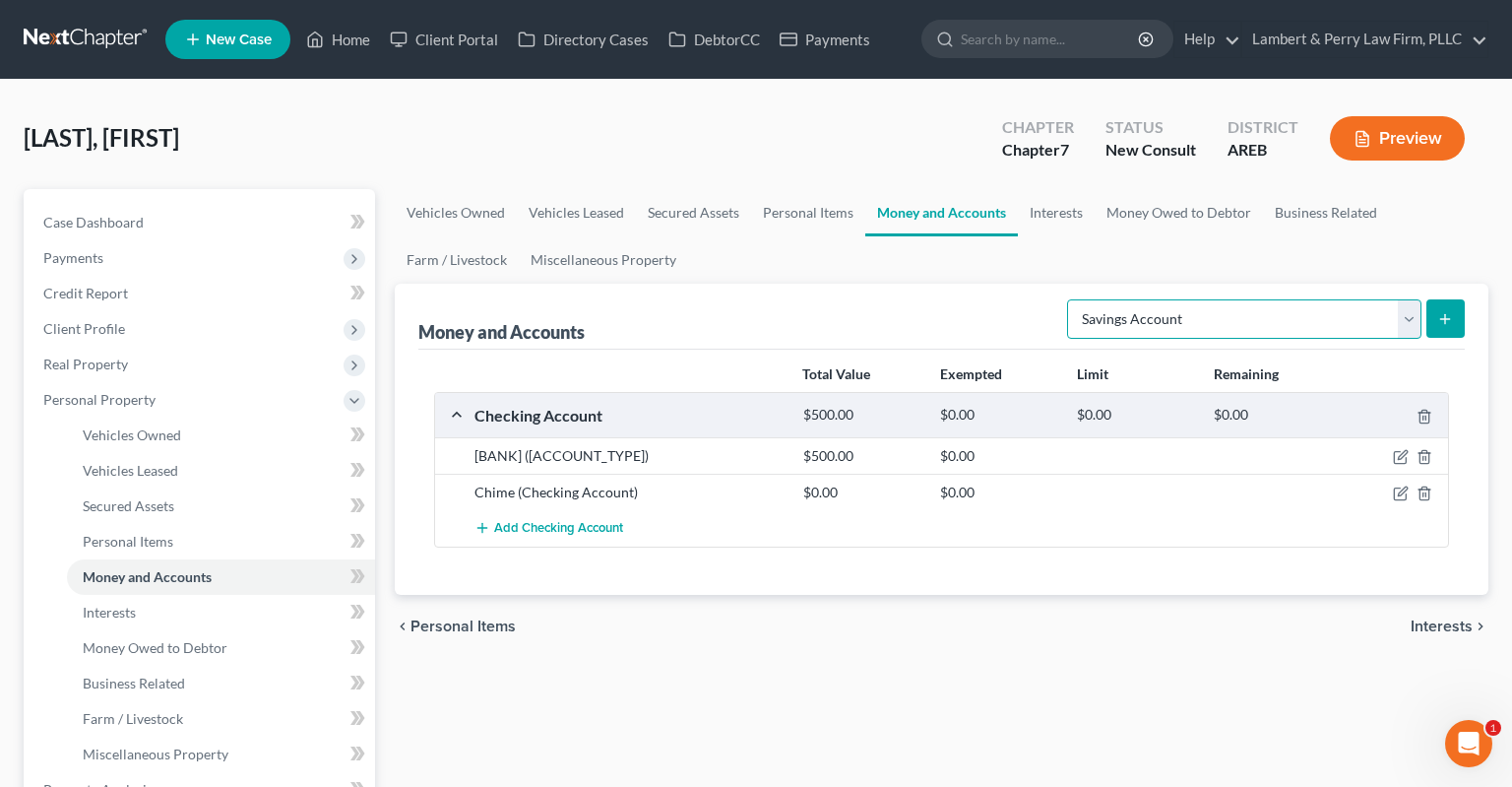 click on "Savings Account" at bounding box center (0, 0) 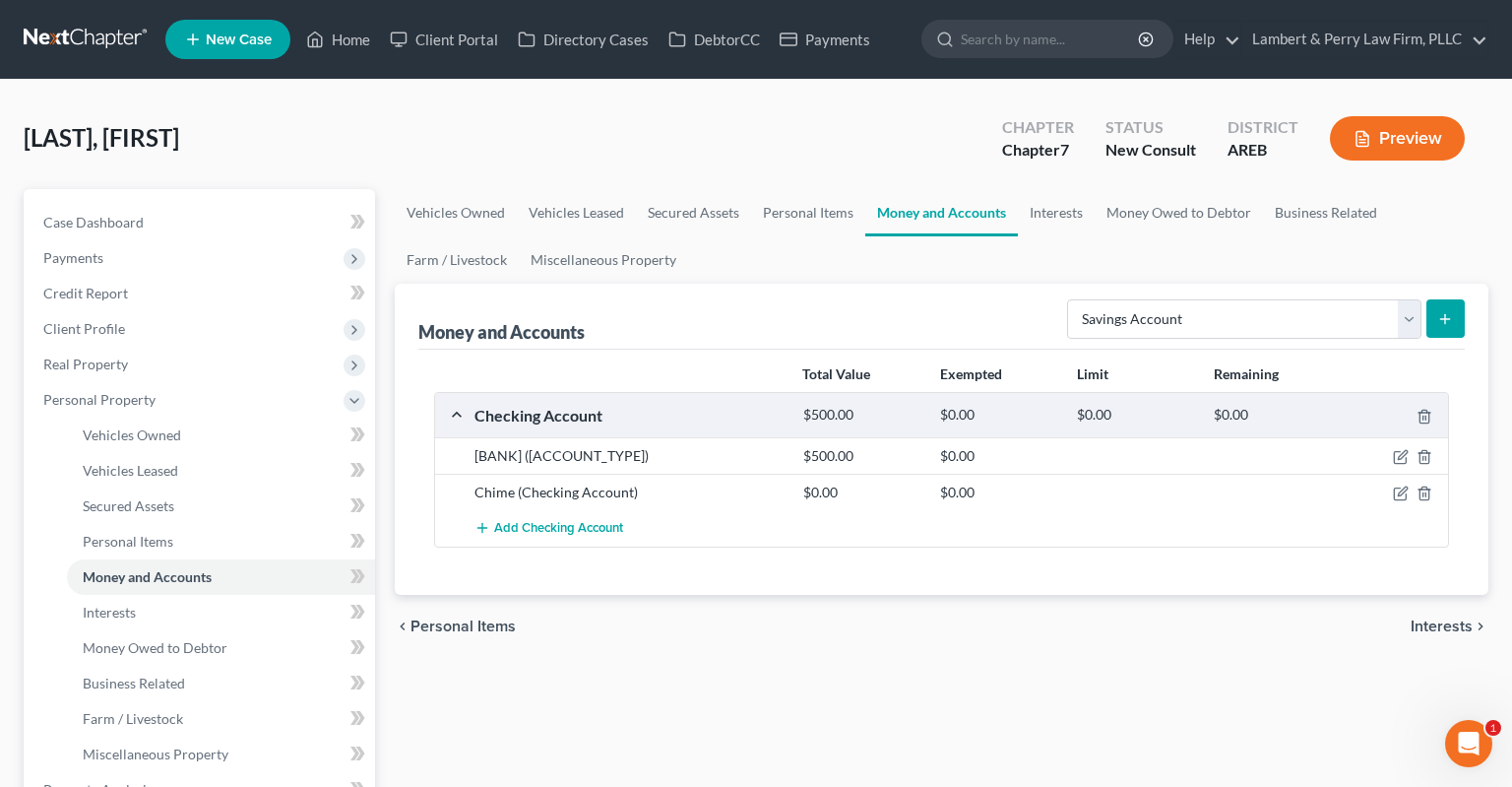 click 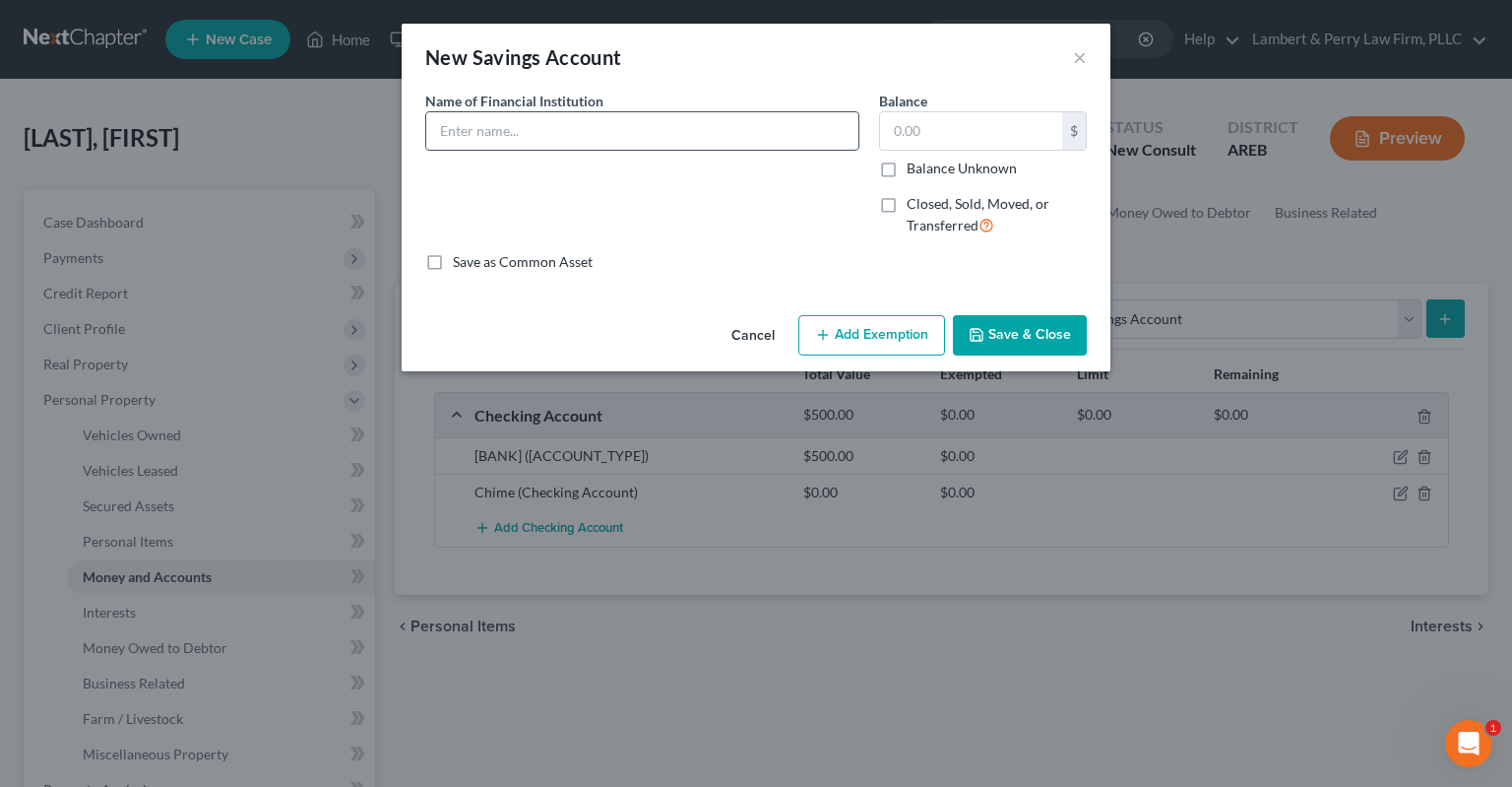 click at bounding box center (642, 131) 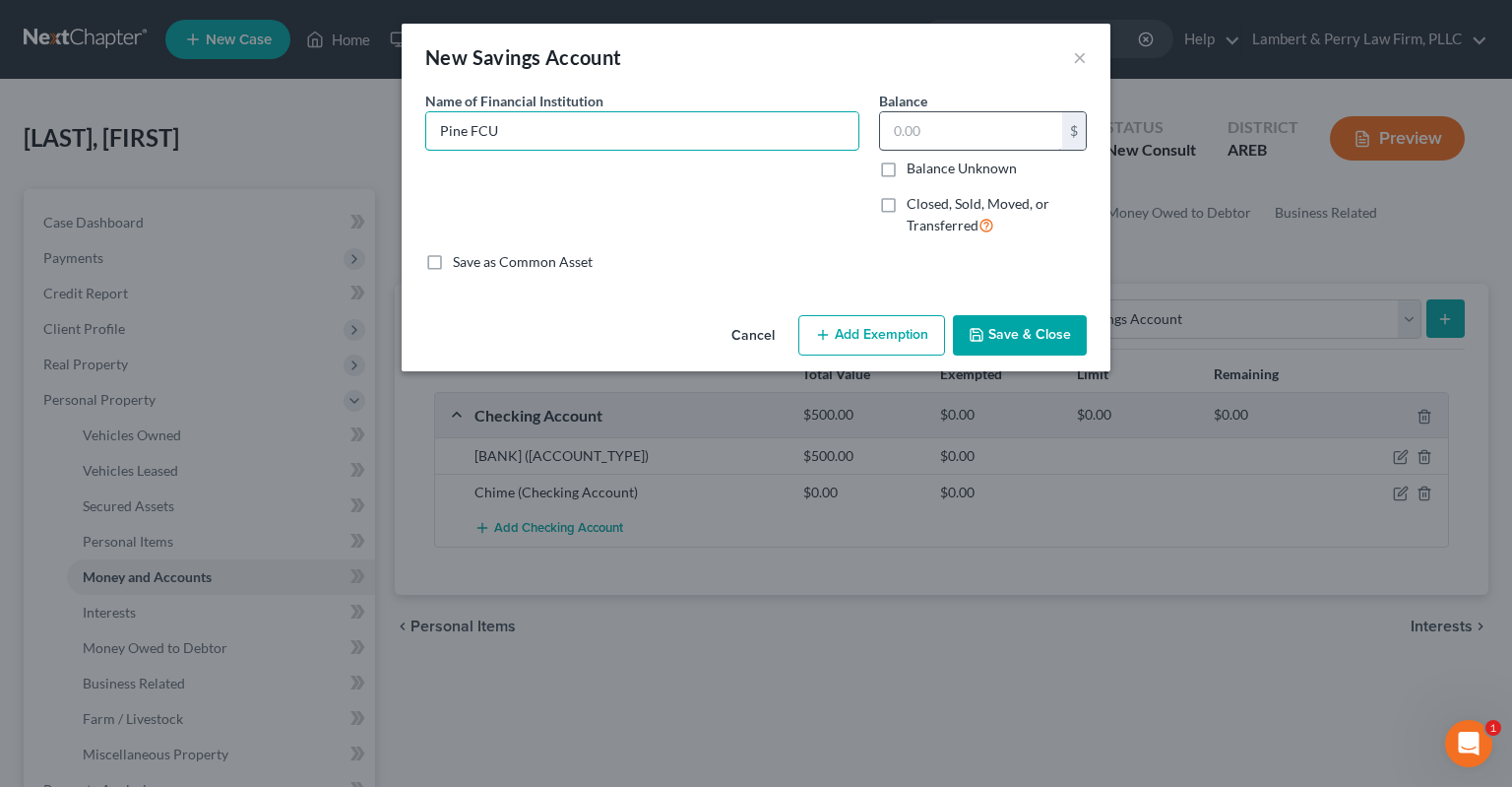 type on "Pine FCU" 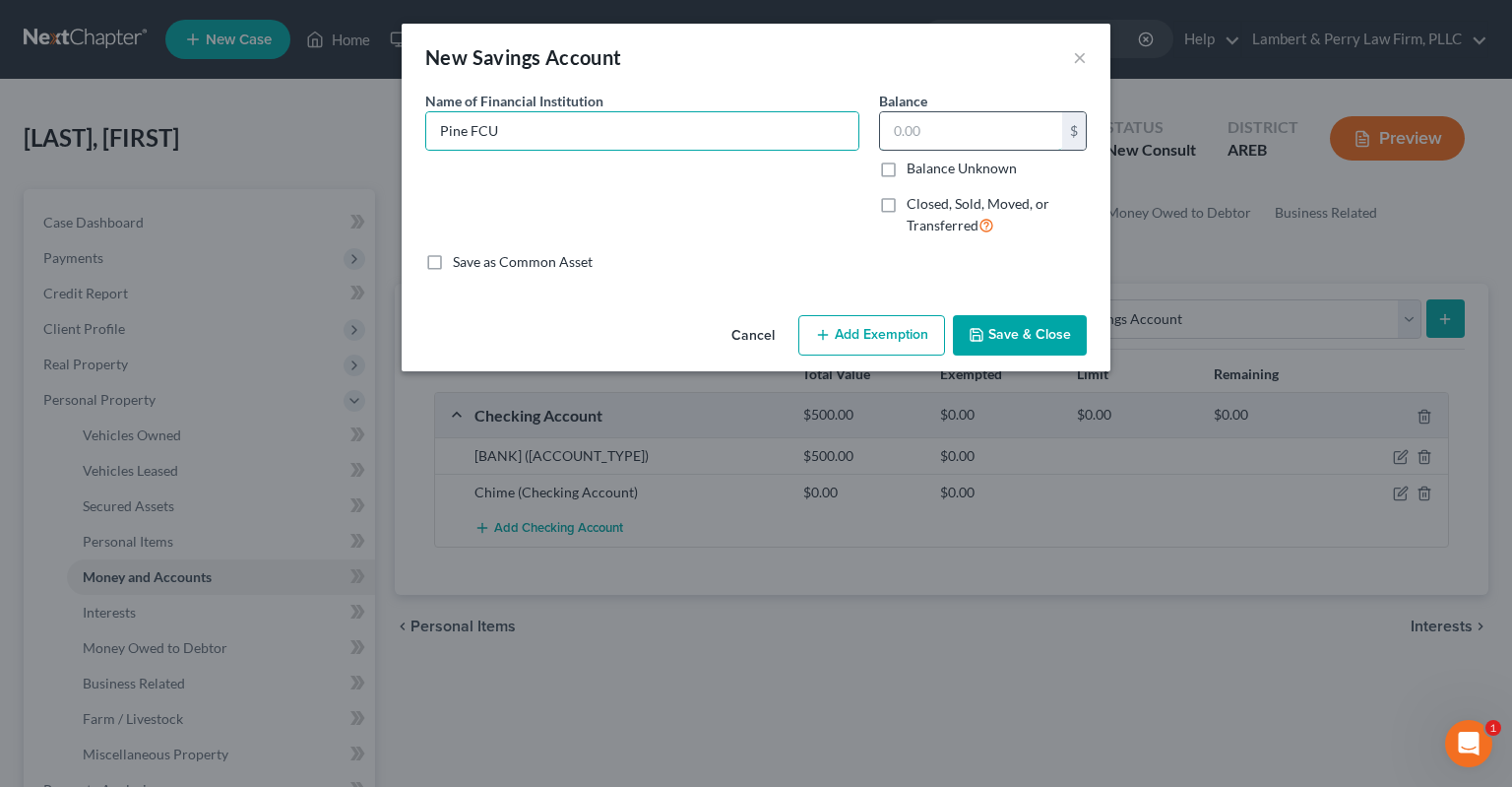 click at bounding box center (971, 131) 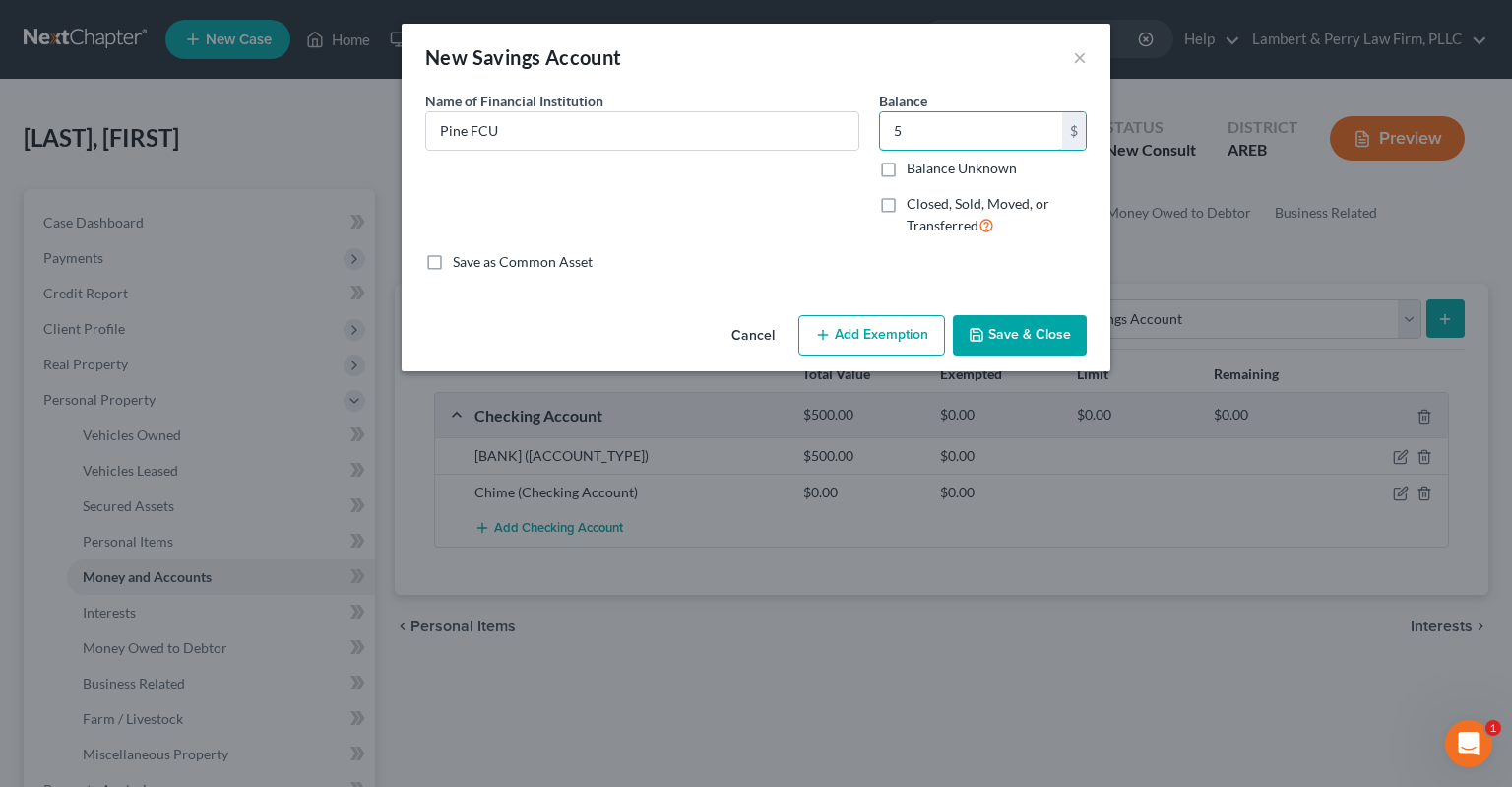 type on "5" 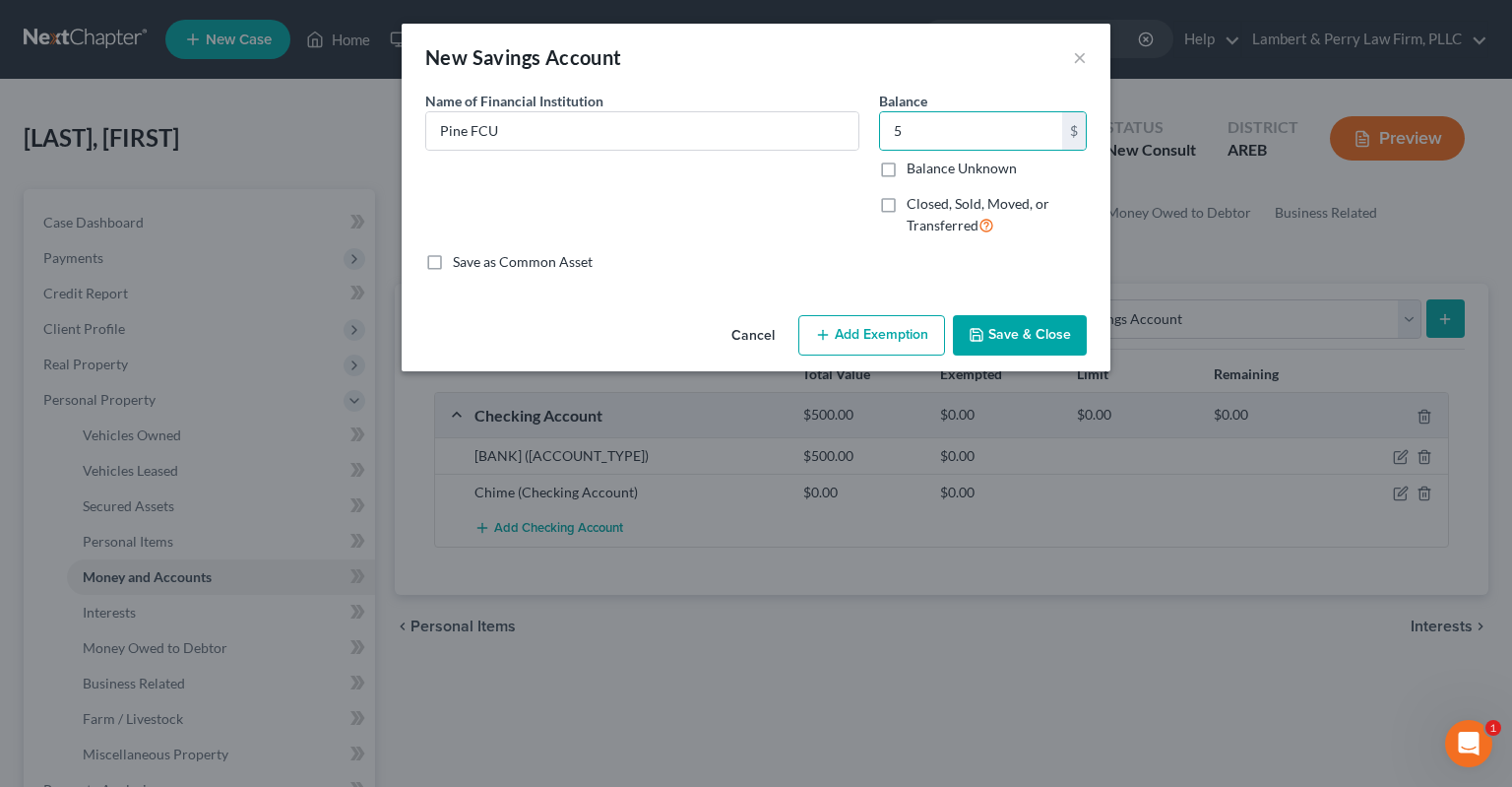 click on "Save & Close" at bounding box center [1020, 336] 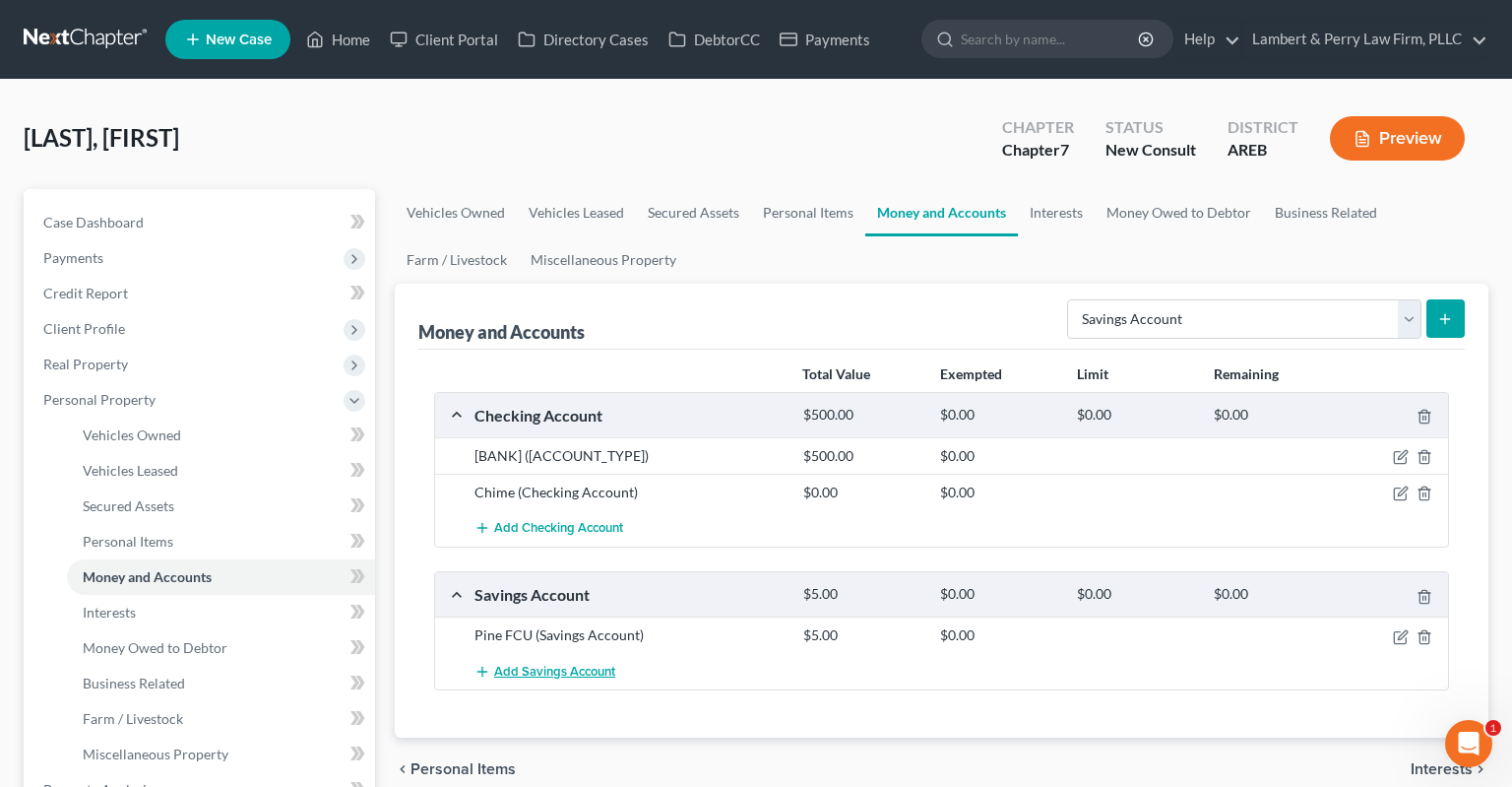 click on "Add Savings Account" at bounding box center [554, 672] 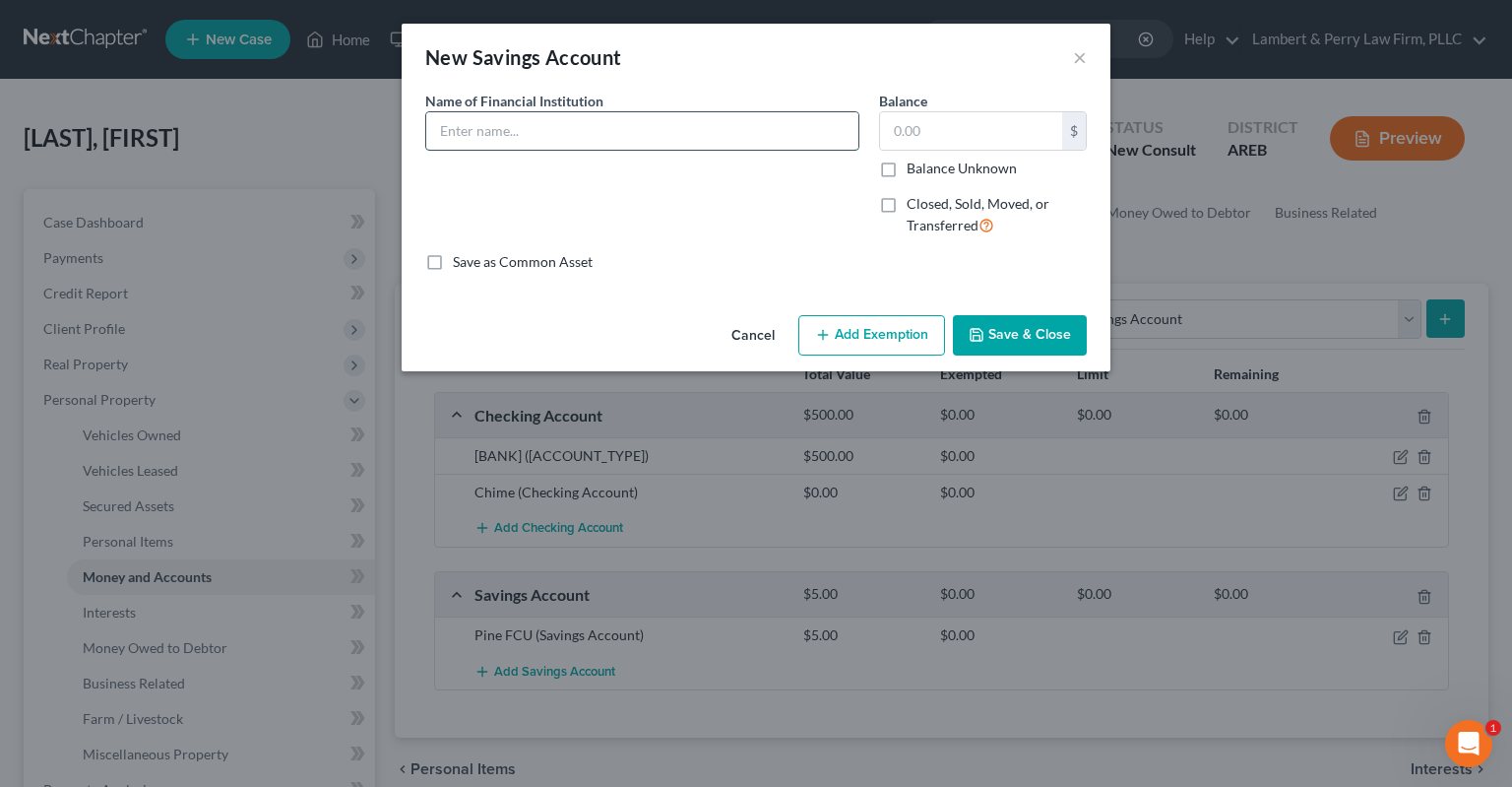click at bounding box center [642, 131] 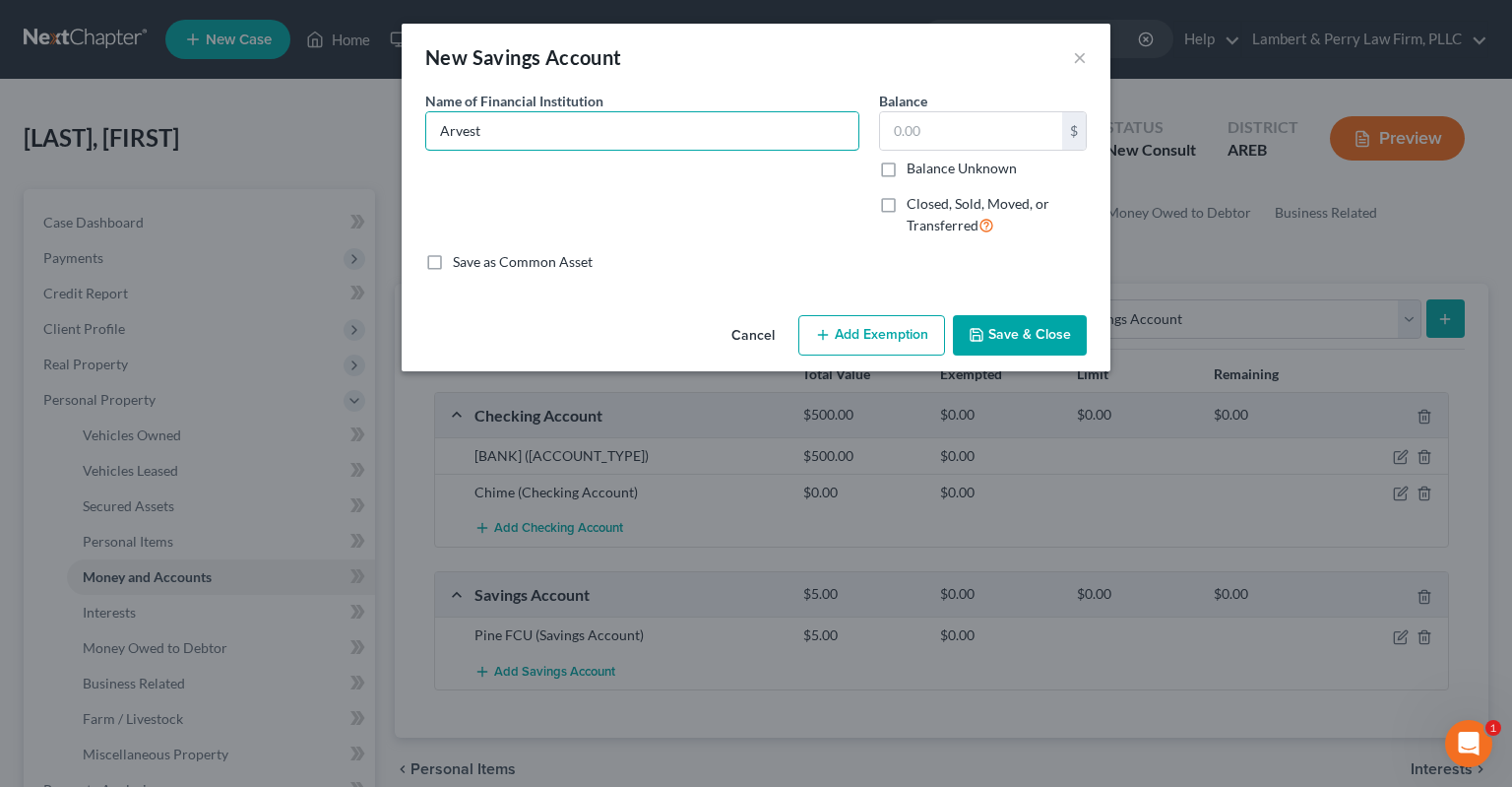 drag, startPoint x: 564, startPoint y: 142, endPoint x: 292, endPoint y: 161, distance: 272.6628 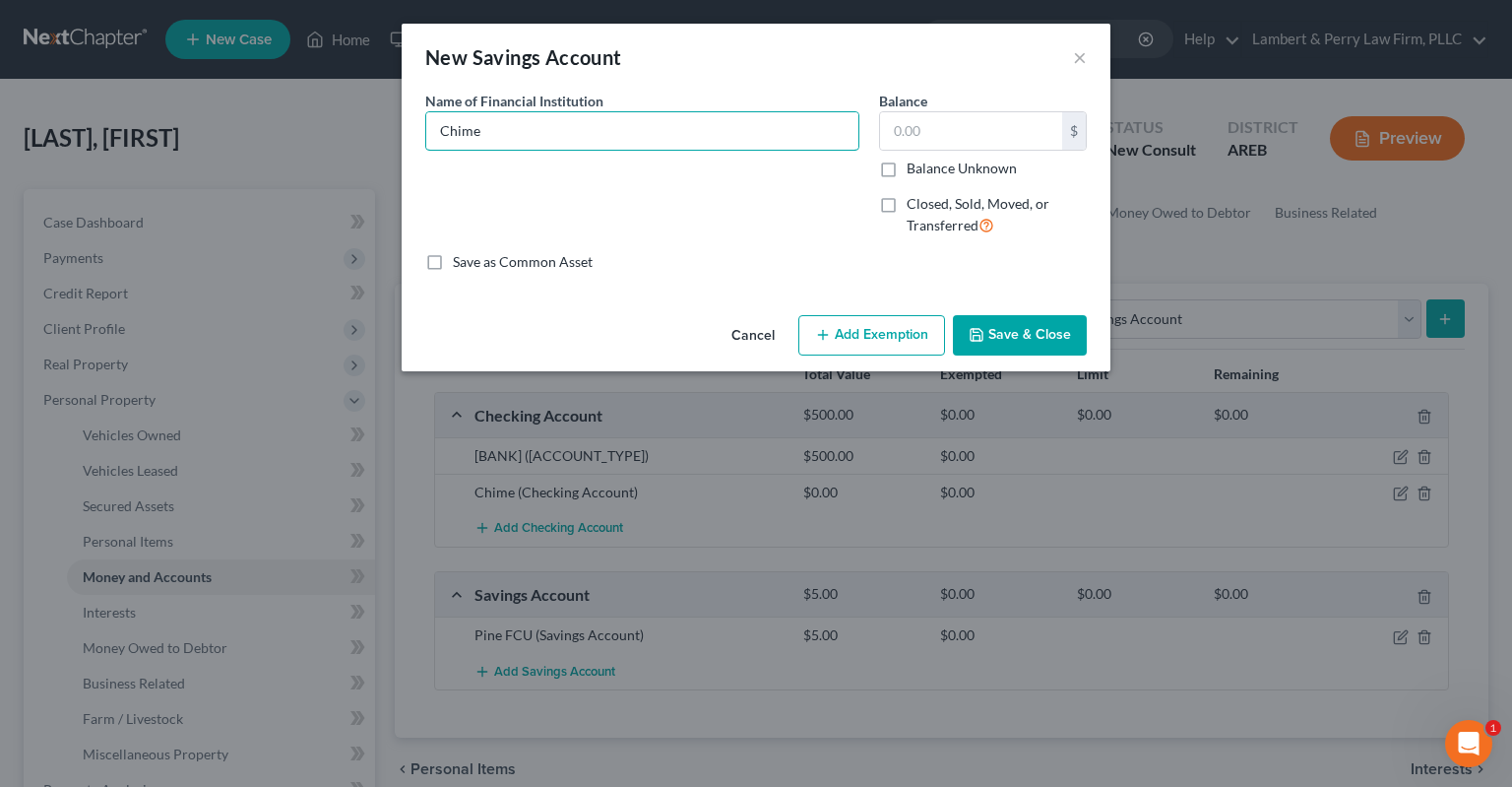 type on "Chime" 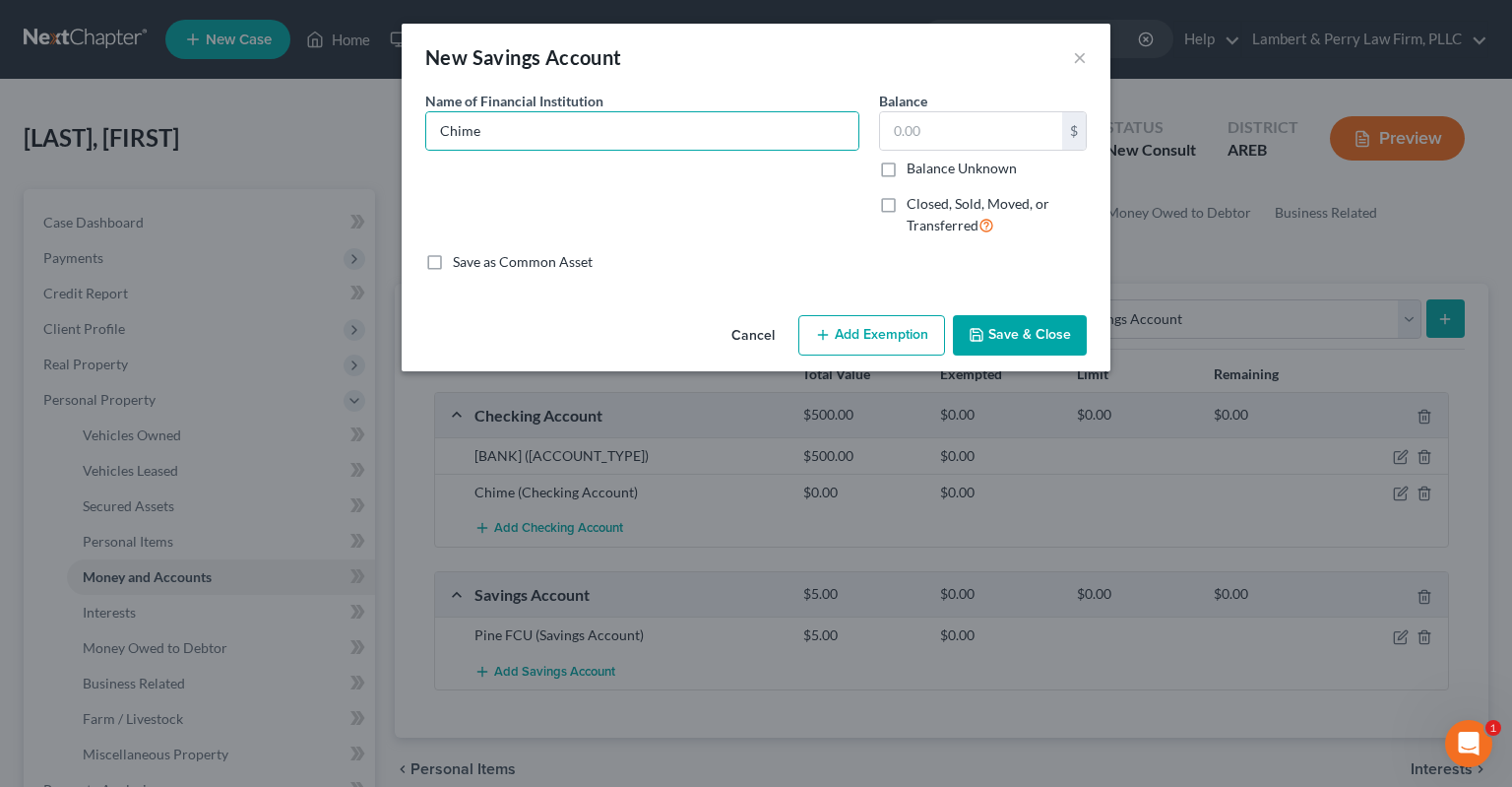 click on "Save & Close" at bounding box center [1020, 336] 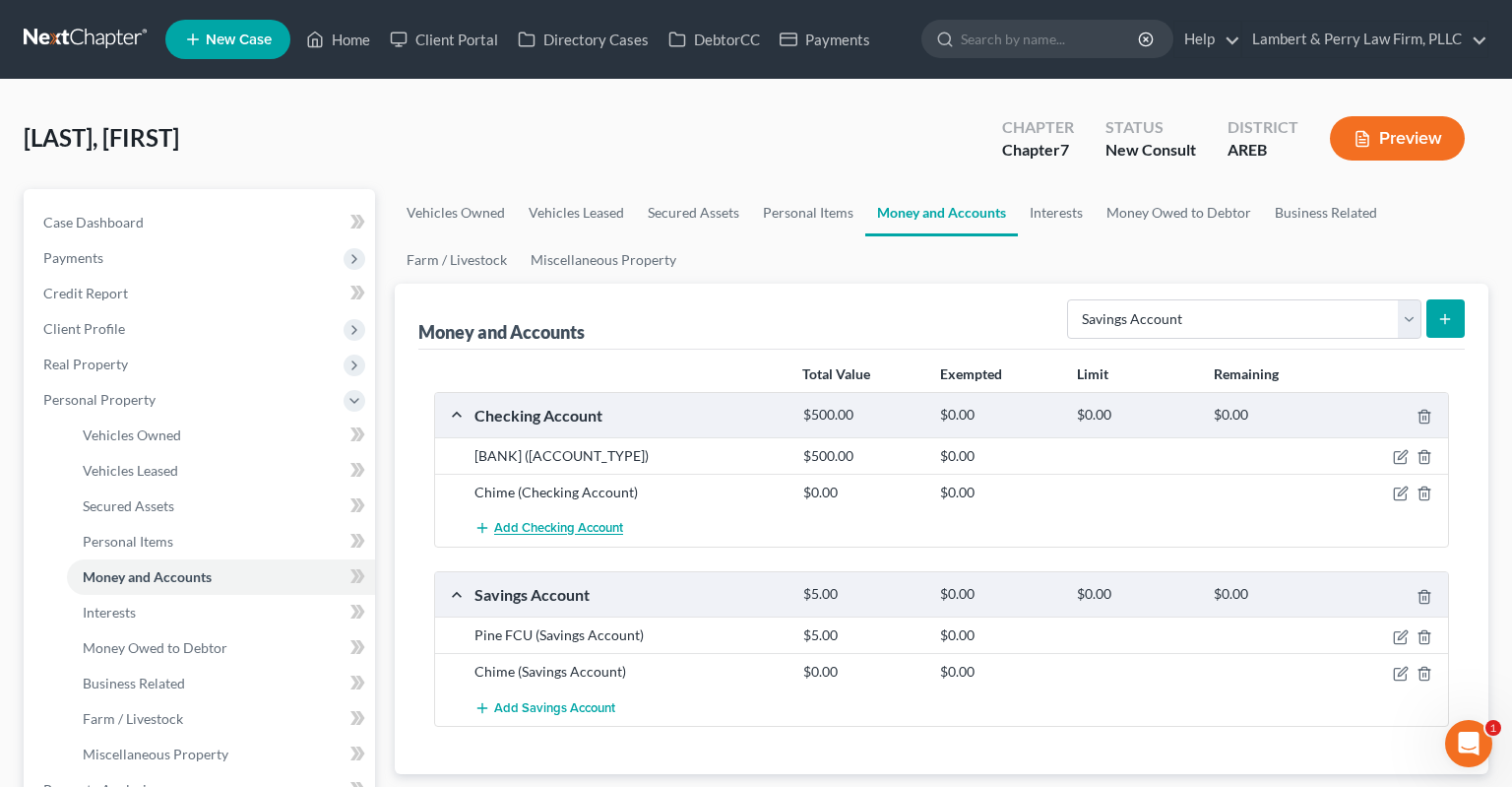 click on "Add Checking Account" at bounding box center (558, 529) 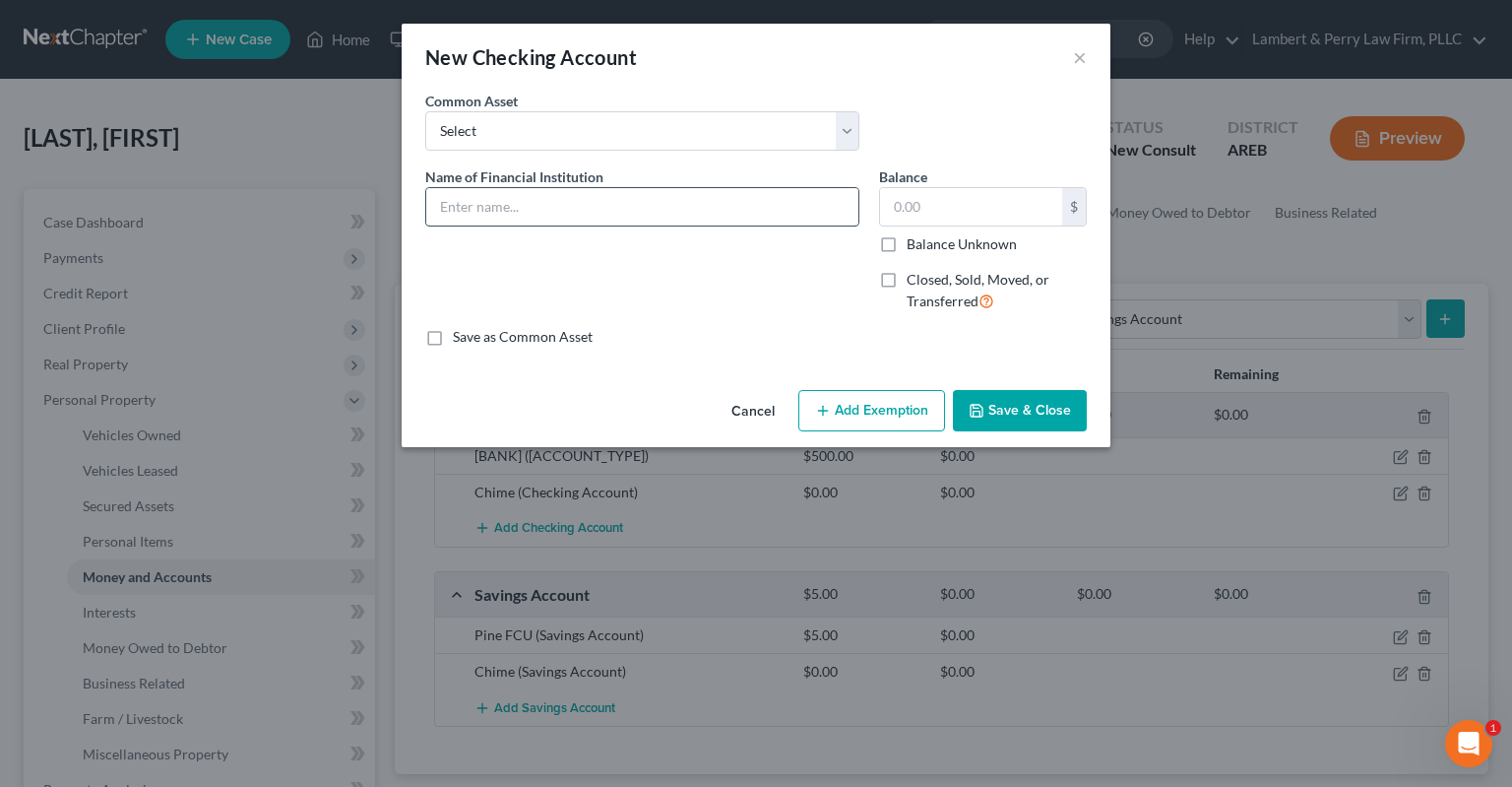 drag, startPoint x: 598, startPoint y: 195, endPoint x: 590, endPoint y: 201, distance: 10 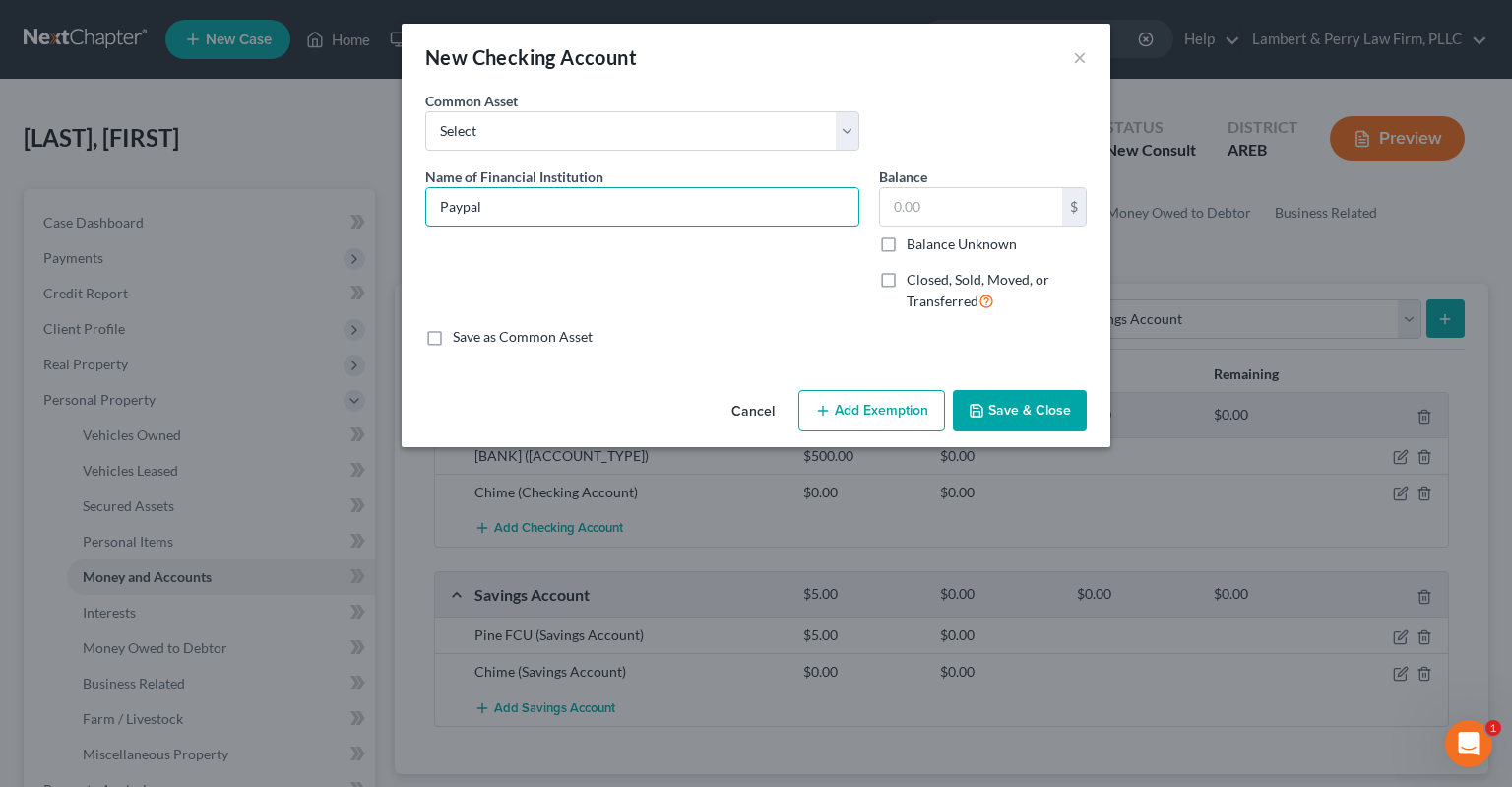type on "Paypal" 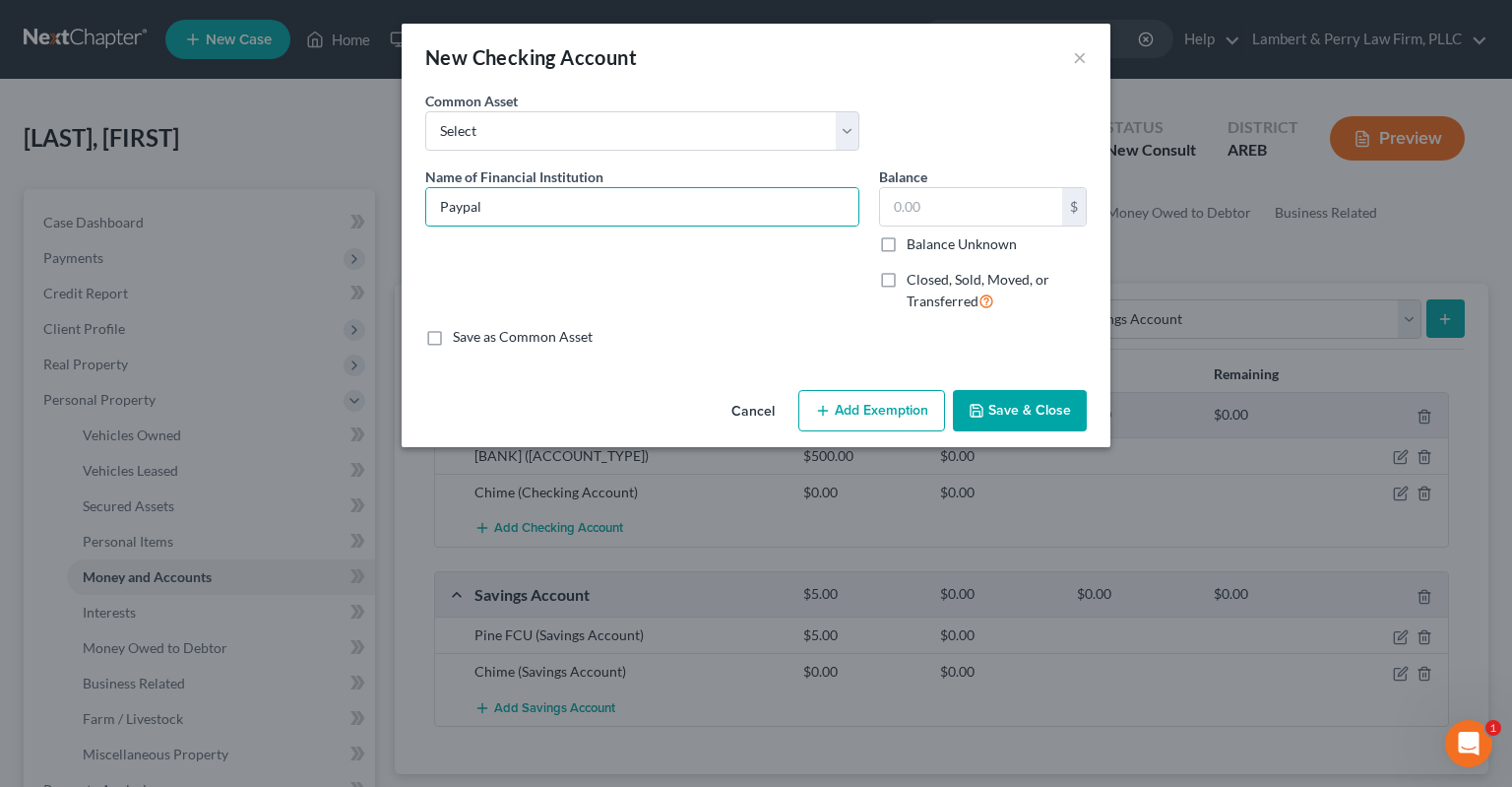 click on "Save & Close" at bounding box center [1020, 411] 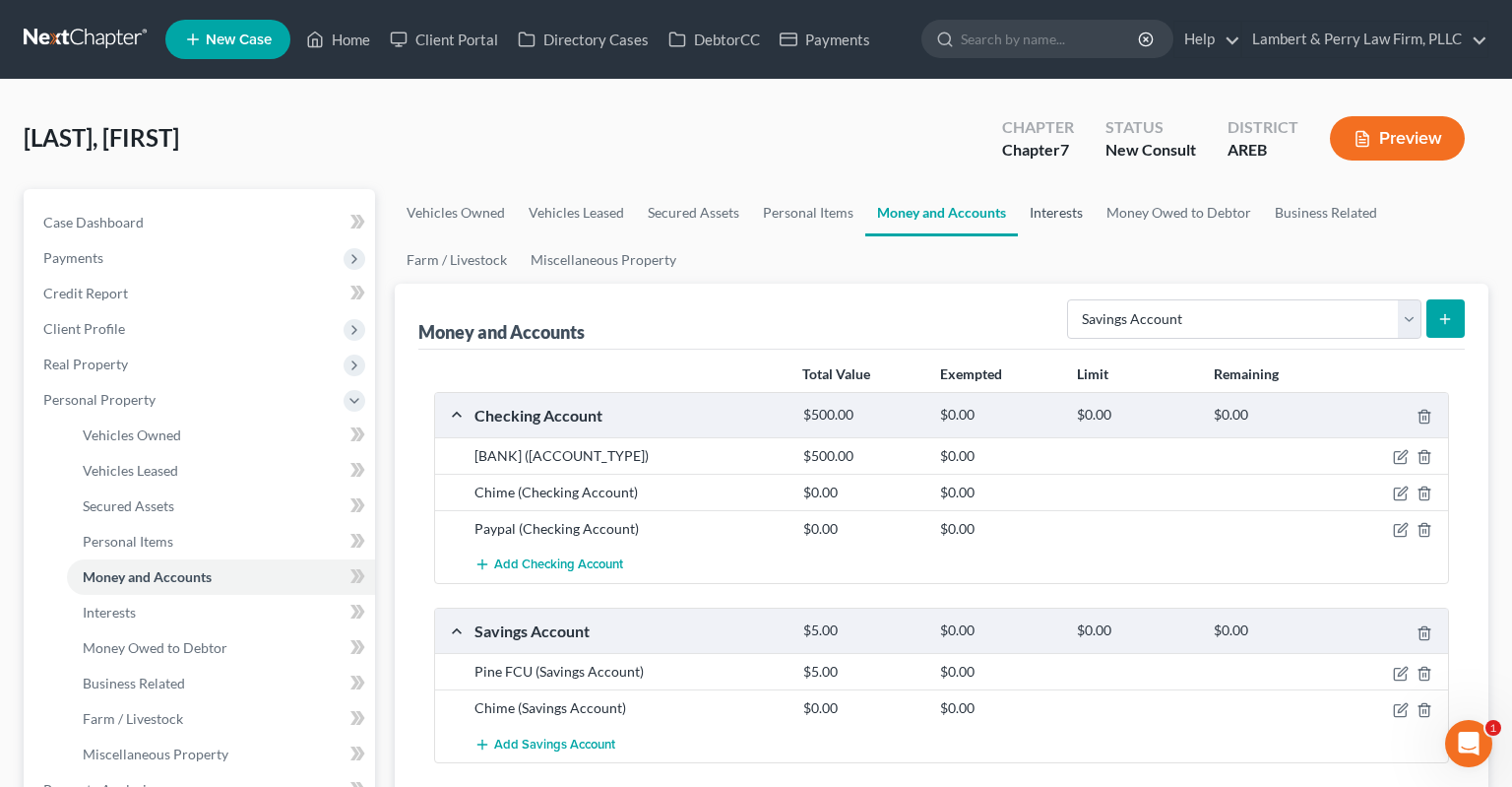 click on "Interests" at bounding box center [1056, 213] 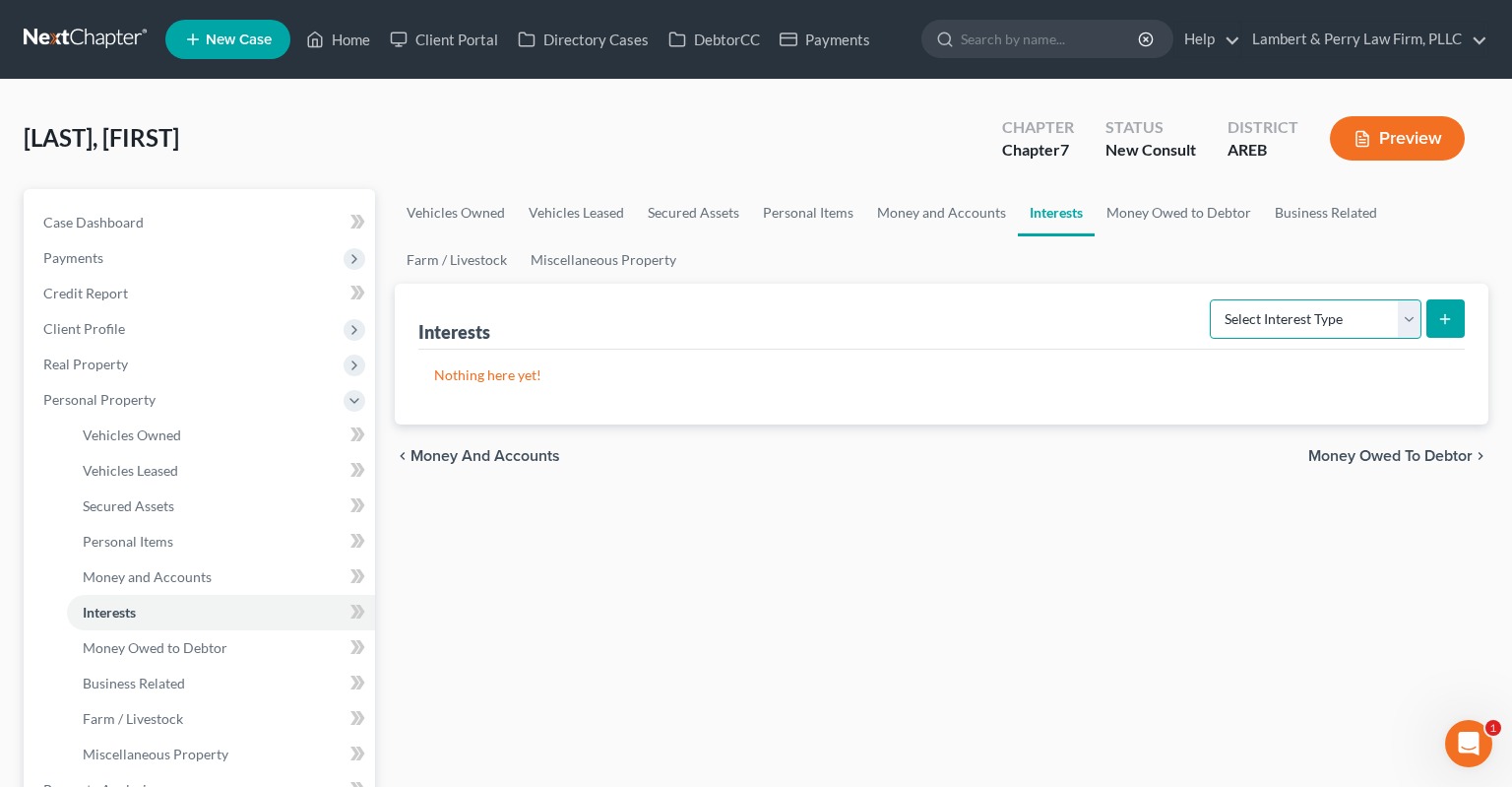 click on "Select Interest Type 401K Annuity Bond Education IRA Government Bond Government Pension Plan Incorporated Business IRA Joint Venture (Active) Joint Venture (Inactive) Keogh Mutual Fund Other Retirement Plan Partnership (Active) Partnership (Inactive) Pension Plan Stock Term Life Insurance Unincorporated Business Whole Life Insurance" at bounding box center (1315, 319) 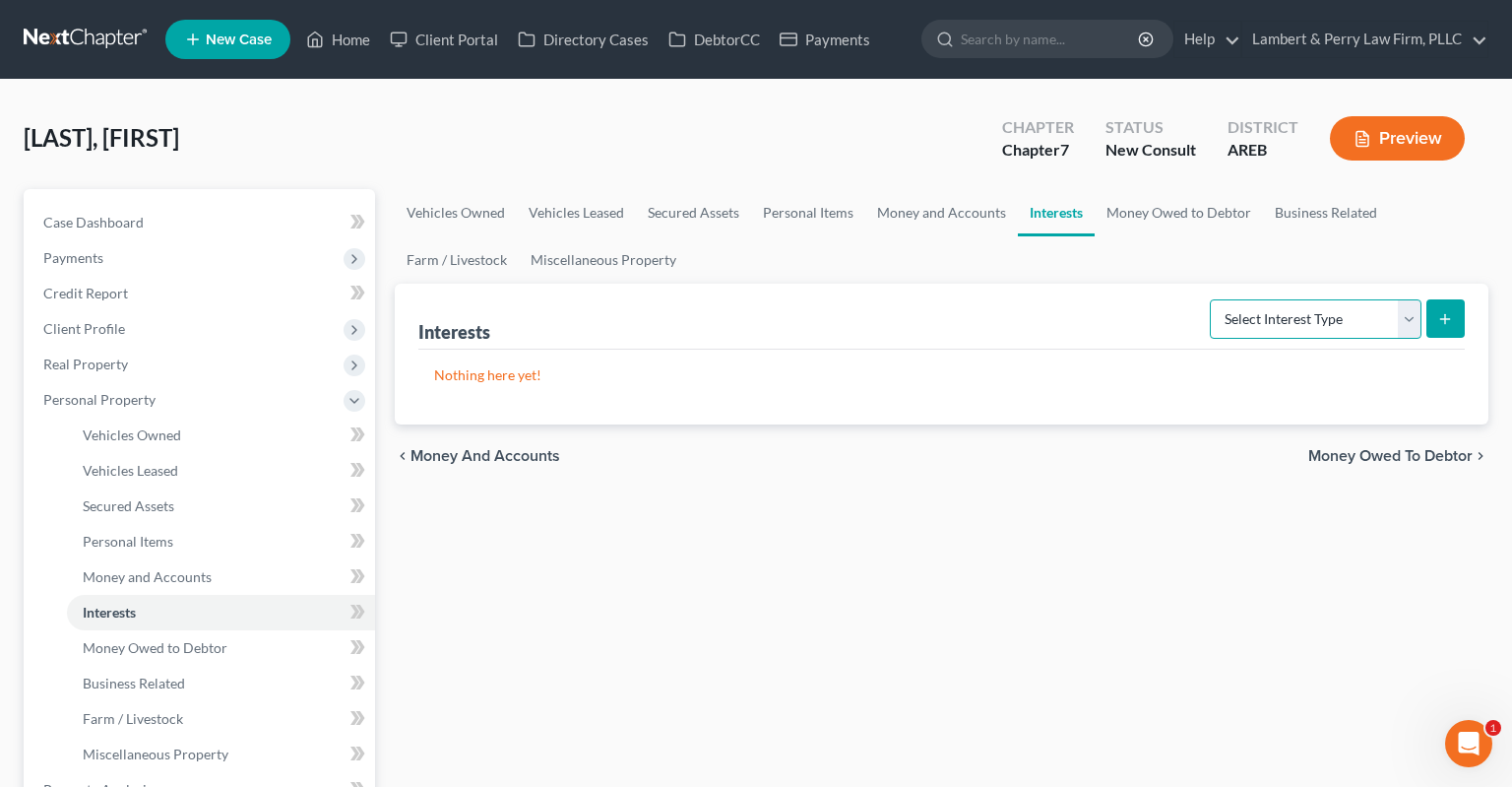 select on "pension_plan" 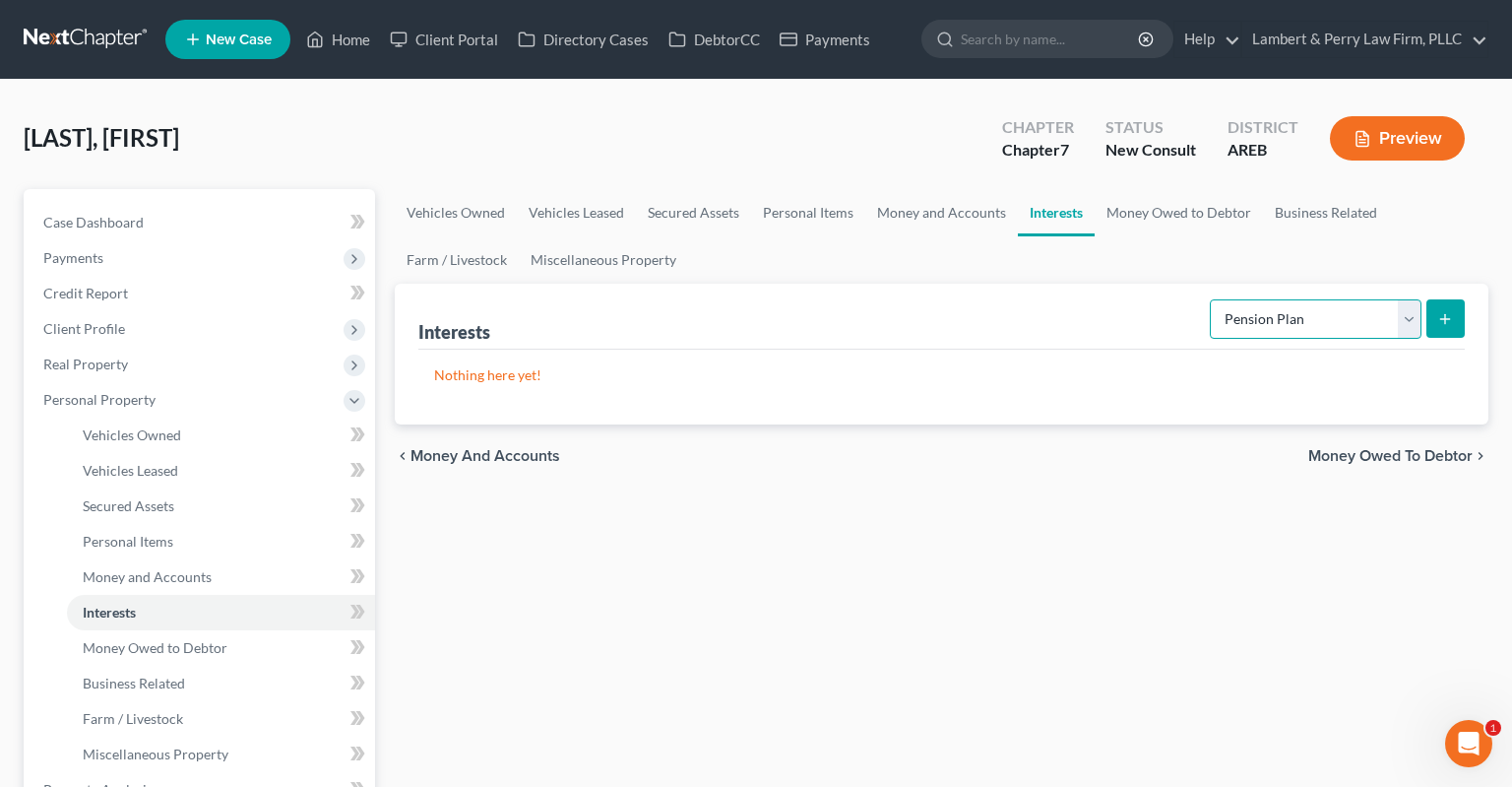 click on "Pension Plan" at bounding box center (0, 0) 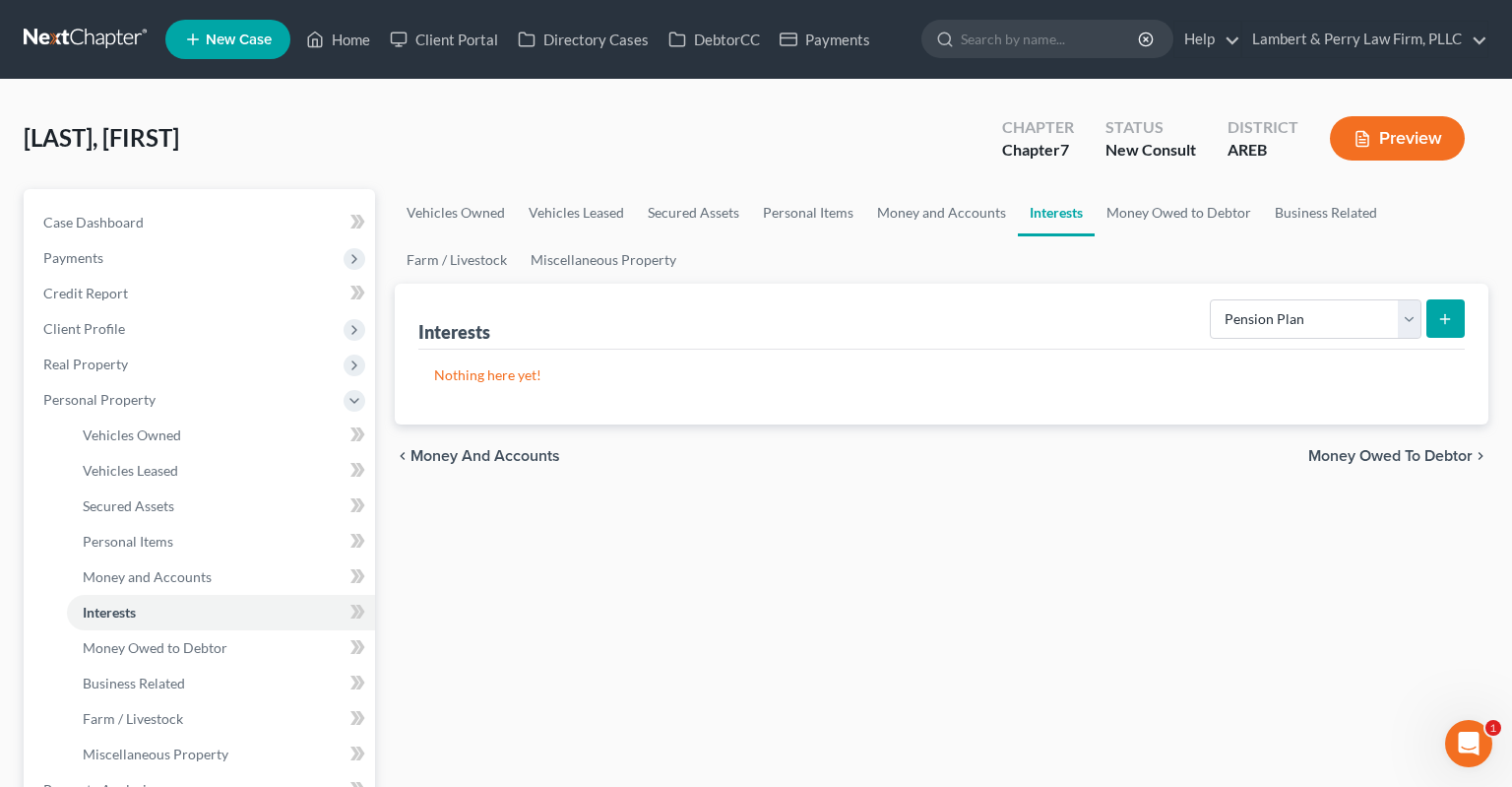 click at bounding box center (1445, 318) 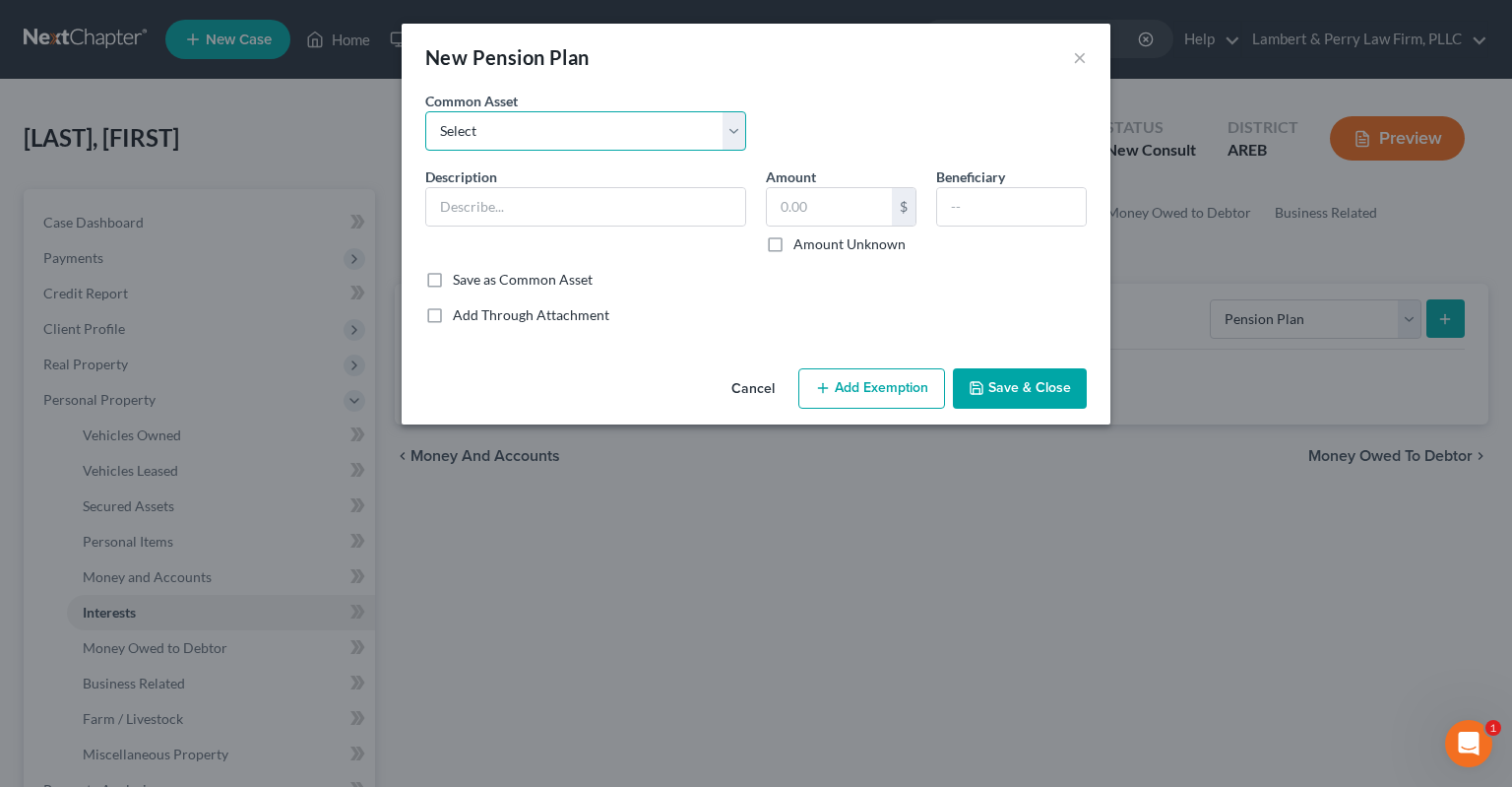 click on "Select Pension" at bounding box center (586, 131) 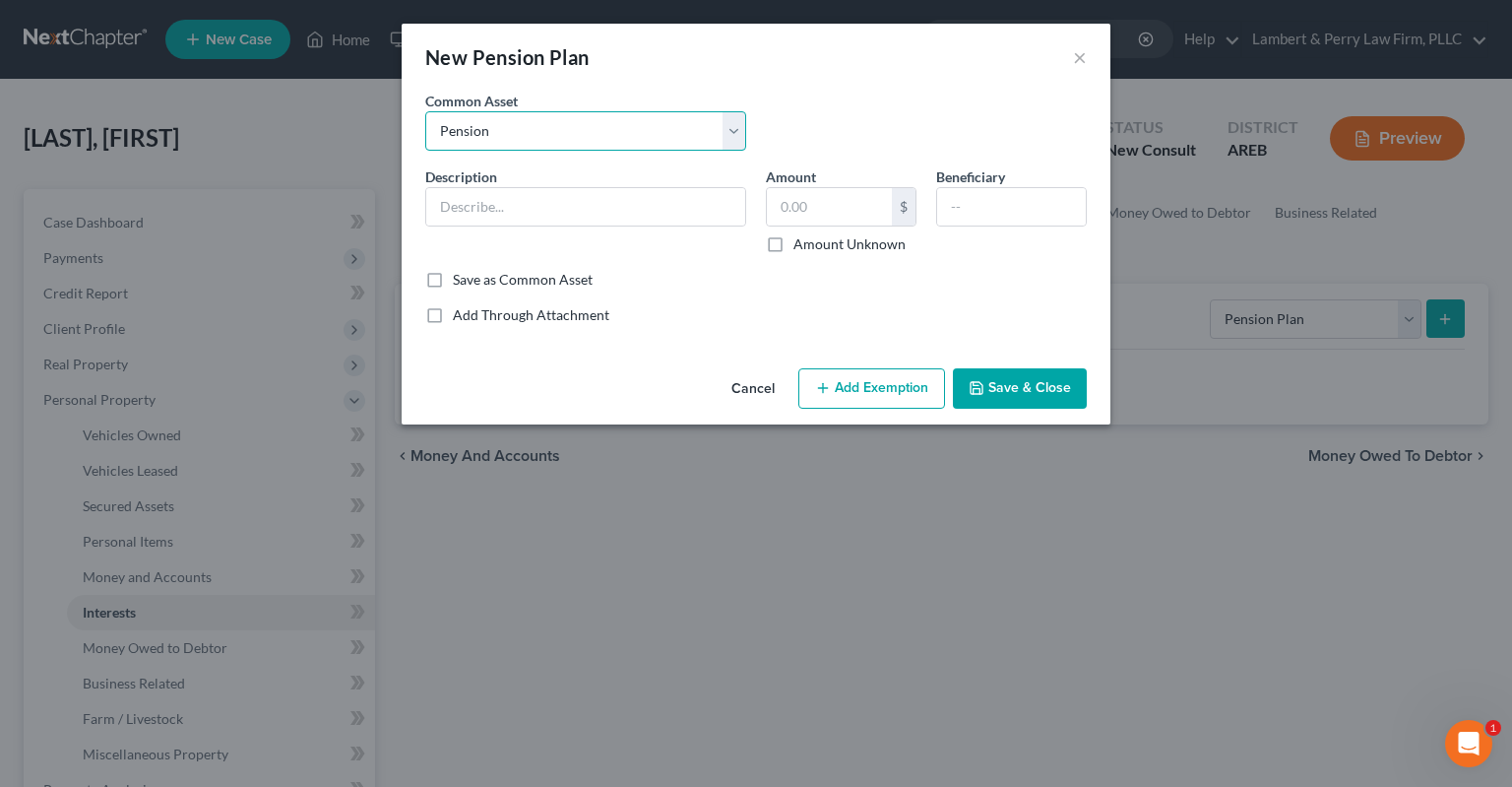 click on "Pension" at bounding box center [0, 0] 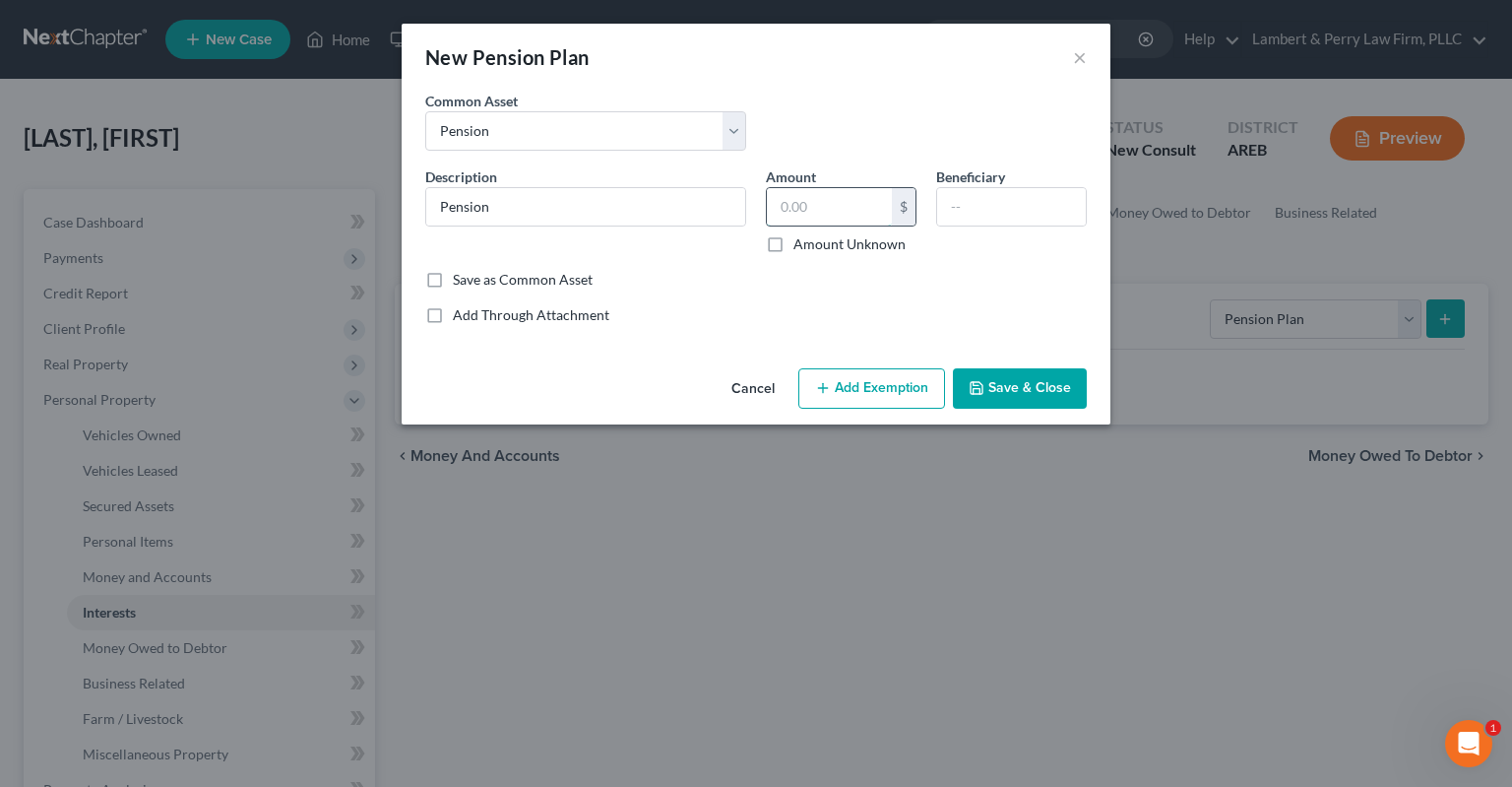 drag, startPoint x: 871, startPoint y: 207, endPoint x: 867, endPoint y: 218, distance: 11.7046999 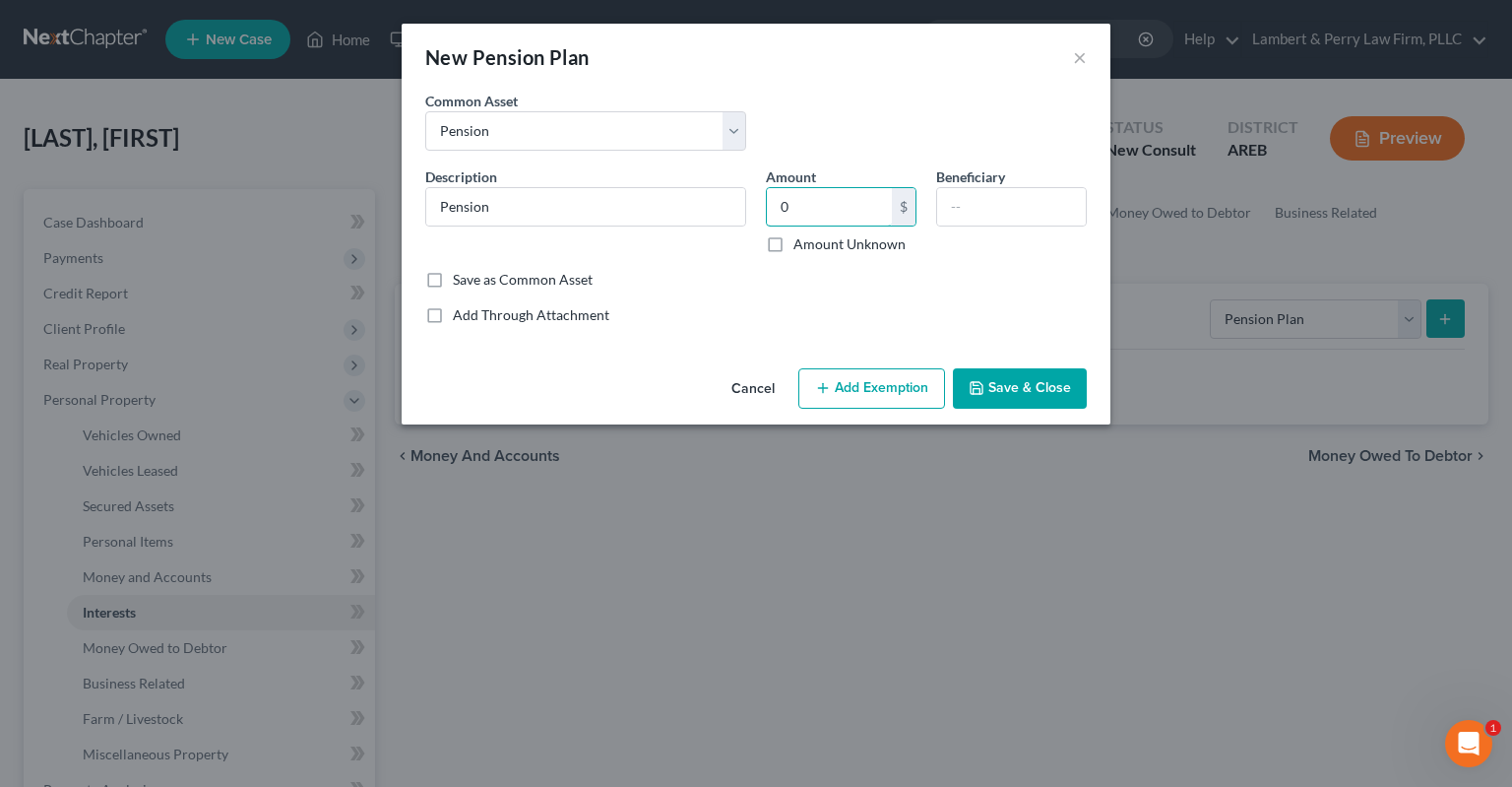 type on "0" 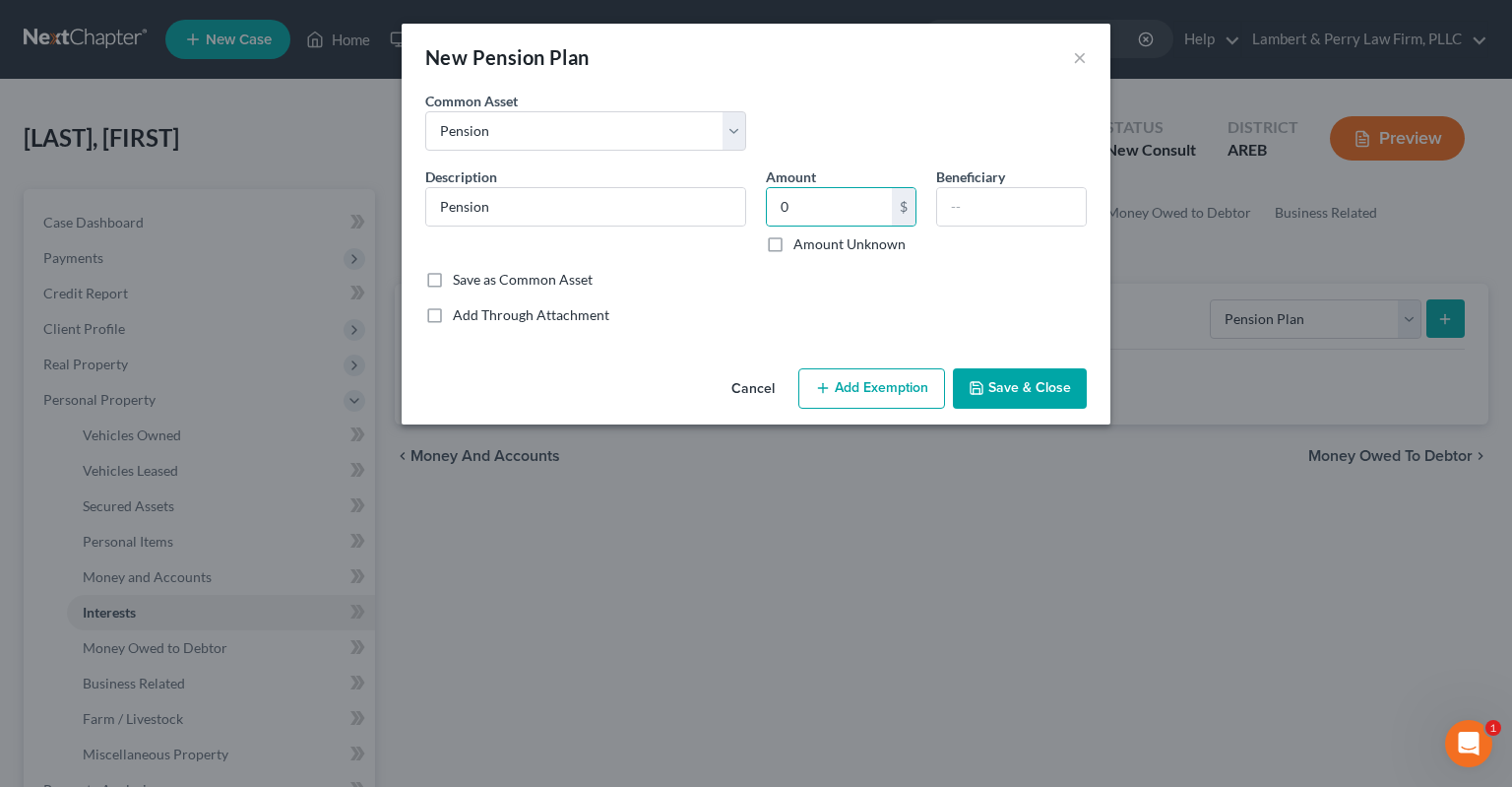 click on "Save & Close" at bounding box center (1020, 389) 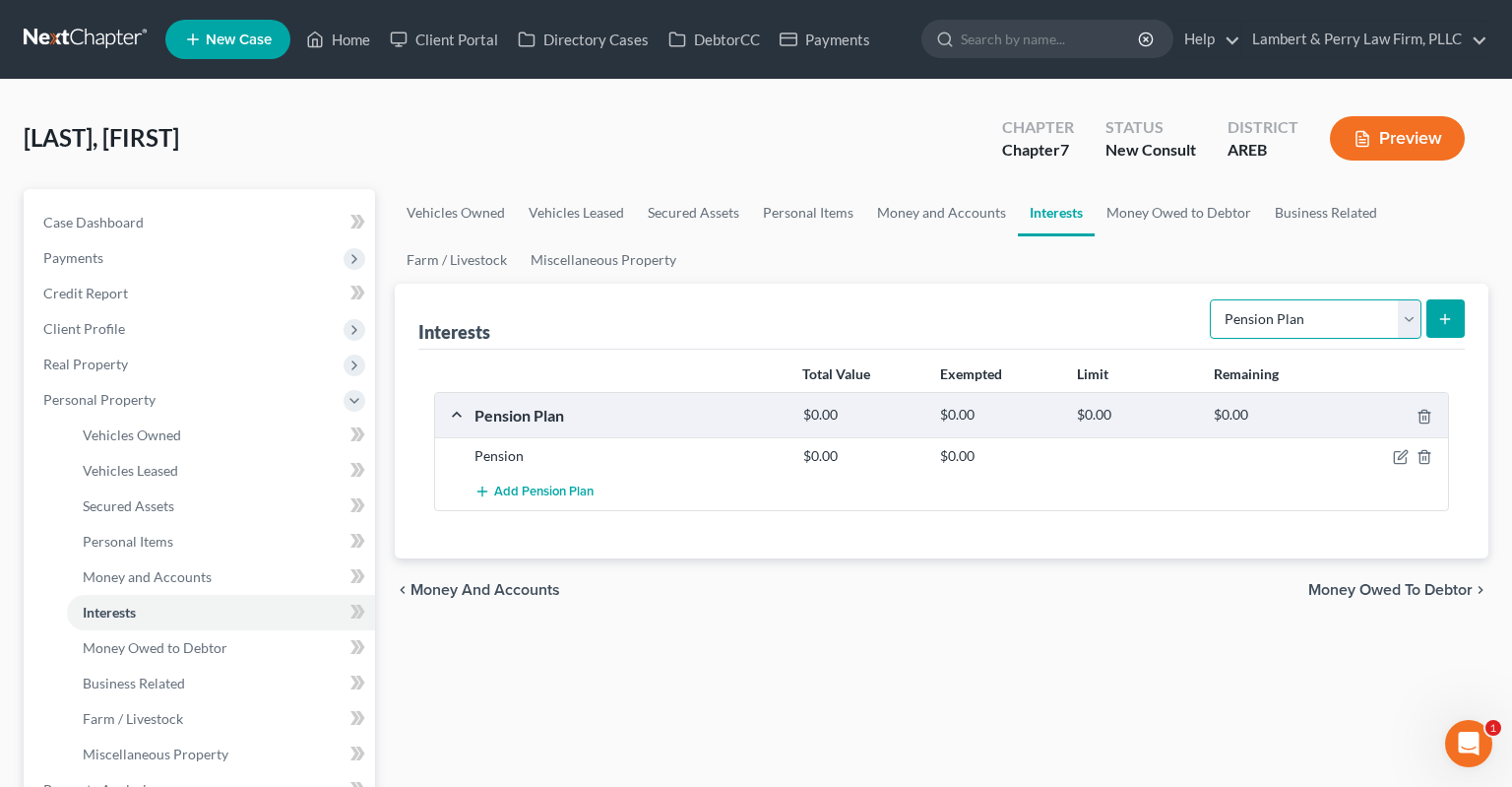 click on "Select Interest Type 401K Annuity Bond Education IRA Government Bond Government Pension Plan Incorporated Business IRA Joint Venture (Active) Joint Venture (Inactive) Keogh Mutual Fund Other Retirement Plan Partnership (Active) Partnership (Inactive) Pension Plan Stock Term Life Insurance Unincorporated Business Whole Life Insurance" at bounding box center (1315, 319) 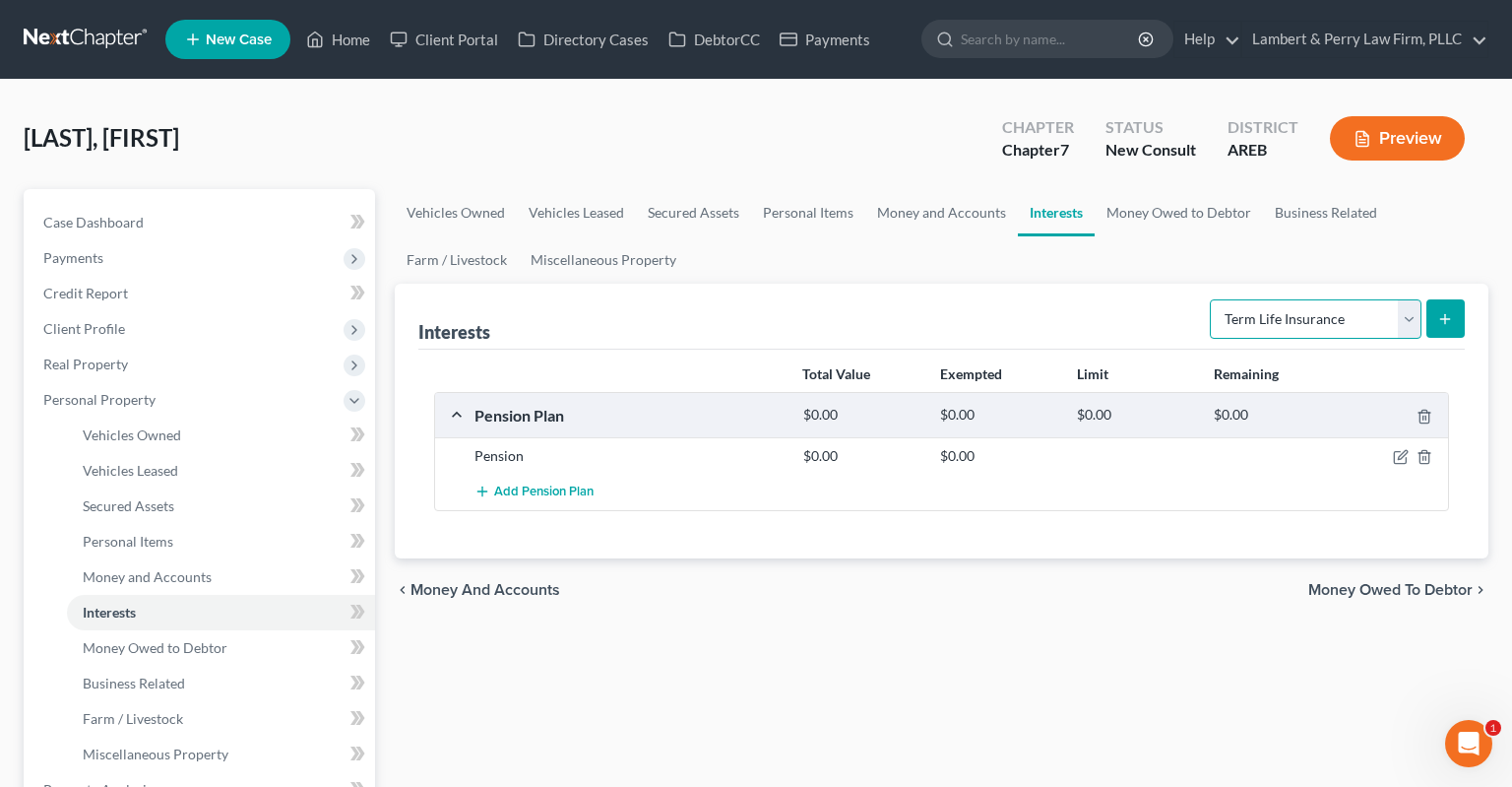 click on "Term Life Insurance" at bounding box center (0, 0) 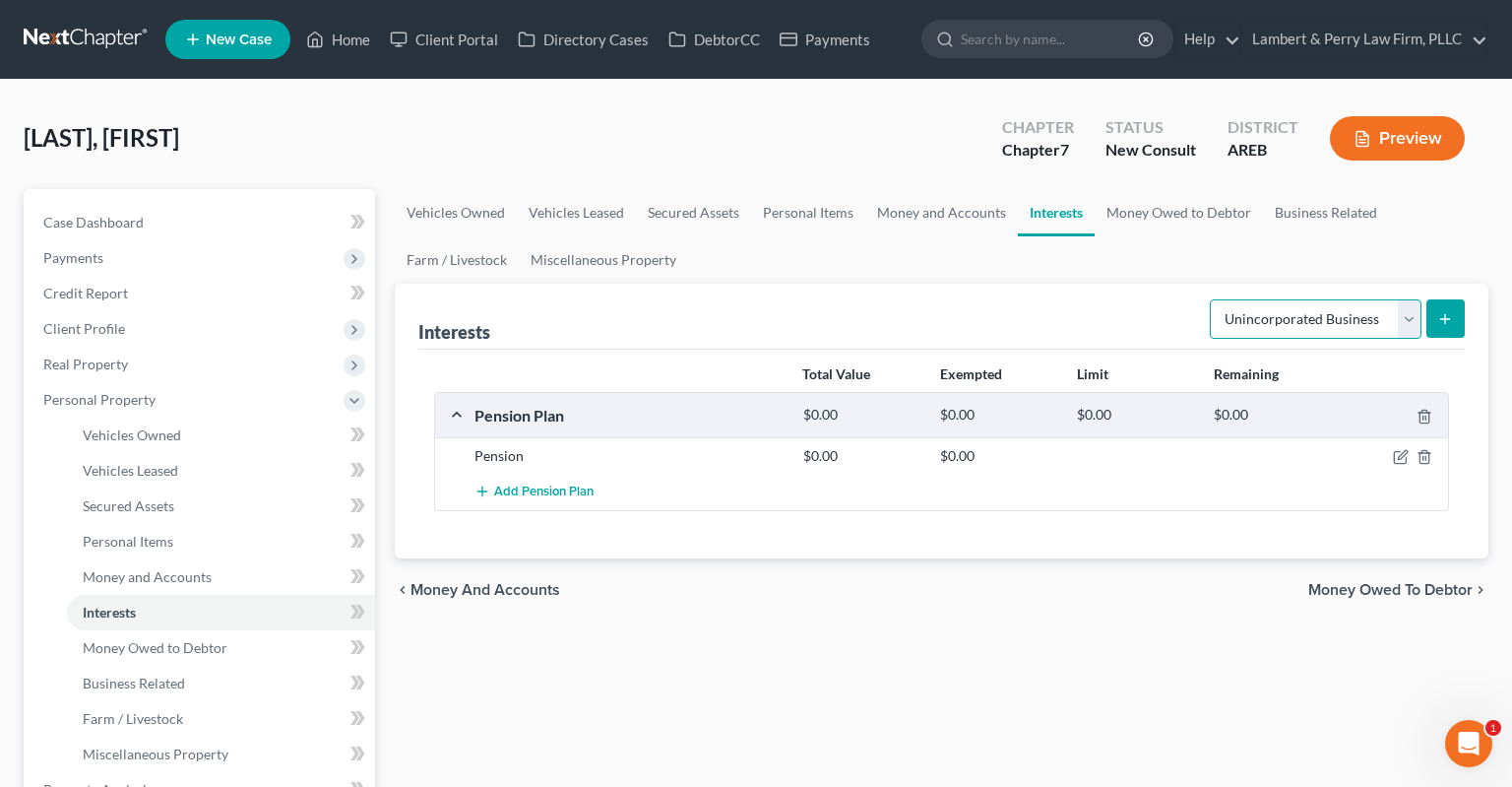click on "Unincorporated Business" at bounding box center (0, 0) 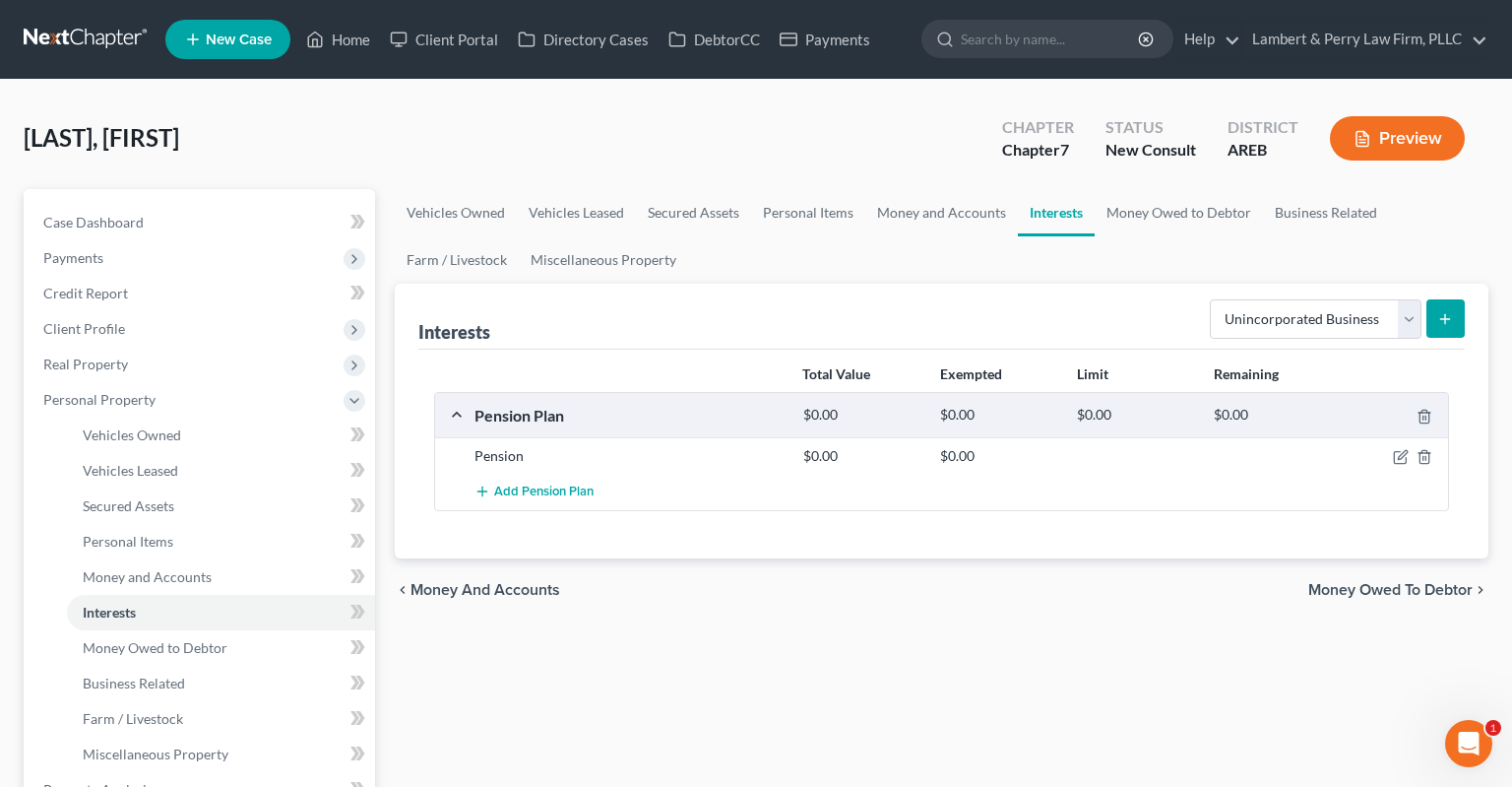 click on "Select Interest Type 401K Annuity Bond Education IRA Government Bond Government Pension Plan Incorporated Business IRA Joint Venture (Active) Joint Venture (Inactive) Keogh Mutual Fund Other Retirement Plan Partnership (Active) Partnership (Inactive) Pension Plan Stock Term Life Insurance Unincorporated Business Whole Life Insurance" at bounding box center [1333, 317] 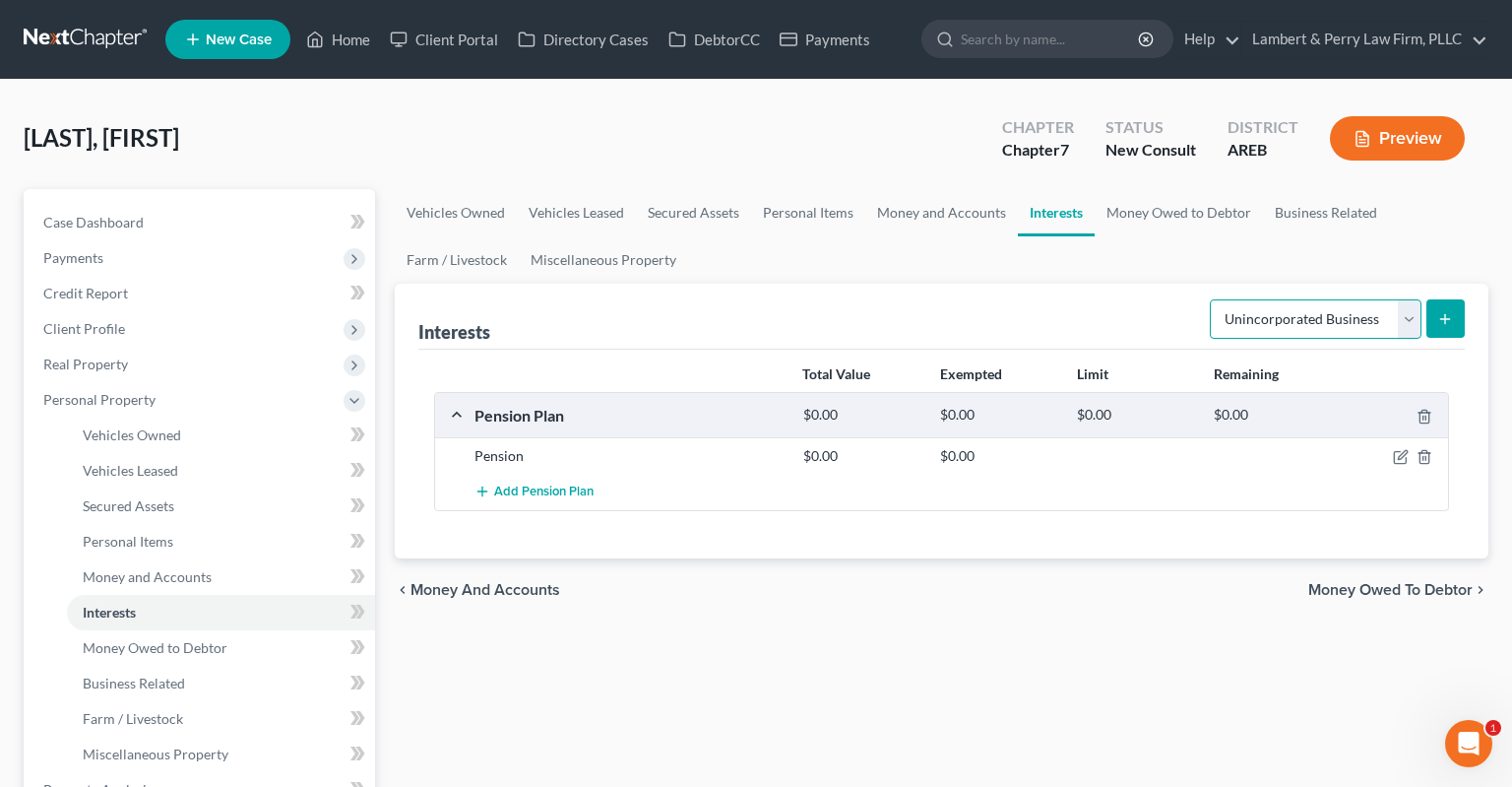 click on "Select Interest Type 401K Annuity Bond Education IRA Government Bond Government Pension Plan Incorporated Business IRA Joint Venture (Active) Joint Venture (Inactive) Keogh Mutual Fund Other Retirement Plan Partnership (Active) Partnership (Inactive) Pension Plan Stock Term Life Insurance Unincorporated Business Whole Life Insurance" at bounding box center (1315, 319) 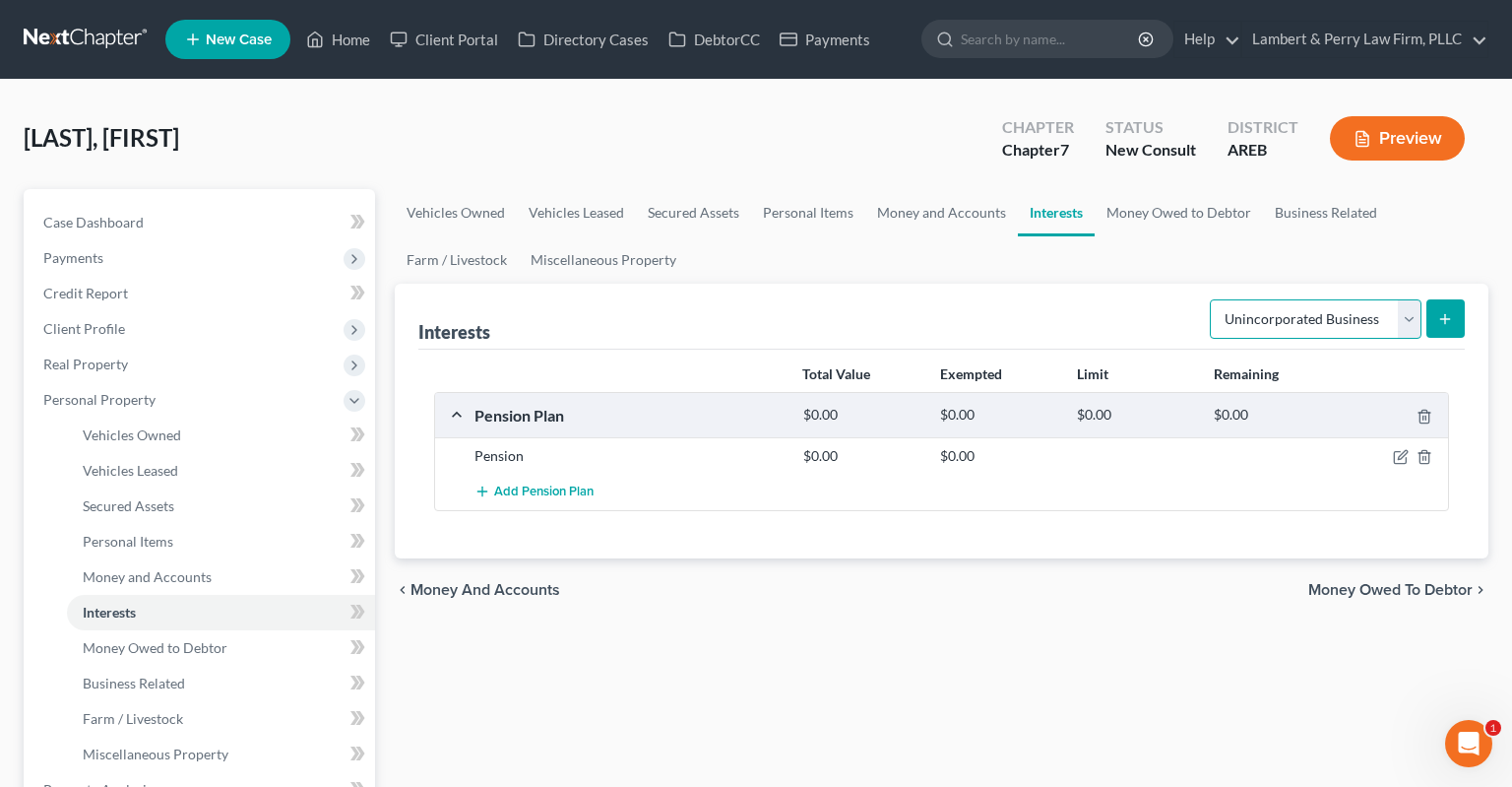 select on "term_life_insurance" 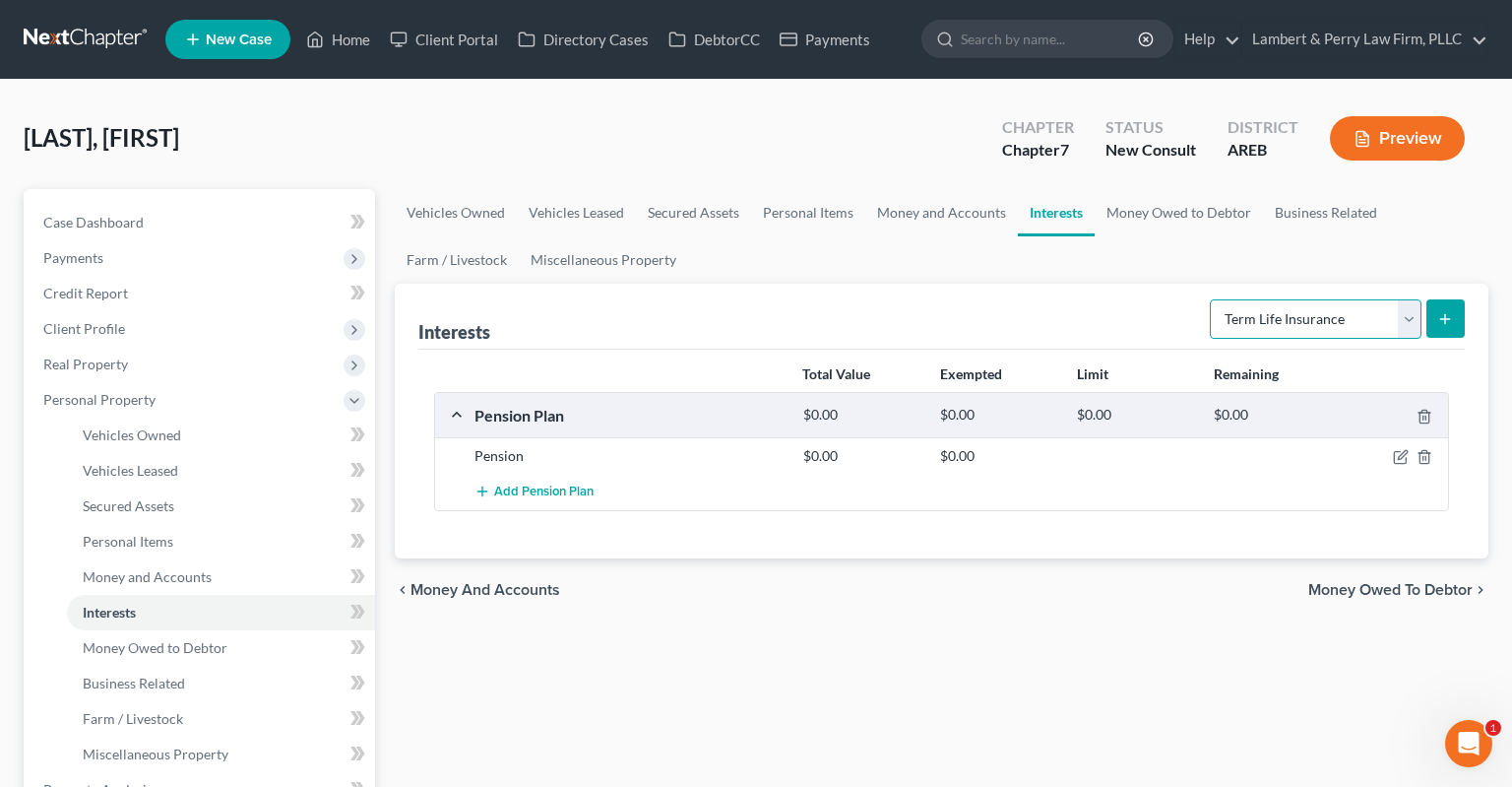 click on "Term Life Insurance" at bounding box center (0, 0) 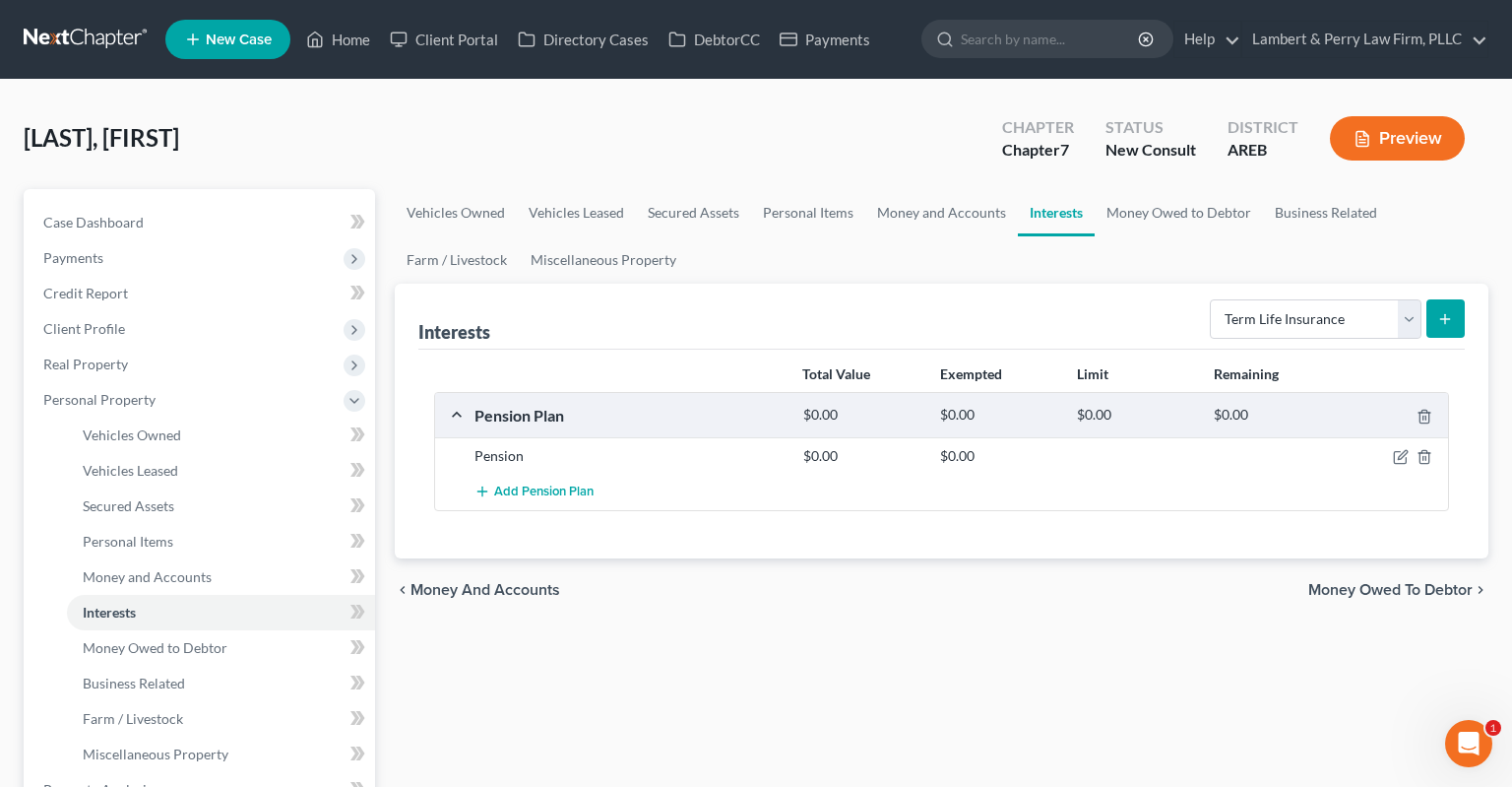 click 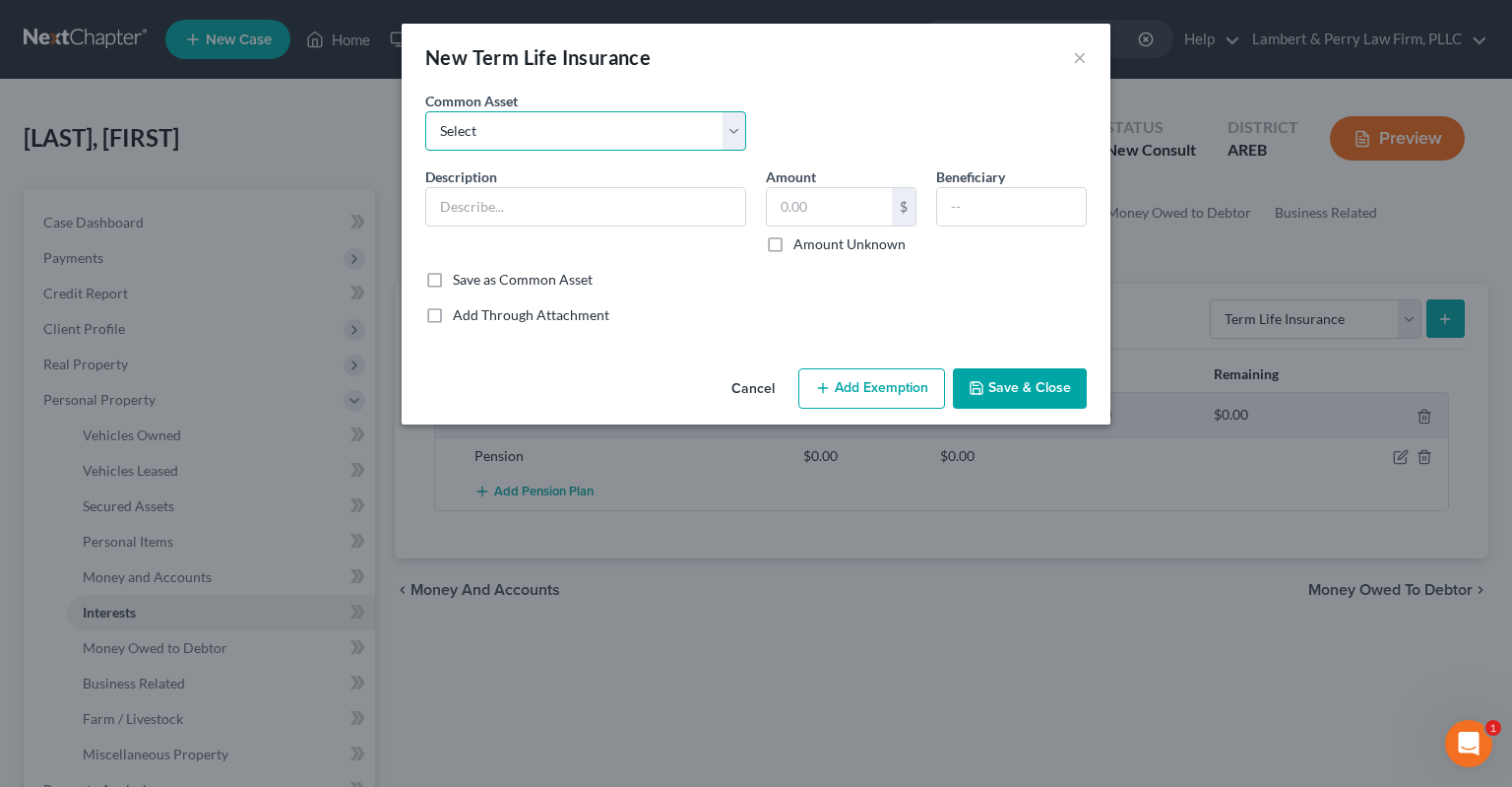 click on "Select Term life insurance" at bounding box center (586, 131) 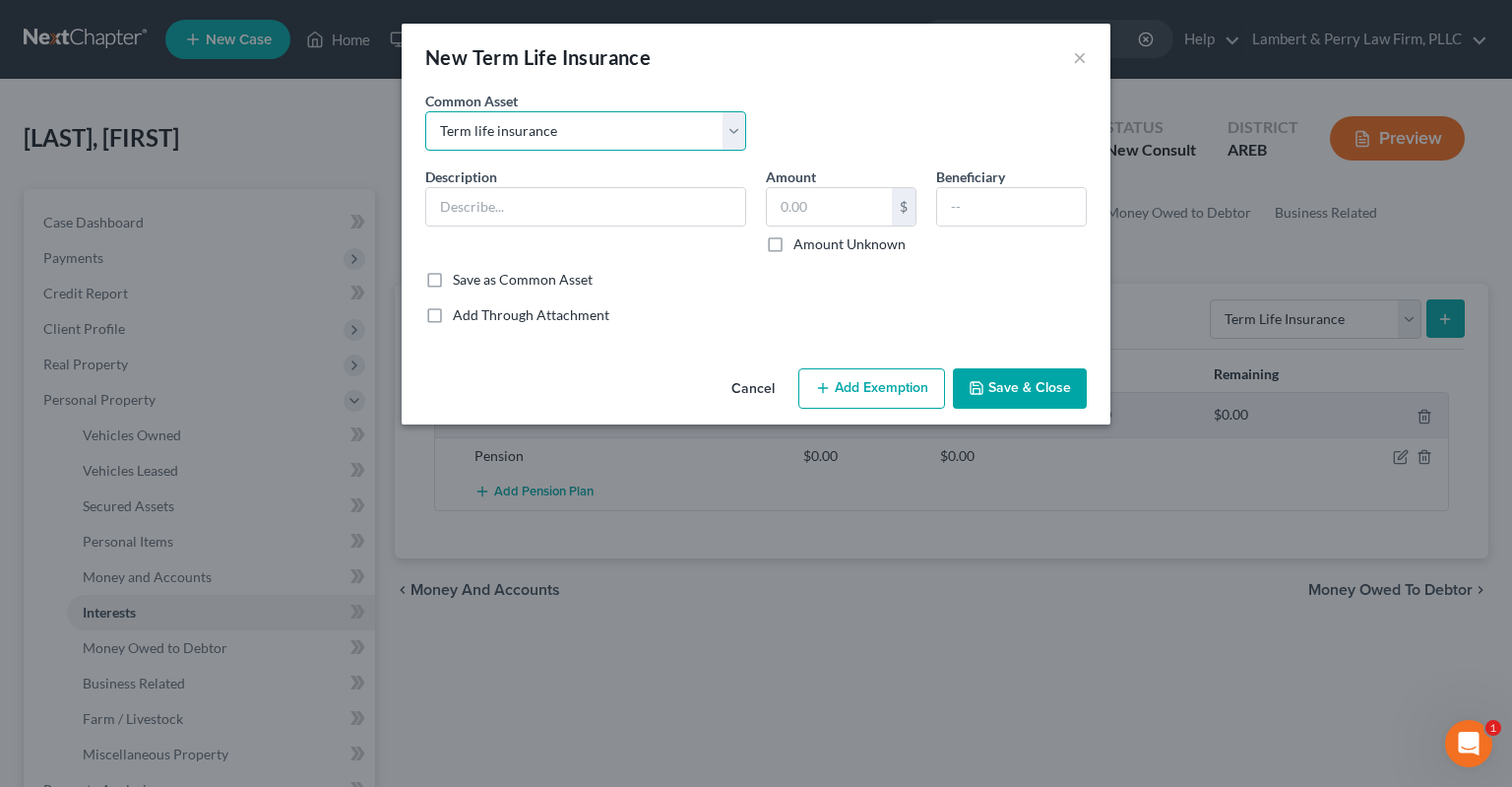 click on "Term life insurance" at bounding box center (0, 0) 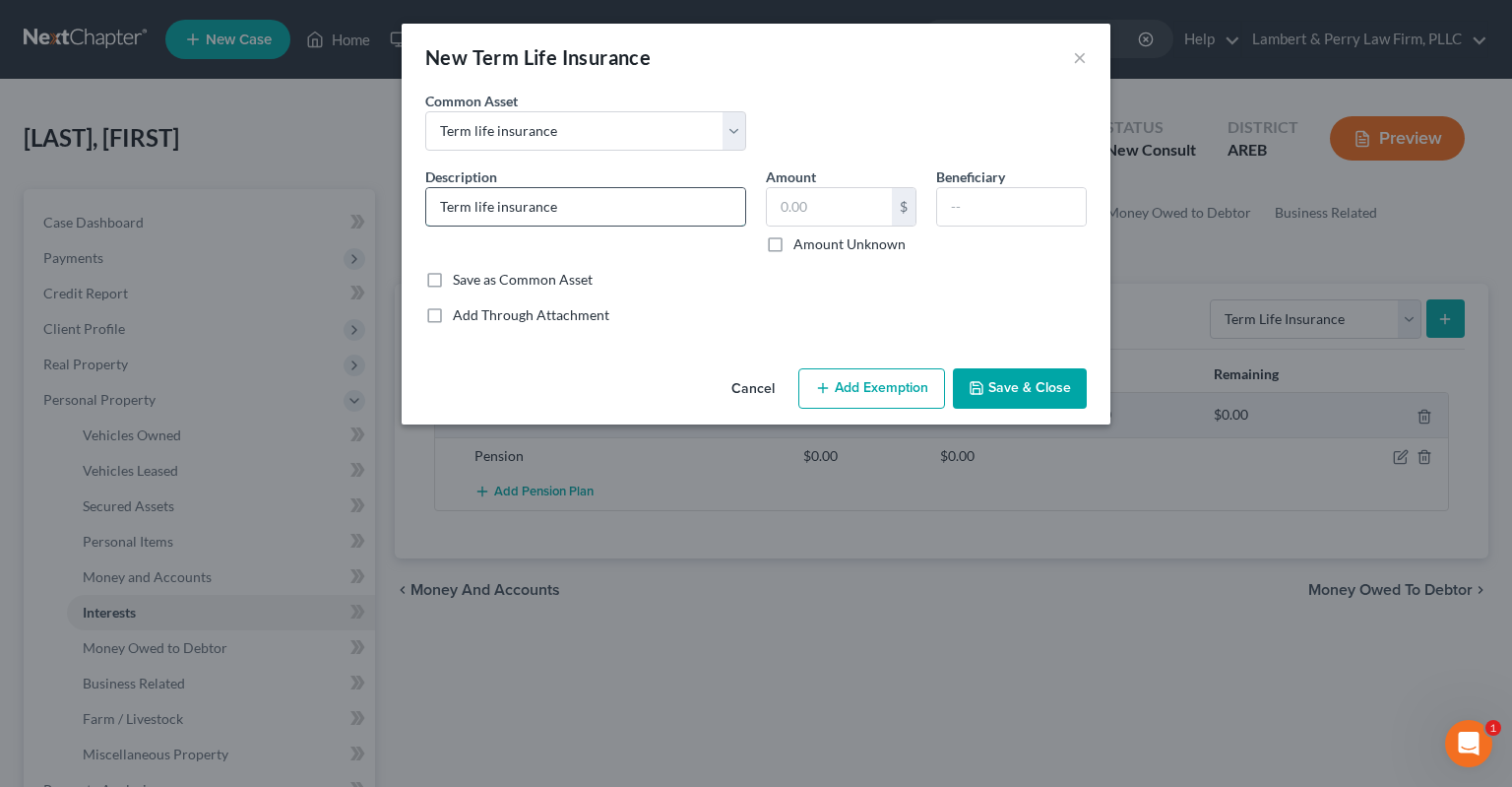 click on "Term life insurance" at bounding box center (586, 207) 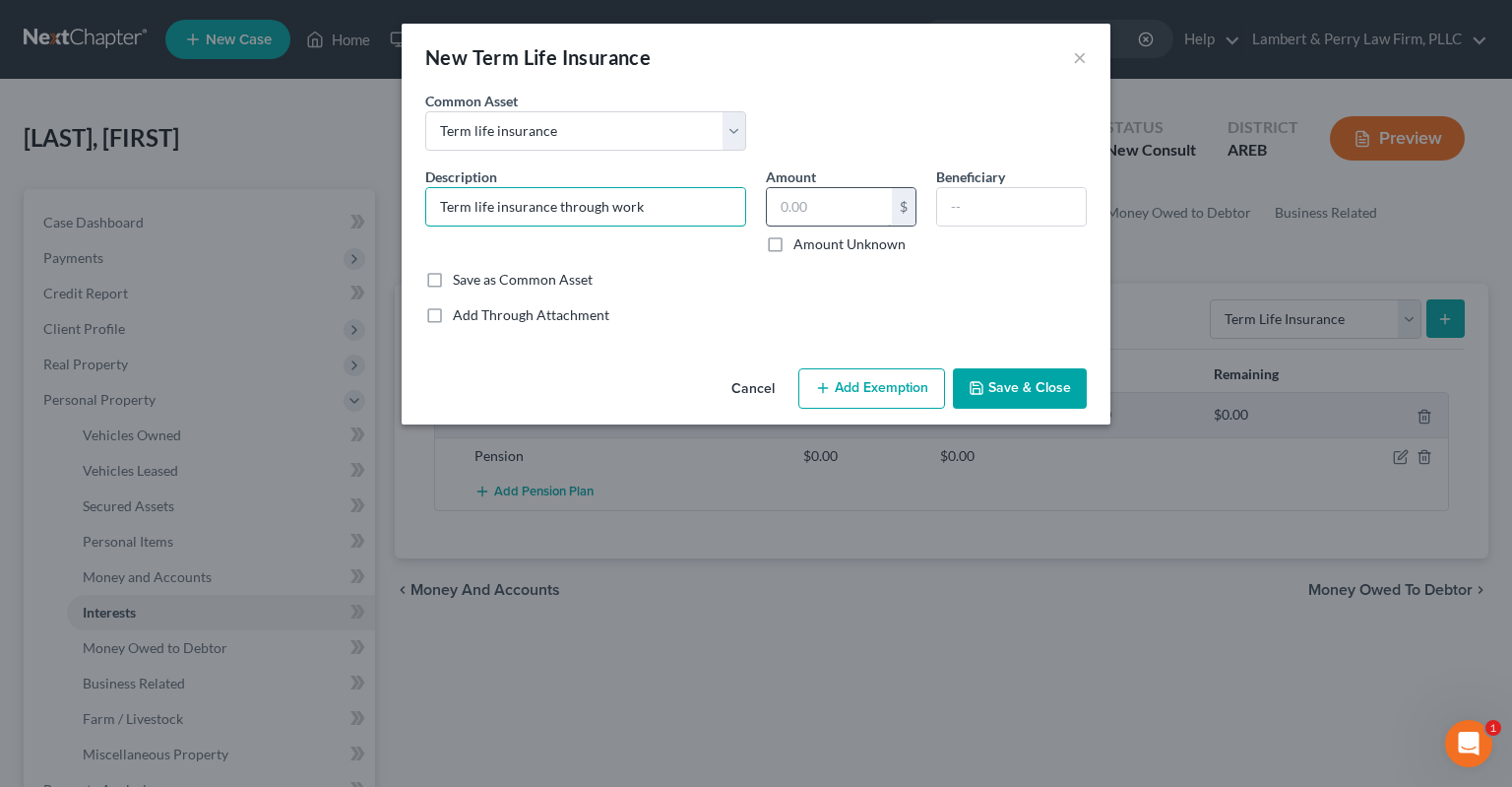 type on "Term life insurance through work" 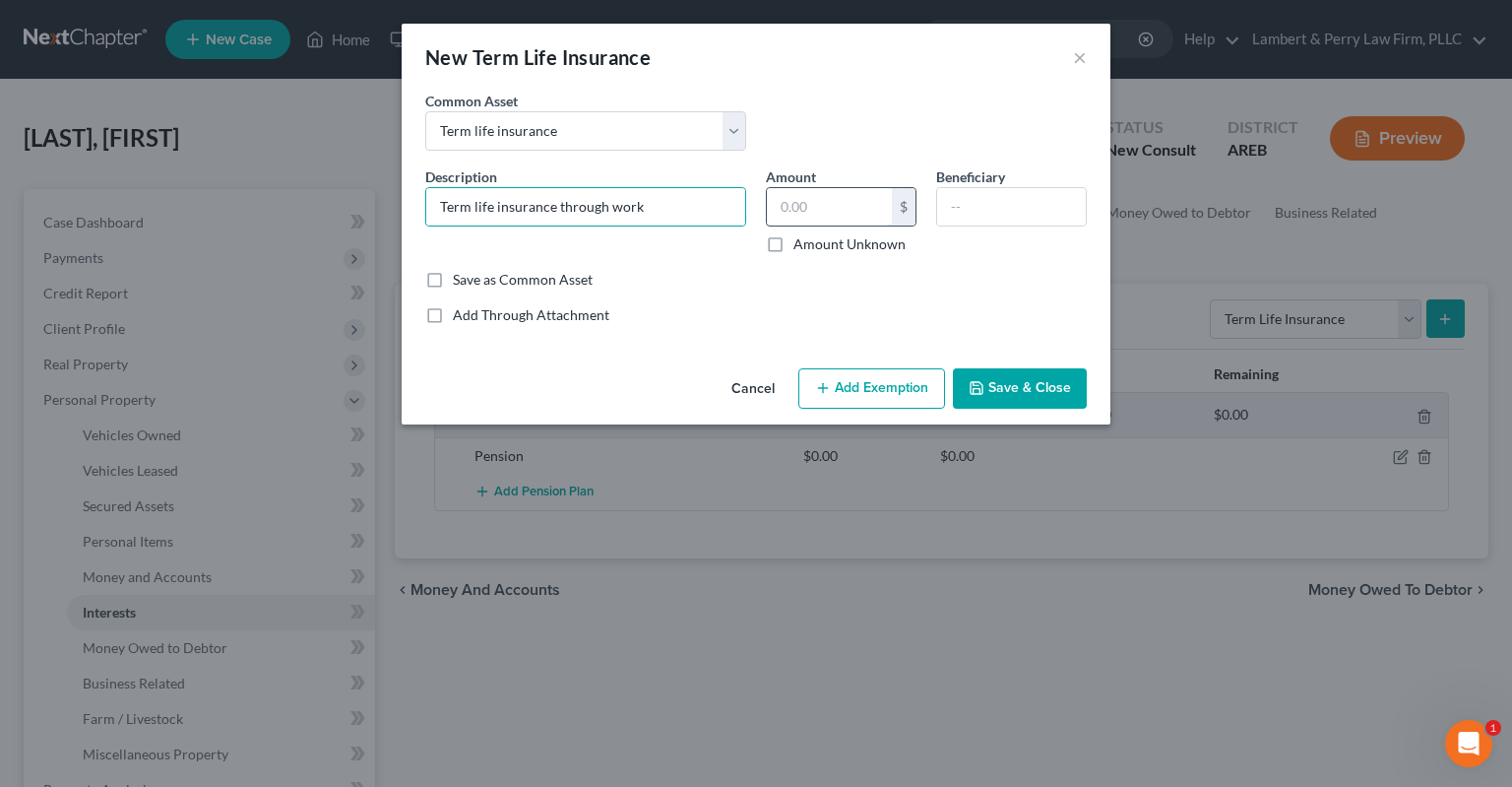 click at bounding box center [829, 207] 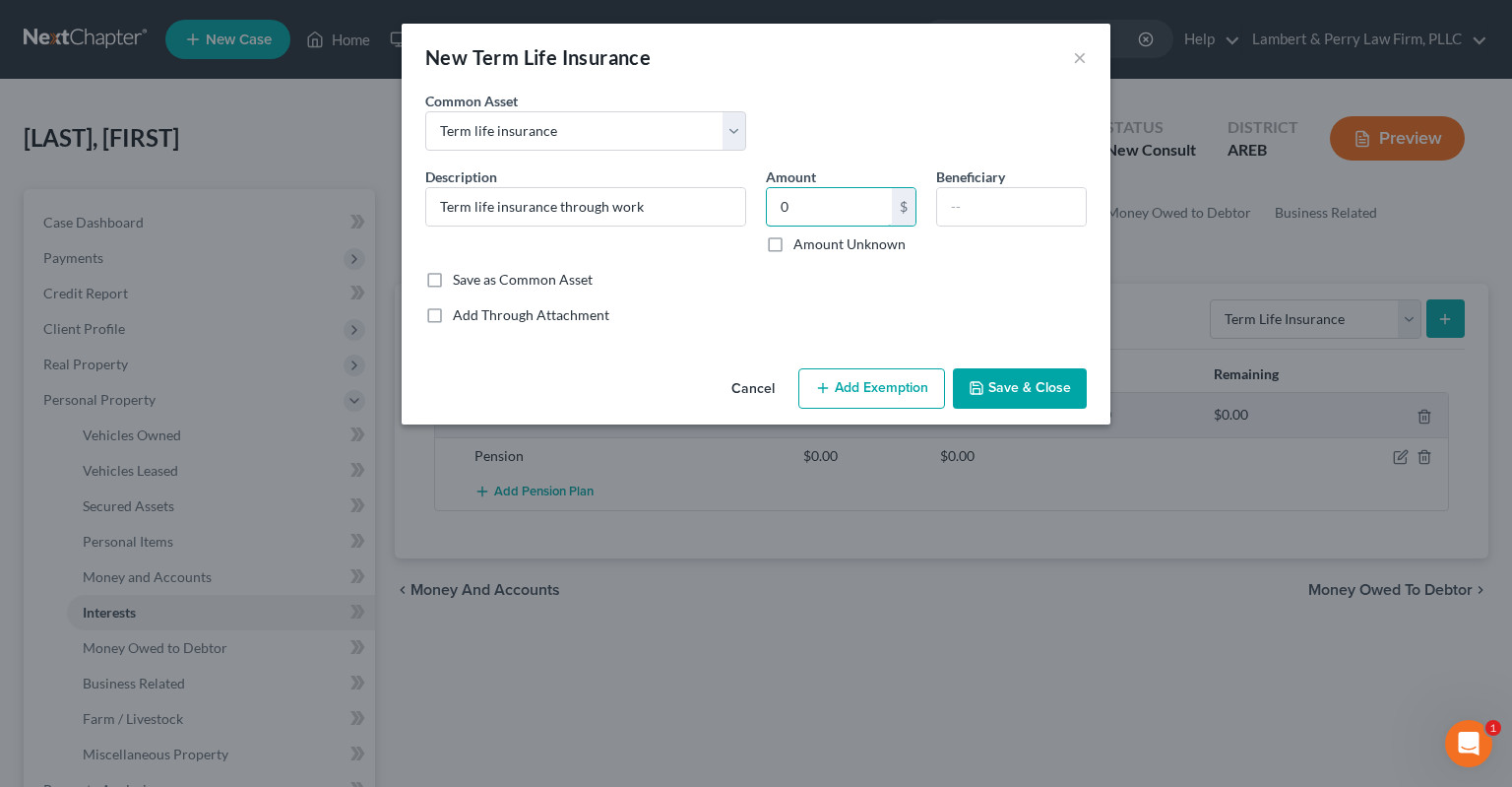 type on "0" 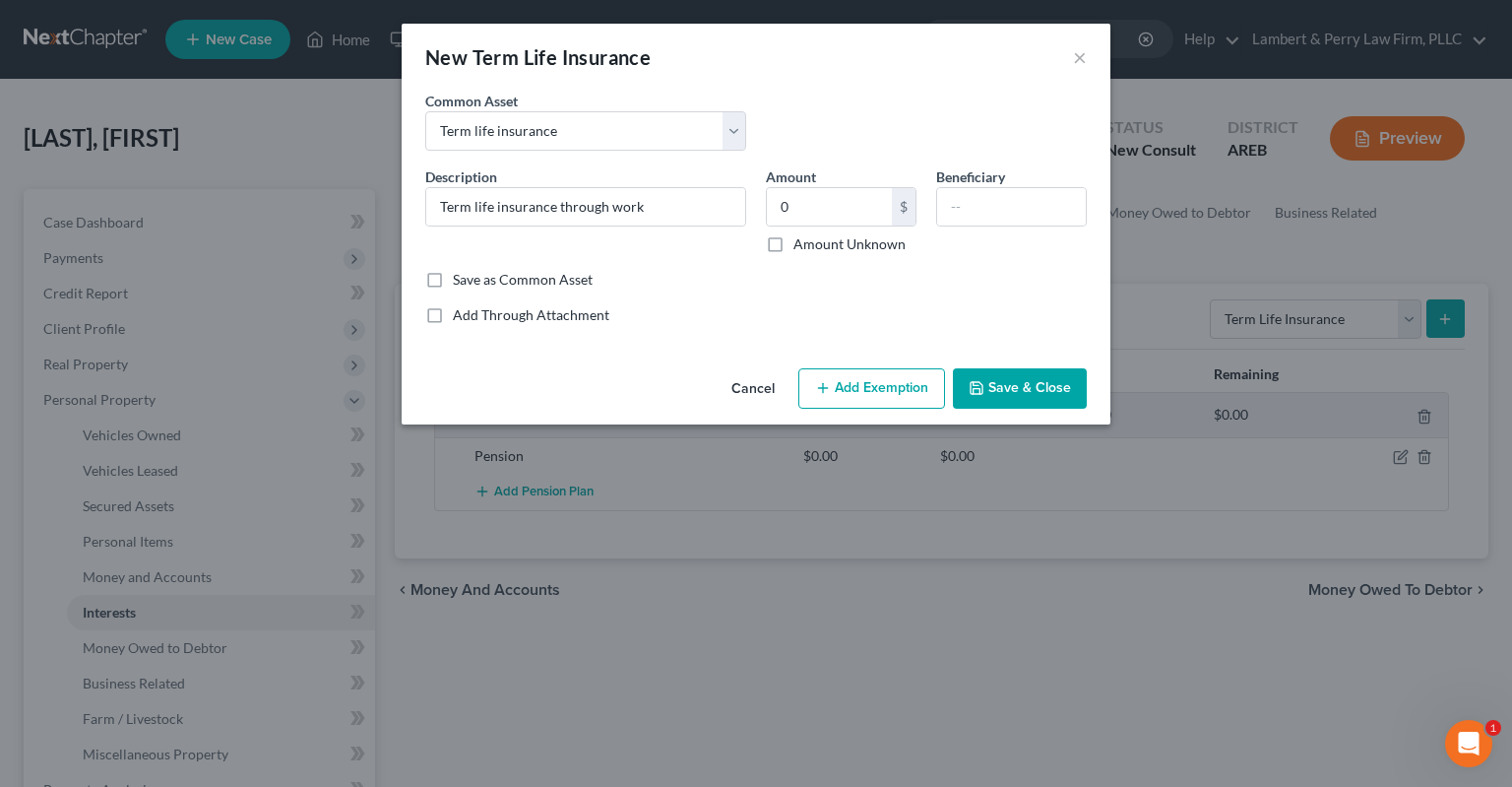 click on "Save & Close" at bounding box center (1020, 389) 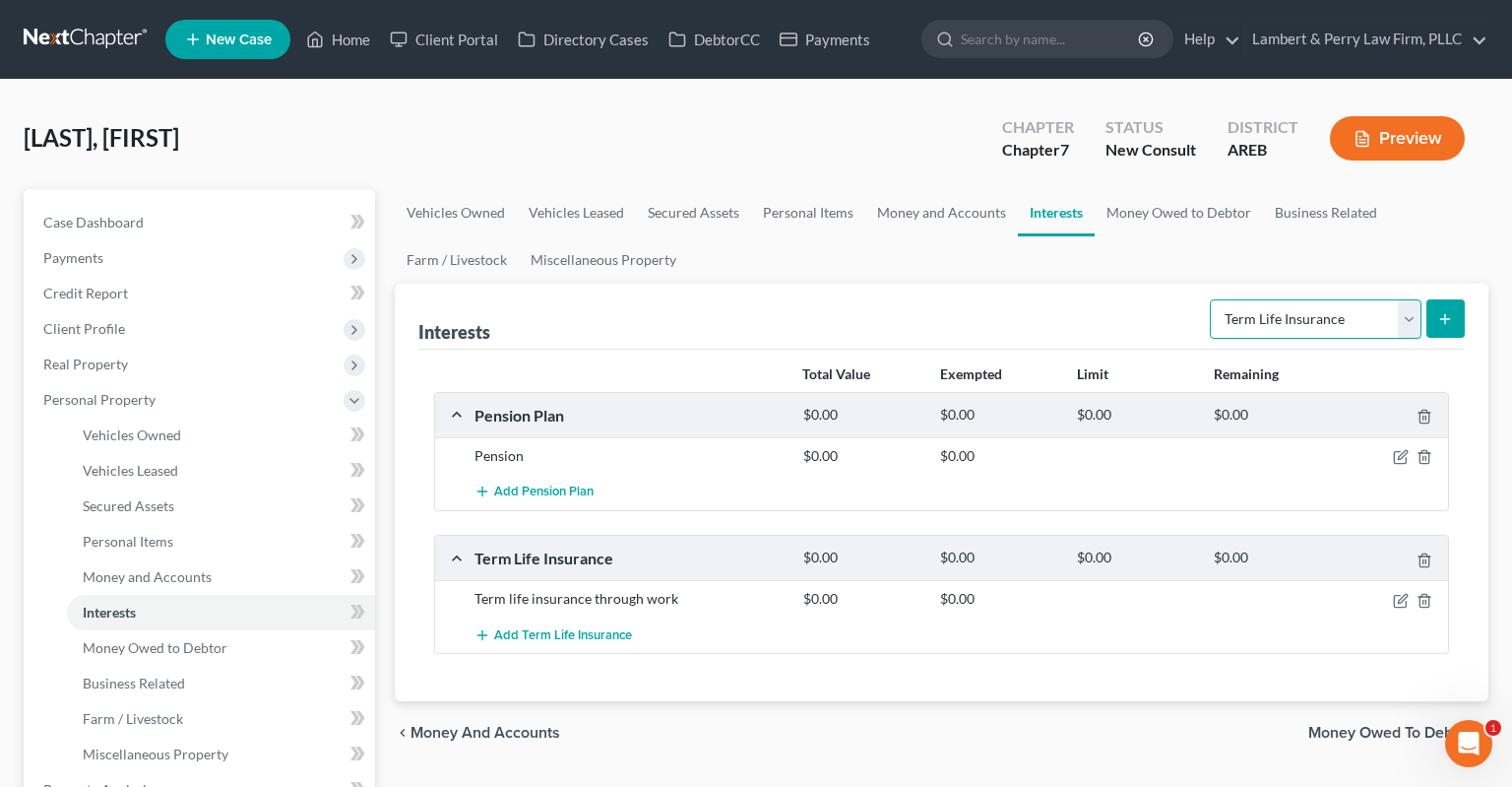 click on "Select Interest Type 401K Annuity Bond Education IRA Government Bond Government Pension Plan Incorporated Business IRA Joint Venture (Active) Joint Venture (Inactive) Keogh Mutual Fund Other Retirement Plan Partnership (Active) Partnership (Inactive) Pension Plan Stock Term Life Insurance Unincorporated Business Whole Life Insurance" at bounding box center (1315, 319) 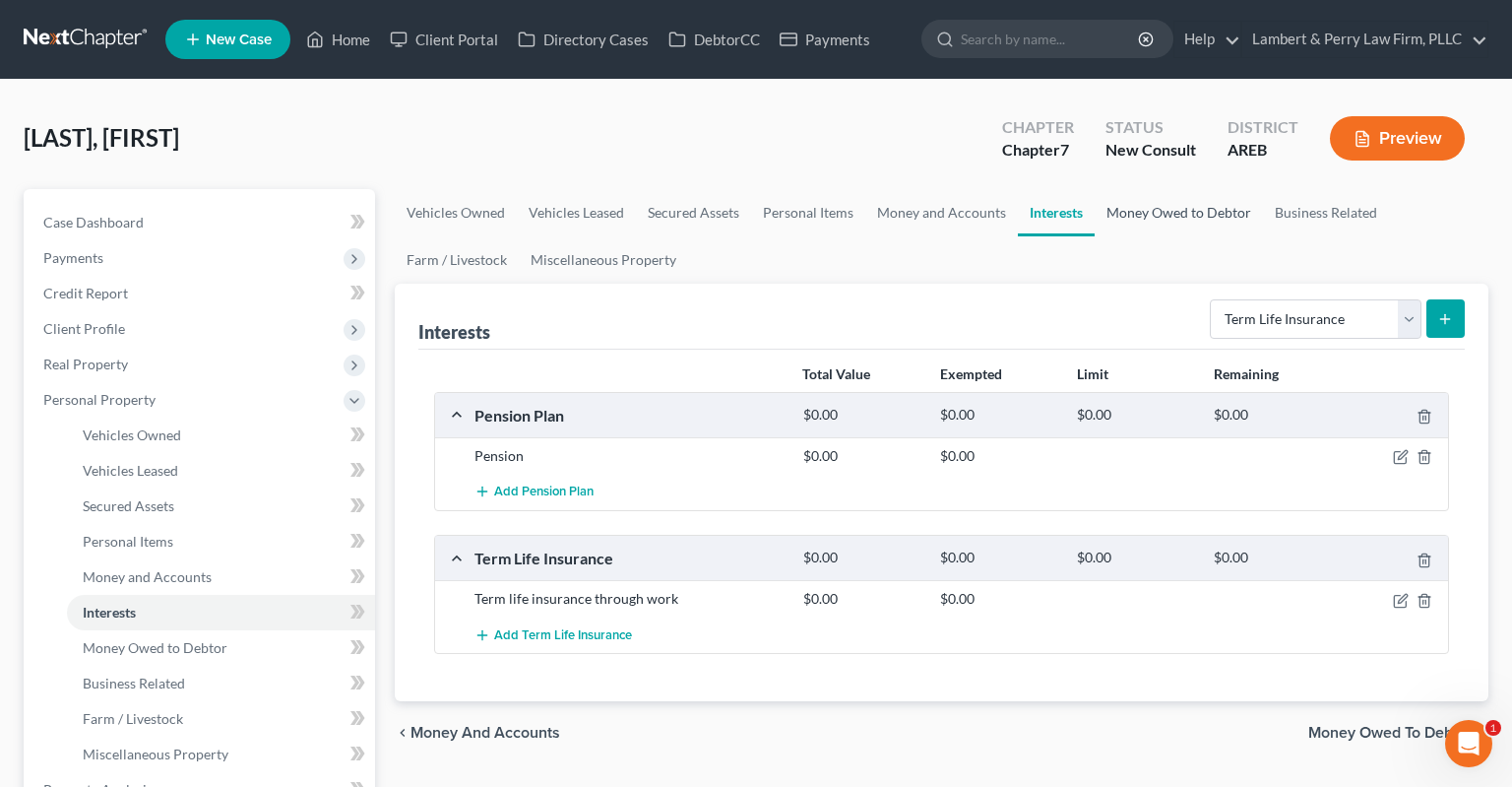 click on "Money Owed to Debtor" at bounding box center (1178, 213) 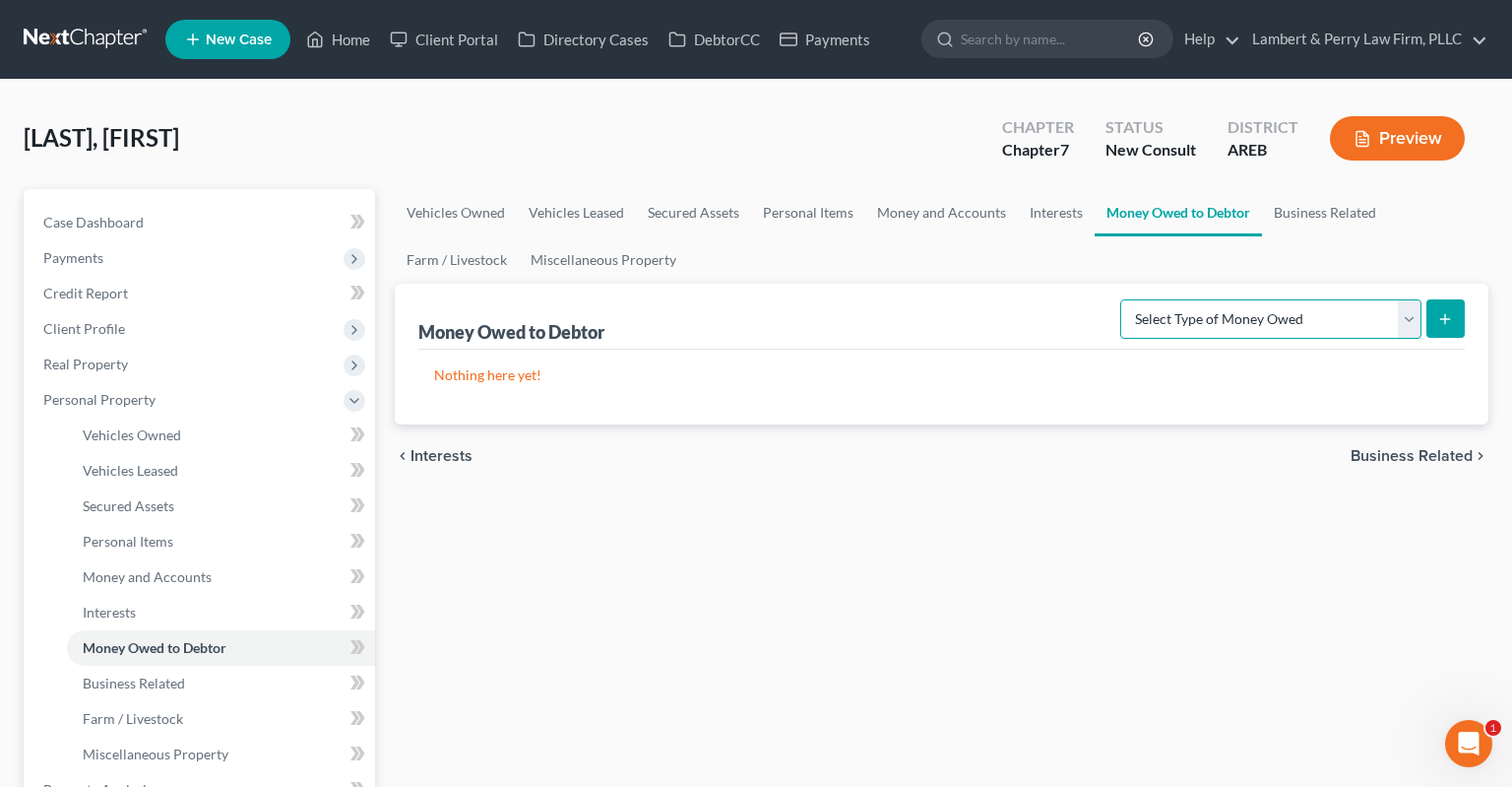 click on "Select Type of Money Owed Accounts Receivable Alimony Child Support Claims Against Third Parties Disability Benefits Disability Insurance Payments Divorce Settlements Equitable or Future Interests Expected Tax Refund and Unused NOLs Financial Assets Not Yet Listed Life Estate of Descendants Maintenance Other Contingent & Unliquidated Claims Property Settlements Sick or Vacation Pay Social Security Benefits Trusts Unpaid Loans Unpaid Wages Workers Compensation" at bounding box center [1271, 319] 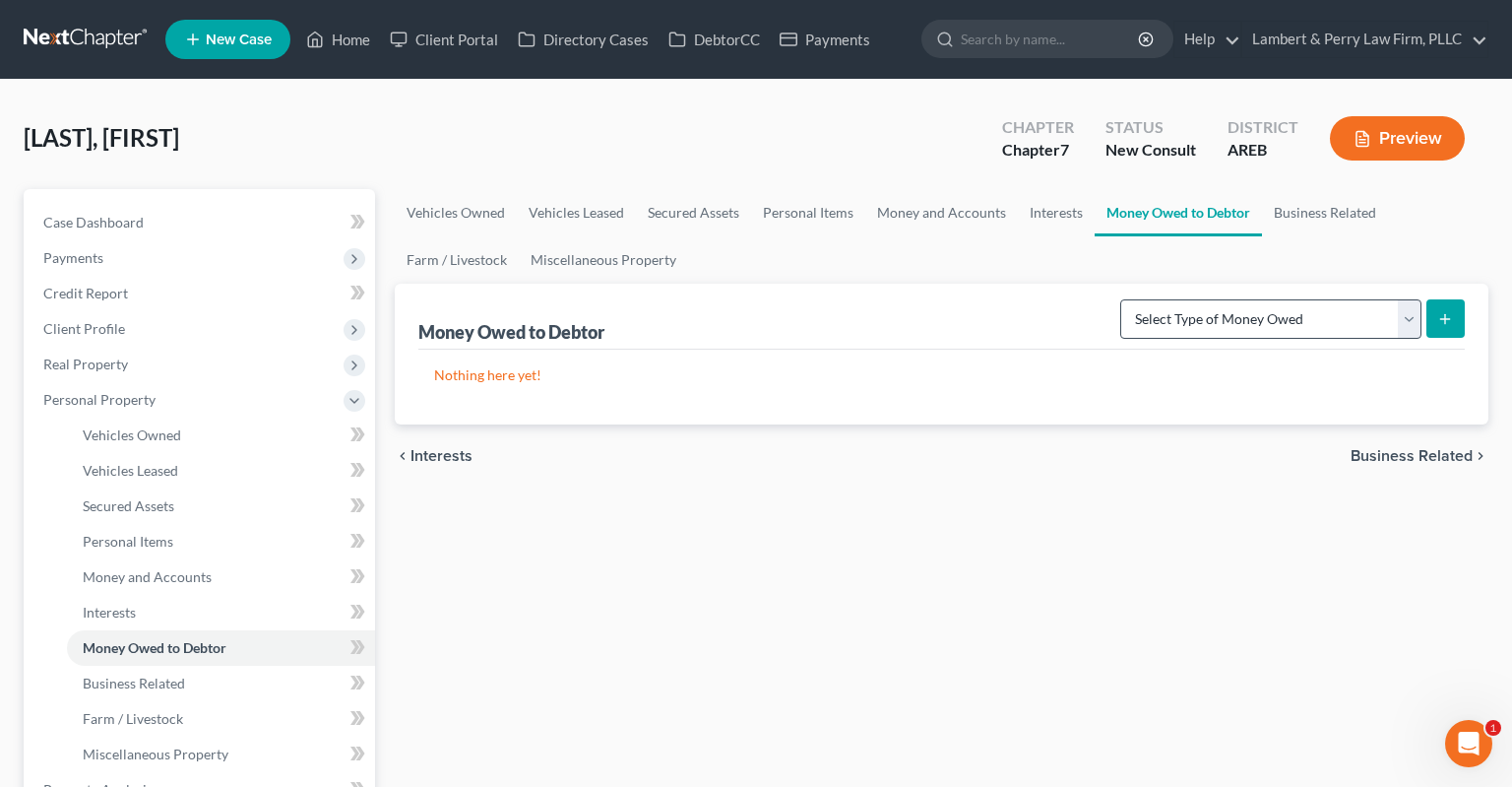click at bounding box center (1469, 744) 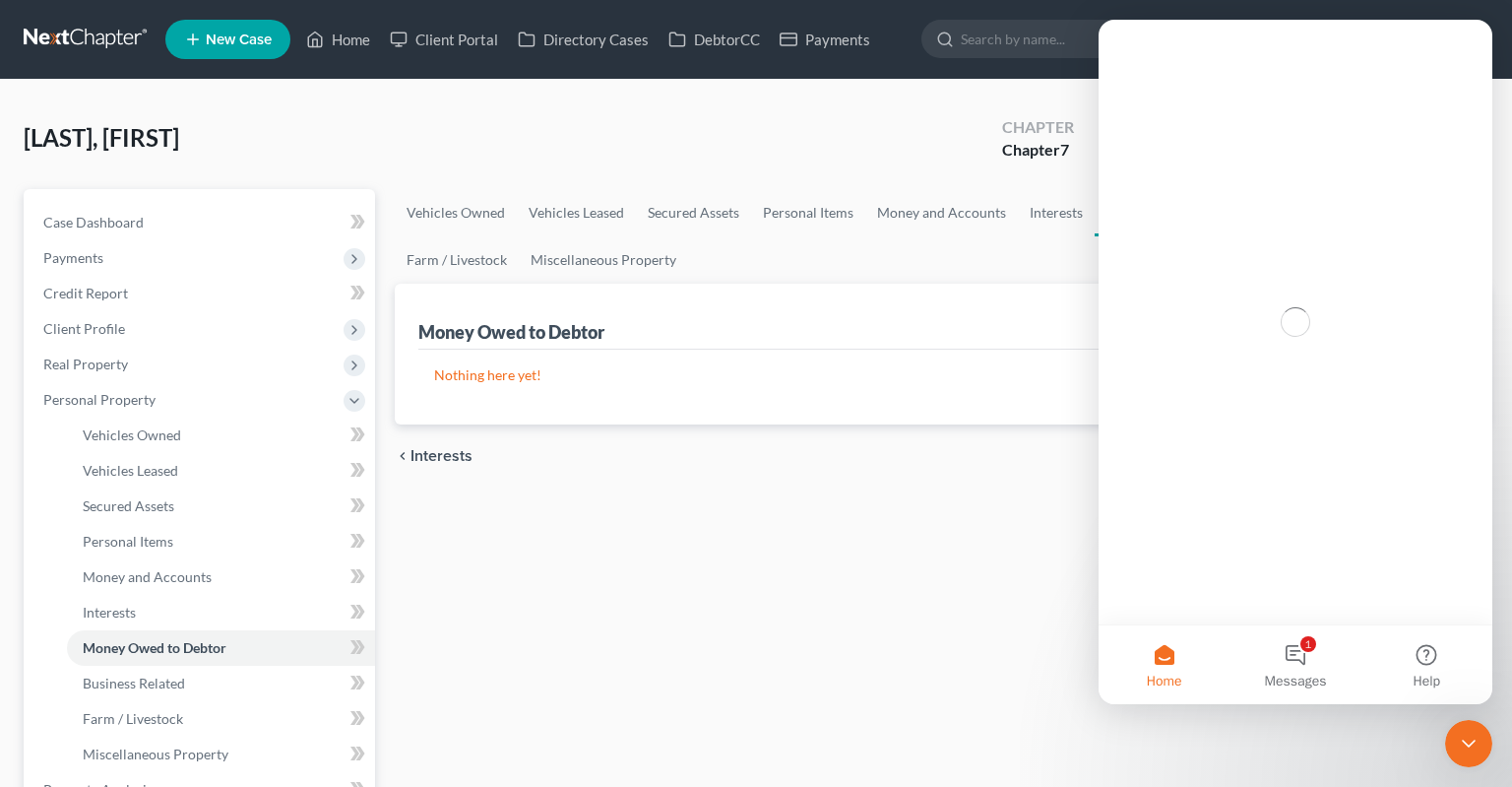 scroll, scrollTop: 0, scrollLeft: 0, axis: both 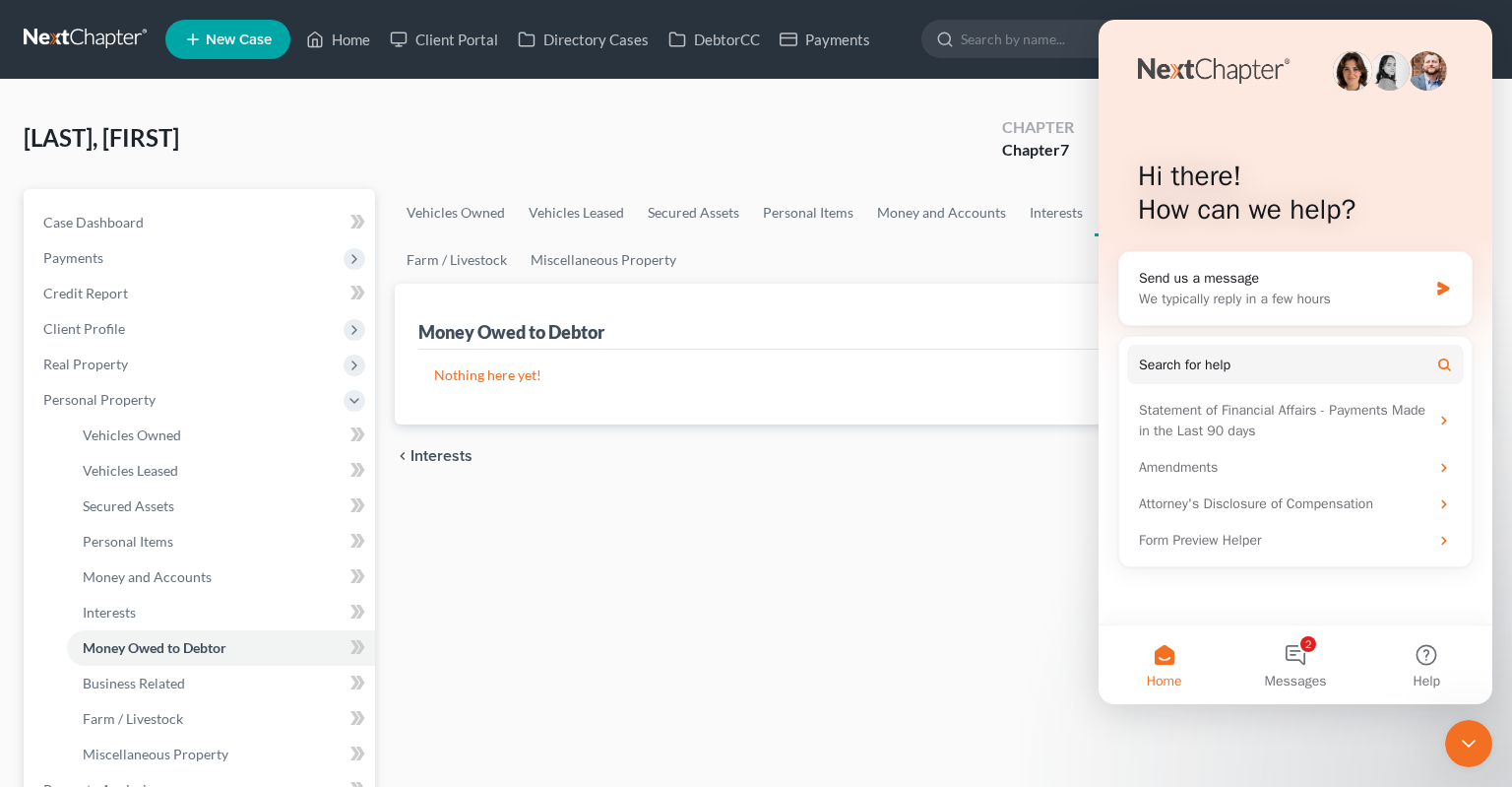 click 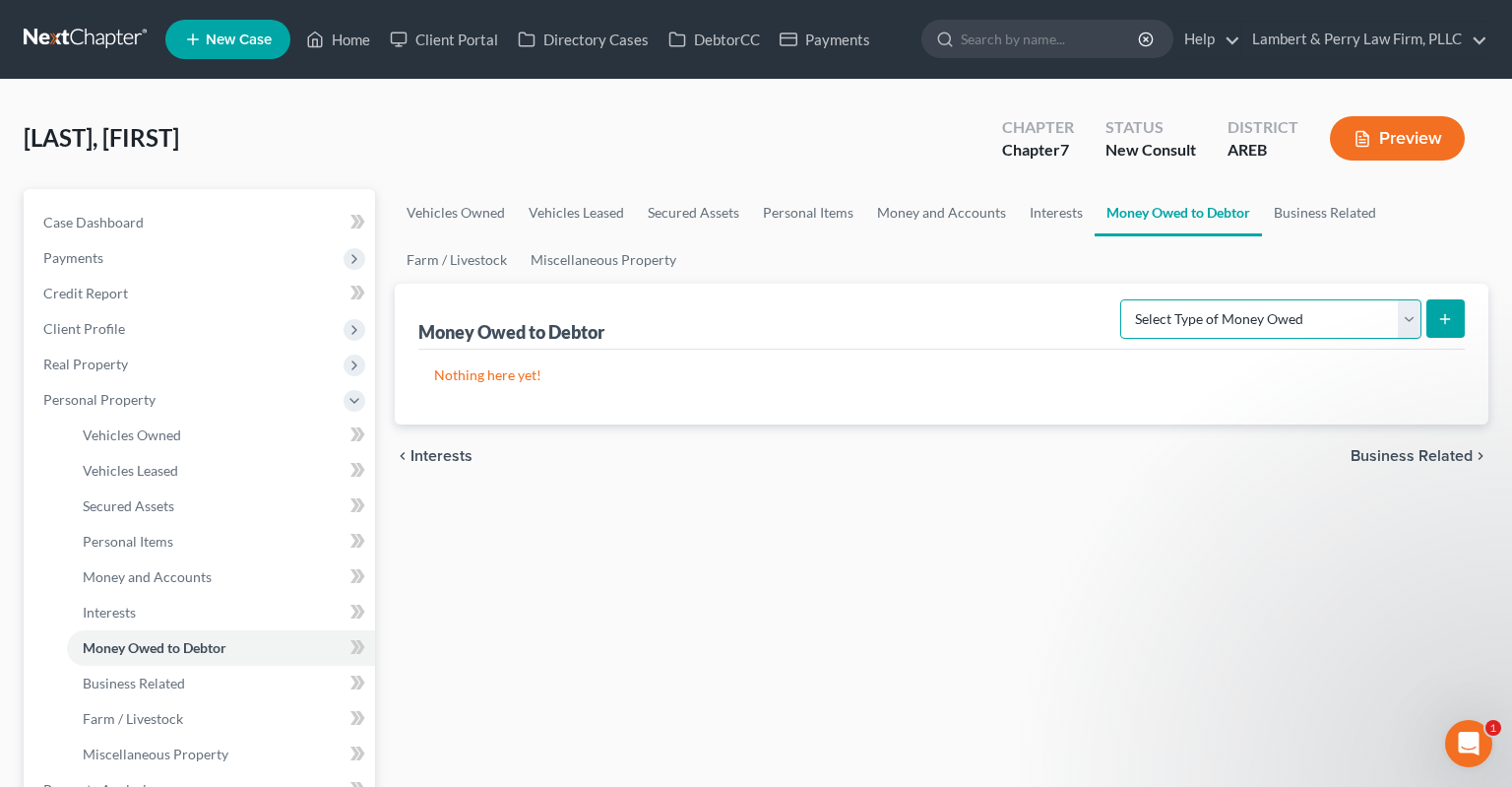 click on "Select Type of Money Owed Accounts Receivable Alimony Child Support Claims Against Third Parties Disability Benefits Disability Insurance Payments Divorce Settlements Equitable or Future Interests Expected Tax Refund and Unused NOLs Financial Assets Not Yet Listed Life Estate of Descendants Maintenance Other Contingent & Unliquidated Claims Property Settlements Sick or Vacation Pay Social Security Benefits Trusts Unpaid Loans Unpaid Wages Workers Compensation" at bounding box center (1271, 319) 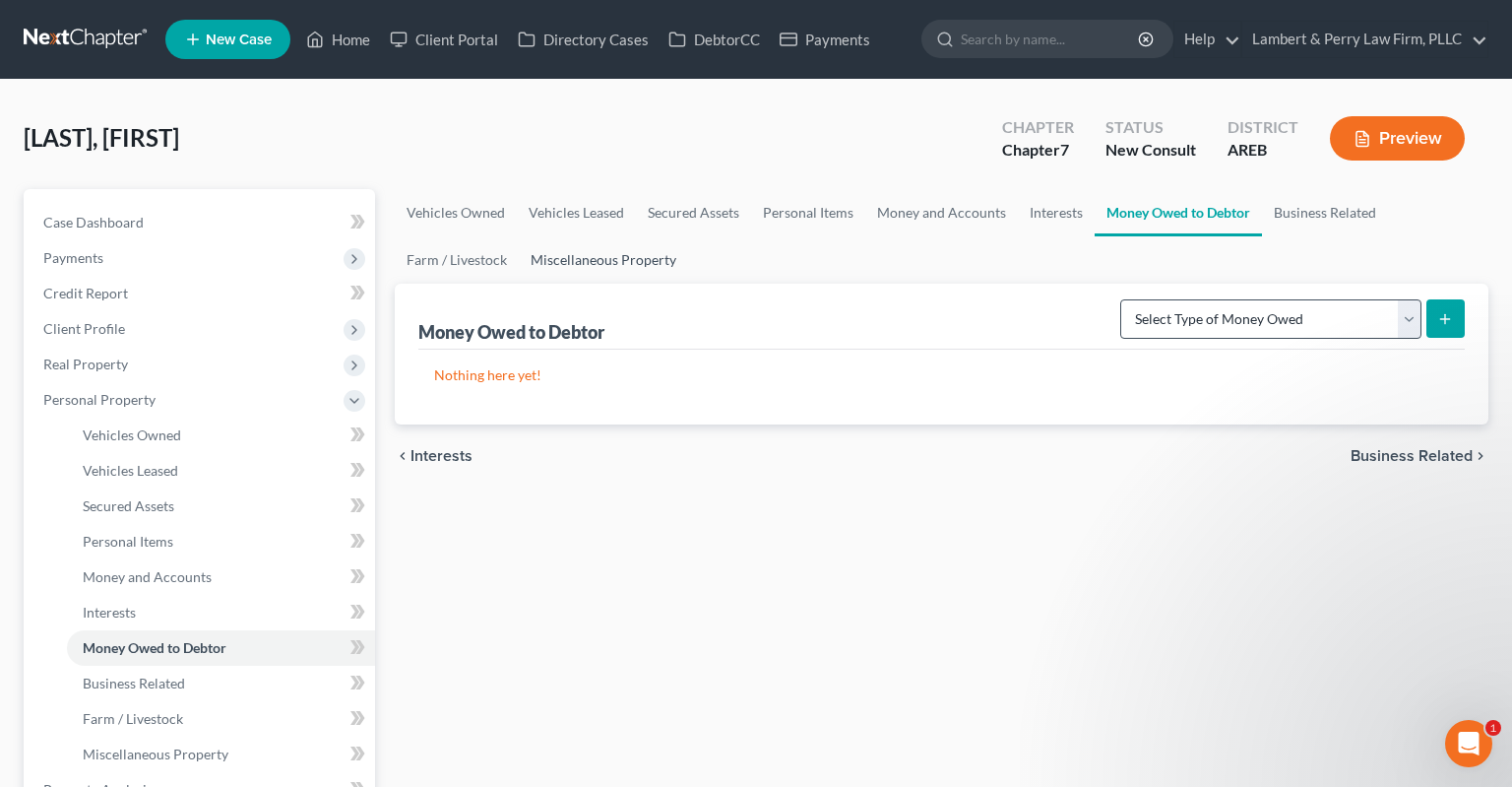 click on "Miscellaneous Property" at bounding box center (603, 260) 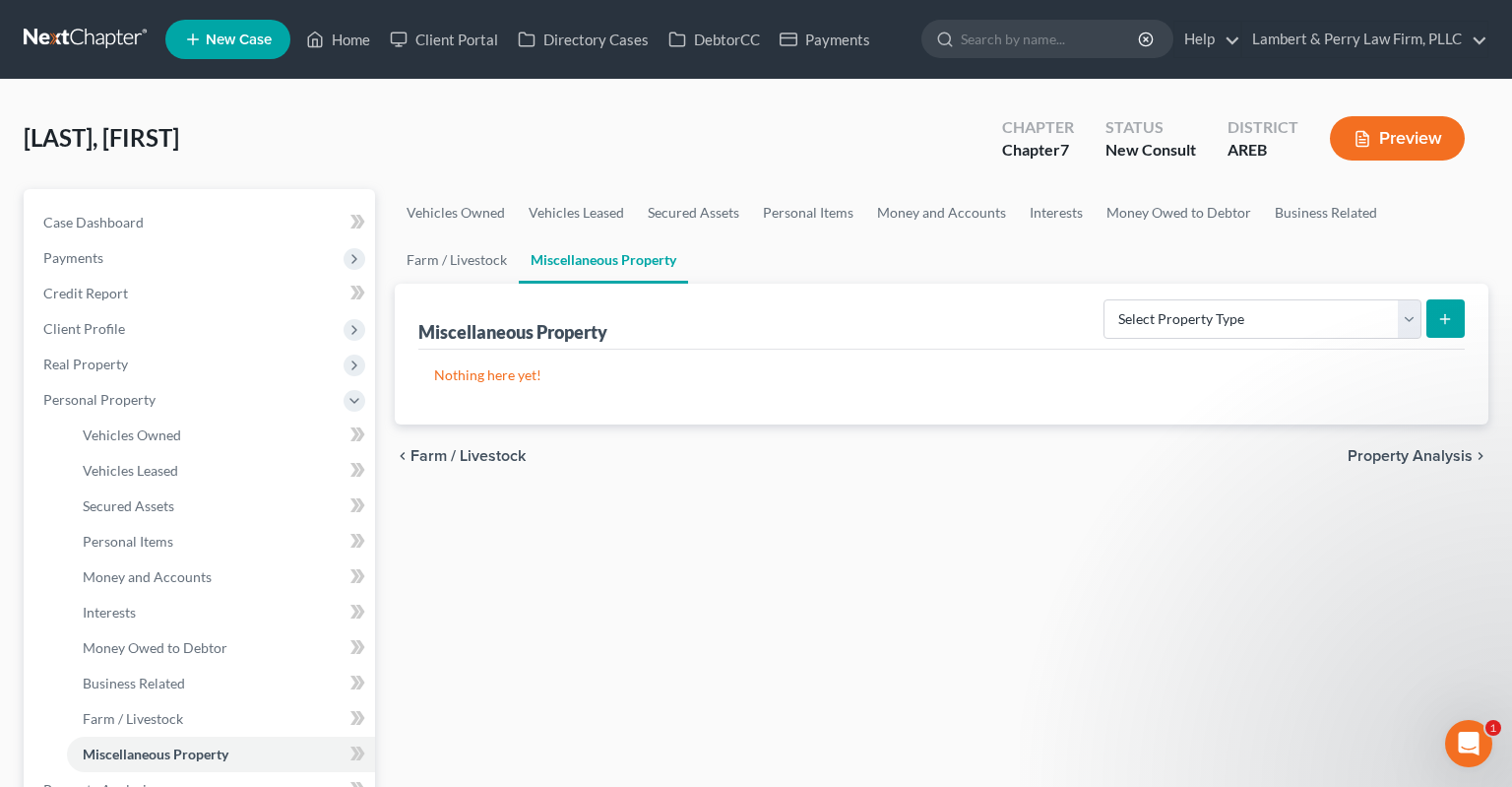 click on "Vehicles Owned
Vehicles Leased
Secured Assets
Personal Items
Money and Accounts
Interests
Money Owed to Debtor
Business Related
Farm / Livestock
Miscellaneous Property
Miscellaneous Property Select Property Type Assigned for Creditor Benefit Within 1 Year Holding for Another Not Yet Listed Stored Within 1 Year Transferred
Nothing here yet!
chevron_left
Farm / Livestock
Property Analysis
chevron_right" at bounding box center [941, 793] 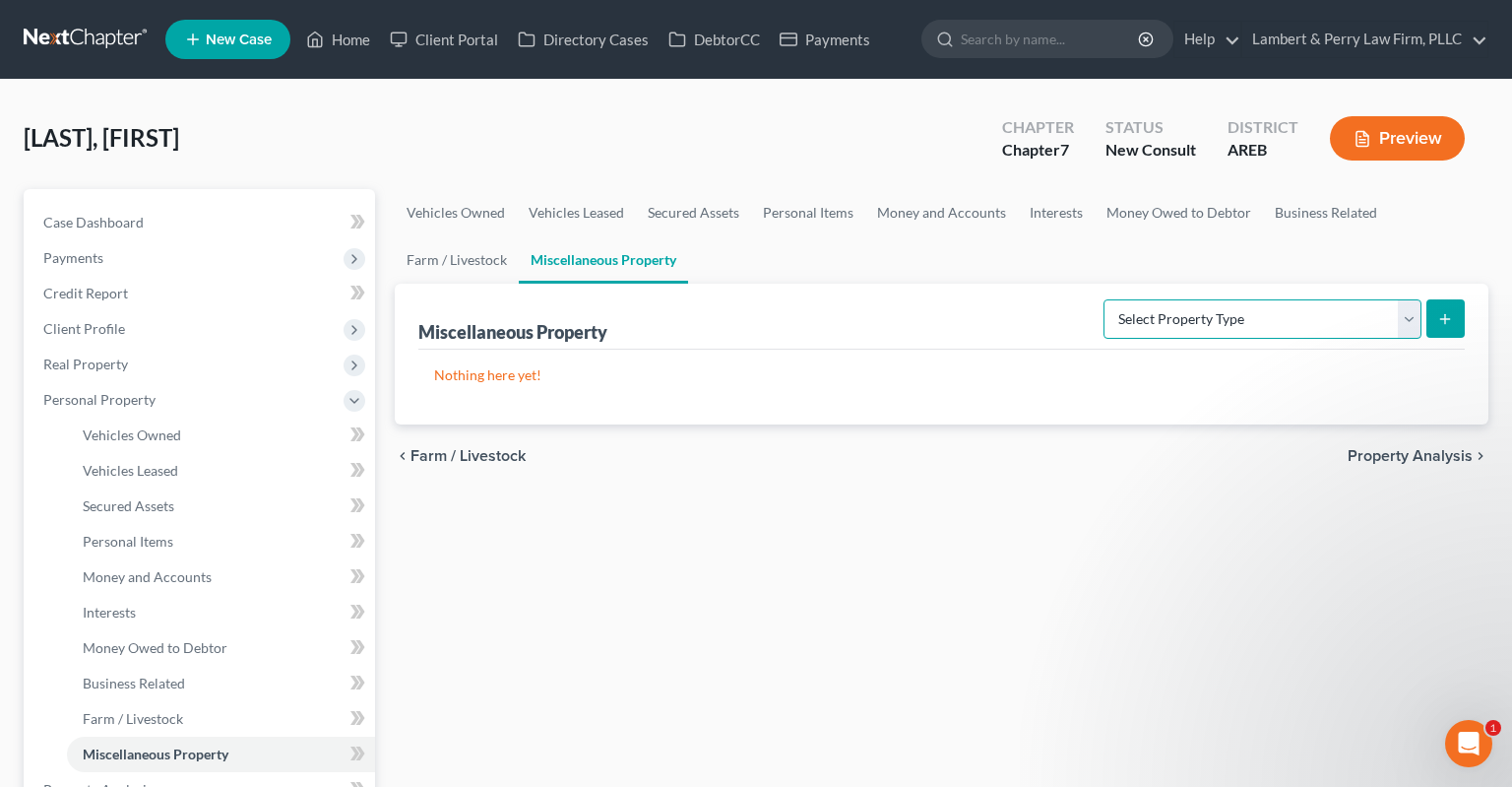 click on "Select Property Type Assigned for Creditor Benefit Within 1 Year Holding for Another Not Yet Listed Stored Within 1 Year Transferred" at bounding box center (1262, 319) 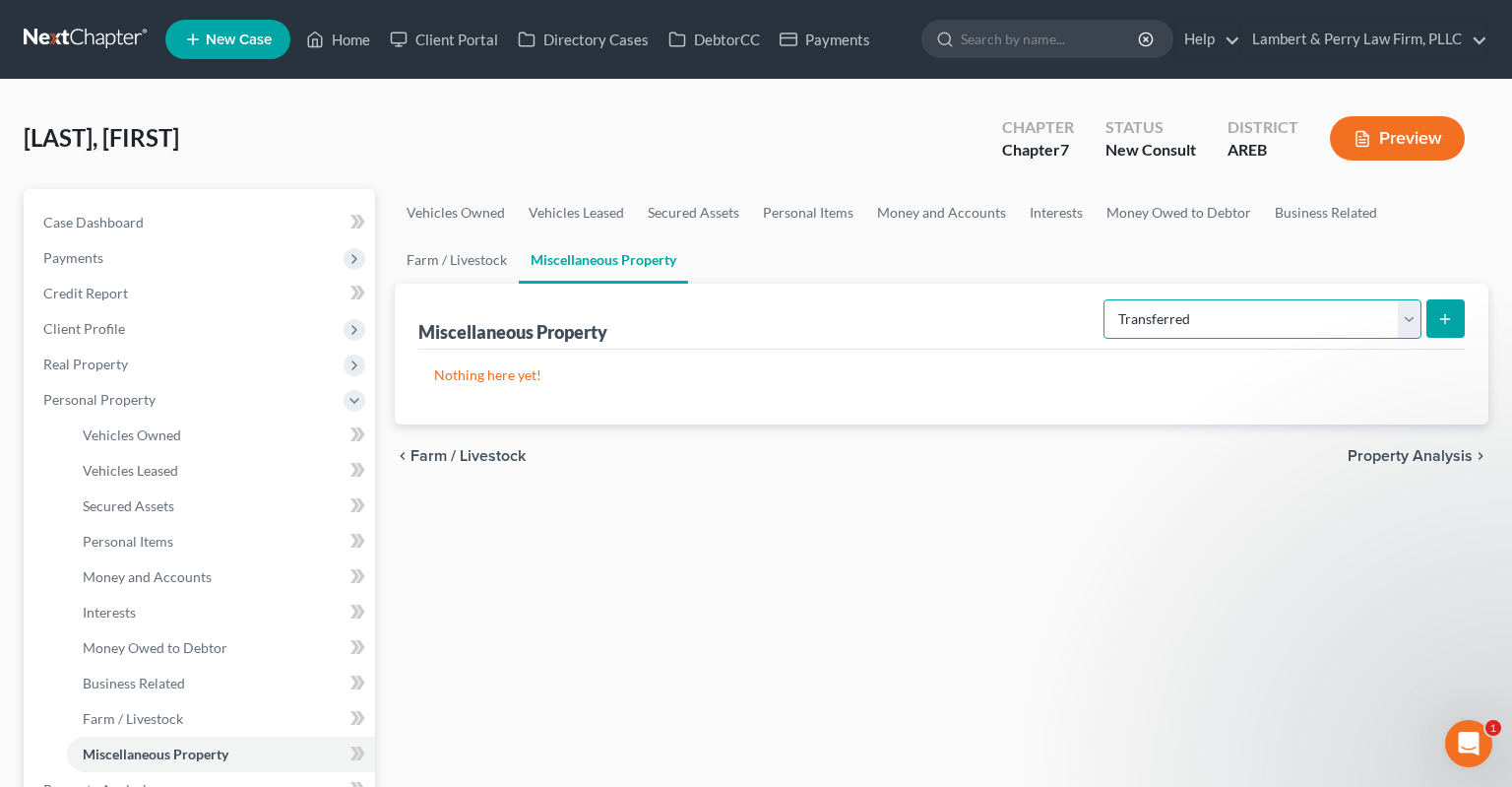 click on "Transferred" at bounding box center [0, 0] 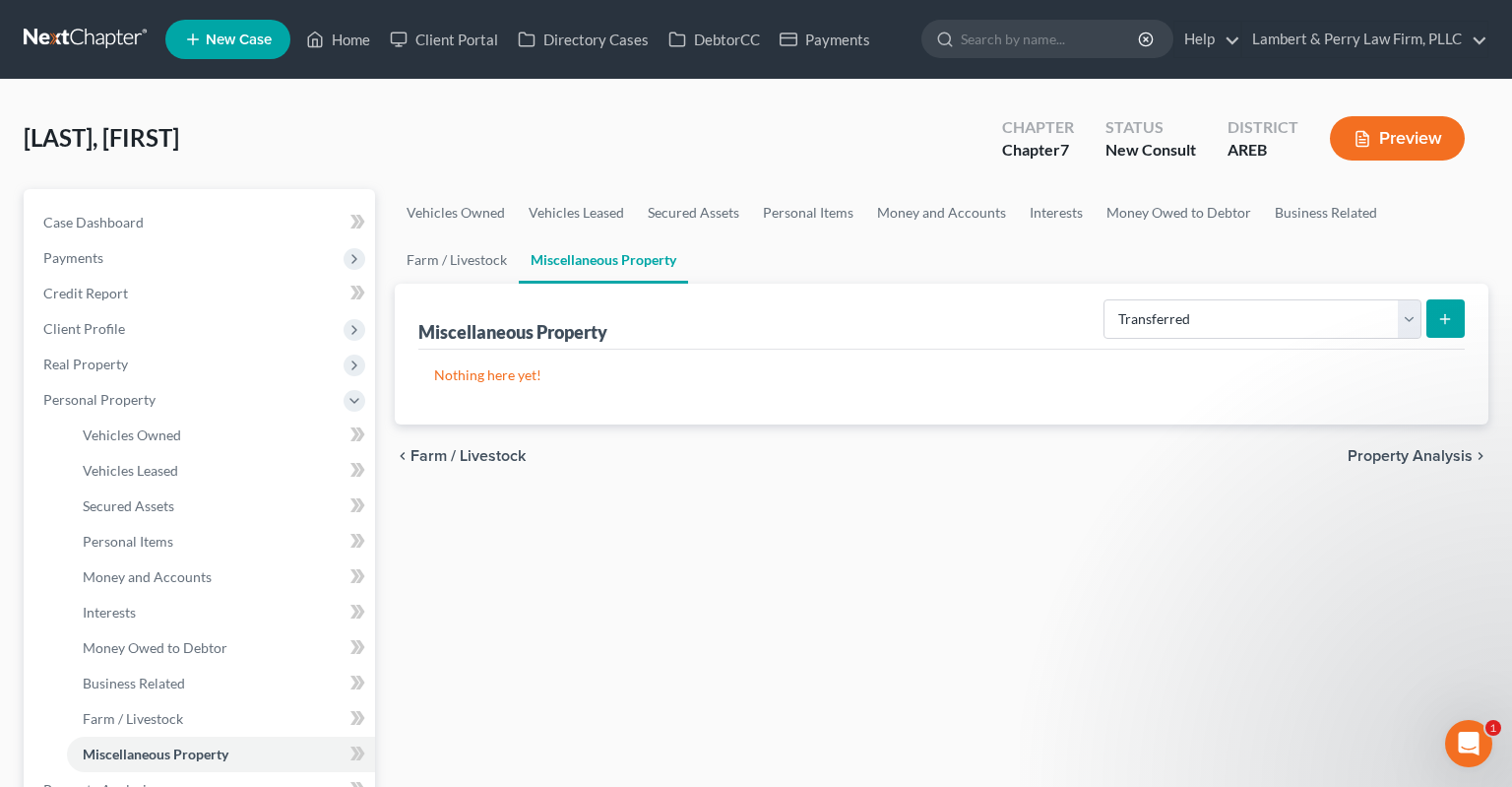 click 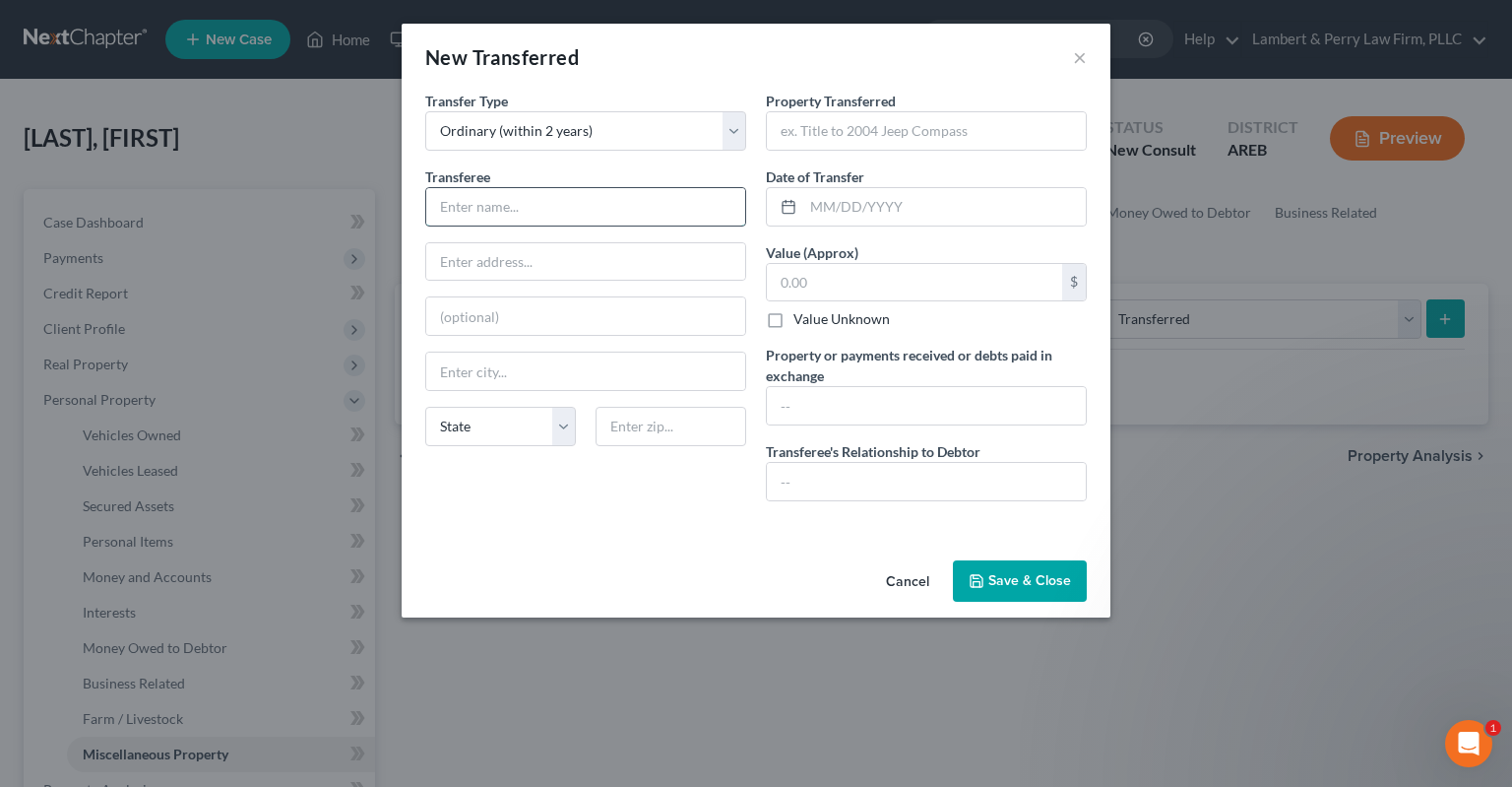 click at bounding box center [586, 207] 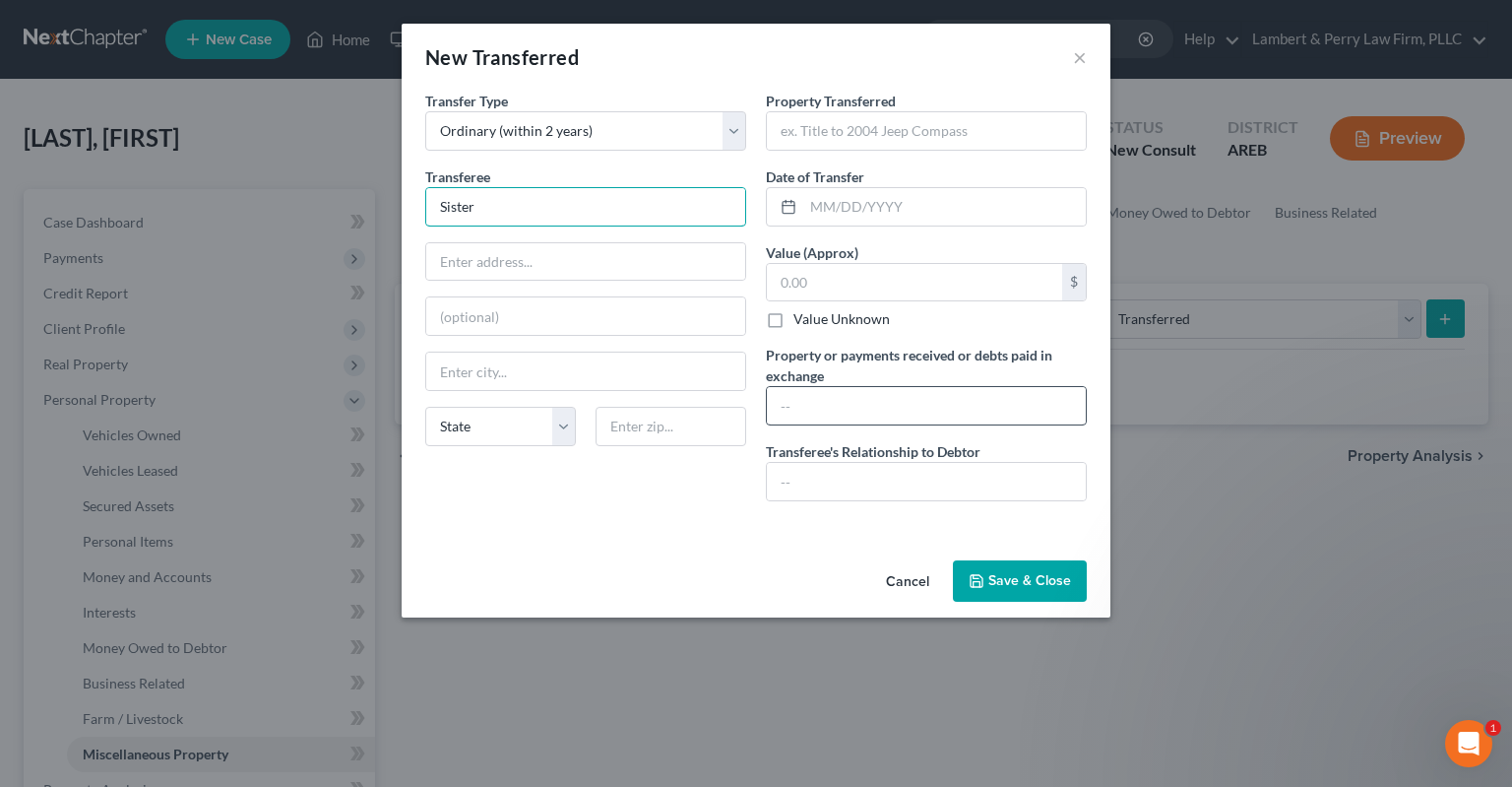 type on "Sister" 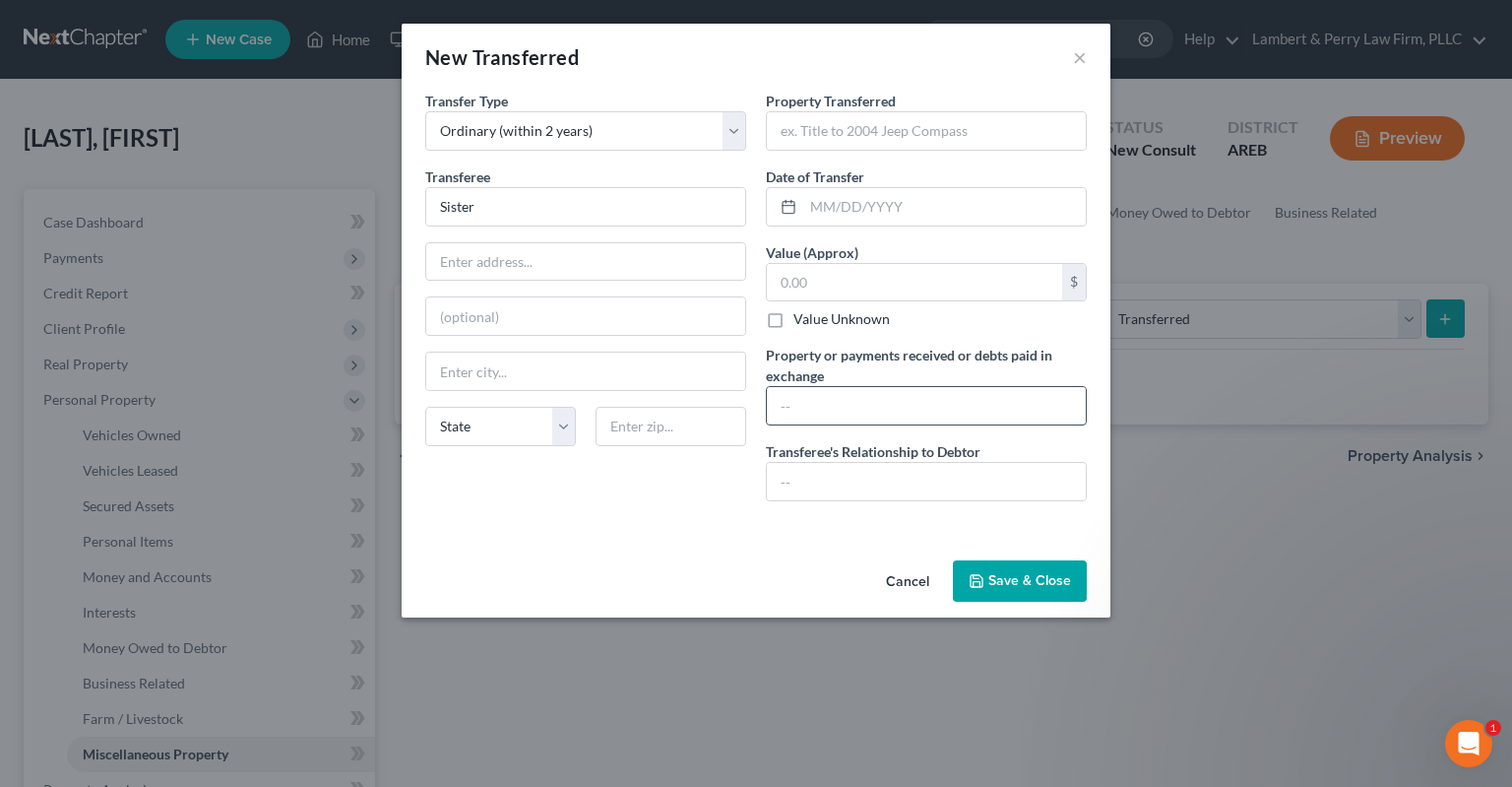 click at bounding box center (926, 406) 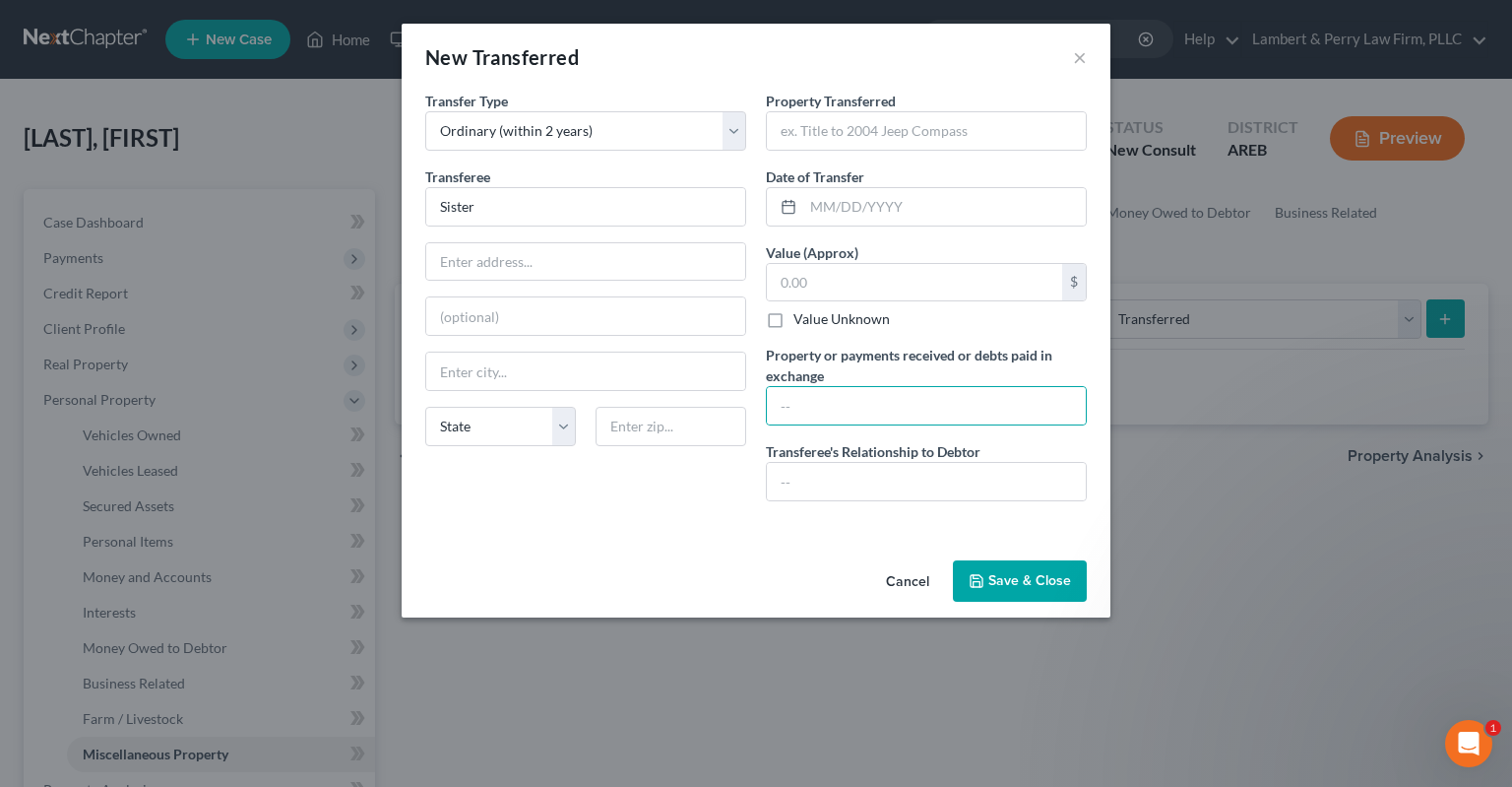 click on "Cancel" at bounding box center (908, 582) 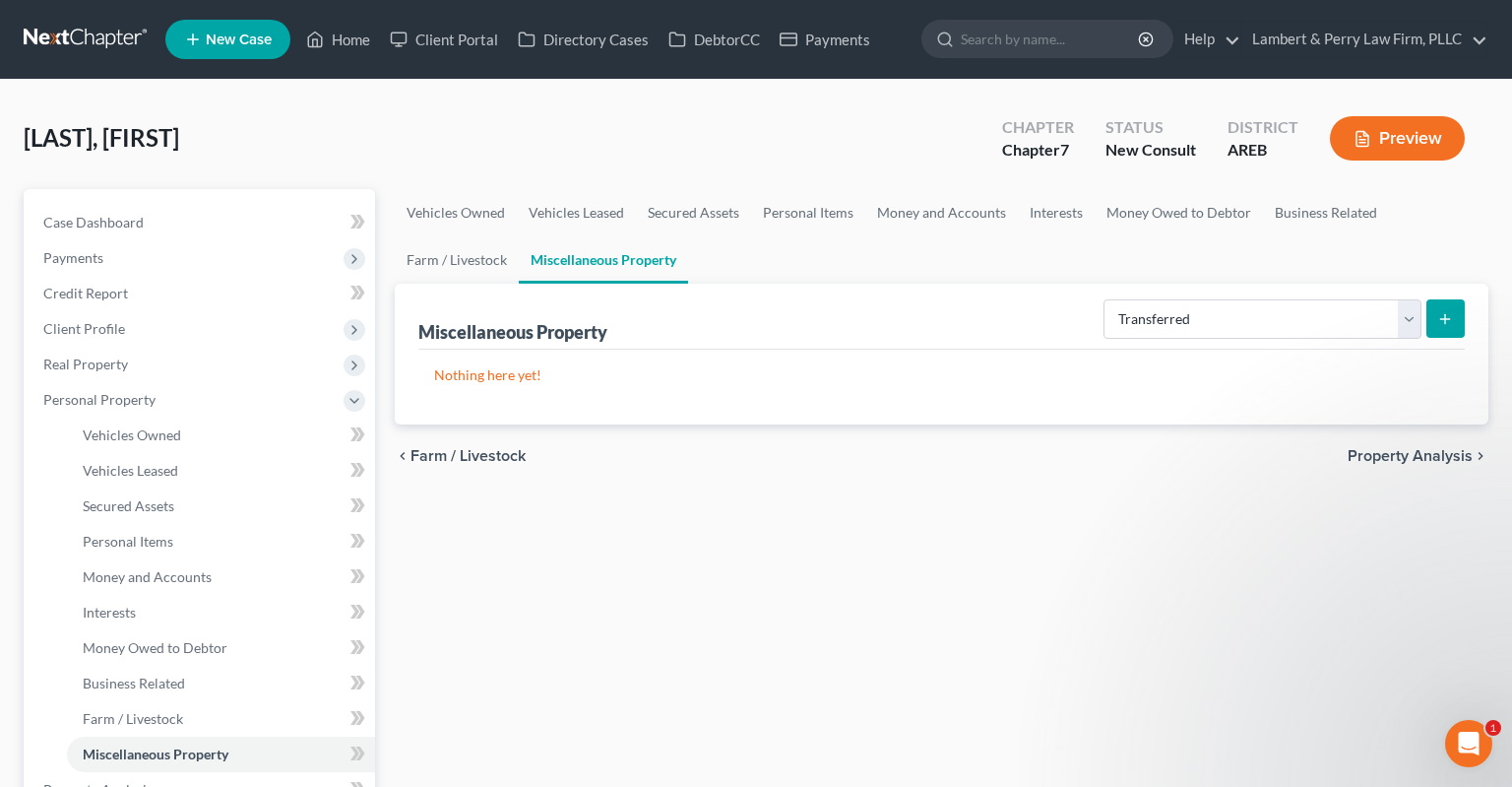click on "Vehicles Owned
Vehicles Leased
Secured Assets
Personal Items
Money and Accounts
Interests
Money Owed to Debtor
Business Related
Farm / Livestock
Miscellaneous Property
Miscellaneous Property Select Property Type Assigned for Creditor Benefit Within 1 Year Holding for Another Not Yet Listed Stored Within 1 Year Transferred
Nothing here yet!
chevron_left
Farm / Livestock
Property Analysis
chevron_right" at bounding box center (941, 793) 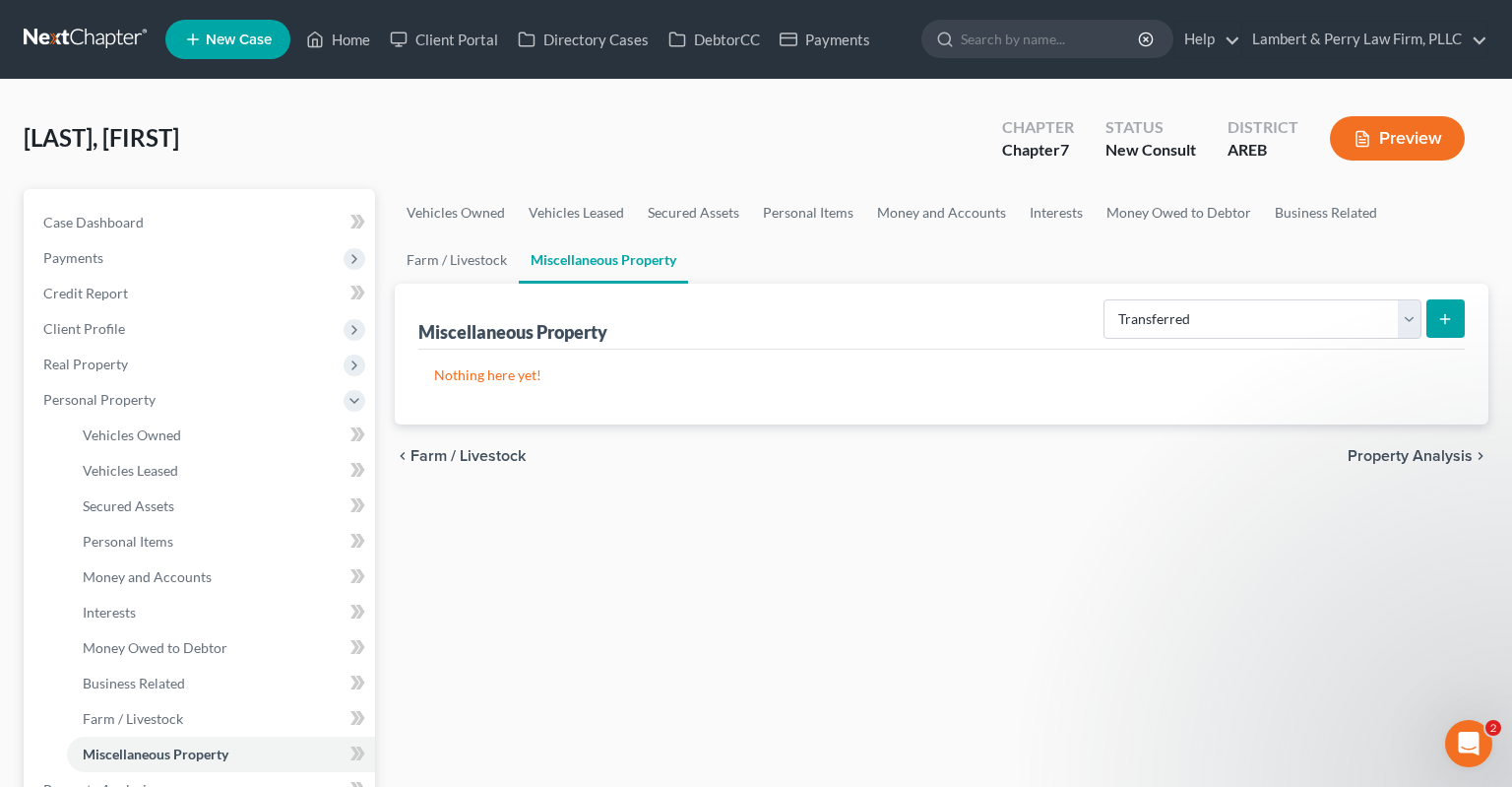 click on "Vehicles Owned
Vehicles Leased
Secured Assets
Personal Items
Money and Accounts
Interests
Money Owed to Debtor
Business Related
Farm / Livestock
Miscellaneous Property
Miscellaneous Property Select Property Type Assigned for Creditor Benefit Within 1 Year Holding for Another Not Yet Listed Stored Within 1 Year Transferred
Nothing here yet!
chevron_left
Farm / Livestock
Property Analysis
chevron_right" at bounding box center [941, 793] 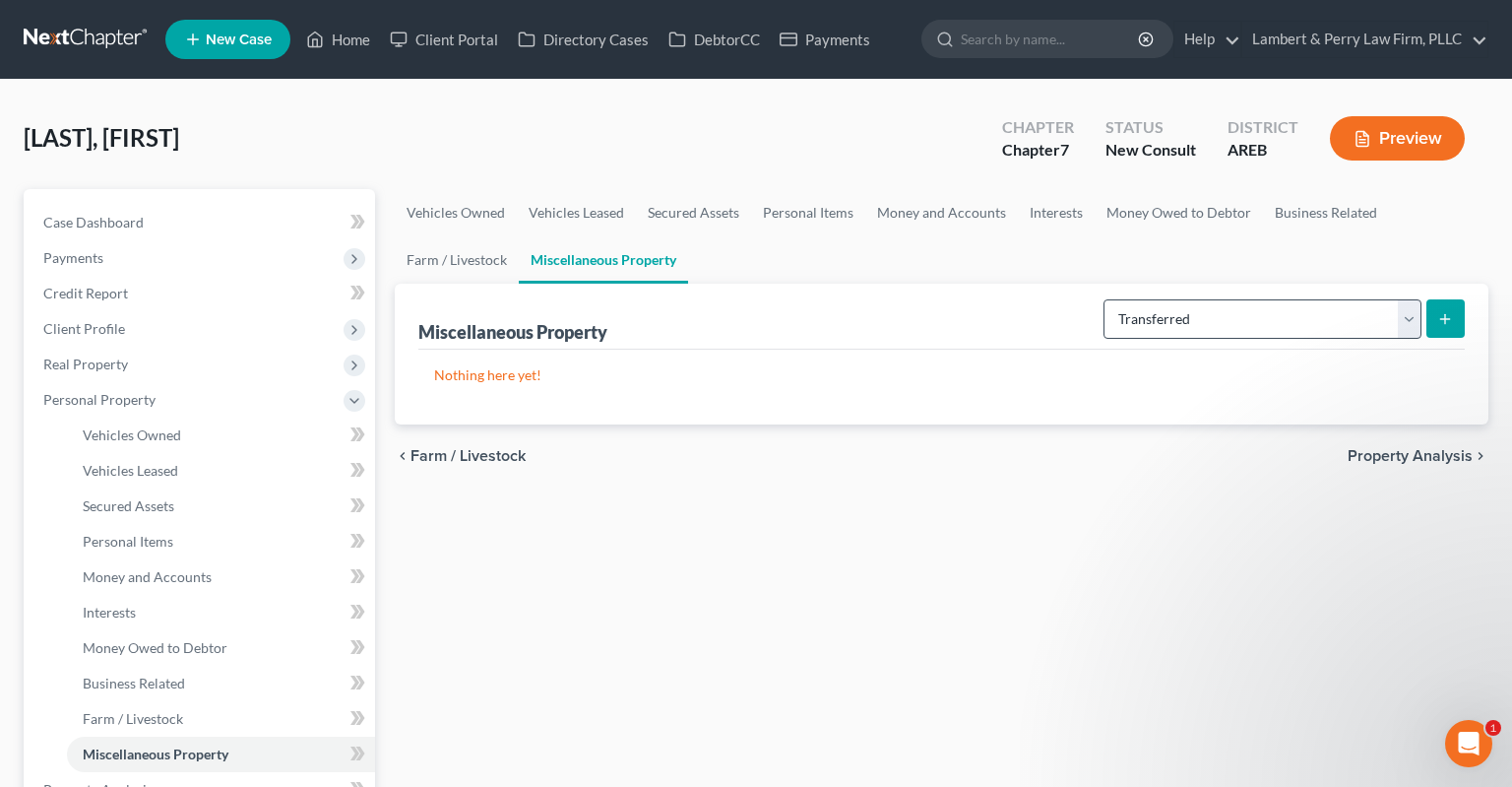 drag, startPoint x: 1140, startPoint y: 339, endPoint x: 1142, endPoint y: 329, distance: 10.198039 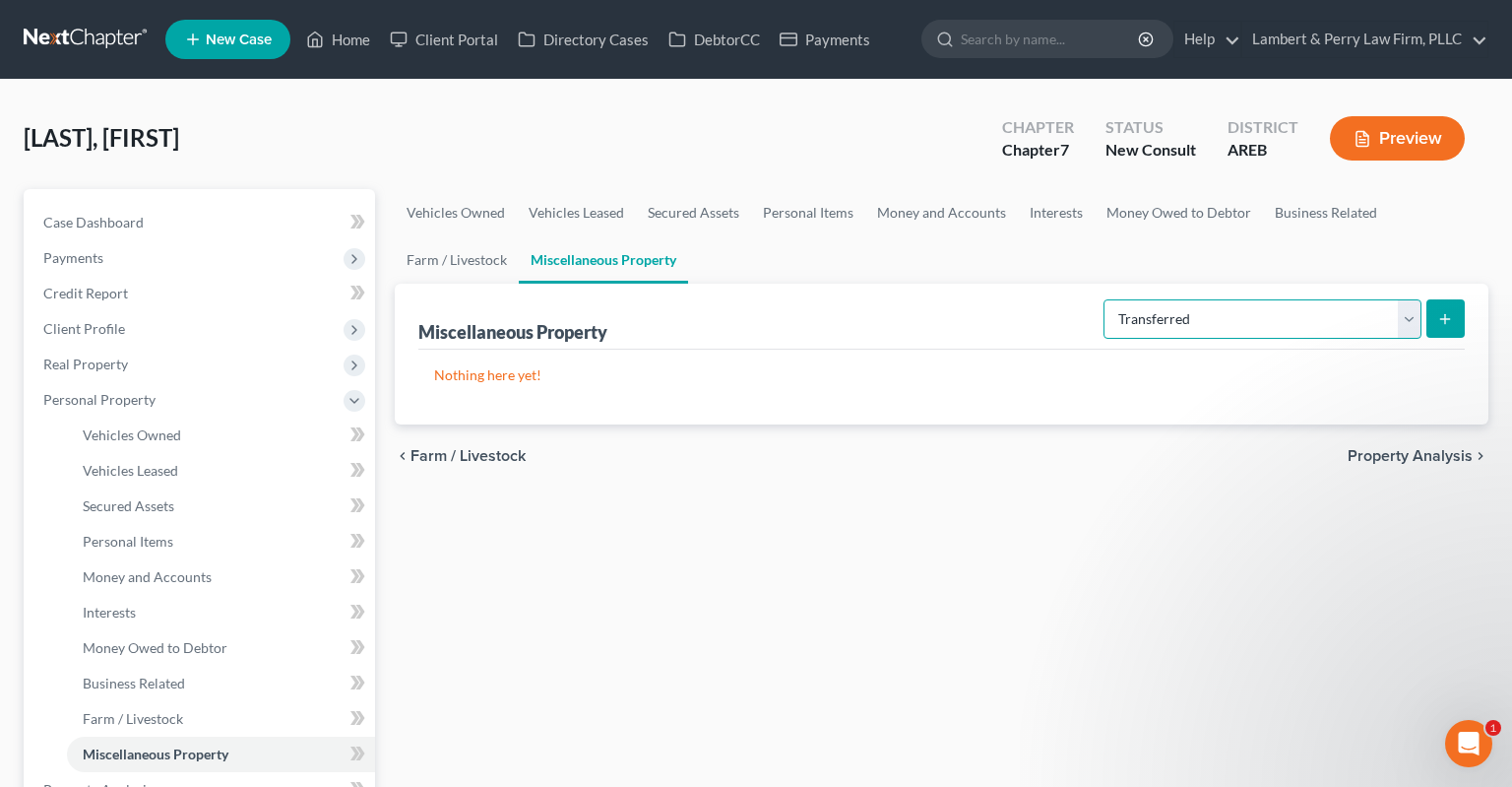 click on "Select Property Type Assigned for Creditor Benefit Within 1 Year Holding for Another Not Yet Listed Stored Within 1 Year Transferred" at bounding box center (1262, 319) 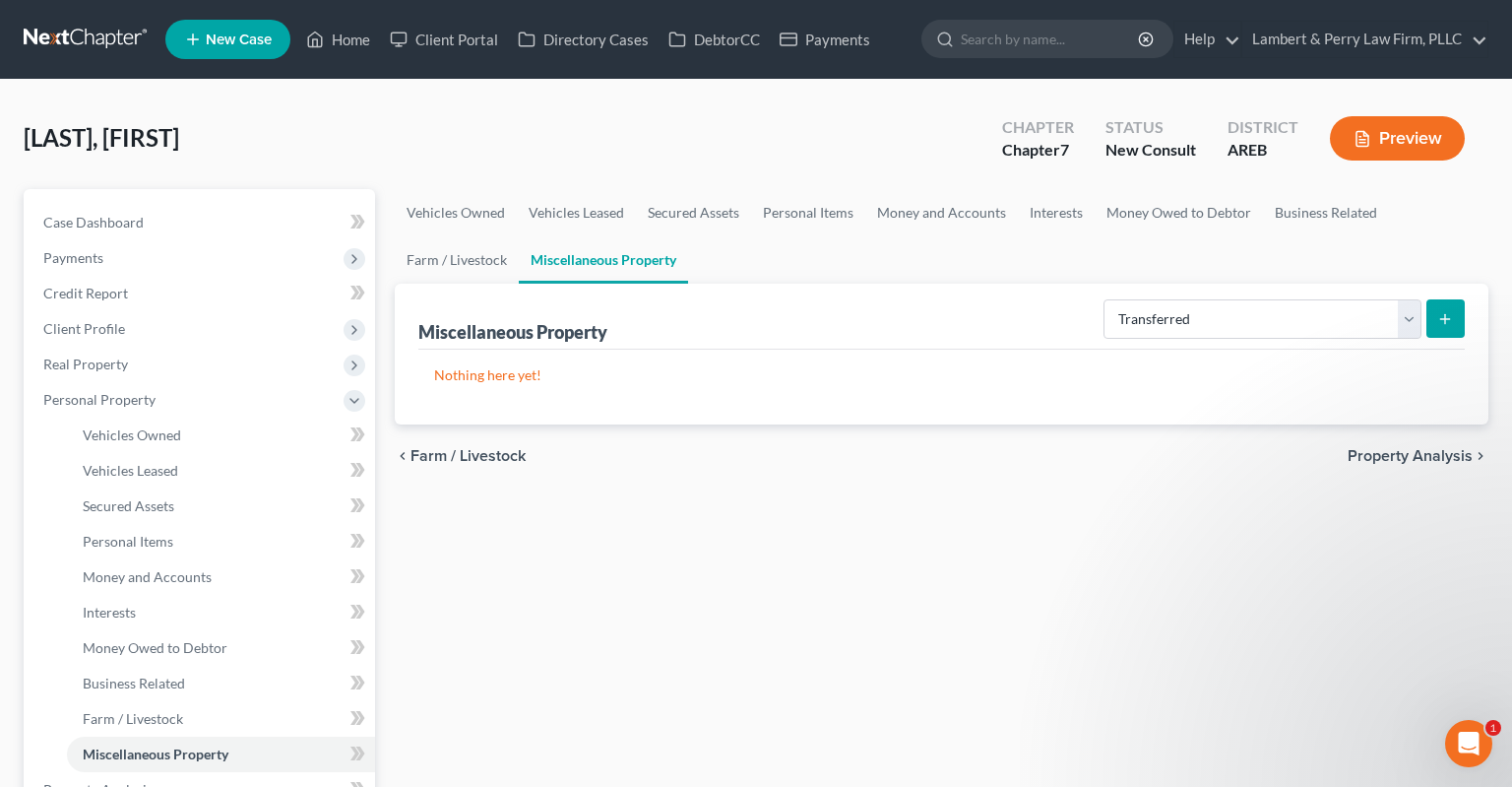 drag, startPoint x: 1143, startPoint y: 327, endPoint x: 846, endPoint y: 573, distance: 385.6488 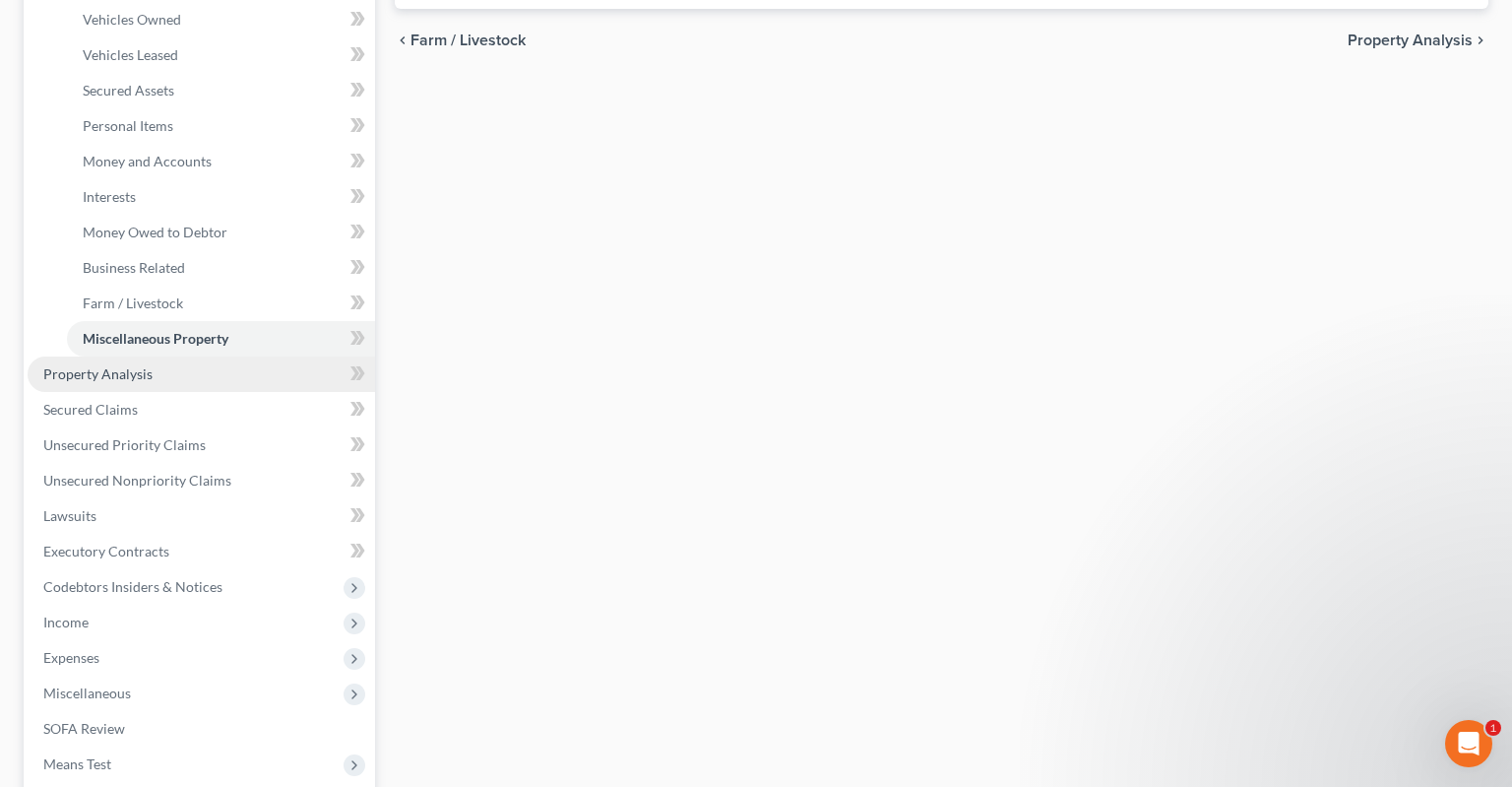 click on "Property Analysis" at bounding box center [201, 374] 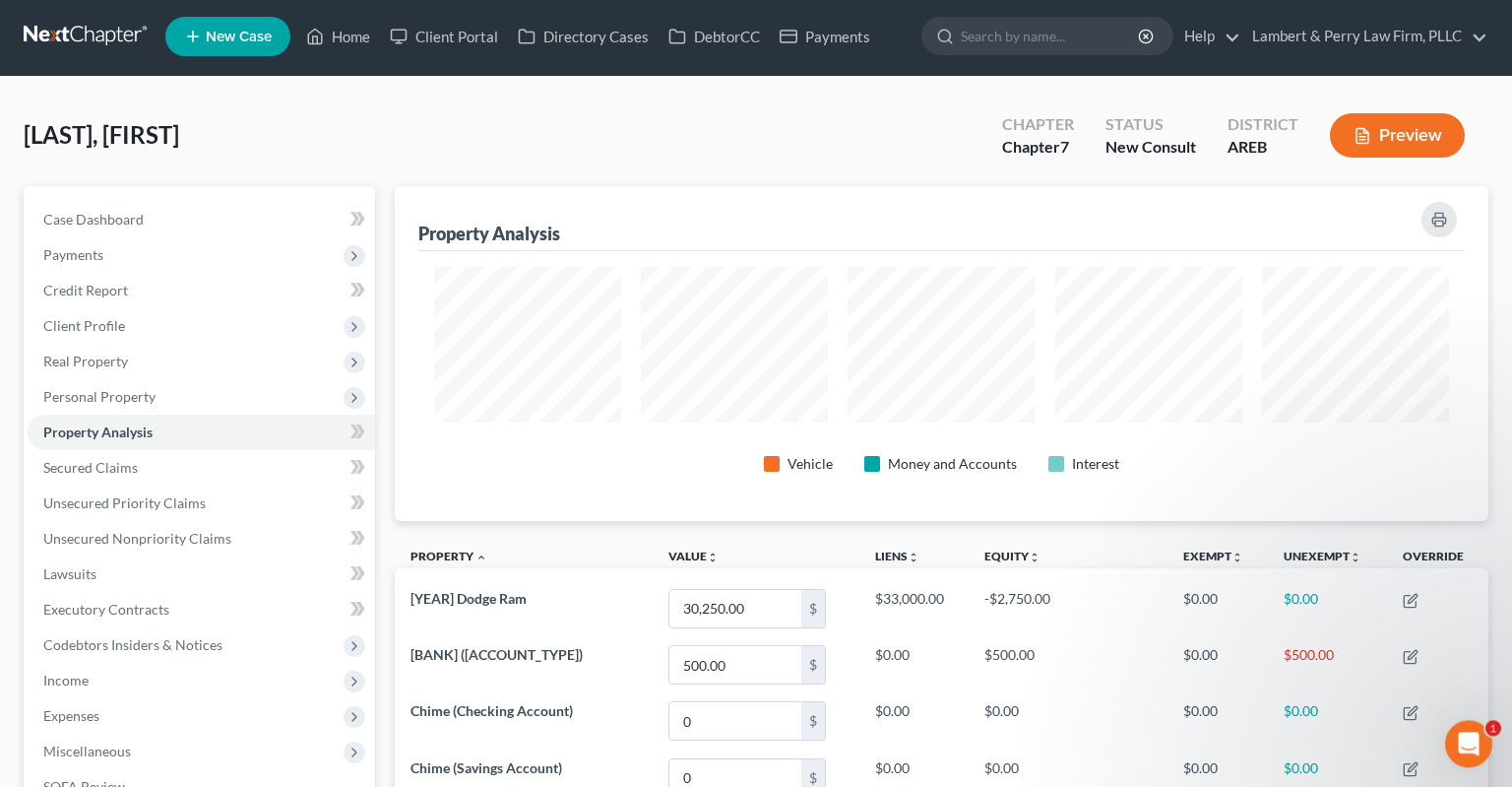 scroll, scrollTop: 0, scrollLeft: 0, axis: both 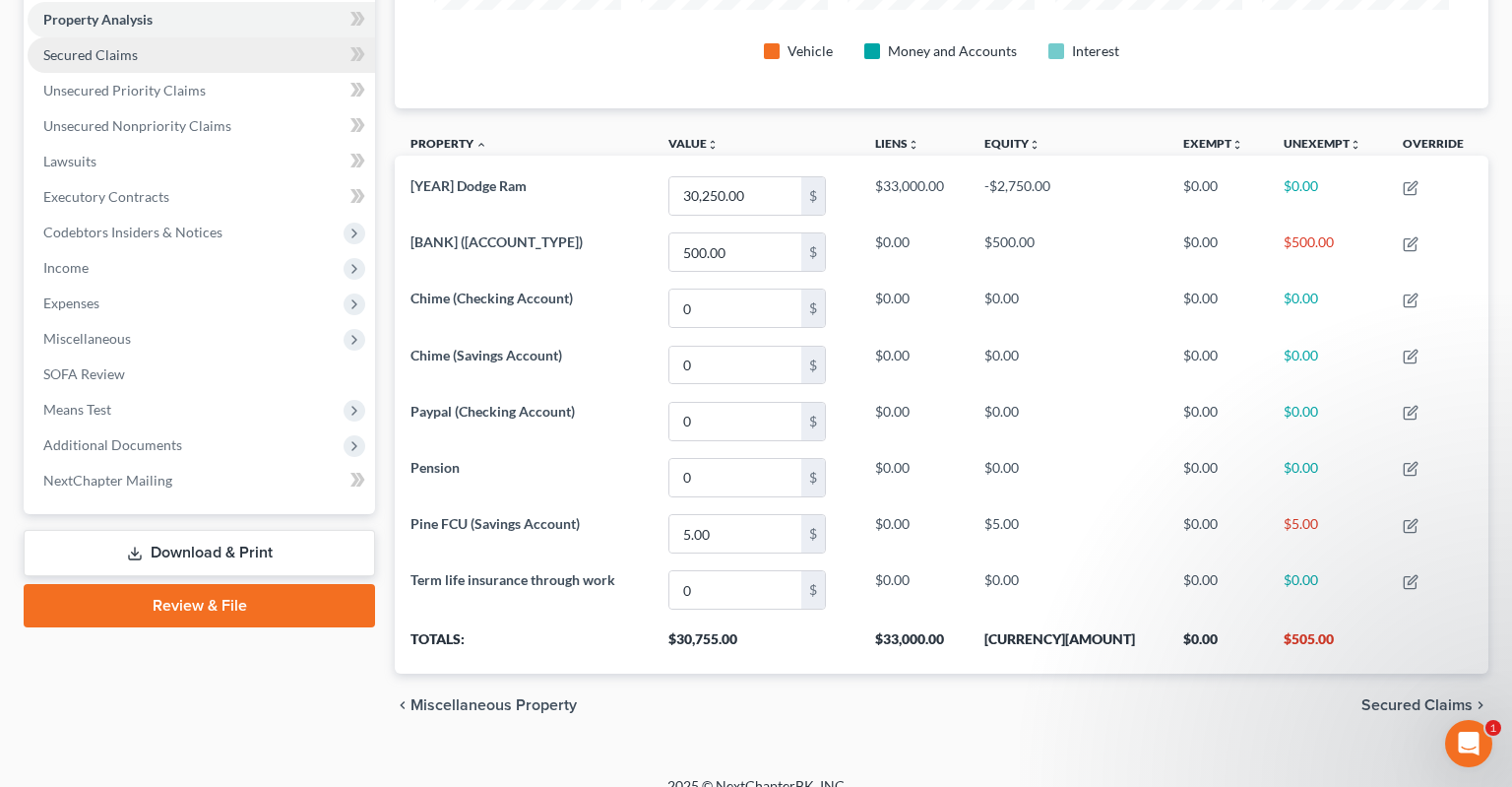 click on "Secured Claims" at bounding box center (201, 55) 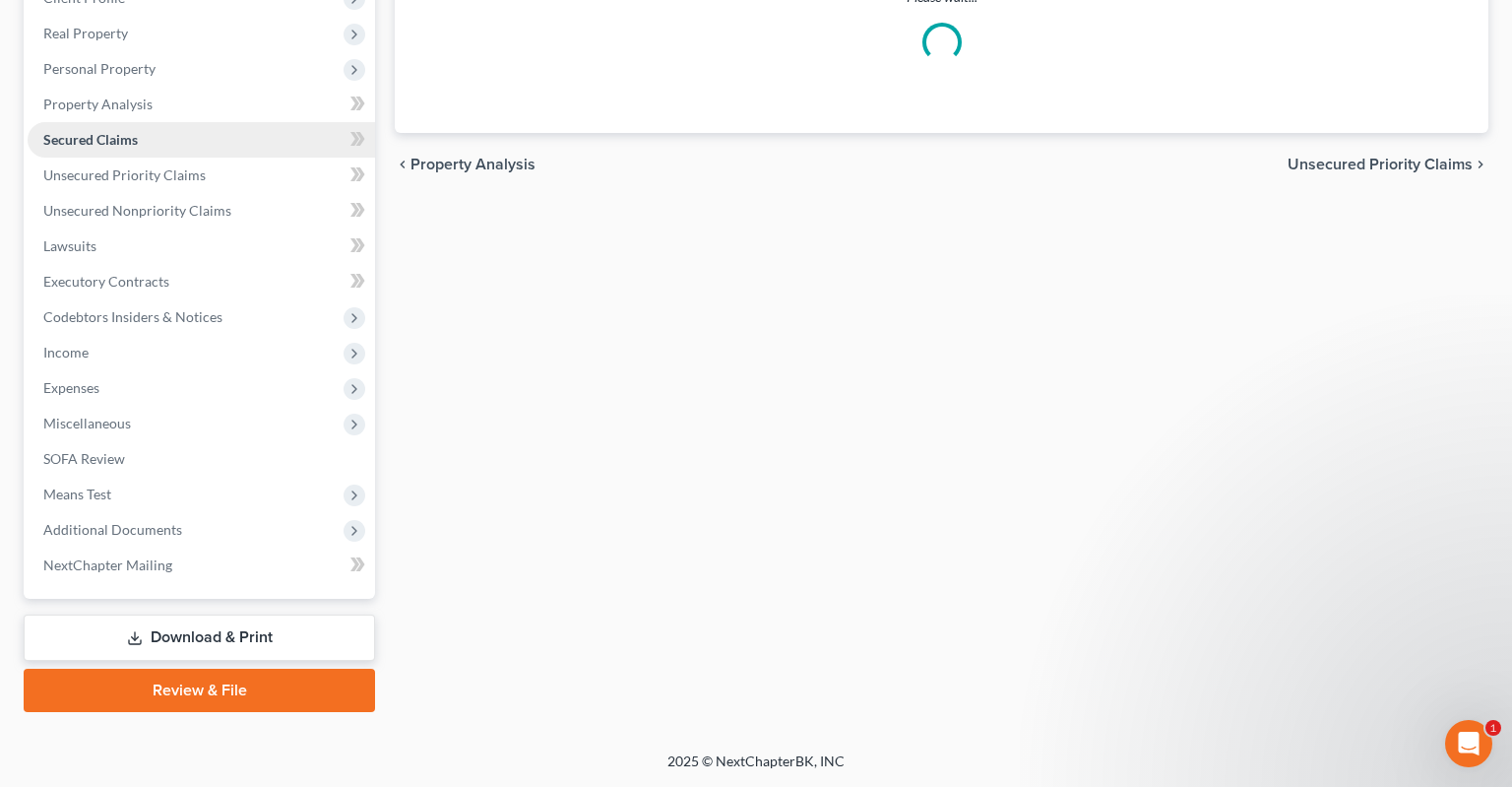 scroll, scrollTop: 328, scrollLeft: 0, axis: vertical 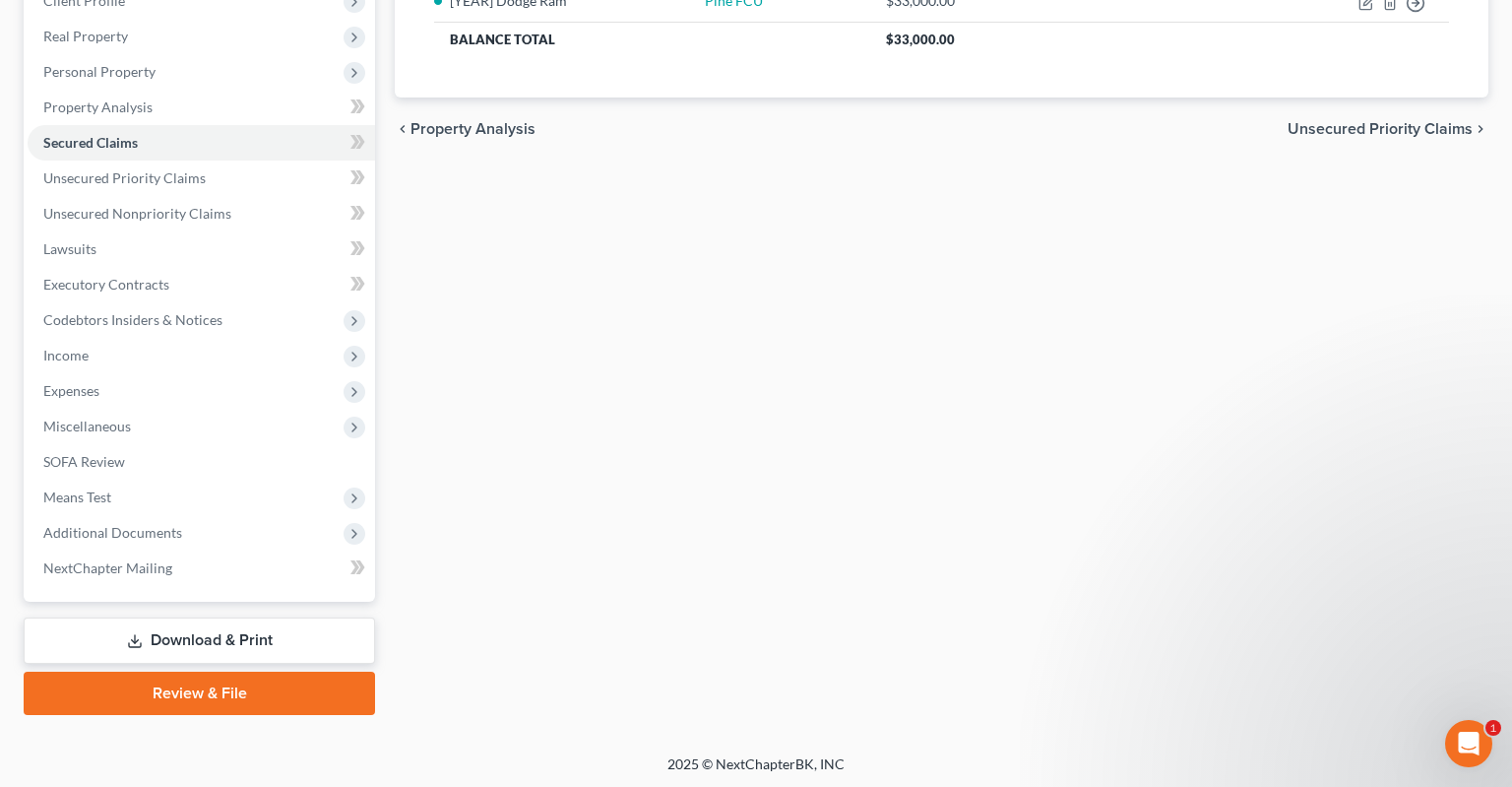 click on "Secured Claims New Claim
Import CSV
Export CSV Delete All
Asset(s)  expand_more   expand_less   unfold_more Creditor  expand_more   expand_less   unfold_more Balance  expand_more   expand_less   unfold_more Acct Number  expand_more   expand_less   unfold_more 2020 Dodge Ram Pine FCU   $33,000.00 Move to E Move to F Move to G Move to Notice Only Balance Total $33,000.00
Previous
1
Next
chevron_left
Property Analysis
Unsecured Priority Claims
chevron_right" at bounding box center (941, 288) 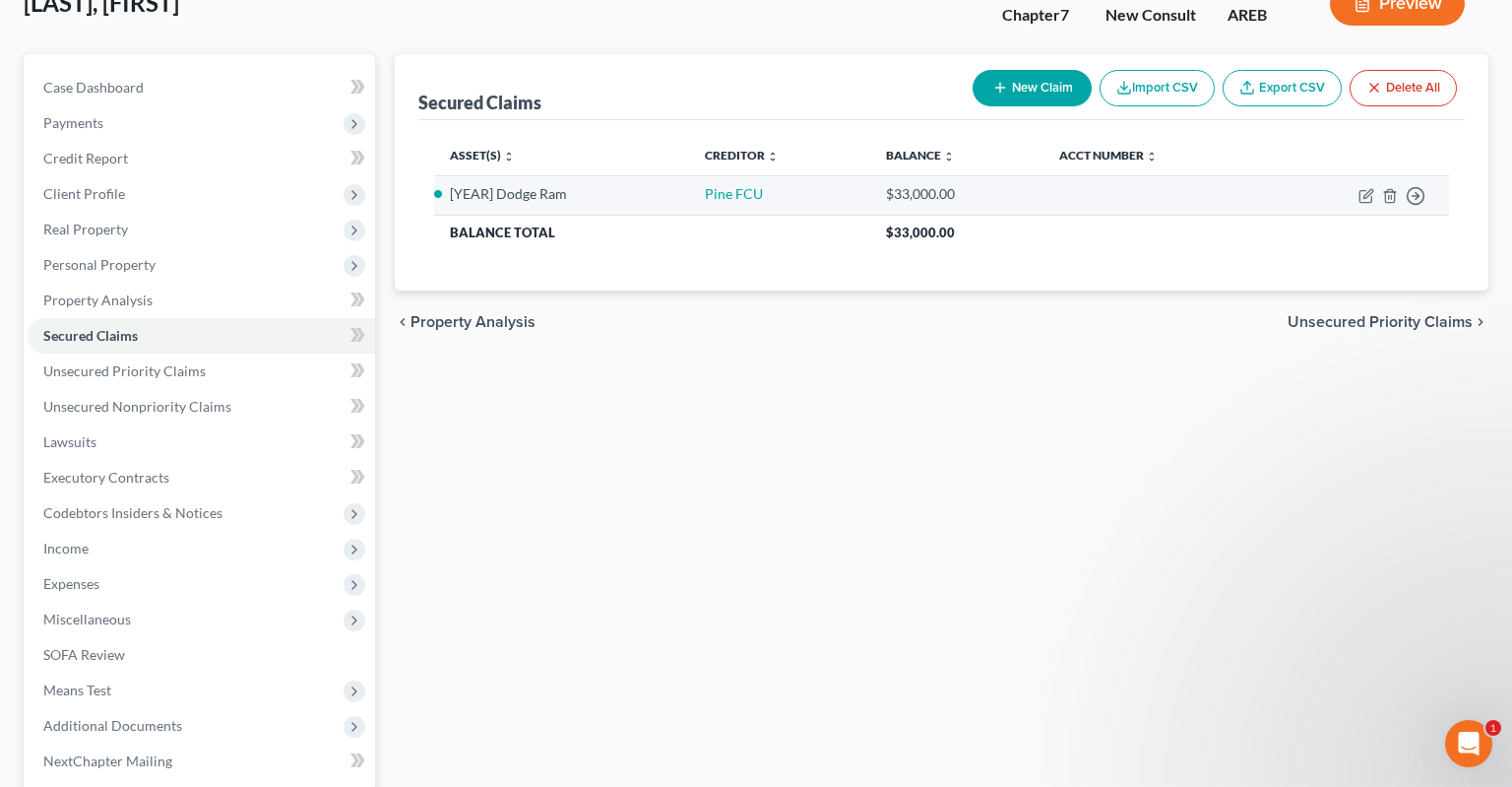 scroll, scrollTop: 16, scrollLeft: 0, axis: vertical 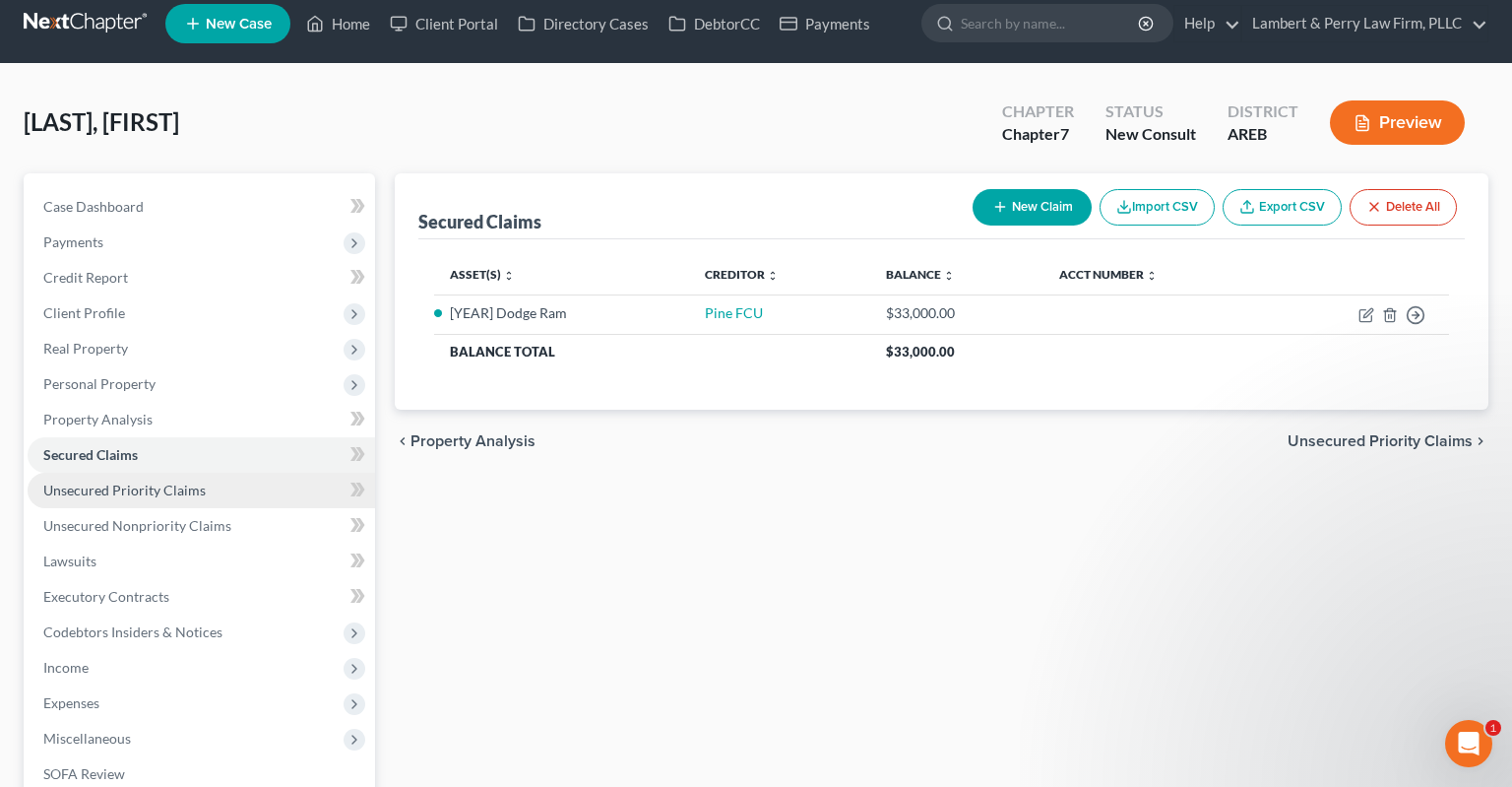 click on "Unsecured Priority Claims" at bounding box center (124, 490) 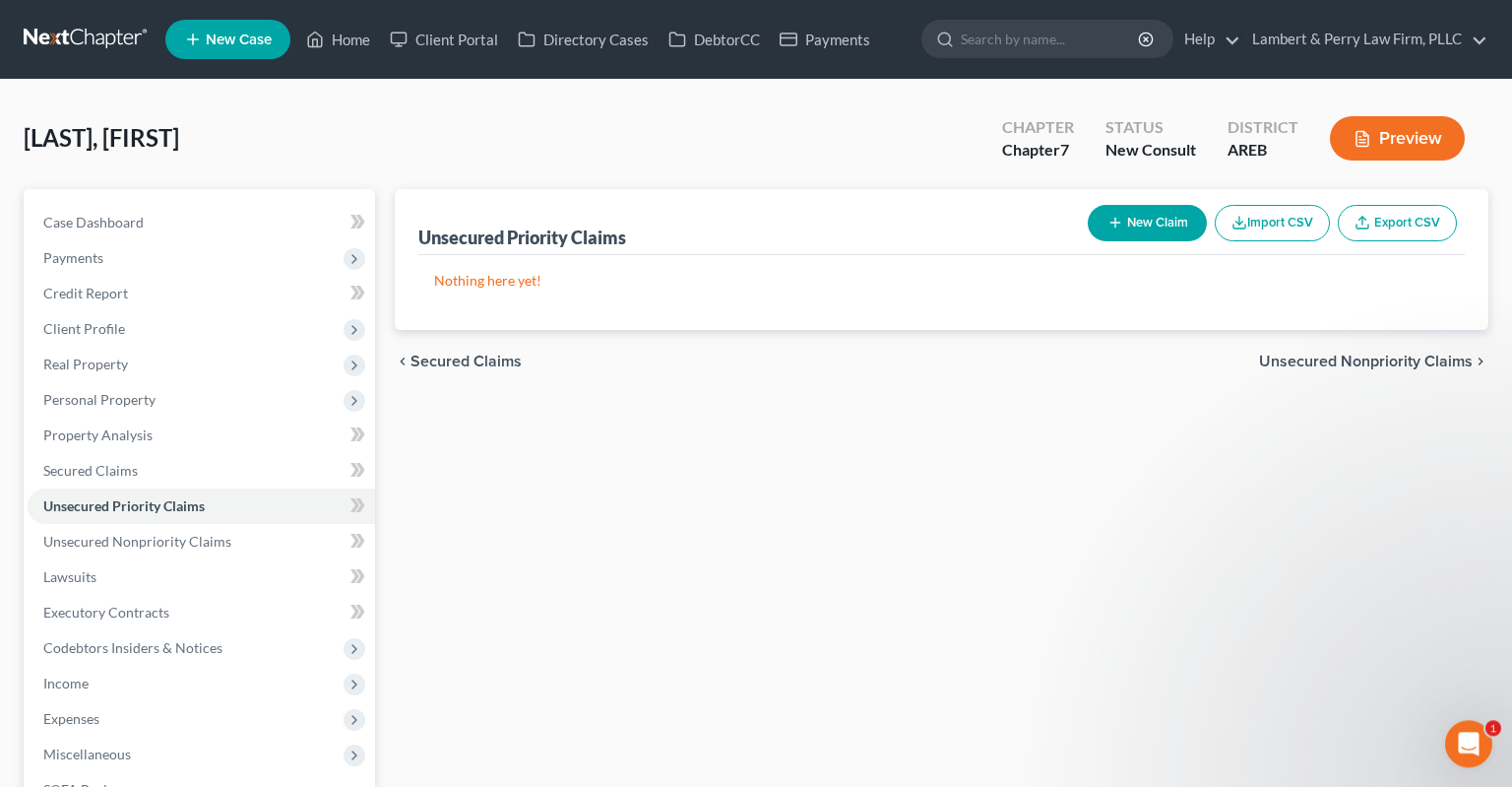 scroll, scrollTop: 0, scrollLeft: 0, axis: both 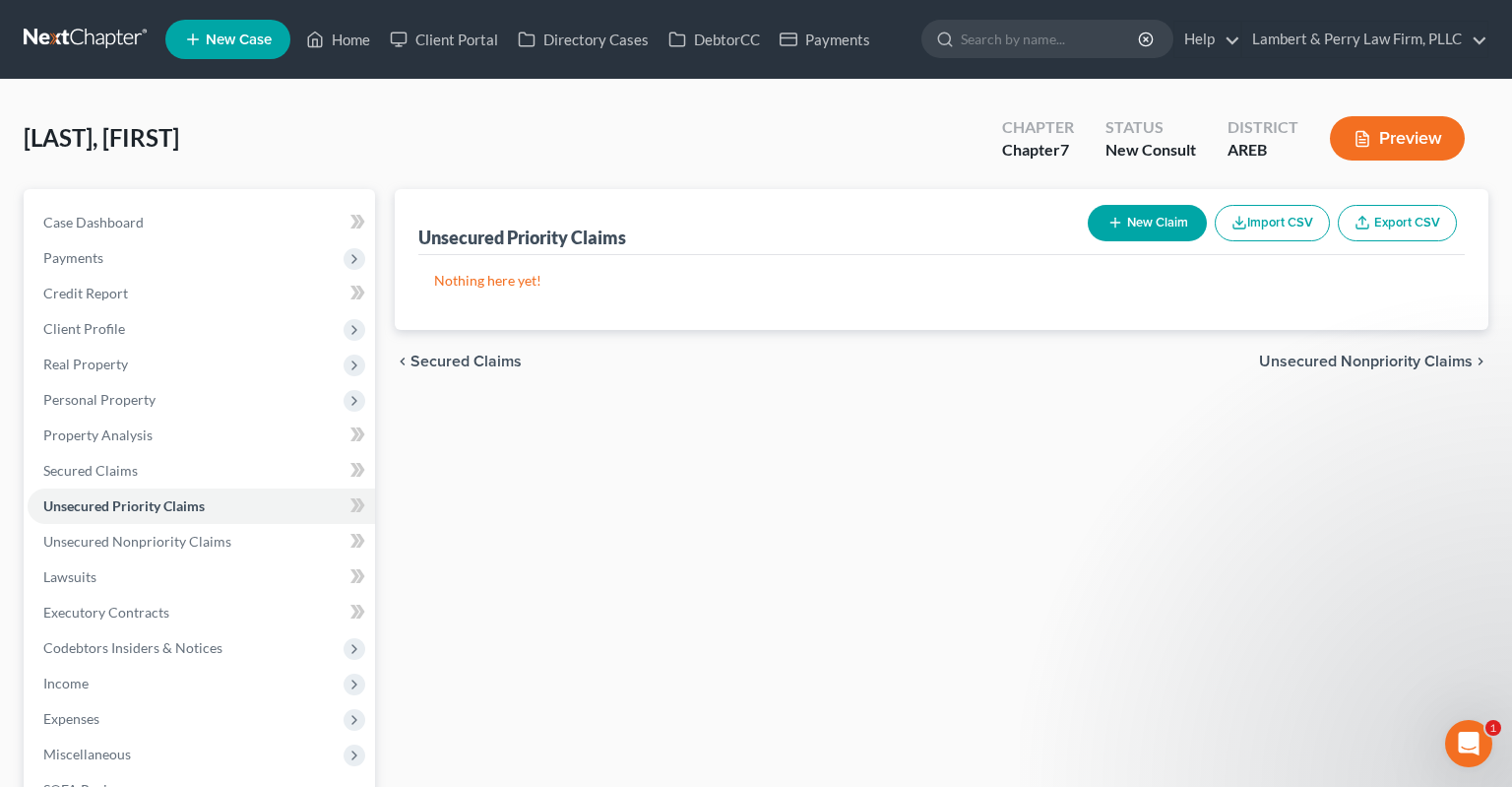 click on "Unsecured Priority Claims New Claim
Import CSV
Export CSV
Nothing here yet!
Previous
1
Next
chevron_left
Secured Claims
Unsecured Nonpriority Claims
chevron_right" at bounding box center [941, 616] 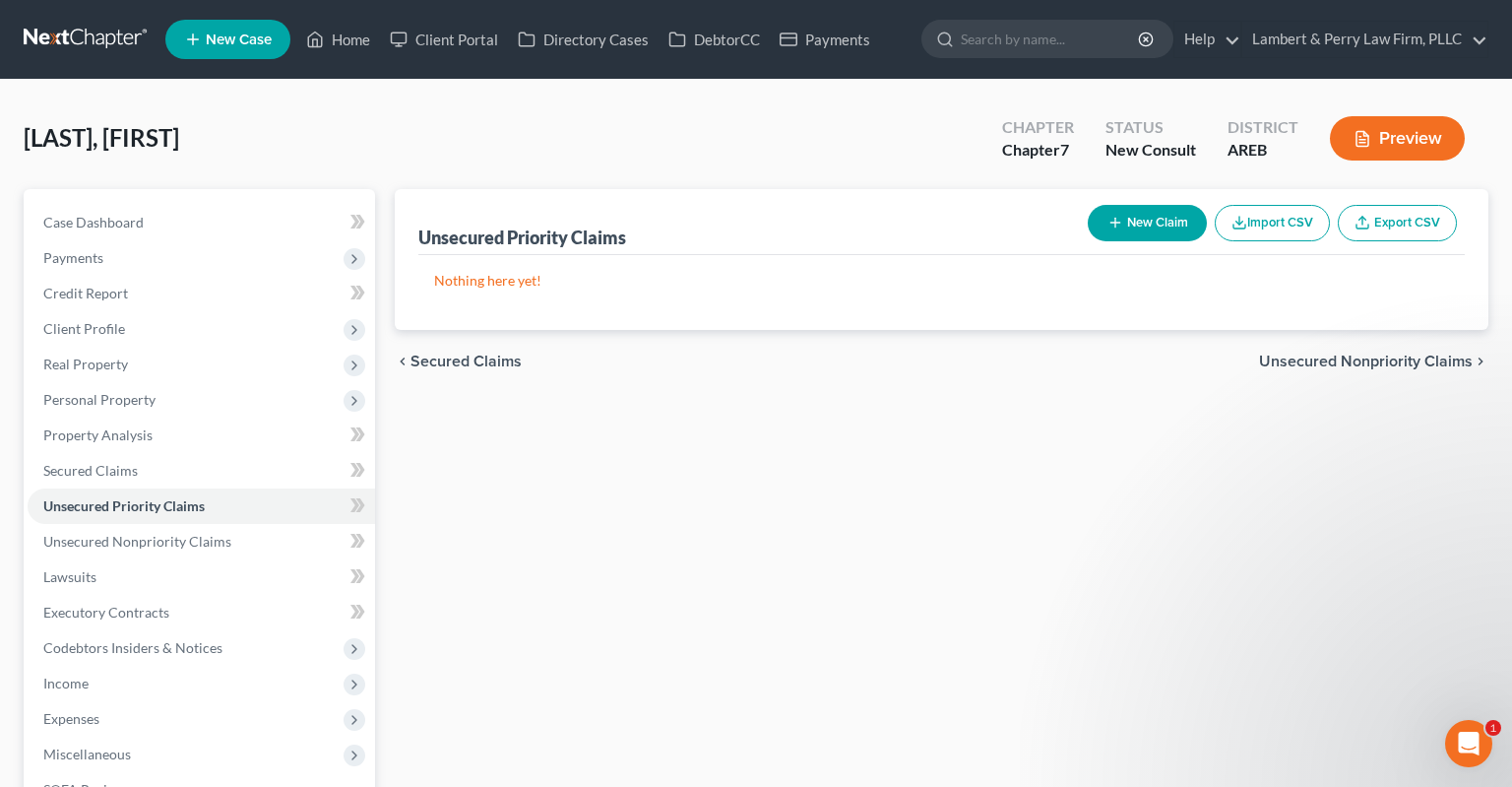click on "New Claim" at bounding box center (1147, 223) 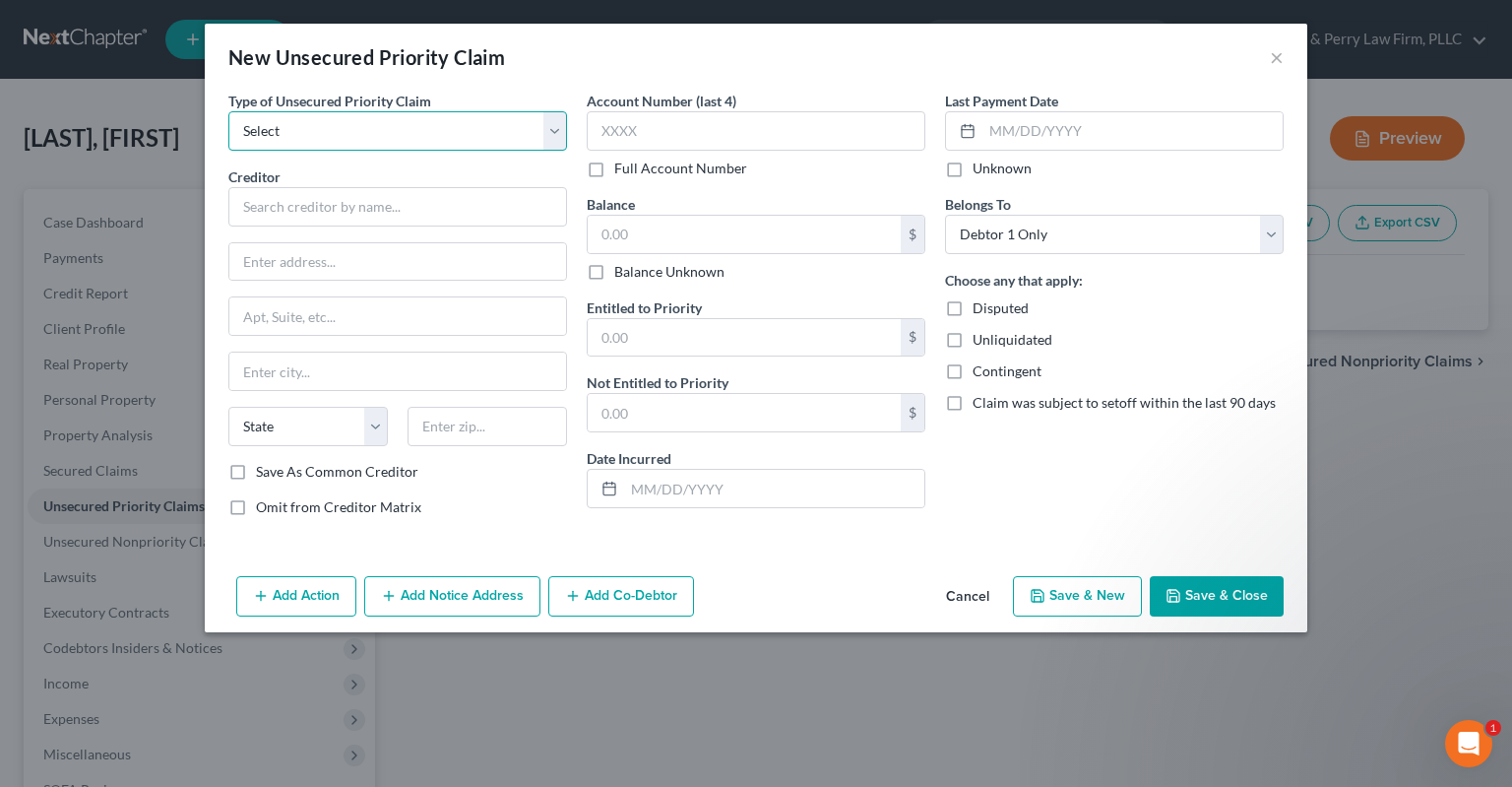 click on "Select Taxes & Other Government Units Domestic Support Obligations Extensions of credit in an involuntary case Wages, Salaries, Commissions Contributions to employee benefits Certain farmers and fisherman Deposits by individuals Commitments to maintain capitals Claims for death or injury while intoxicated Other" at bounding box center [398, 131] 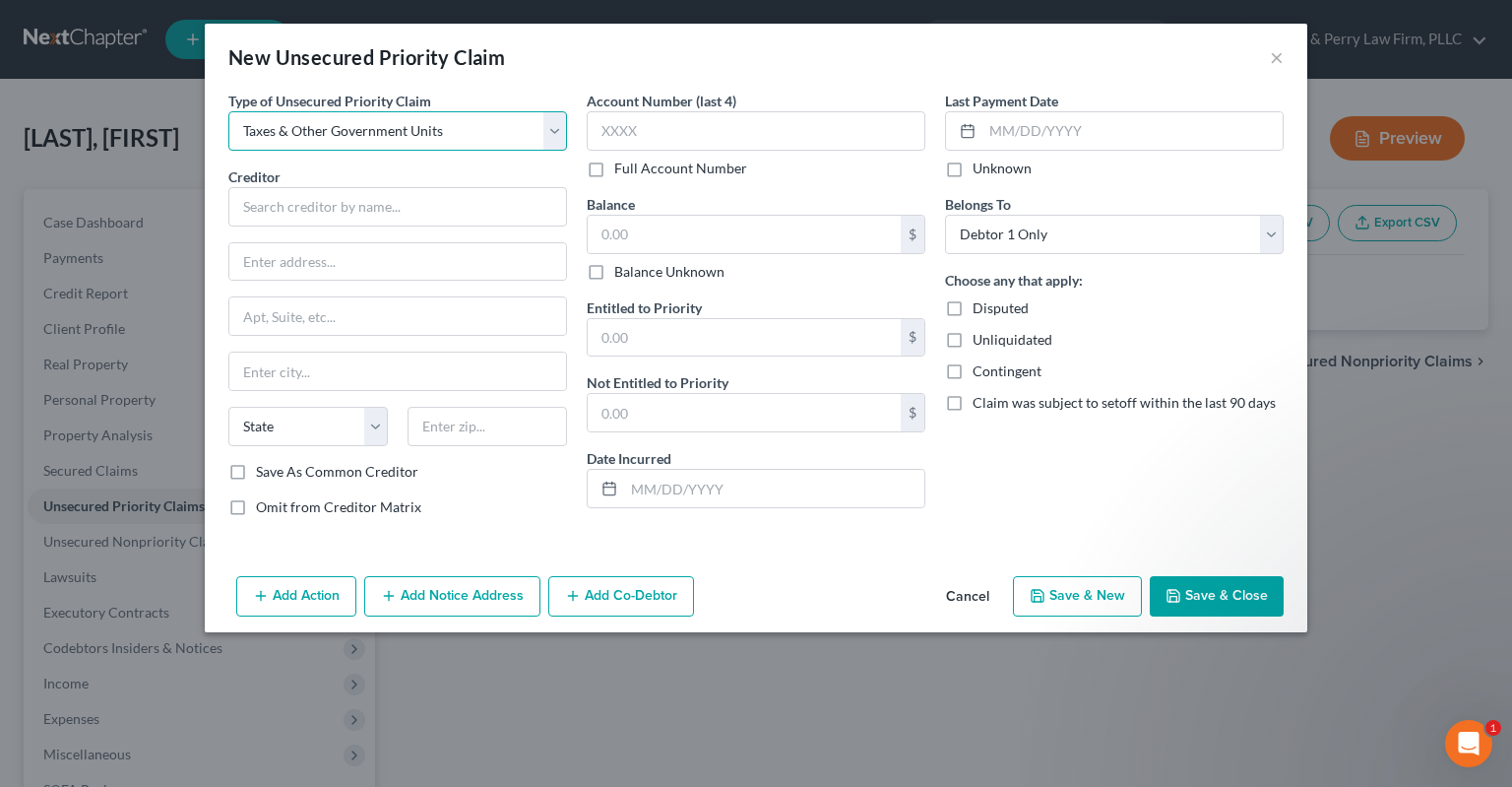click on "Taxes & Other Government Units" at bounding box center (0, 0) 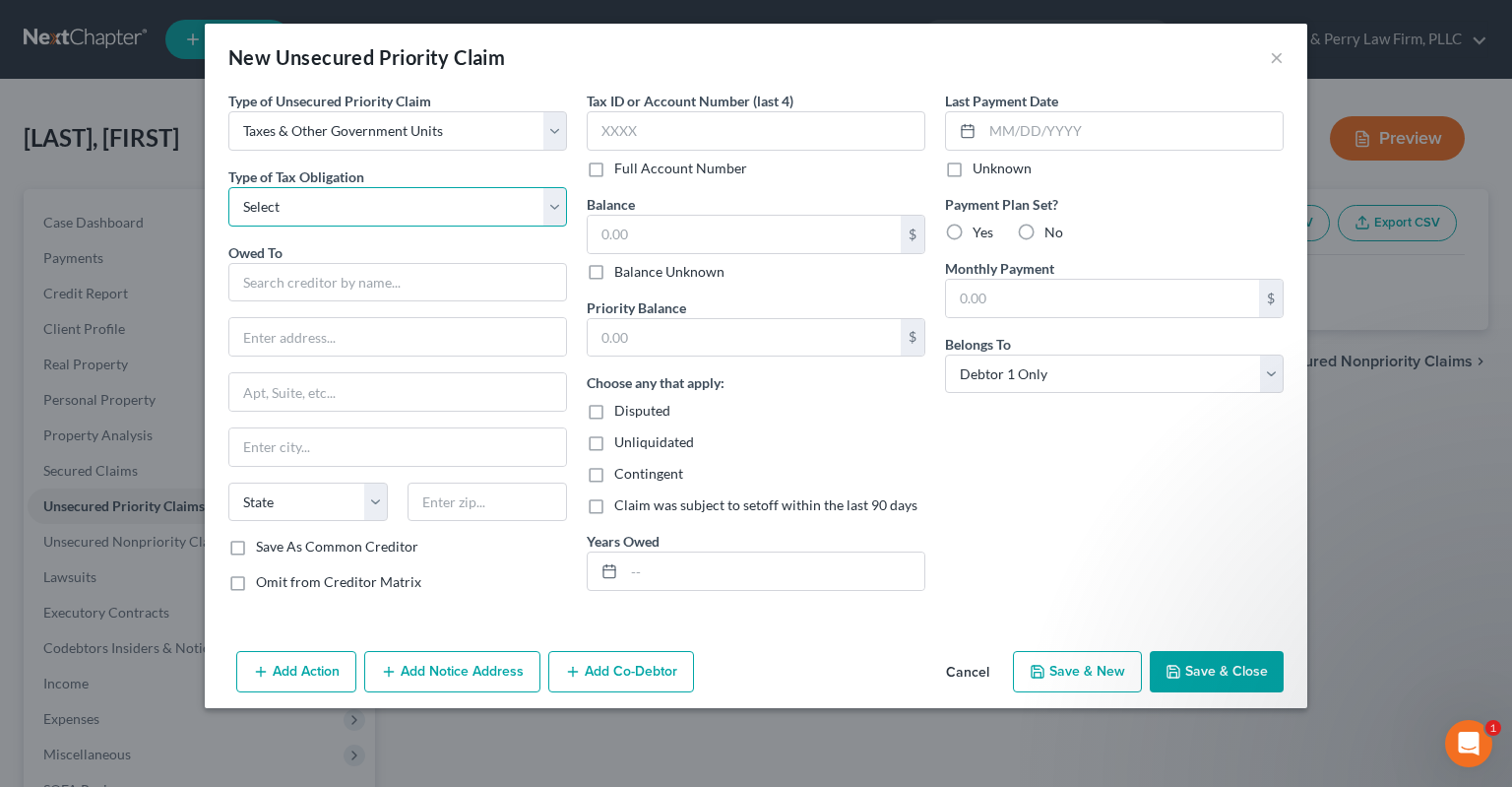 click on "Select Federal City State Franchise Tax Board Other" at bounding box center [398, 207] 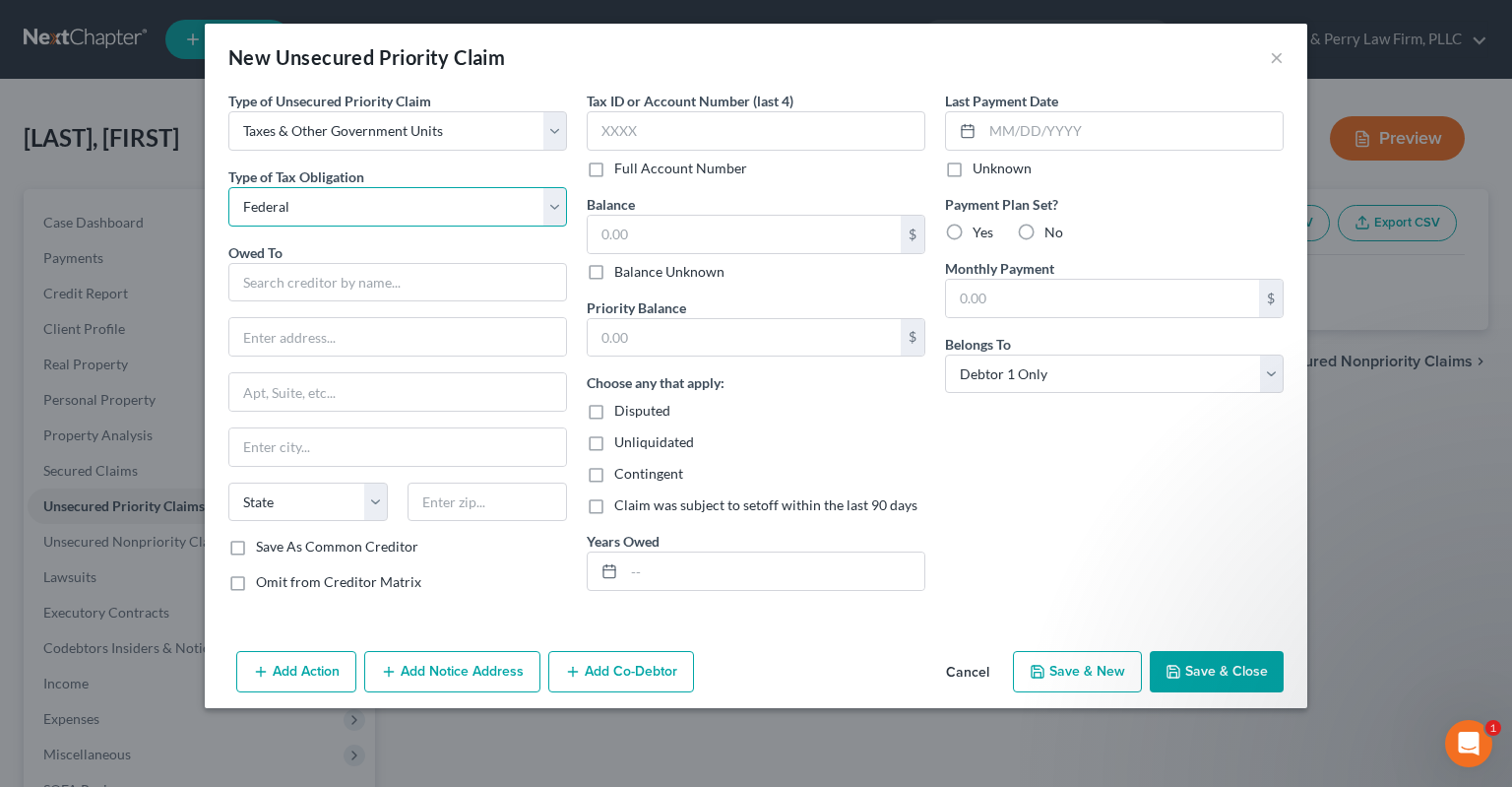 click on "Federal" at bounding box center (0, 0) 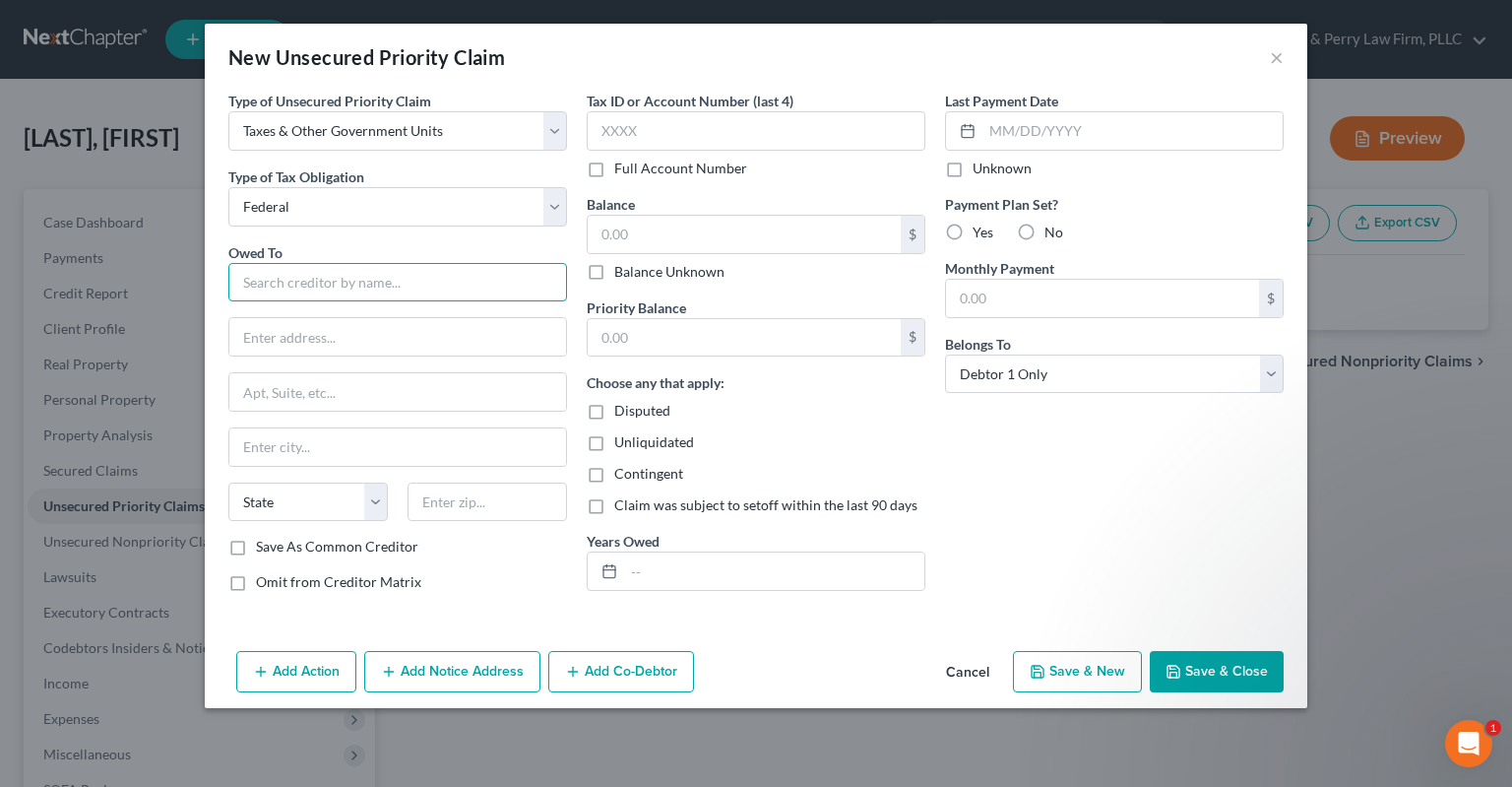 click at bounding box center [398, 283] 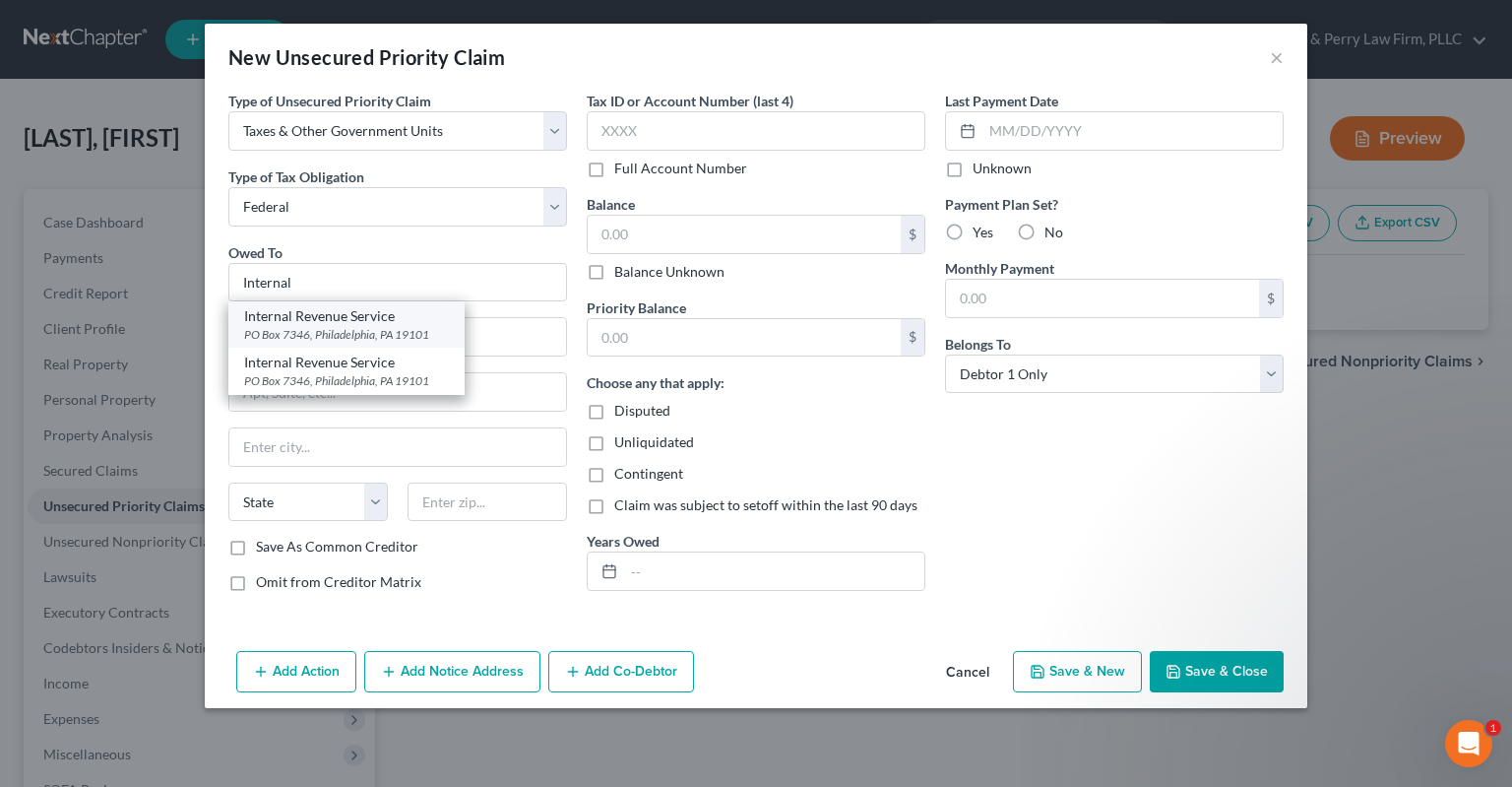 click on "Internal Revenue Service" at bounding box center [346, 316] 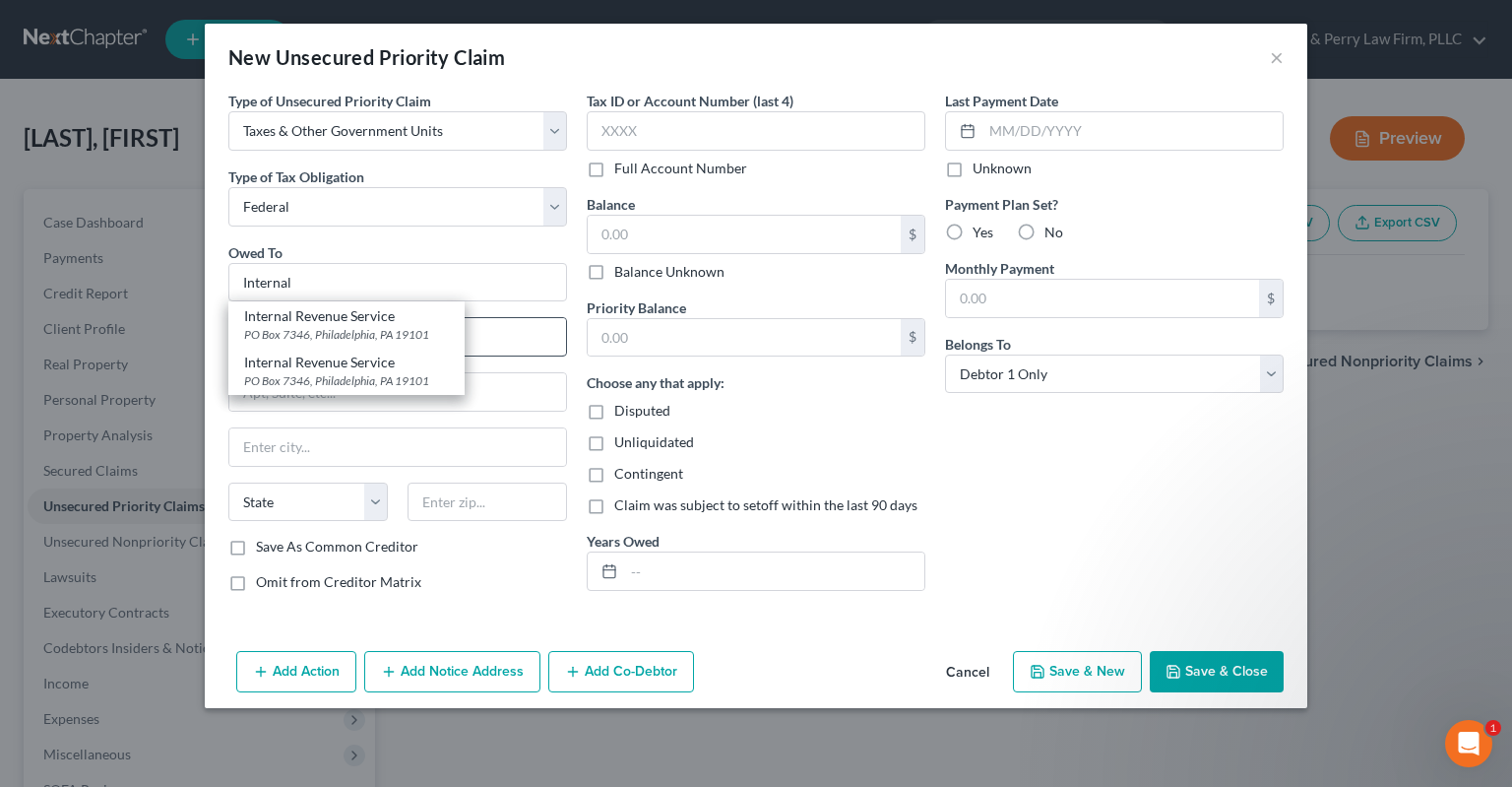 type on "Internal Revenue Service" 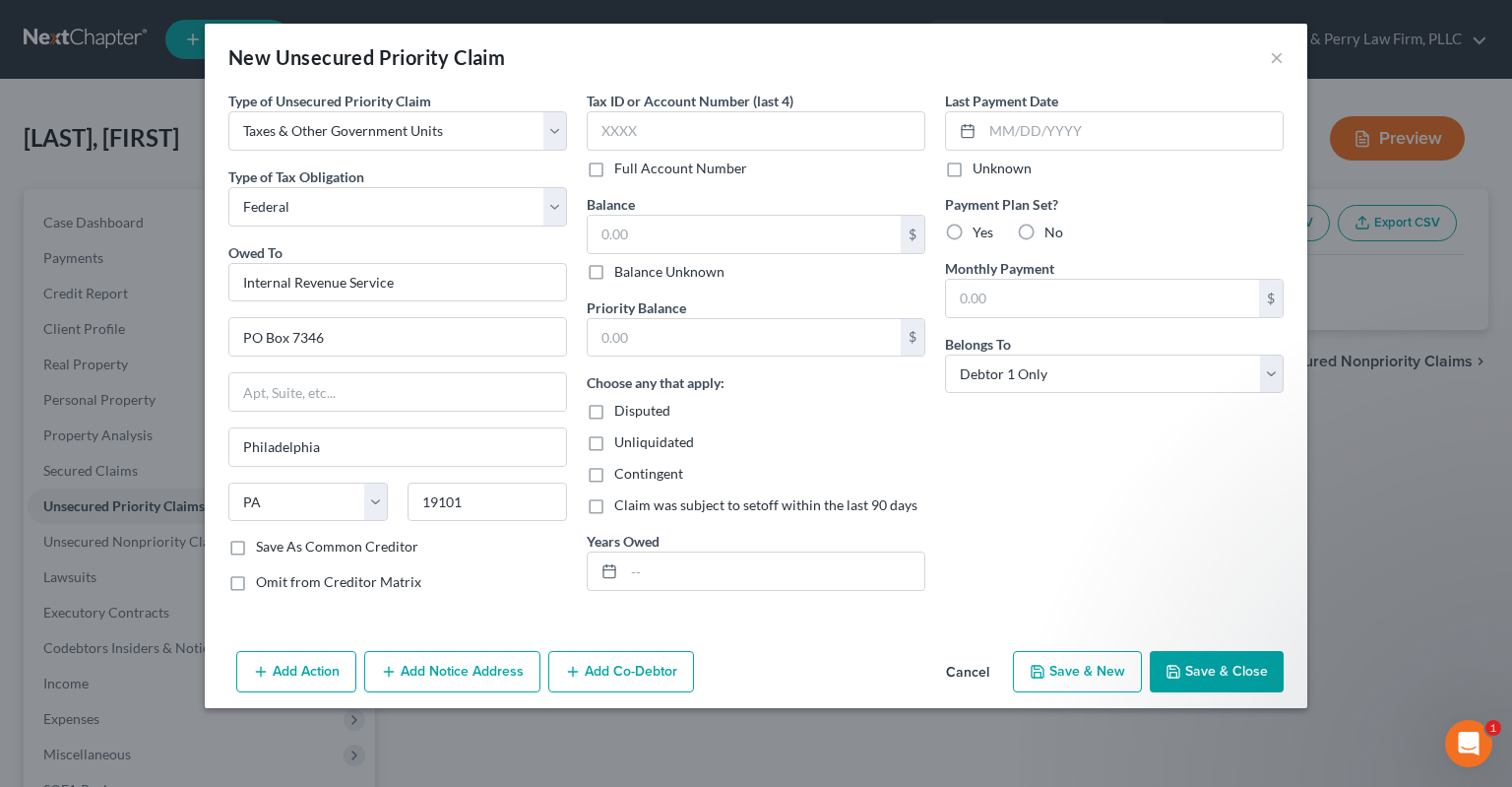 click on "Balance Unknown" at bounding box center (669, 272) 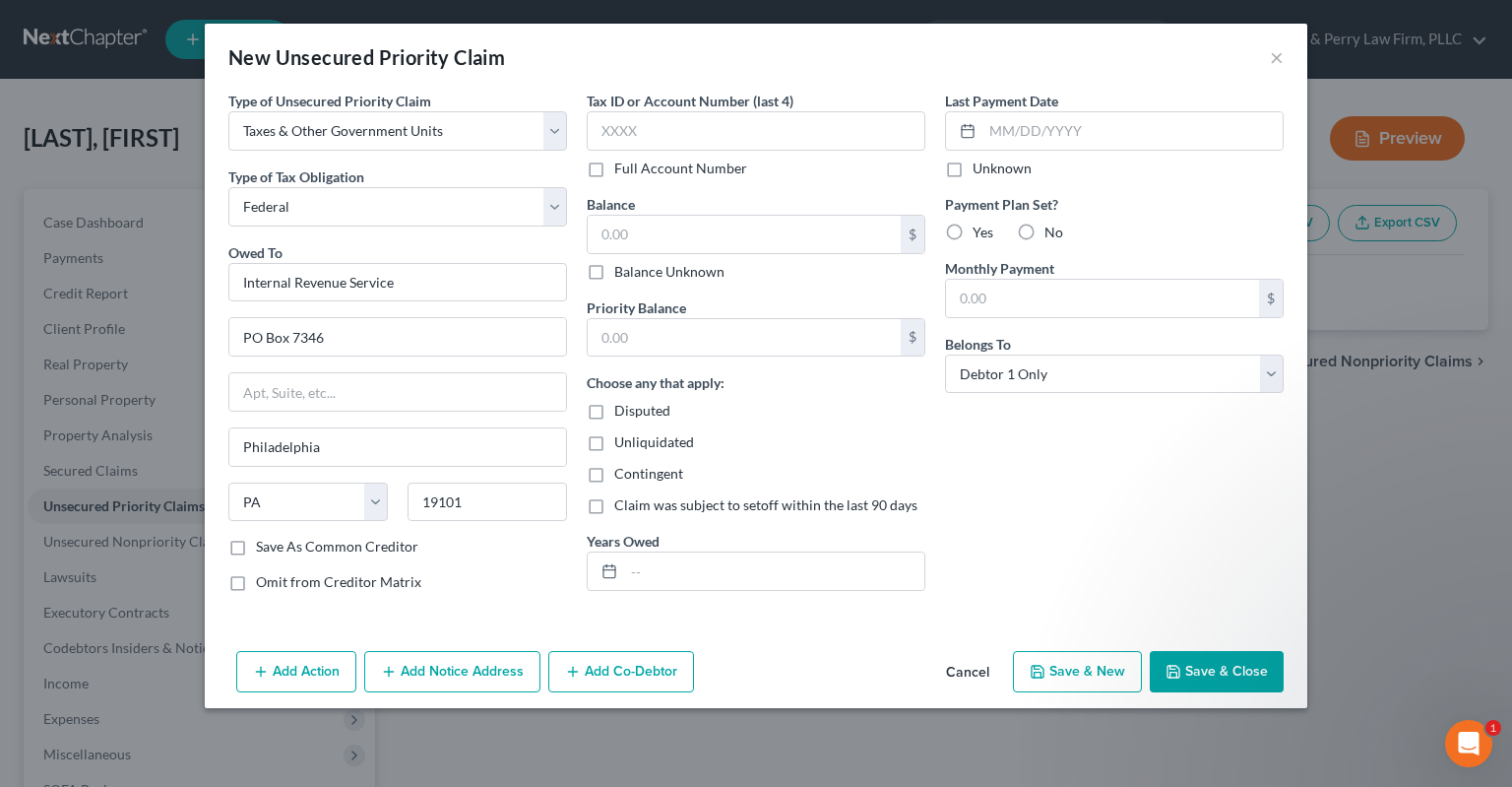 click on "Balance Unknown" at bounding box center [628, 268] 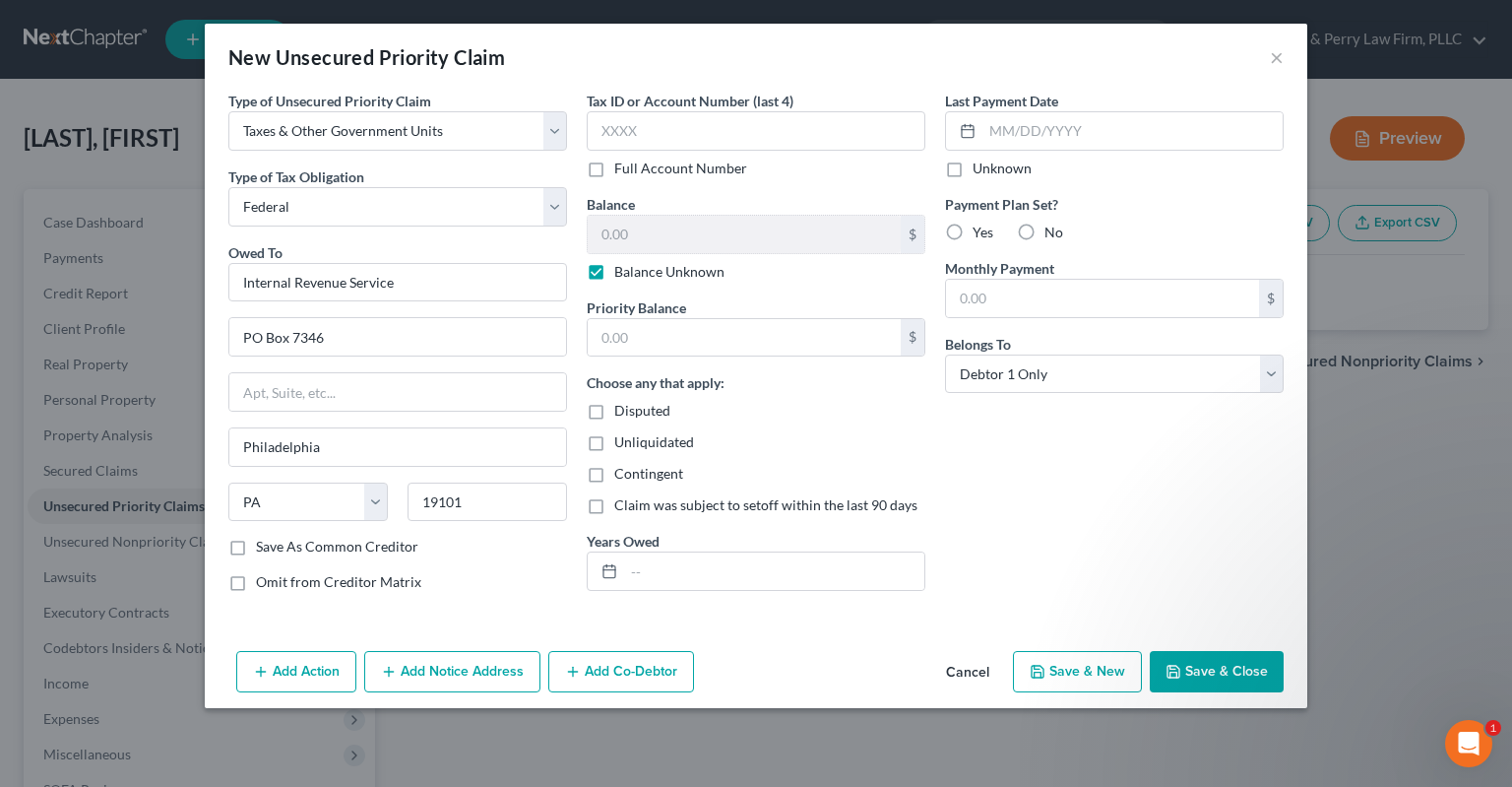 type on "0.00" 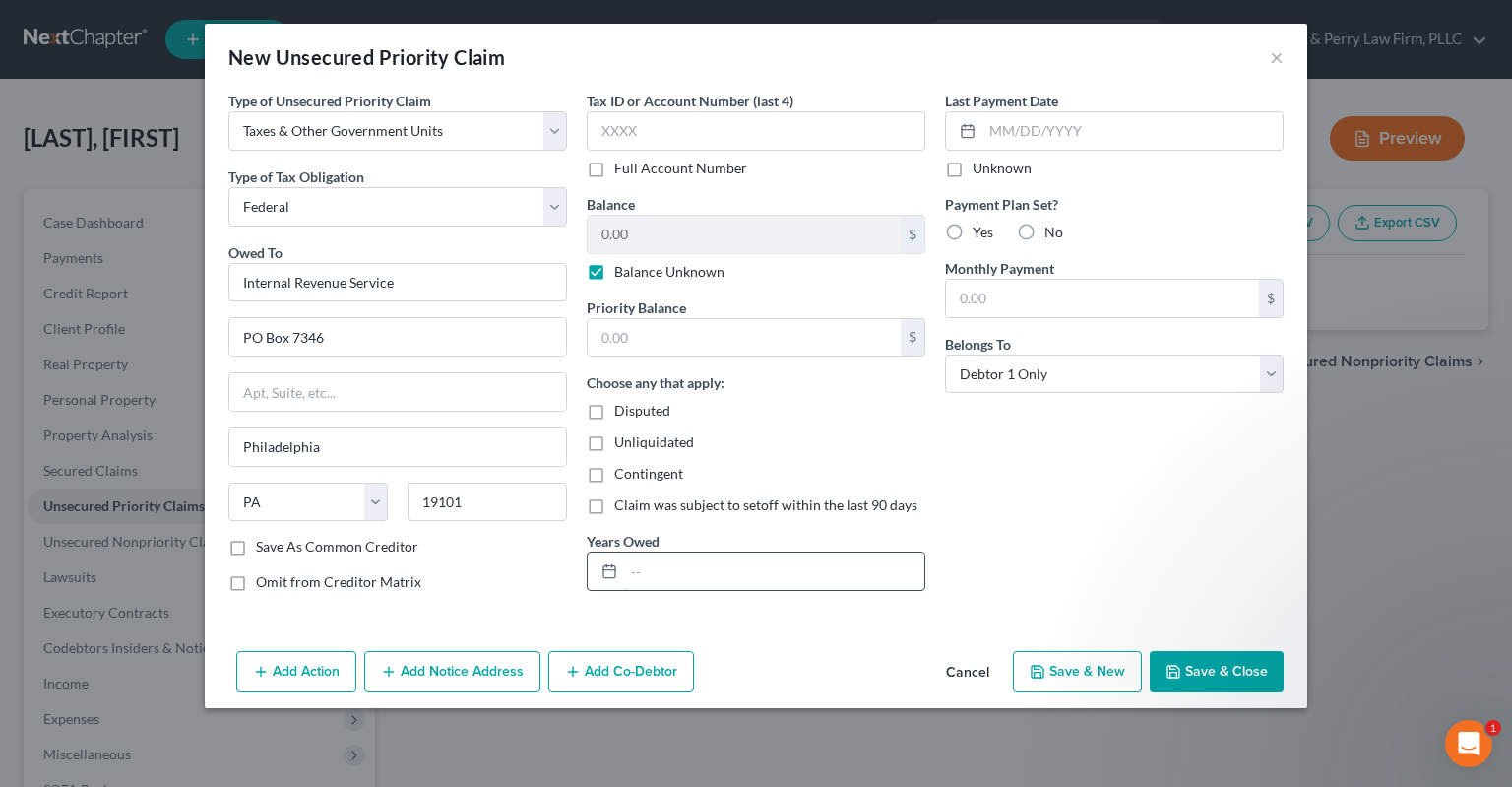 drag, startPoint x: 683, startPoint y: 576, endPoint x: 725, endPoint y: 563, distance: 43.965896 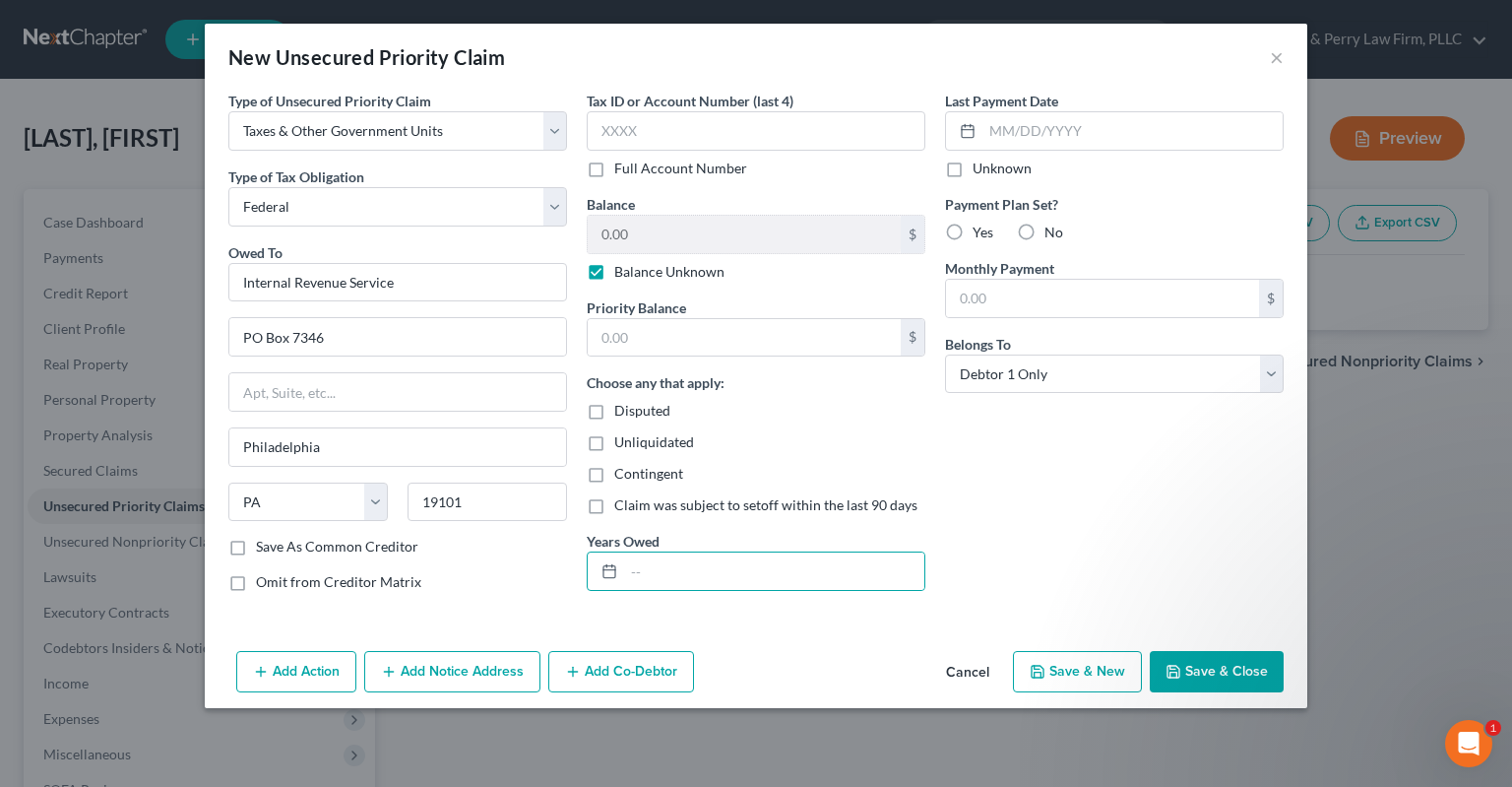 click 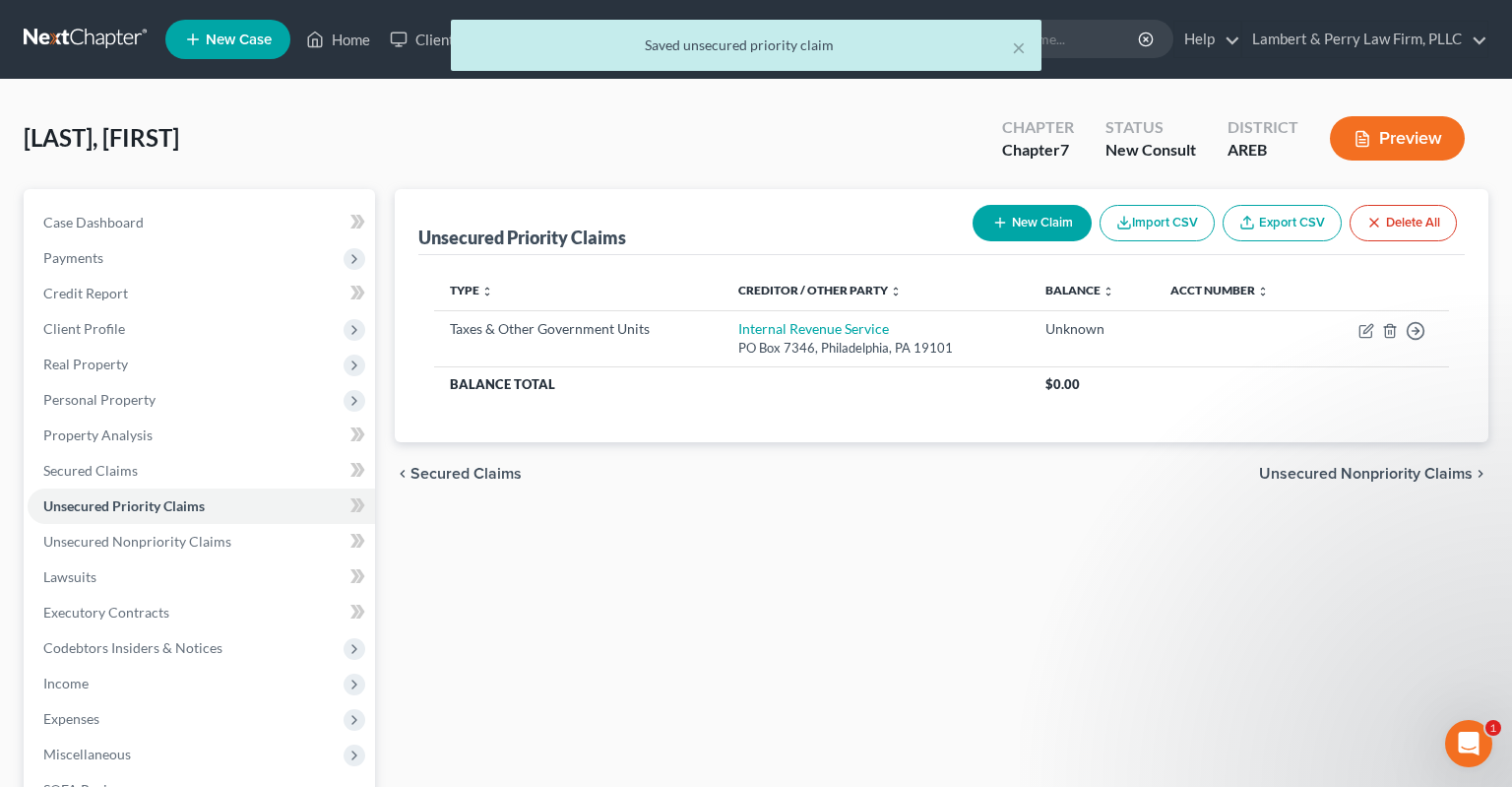 click on "New Claim" at bounding box center (1032, 223) 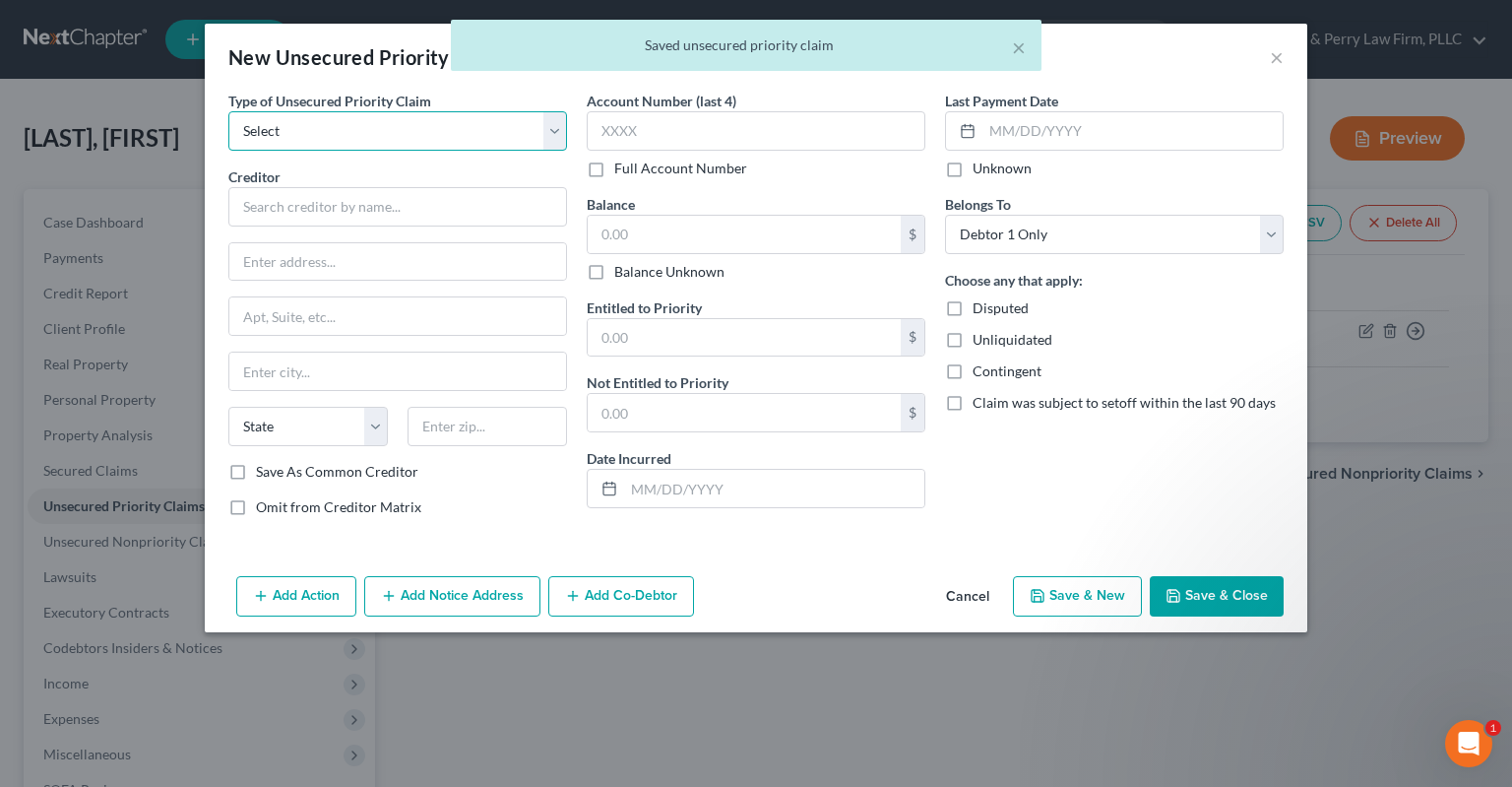click on "Select Taxes & Other Government Units Domestic Support Obligations Extensions of credit in an involuntary case Wages, Salaries, Commissions Contributions to employee benefits Certain farmers and fisherman Deposits by individuals Commitments to maintain capitals Claims for death or injury while intoxicated Other" at bounding box center (398, 131) 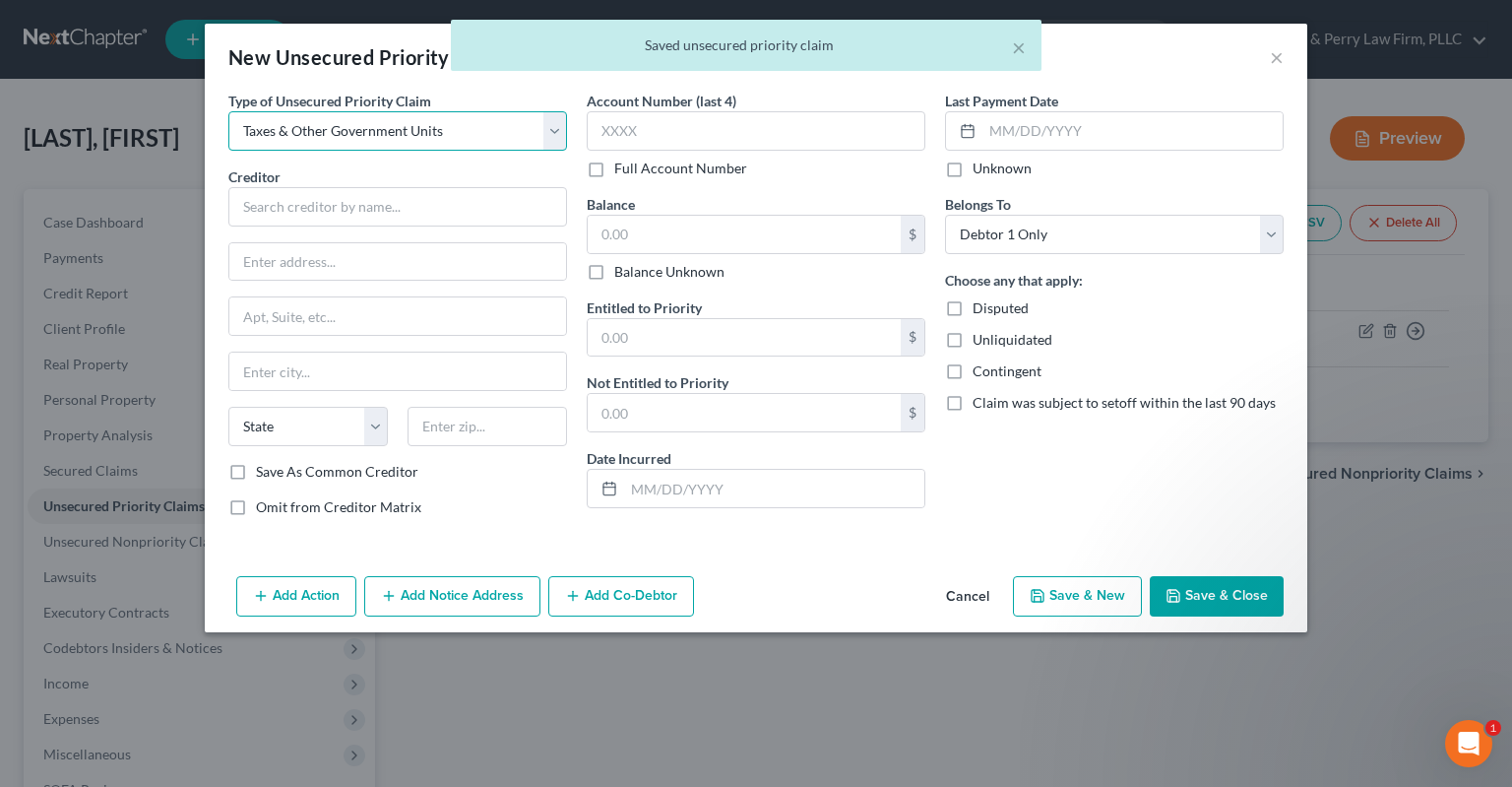 click on "Taxes & Other Government Units" at bounding box center [0, 0] 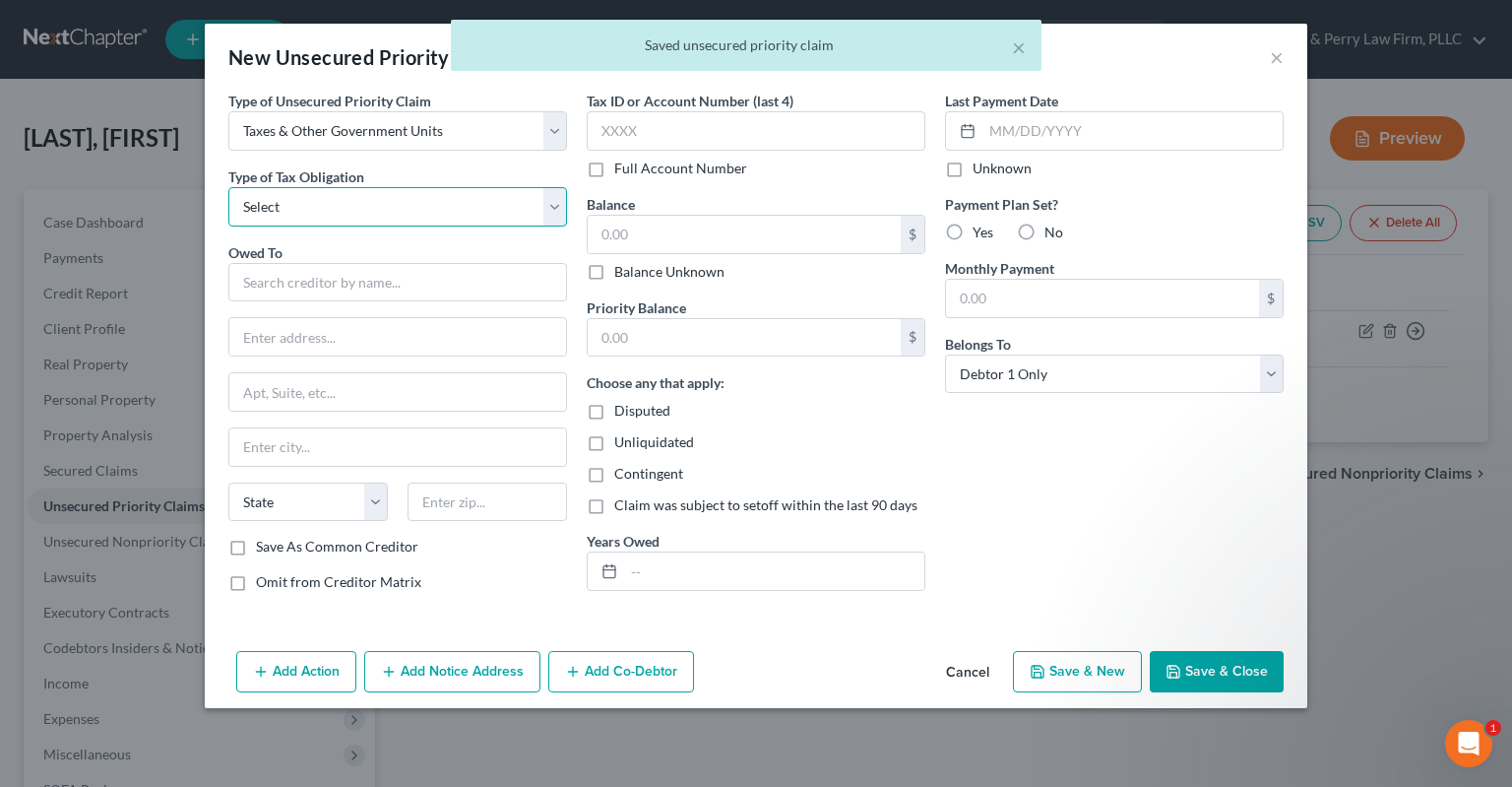 click on "Select Federal City State Franchise Tax Board Other" at bounding box center [398, 207] 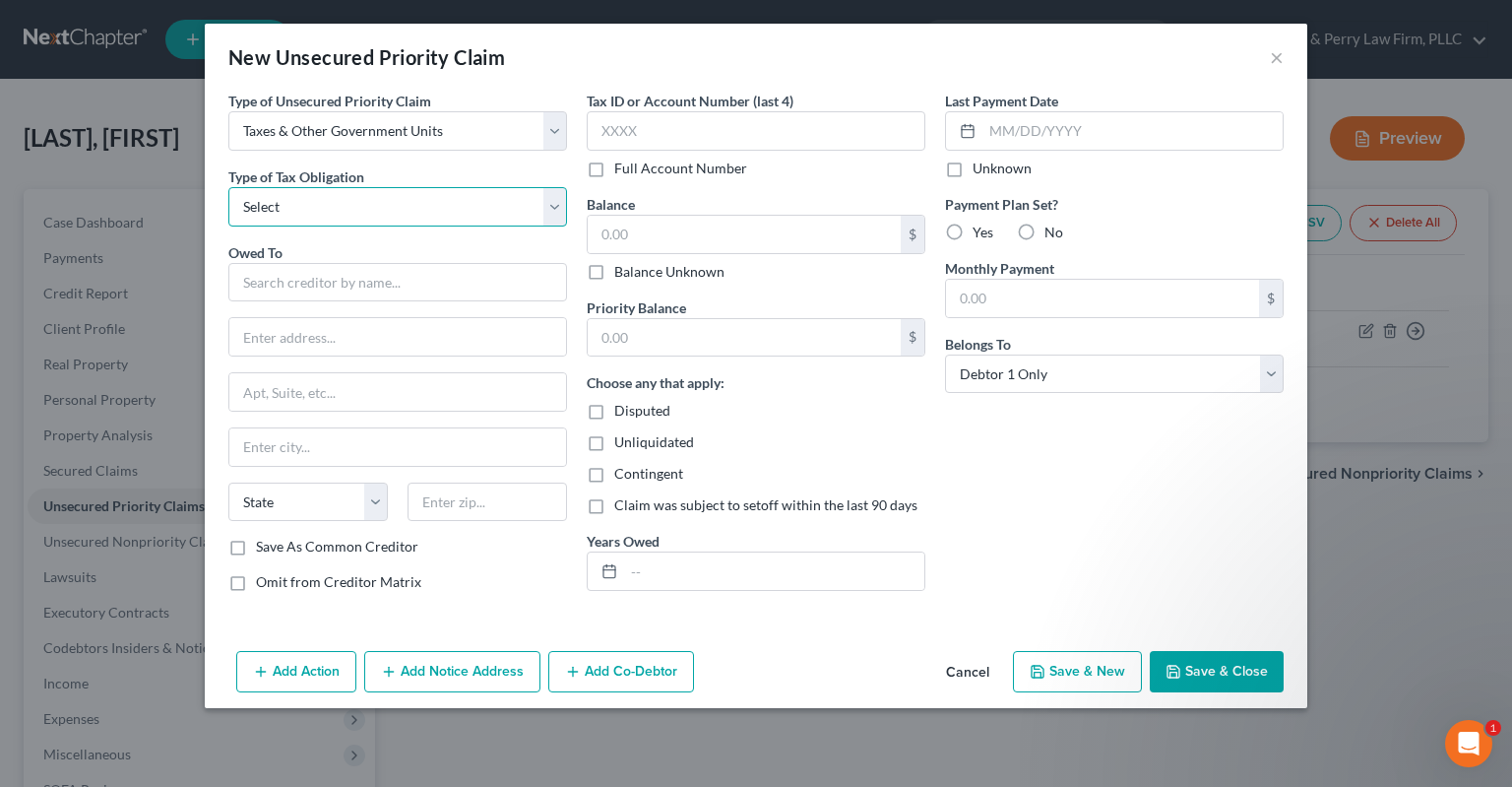 select on "2" 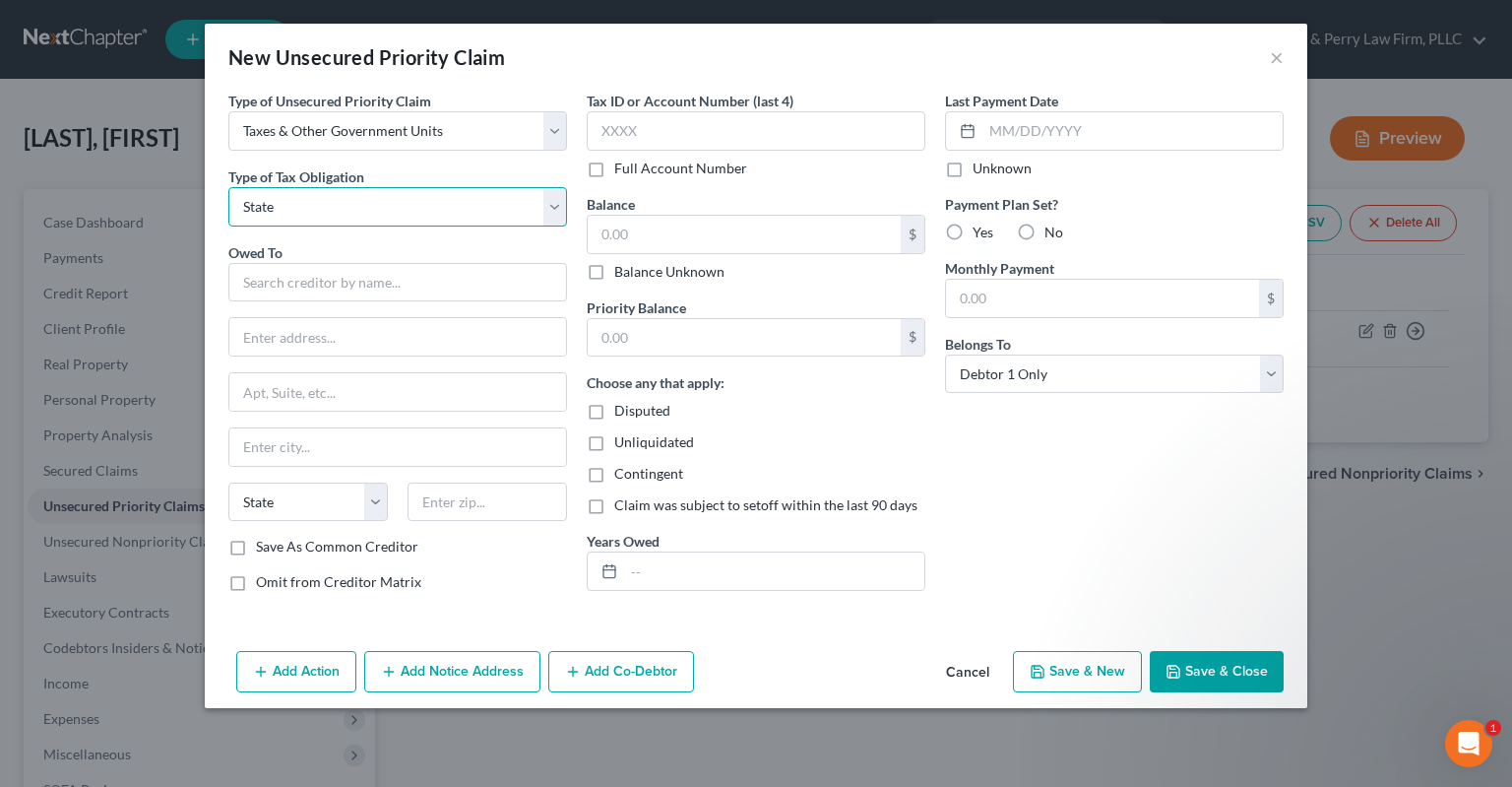 click on "State" at bounding box center [0, 0] 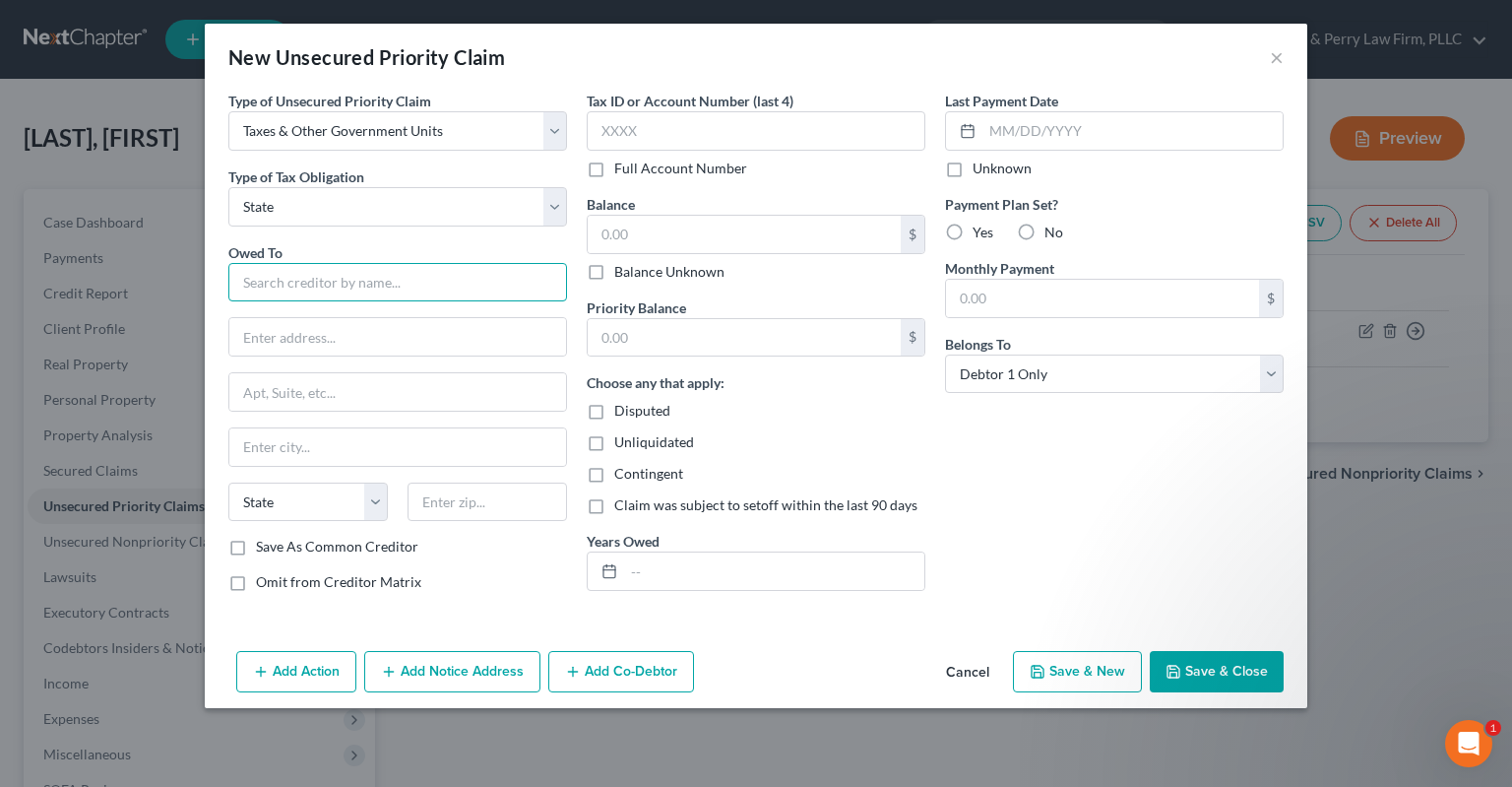 click at bounding box center [398, 283] 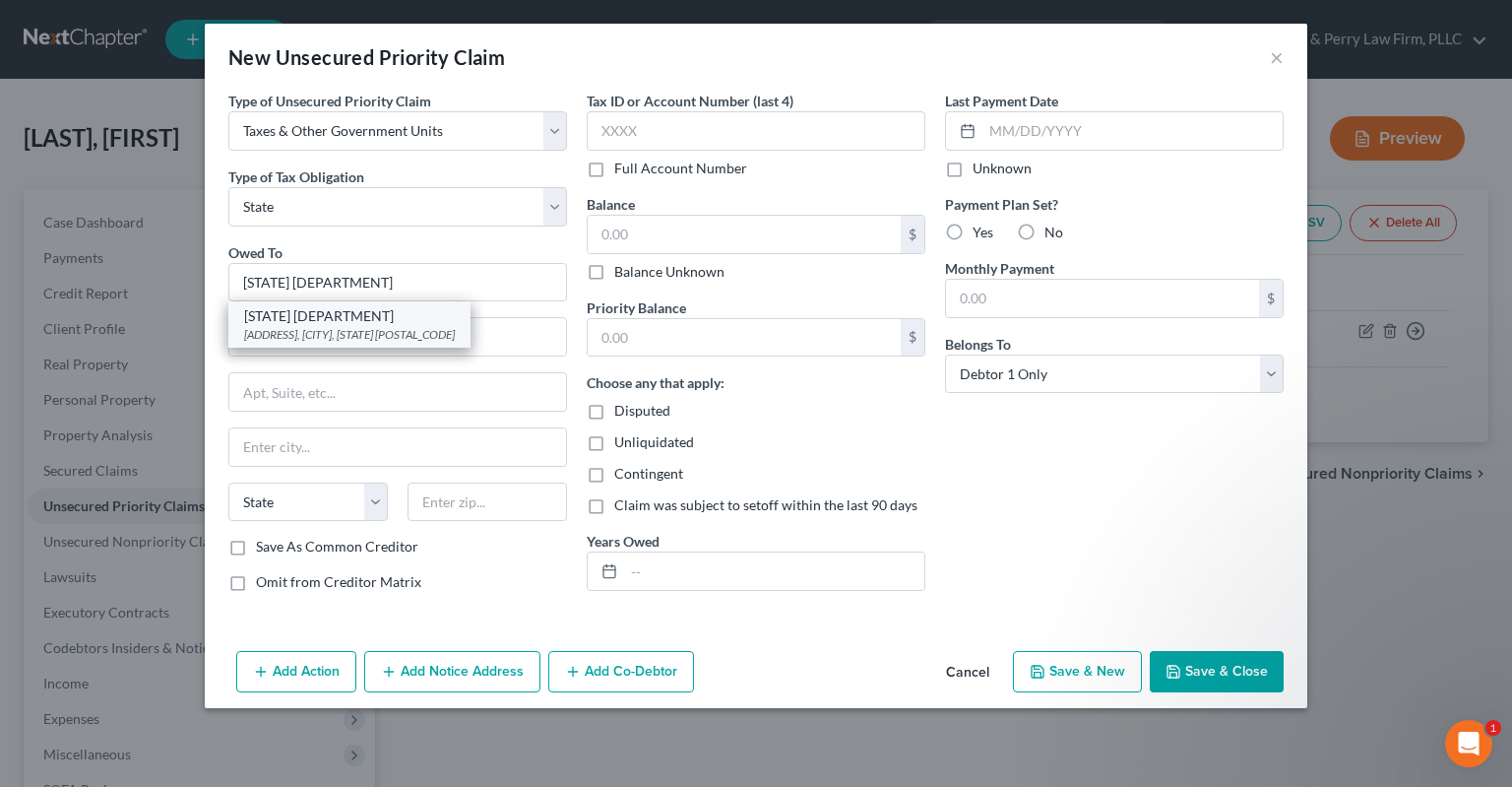 click on "[STATE] [DEPARTMENT]" at bounding box center (349, 316) 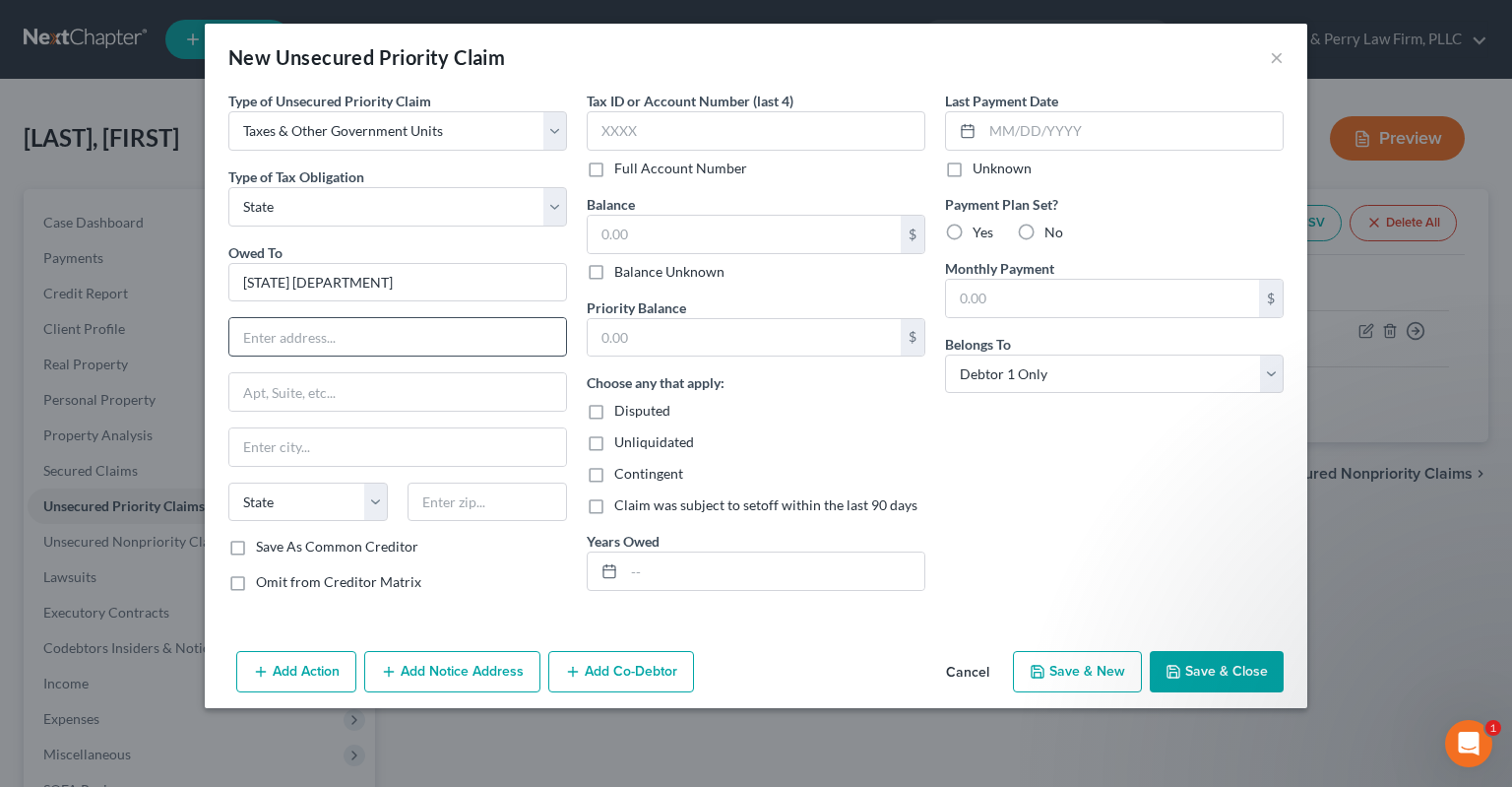 type on "[STATE] [DEPARTMENT]" 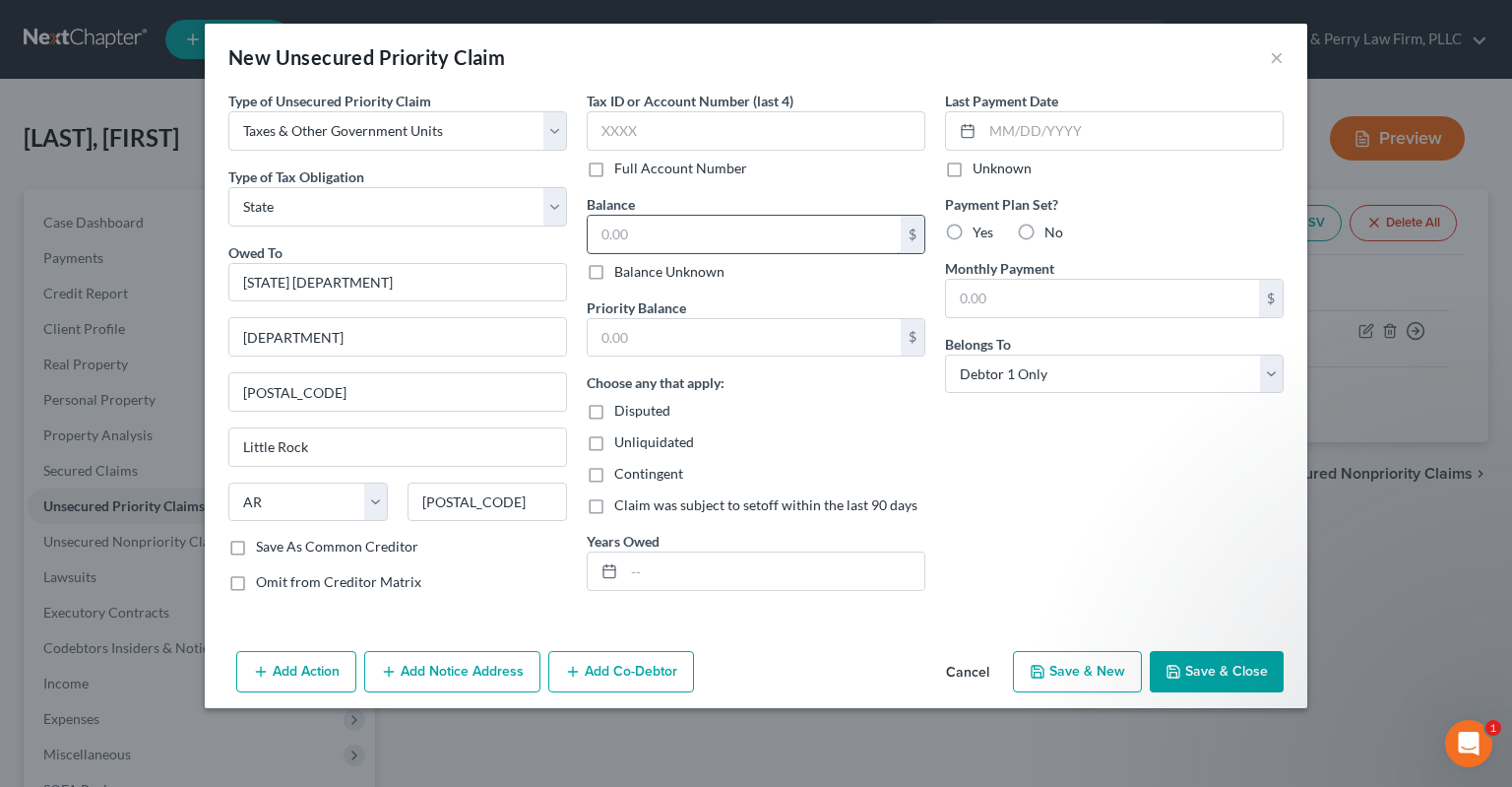 click at bounding box center [744, 234] 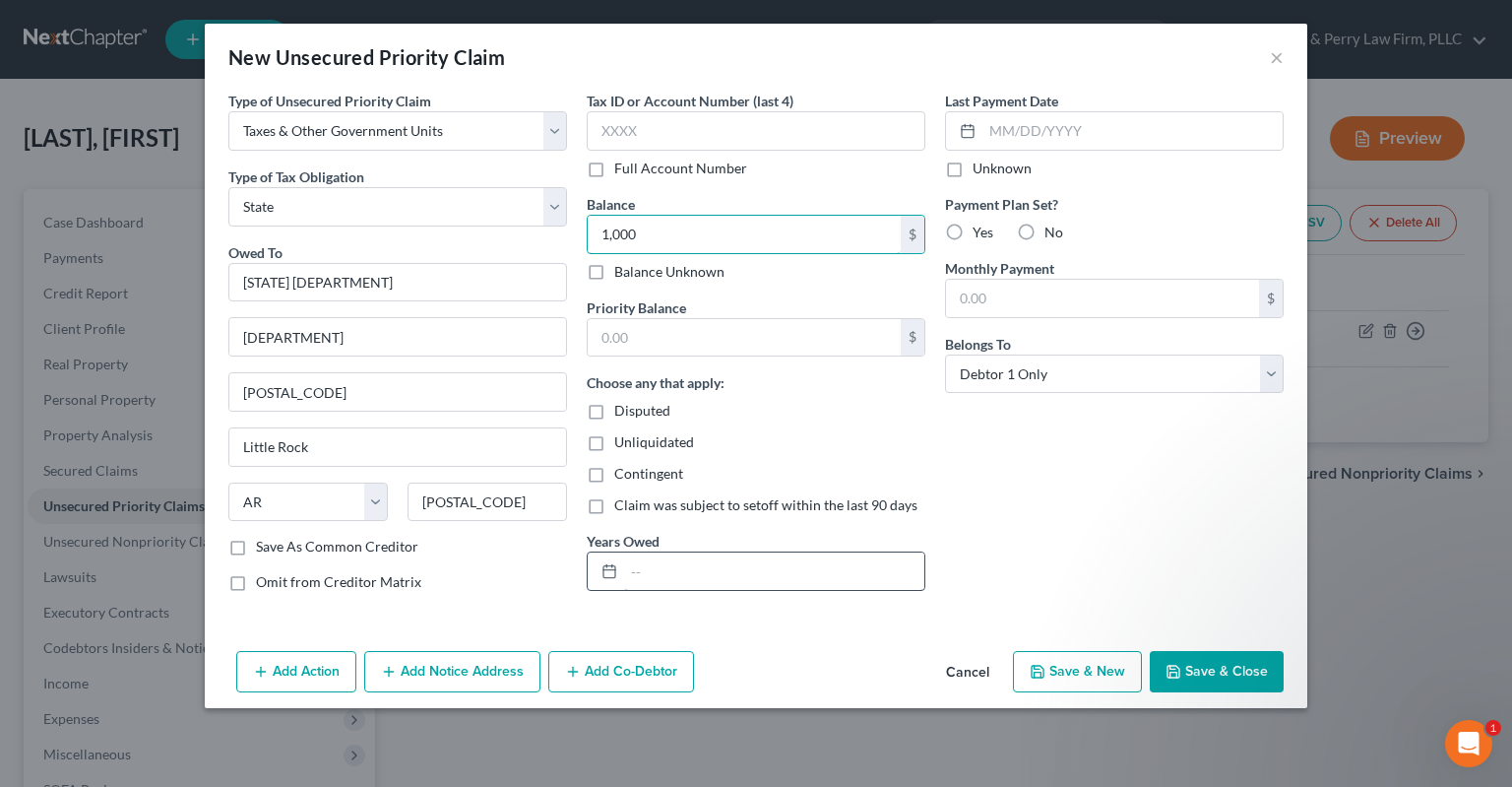 type on "1,000" 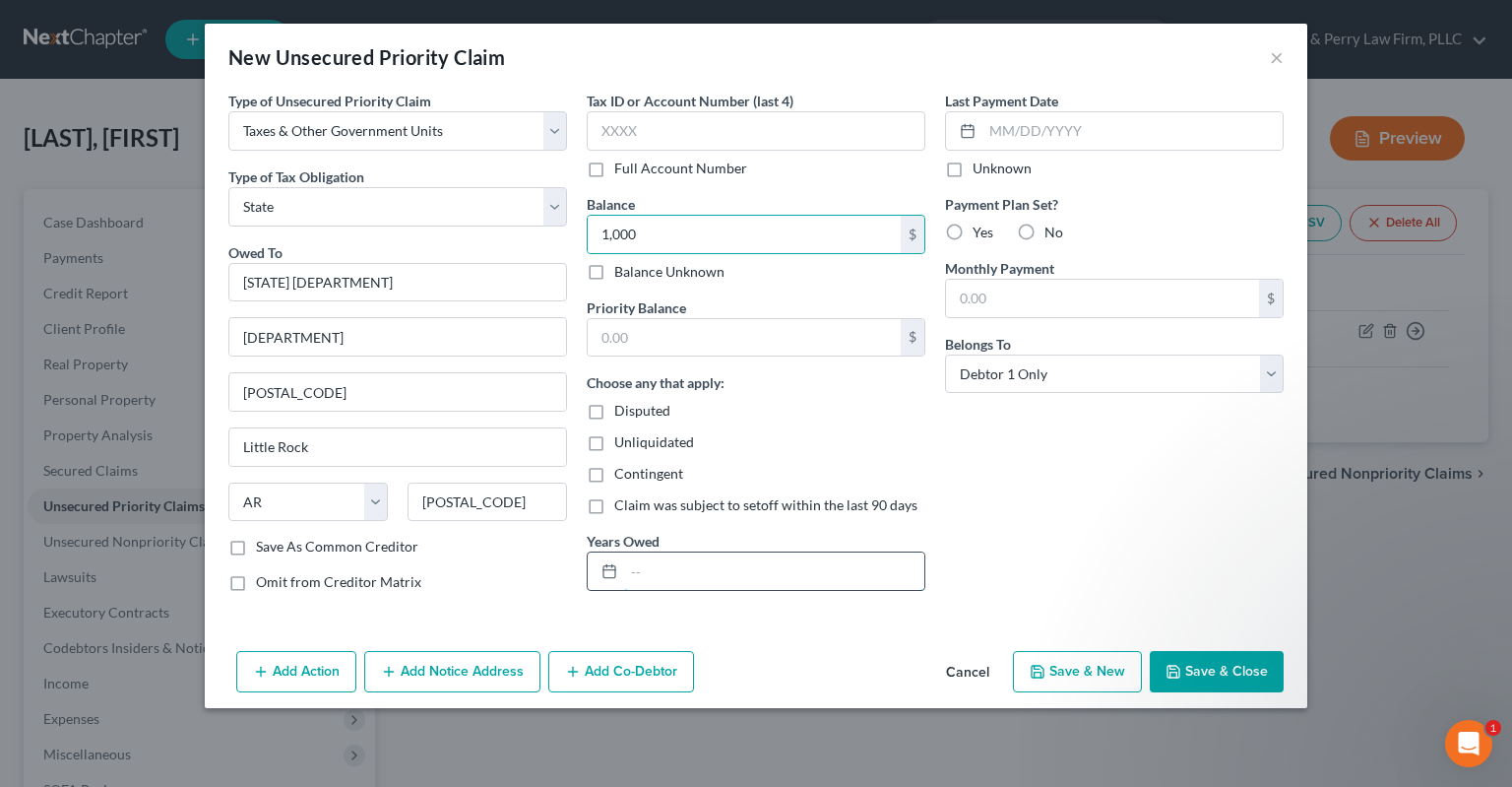 click at bounding box center (774, 571) 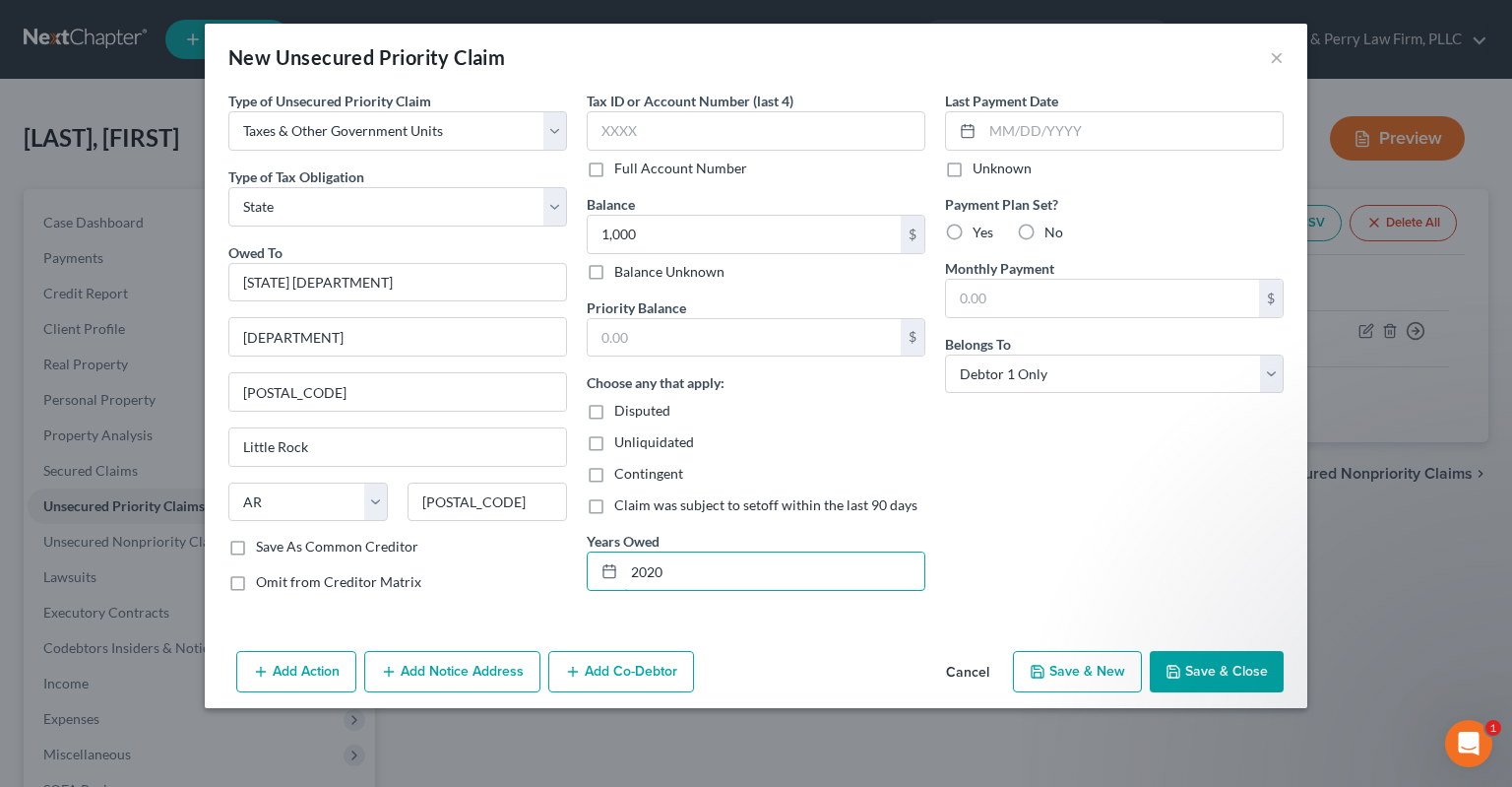 type on "2020" 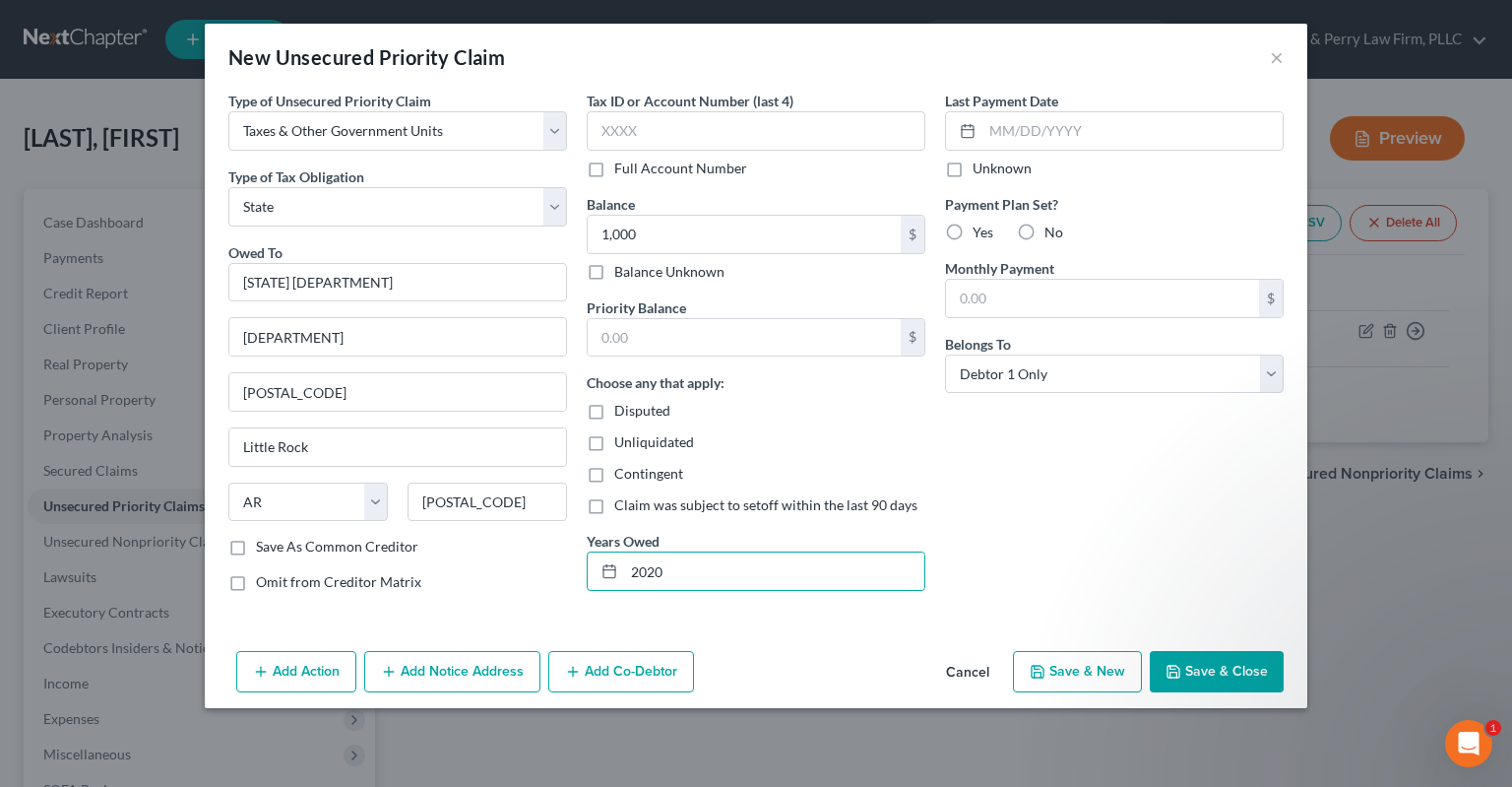 click on "Save & Close" at bounding box center [1217, 672] 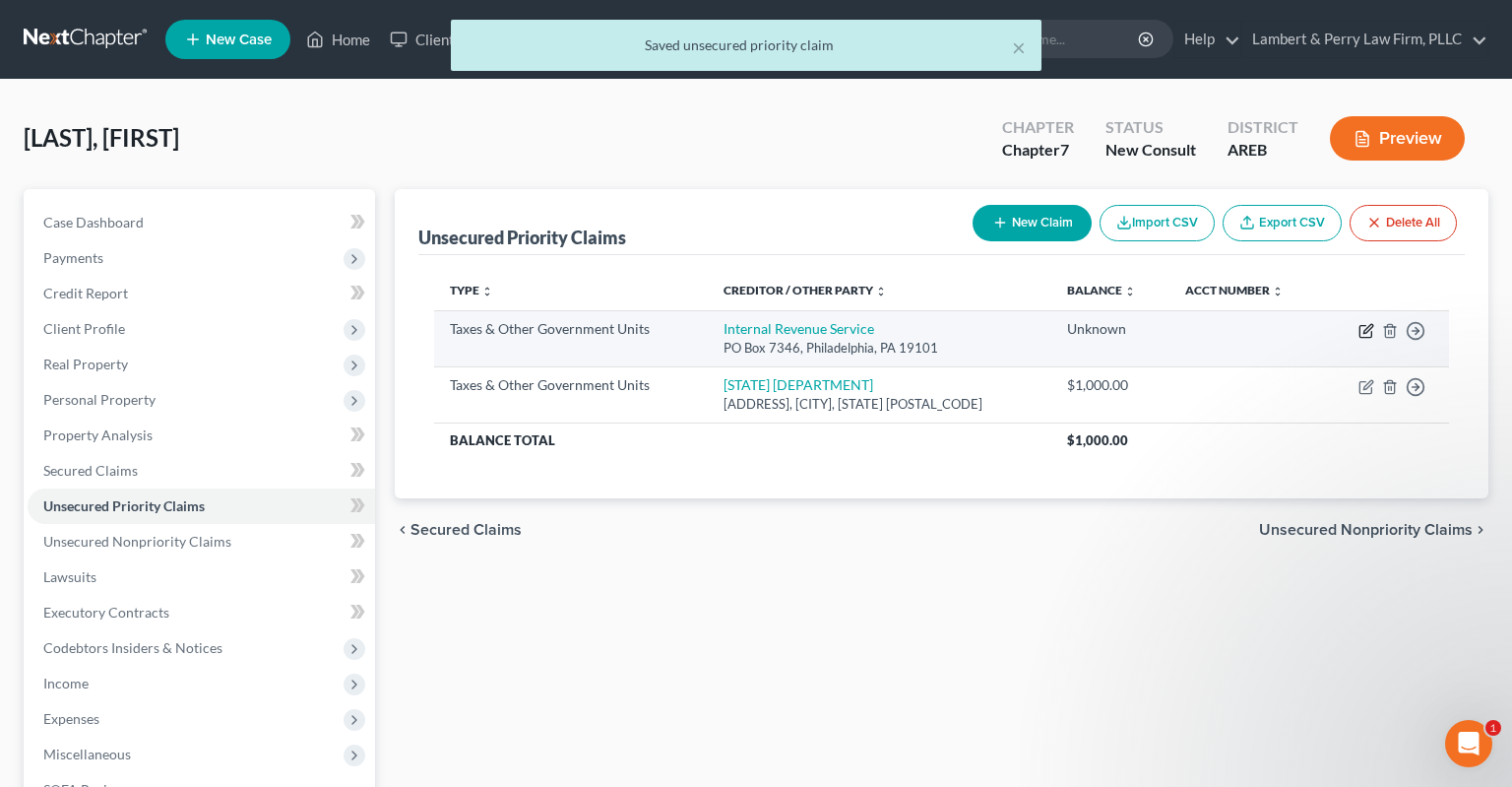 click 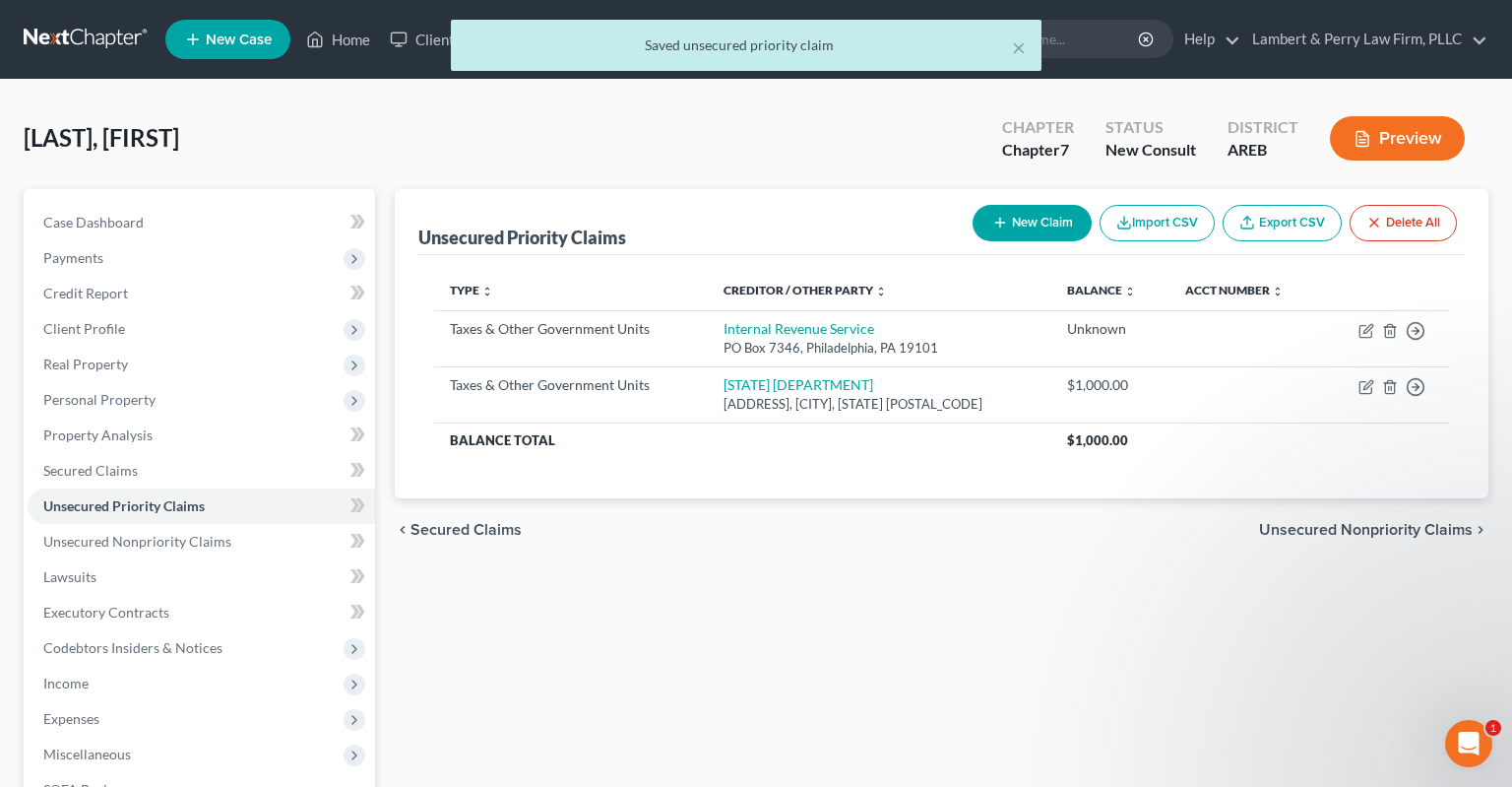 select on "0" 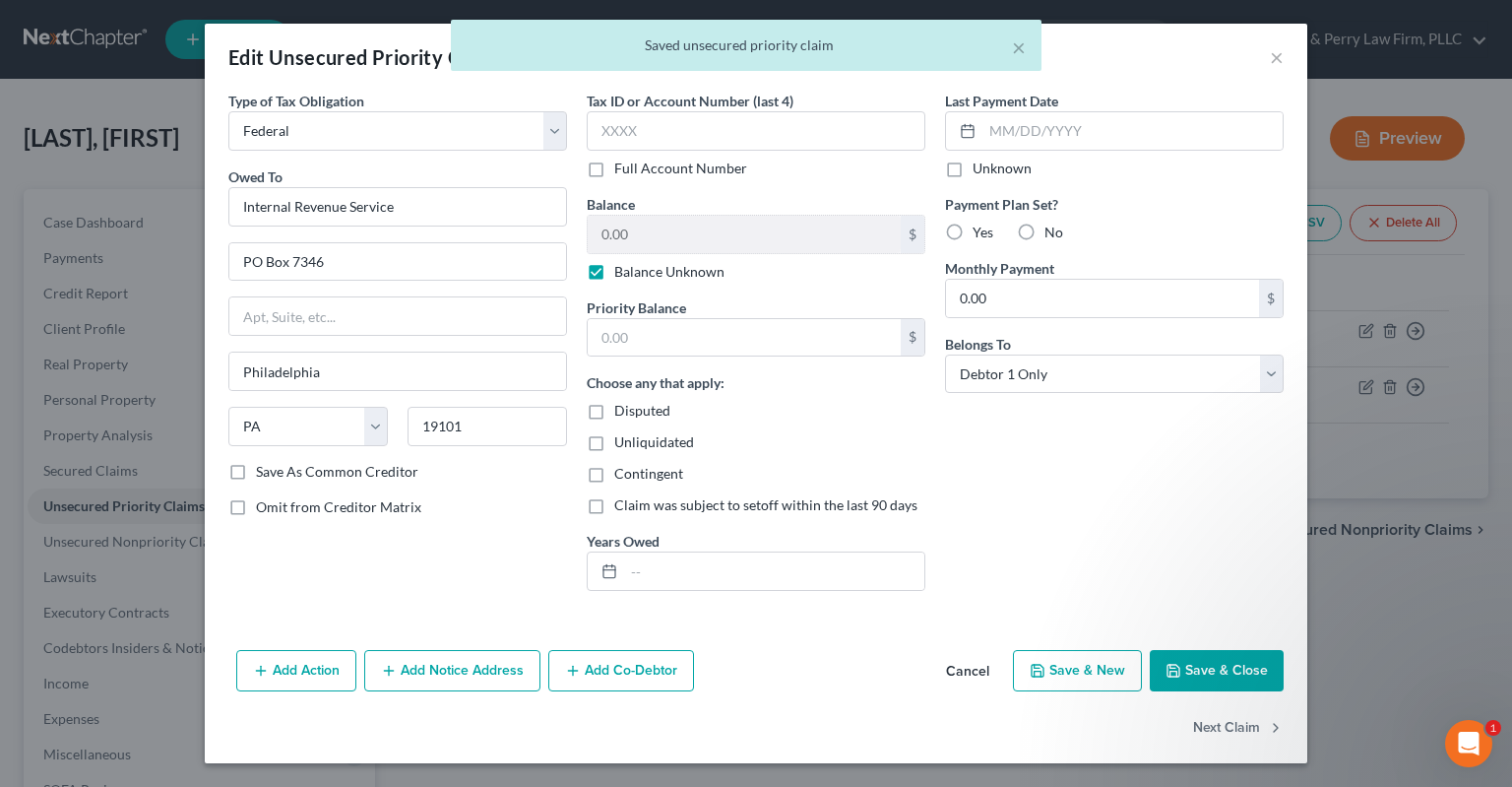 click on "0.00 $
Balance Unknown" at bounding box center [756, 248] 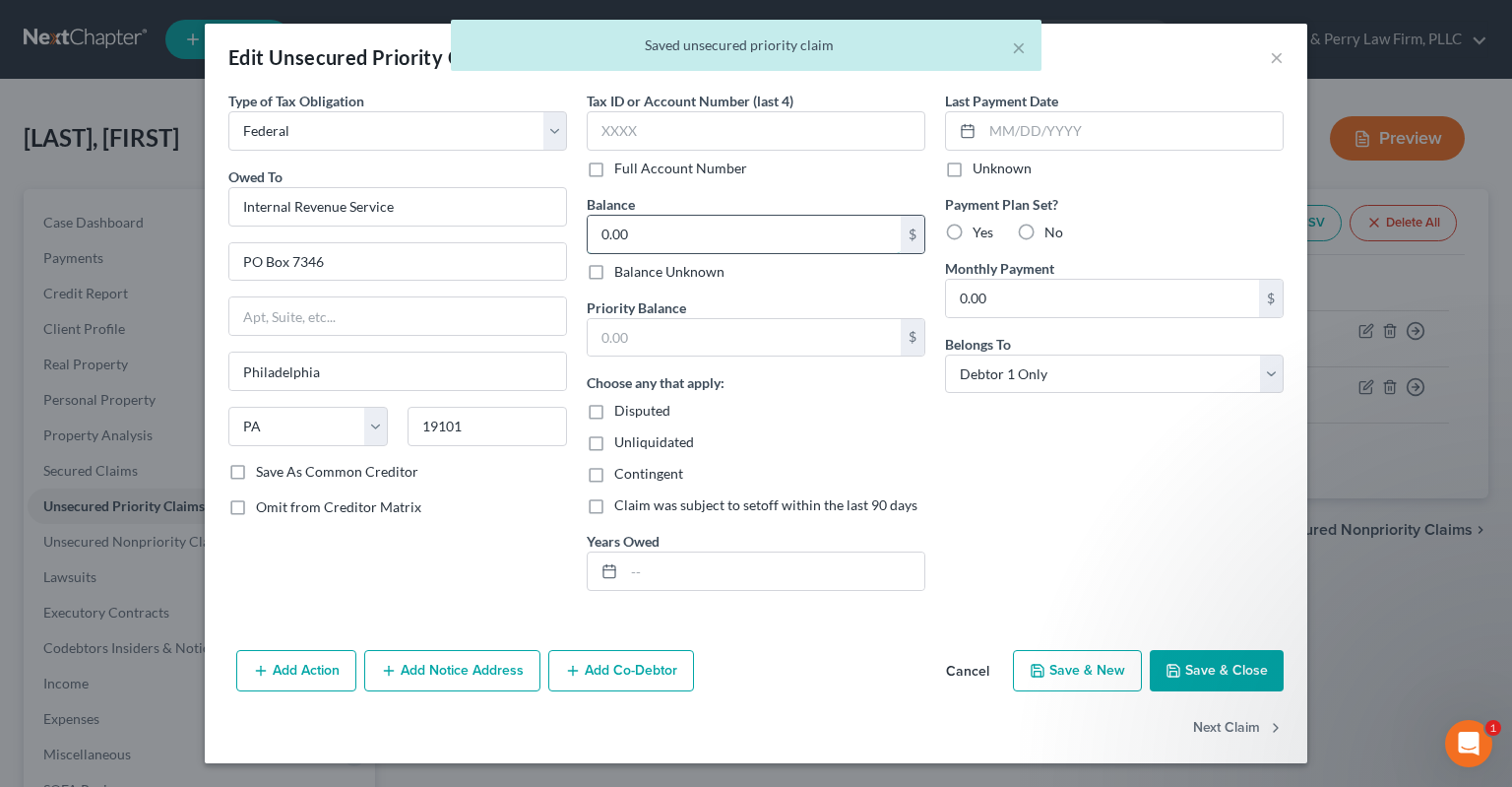 click on "0.00" at bounding box center [744, 234] 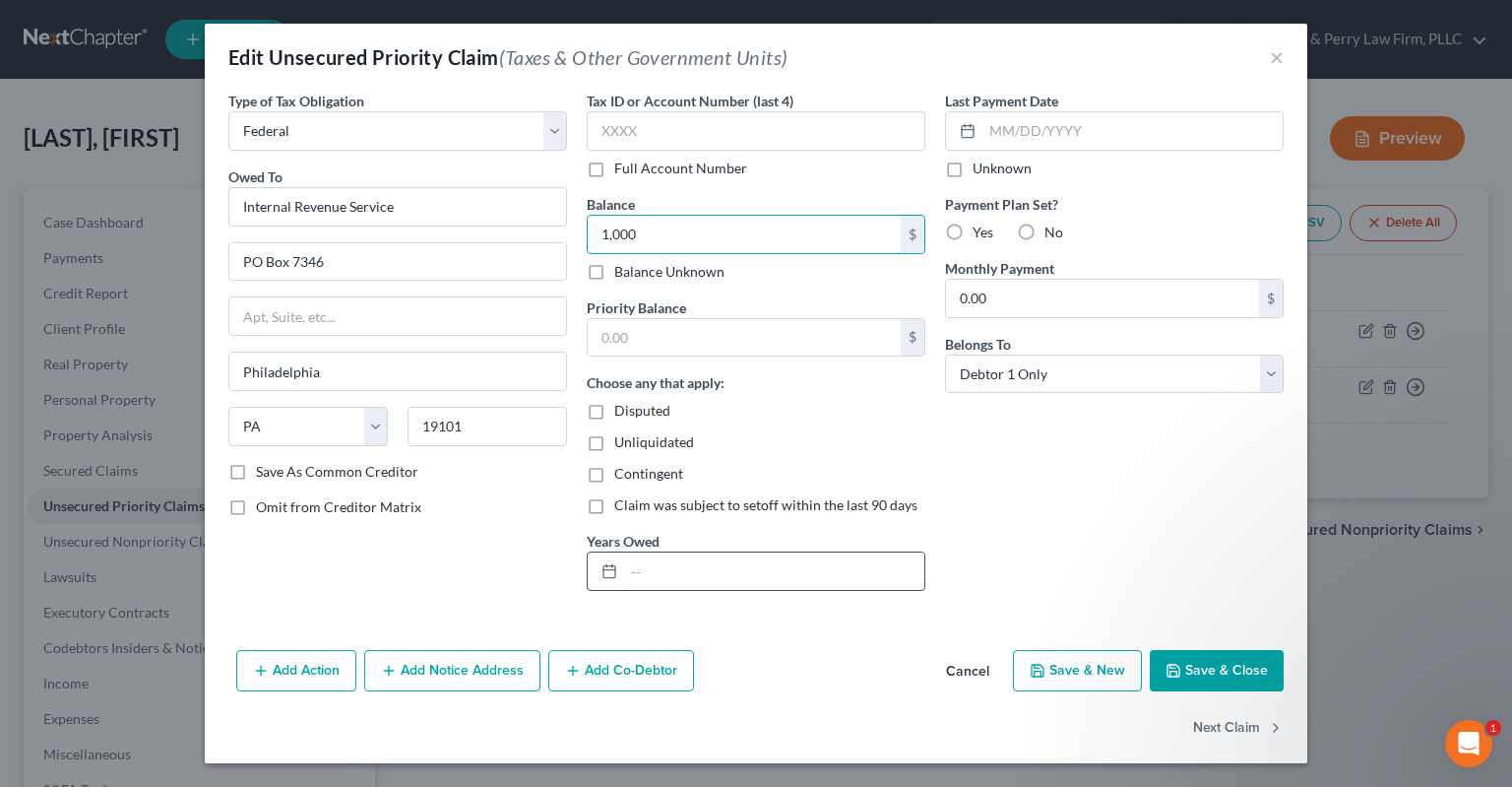 type on "1,000" 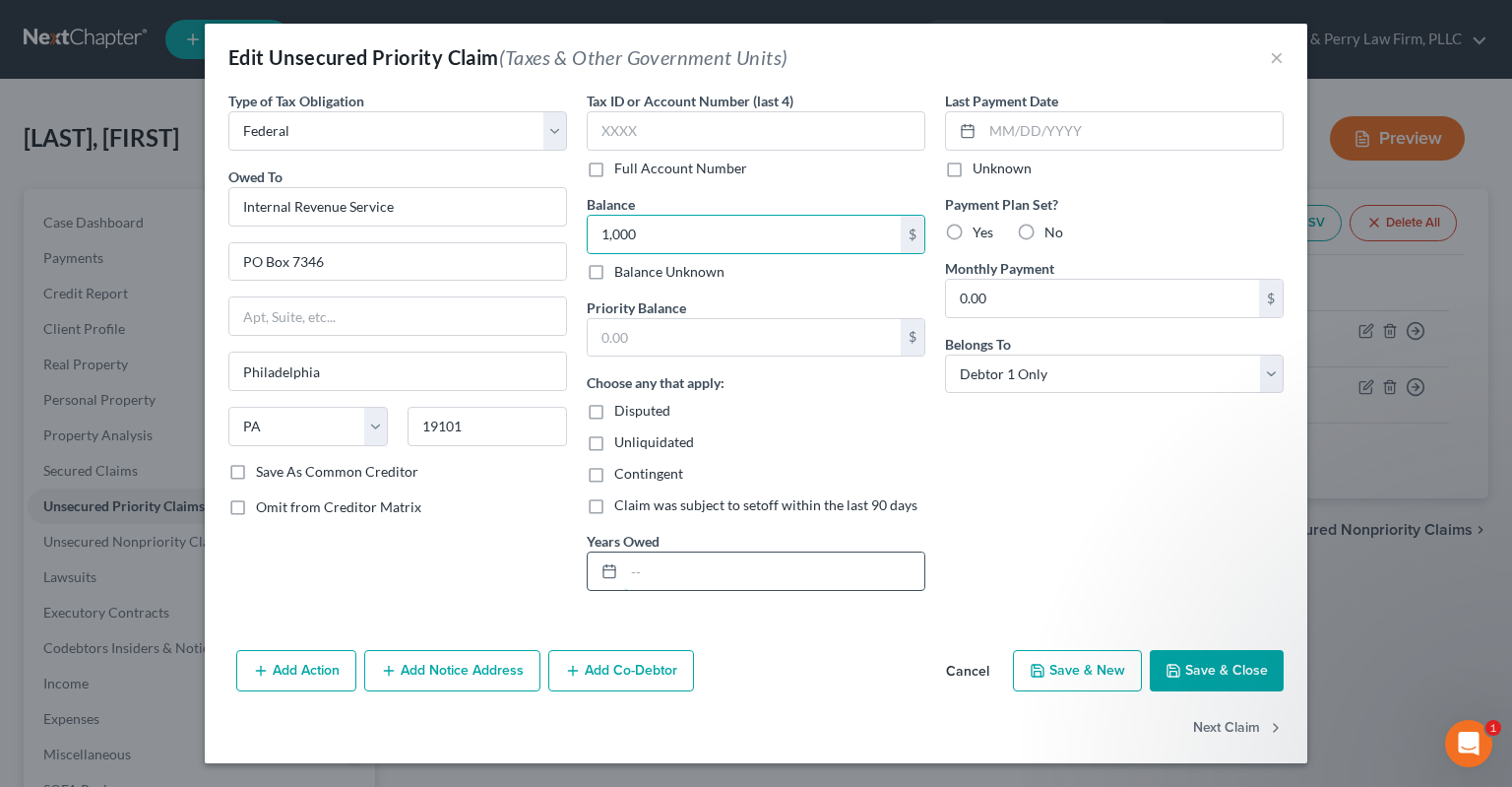 click at bounding box center [774, 571] 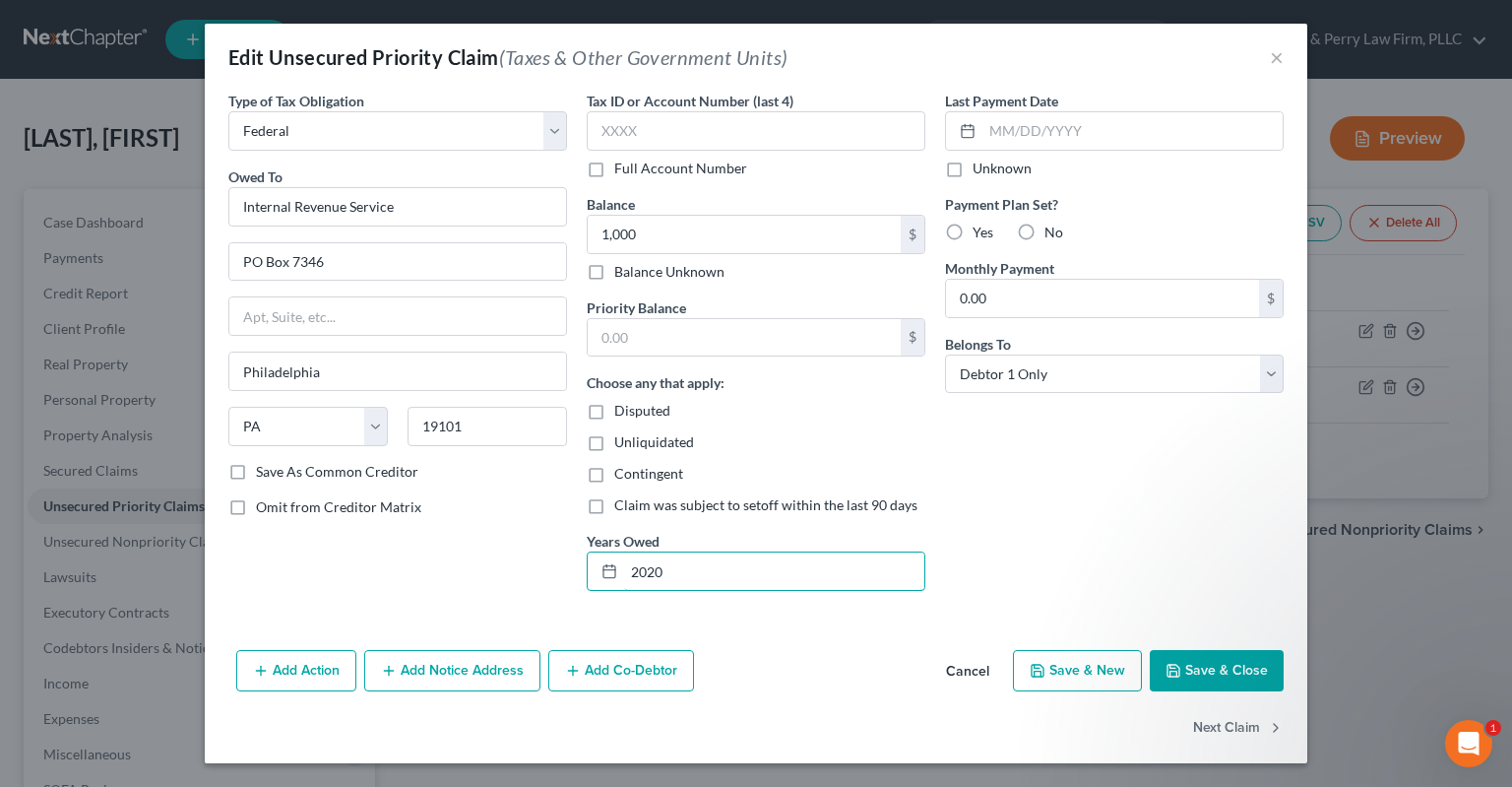 type on "2020" 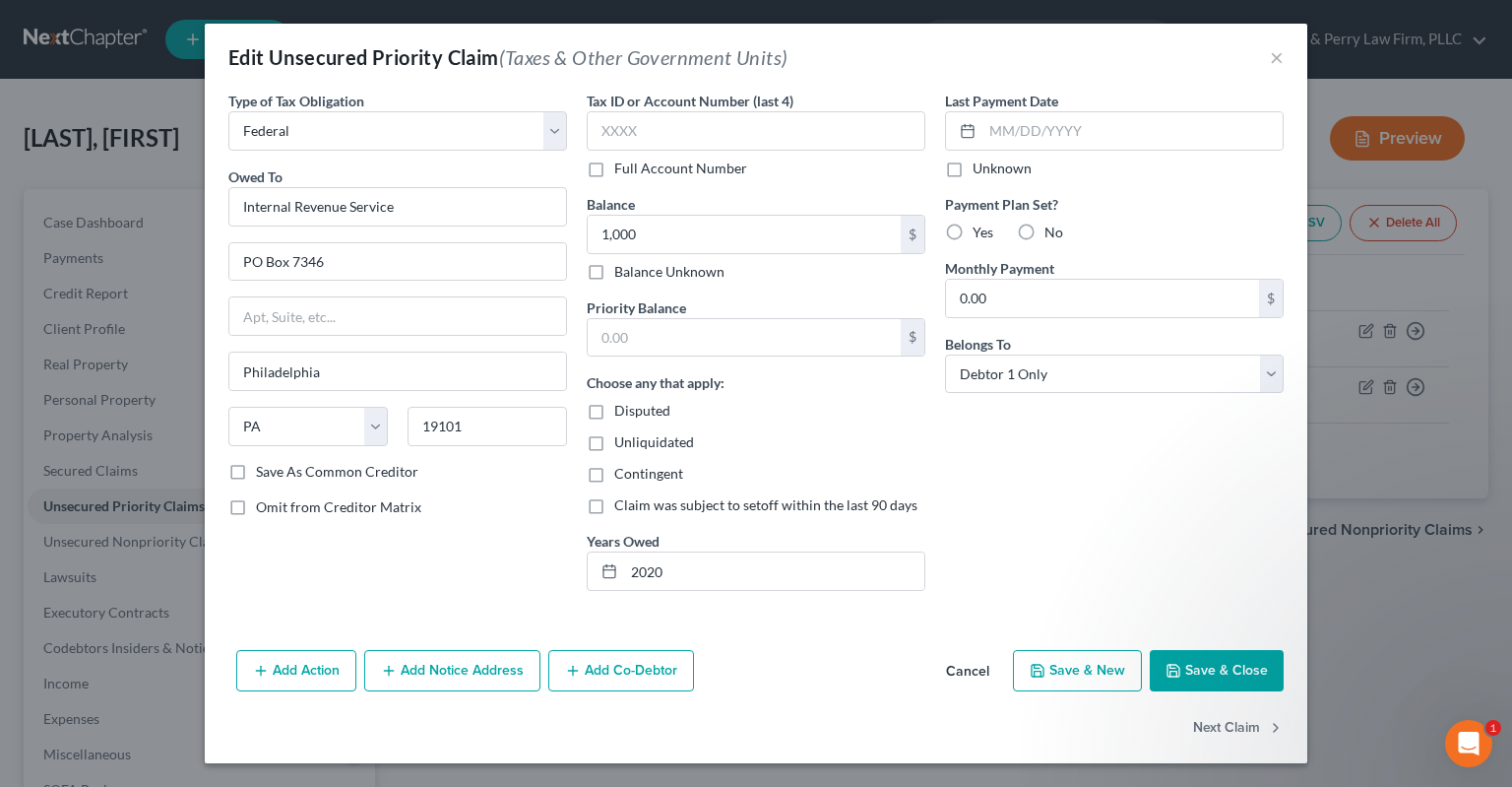 click on "Save & Close" at bounding box center [1217, 671] 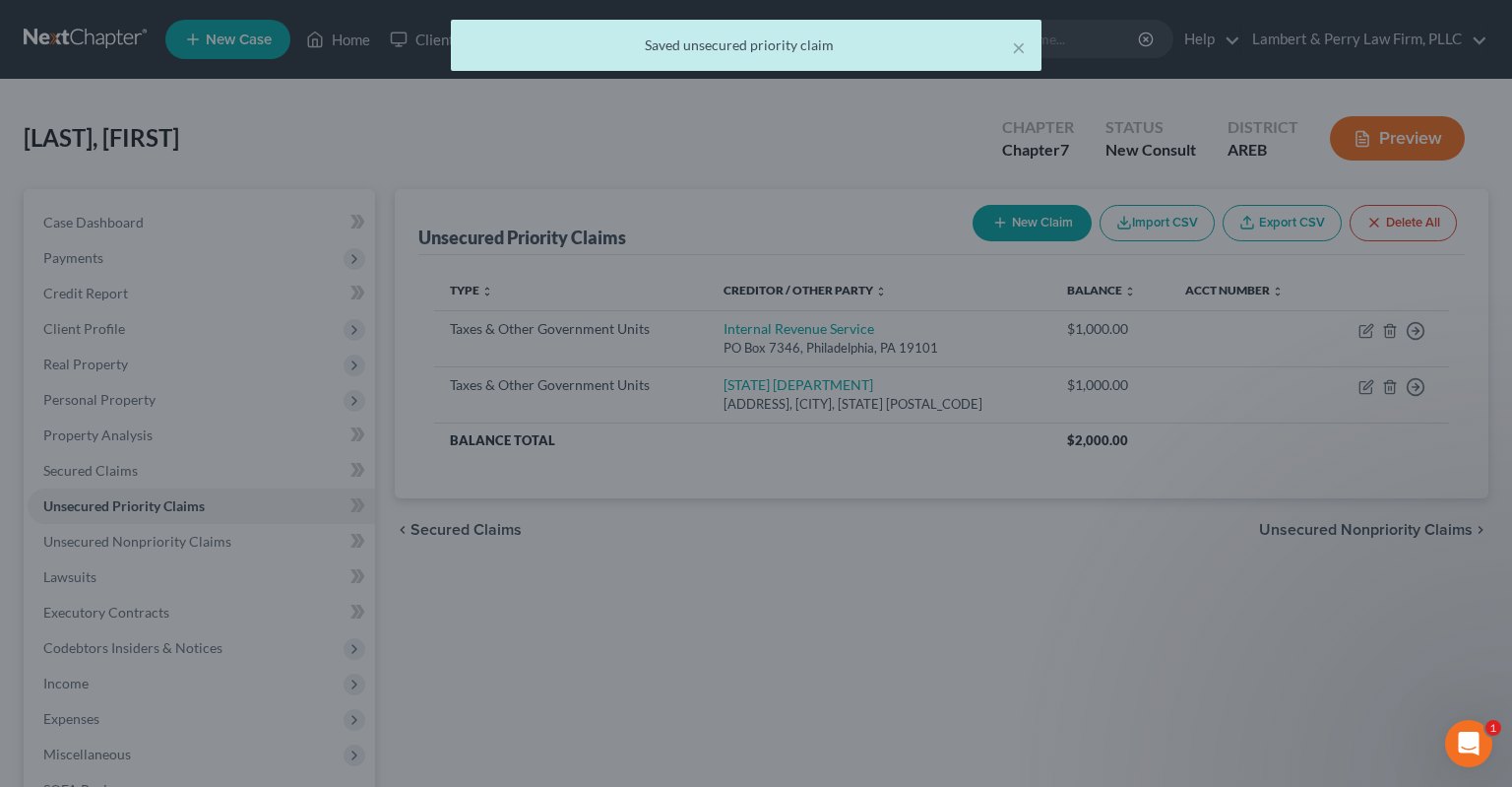 type on "1,000.00" 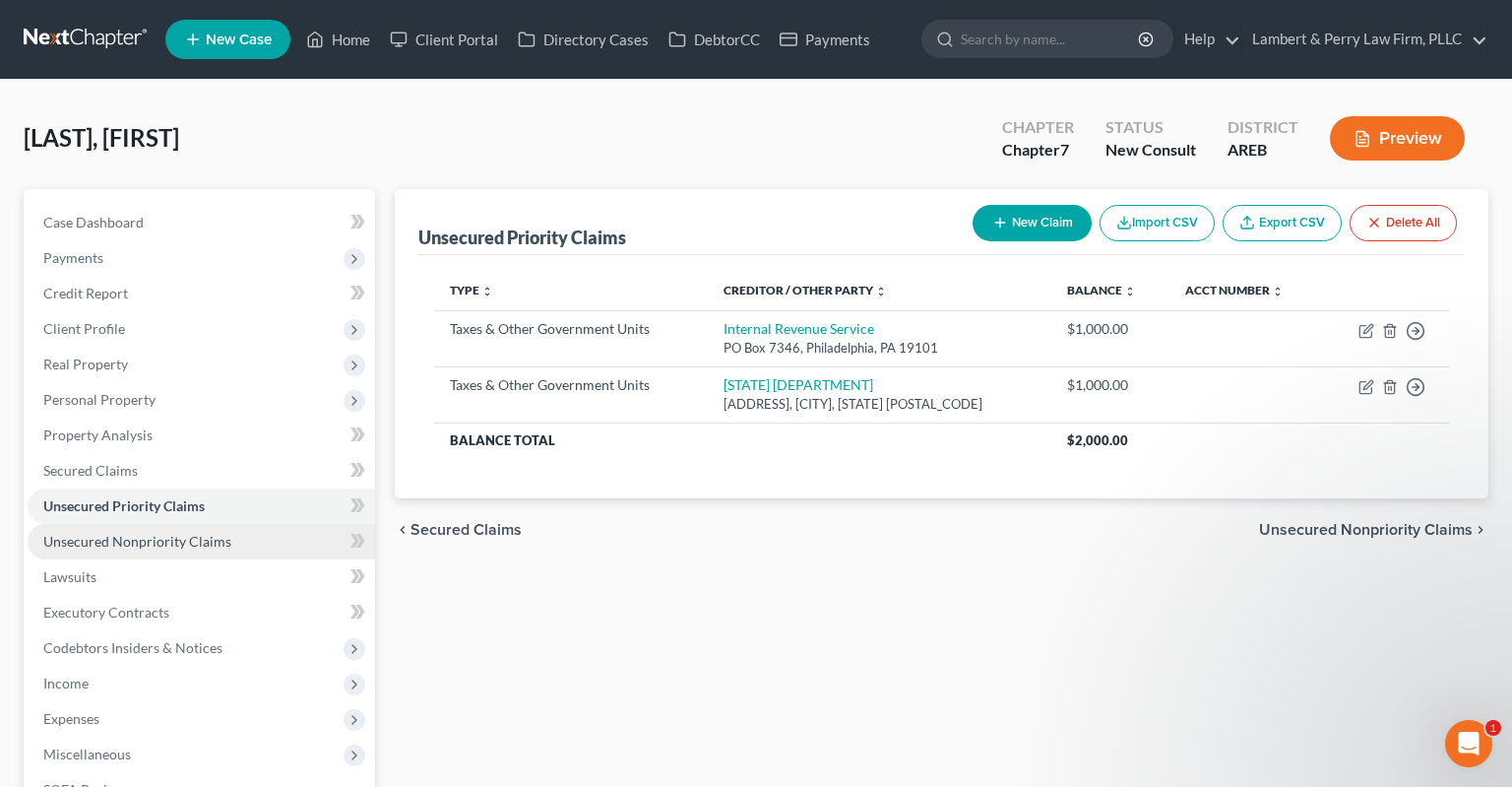 click on "Unsecured Nonpriority Claims" at bounding box center [201, 542] 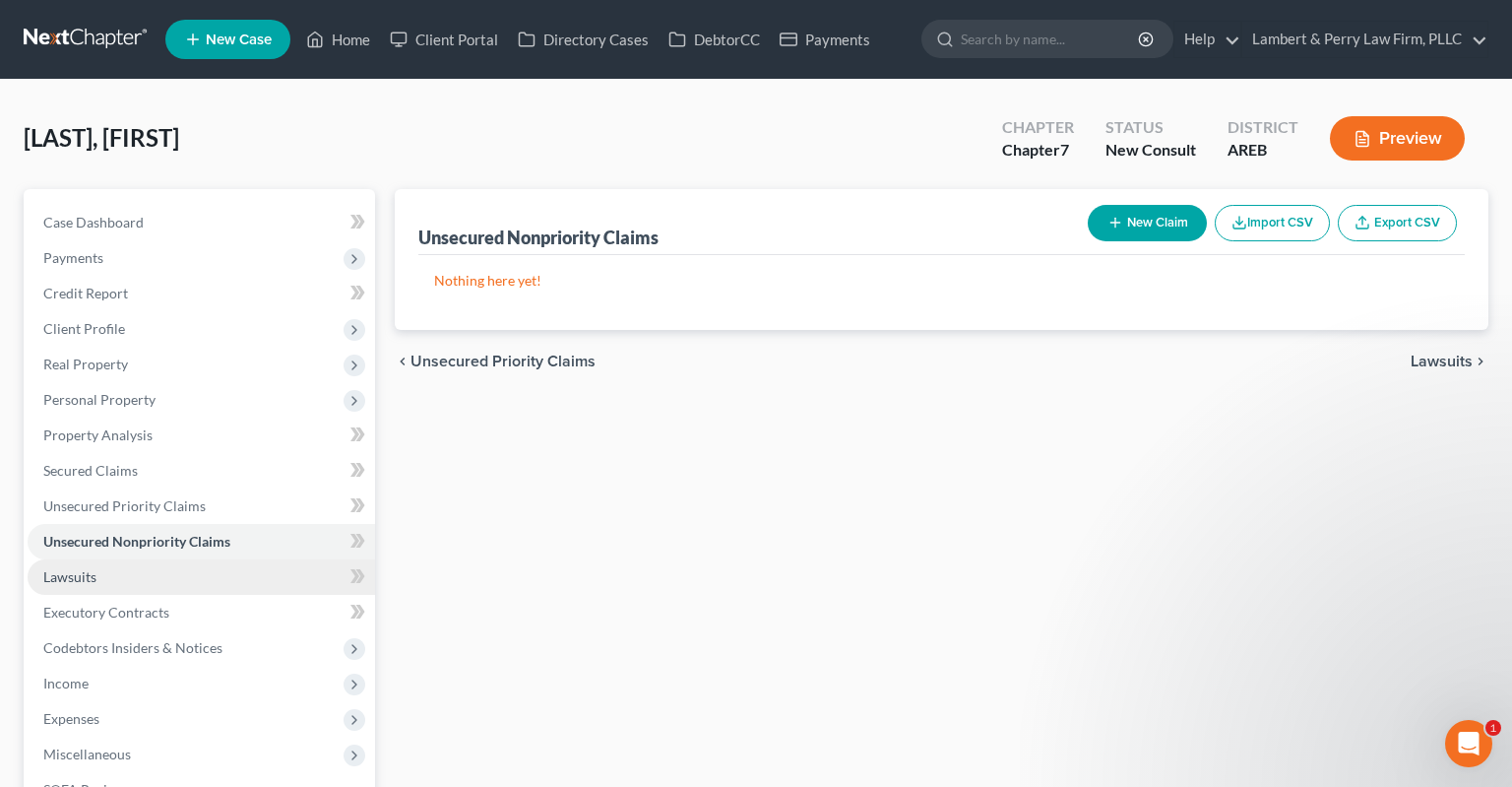 click on "Lawsuits" at bounding box center (201, 577) 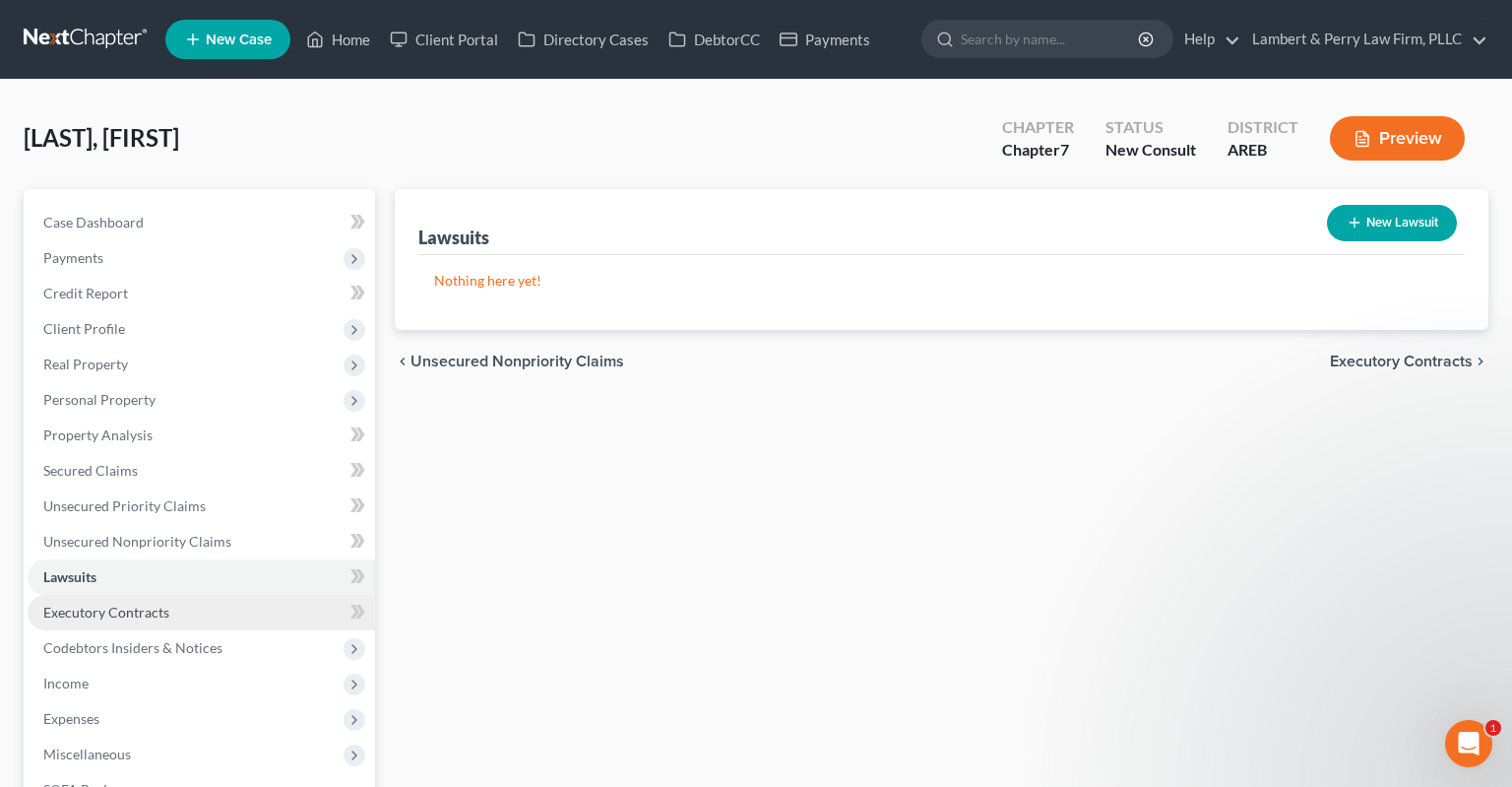 click on "Executory Contracts" at bounding box center [201, 613] 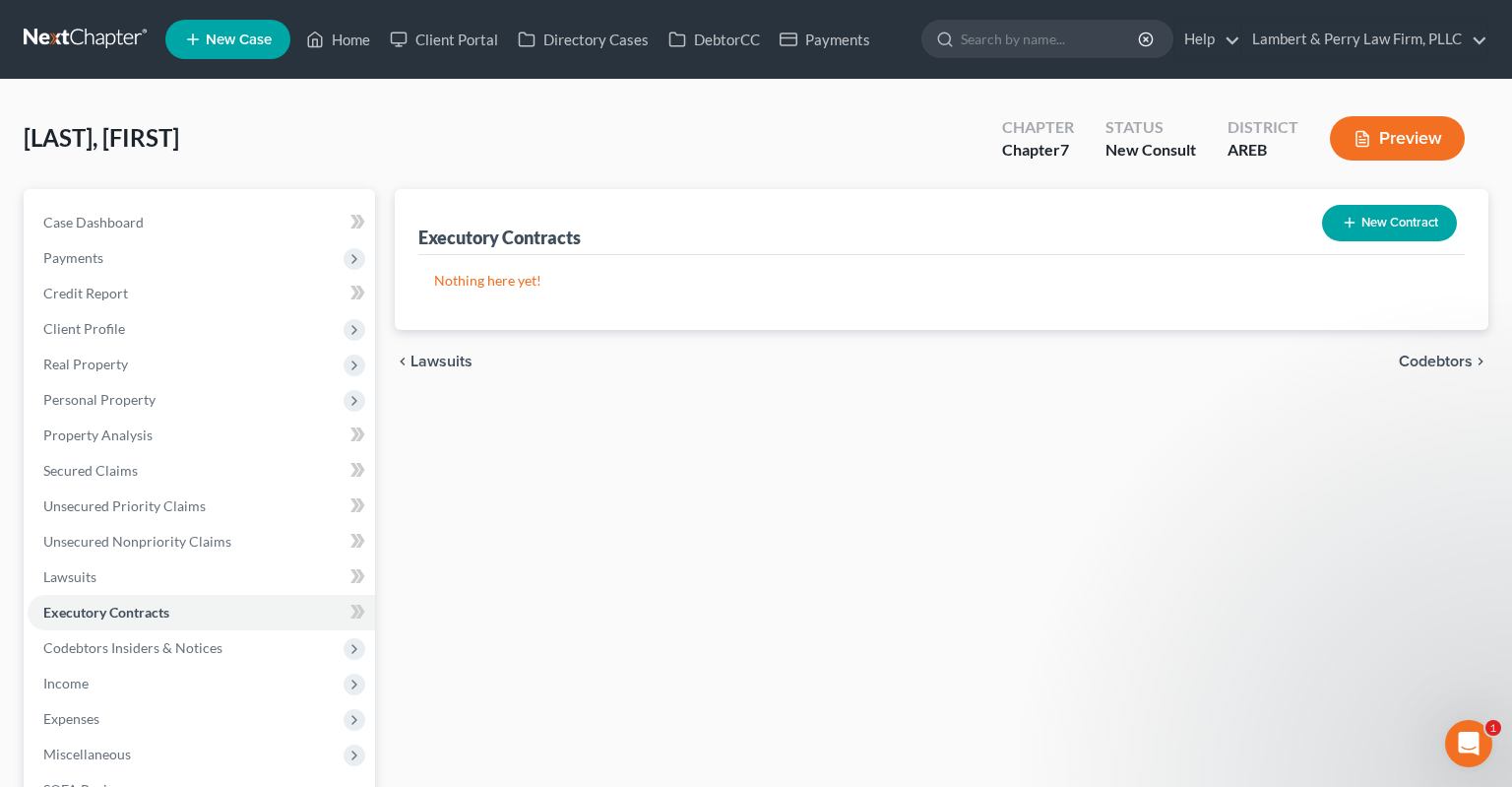 click on "Executory Contracts New Contract
Nothing here yet!
chevron_left
Lawsuits
Codebtors
chevron_right" at bounding box center (941, 616) 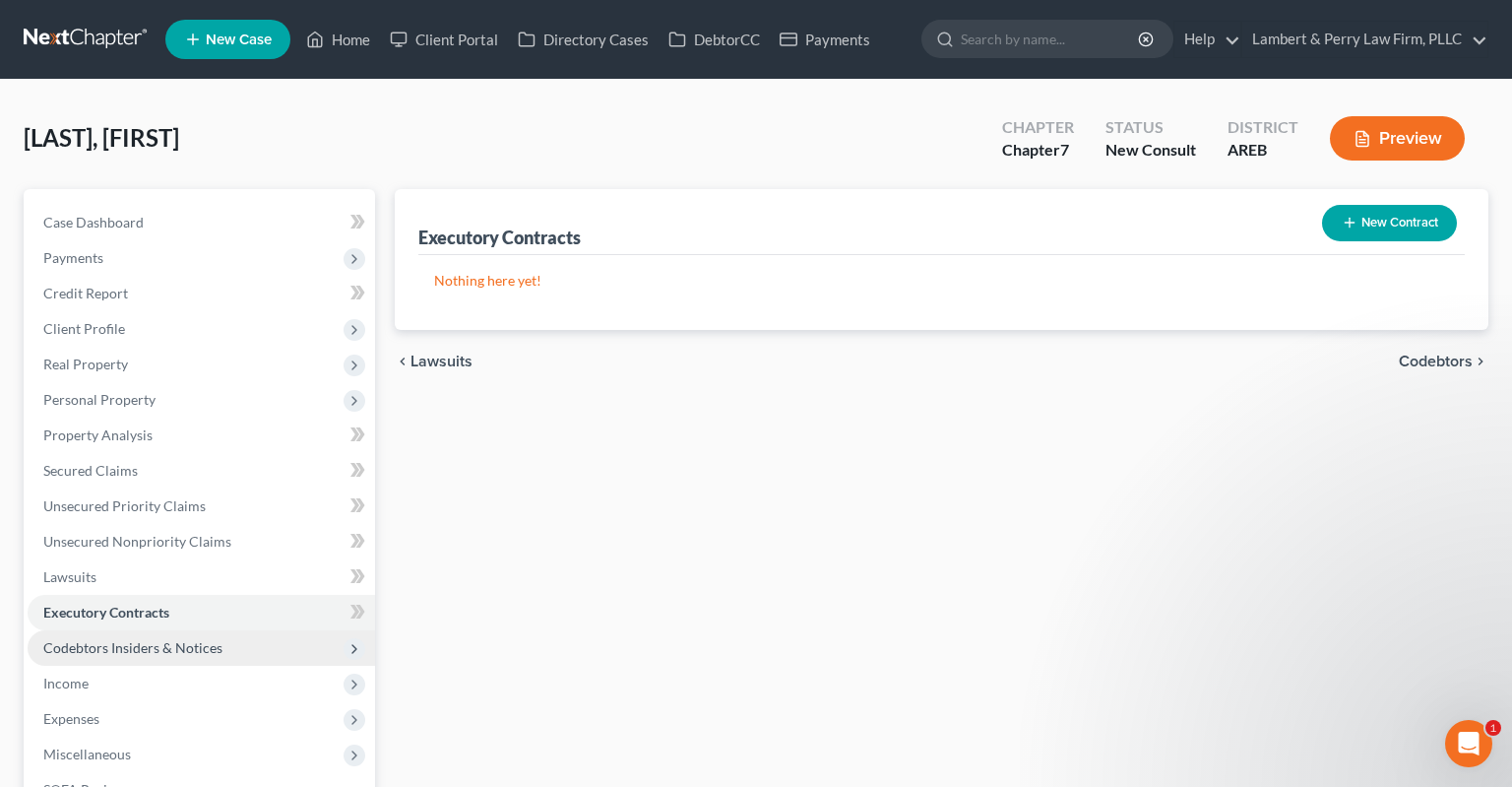 click on "Codebtors Insiders & Notices" at bounding box center [133, 647] 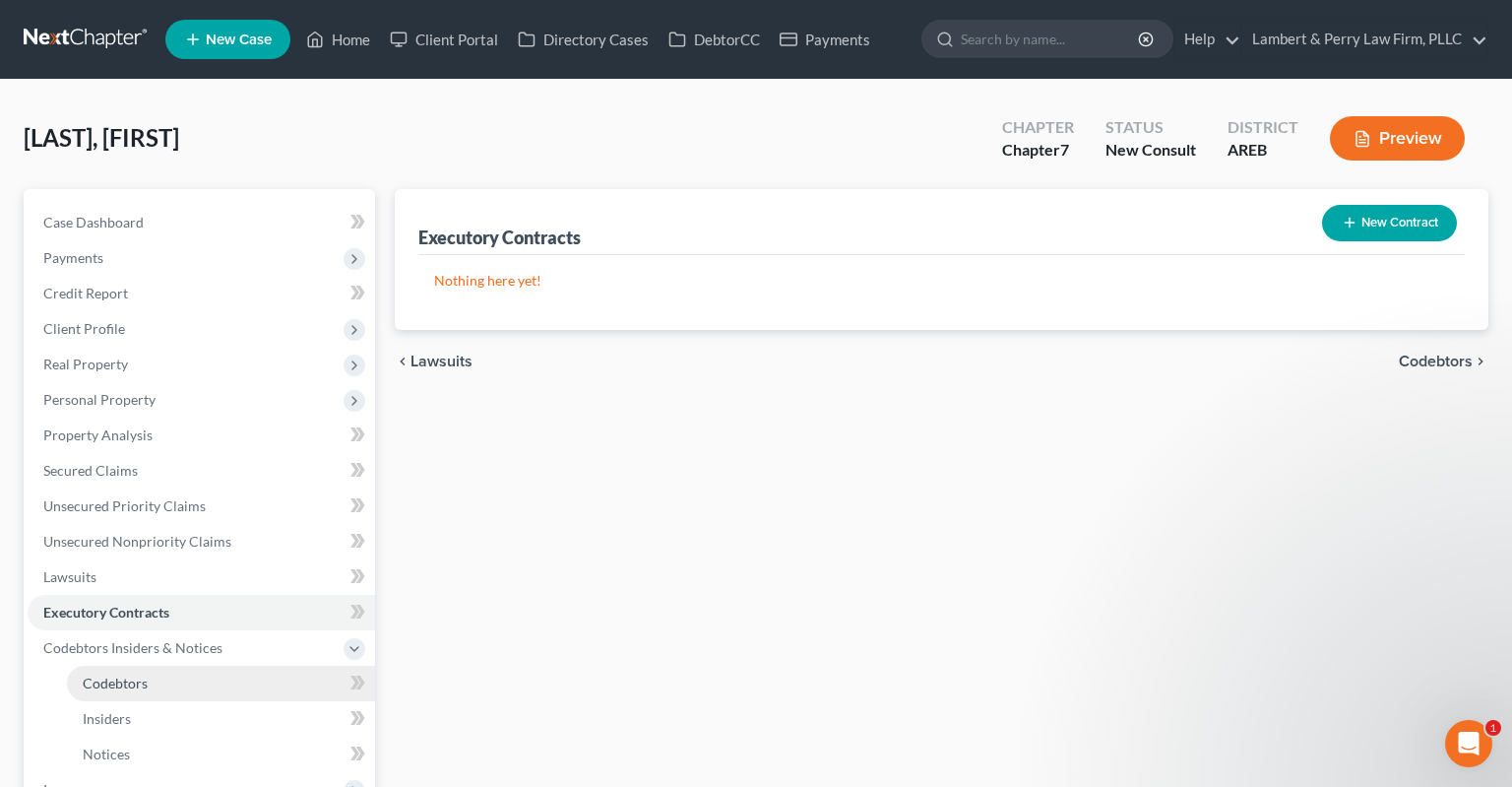 click on "Codebtors" at bounding box center (220, 684) 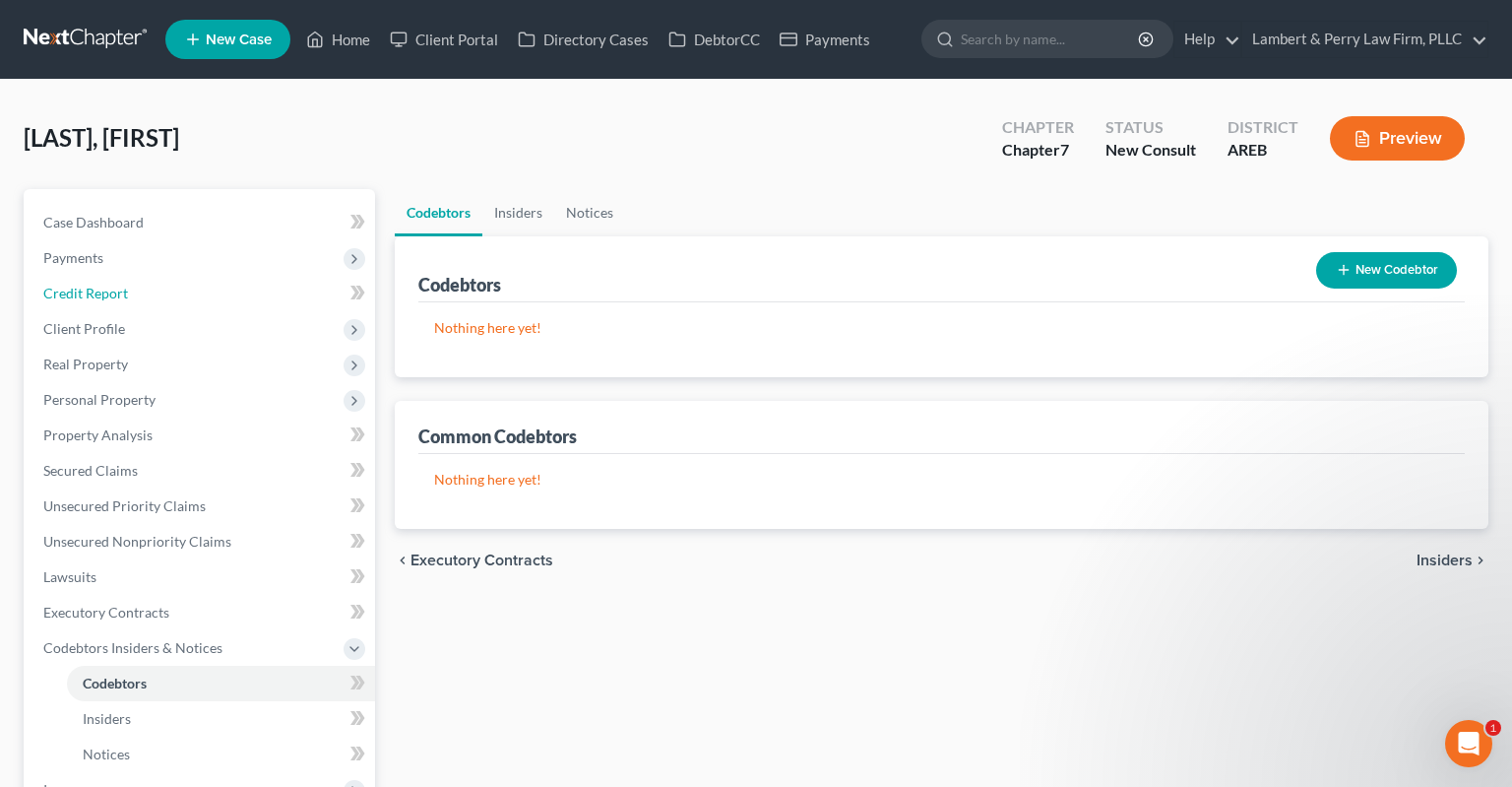 drag, startPoint x: 222, startPoint y: 272, endPoint x: 410, endPoint y: 211, distance: 197.64868 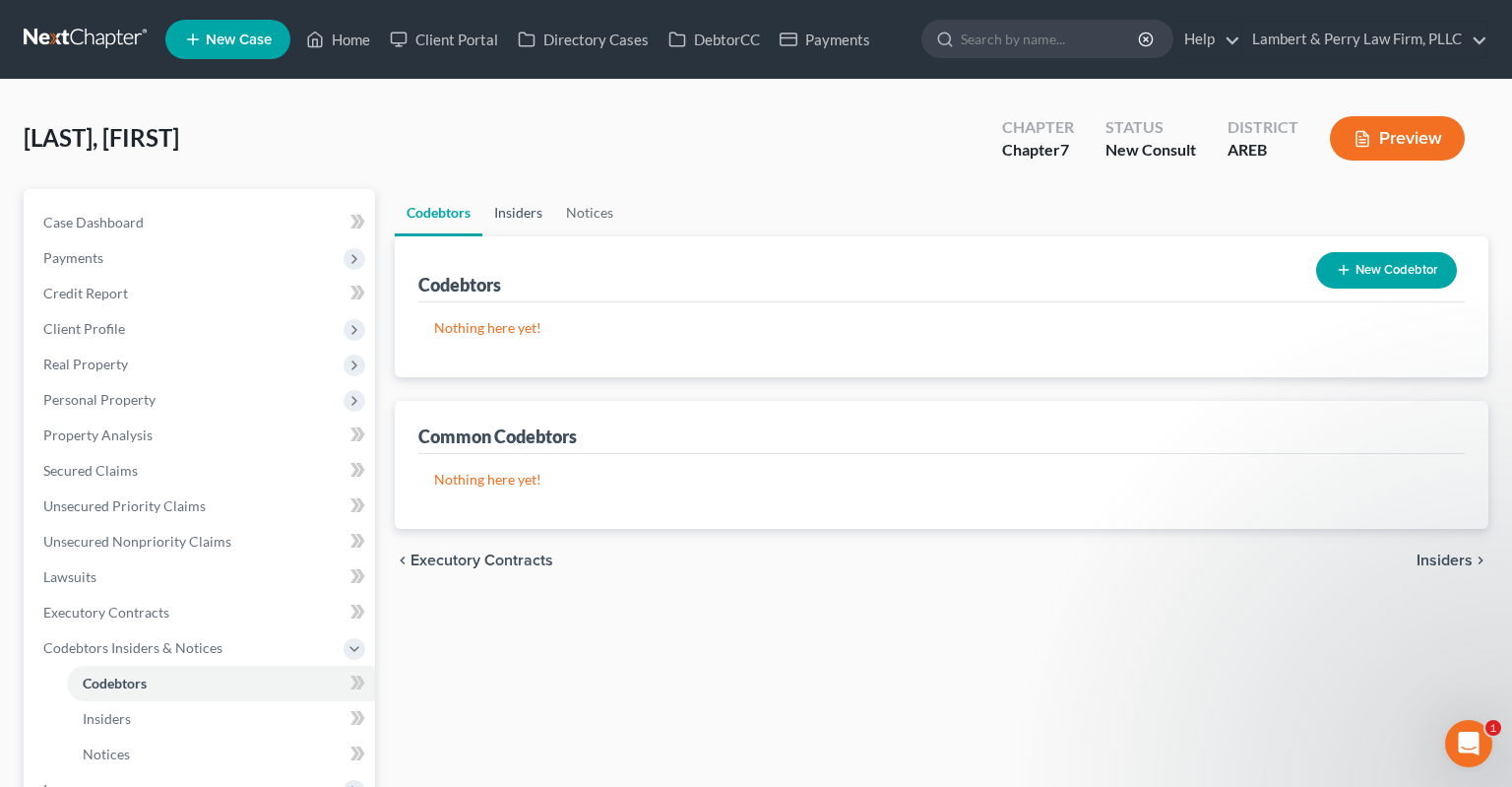 click on "Insiders" at bounding box center [518, 213] 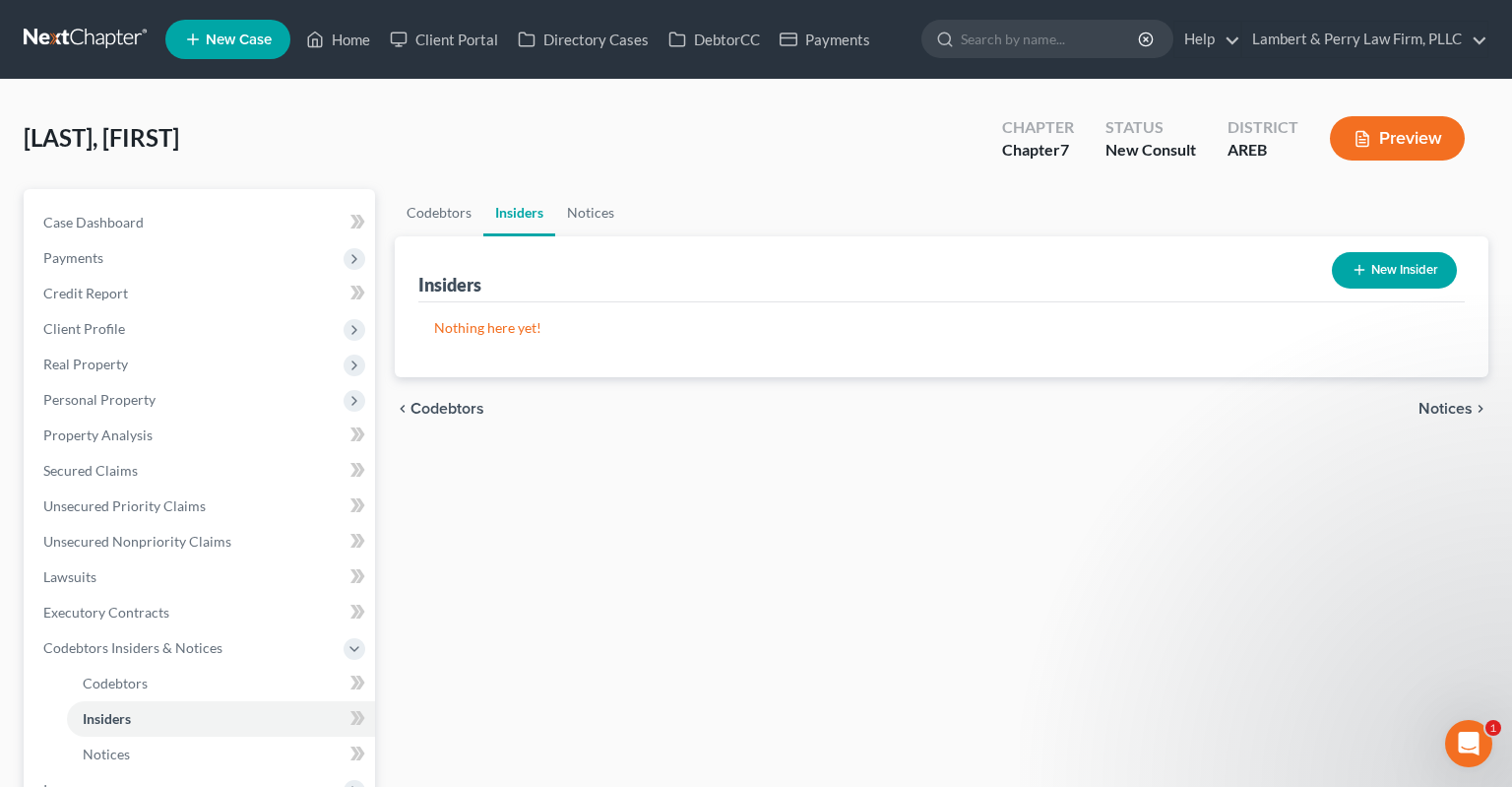 click on "[LAST], [FIRST] Upgraded Chapter Chapter  7 Status New Consult District AREB Preview" at bounding box center [756, 146] 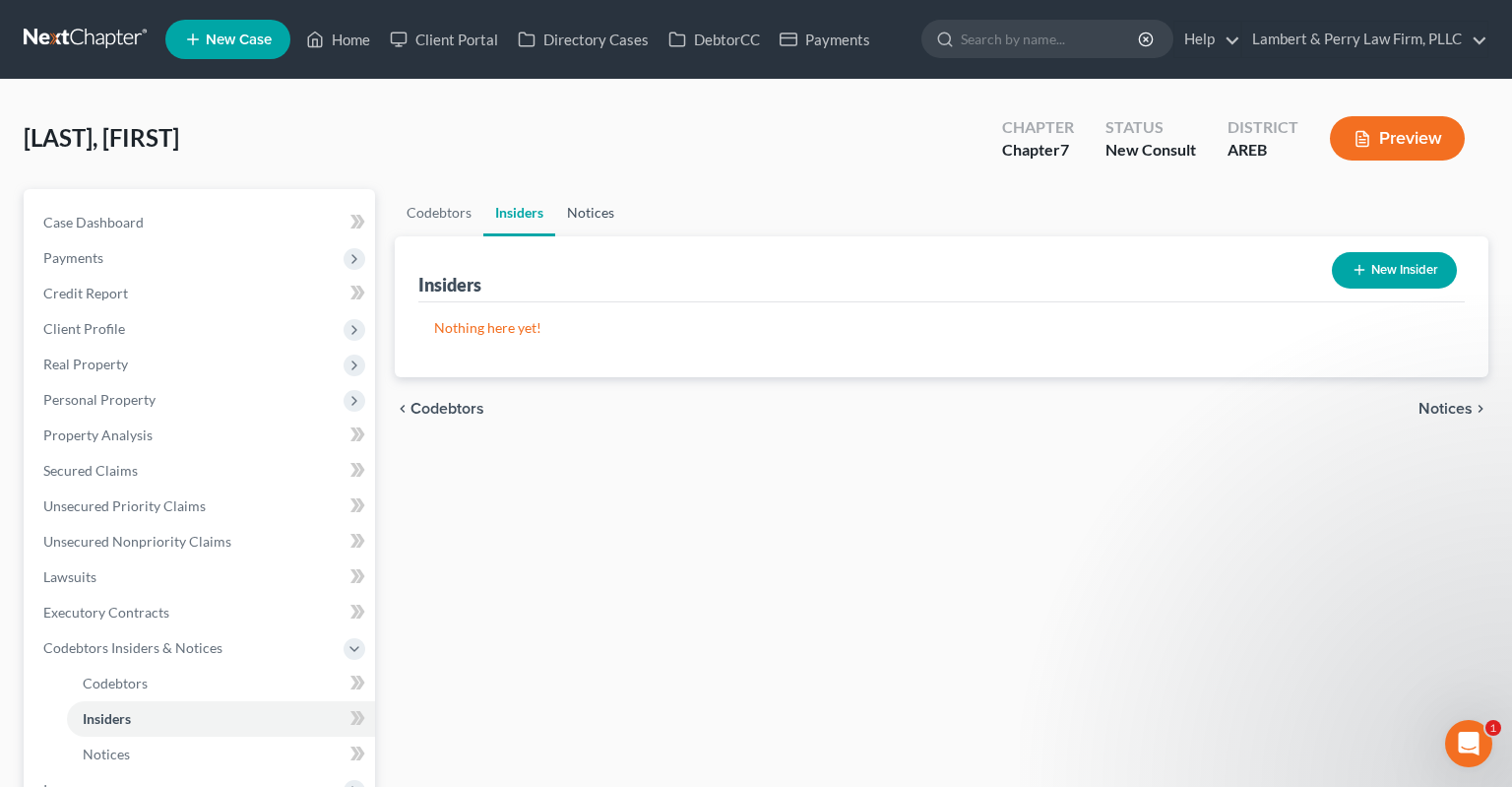 drag, startPoint x: 573, startPoint y: 203, endPoint x: 585, endPoint y: 200, distance: 12.369317 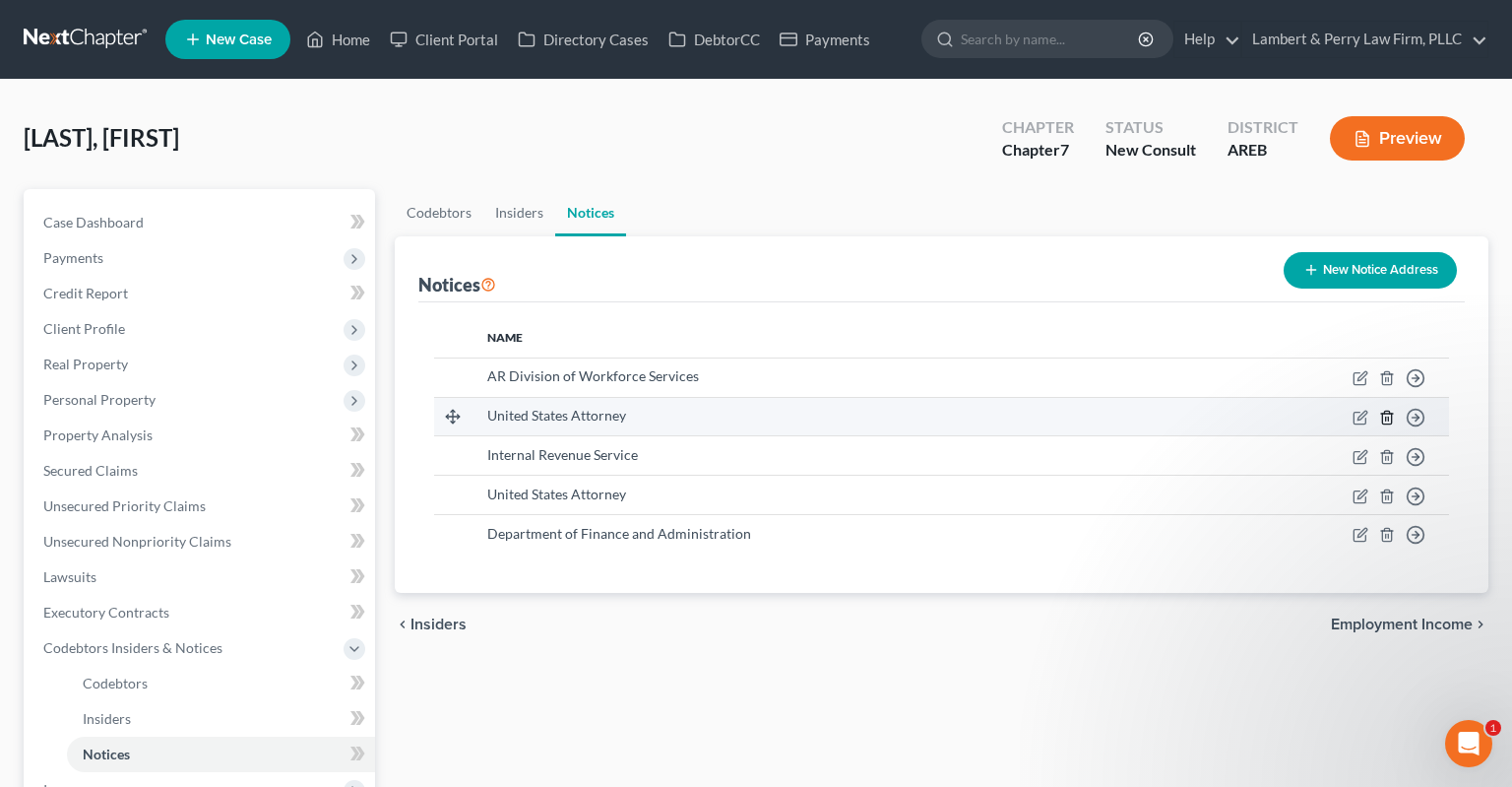click 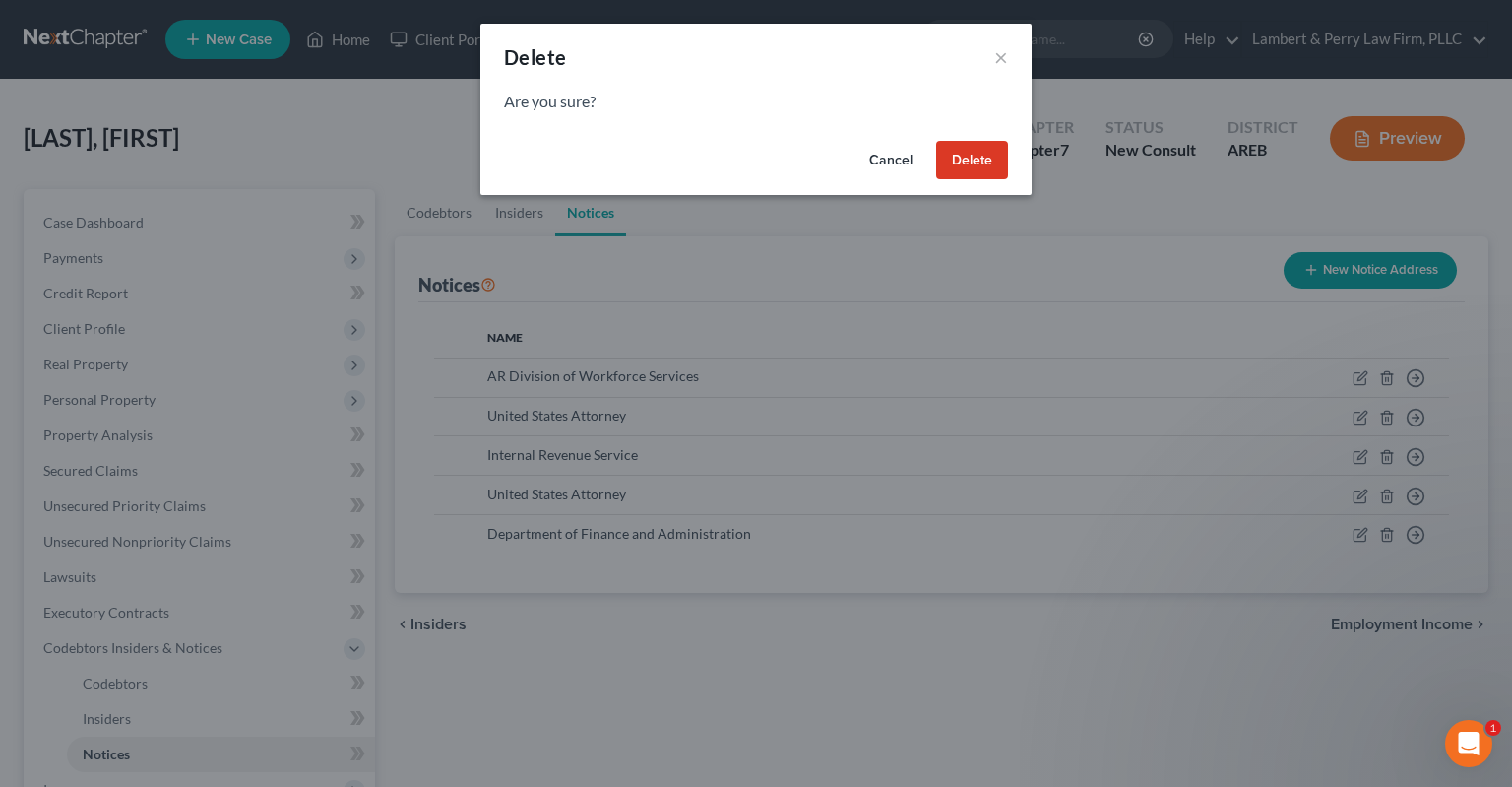 click on "Delete" at bounding box center [972, 161] 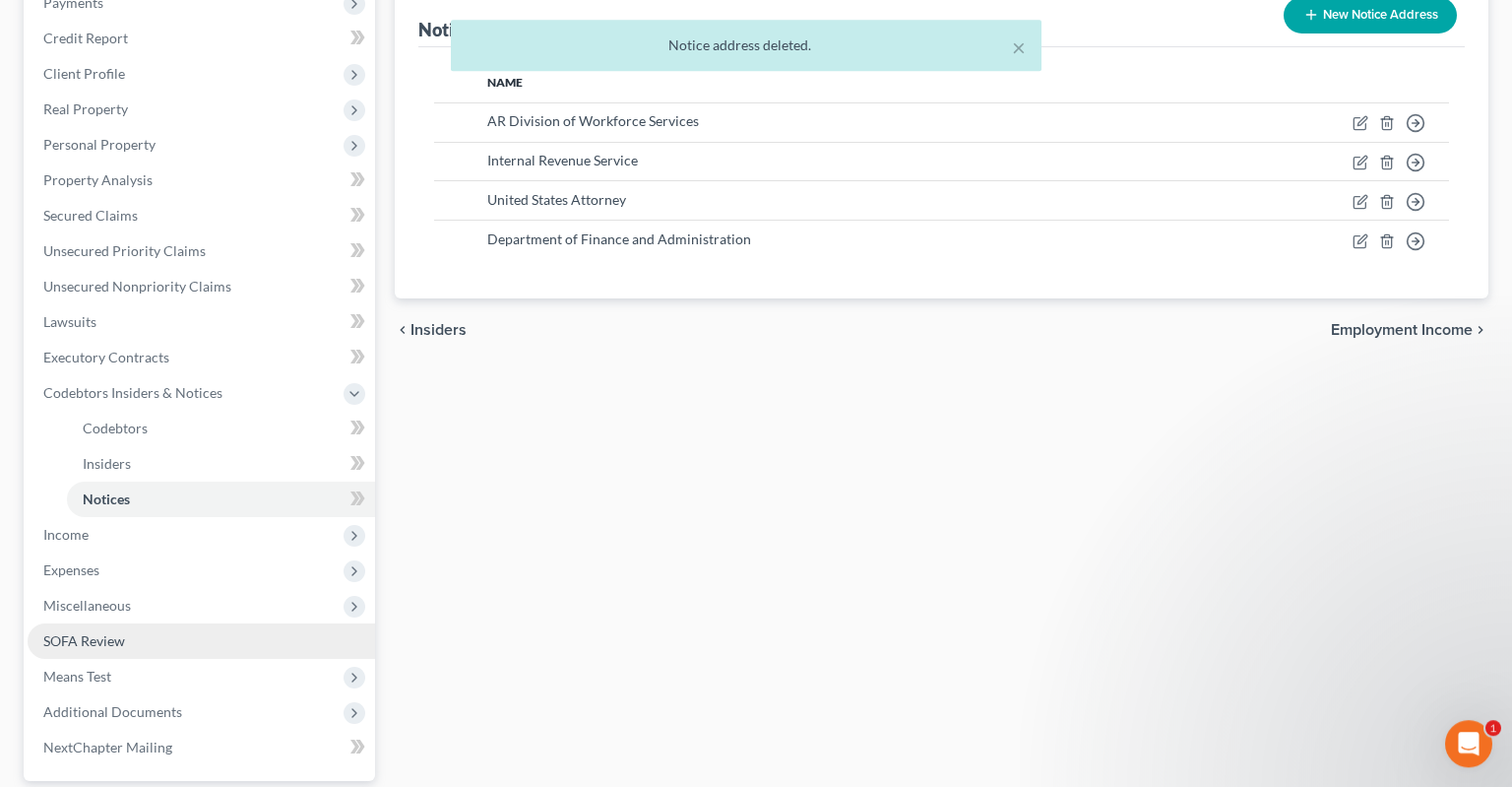 scroll, scrollTop: 416, scrollLeft: 0, axis: vertical 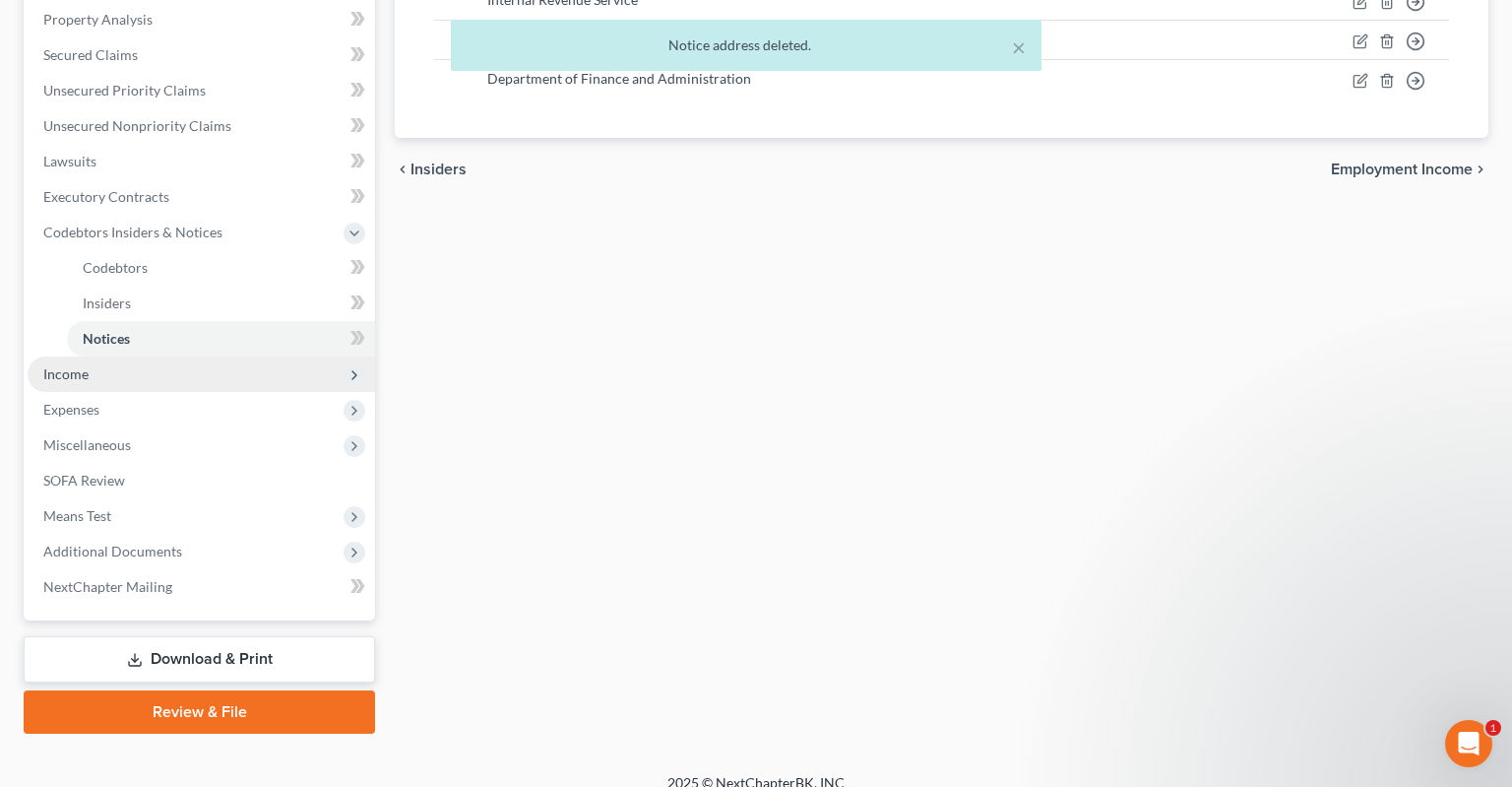 click on "Income" at bounding box center (201, 374) 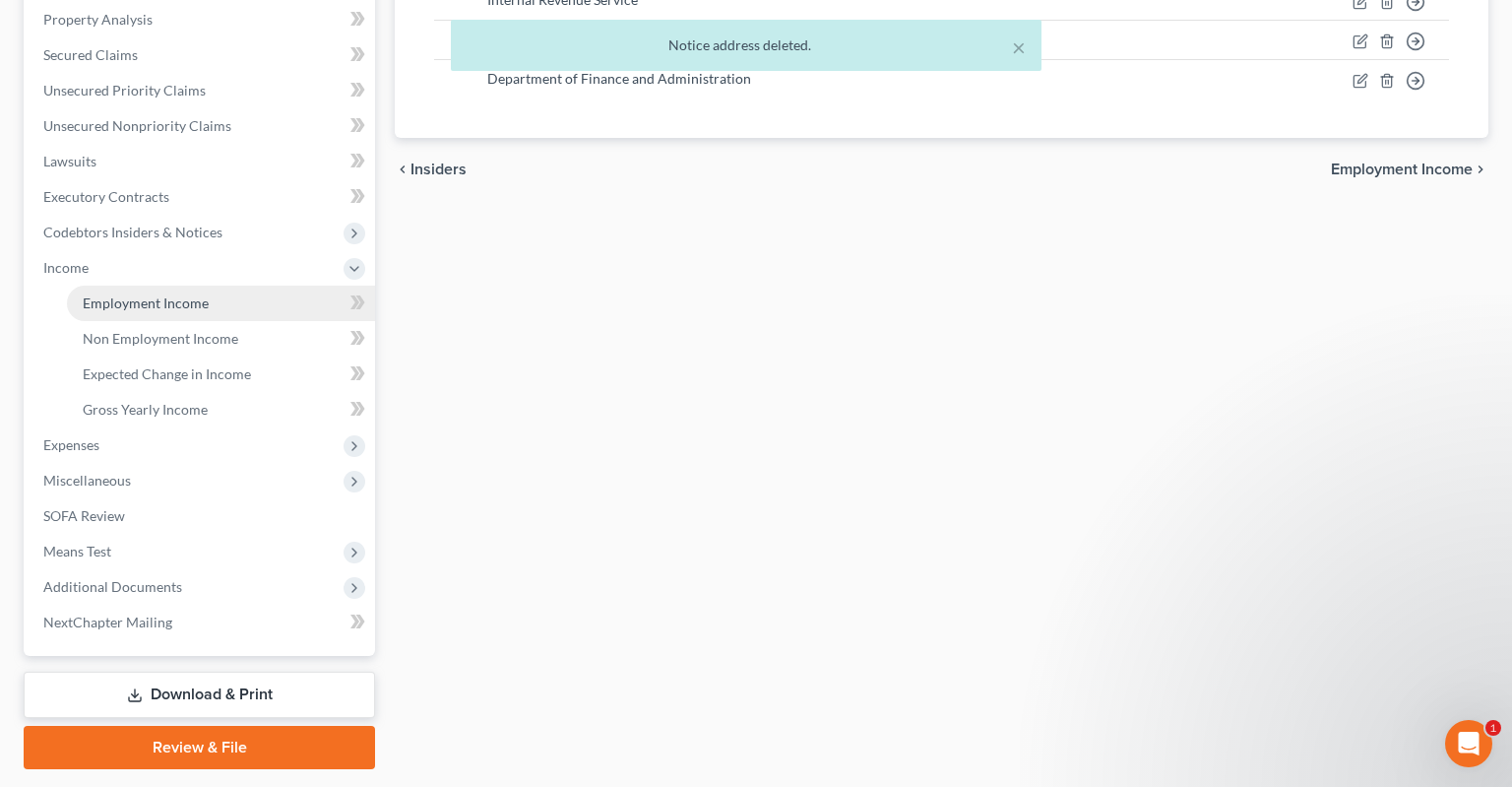 click on "Employment Income" at bounding box center [220, 303] 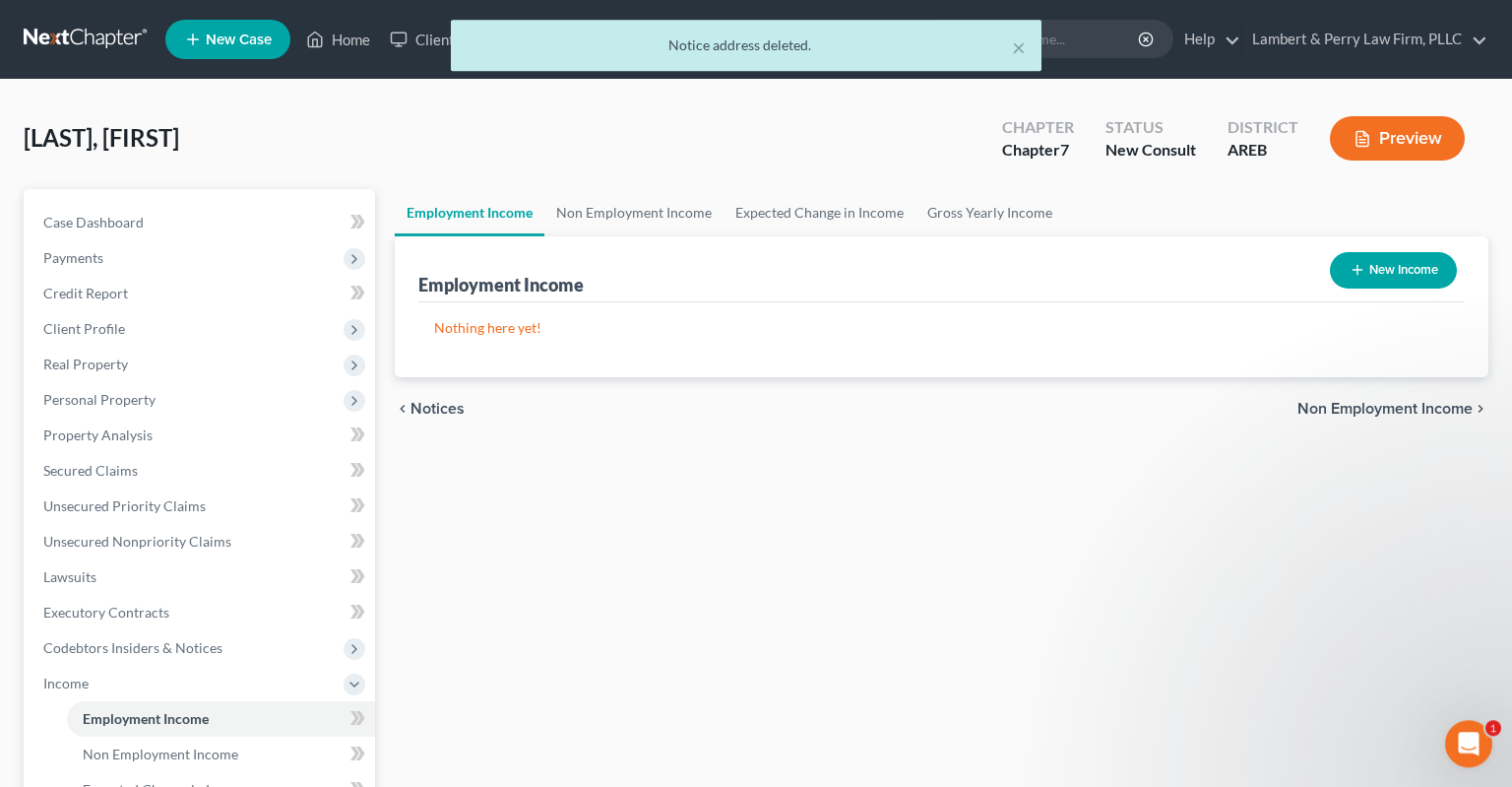 scroll, scrollTop: 0, scrollLeft: 0, axis: both 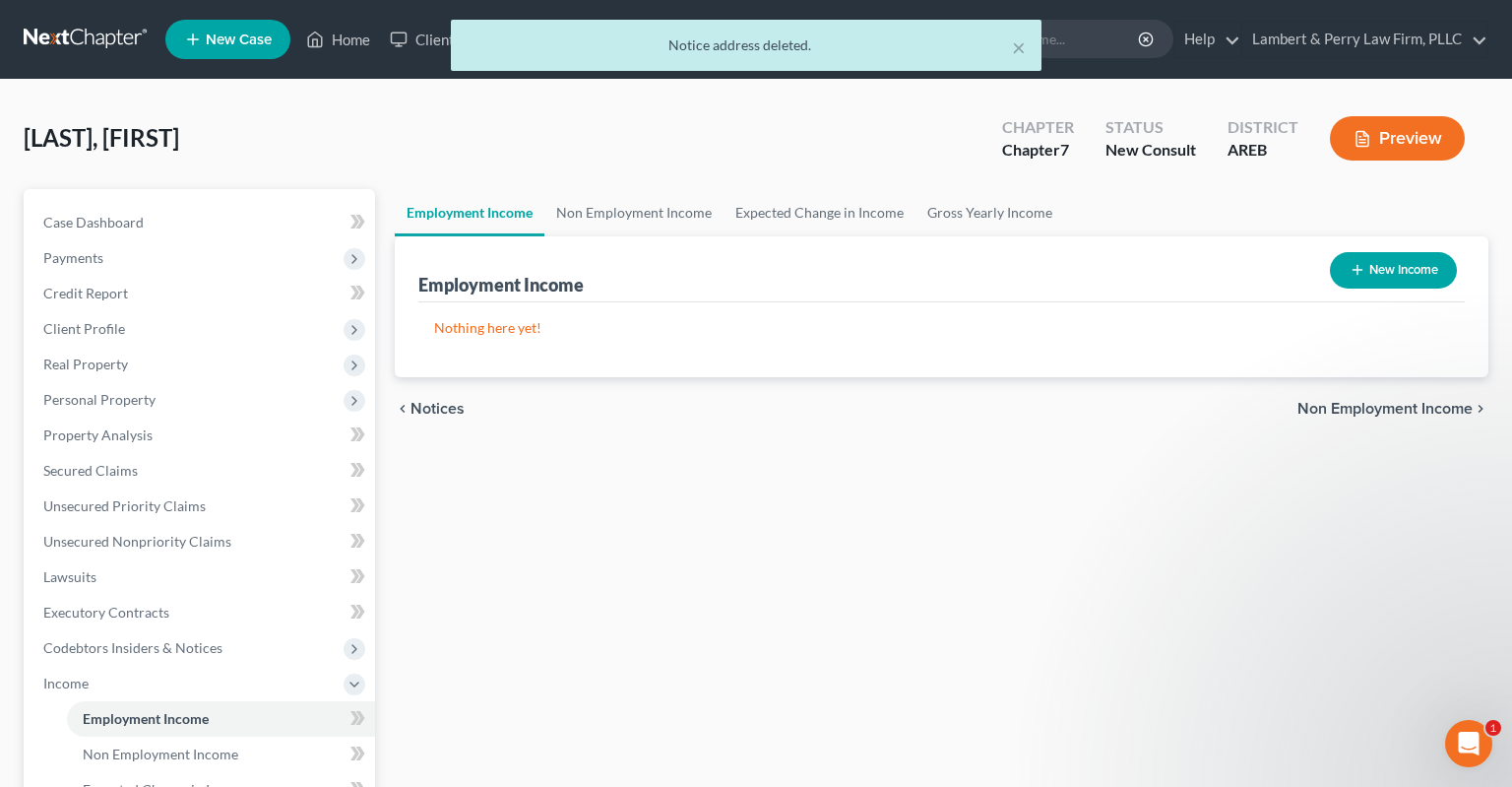 click on "New Income" at bounding box center [1393, 270] 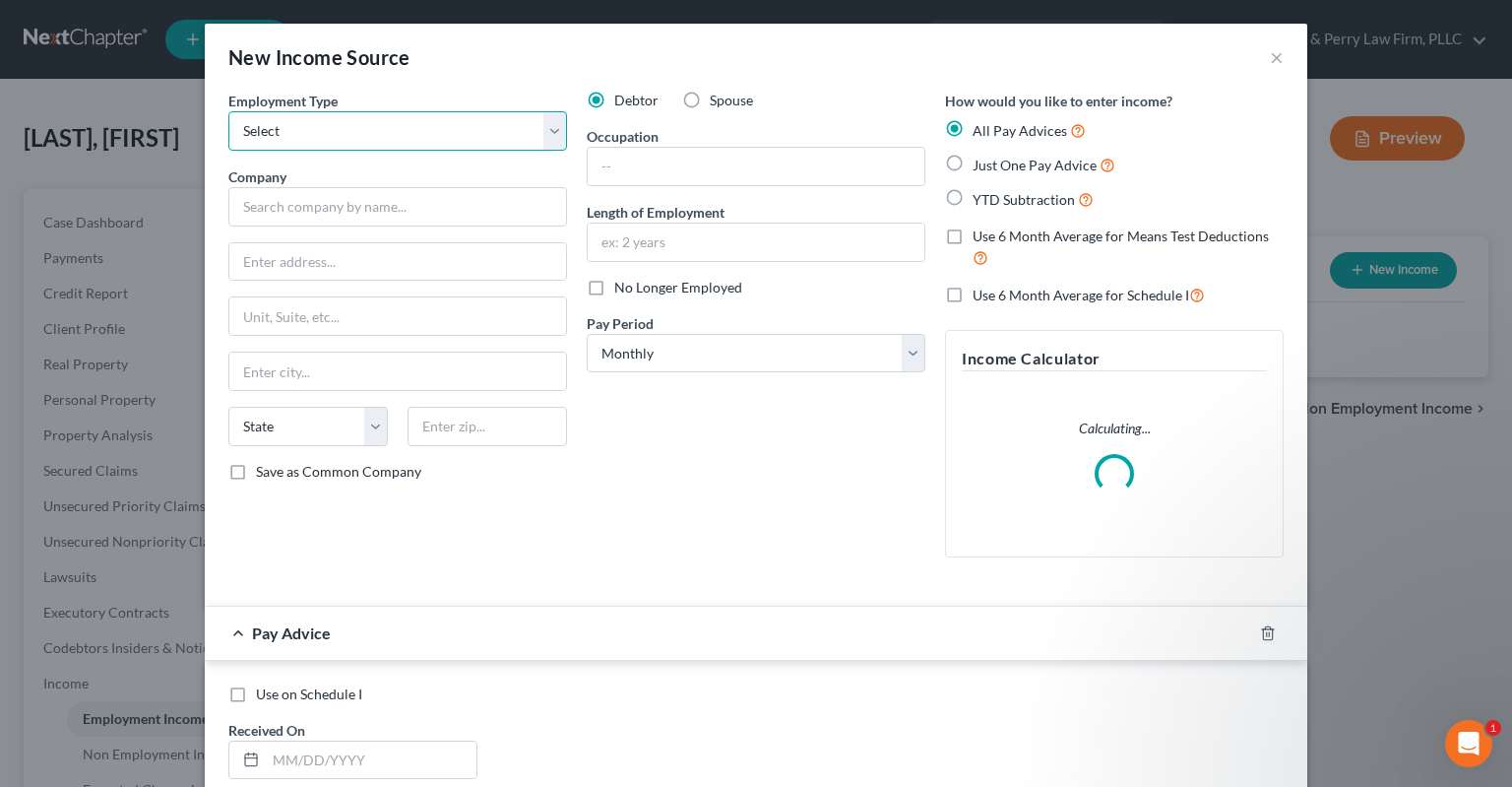 click on "Select Full or Part Time Employment Self Employment" at bounding box center [398, 131] 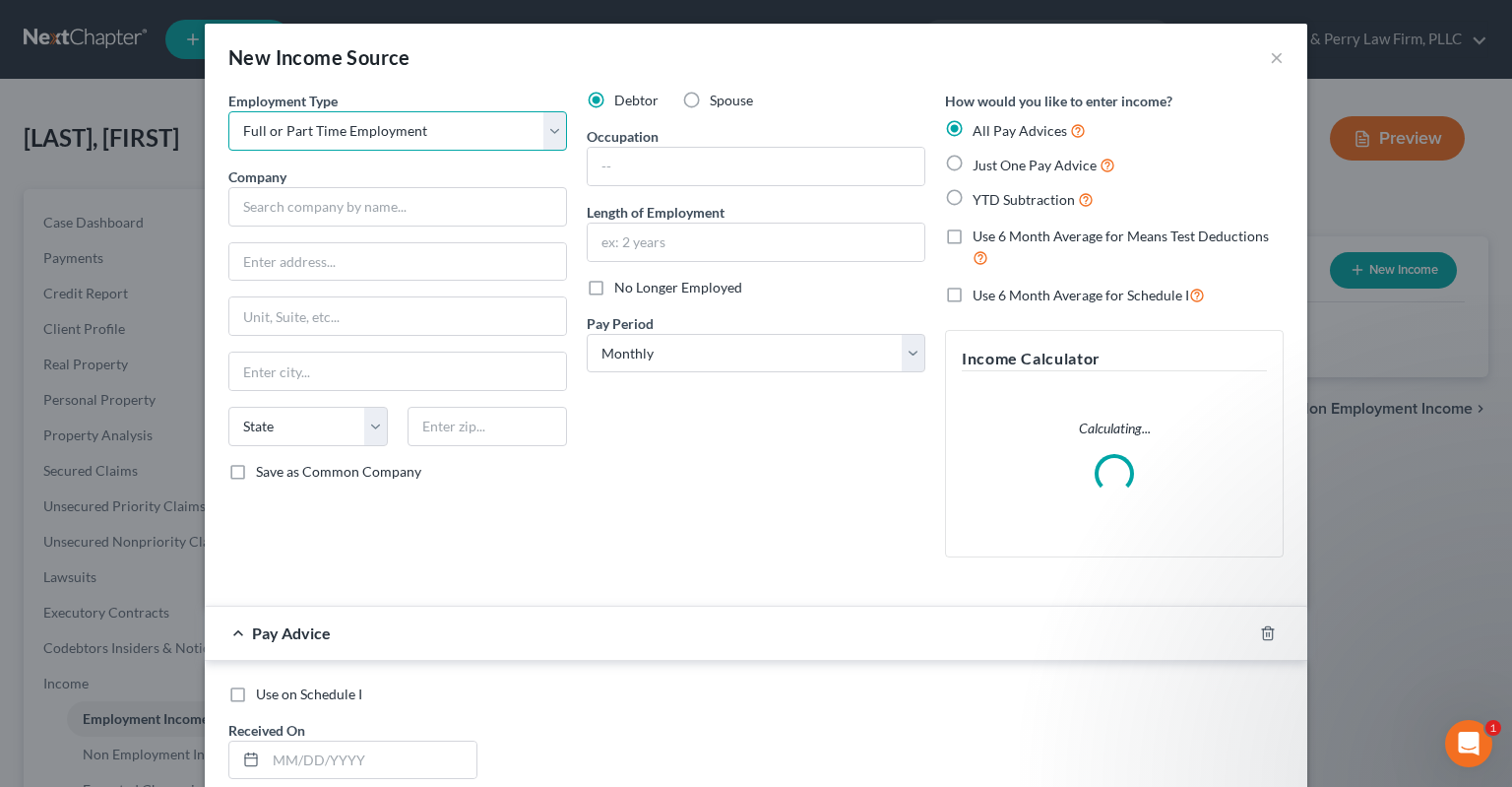 click on "Full or Part Time Employment" at bounding box center [0, 0] 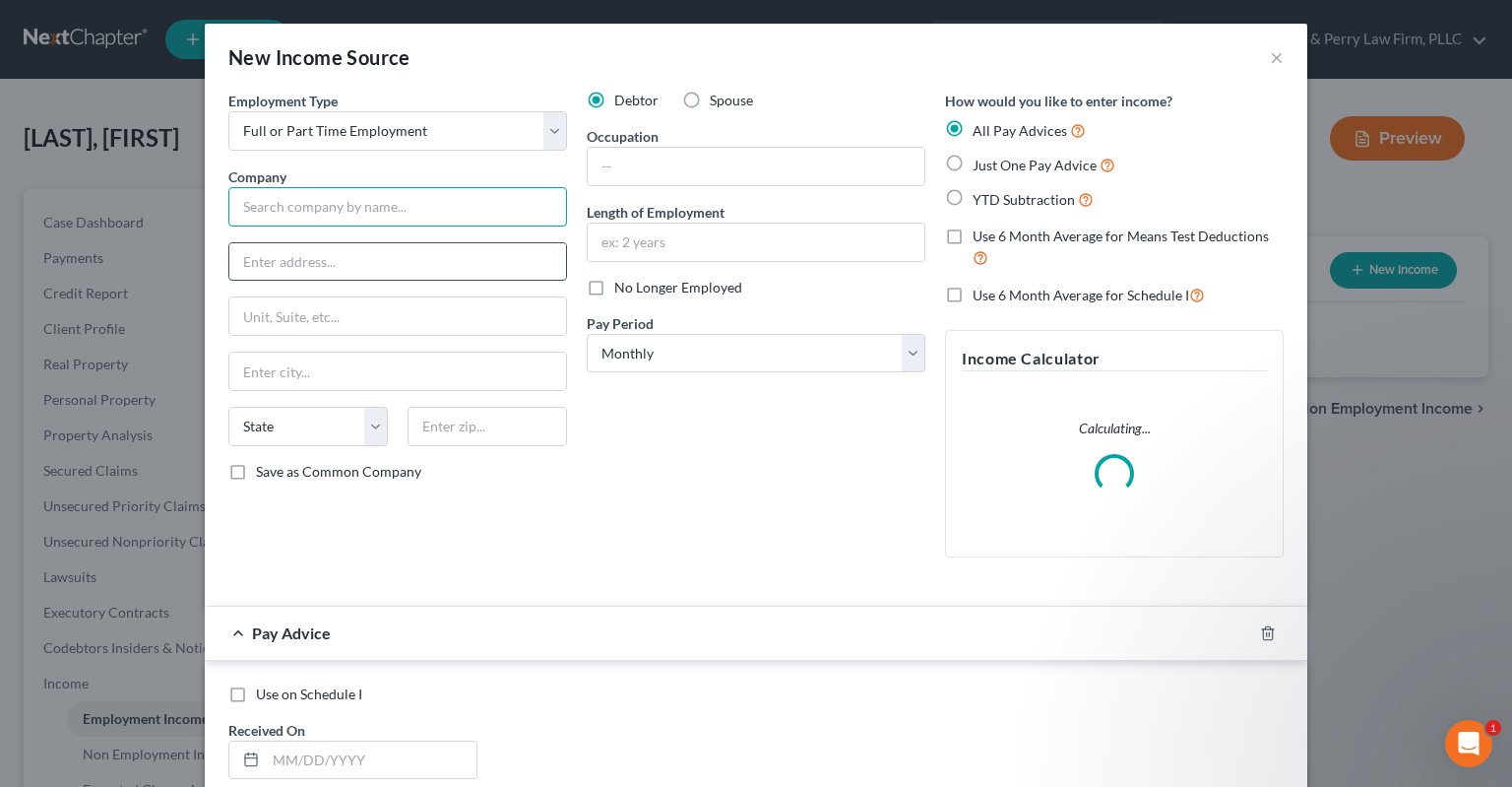 drag, startPoint x: 364, startPoint y: 207, endPoint x: 439, endPoint y: 267, distance: 96.04686 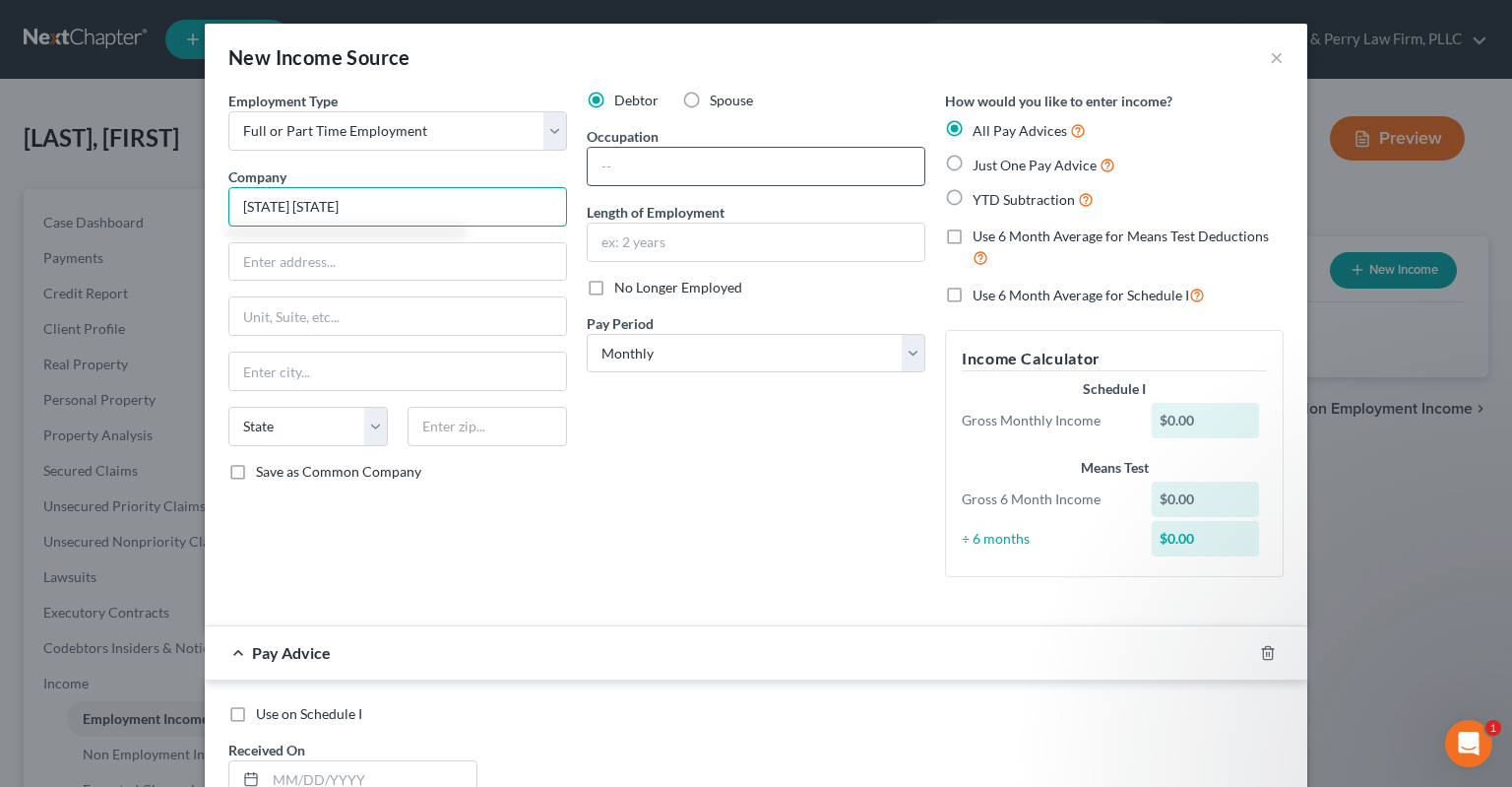 type on "[STATE] [STATE]" 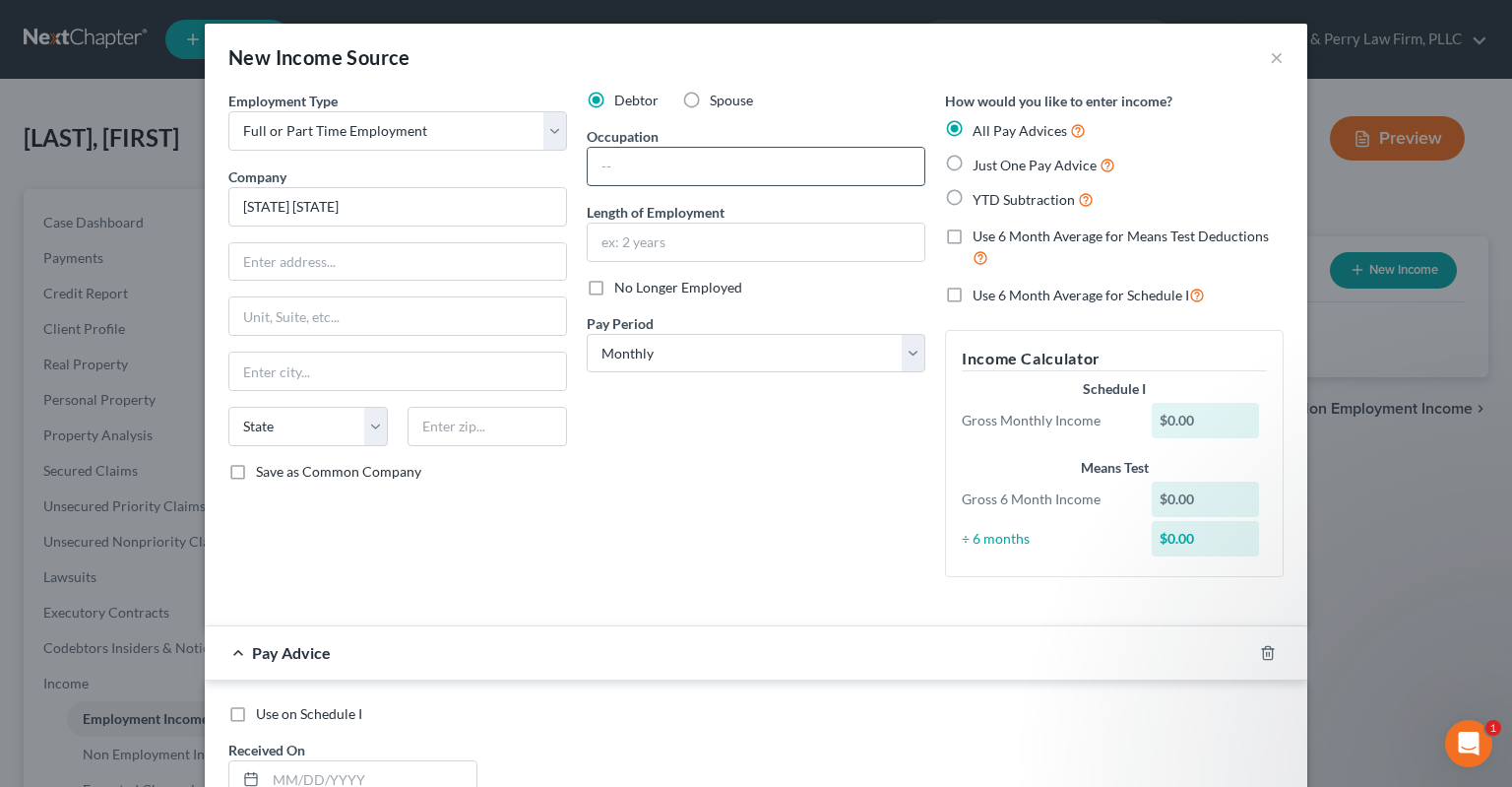 click at bounding box center [756, 166] 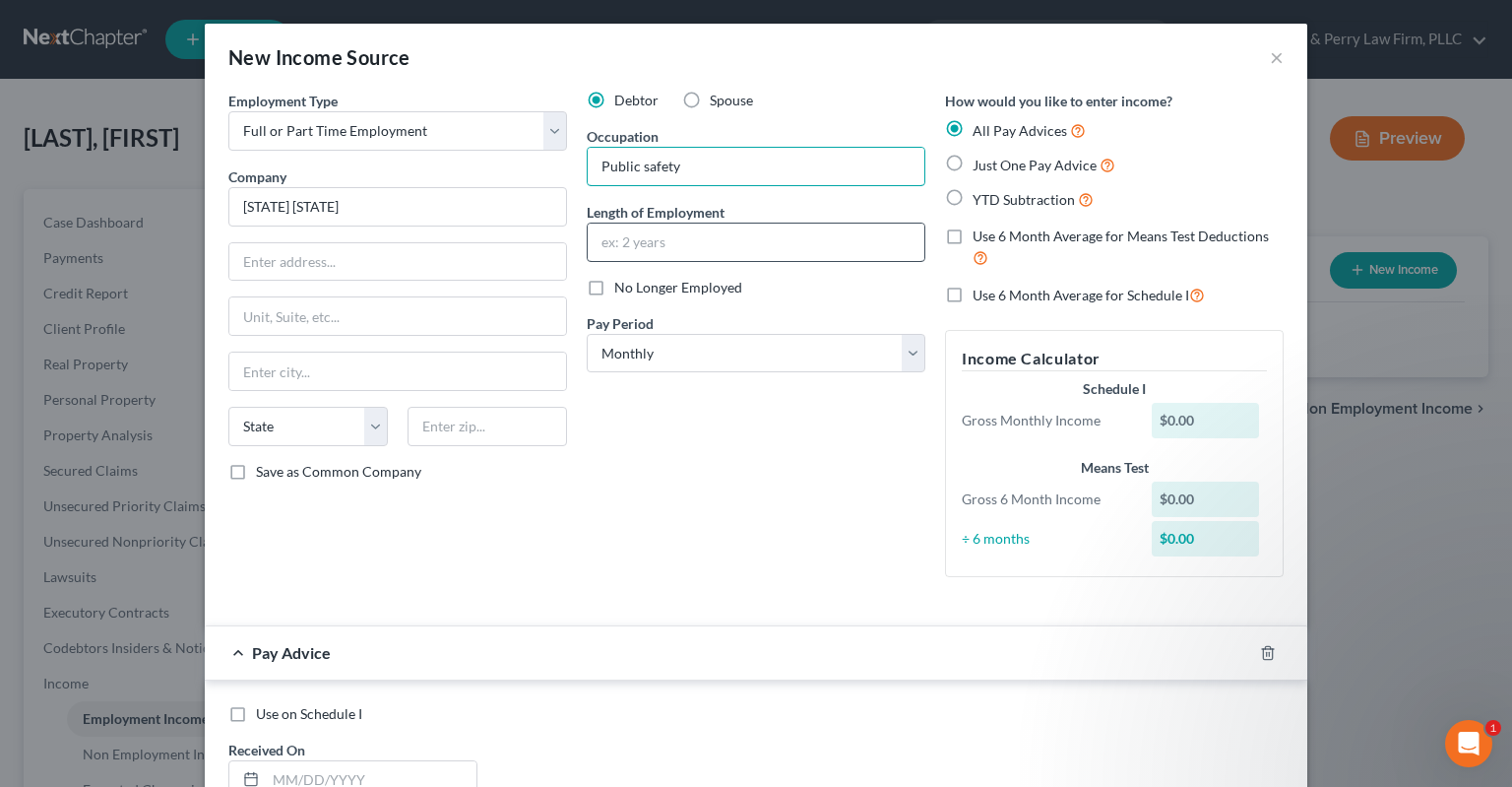 type on "Public safety" 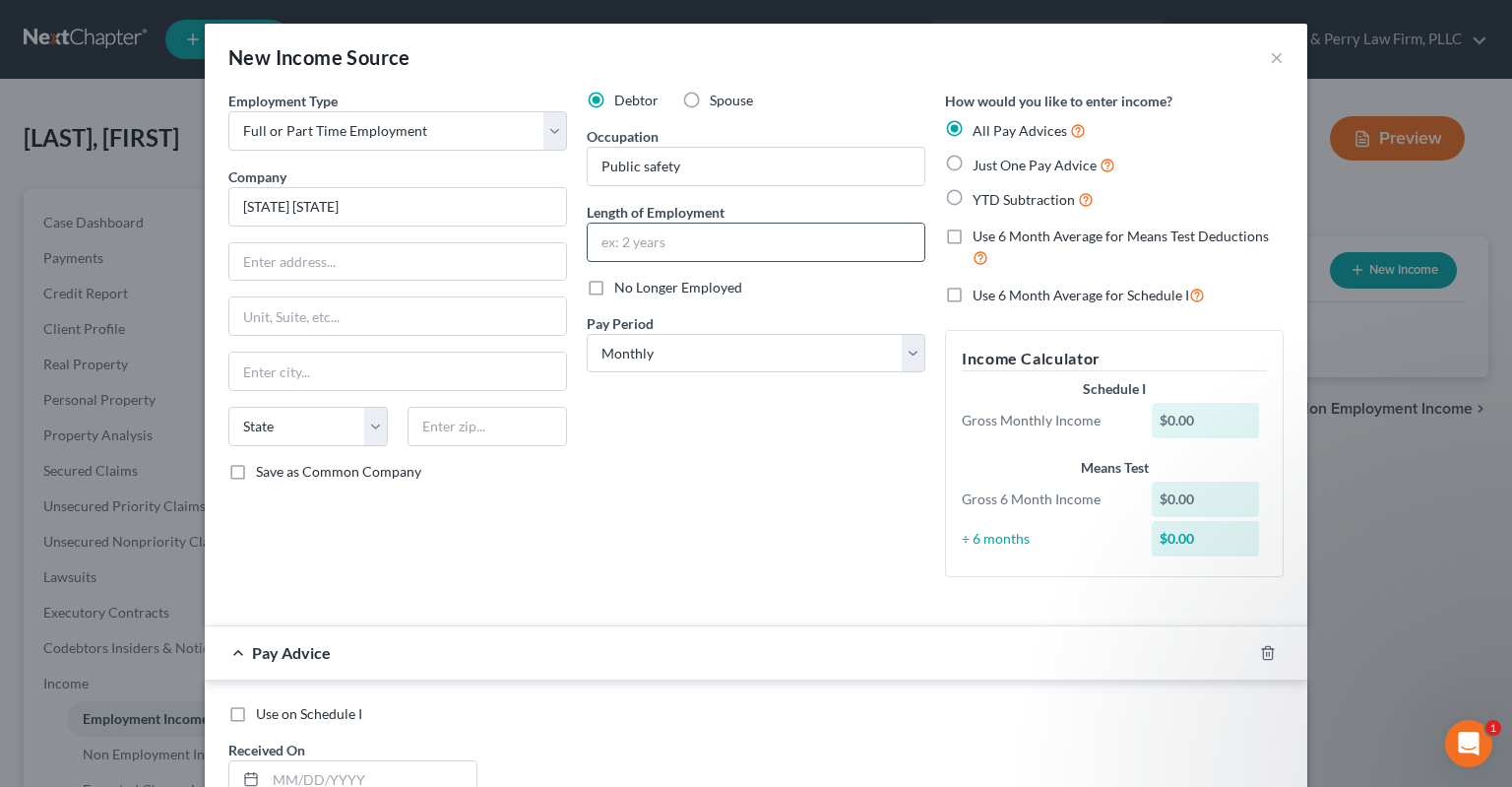 drag, startPoint x: 781, startPoint y: 240, endPoint x: 769, endPoint y: 245, distance: 13 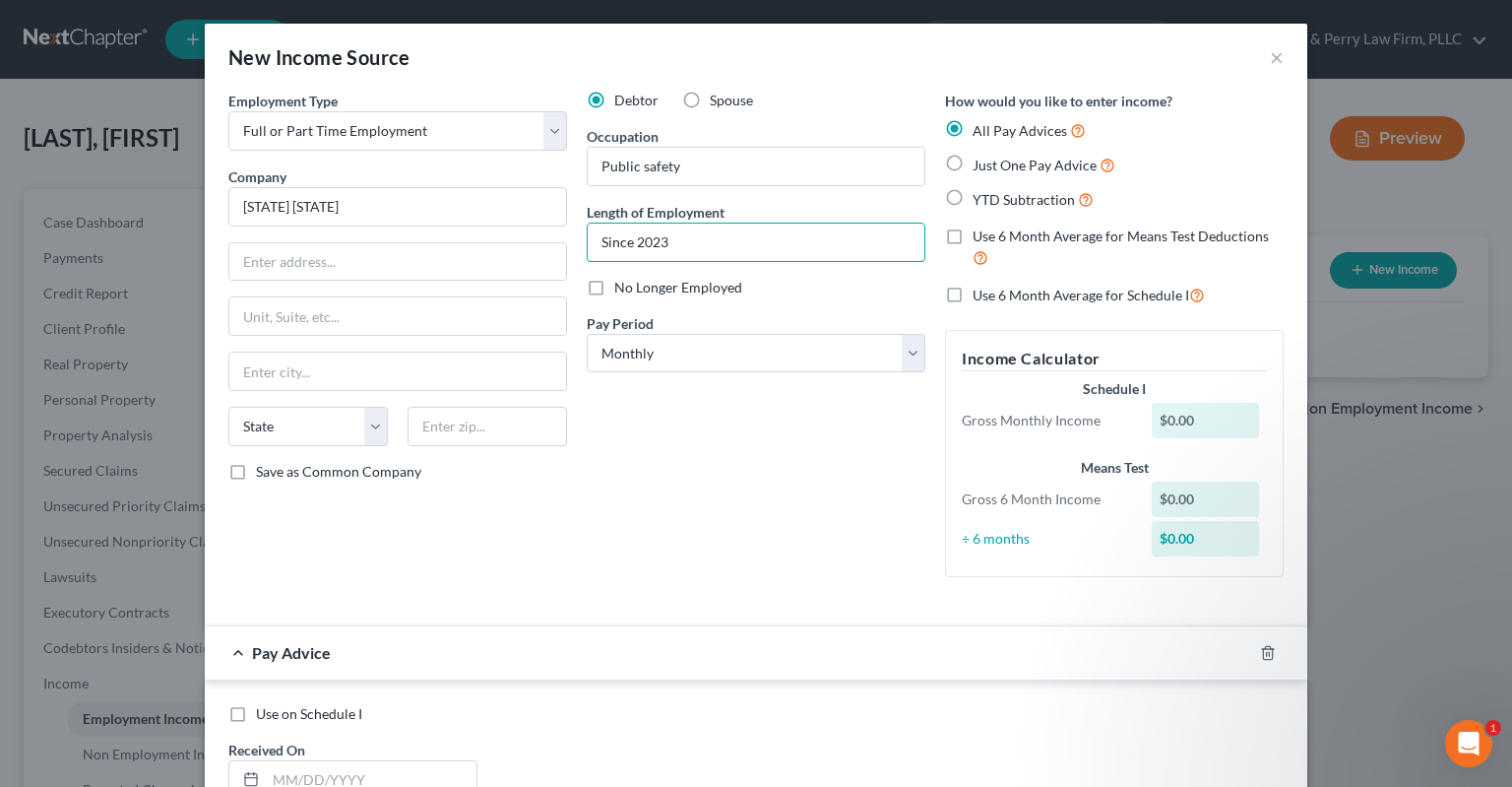 type on "Since 2023" 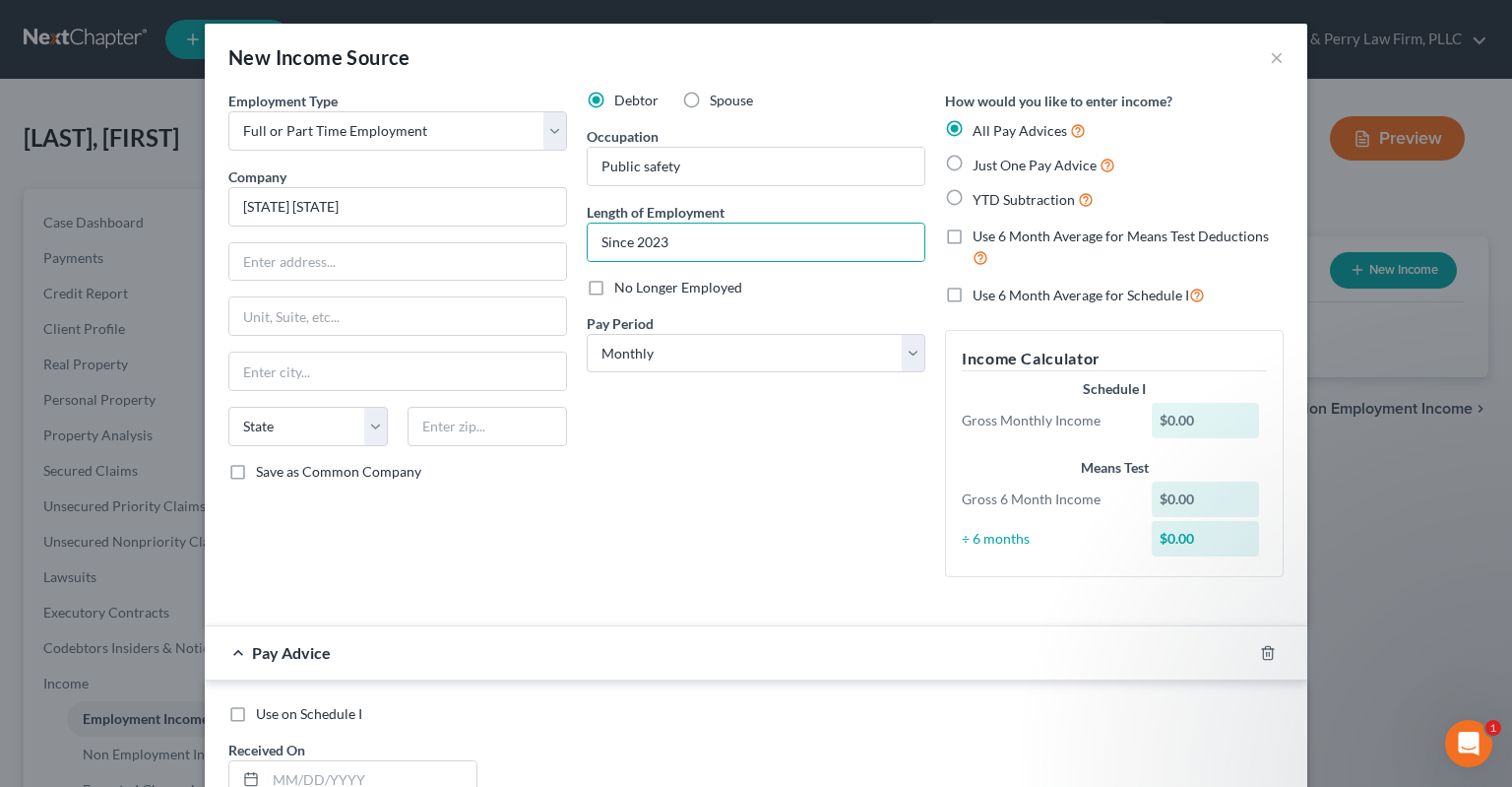 drag, startPoint x: 1028, startPoint y: 164, endPoint x: 1029, endPoint y: 174, distance: 10.049876 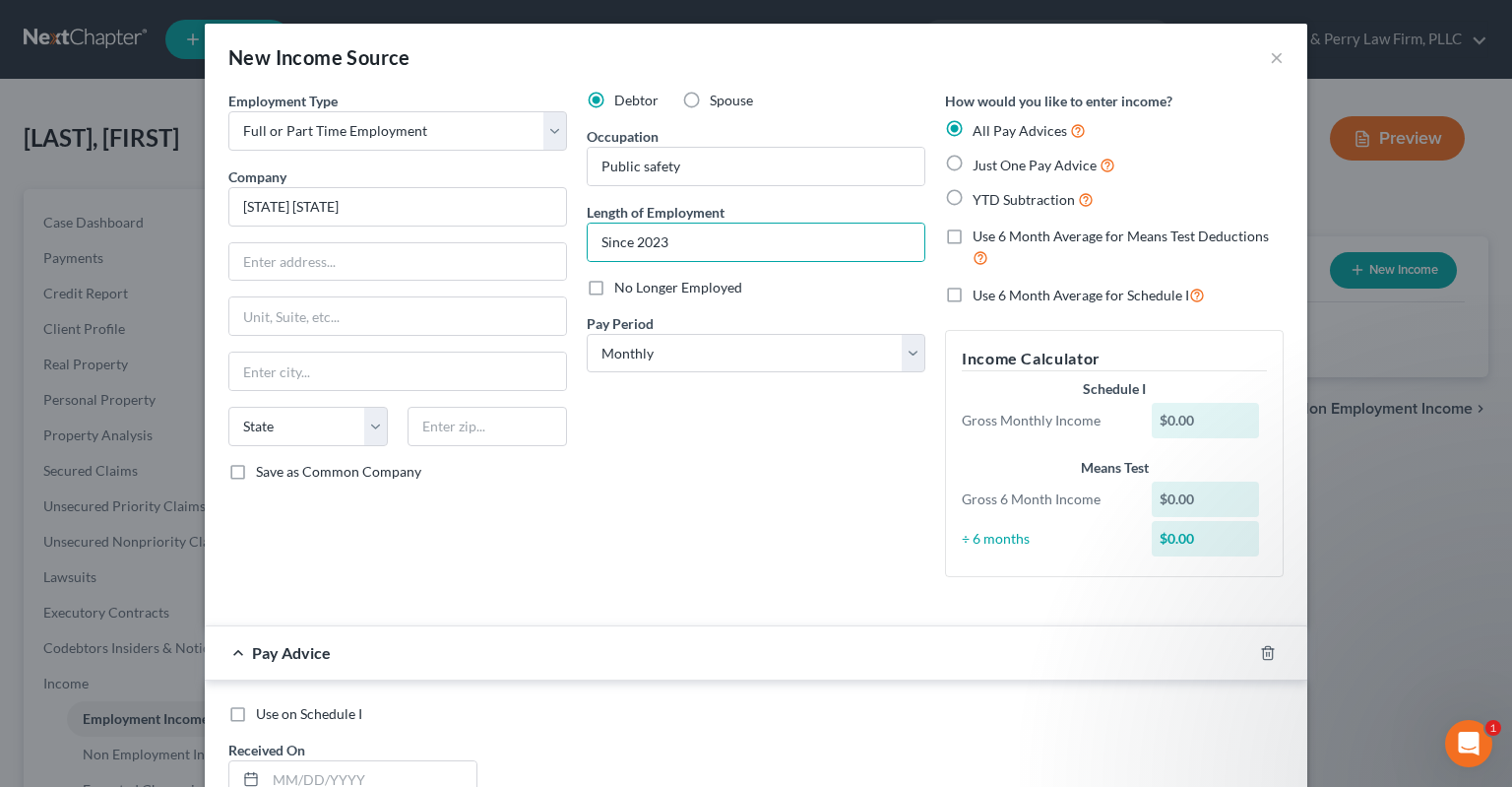 click on "Just One Pay Advice" at bounding box center (986, 160) 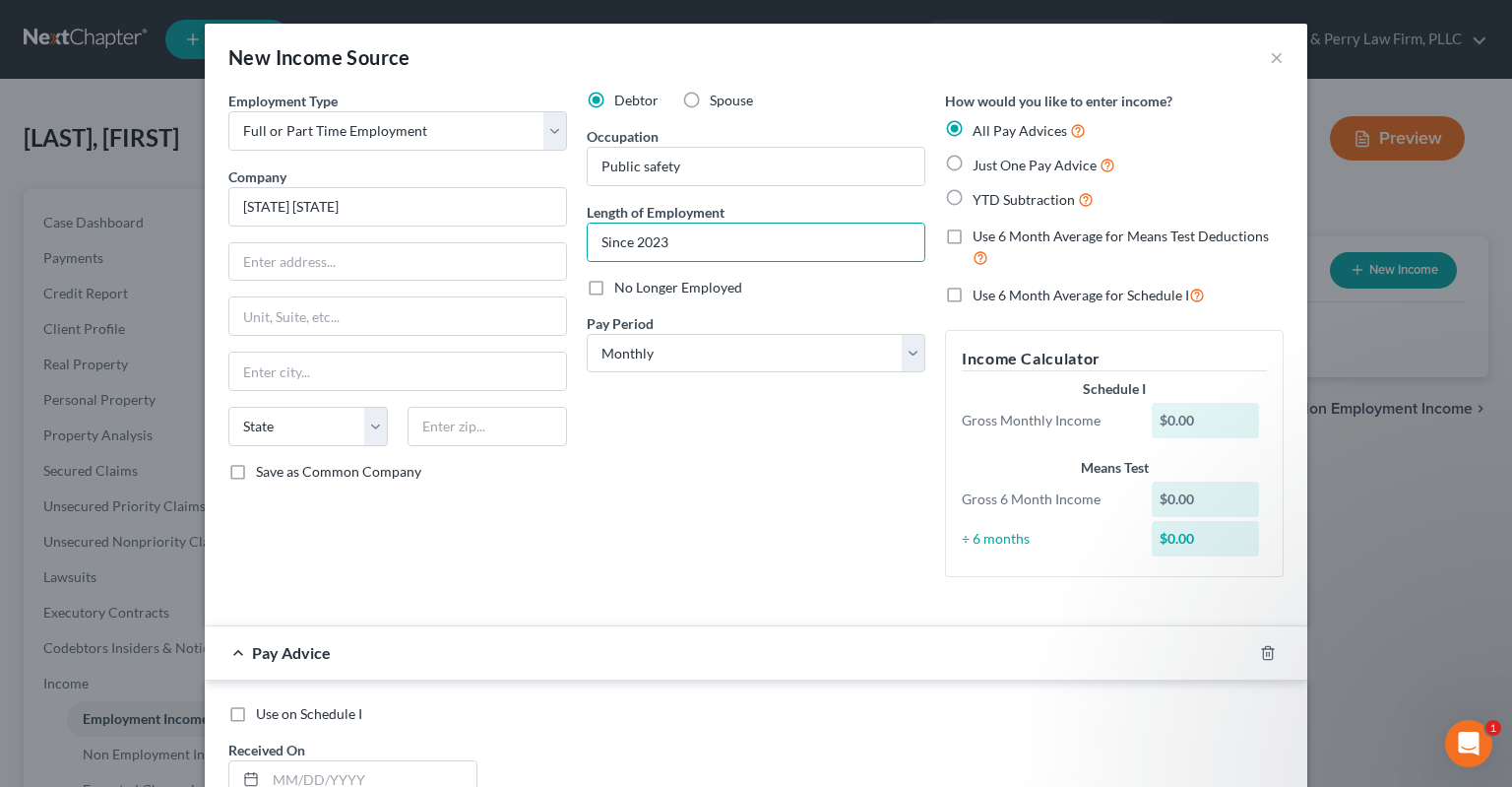 radio on "true" 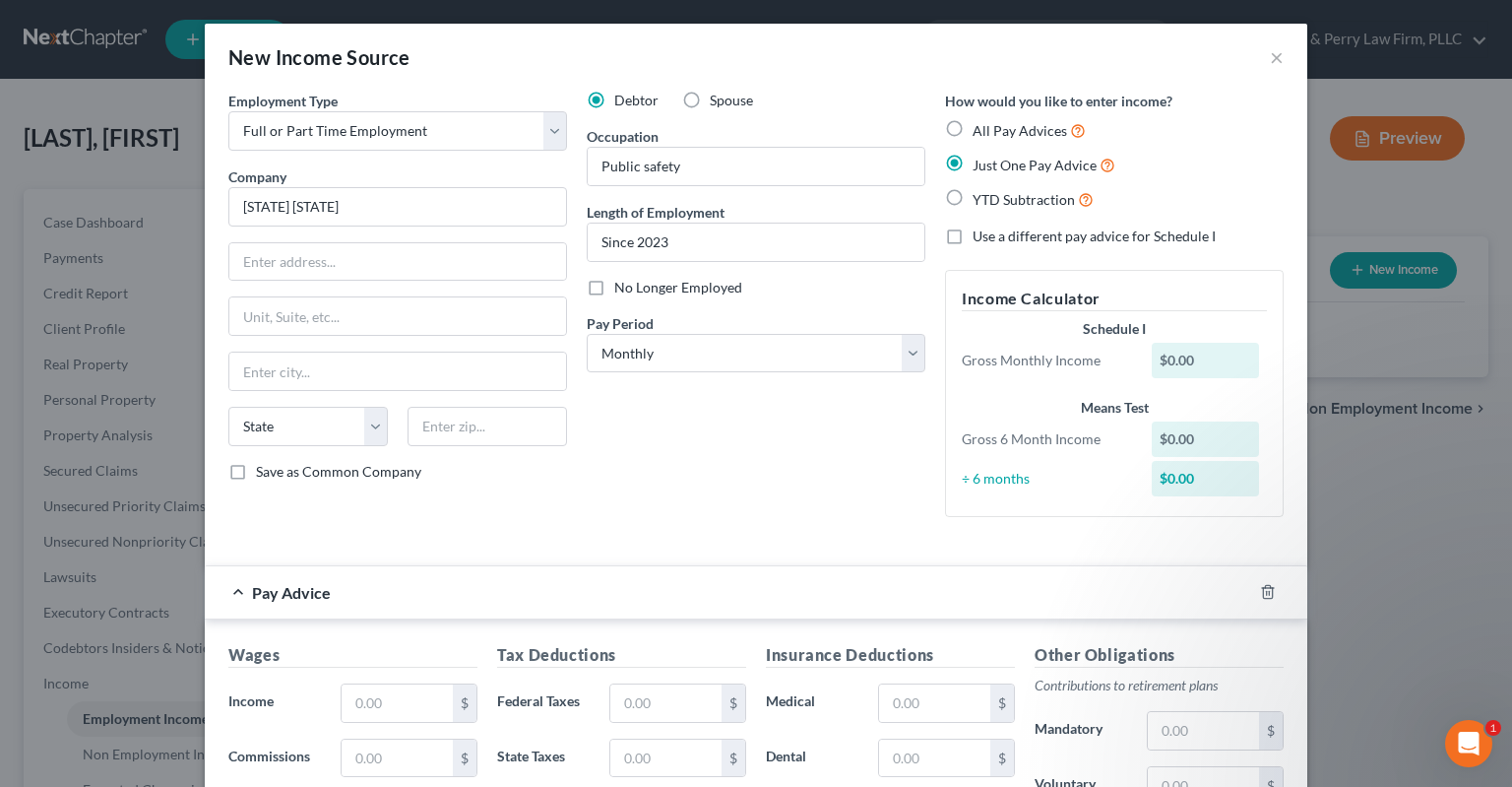 scroll, scrollTop: 98, scrollLeft: 0, axis: vertical 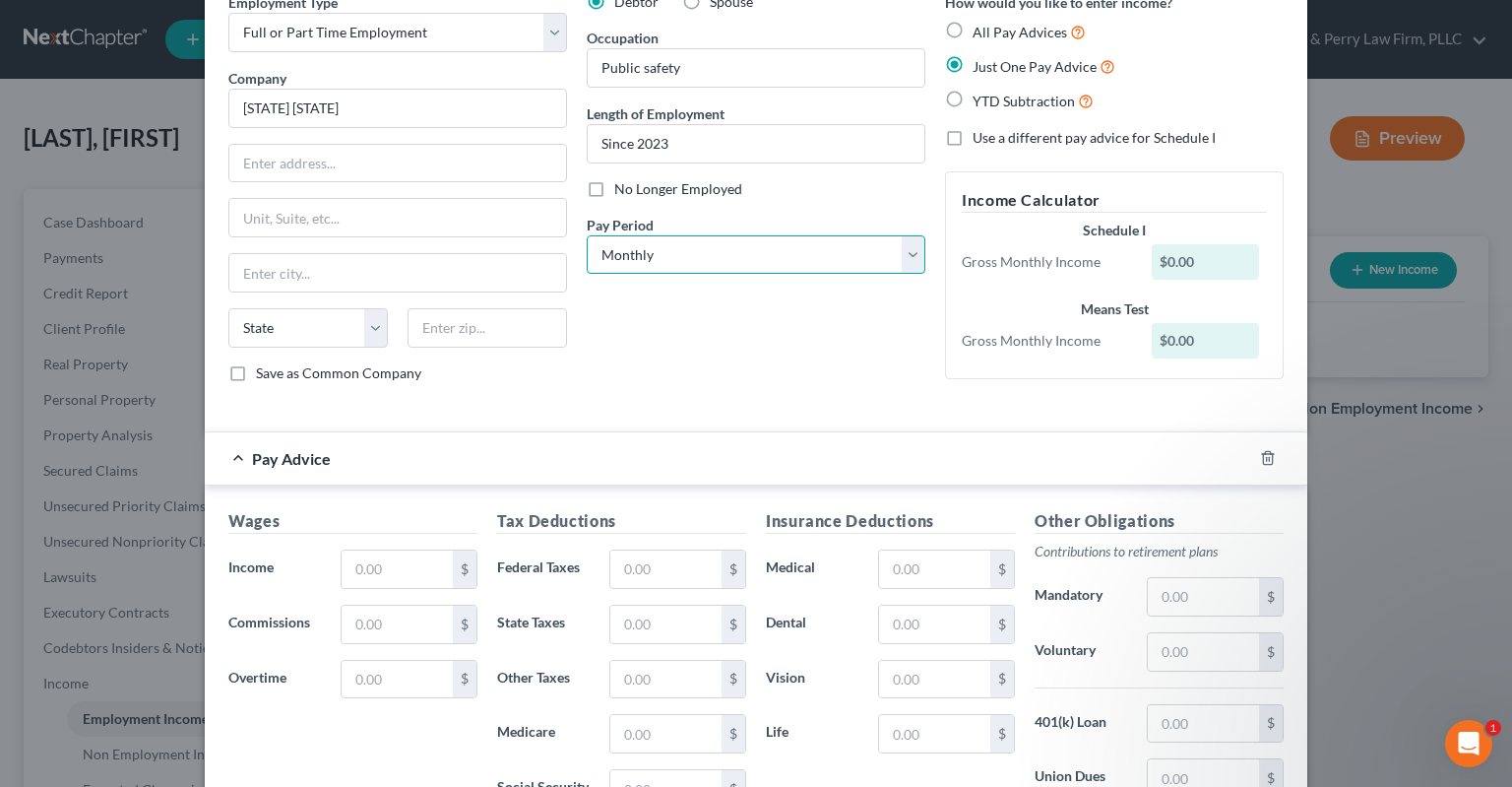 select on "2" 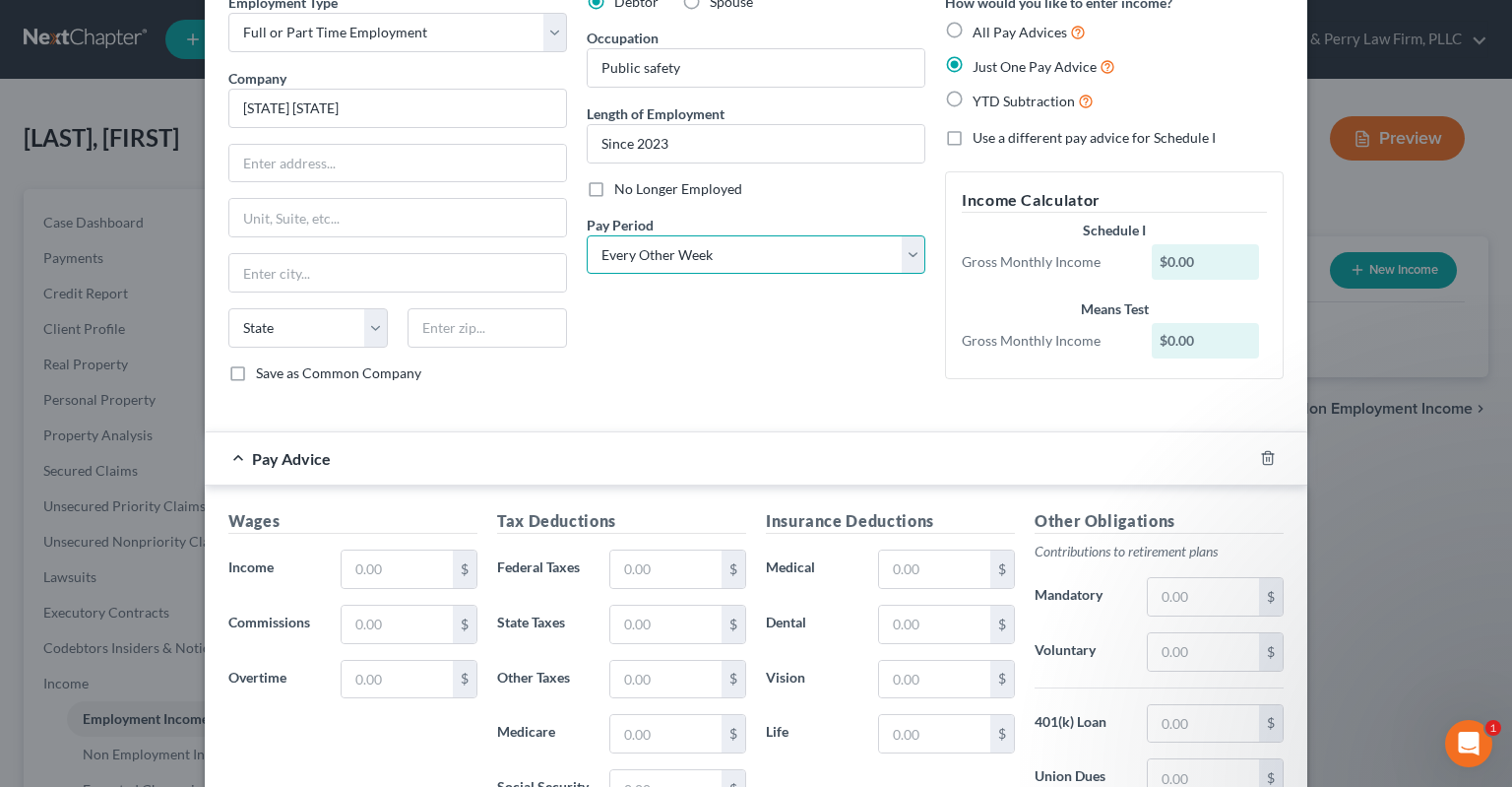 click on "Every Other Week" at bounding box center (0, 0) 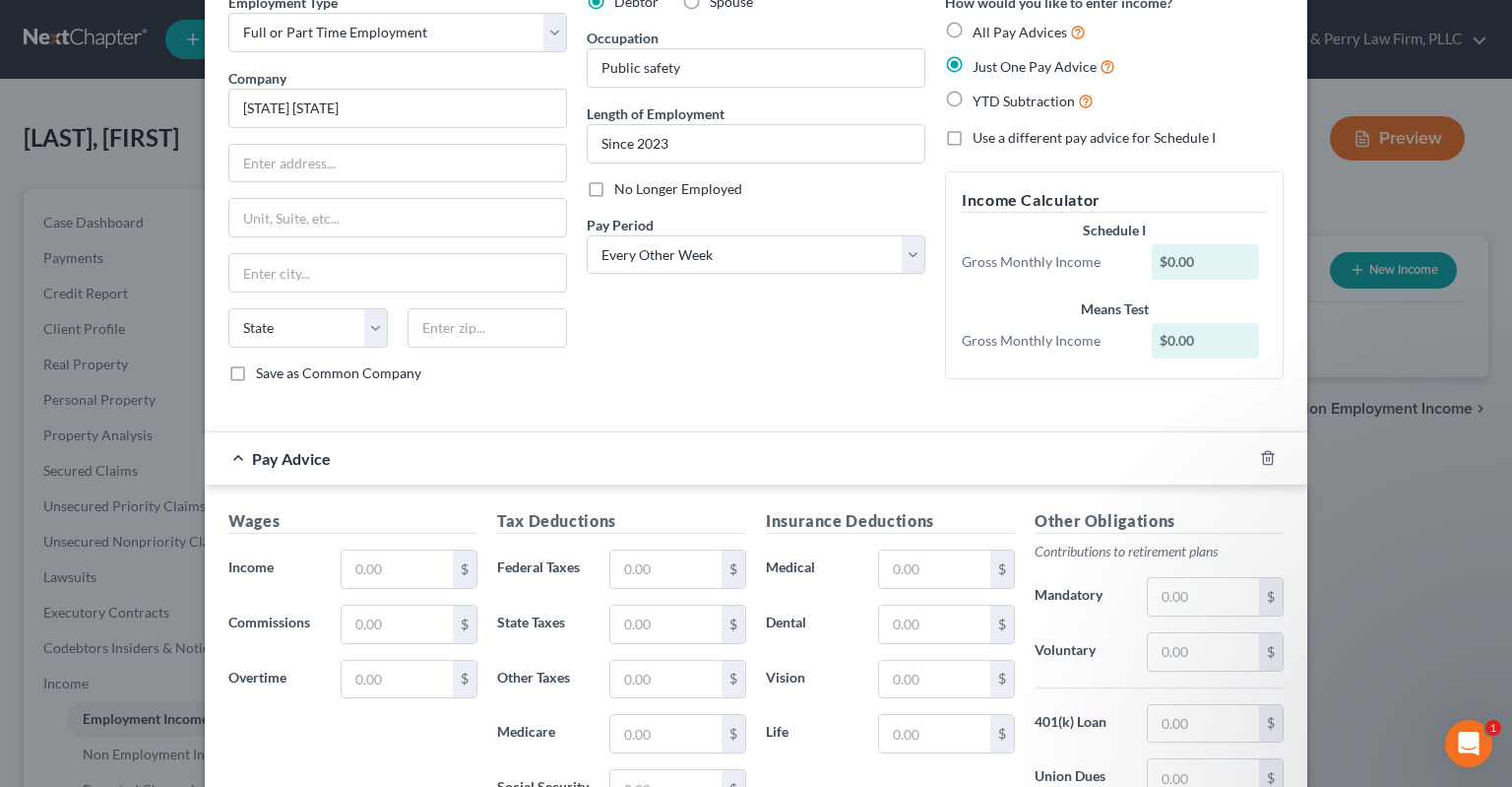 click on "Debtor Spouse Occupation Public safety Length of Employment Since [YEAR] No Longer Employed
Pay Period
*
Select Monthly Twice Monthly Every Other Week Weekly" at bounding box center [756, 195] 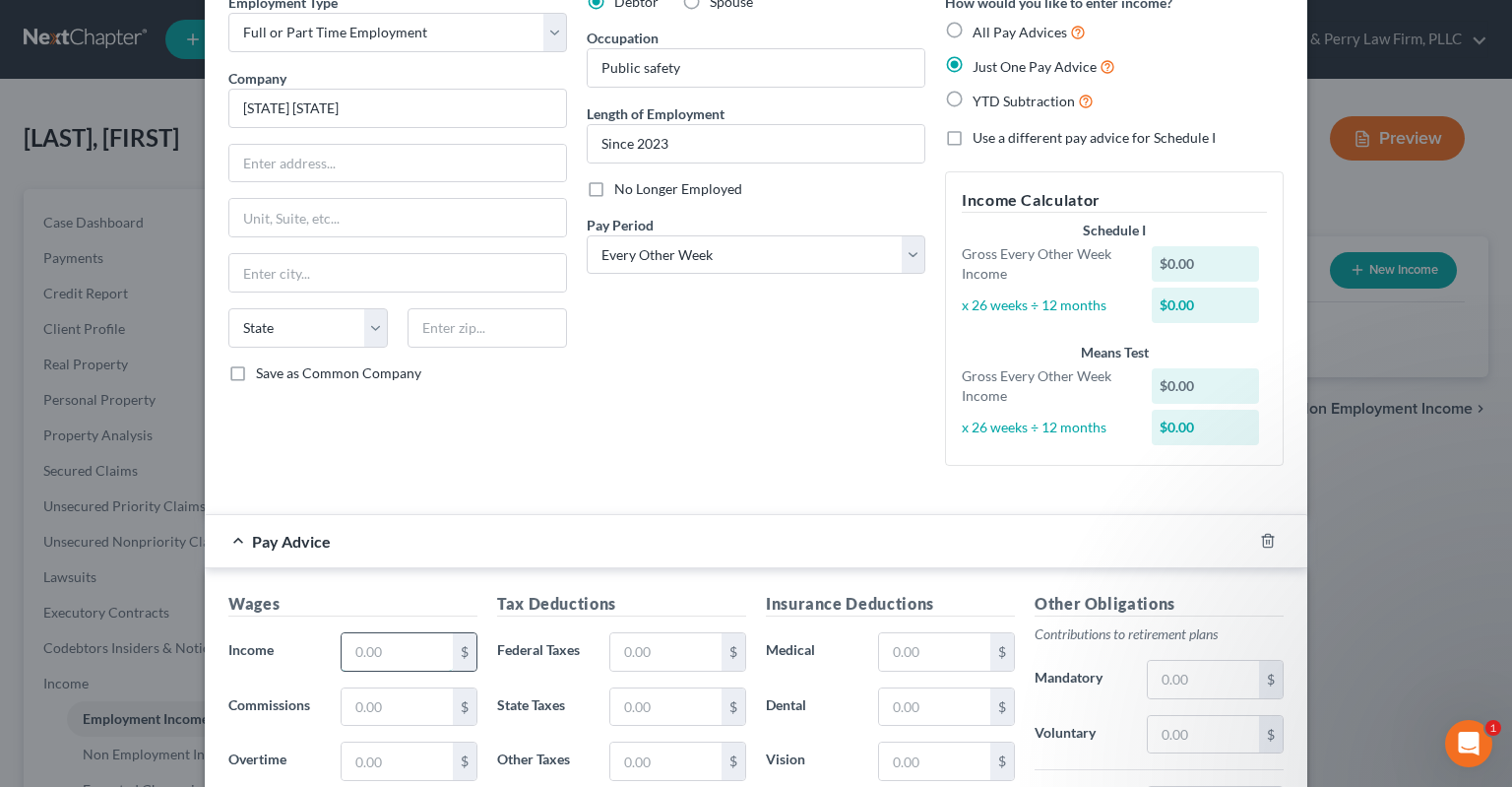 click at bounding box center [397, 652] 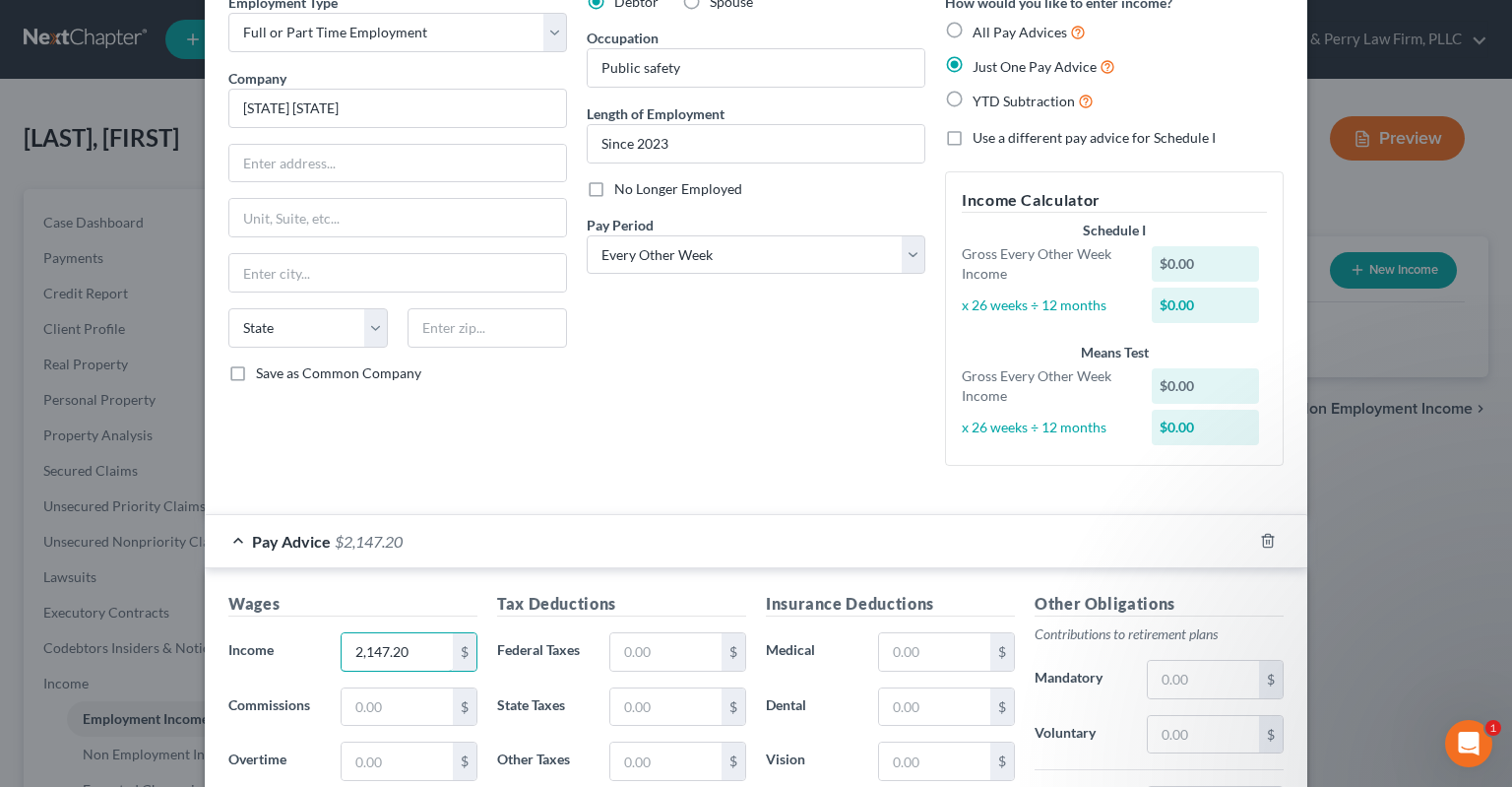 type on "2,147.20" 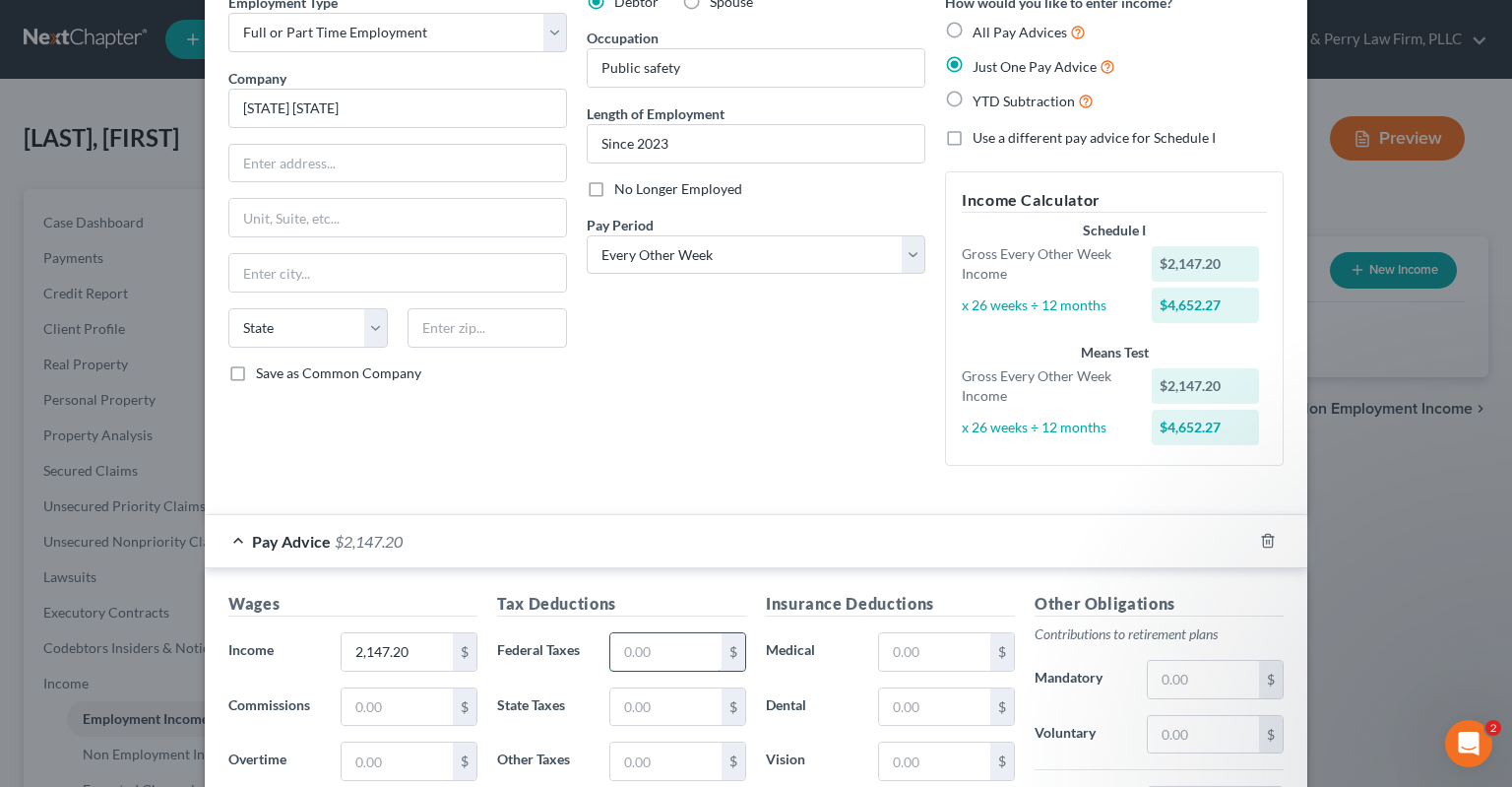 click at bounding box center [665, 652] 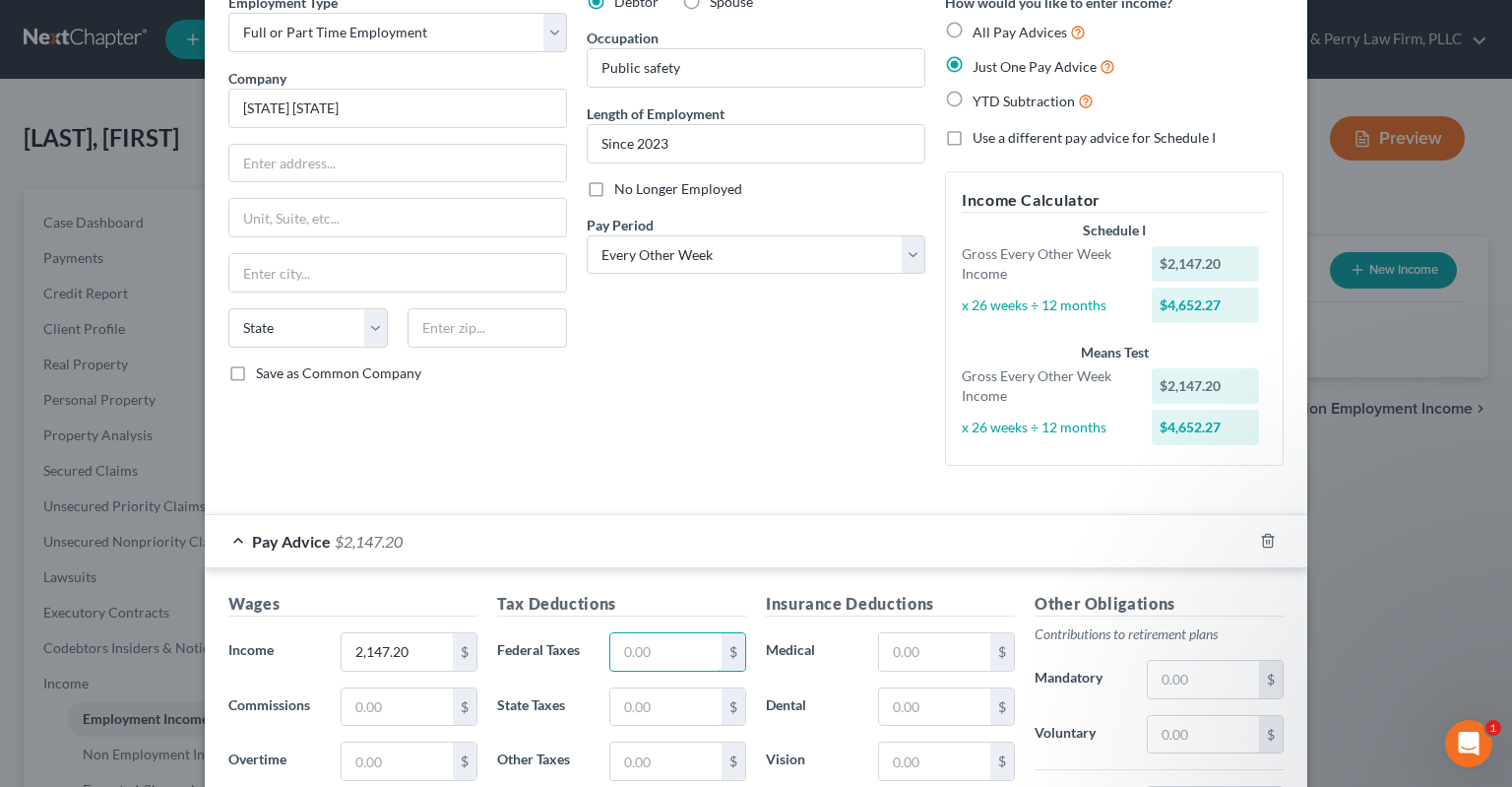 paste on "447.2" 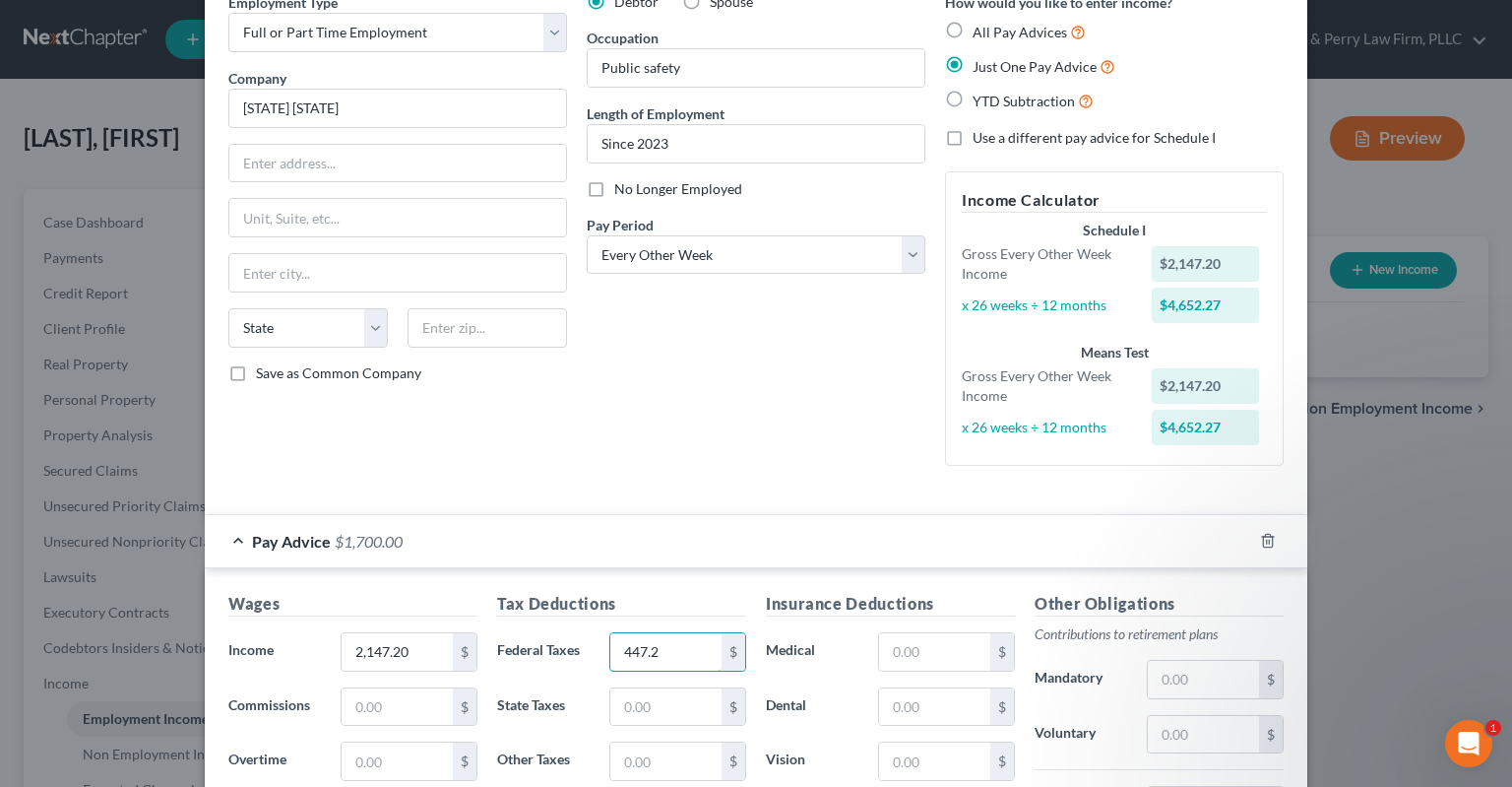 type on "447.2" 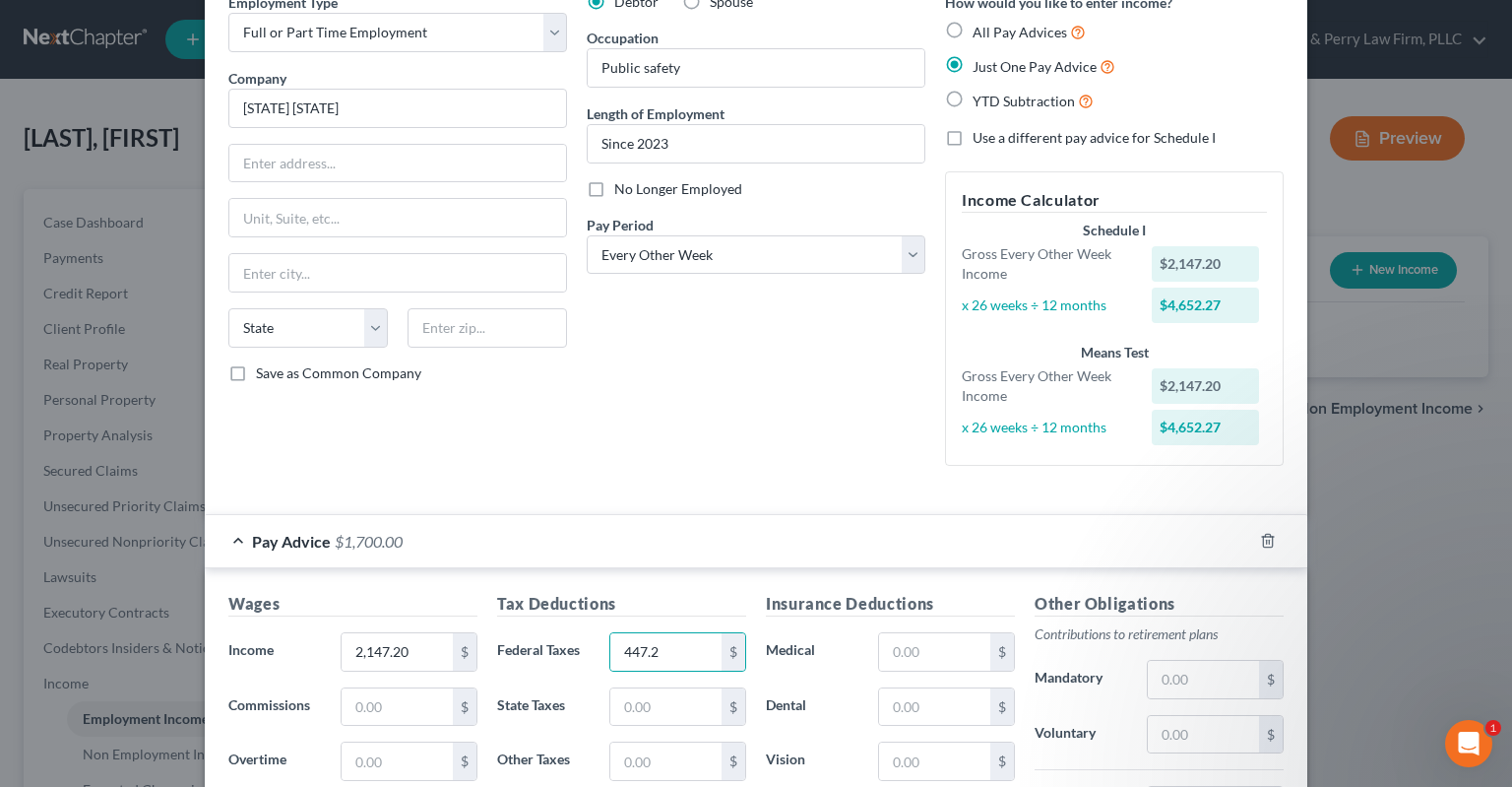click on "Debtor Spouse Occupation Public safety Length of Employment Since [YEAR] No Longer Employed
Pay Period
*
Select Monthly Twice Monthly Every Other Week Weekly" at bounding box center [756, 236] 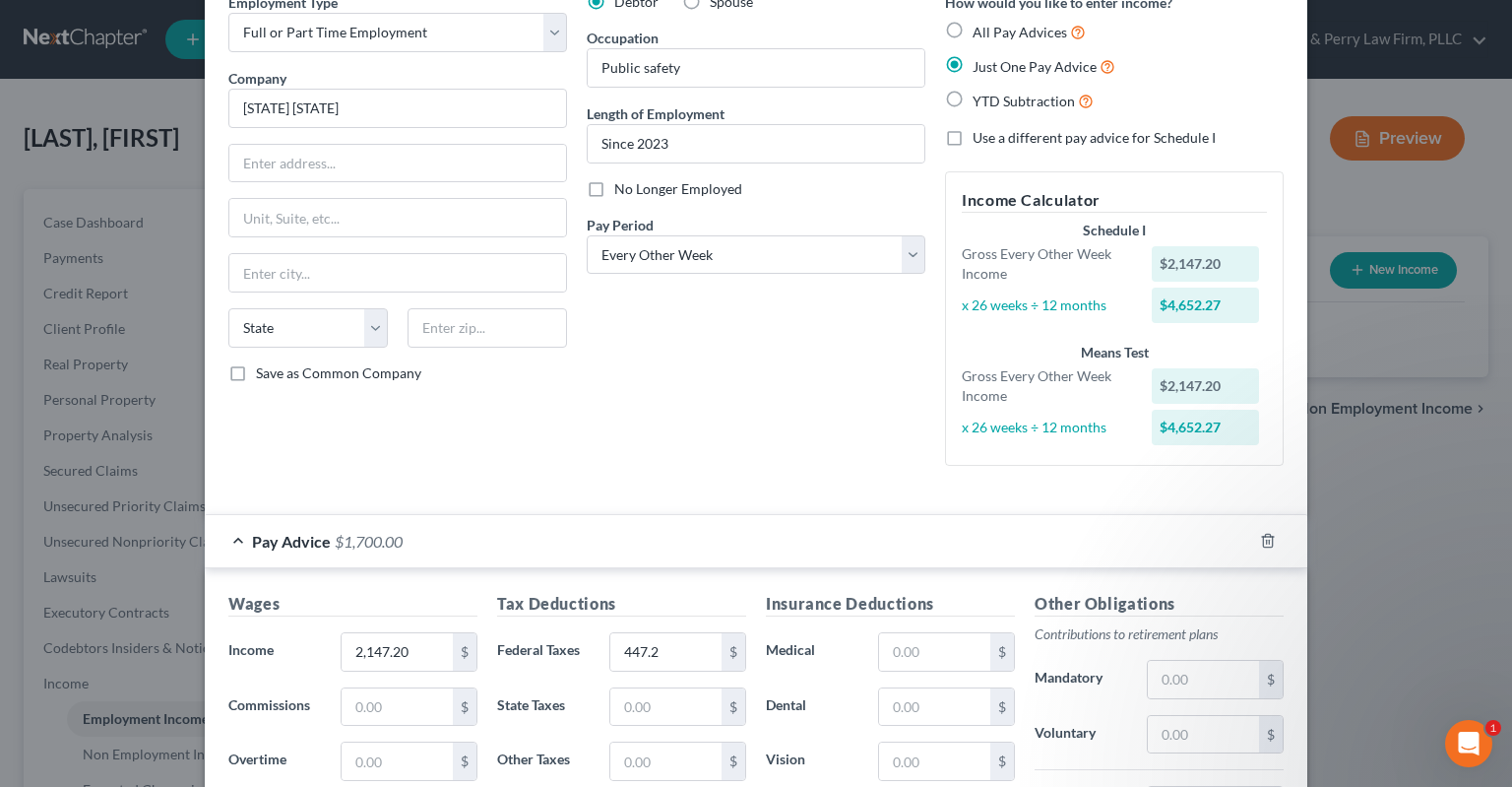 scroll, scrollTop: 465, scrollLeft: 0, axis: vertical 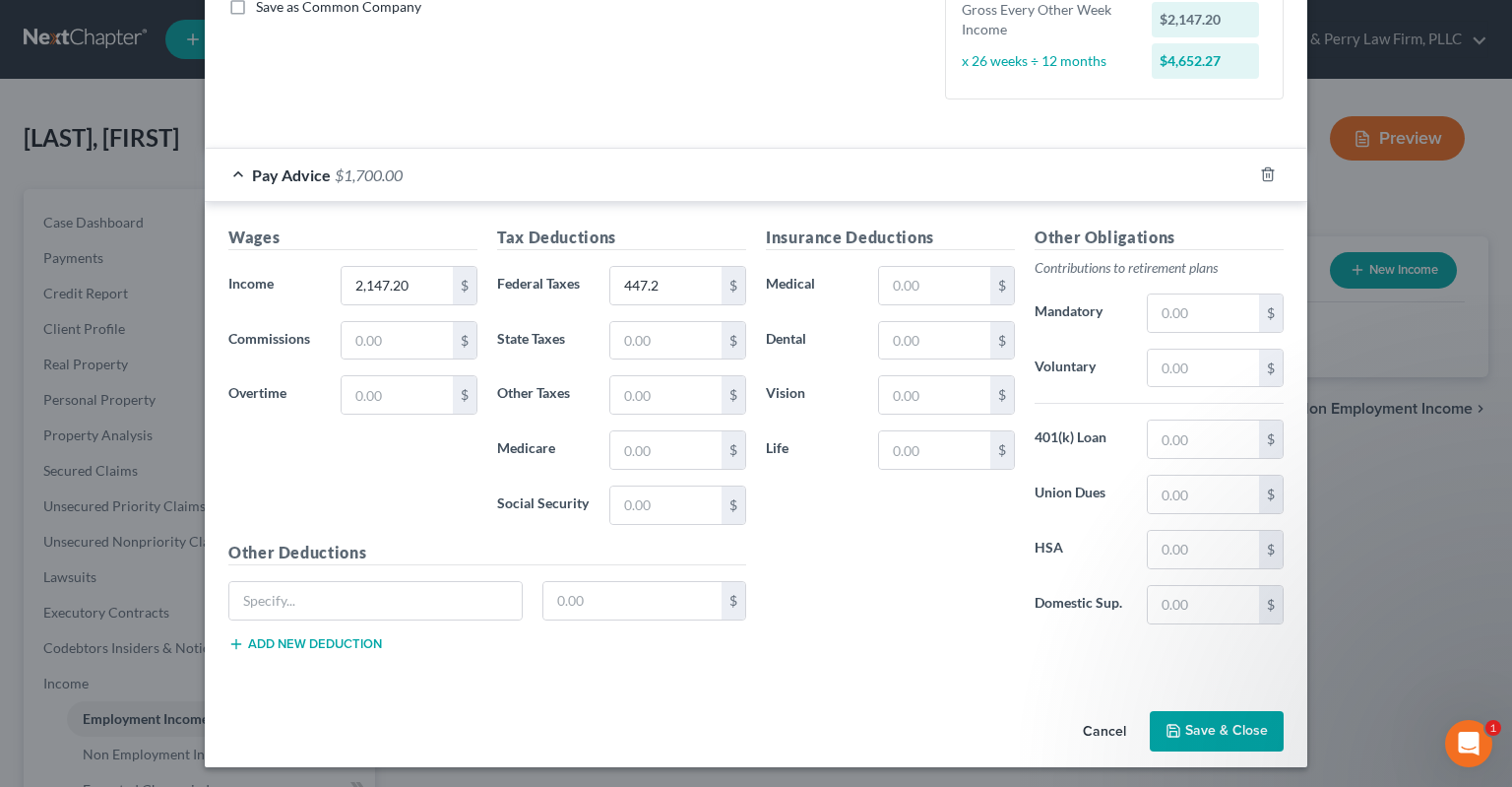 click on "Save & Close" at bounding box center (1217, 732) 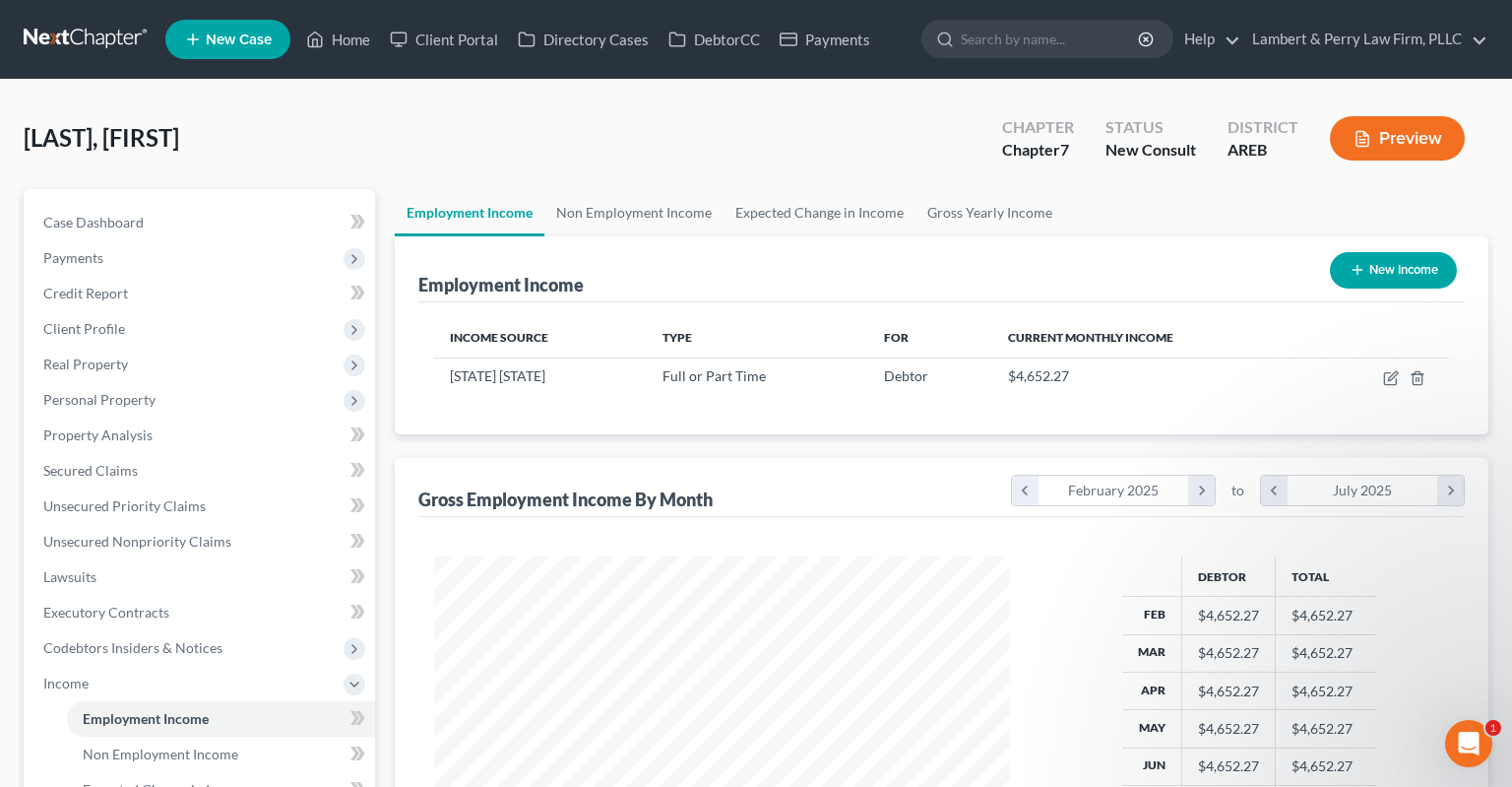 scroll, scrollTop: 984630, scrollLeft: 983760, axis: both 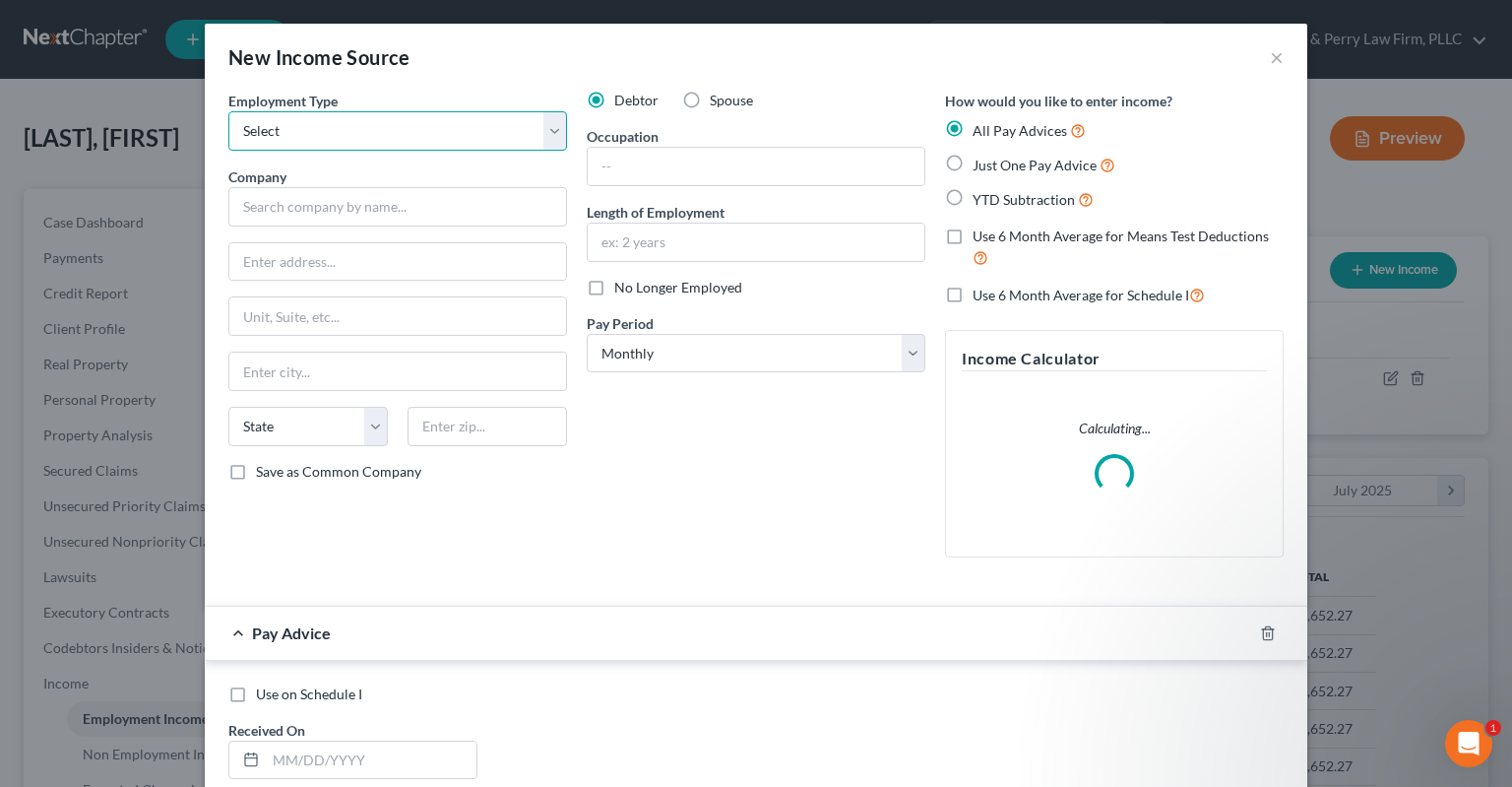 click on "Select Full or Part Time Employment Self Employment" at bounding box center (398, 131) 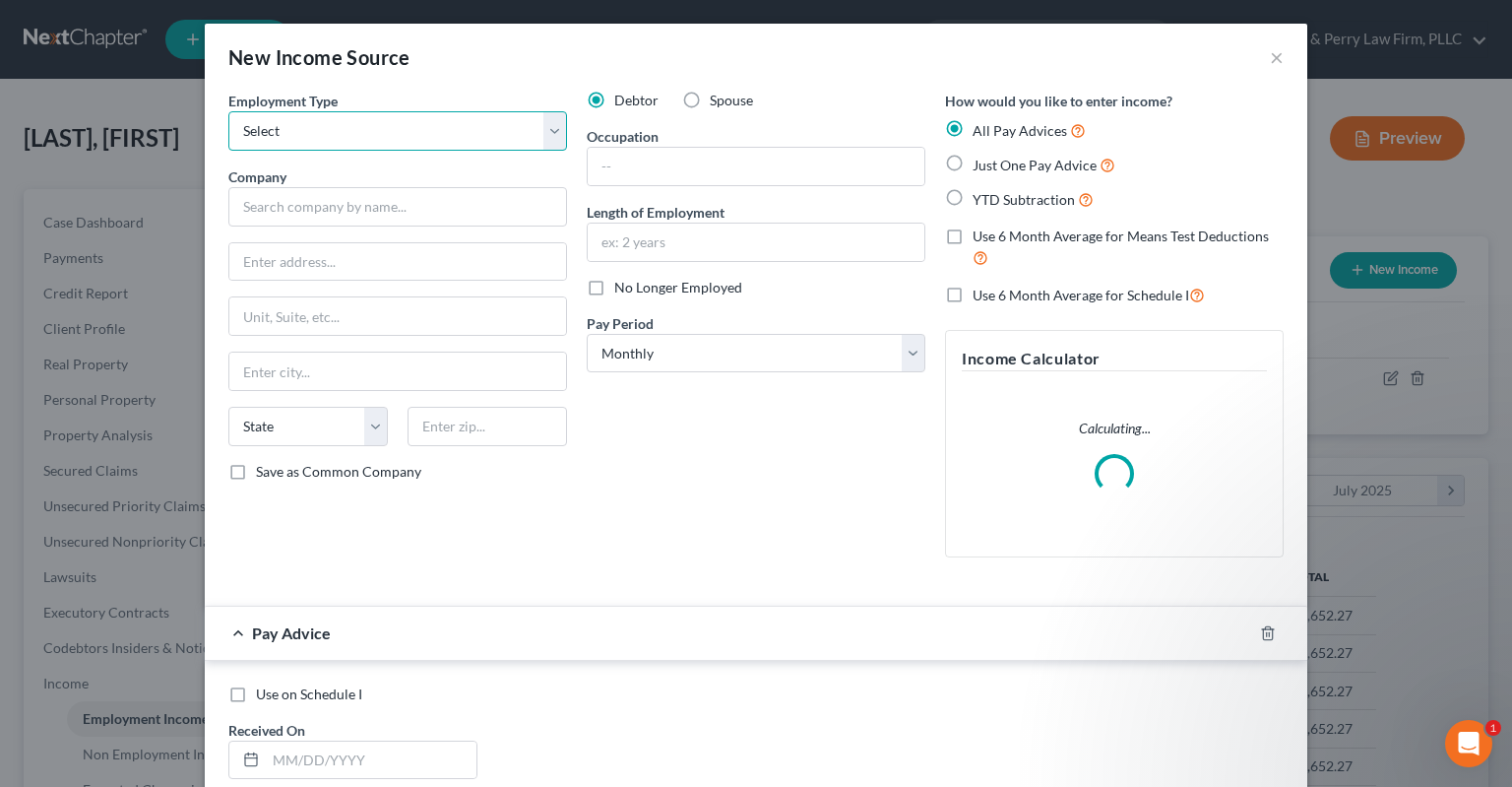 select on "0" 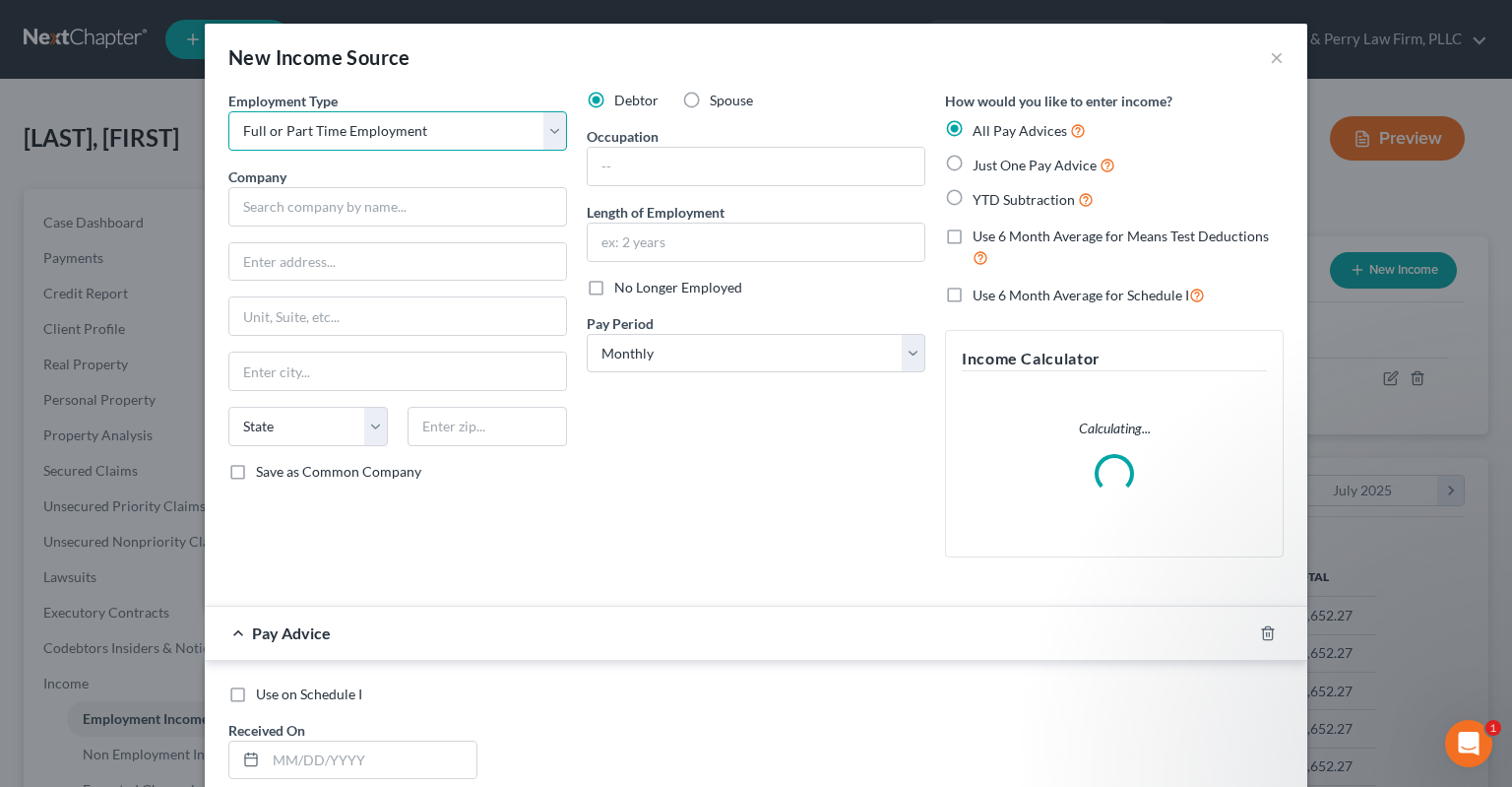 click on "Full or Part Time Employment" at bounding box center (0, 0) 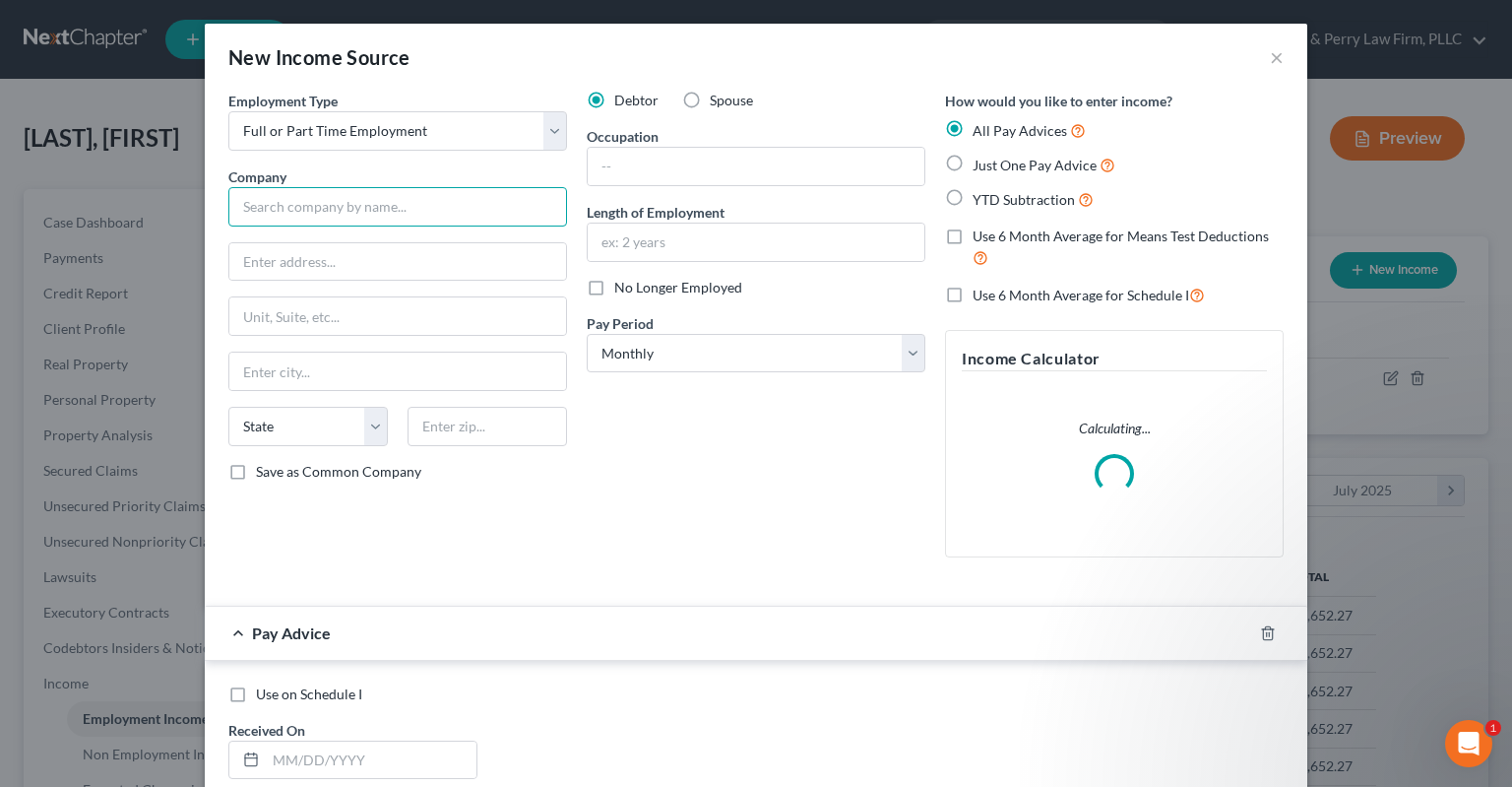 drag, startPoint x: 382, startPoint y: 207, endPoint x: 427, endPoint y: 224, distance: 48.1041 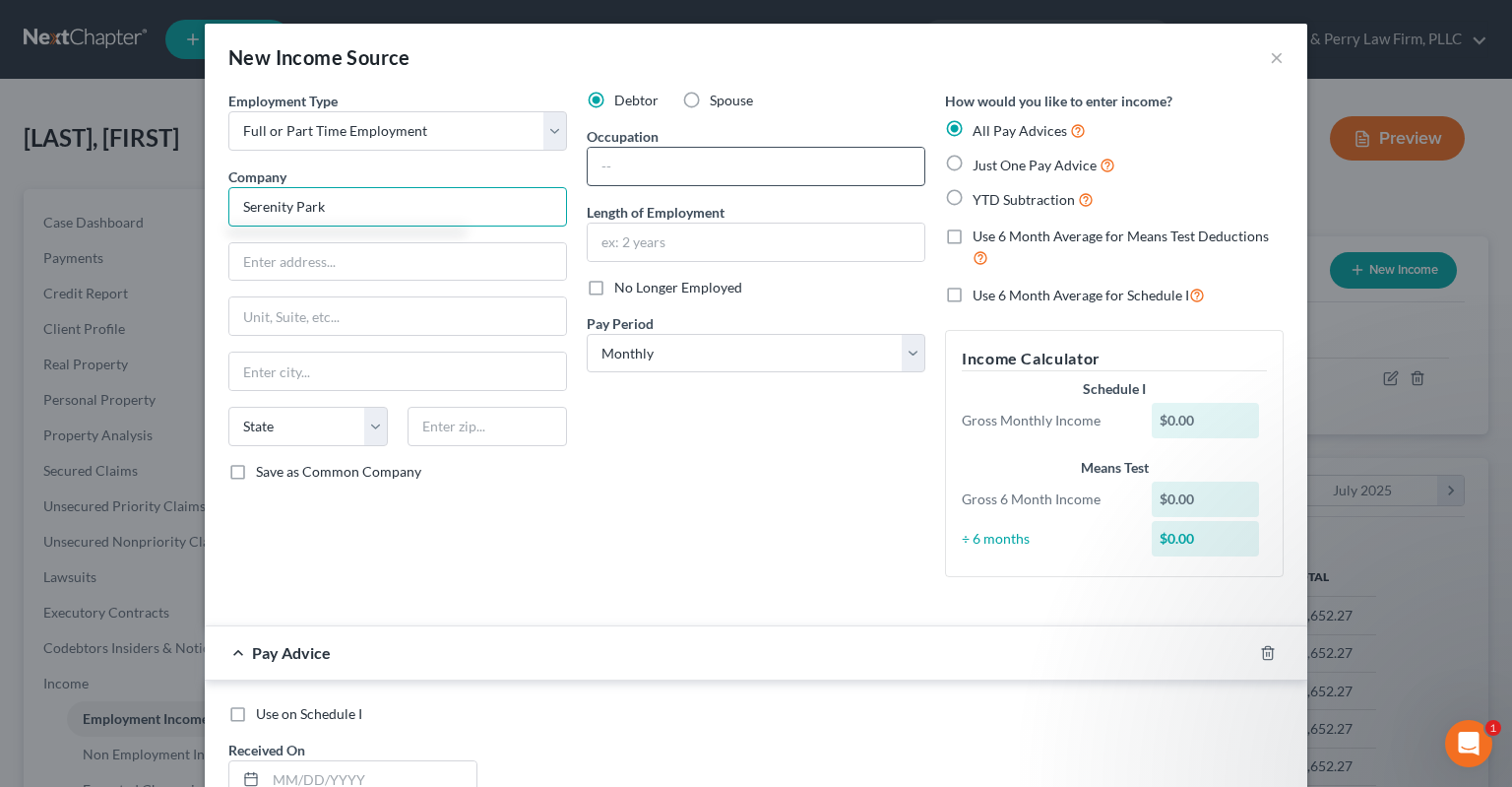 type on "Serenity Park" 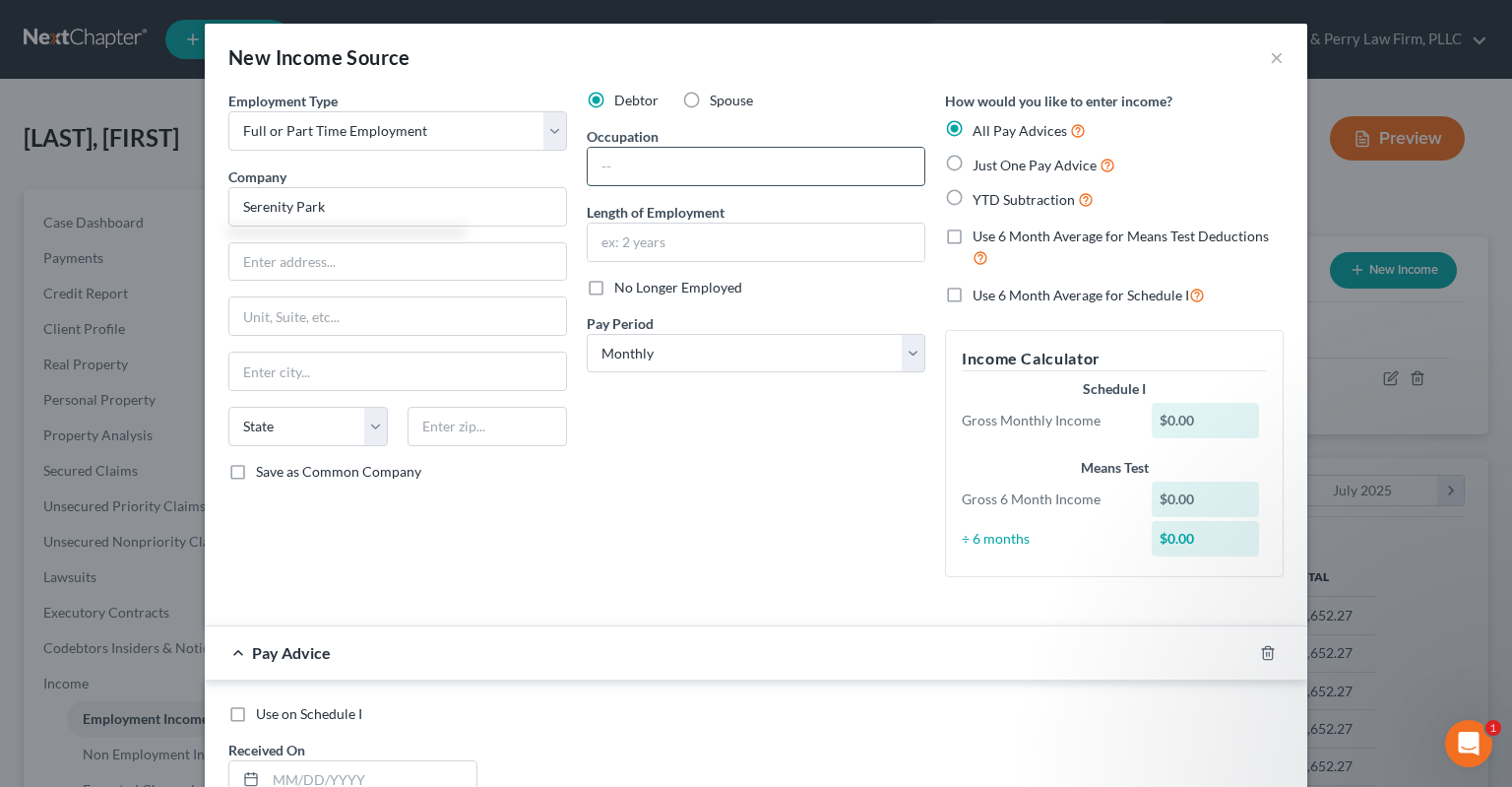 click at bounding box center [756, 166] 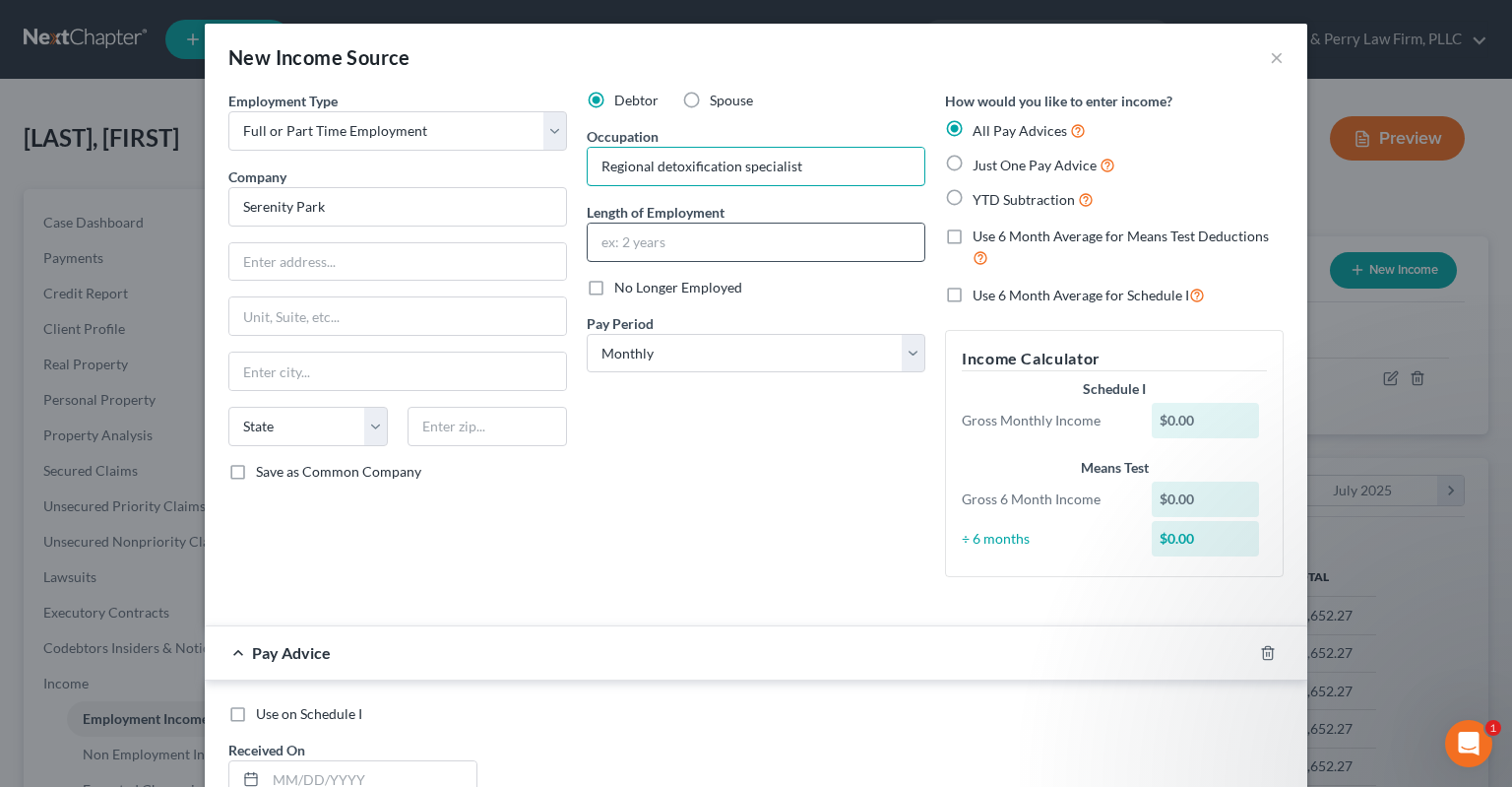 type on "Regional detoxification specialist" 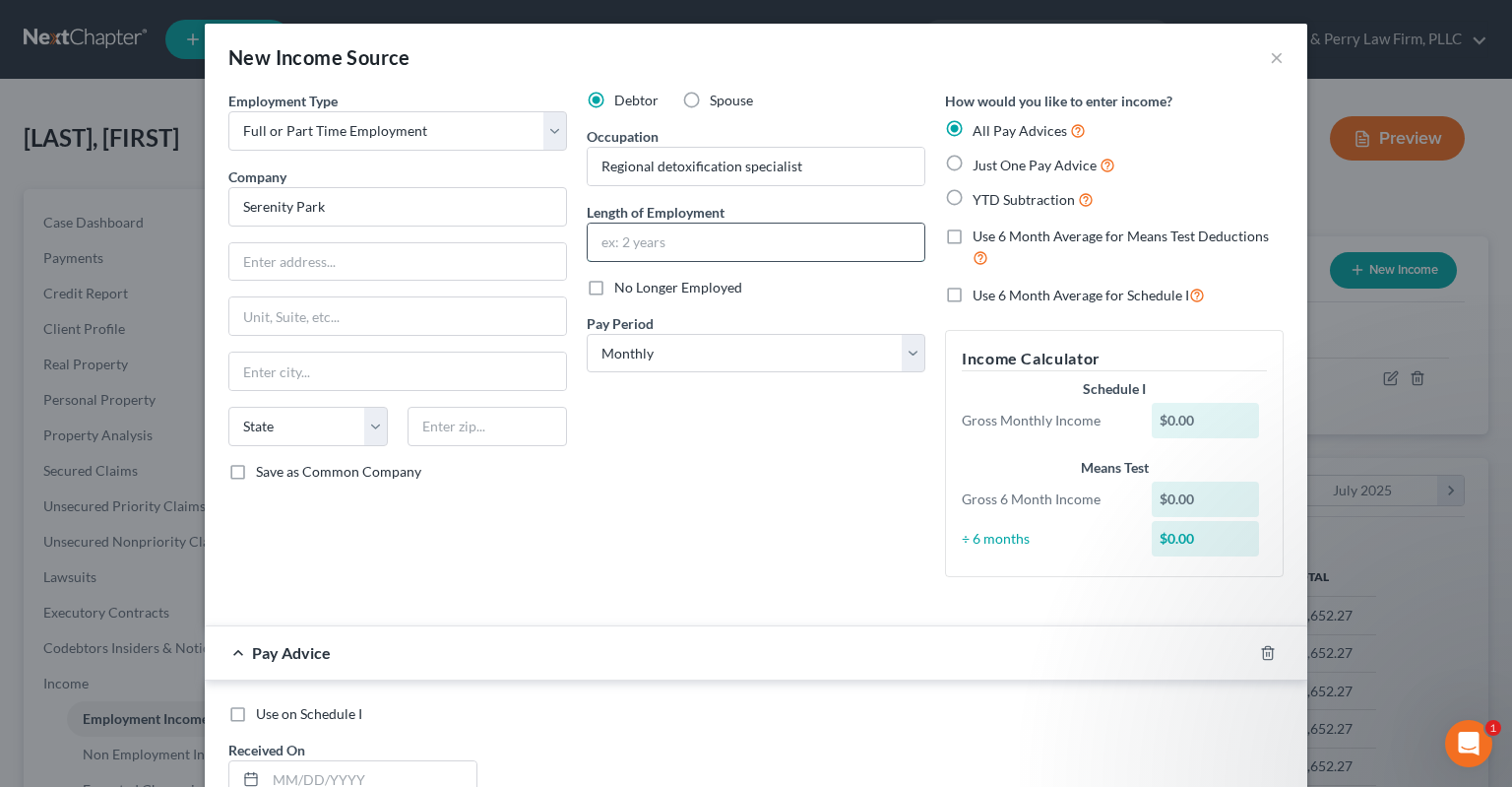 click at bounding box center (756, 242) 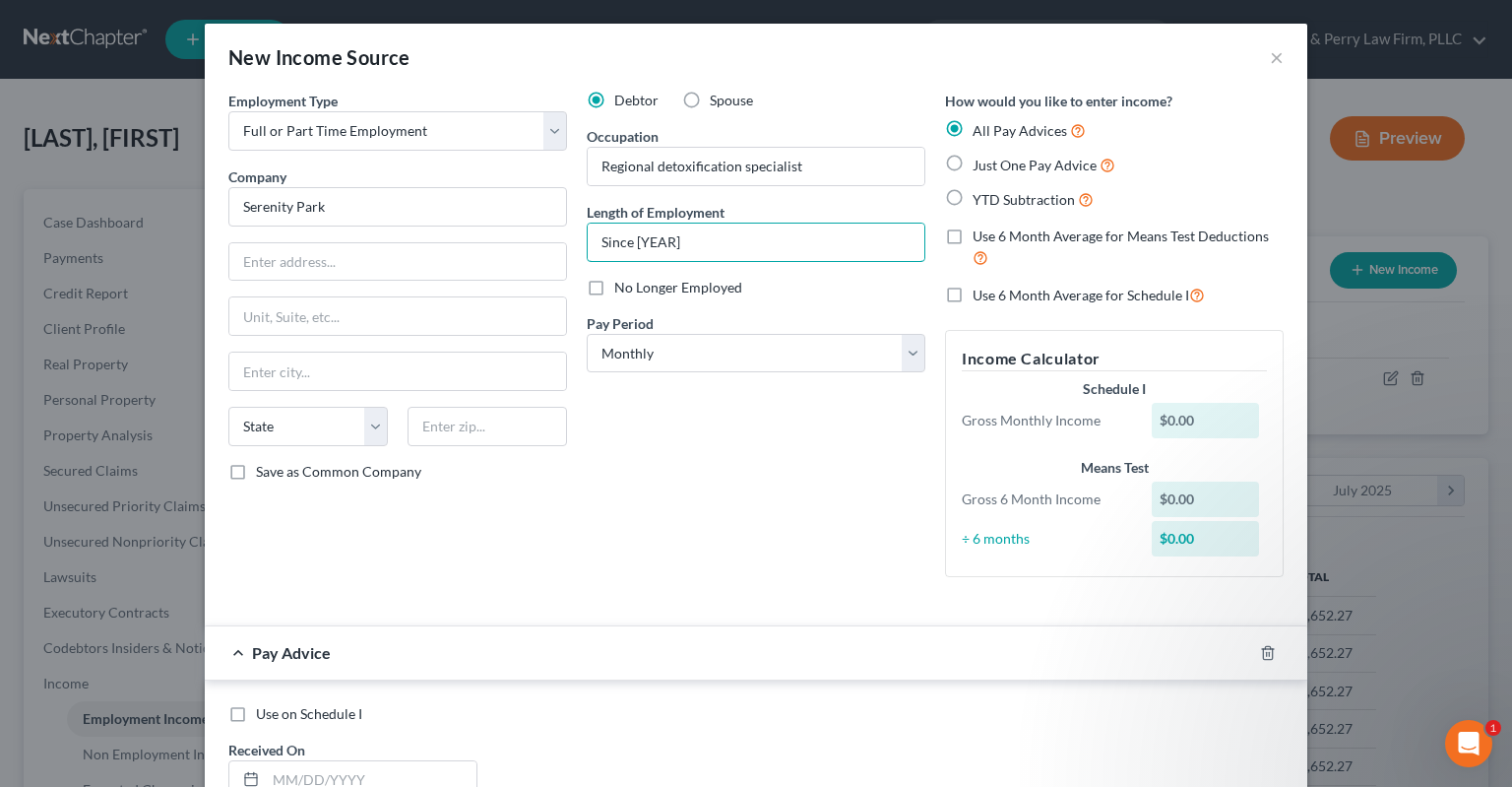 type on "Since [YEAR]" 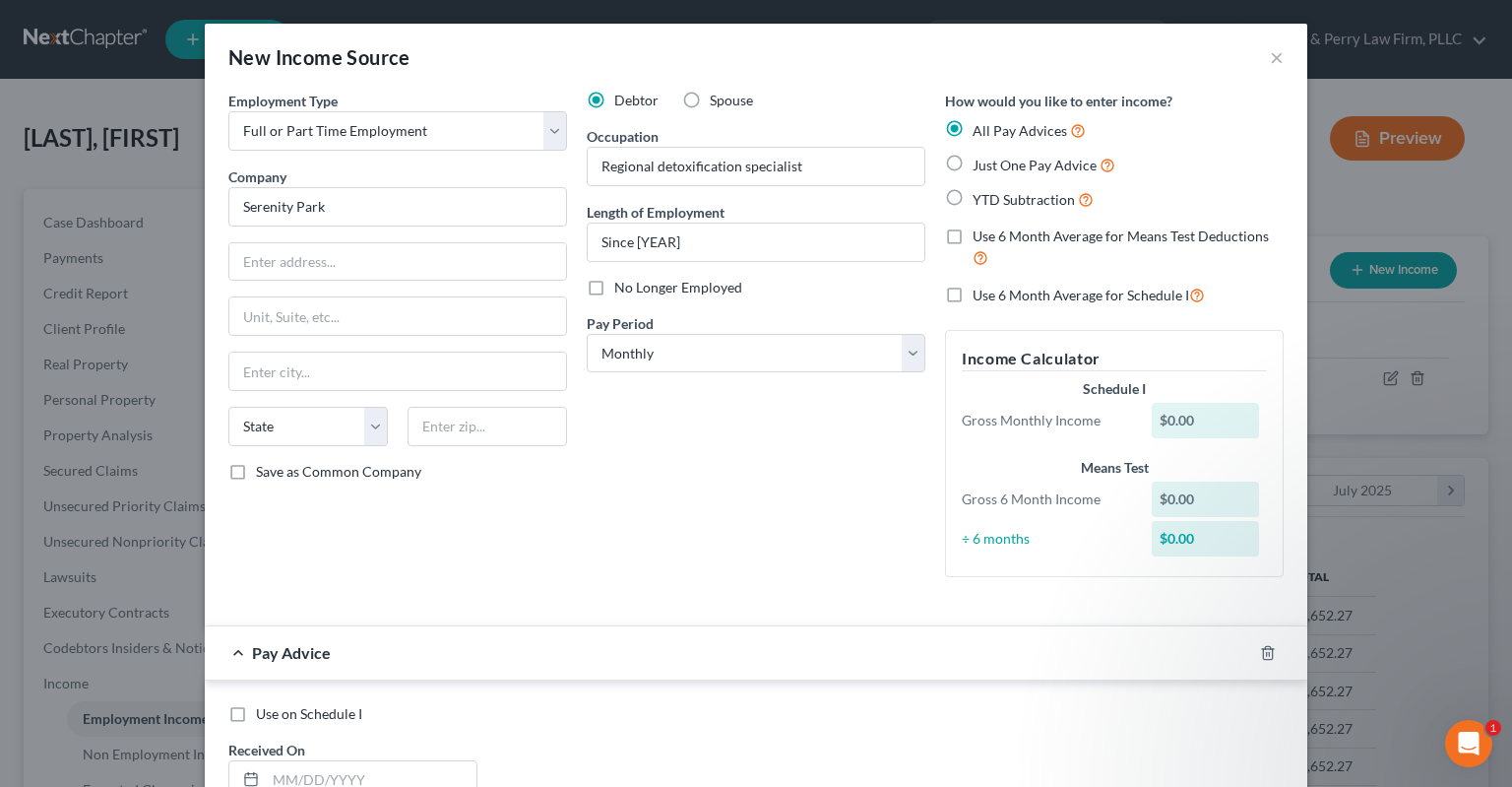 click on "Just One Pay Advice" at bounding box center (1035, 164) 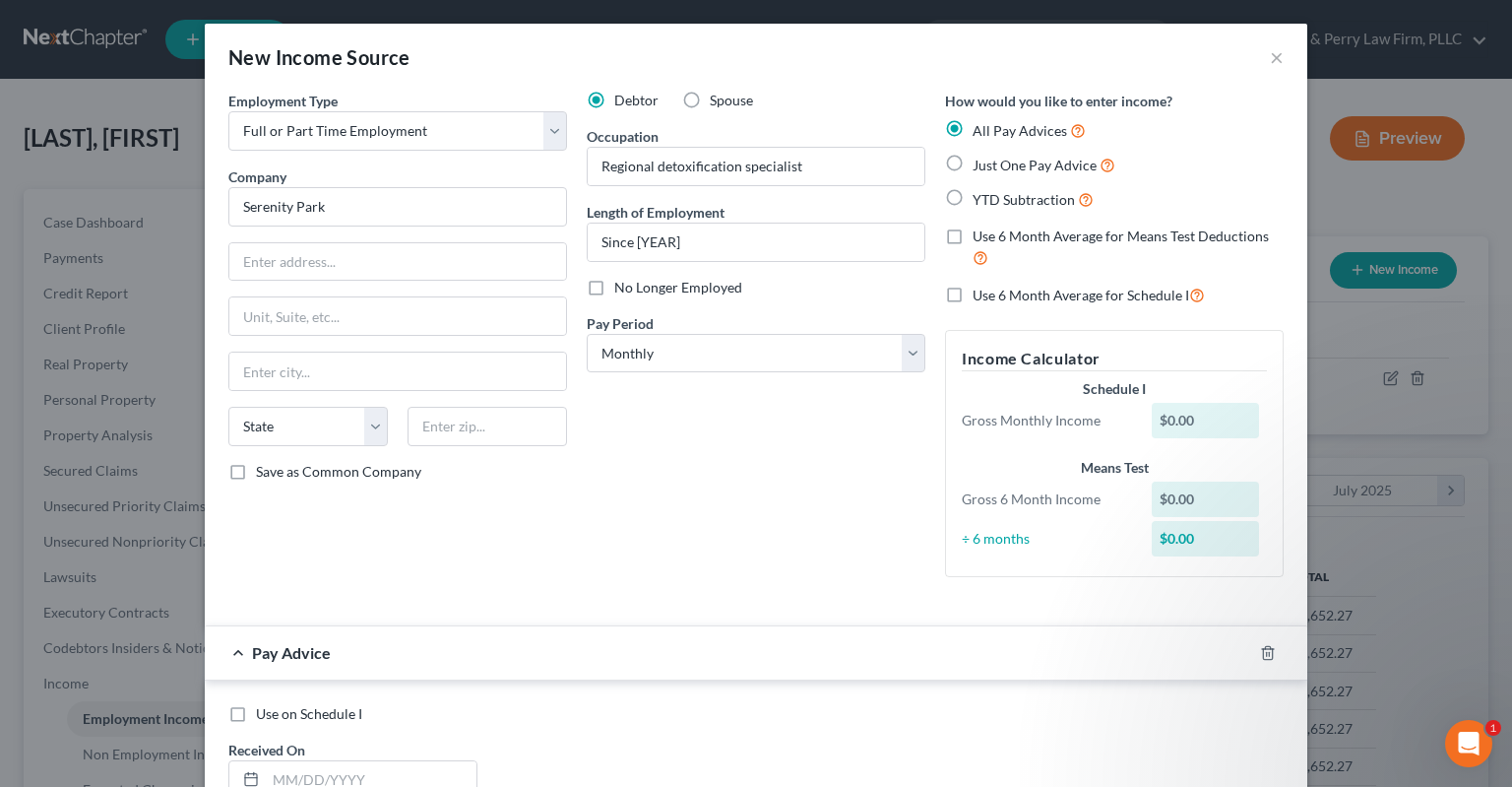 radio on "true" 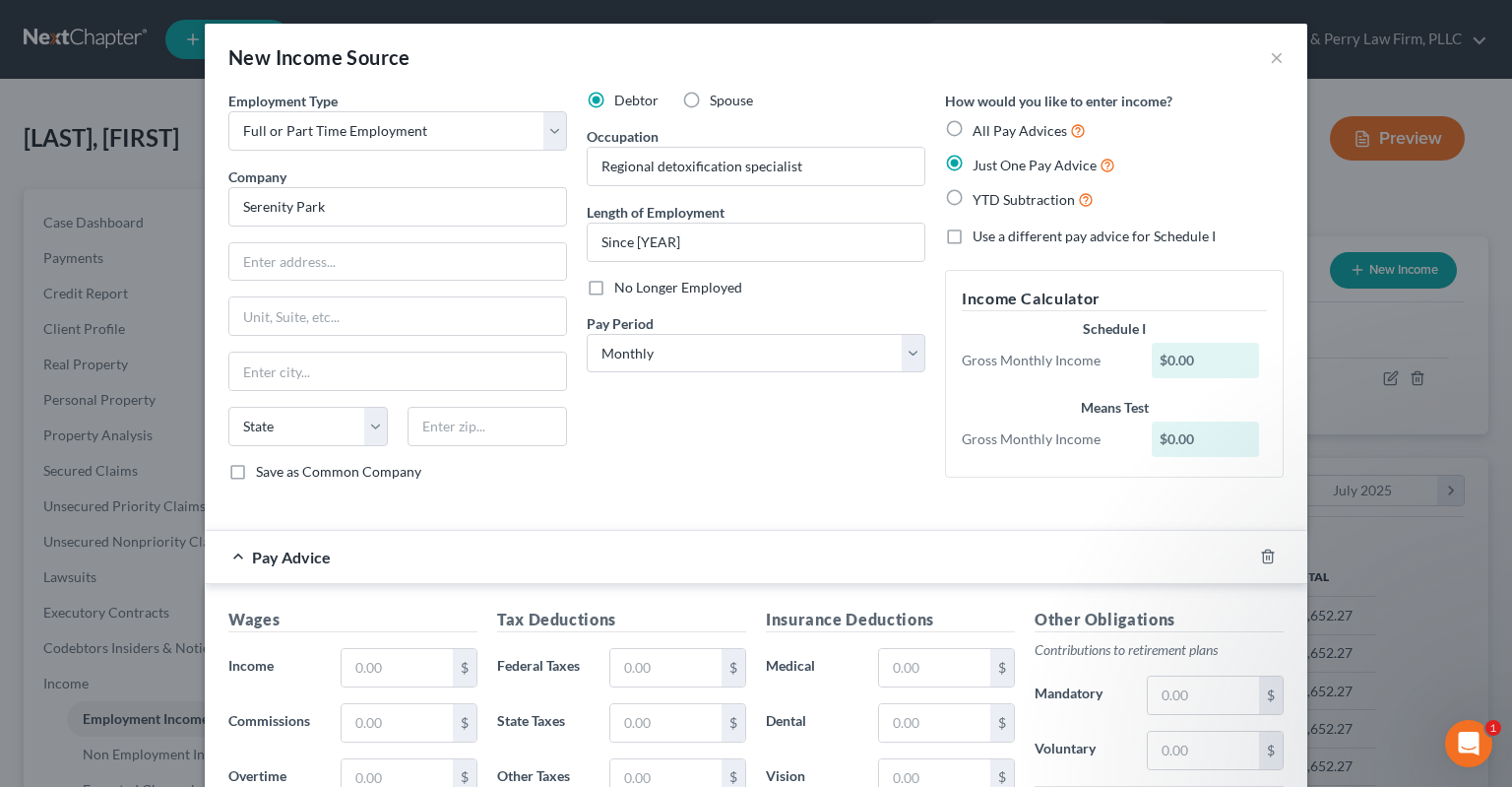 click on "Debtor Spouse Occupation Regional detoxification specialist Length of Employment Since [YEAR] No Longer Employed
Pay Period
*
Select Monthly Twice Monthly Every Other Week Weekly" at bounding box center (756, 294) 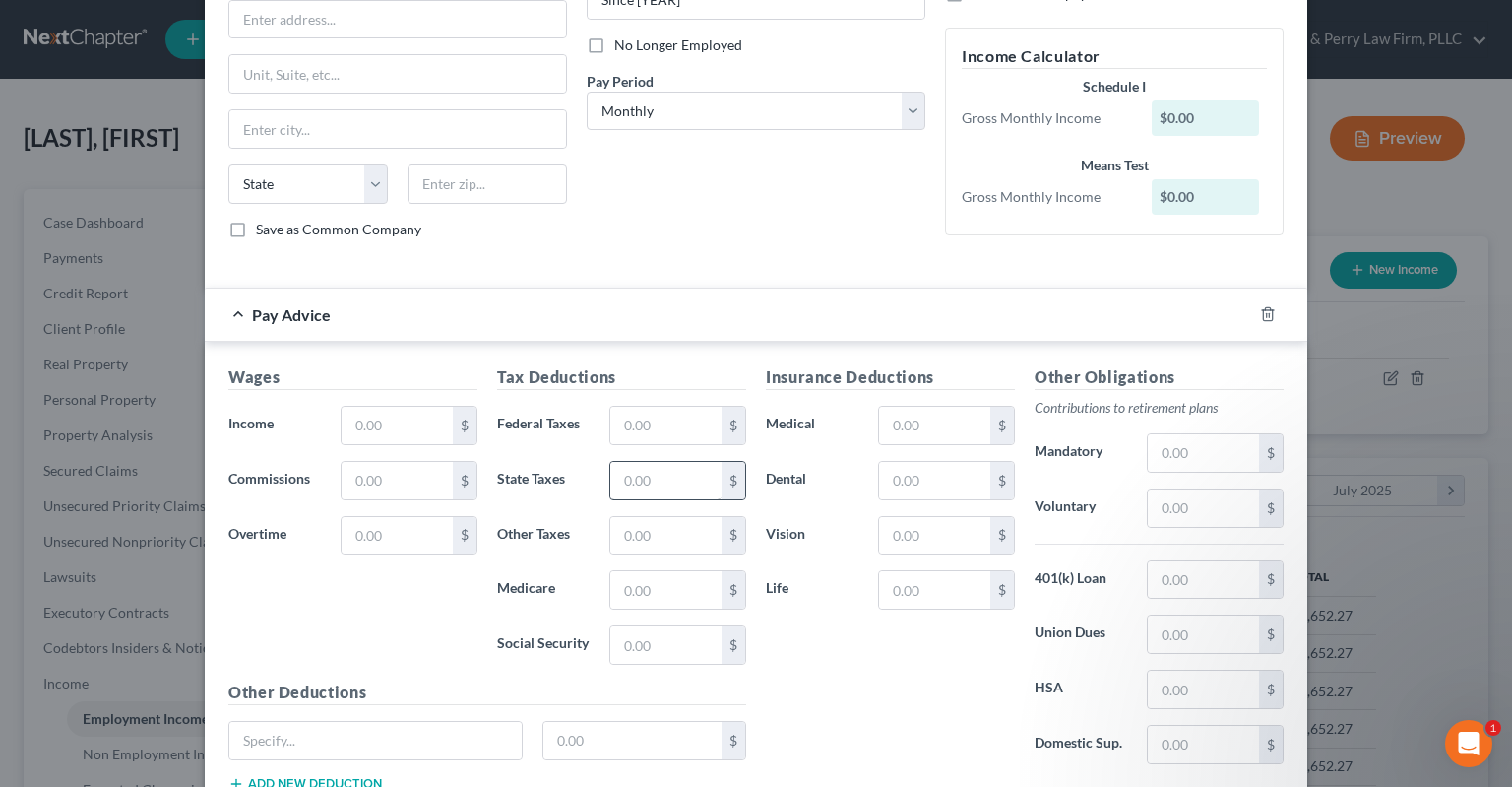 scroll, scrollTop: 297, scrollLeft: 0, axis: vertical 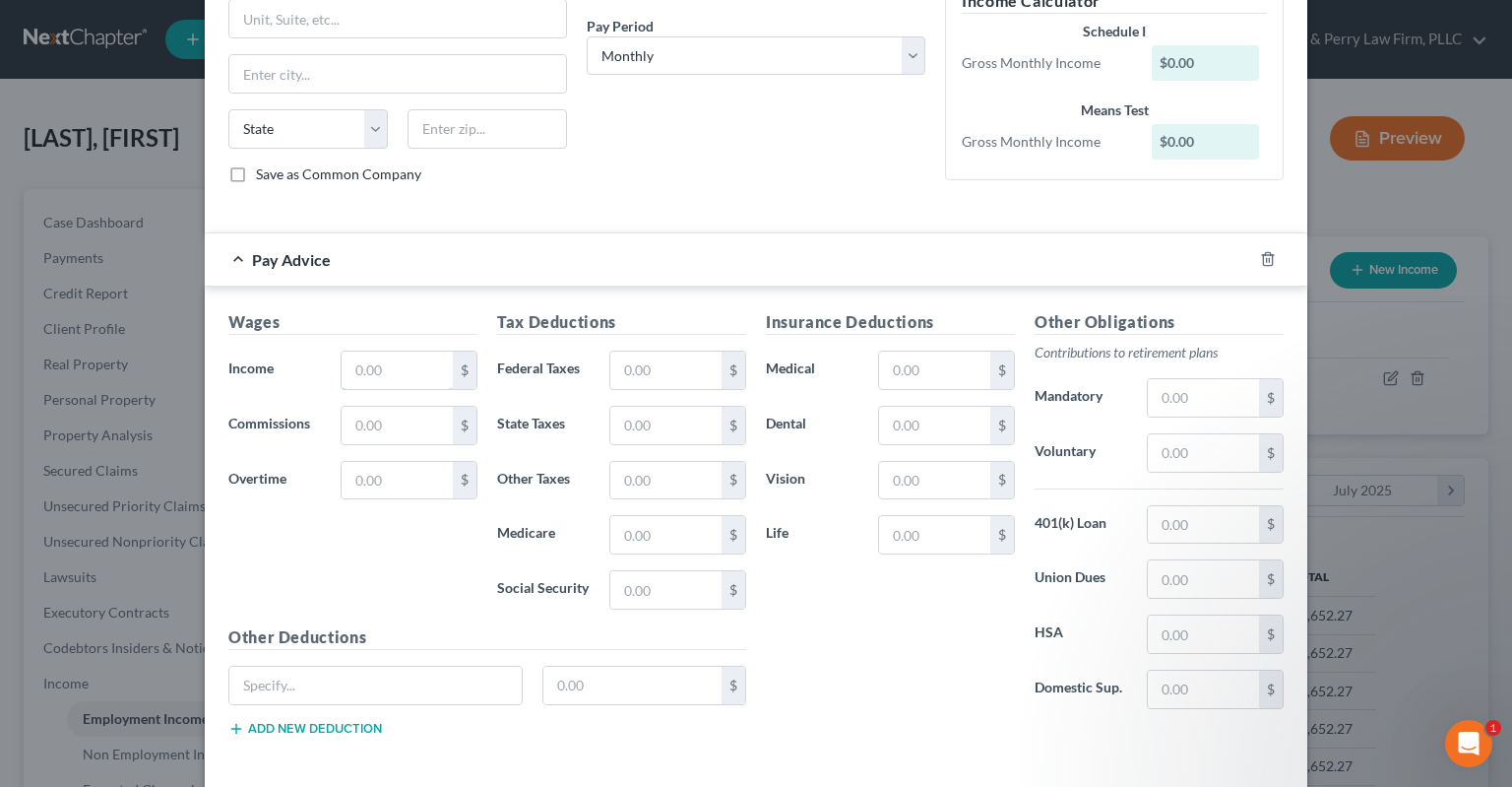 drag, startPoint x: 427, startPoint y: 366, endPoint x: 493, endPoint y: 364, distance: 66.0303 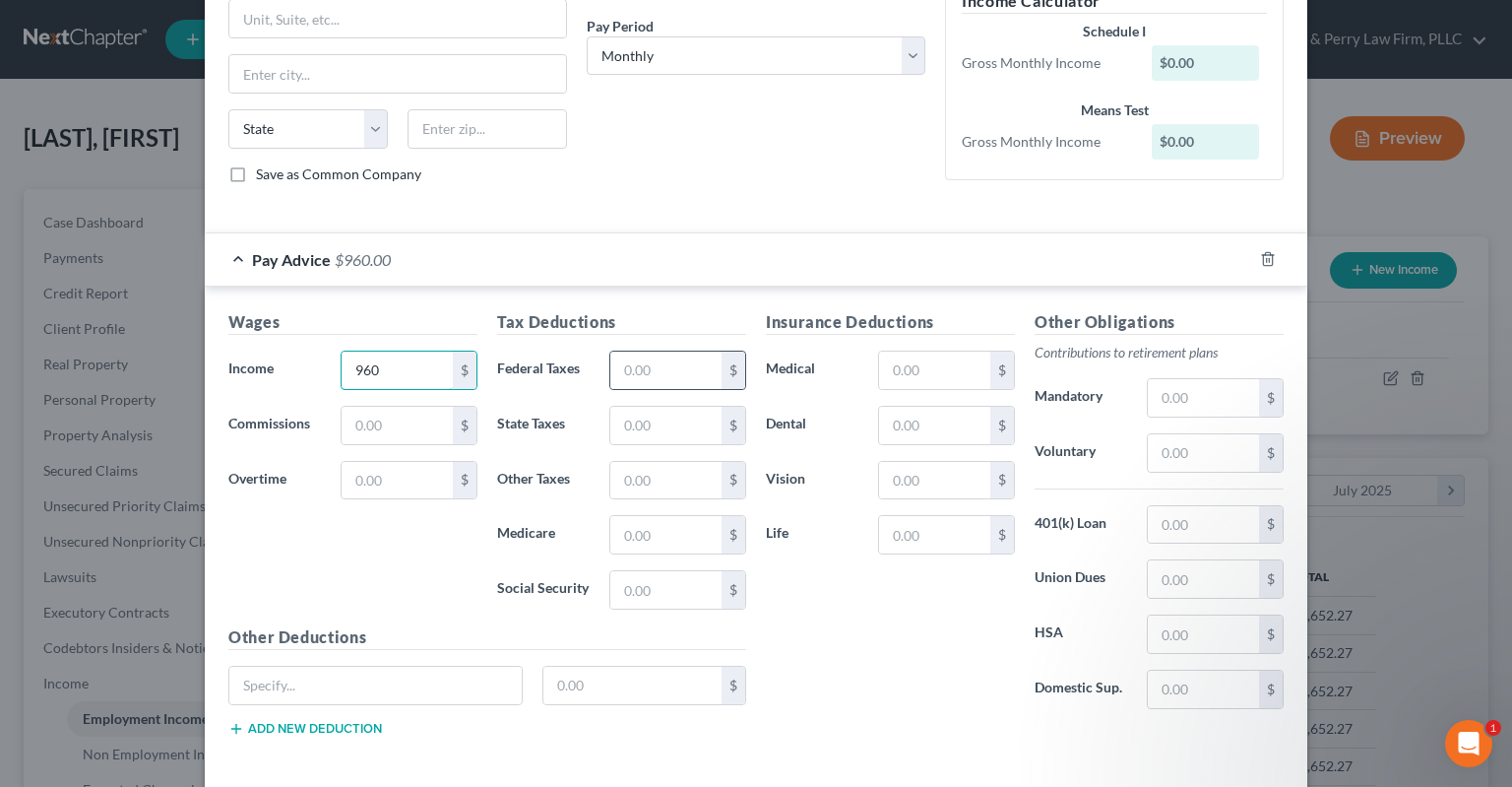 type on "960" 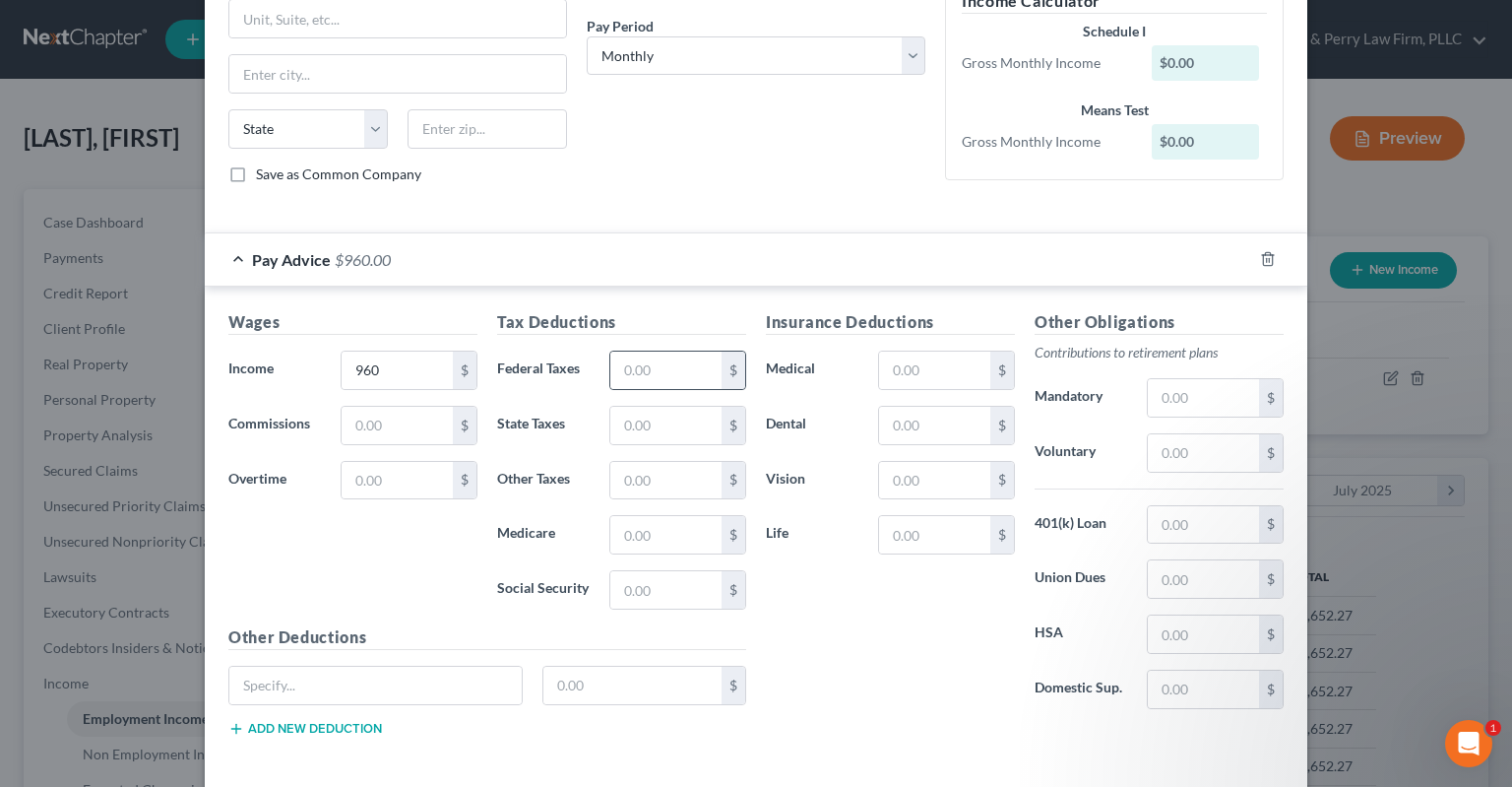 click on "$" at bounding box center (733, 370) 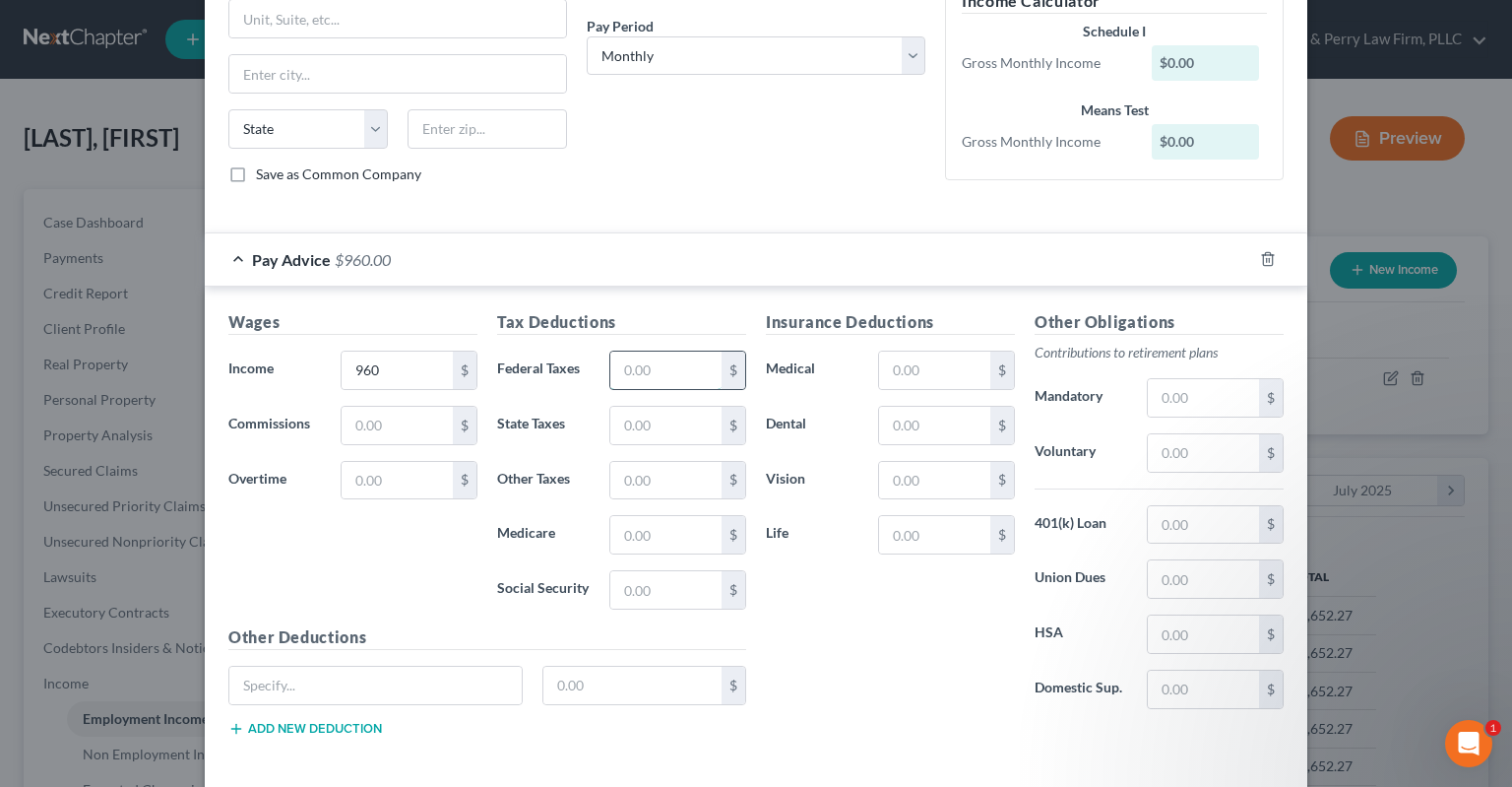 drag, startPoint x: 707, startPoint y: 374, endPoint x: 686, endPoint y: 377, distance: 21.213203 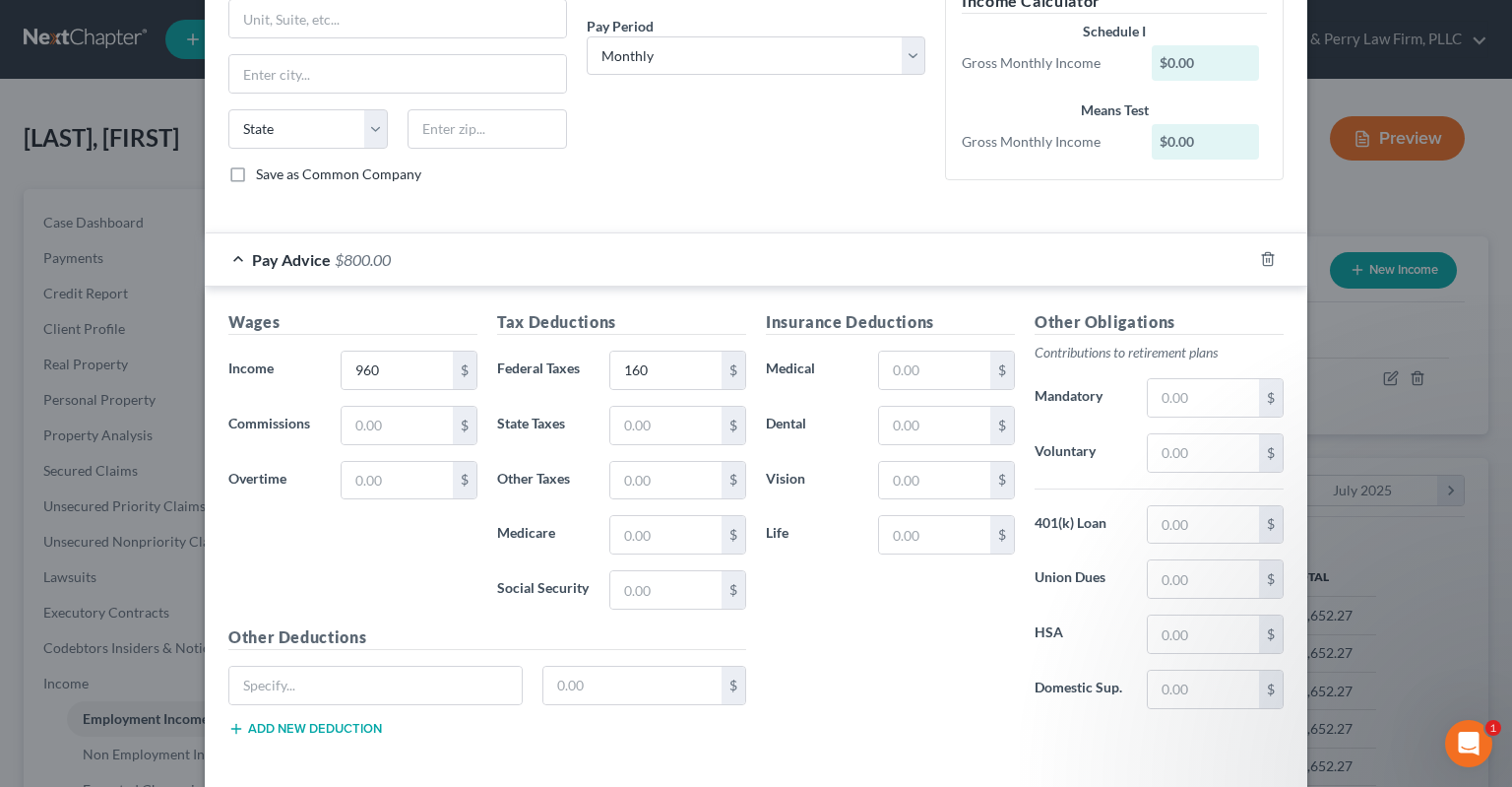 click on "Debtor Spouse Occupation Regional detoxification specialist Length of Employment Since [YEAR] No Longer Employed
Pay Period
*
Select Monthly Twice Monthly Every Other Week Weekly" at bounding box center (756, -4) 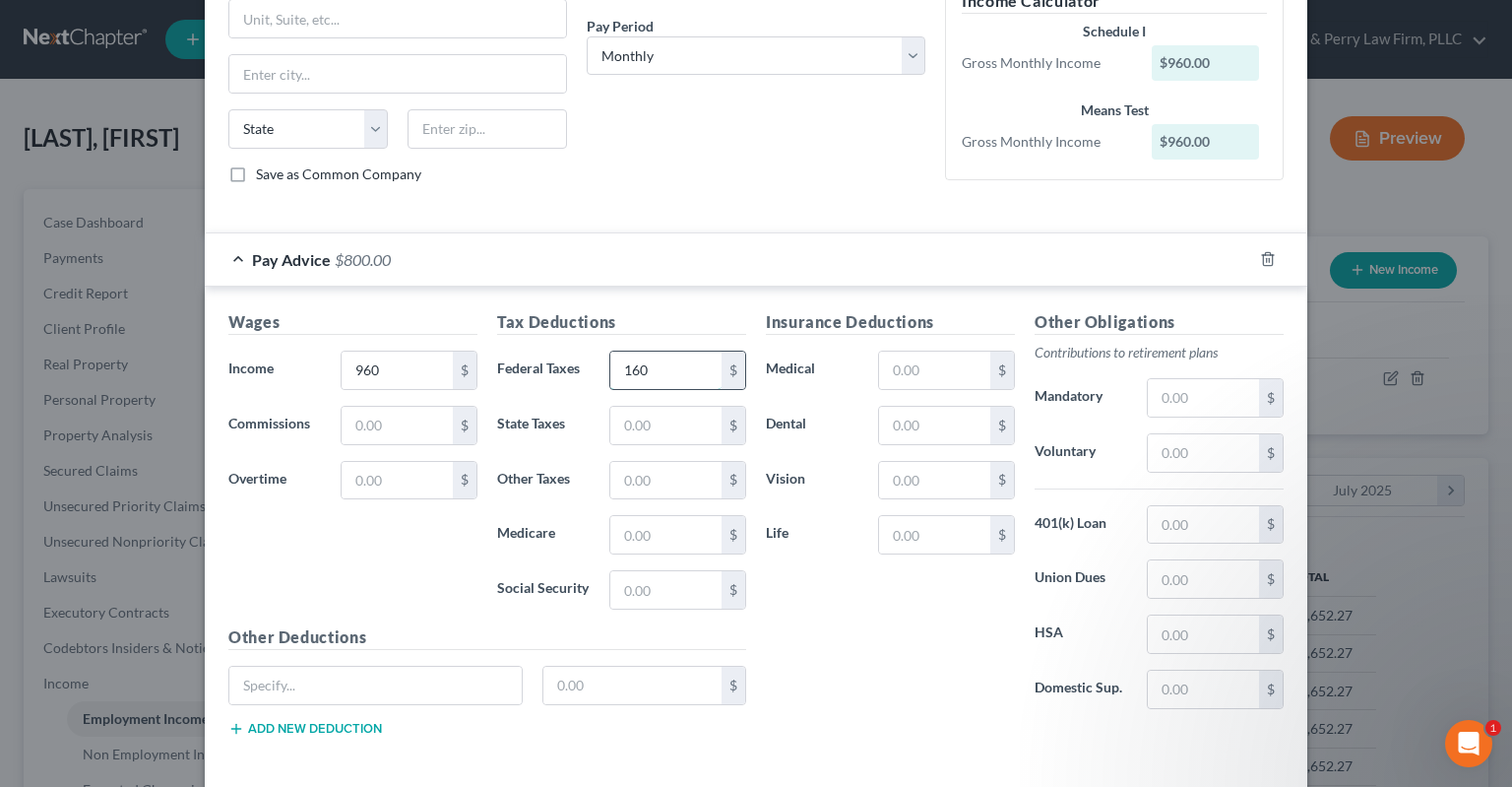 click on "160" at bounding box center (665, 370) 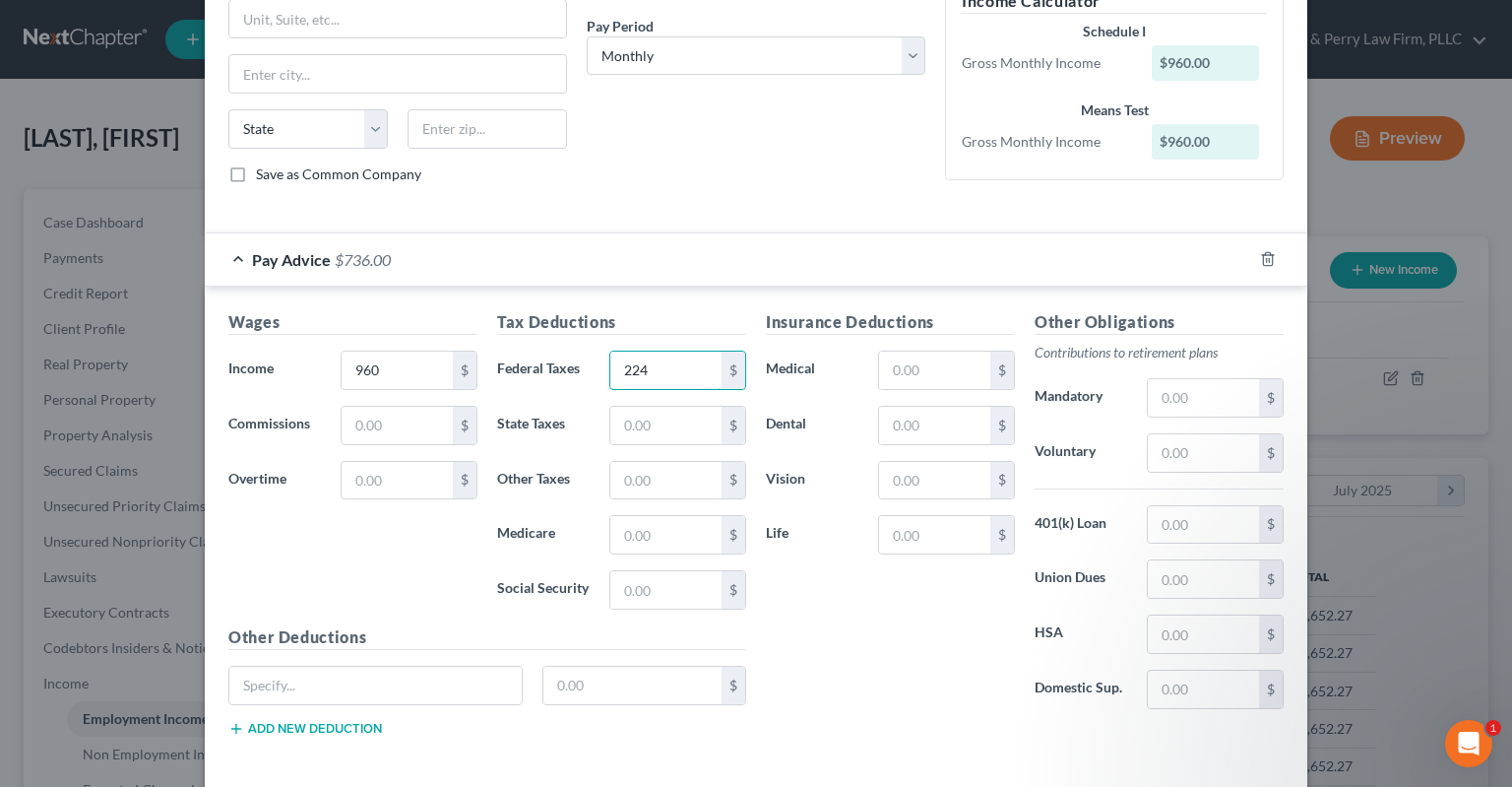type on "224" 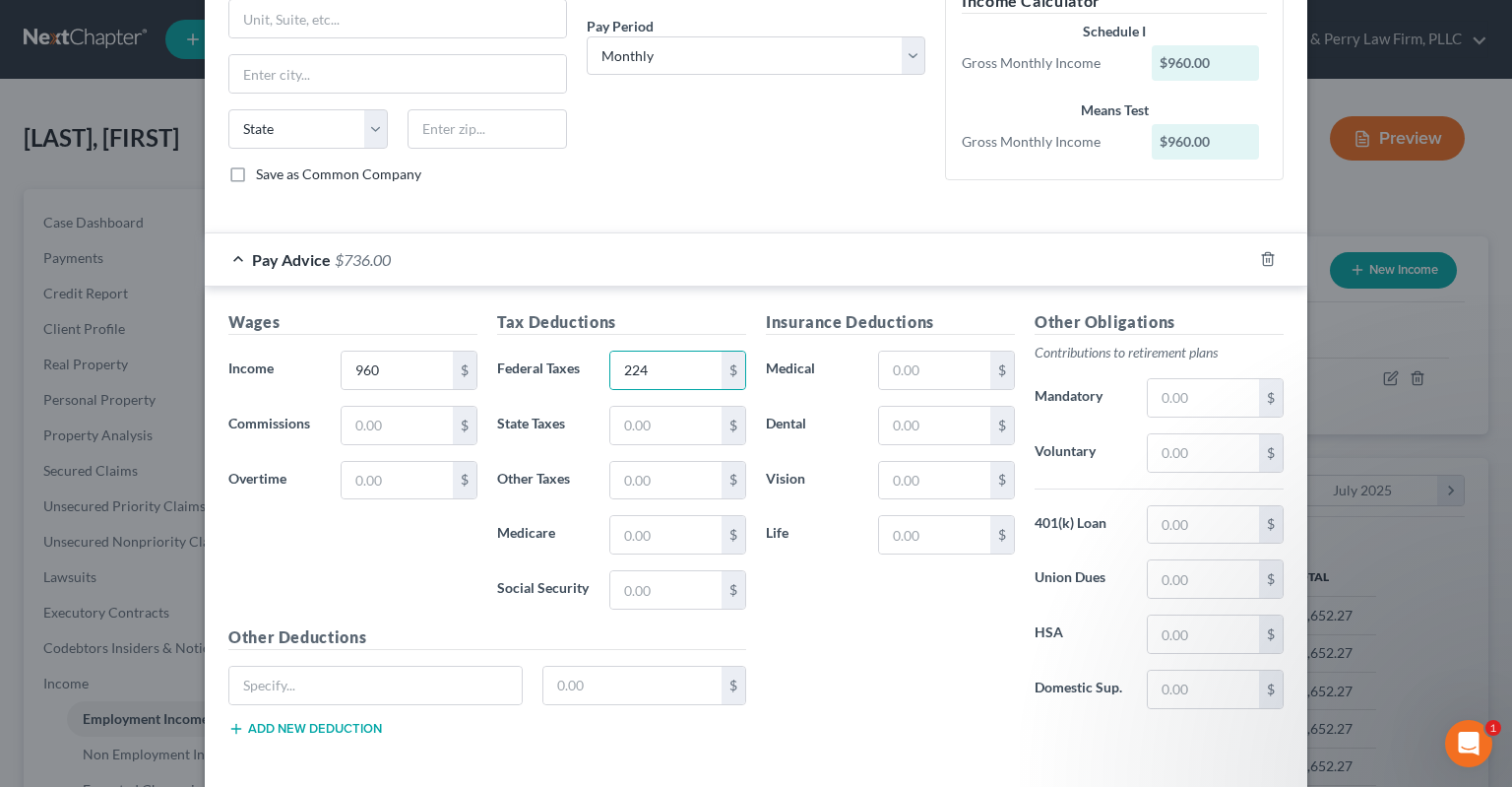 click on "Debtor Spouse Occupation Regional detoxification specialist Length of Employment Since [YEAR] No Longer Employed
Pay Period
*
Select Monthly Twice Monthly Every Other Week Weekly" at bounding box center [756, -4] 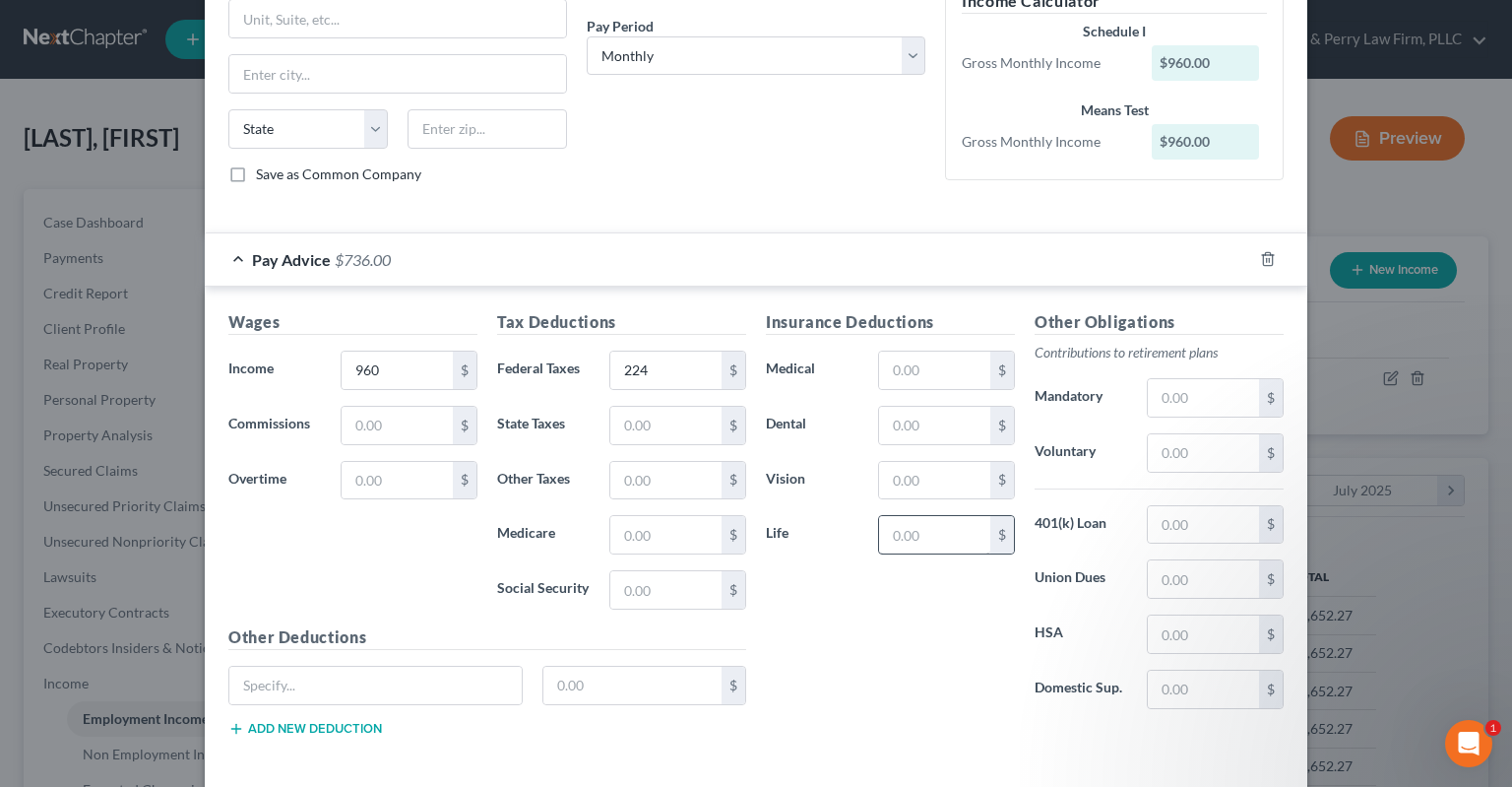 scroll, scrollTop: 380, scrollLeft: 0, axis: vertical 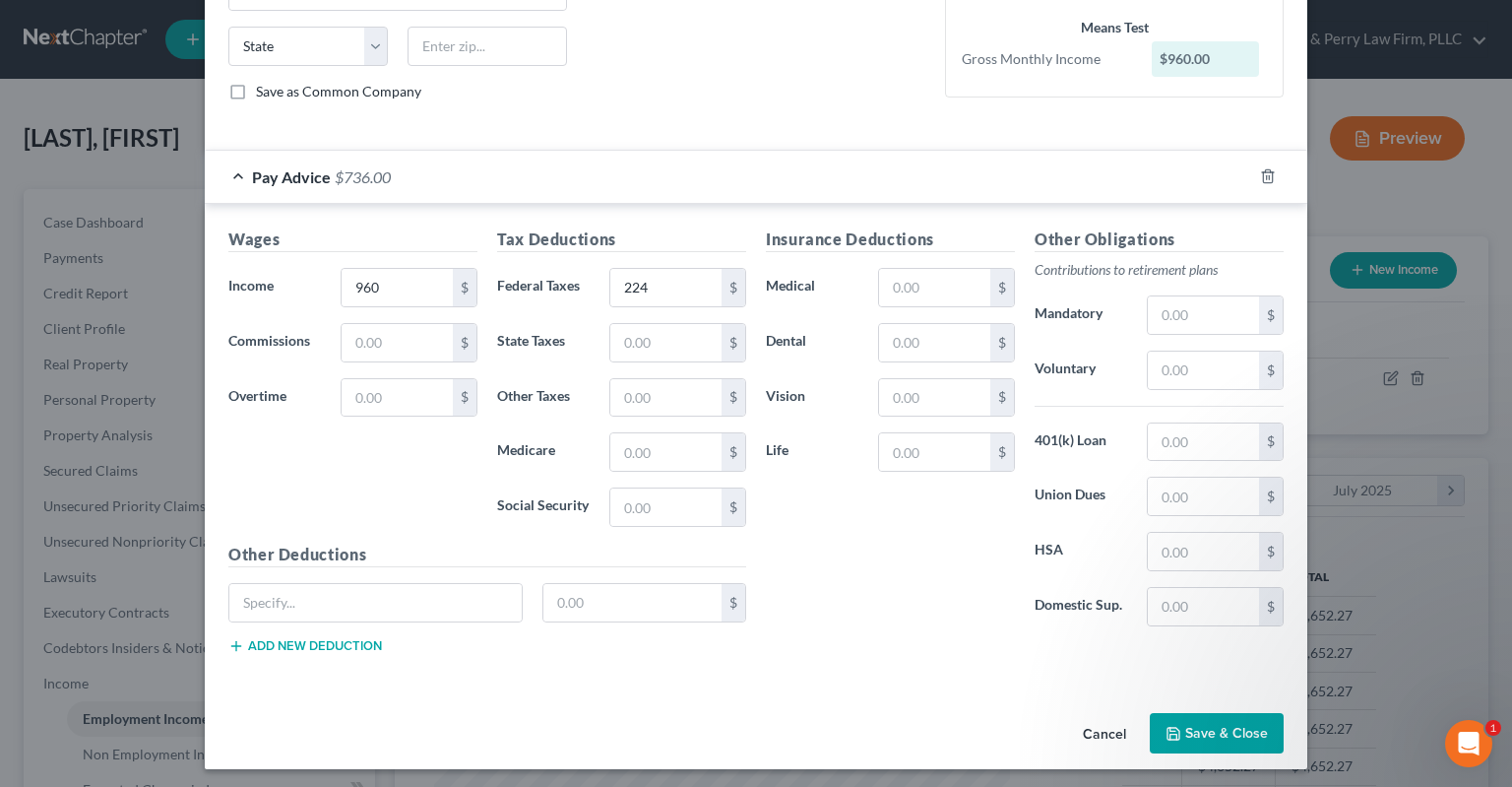 click on "Save & Close" at bounding box center [1217, 734] 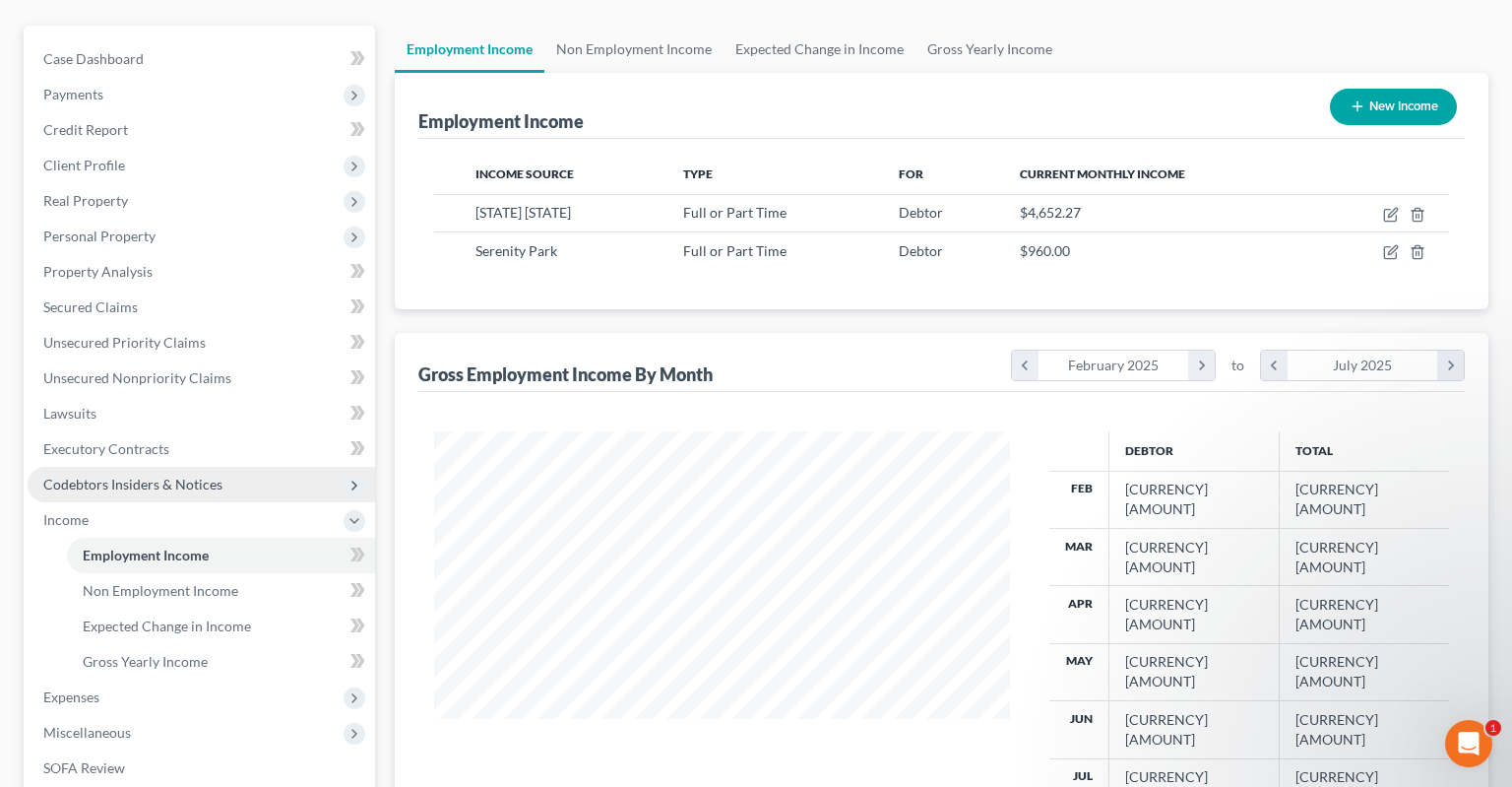 scroll, scrollTop: 416, scrollLeft: 0, axis: vertical 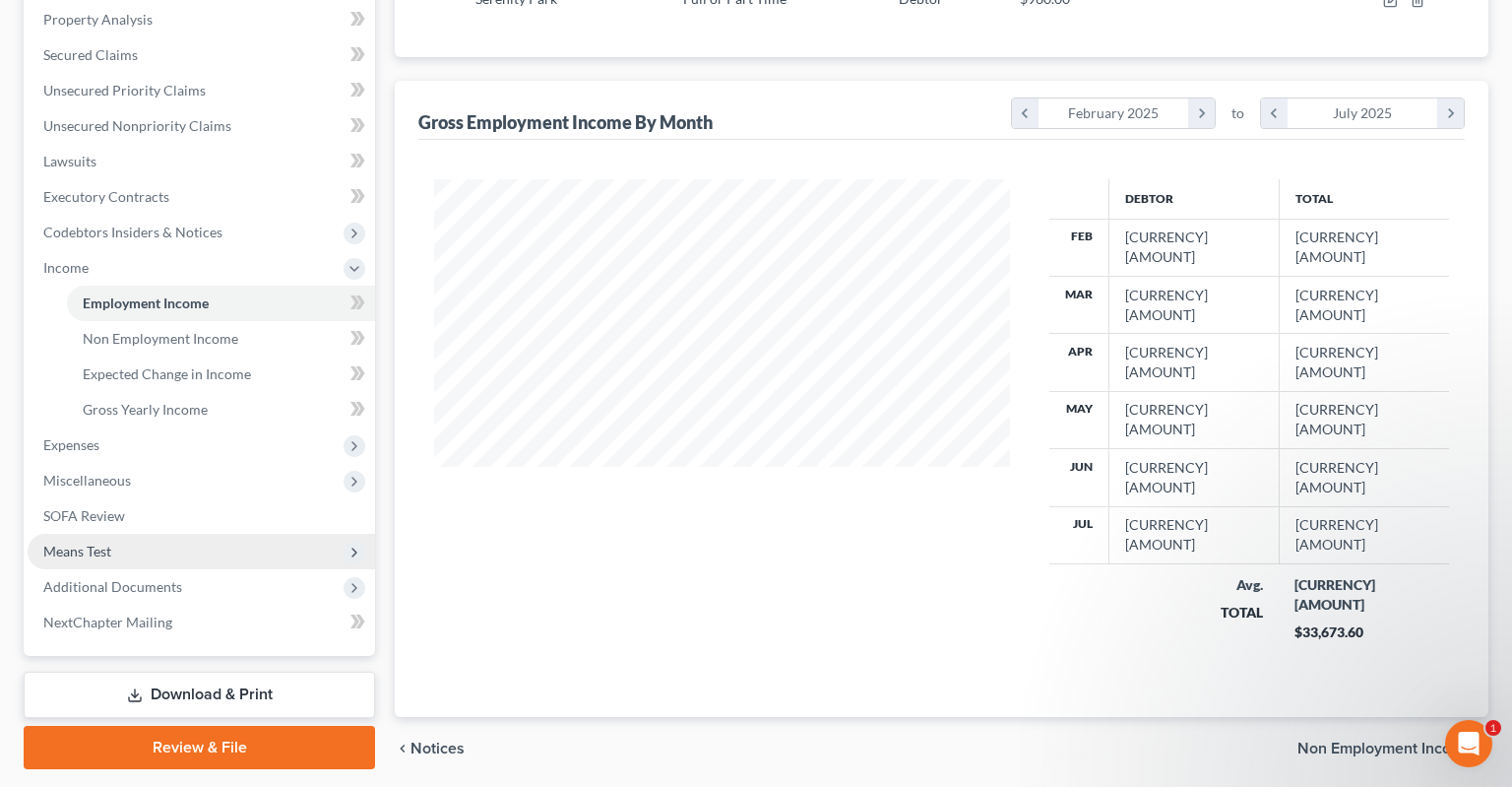 click on "Means Test" at bounding box center (201, 552) 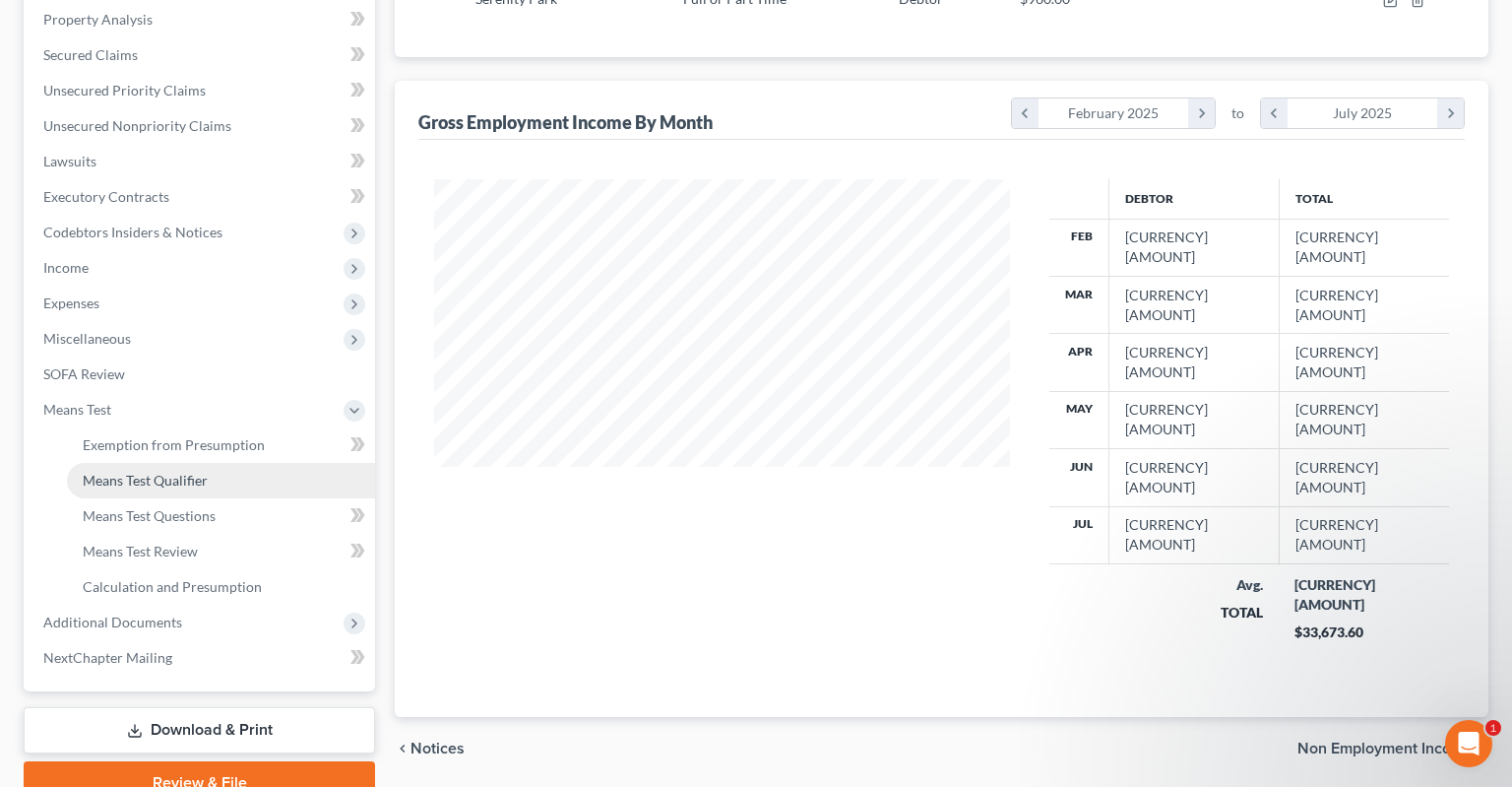 click on "Means Test Qualifier" at bounding box center [220, 481] 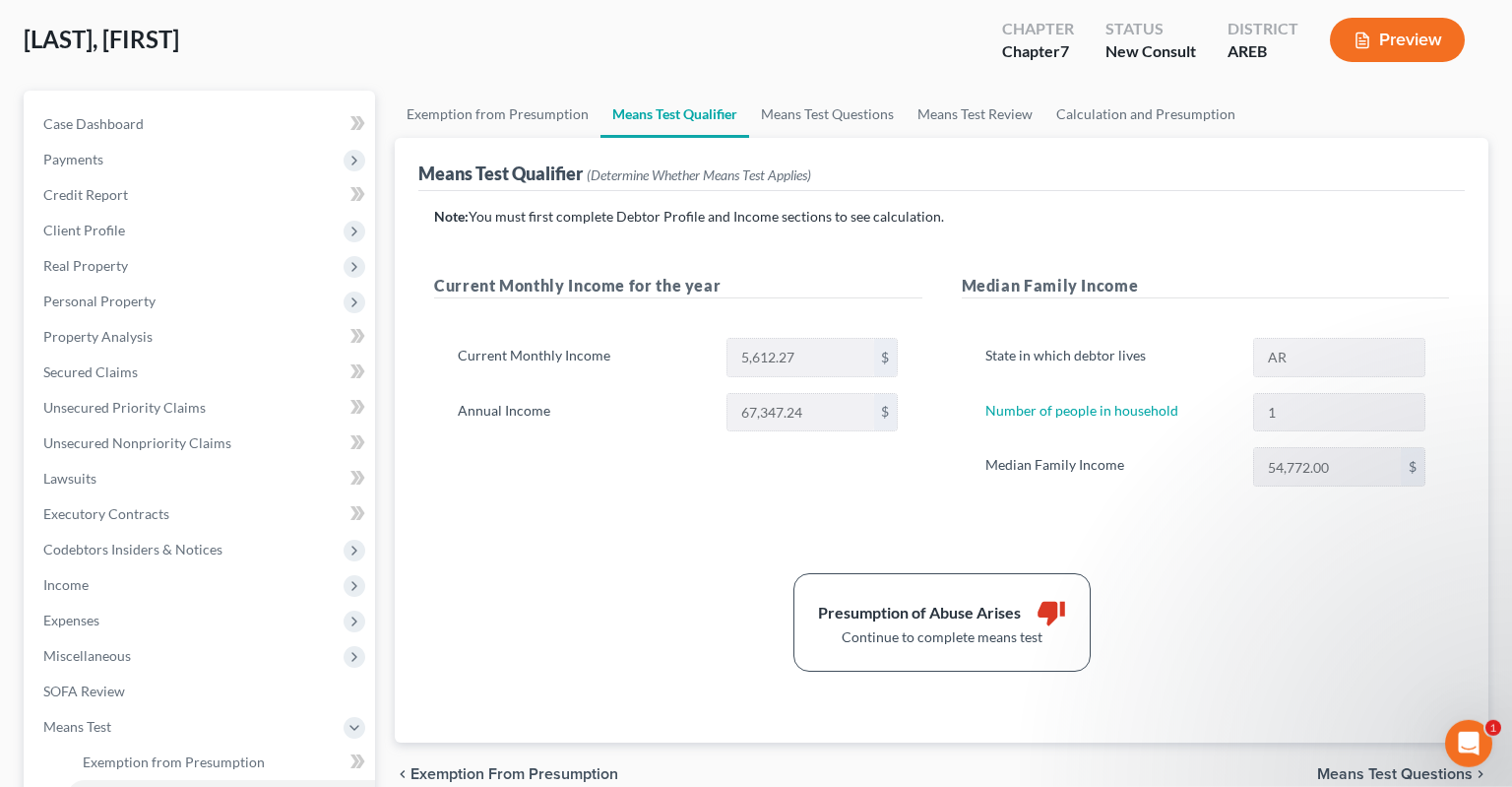 scroll, scrollTop: 0, scrollLeft: 0, axis: both 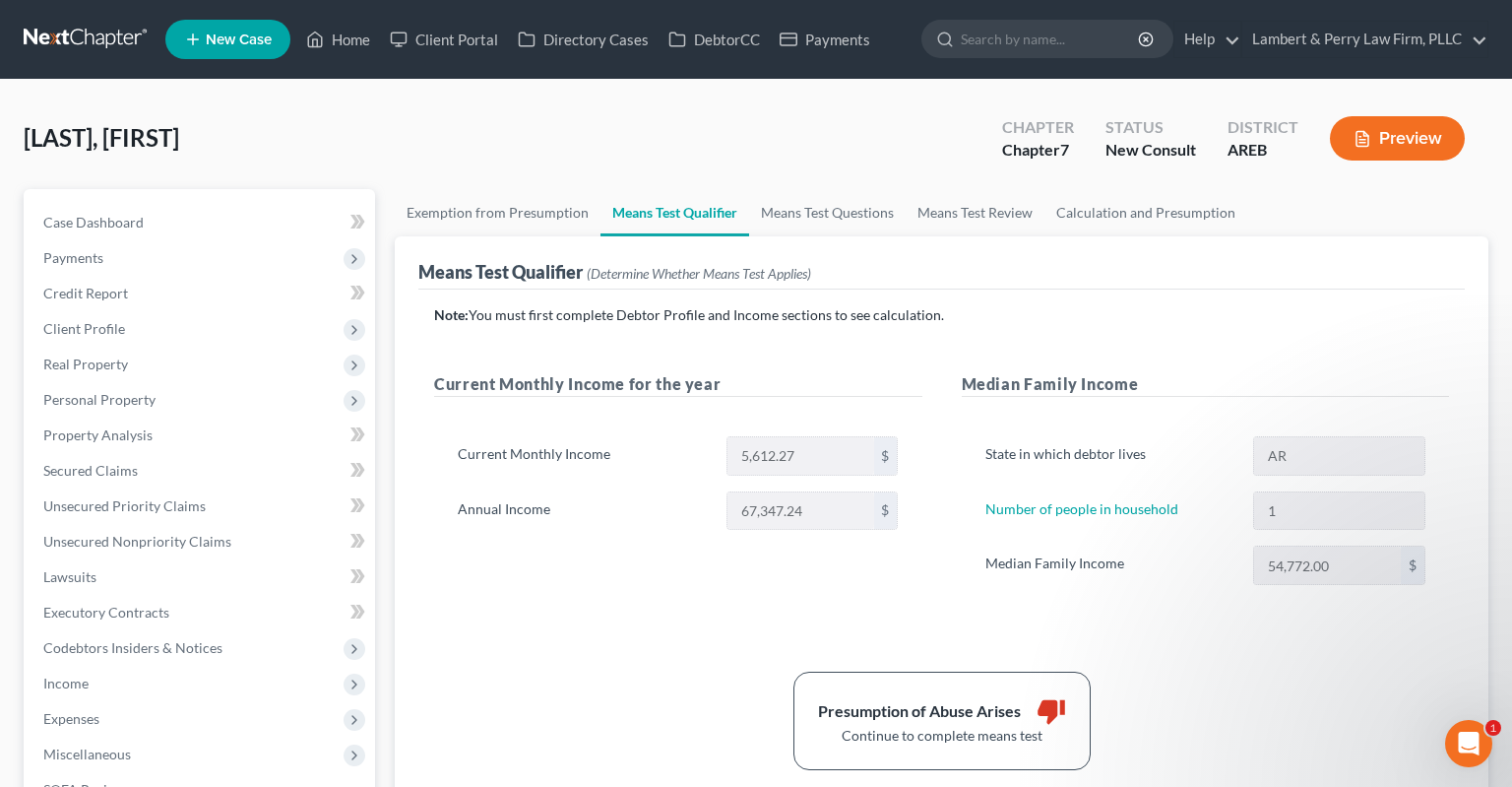 click on "Note:  You must first complete Debtor Profile and Income sections to see calculation. Current Monthly Income for the year Current Monthly Income 5,612.27 $ Annual Income 67,347.24 $ Median Family Income State in which debtor lives AR Number of people in household 1 Median Family Income 54,772.00 $ Presumption of Abuse Arises thumb_down Continue to complete means test" at bounding box center [941, 538] 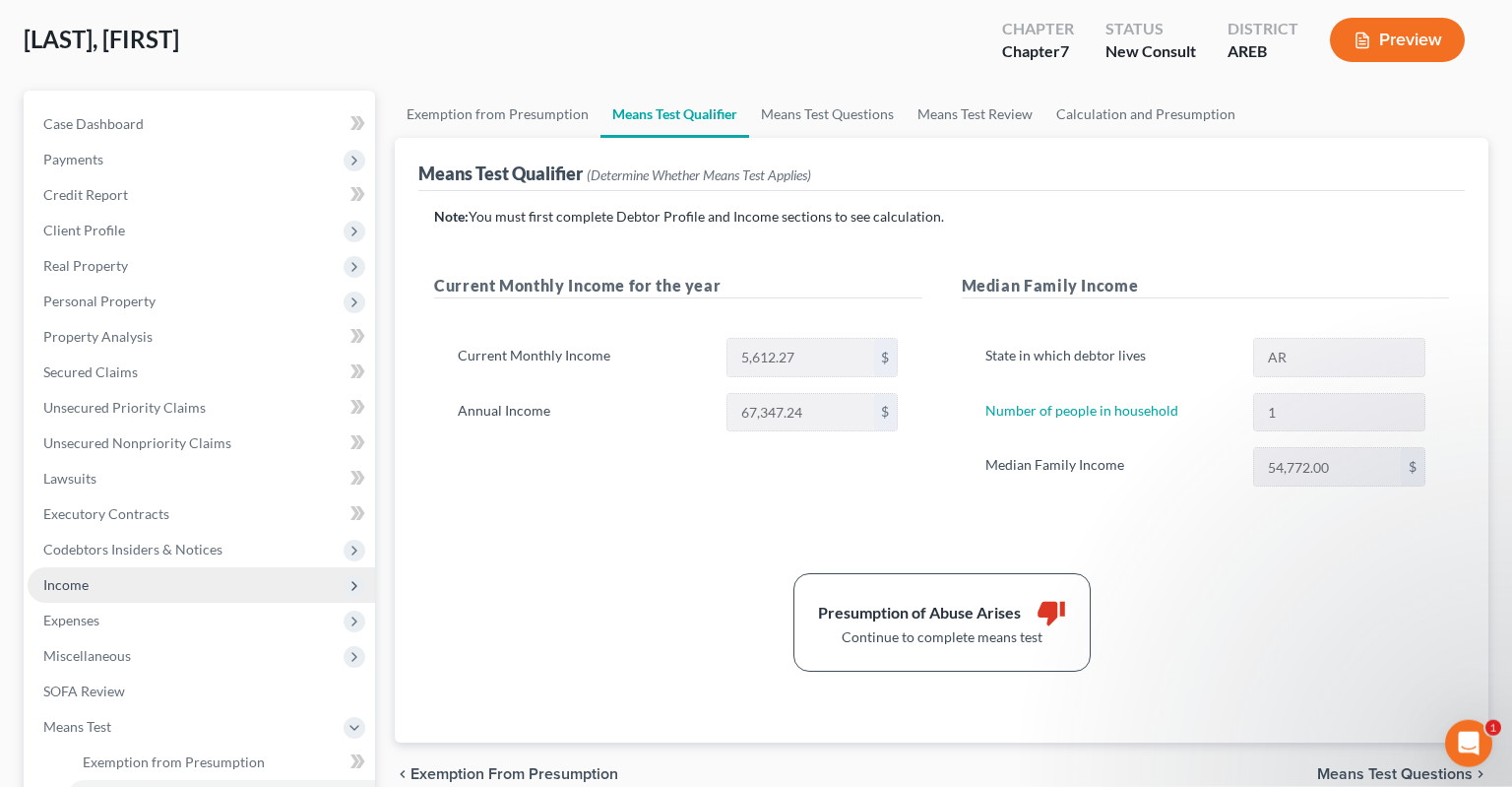 scroll, scrollTop: 103, scrollLeft: 0, axis: vertical 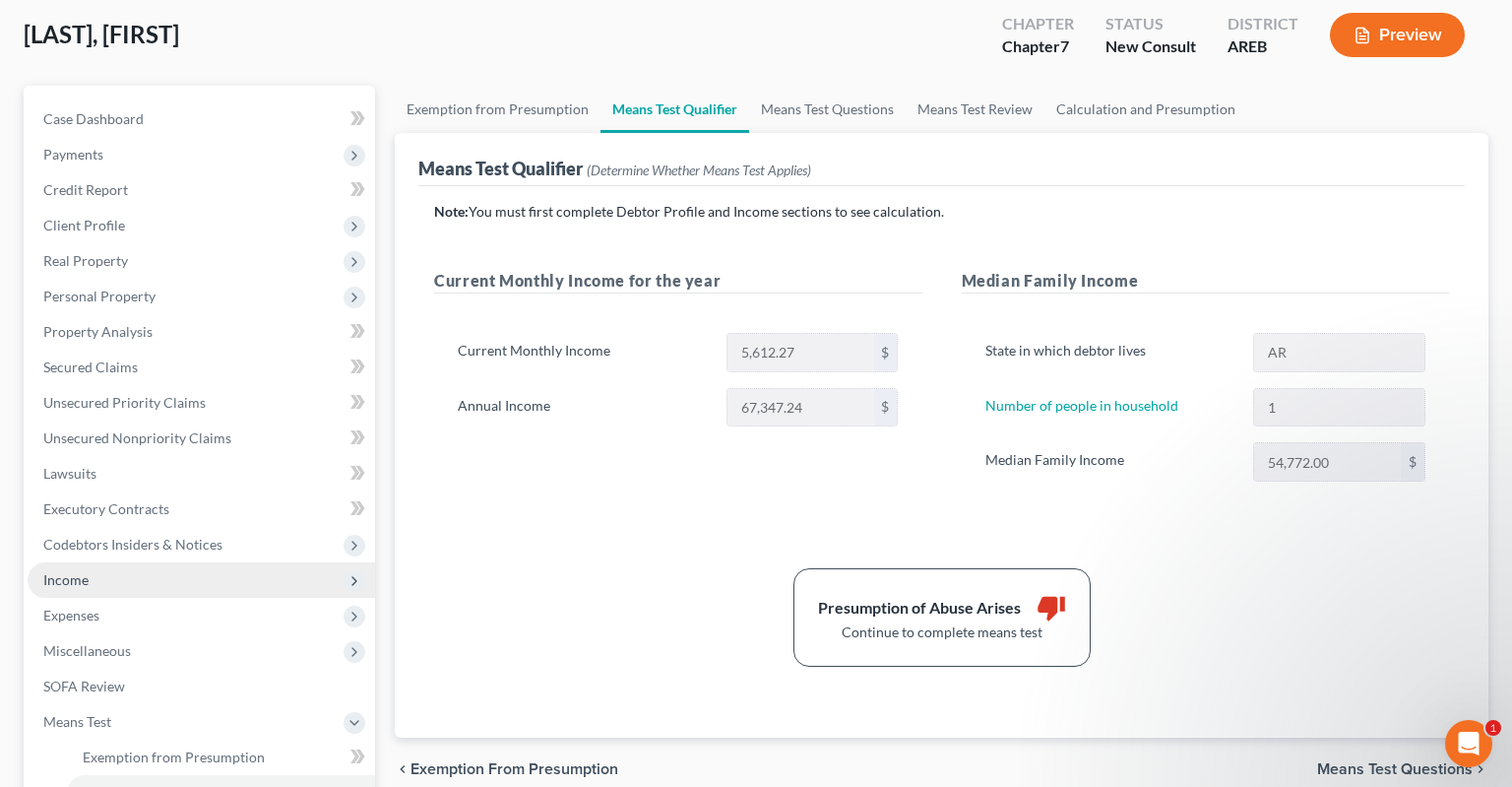 drag, startPoint x: 220, startPoint y: 577, endPoint x: 223, endPoint y: 589, distance: 12.369317 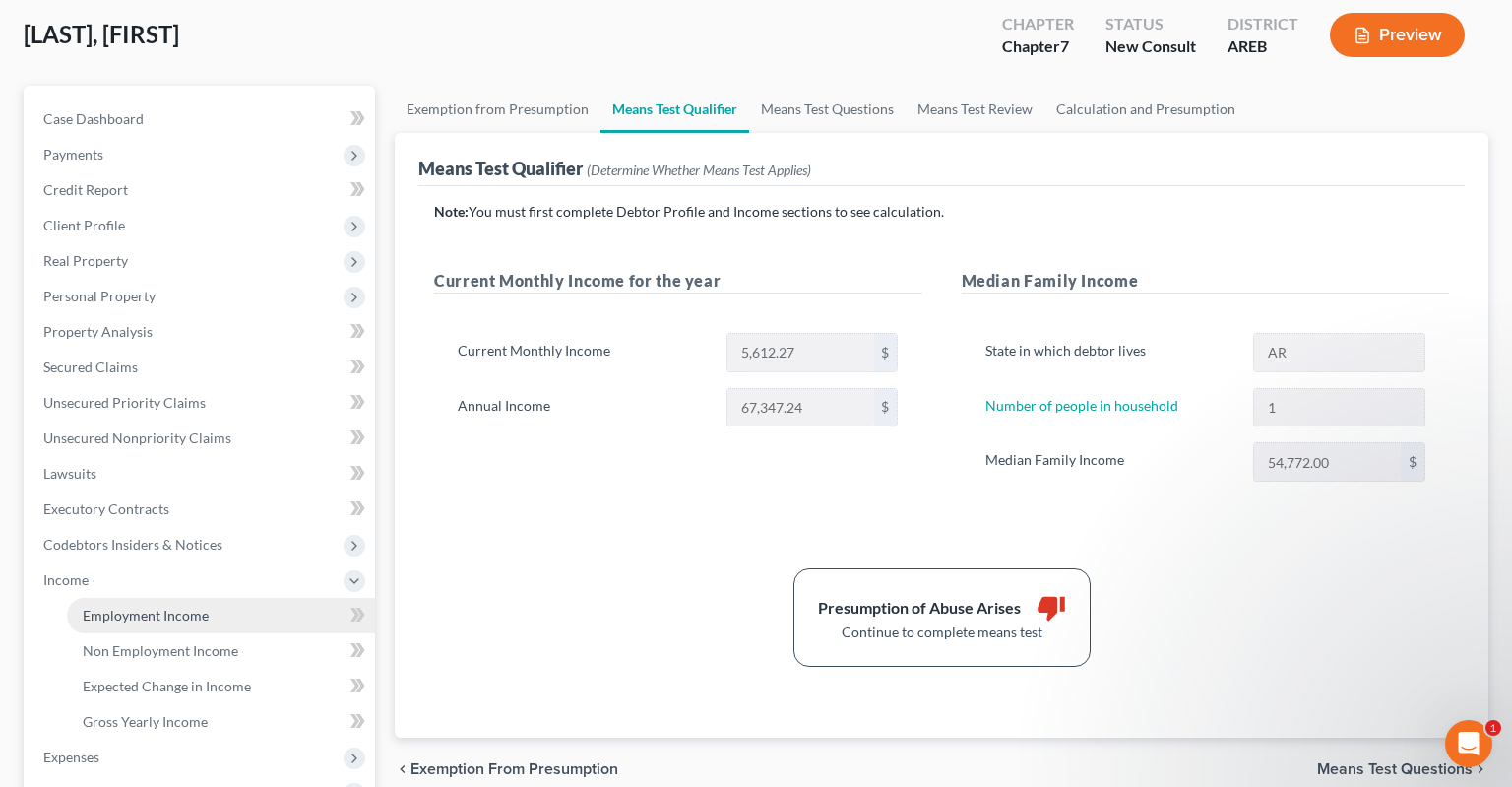 click on "Employment Income" at bounding box center [220, 616] 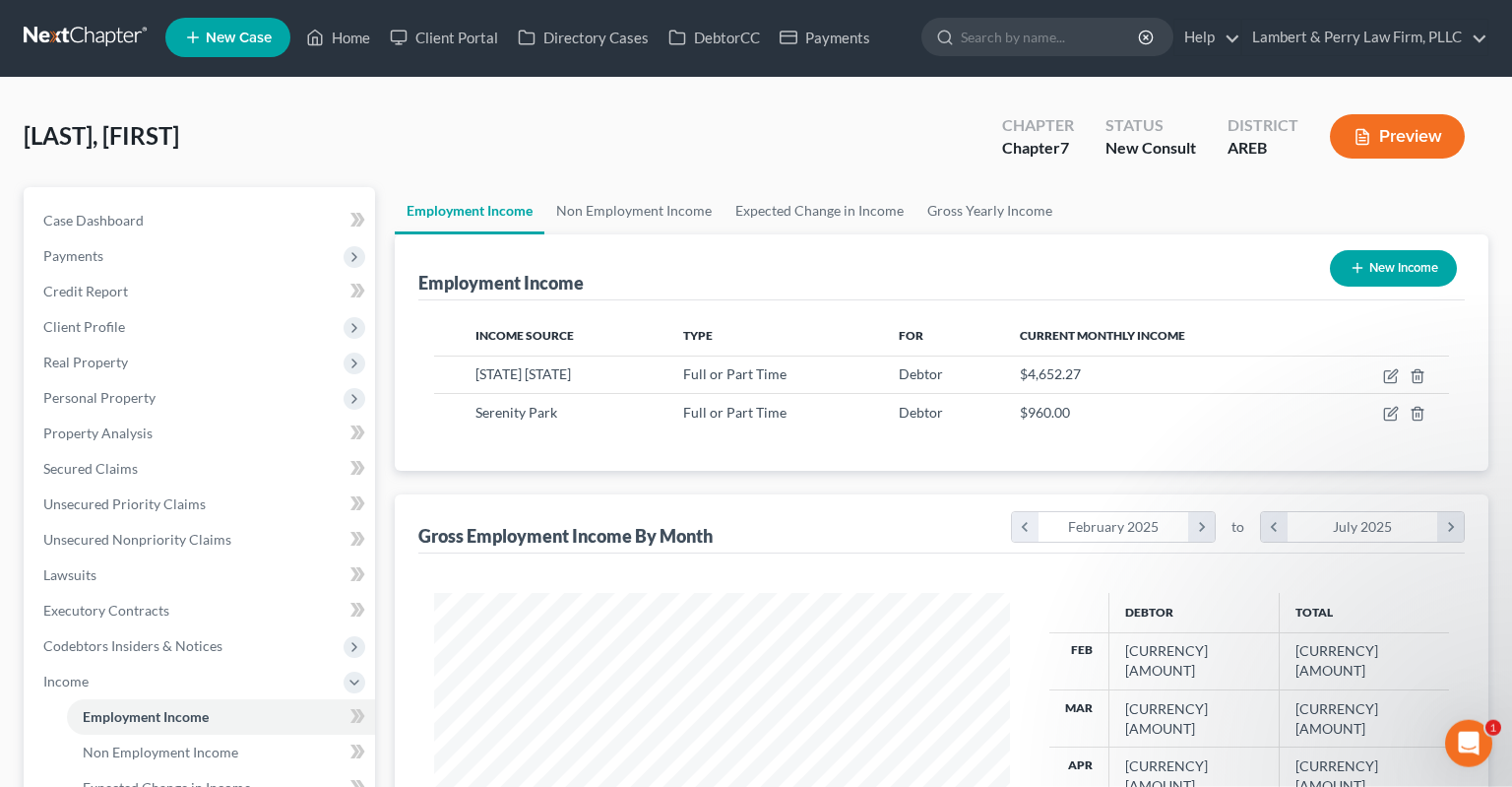 scroll, scrollTop: 0, scrollLeft: 0, axis: both 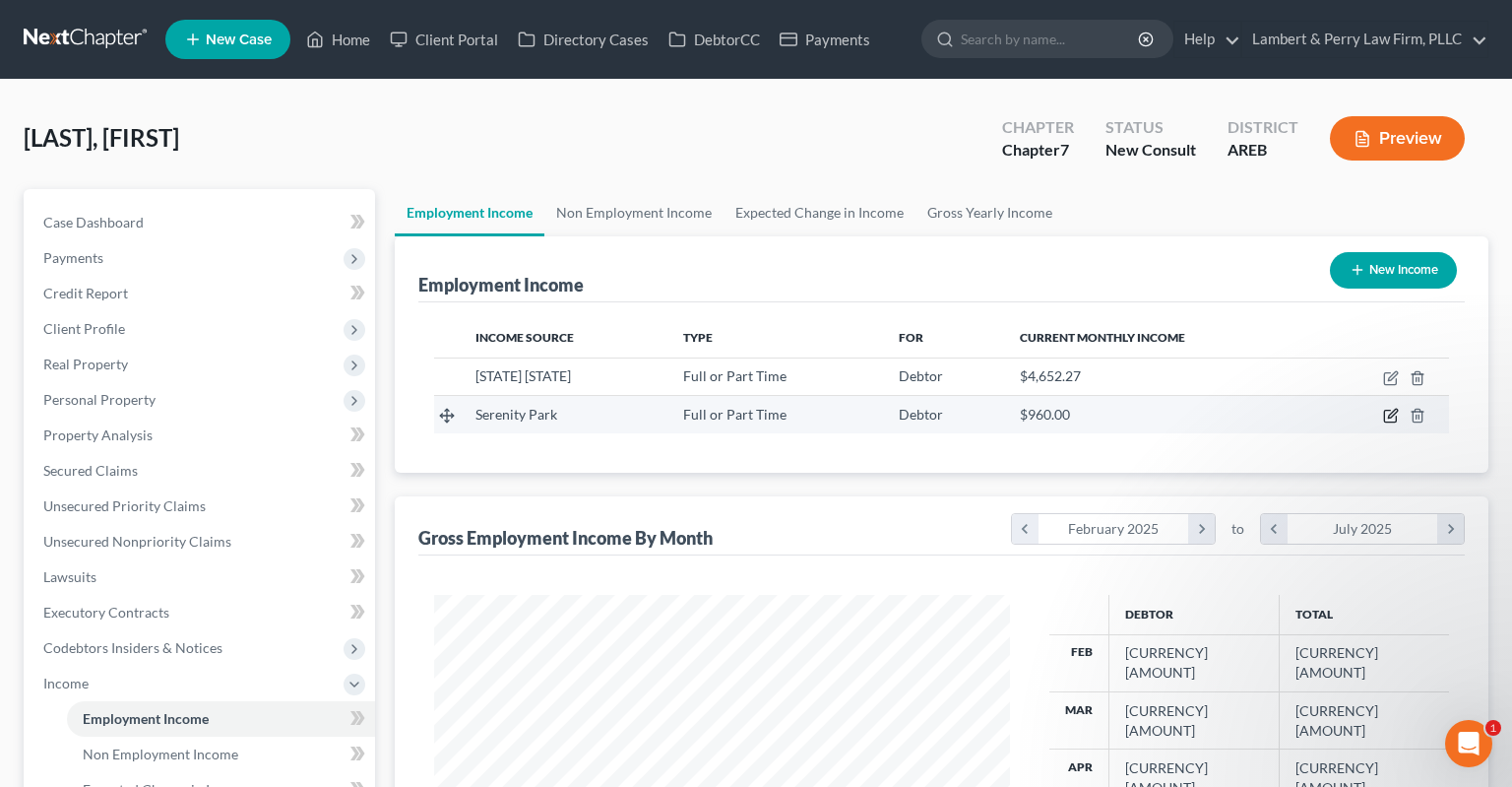 click 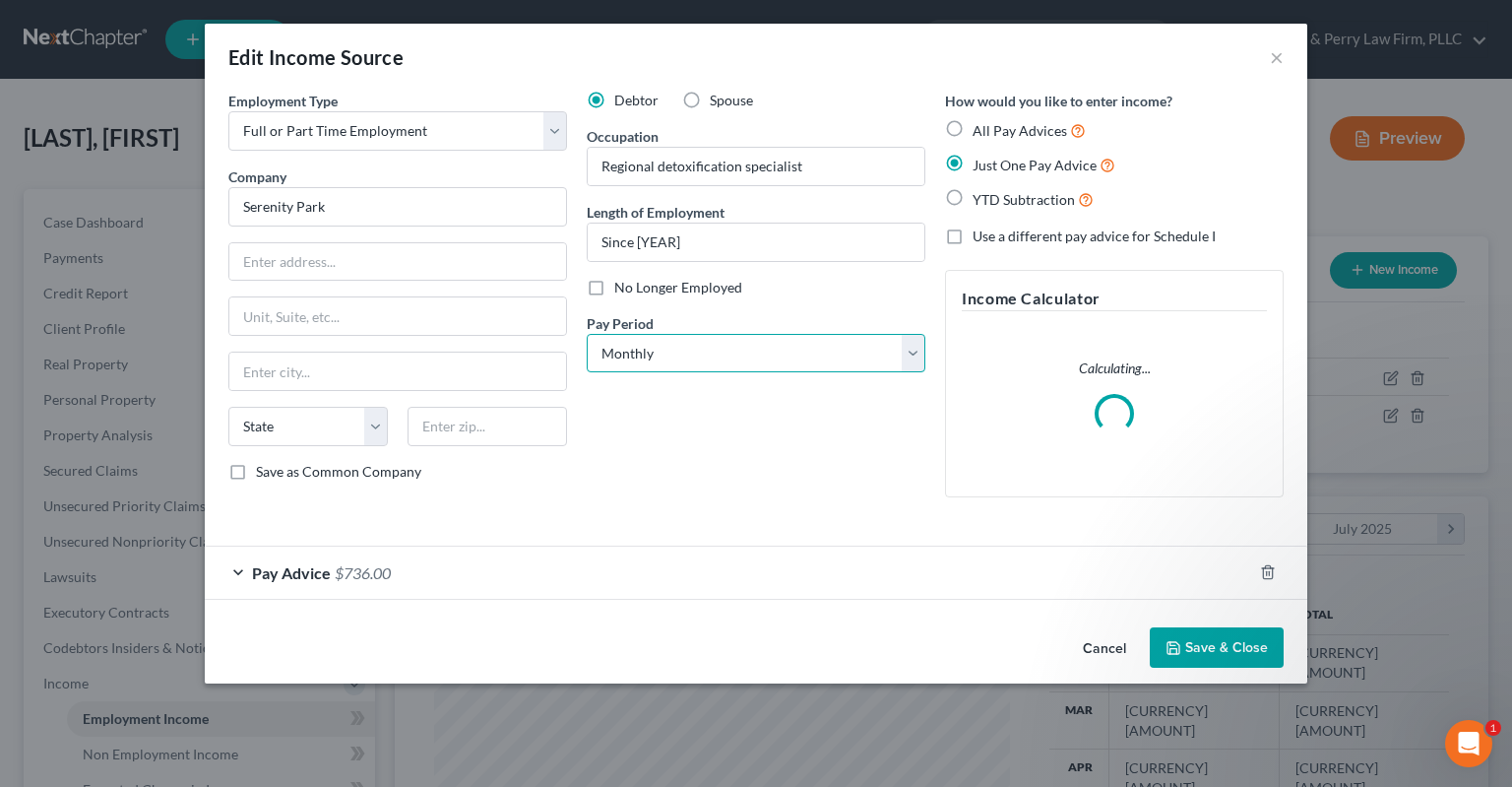 click on "Select Monthly Twice Monthly Every Other Week Weekly" at bounding box center (756, 354) 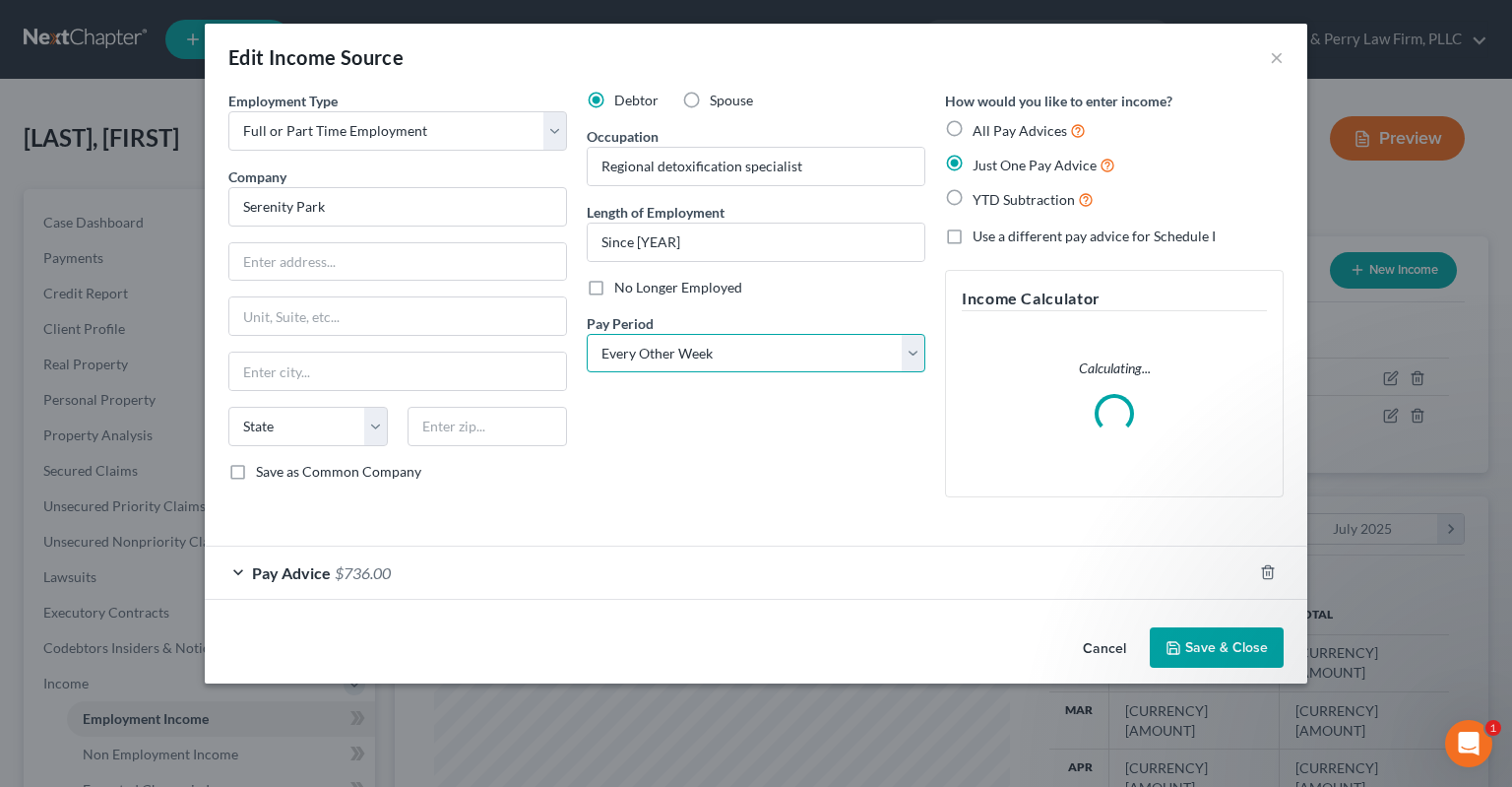 click on "Every Other Week" at bounding box center [0, 0] 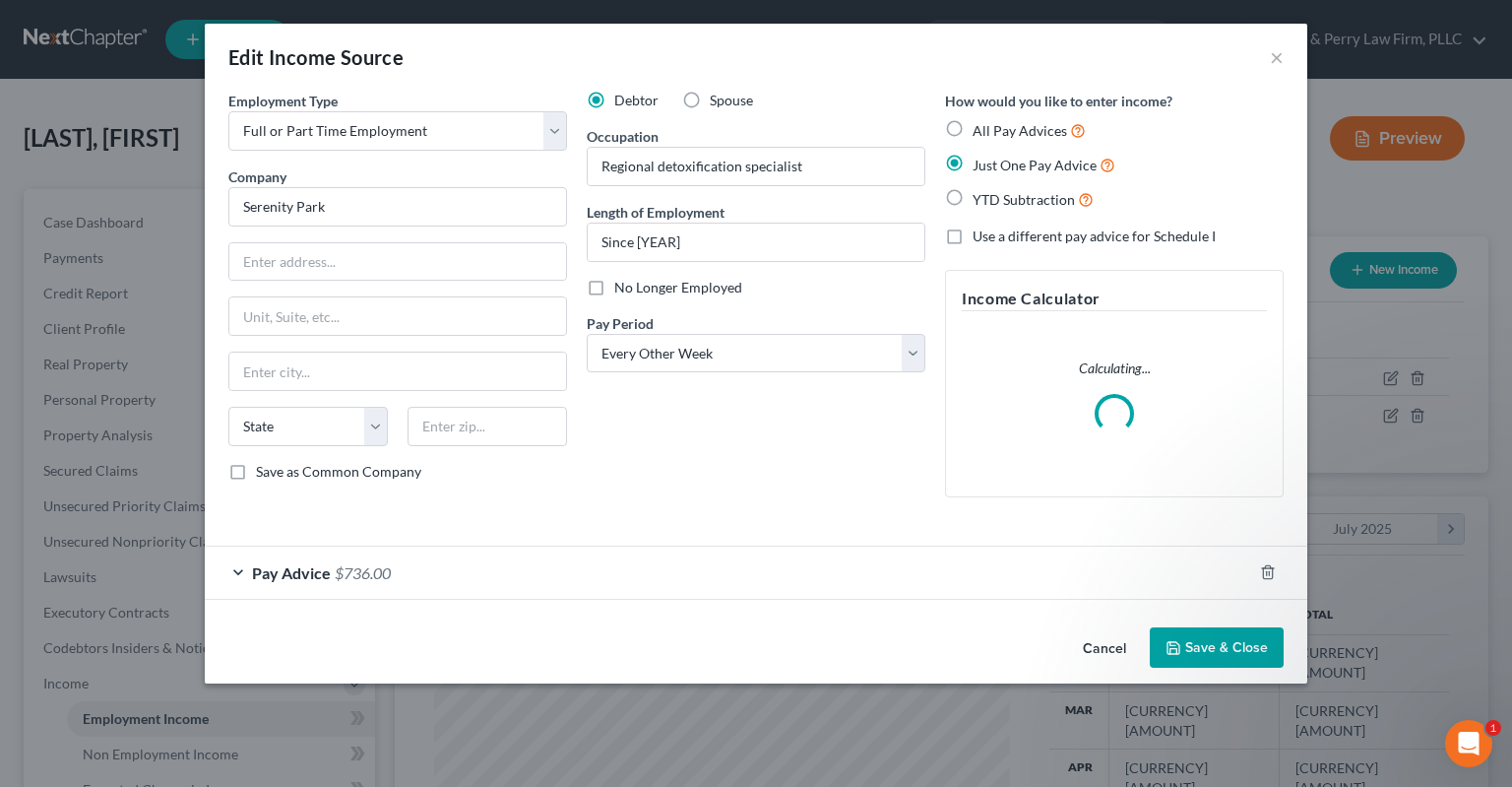 click on "Debtor Spouse Occupation Regional detoxification specialist Length of Employment Since [YEAR] No Longer Employed
Pay Period
*
Select Monthly Twice Monthly Every Other Week Weekly" at bounding box center [756, 301] 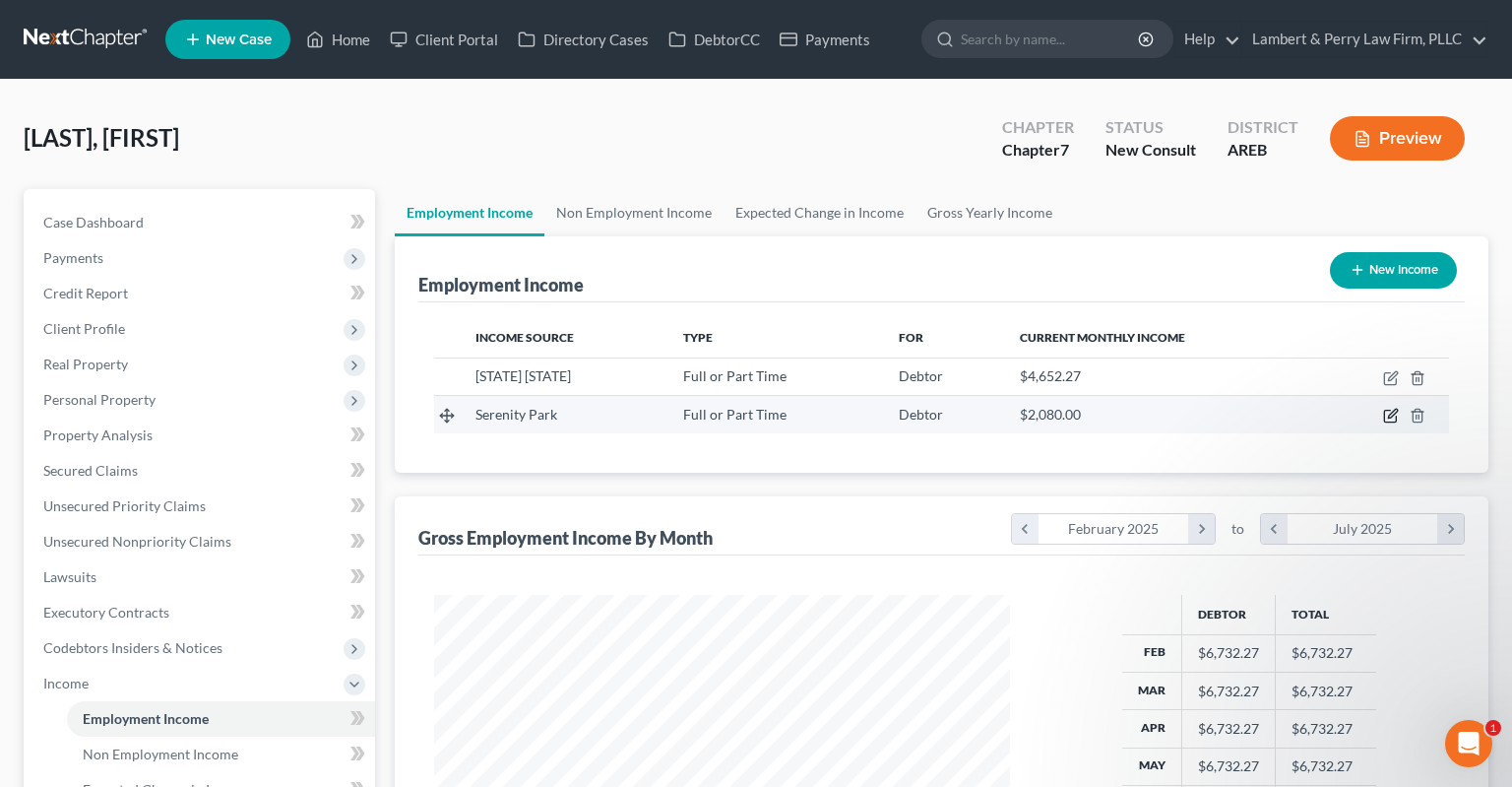 click 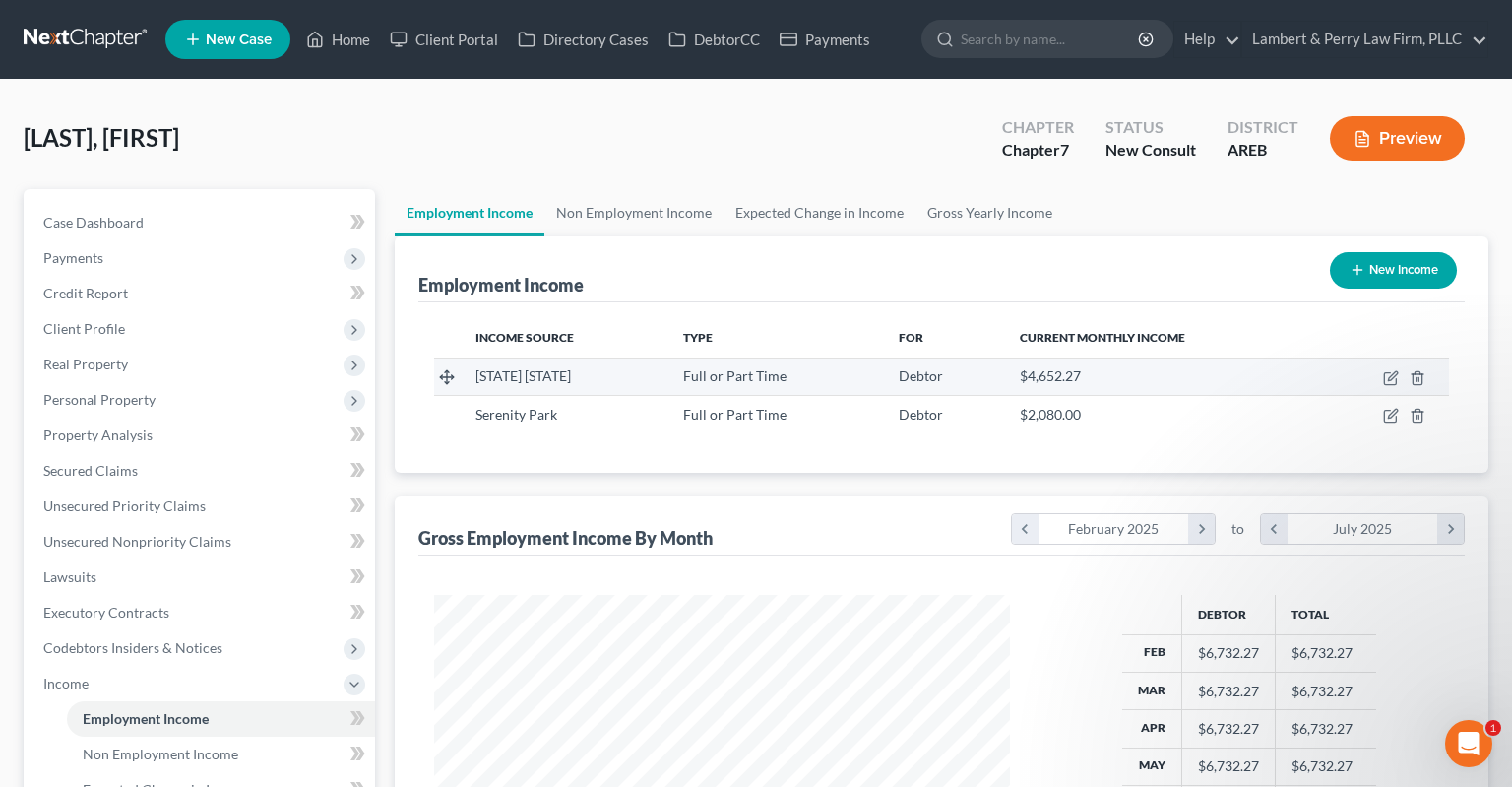 select on "0" 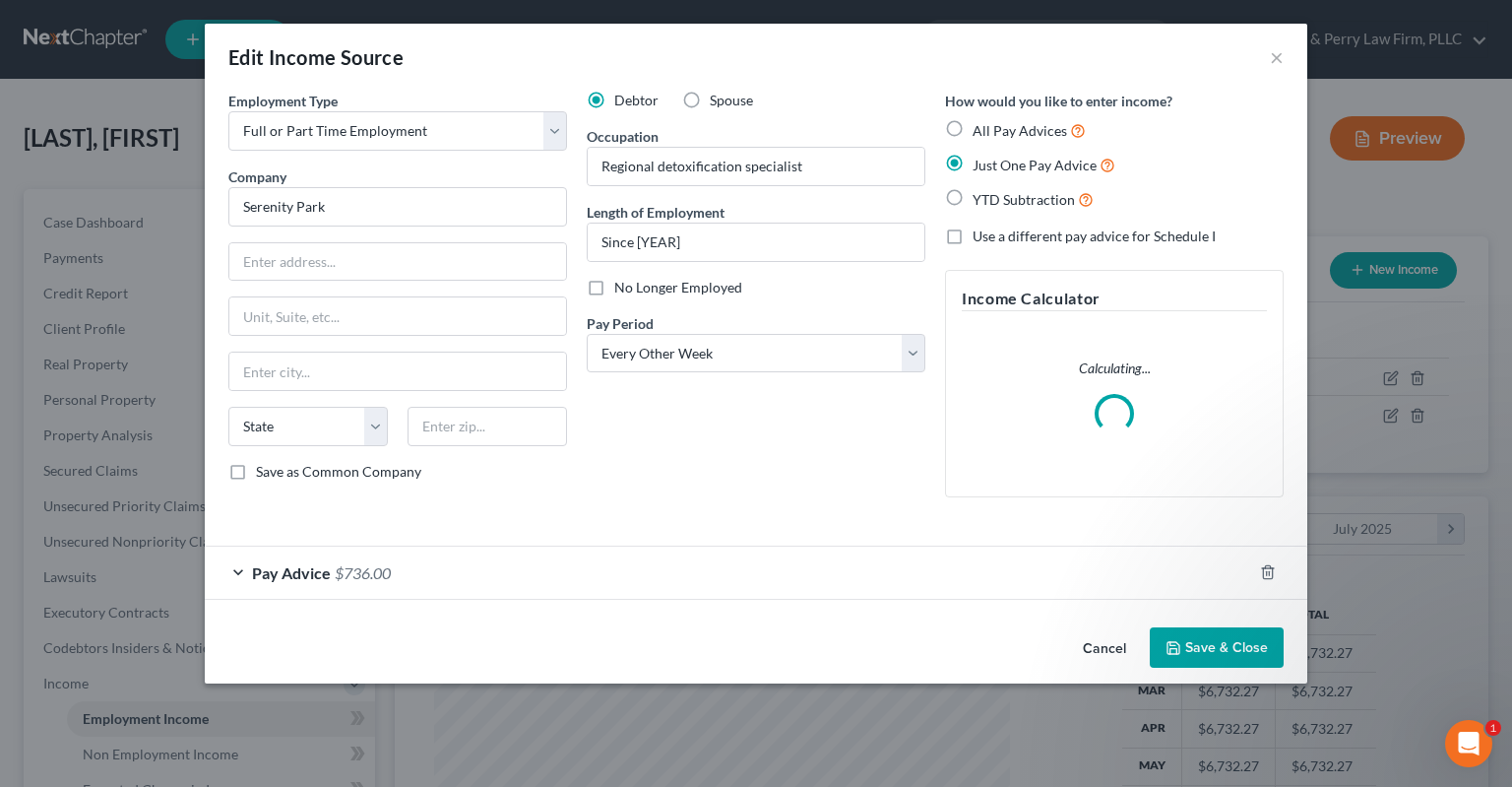 click on "Pay Advice $736.00" at bounding box center [728, 572] 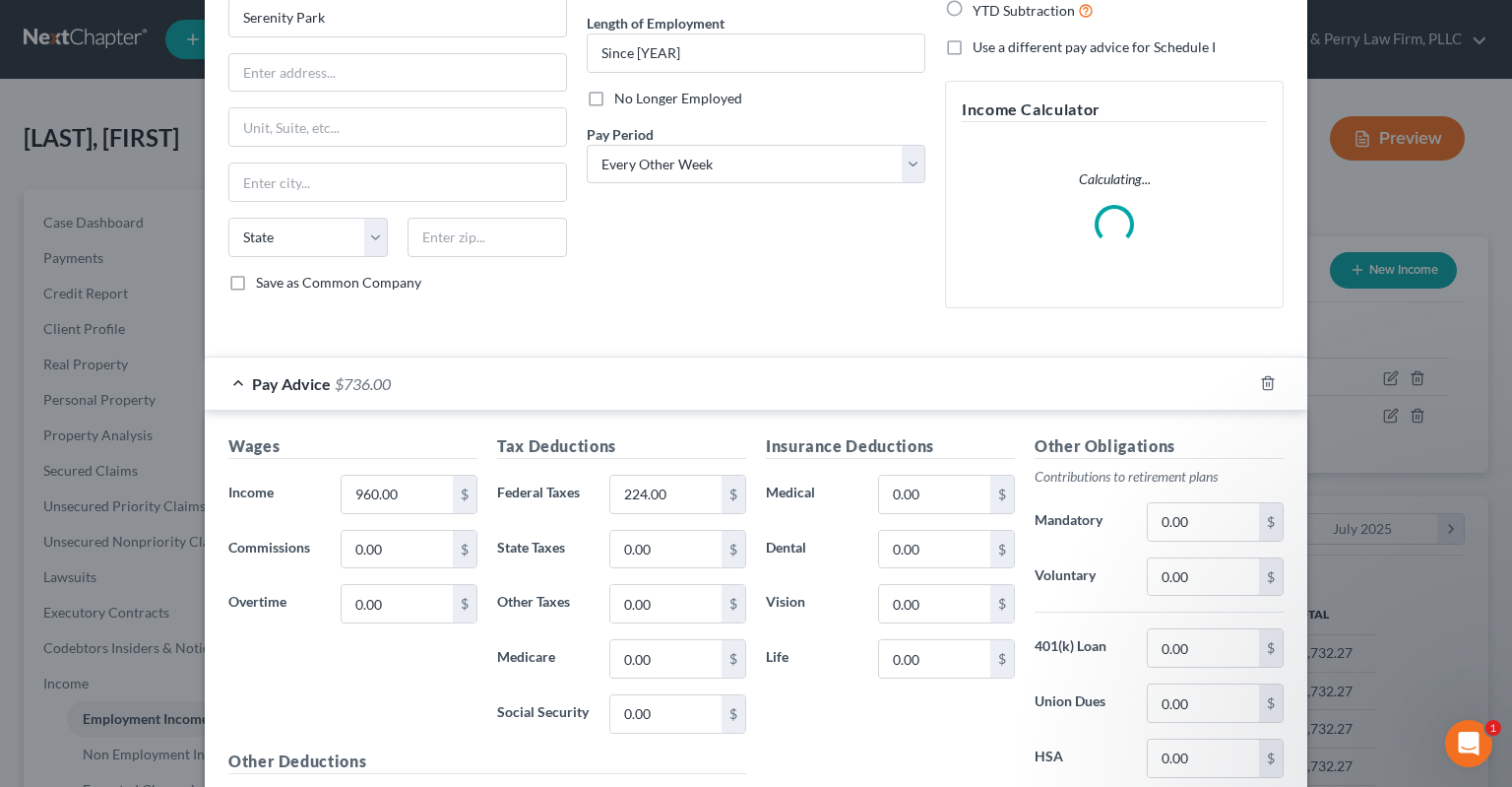 scroll, scrollTop: 397, scrollLeft: 0, axis: vertical 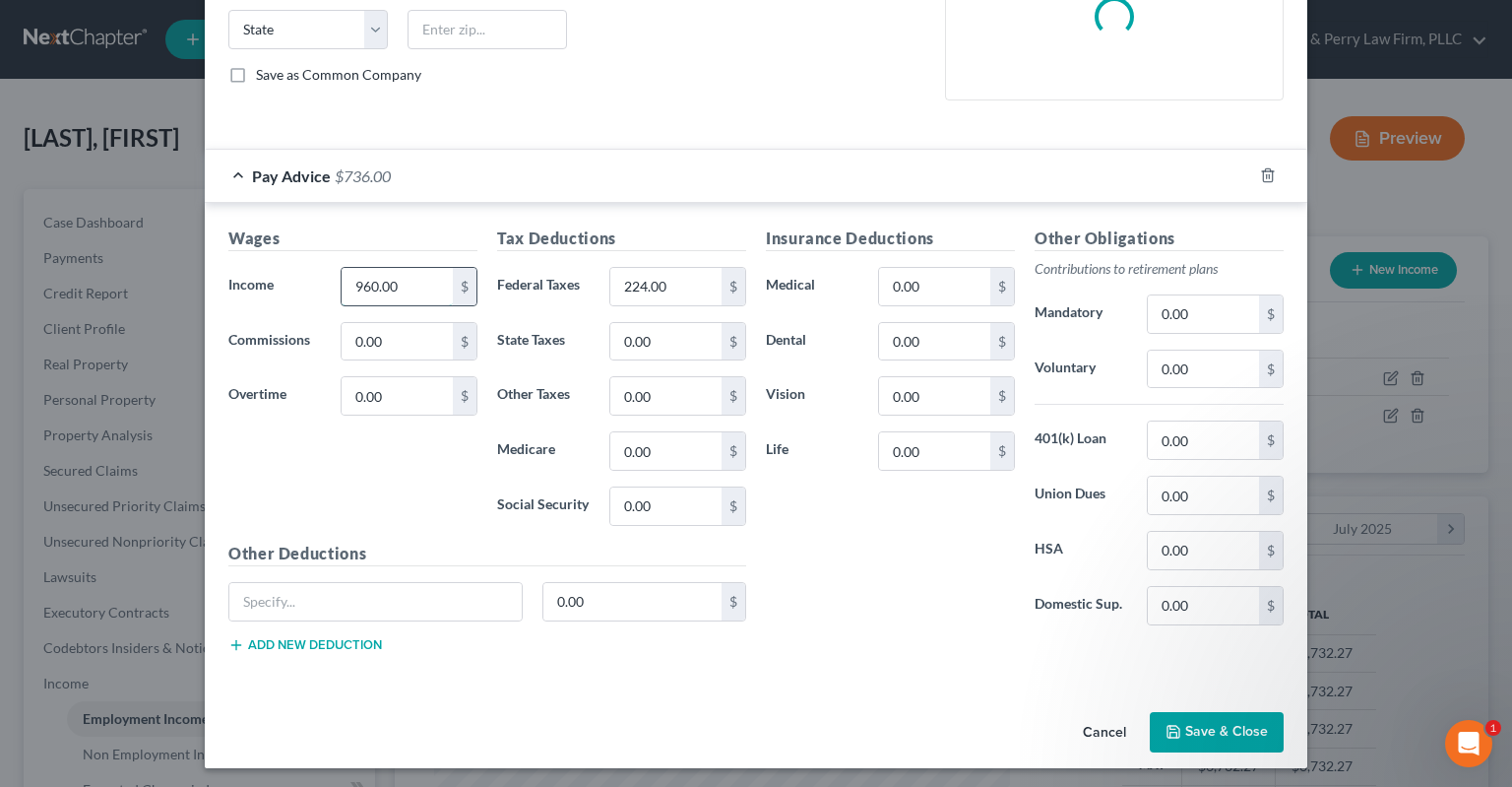 click on "960.00" at bounding box center [397, 287] 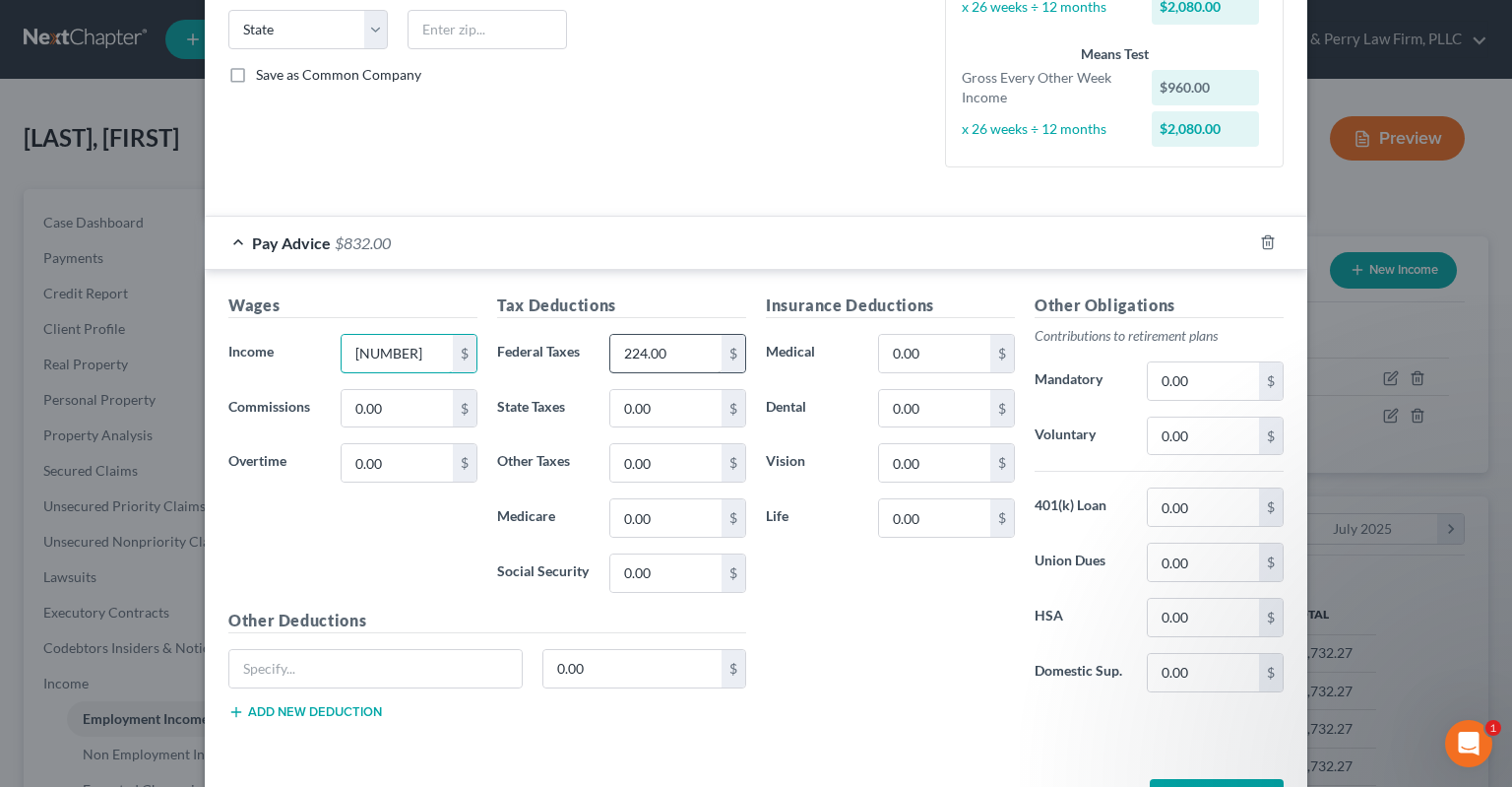type on "[NUMBER]" 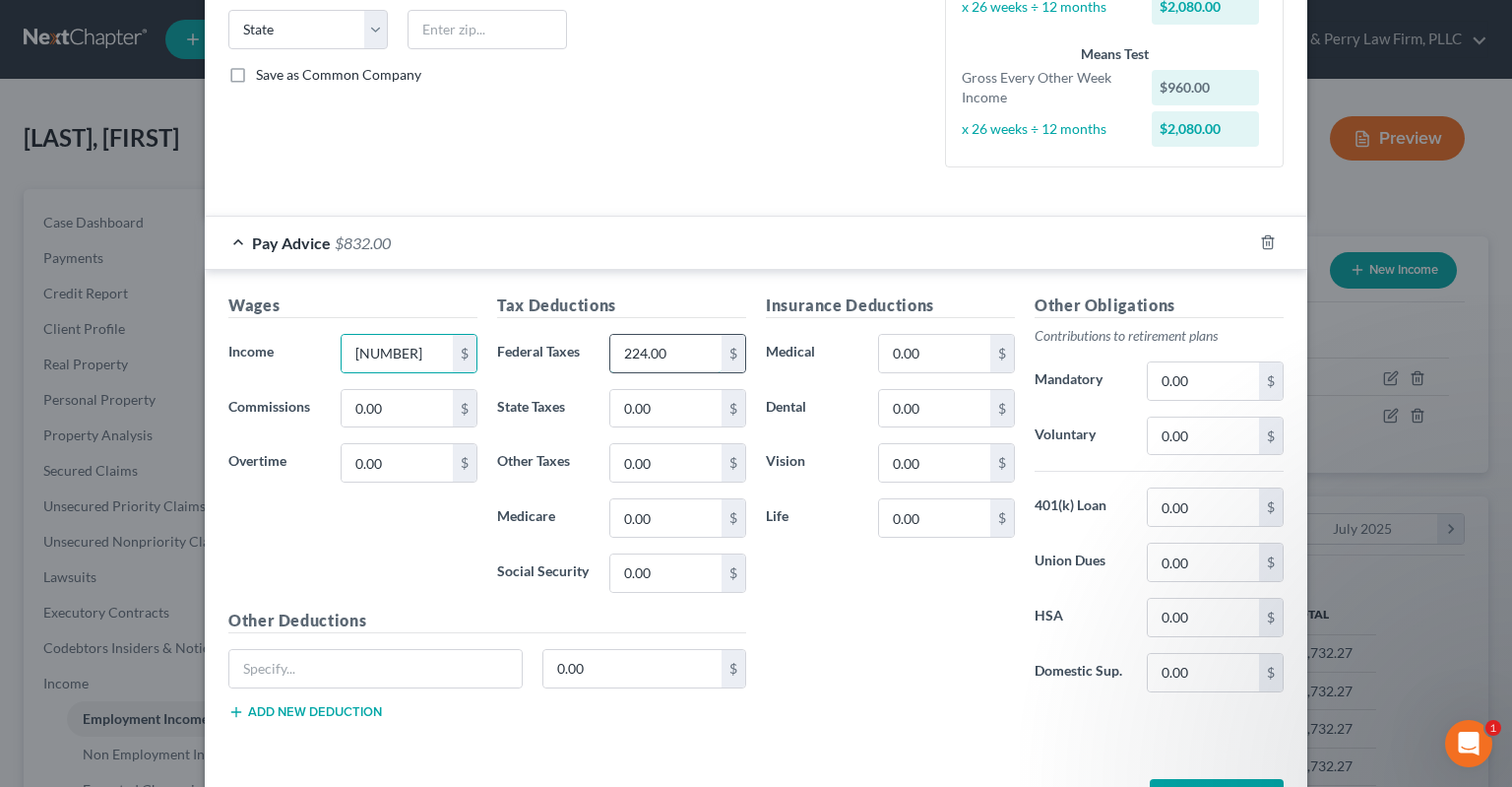 click on "224.00" at bounding box center (665, 354) 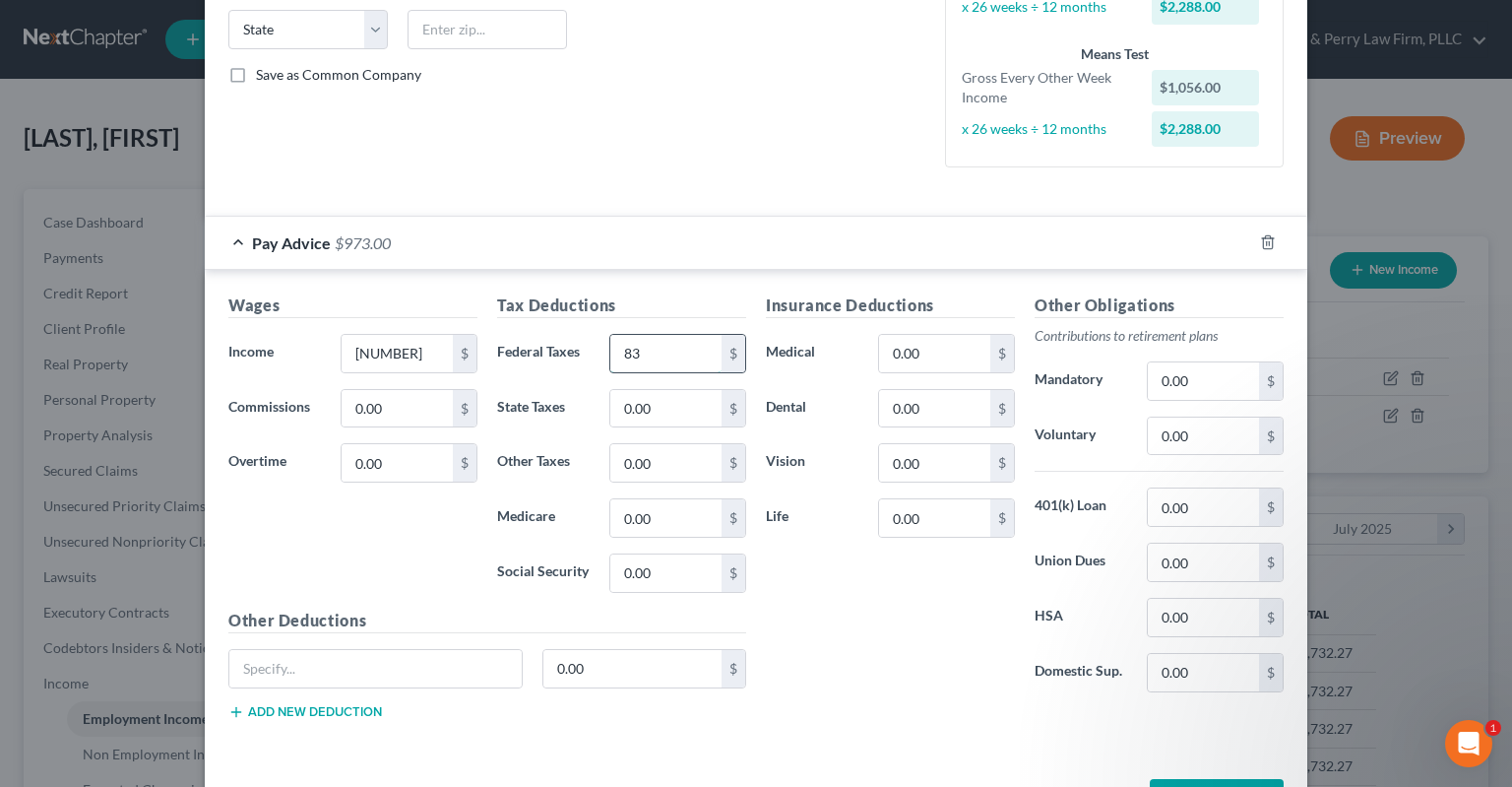 type on "8" 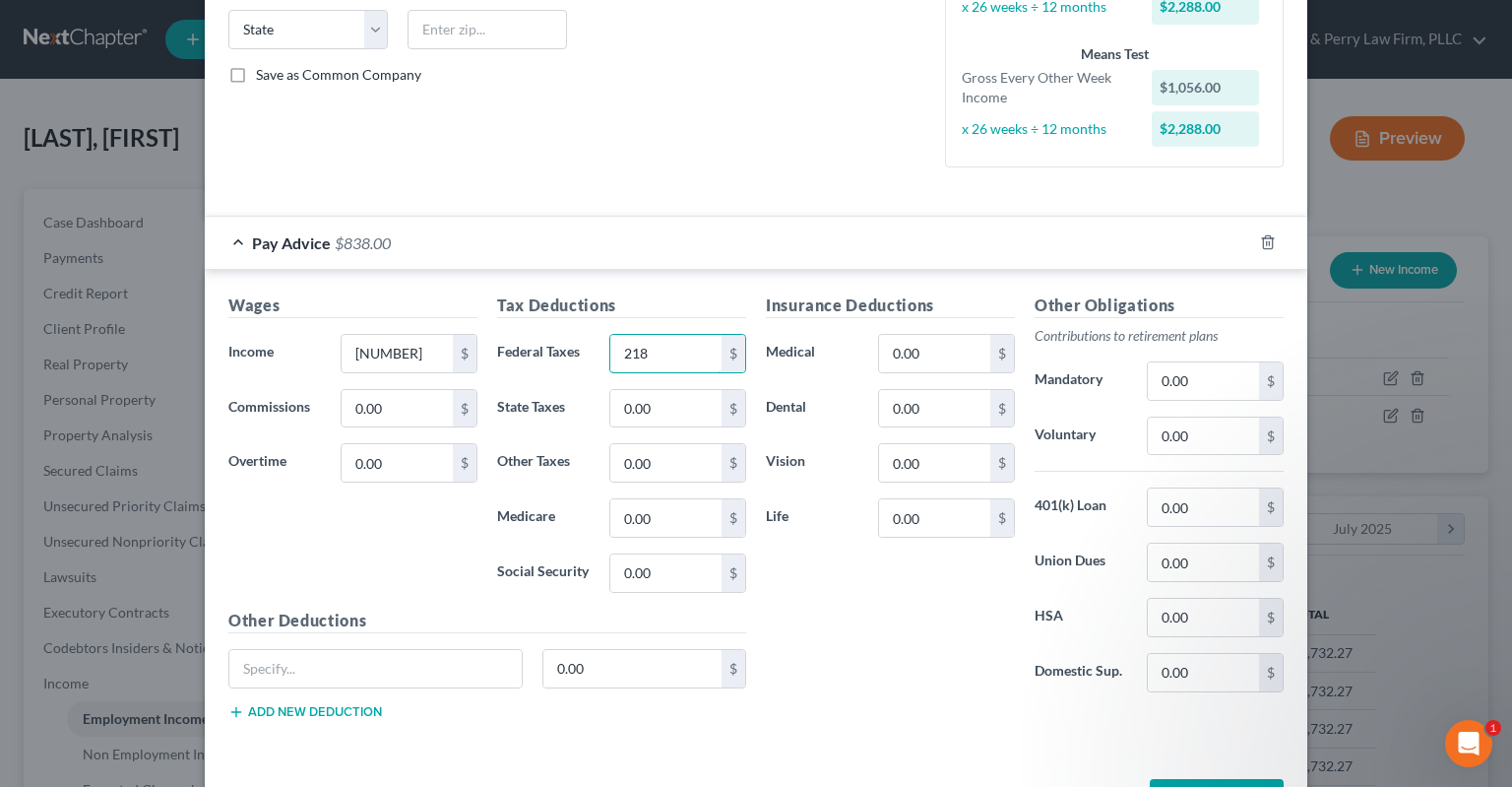 type on "218" 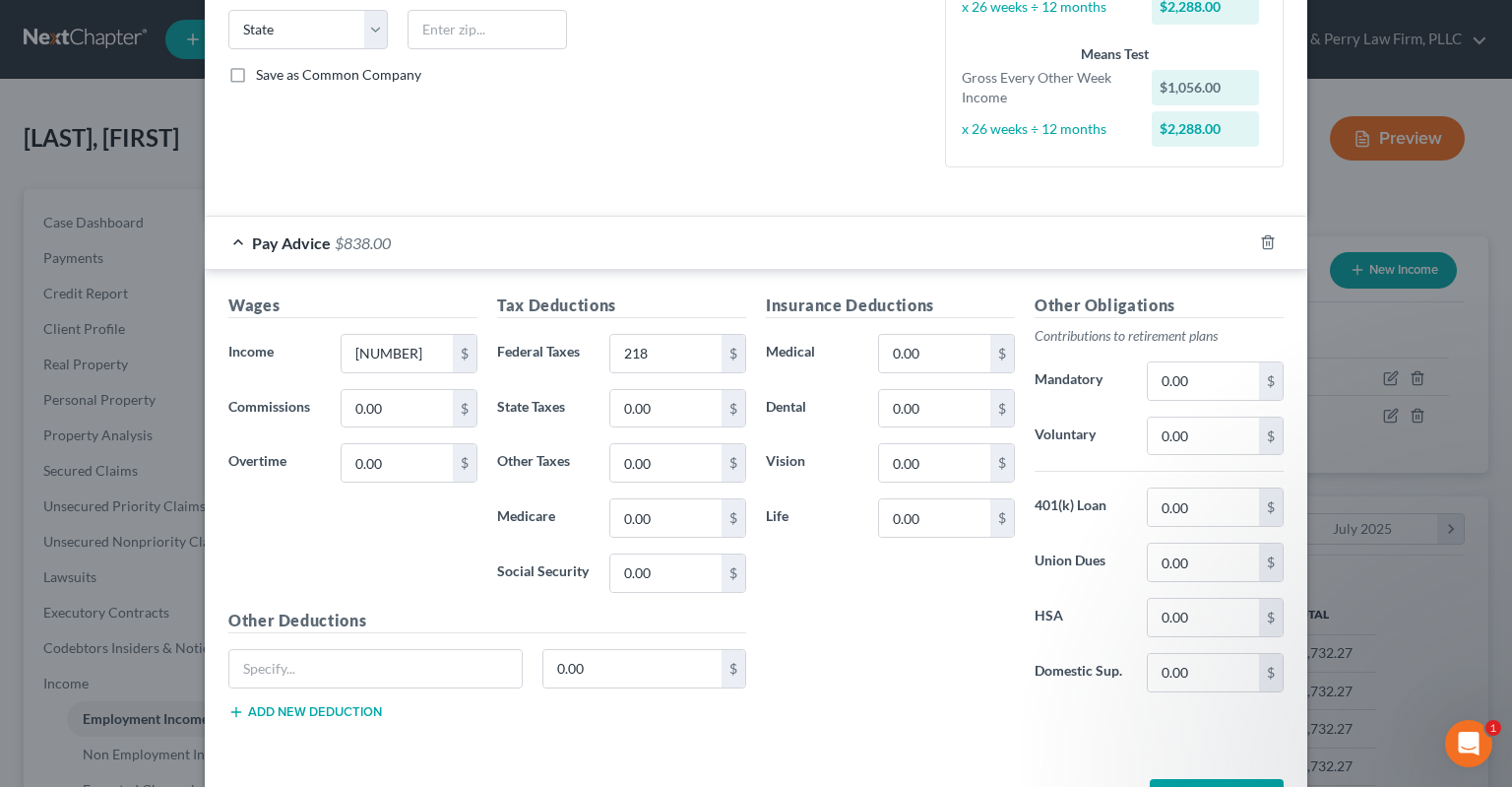 click on "Save & Close" at bounding box center [1217, 800] 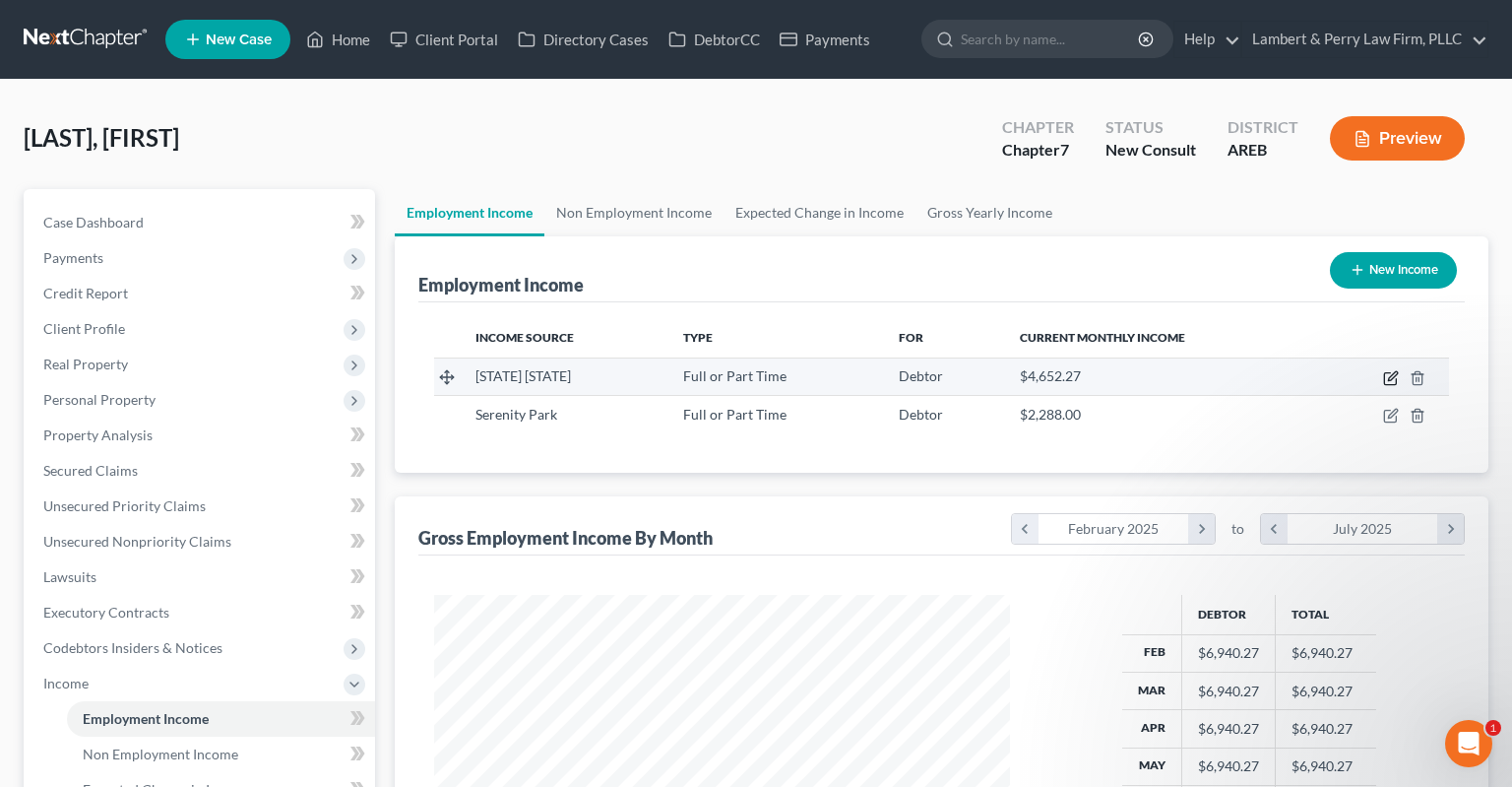 click 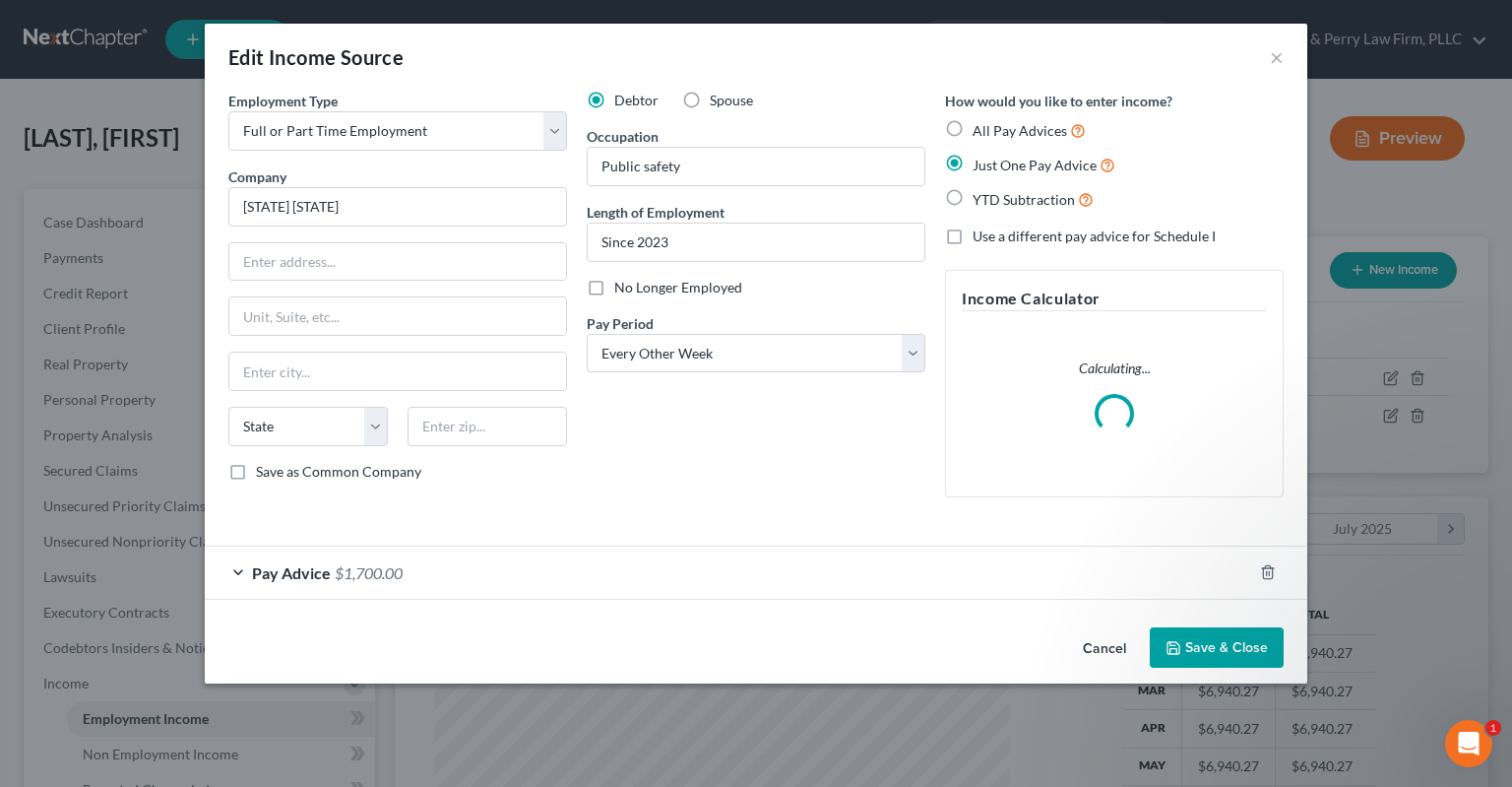 click on "Pay Advice $1,700.00" at bounding box center [728, 572] 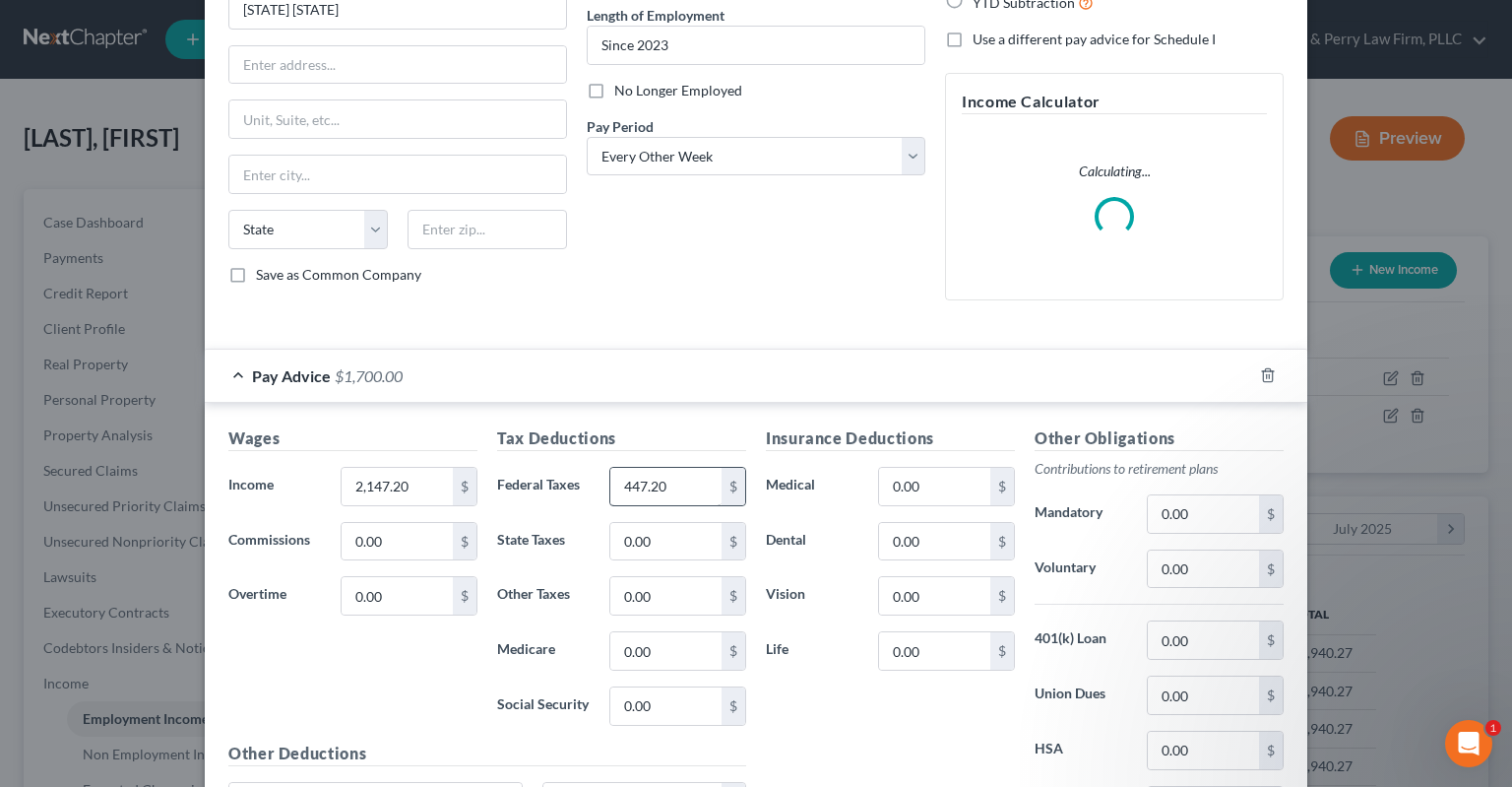 scroll, scrollTop: 198, scrollLeft: 0, axis: vertical 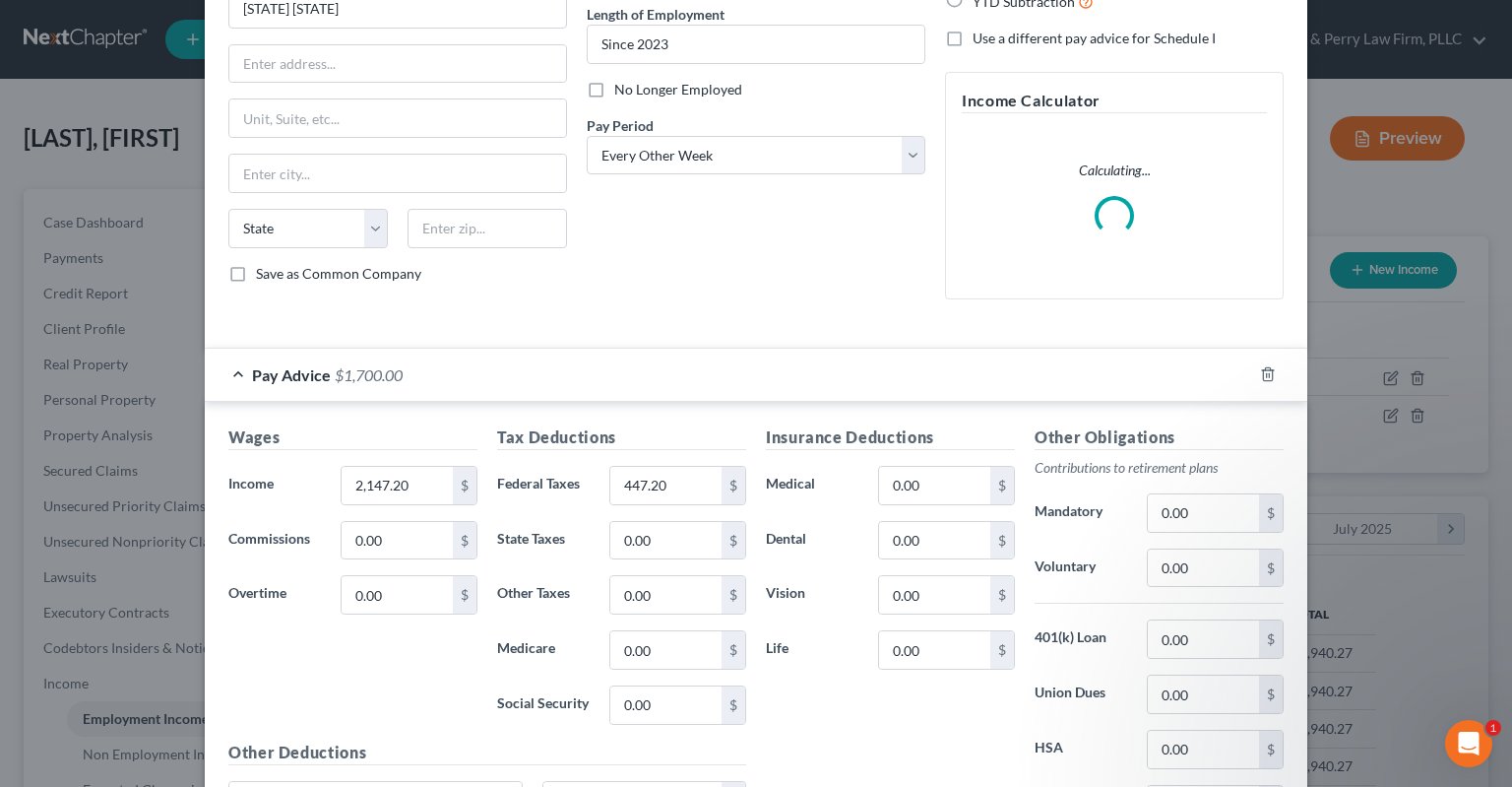 click on "Debtor Spouse Occupation Public safety Length of Employment Since [YEAR] No Longer Employed
Pay Period
*
Select Monthly Twice Monthly Every Other Week Weekly" at bounding box center [756, 103] 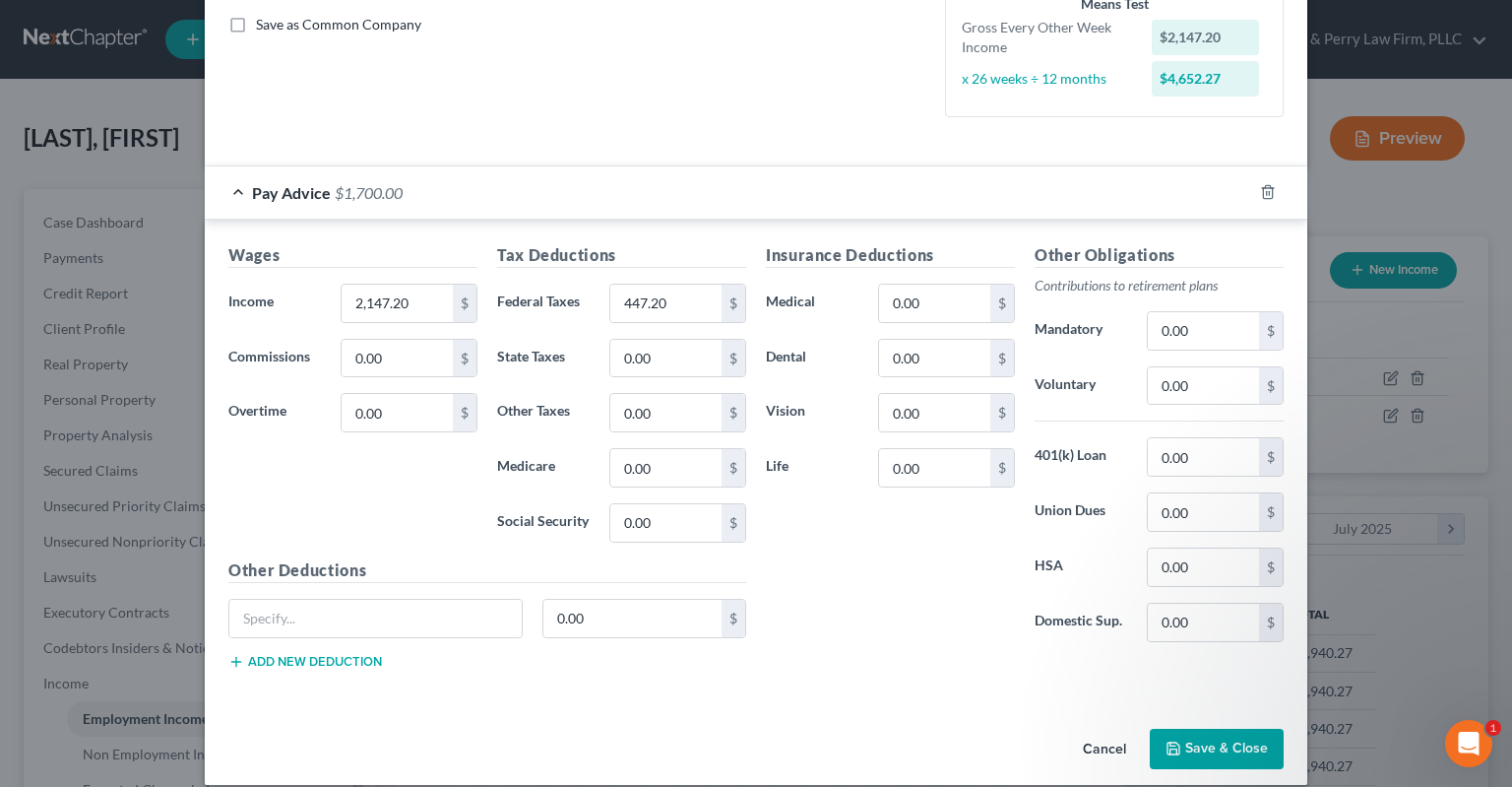 scroll, scrollTop: 465, scrollLeft: 0, axis: vertical 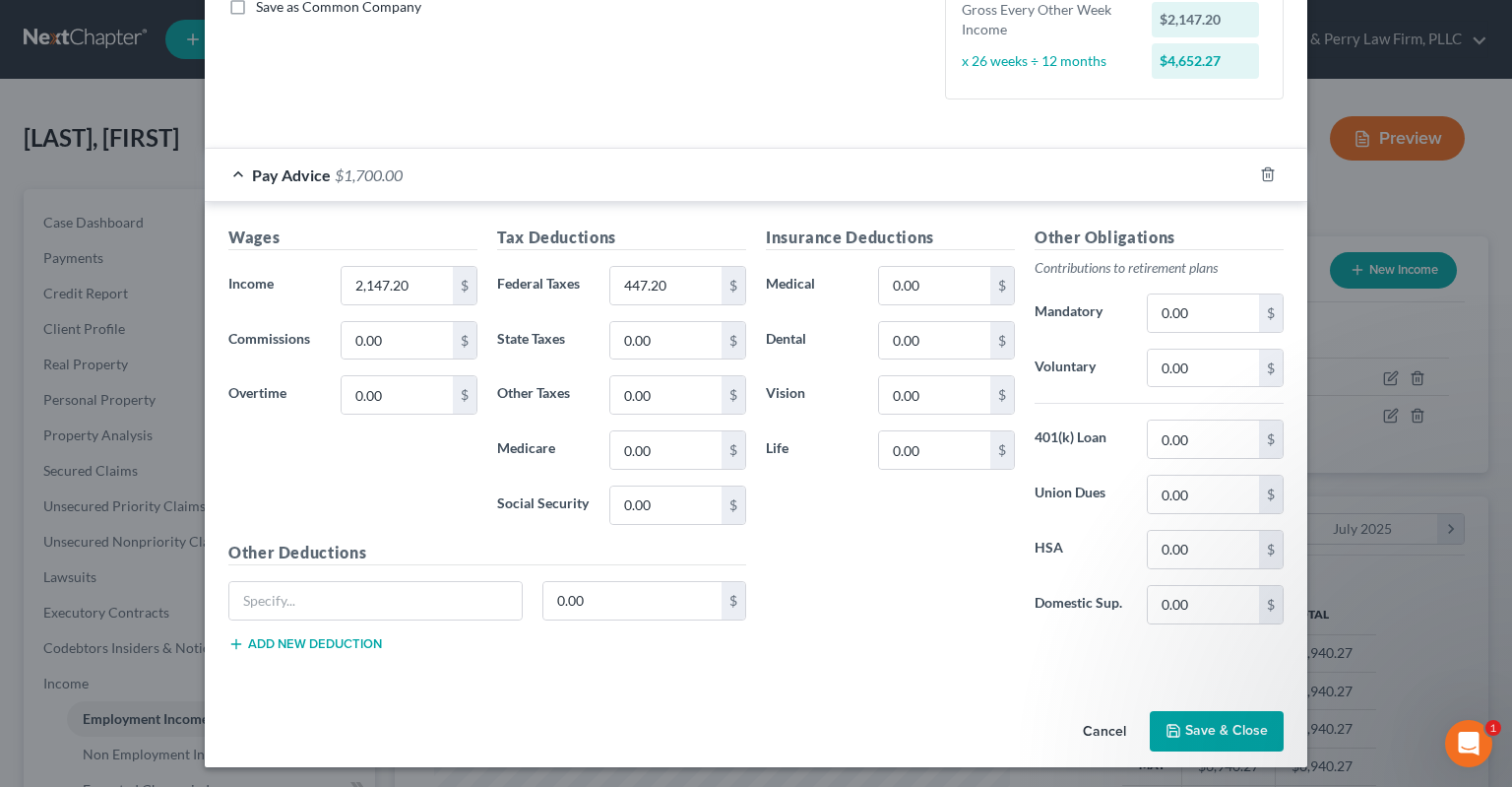 click on "Save & Close" at bounding box center [1217, 732] 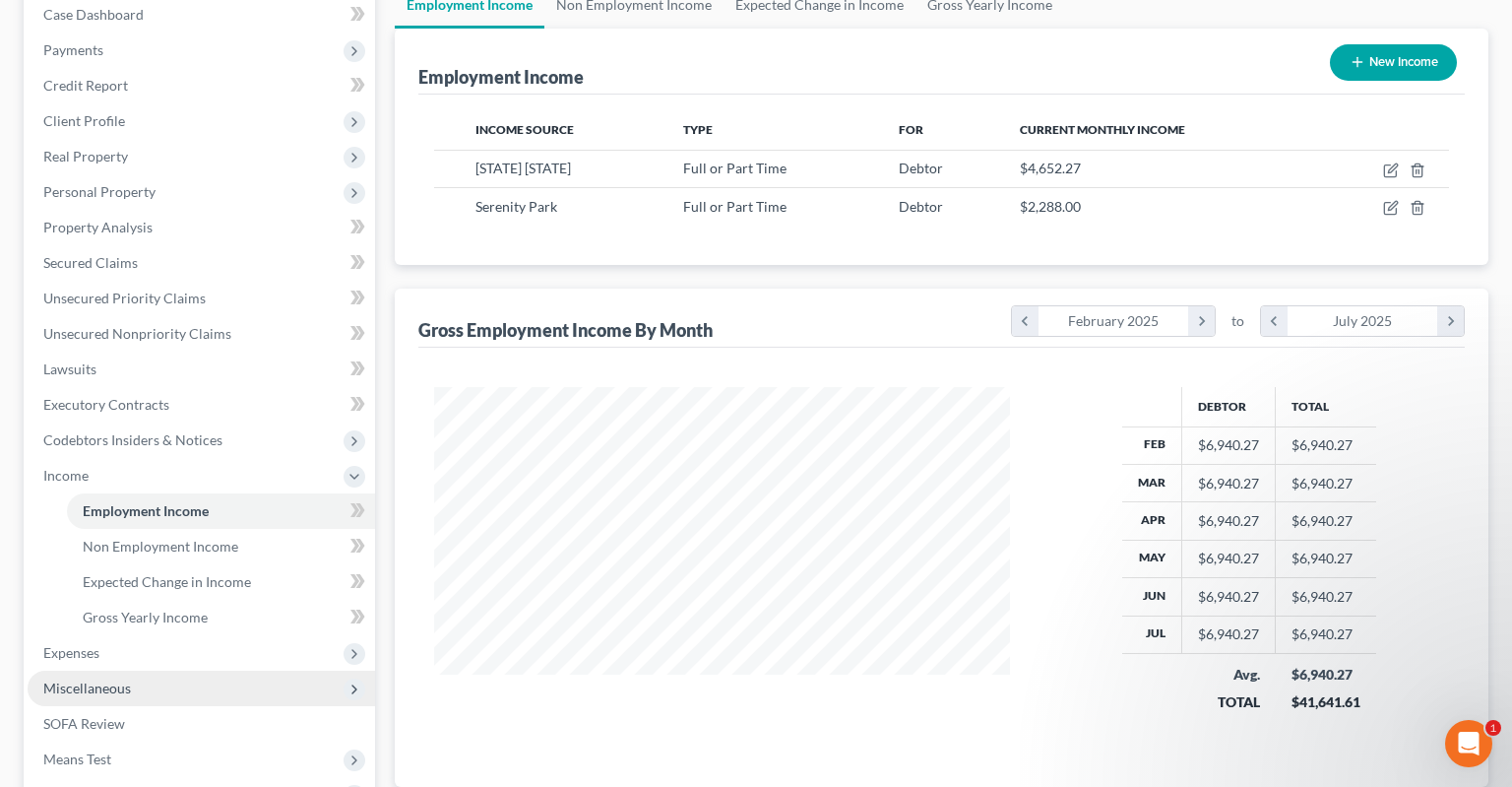 scroll, scrollTop: 416, scrollLeft: 0, axis: vertical 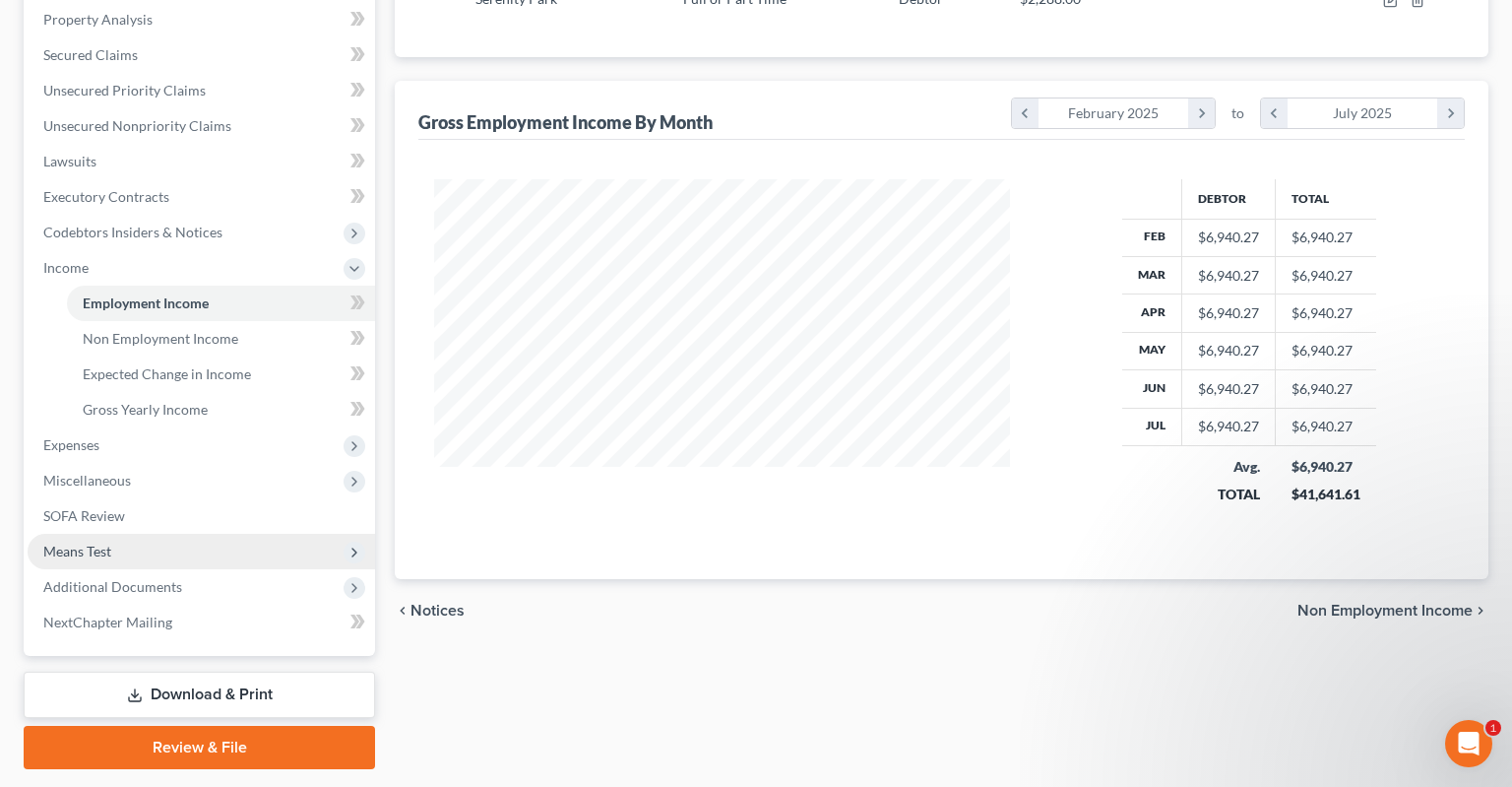 click on "Means Test" at bounding box center (201, 552) 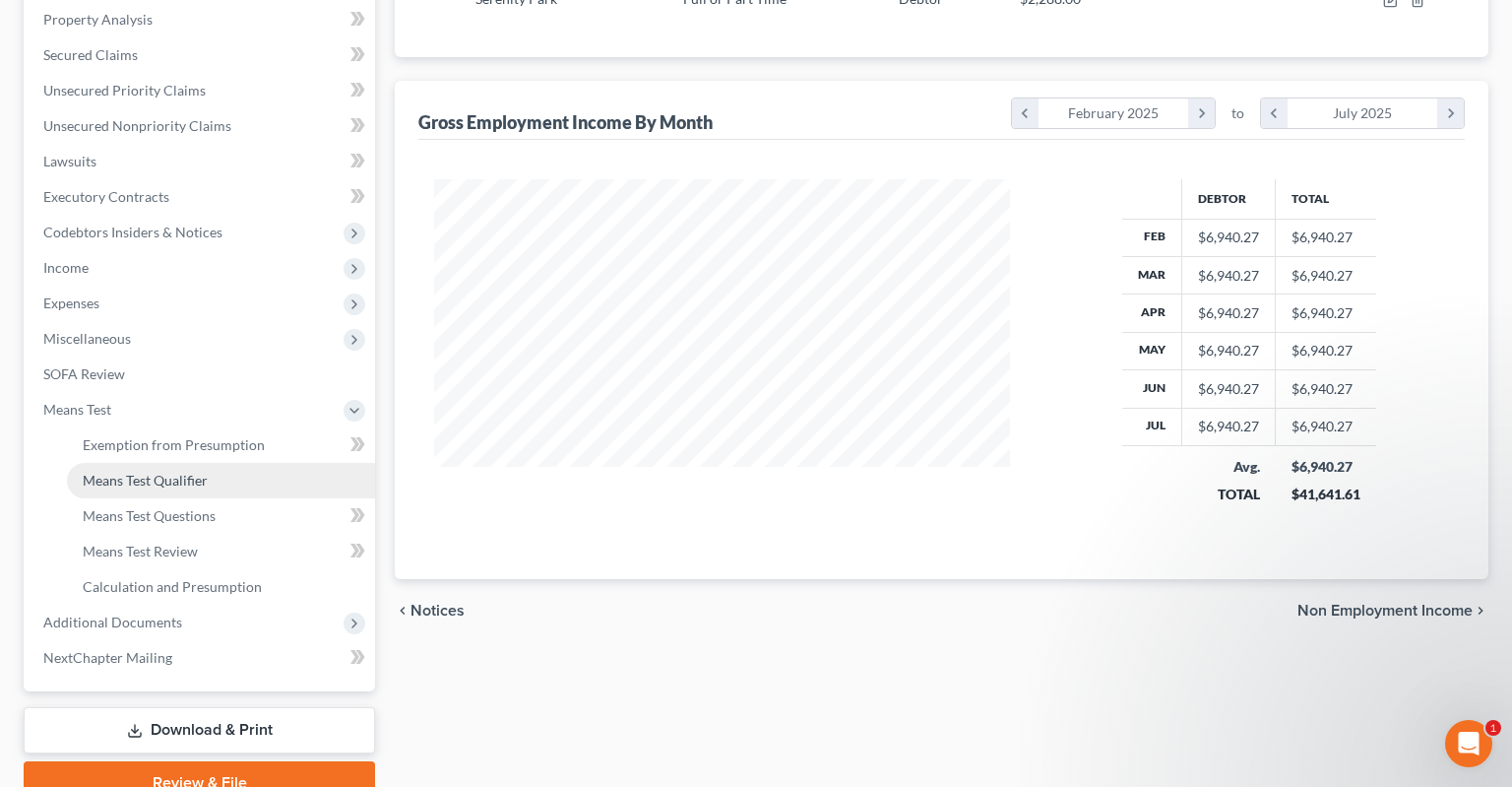 click on "Means Test Qualifier" at bounding box center [220, 481] 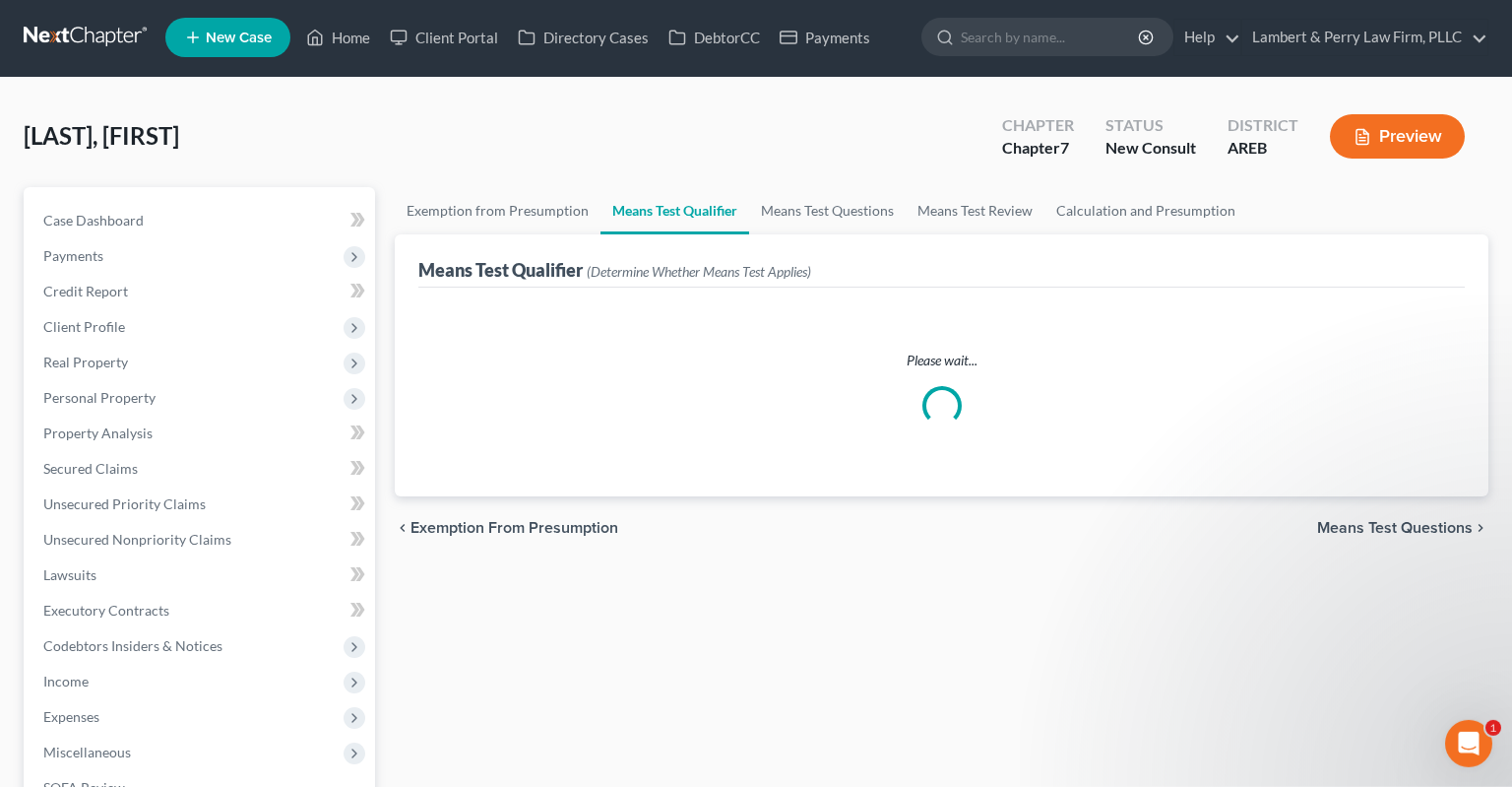 scroll, scrollTop: 0, scrollLeft: 0, axis: both 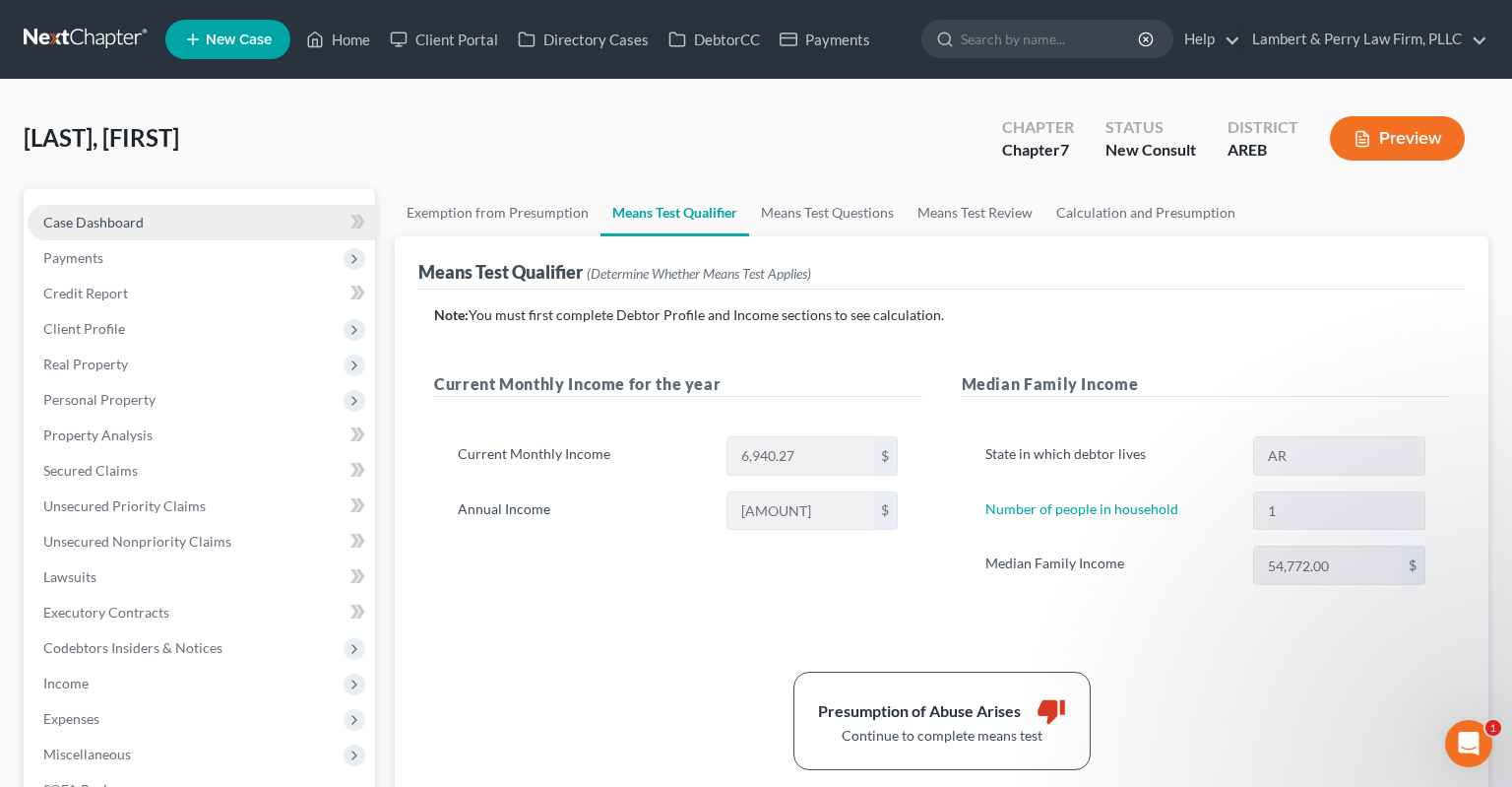 click on "Case Dashboard" at bounding box center [201, 223] 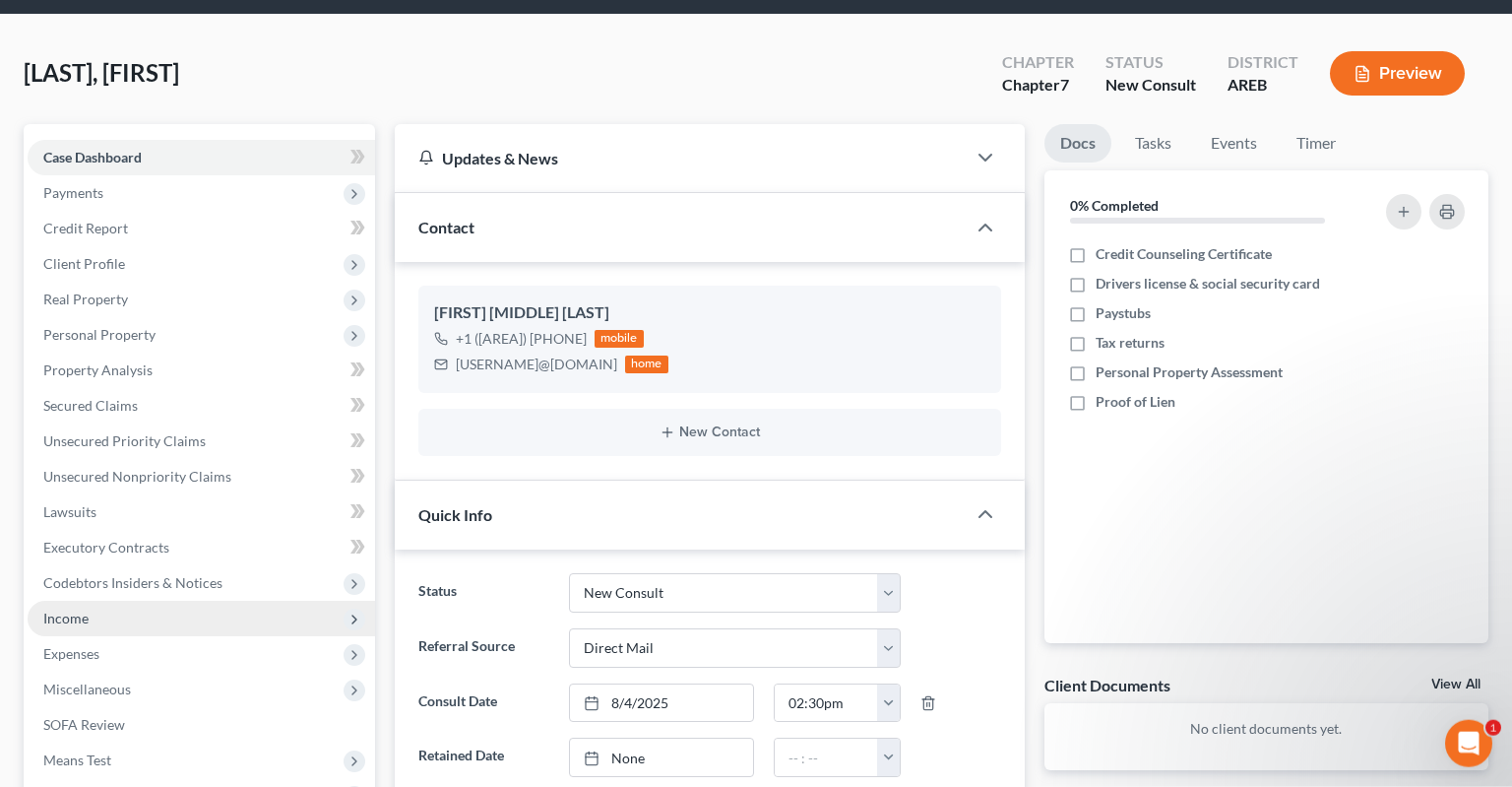 scroll, scrollTop: 208, scrollLeft: 0, axis: vertical 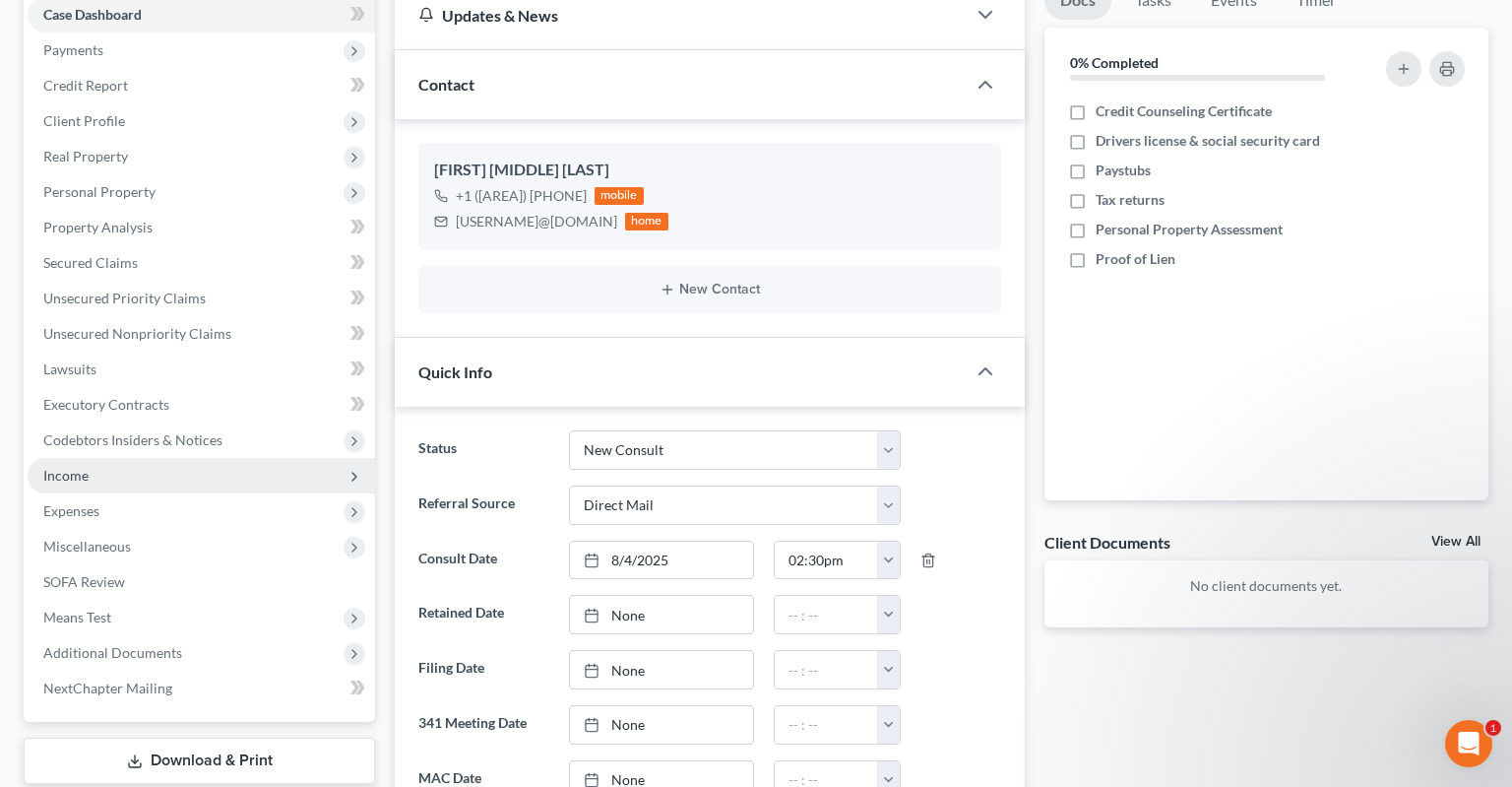 click on "Income" at bounding box center (201, 476) 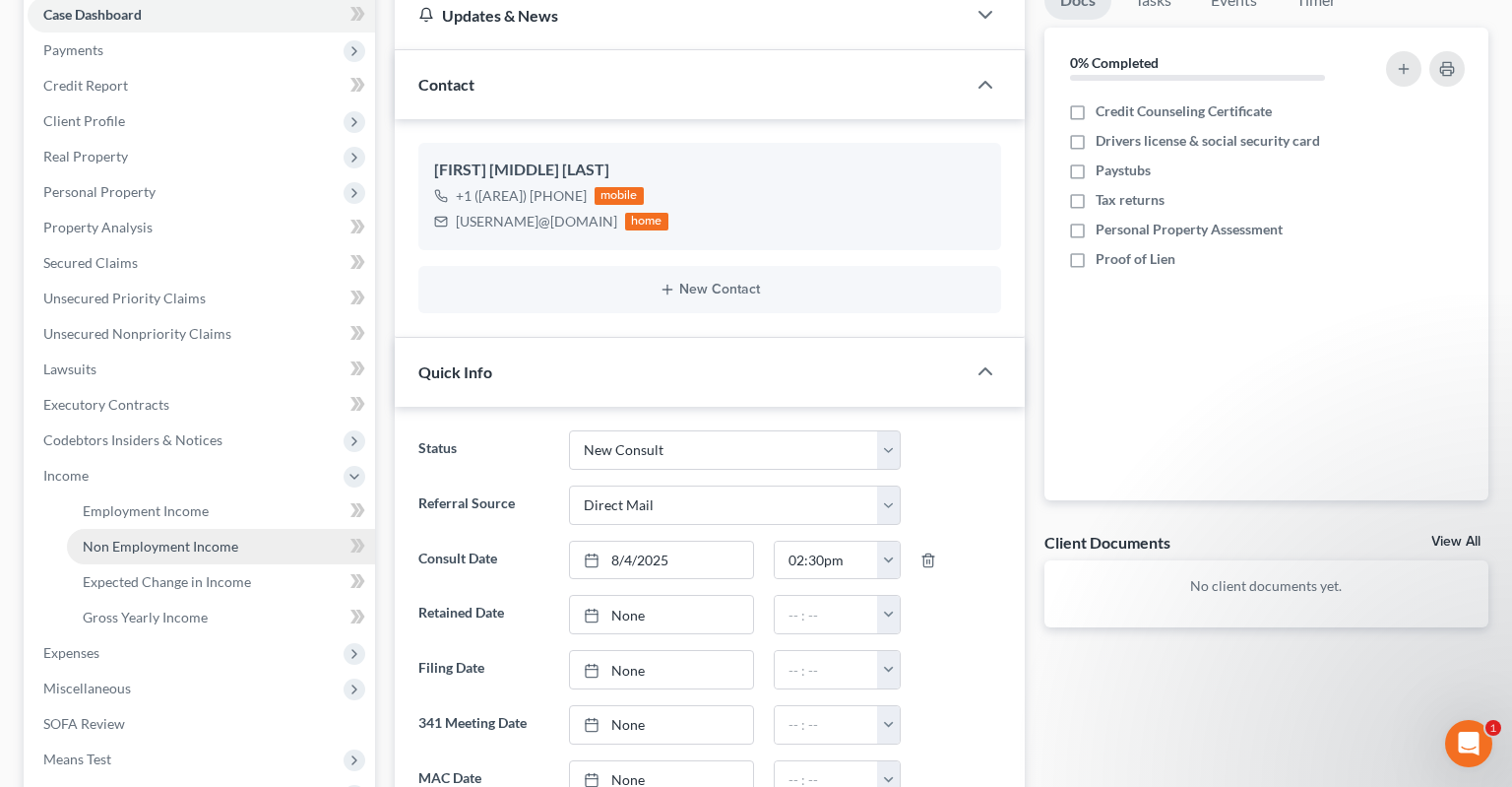 click on "Non Employment Income" at bounding box center [160, 546] 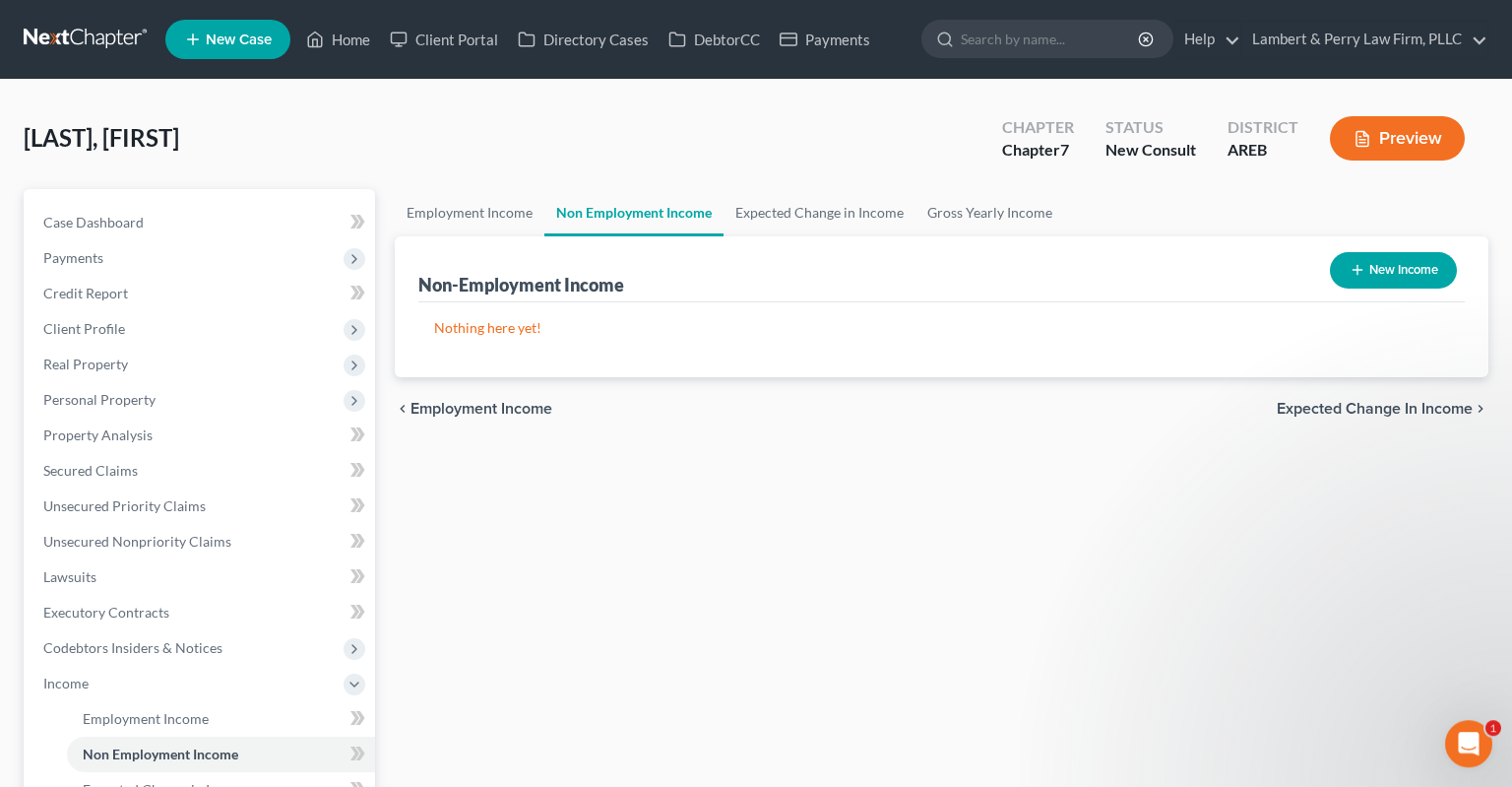 scroll, scrollTop: 0, scrollLeft: 0, axis: both 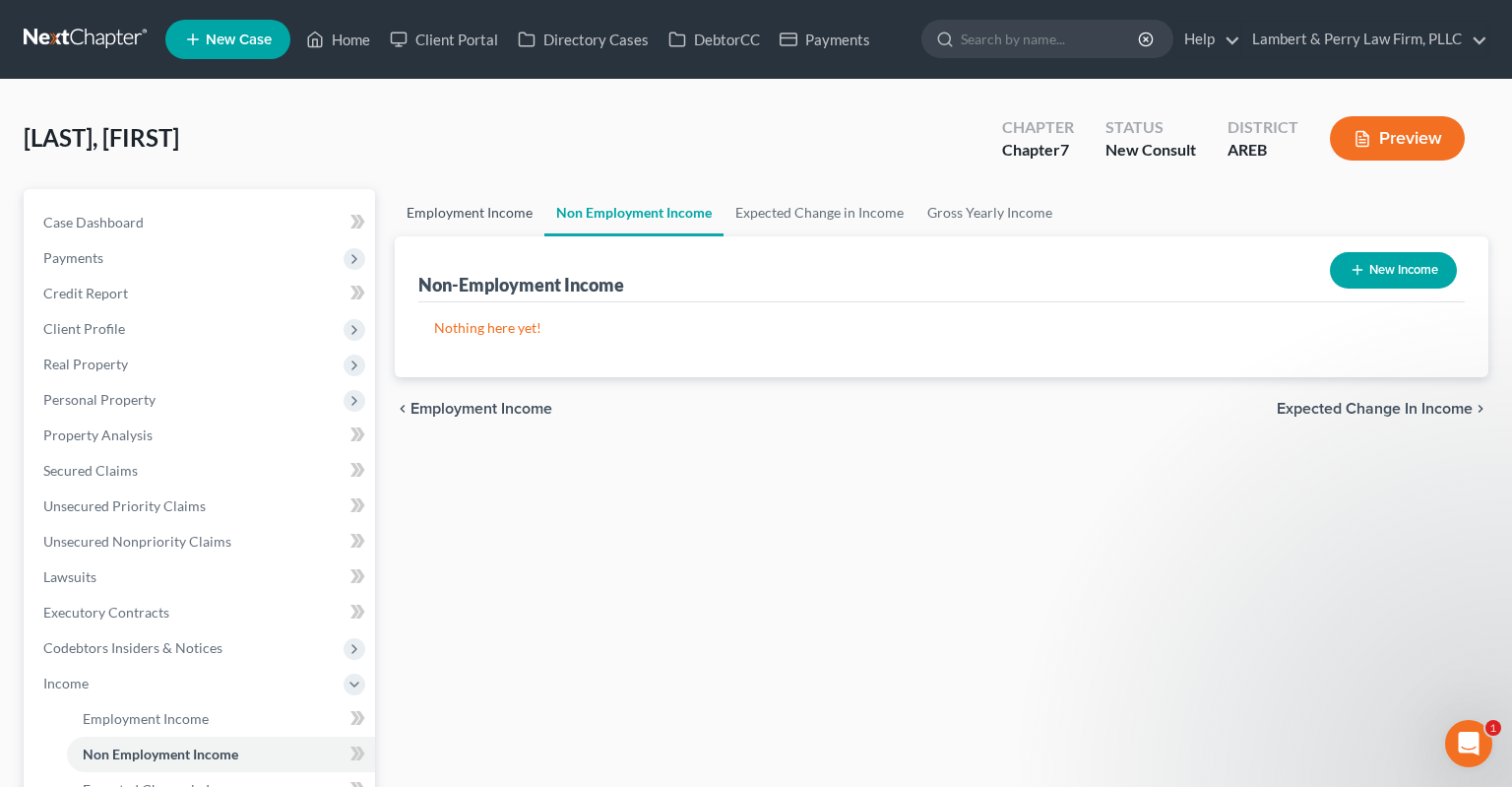 click on "Employment Income" at bounding box center [470, 213] 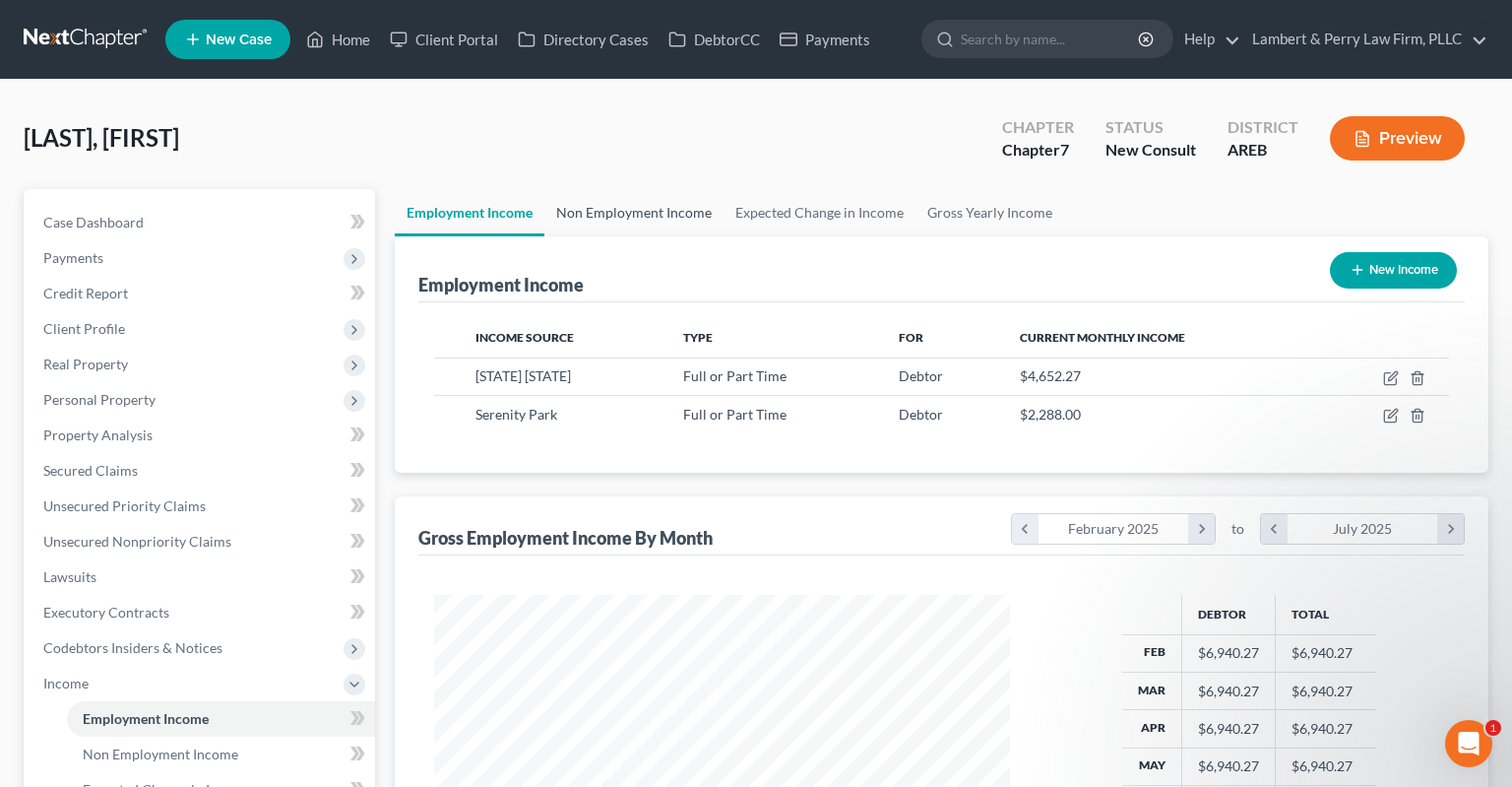 scroll, scrollTop: 984630, scrollLeft: 983760, axis: both 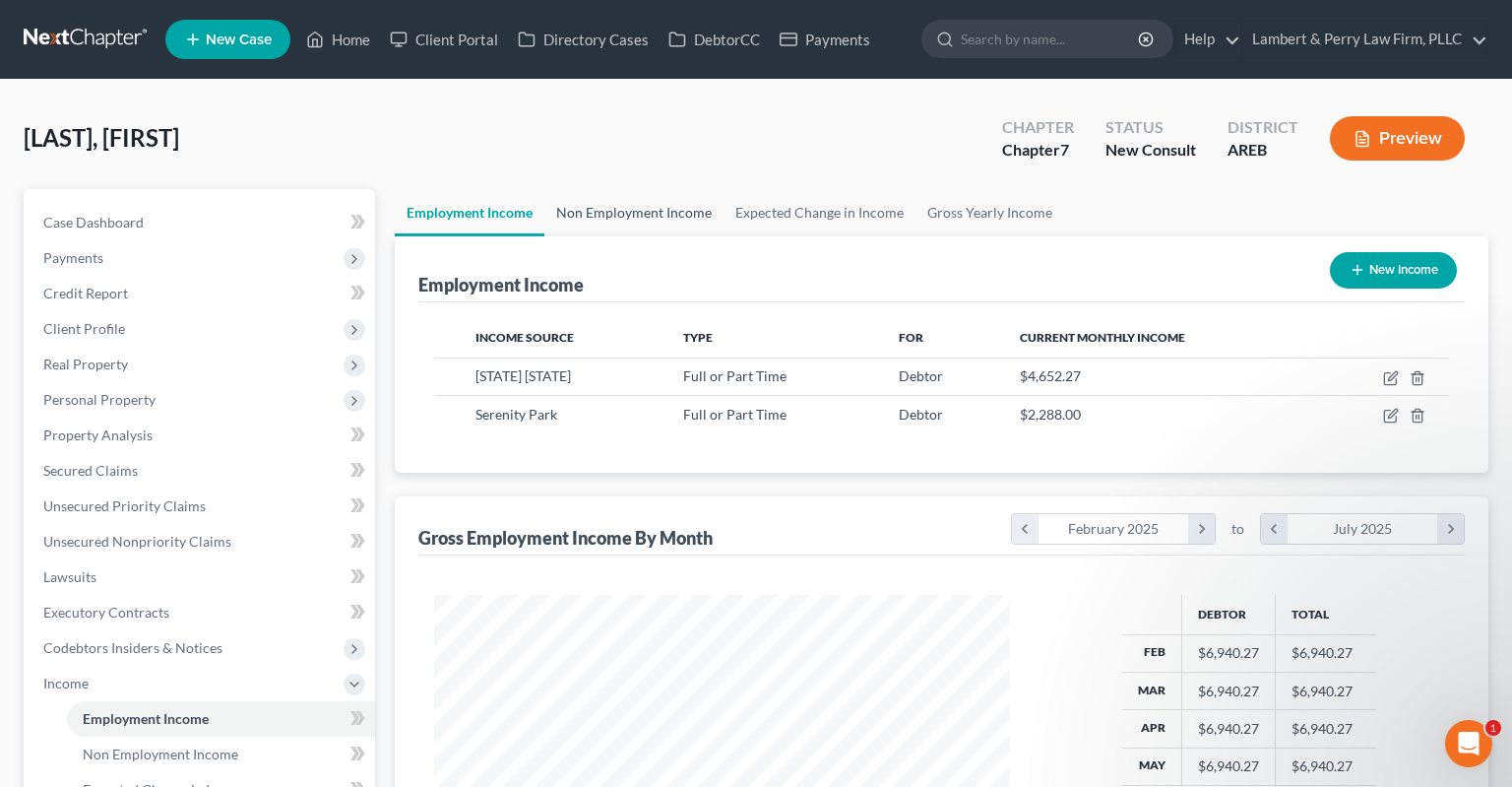 click on "Non Employment Income" at bounding box center (634, 213) 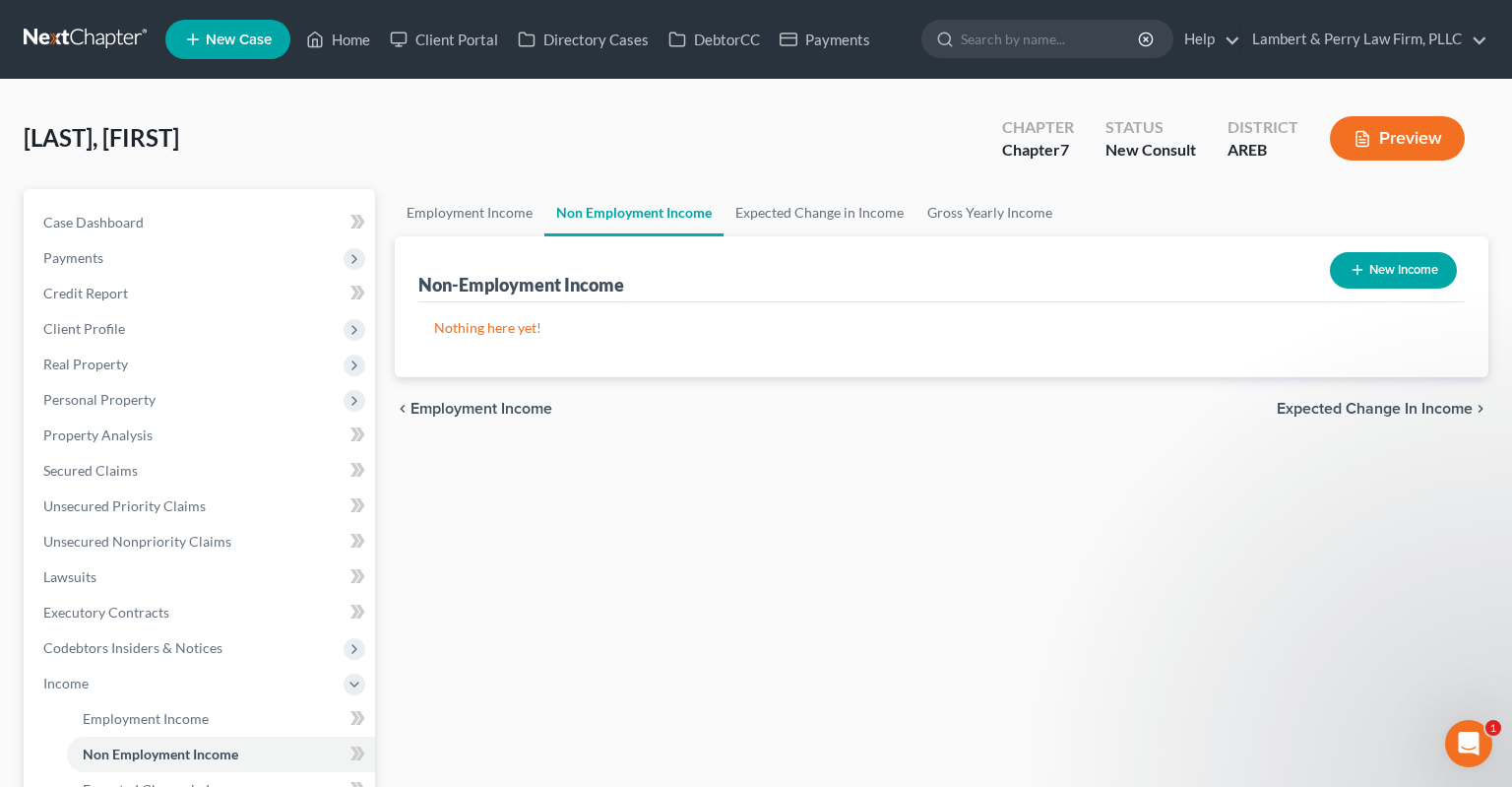 click 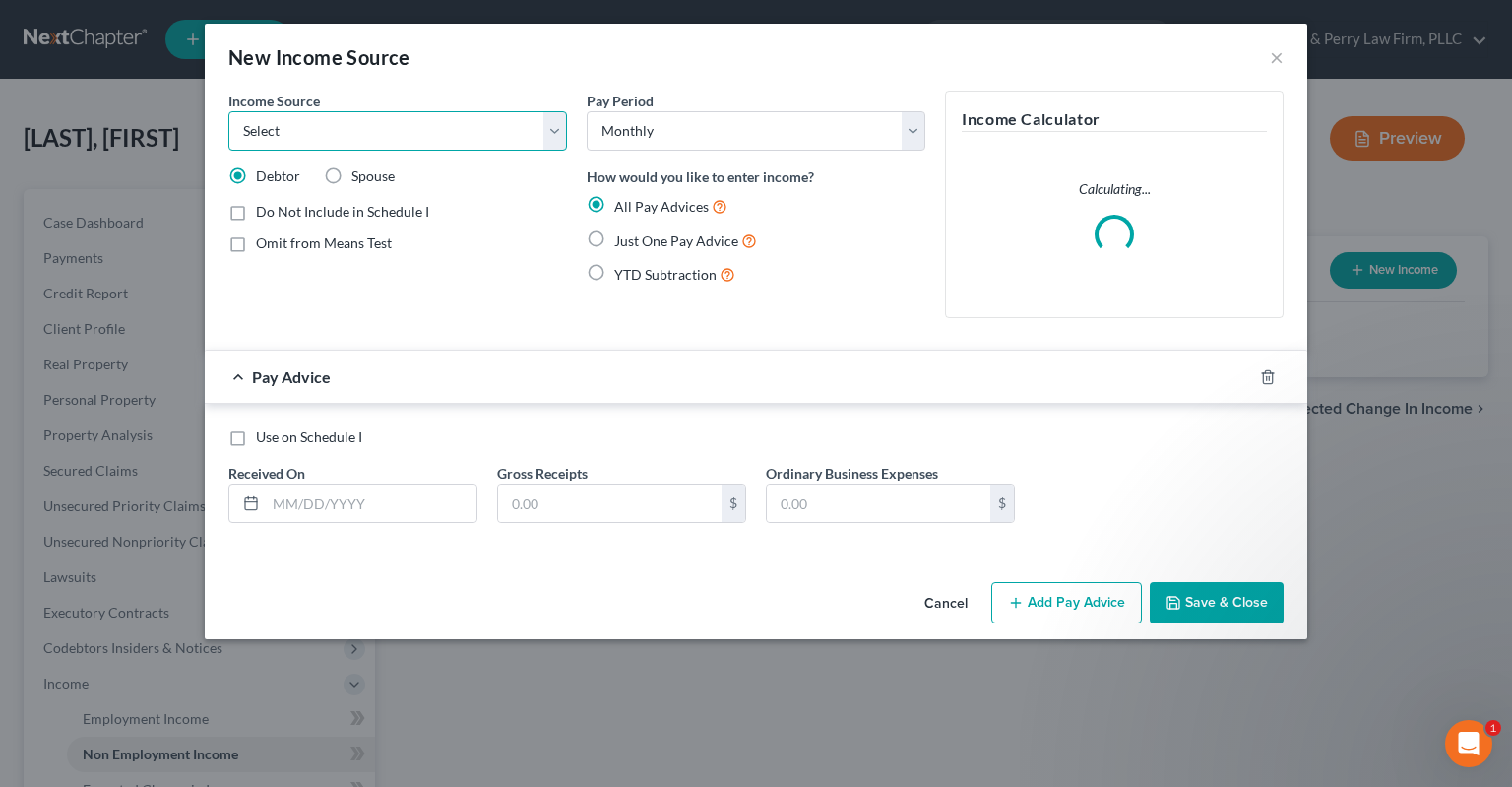 click on "Select Unemployment Disability (from employer) Pension Retirement Social Security / Social Security Disability Other Government Assistance Interests, Dividends or Royalties Child / Family Support Contributions to Household Property / Rental Business, Professional or Farm Alimony / Maintenance Payments Military Disability Benefits Other Monthly Income" at bounding box center (398, 131) 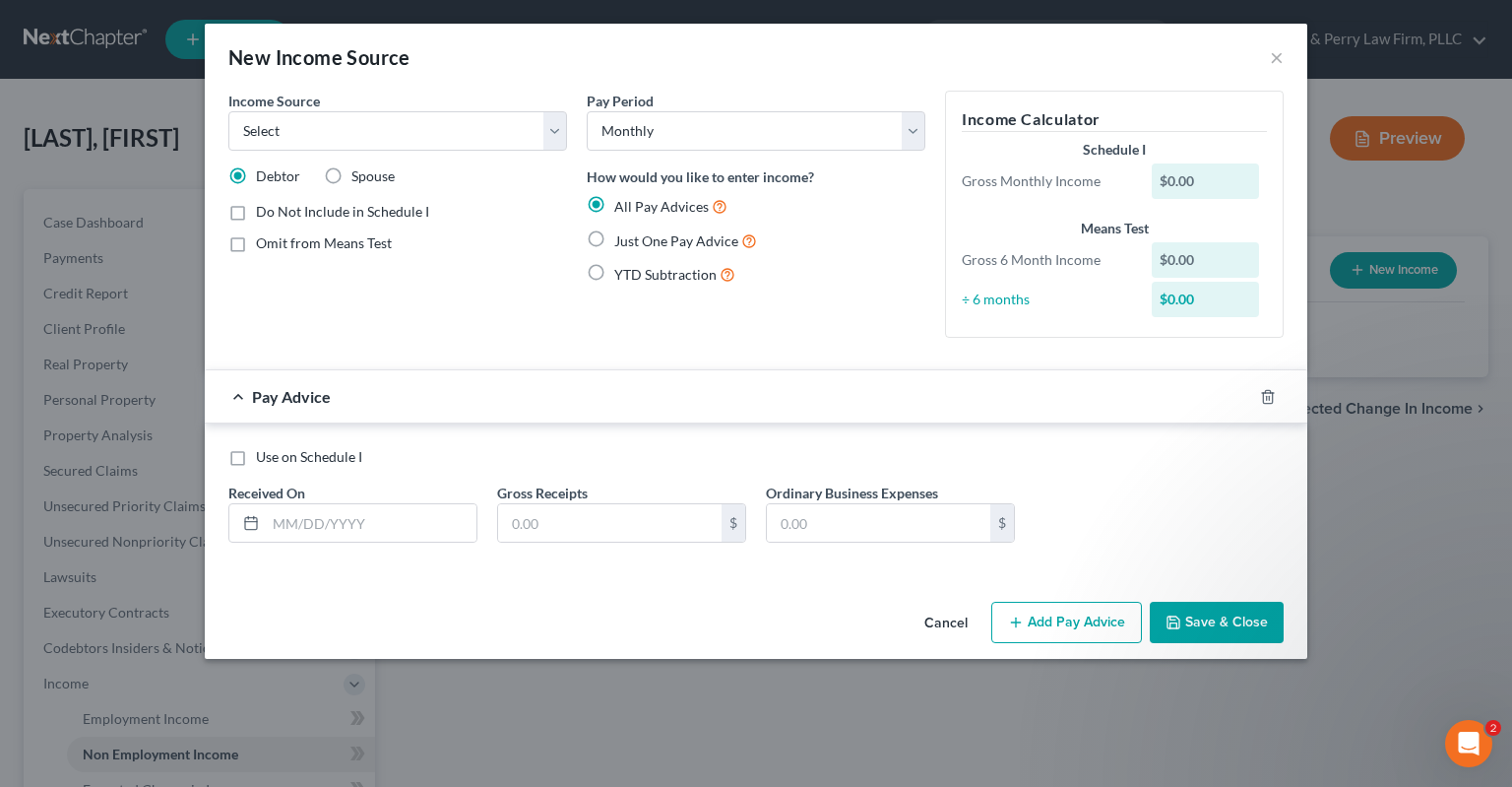 drag, startPoint x: 426, startPoint y: 130, endPoint x: 742, endPoint y: 638, distance: 598.2642 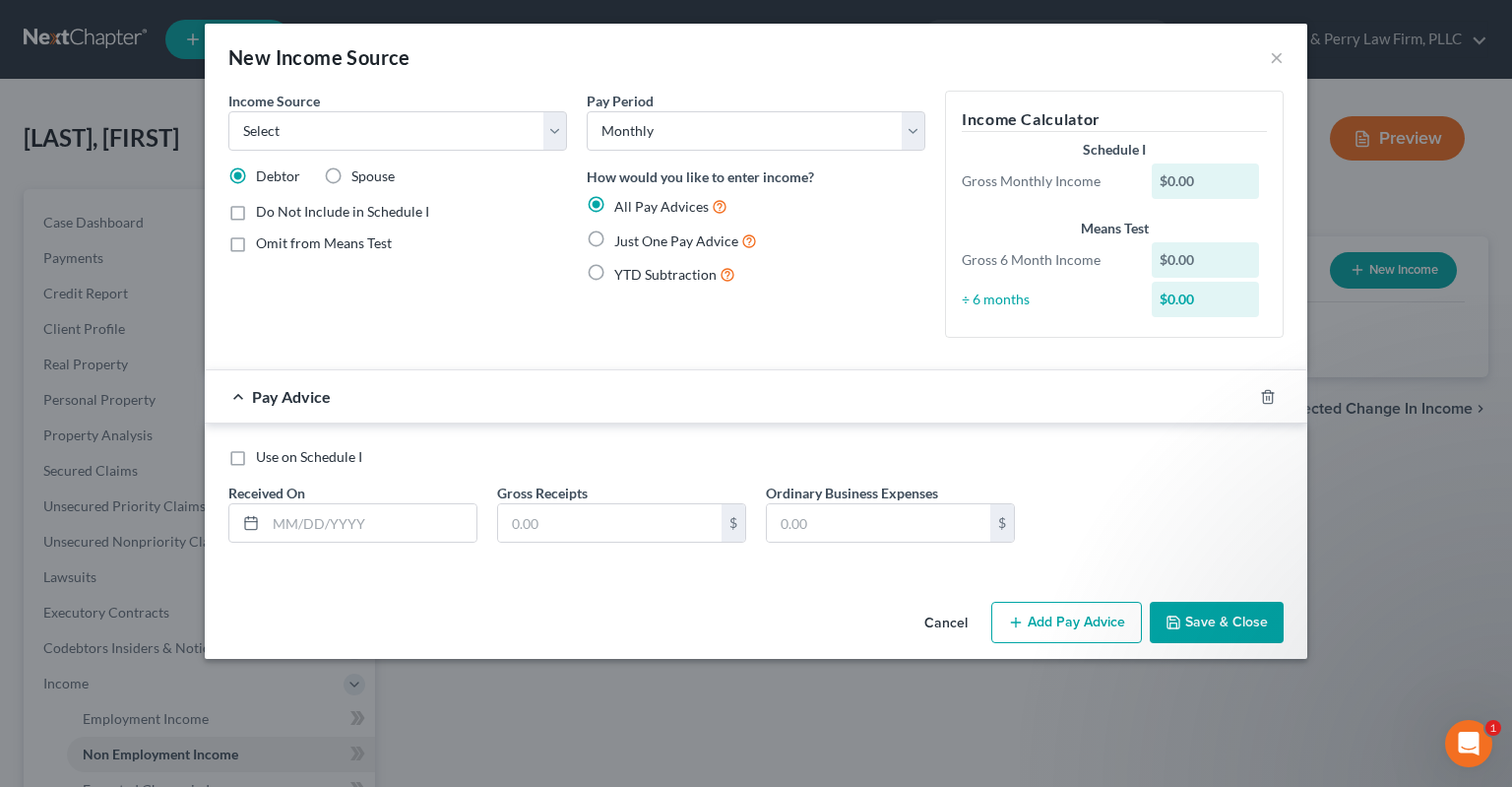 click on "Cancel" at bounding box center (946, 623) 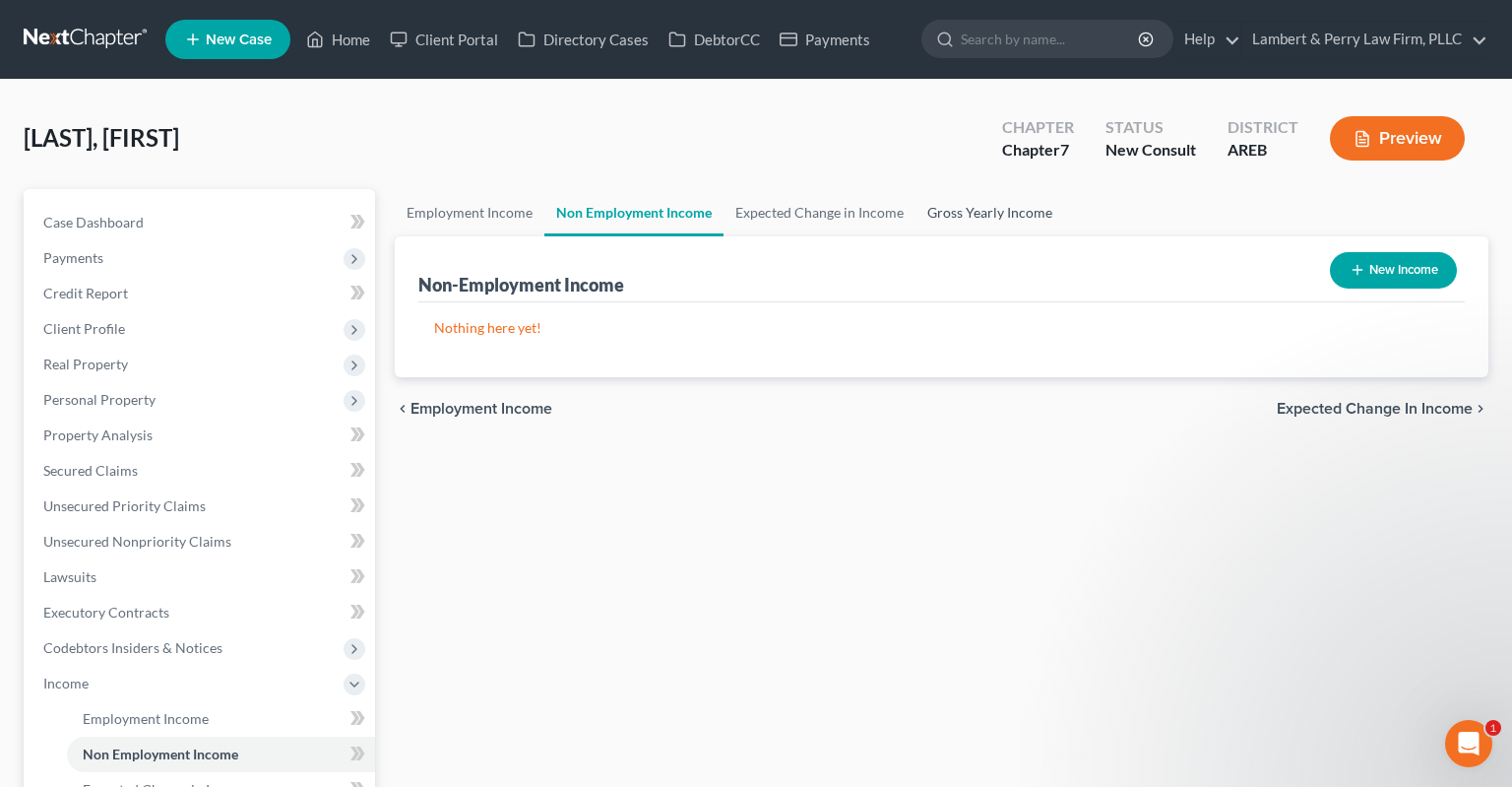 click on "Gross Yearly Income" at bounding box center [989, 213] 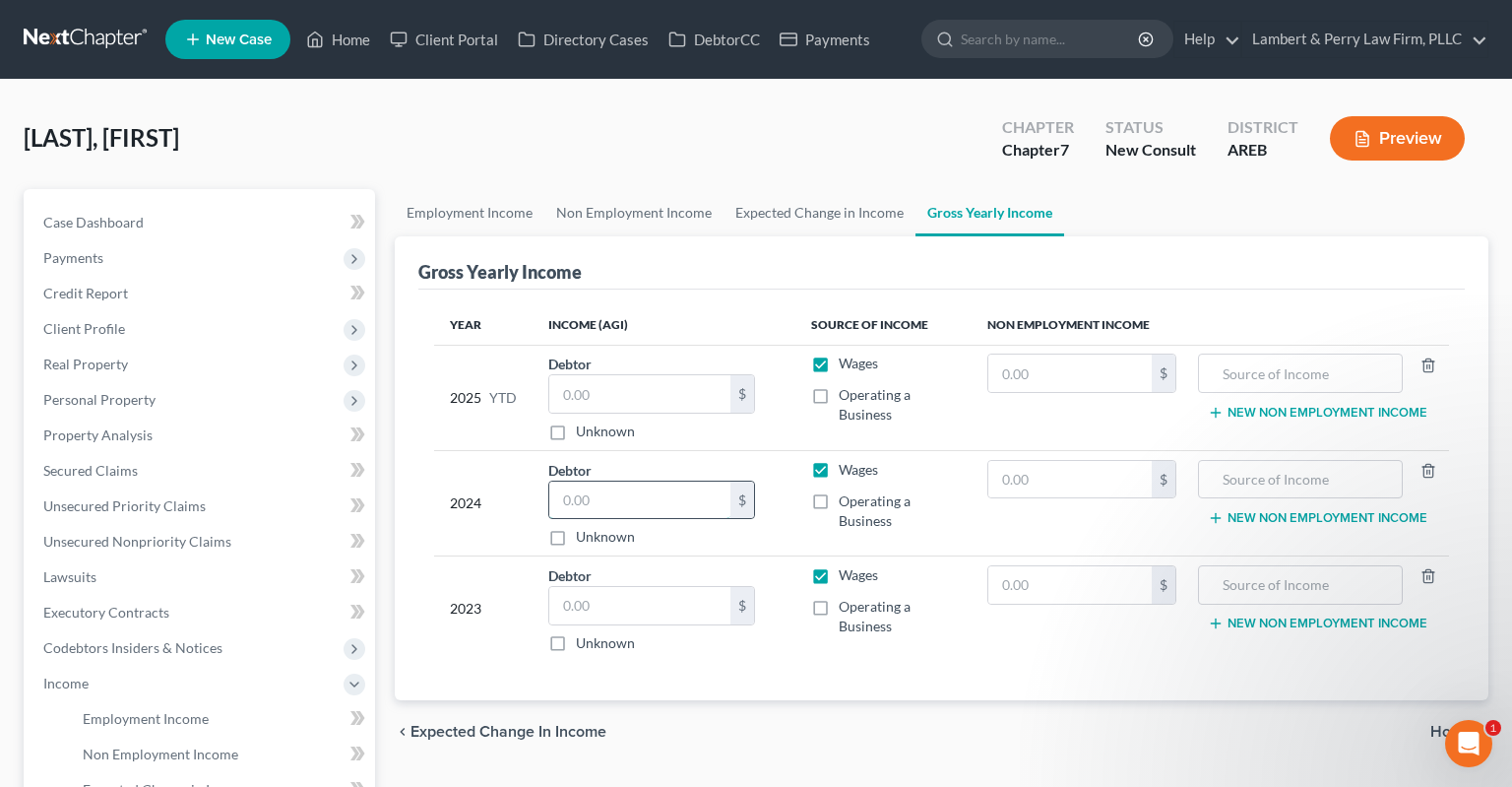 click at bounding box center (640, 500) 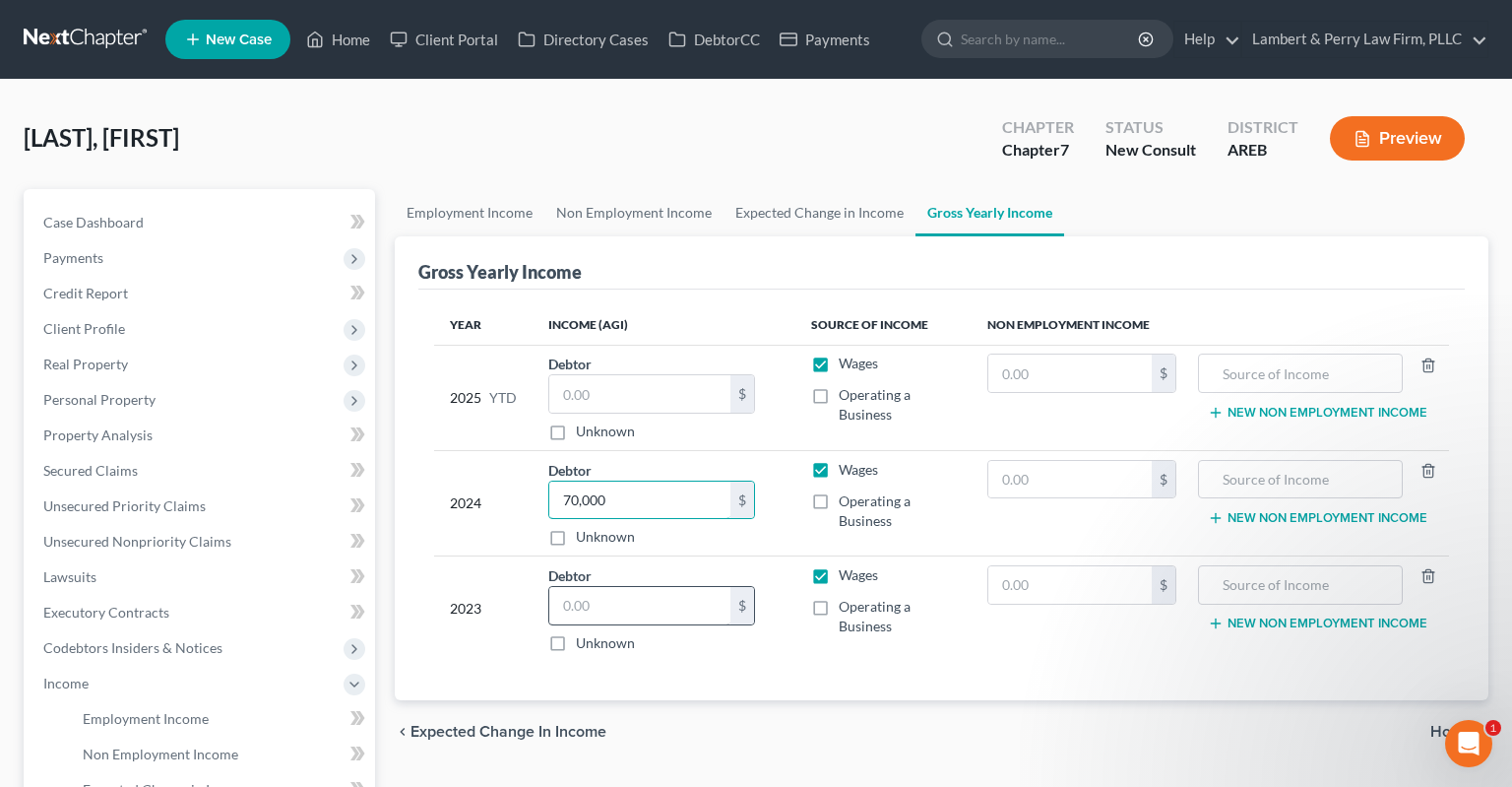 type on "70,000" 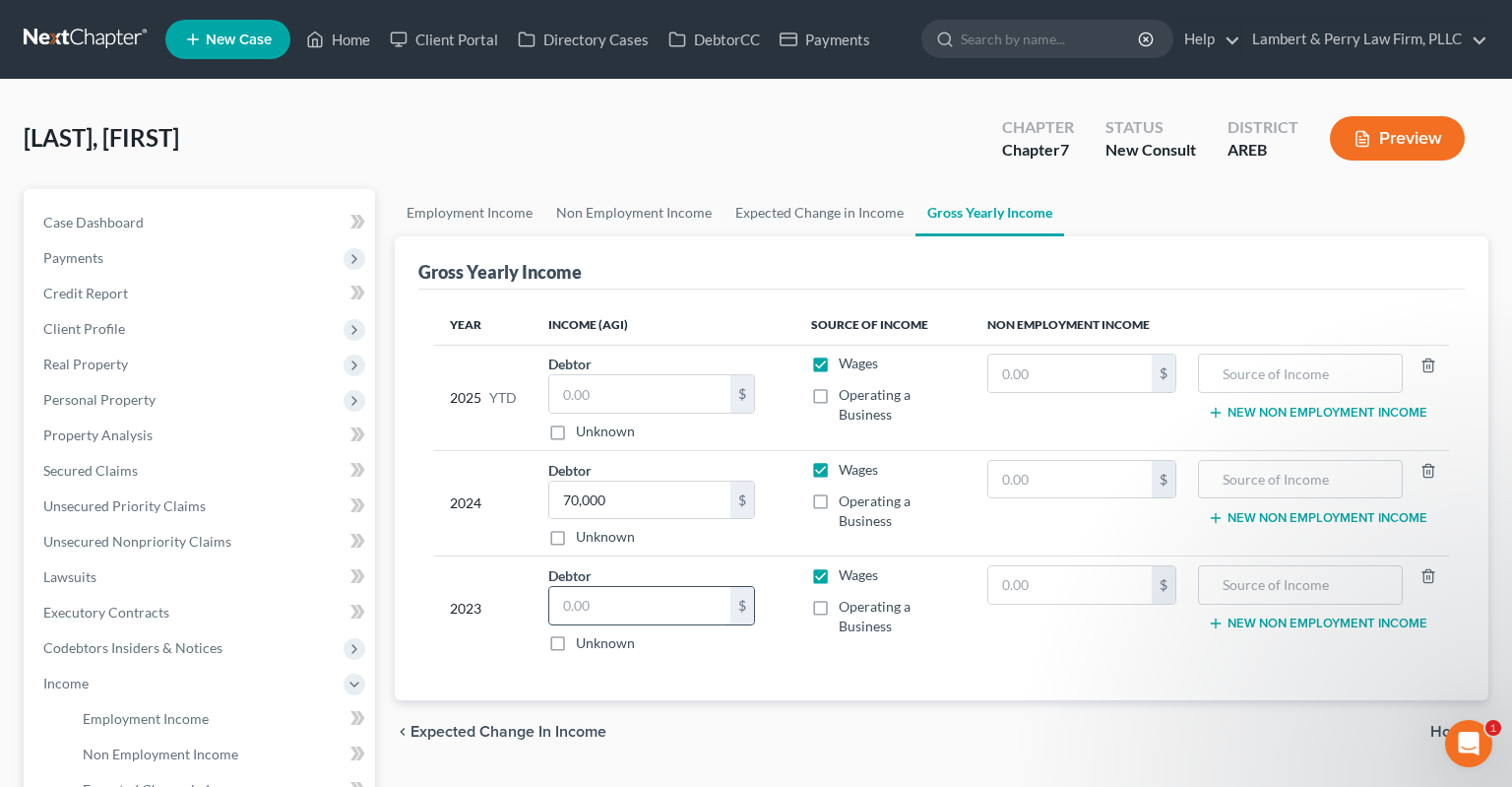 drag, startPoint x: 612, startPoint y: 609, endPoint x: 624, endPoint y: 601, distance: 14.422205 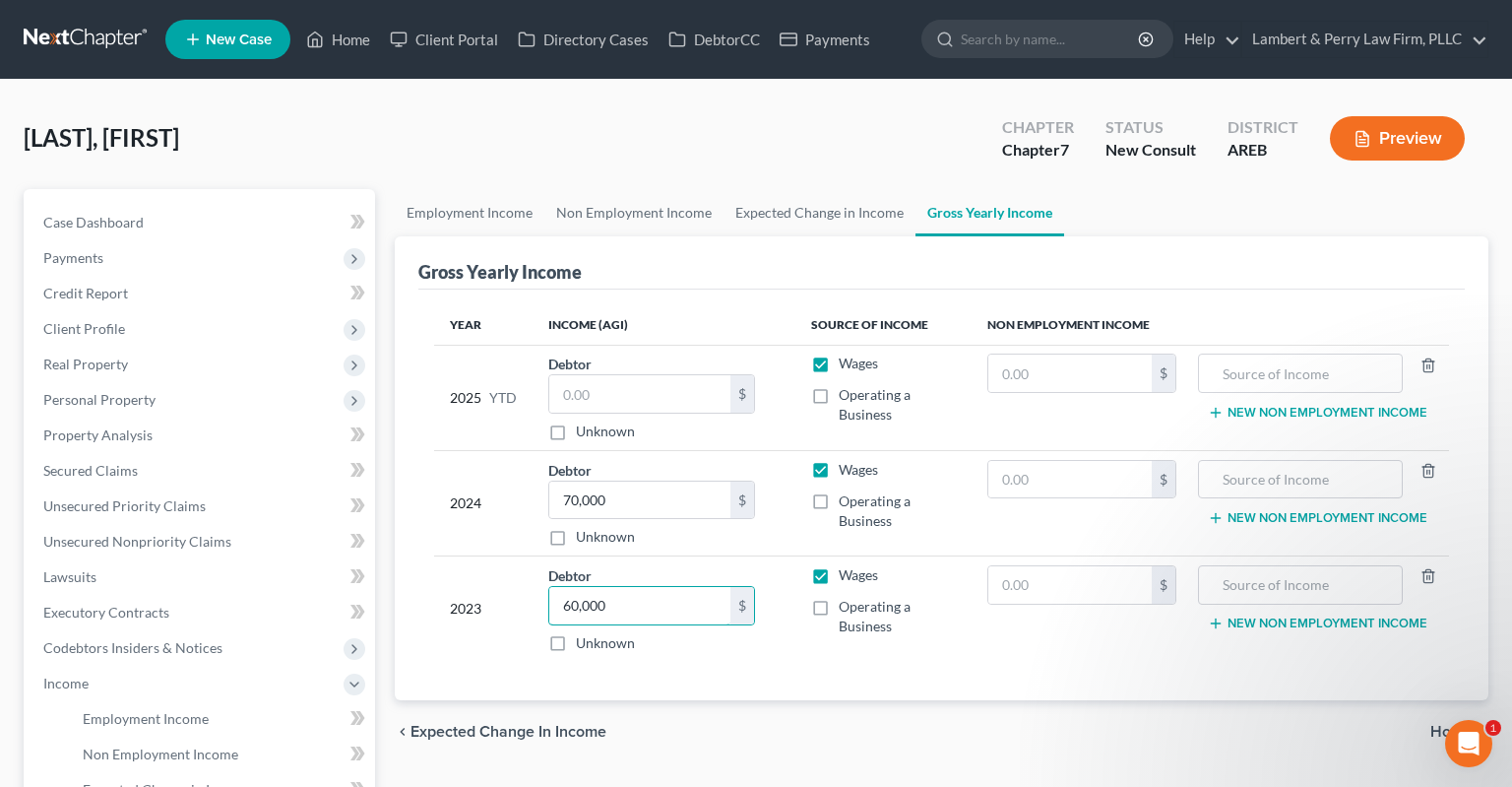 type on "60,000" 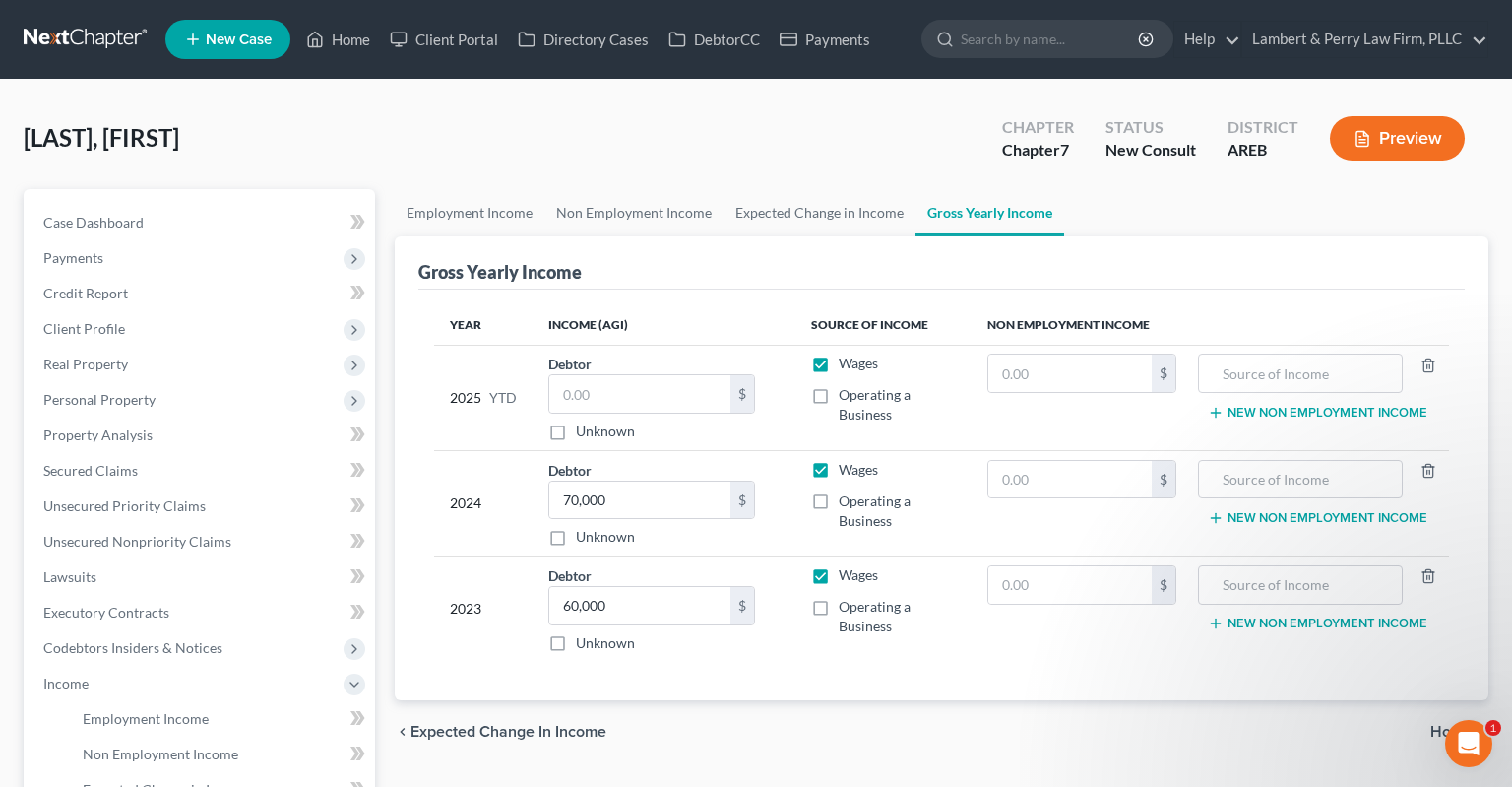 drag, startPoint x: 711, startPoint y: 784, endPoint x: 714, endPoint y: 770, distance: 14.3178211 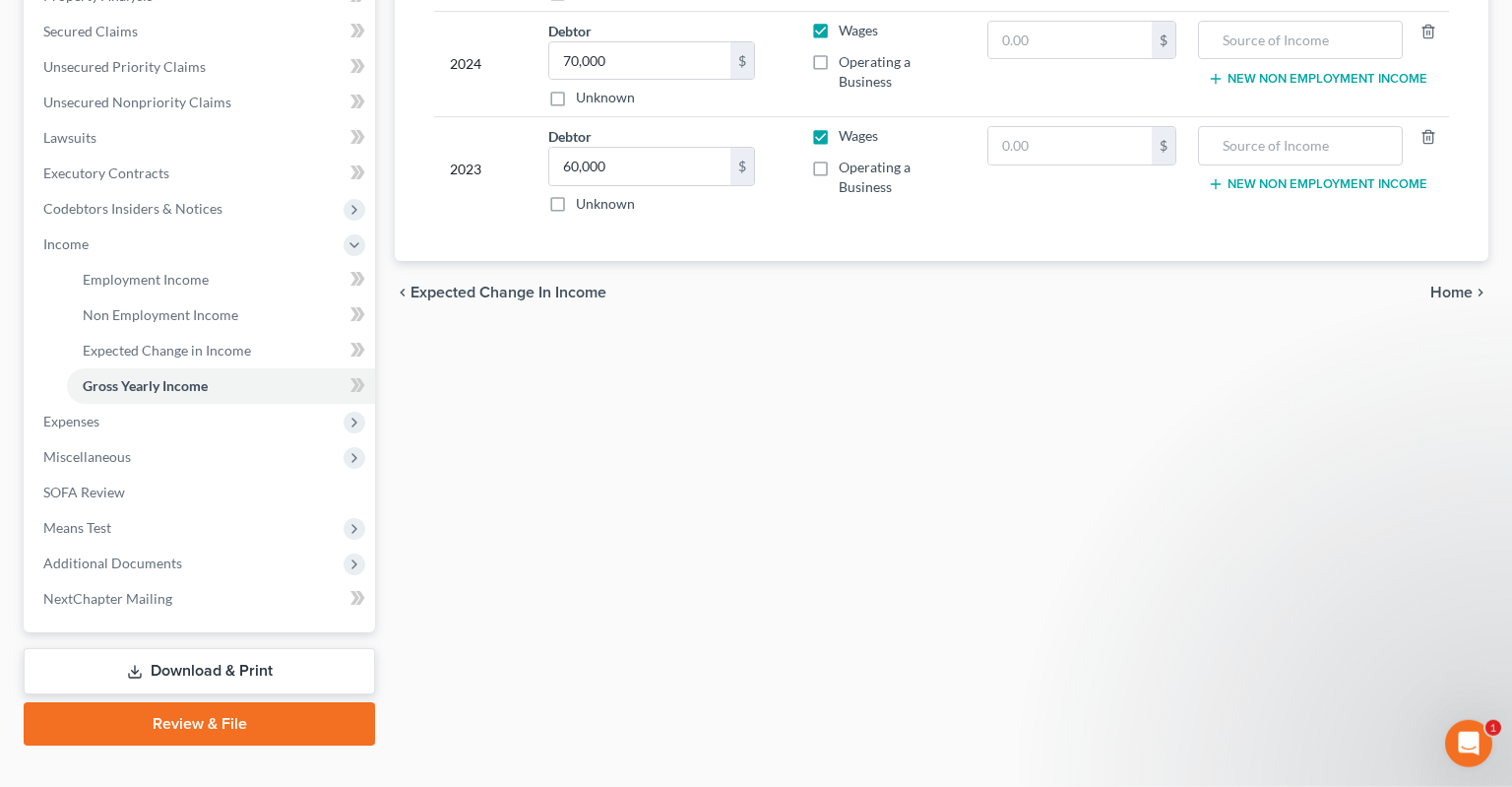 scroll, scrollTop: 470, scrollLeft: 0, axis: vertical 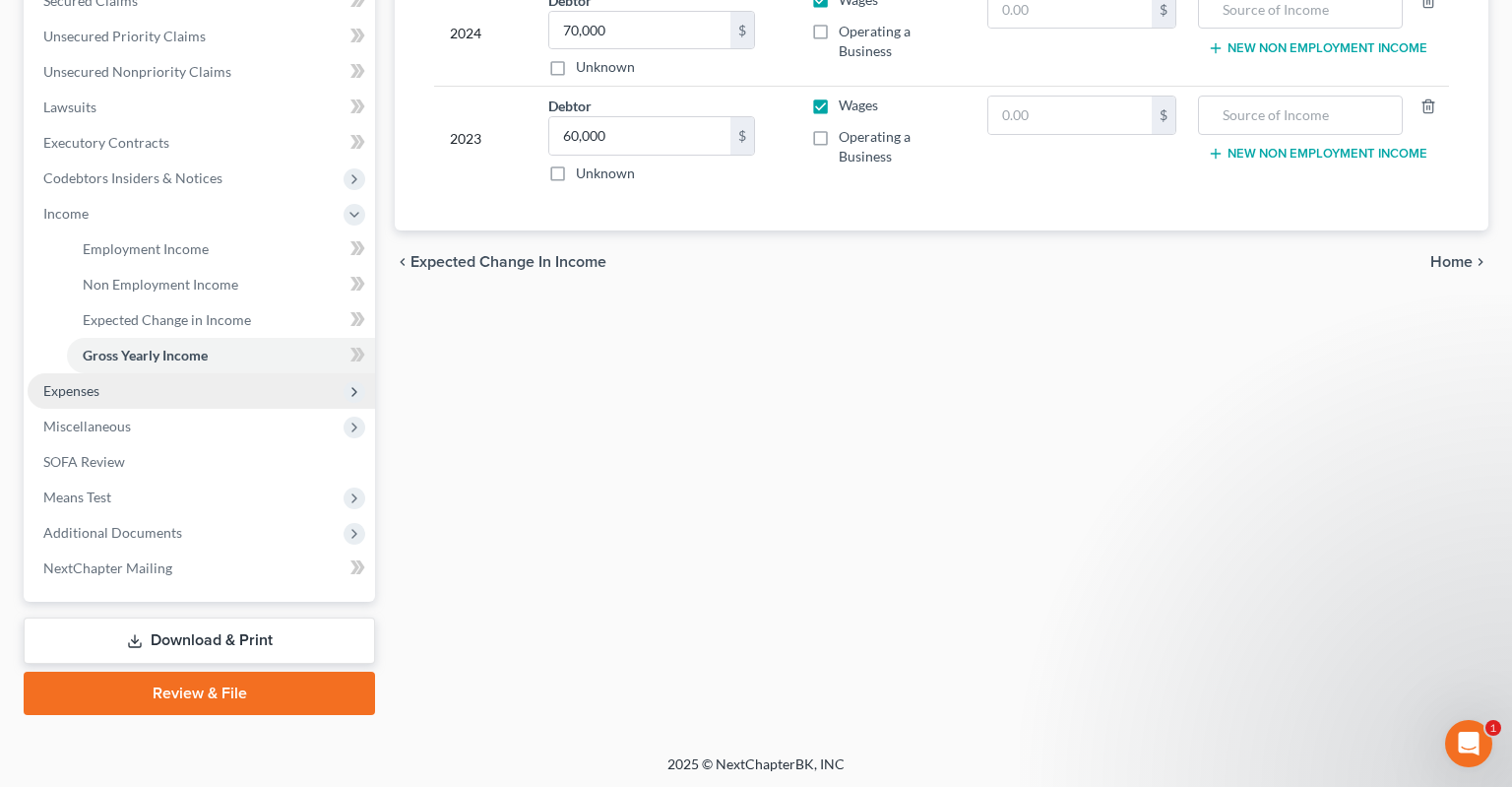 click on "Expenses" at bounding box center [201, 391] 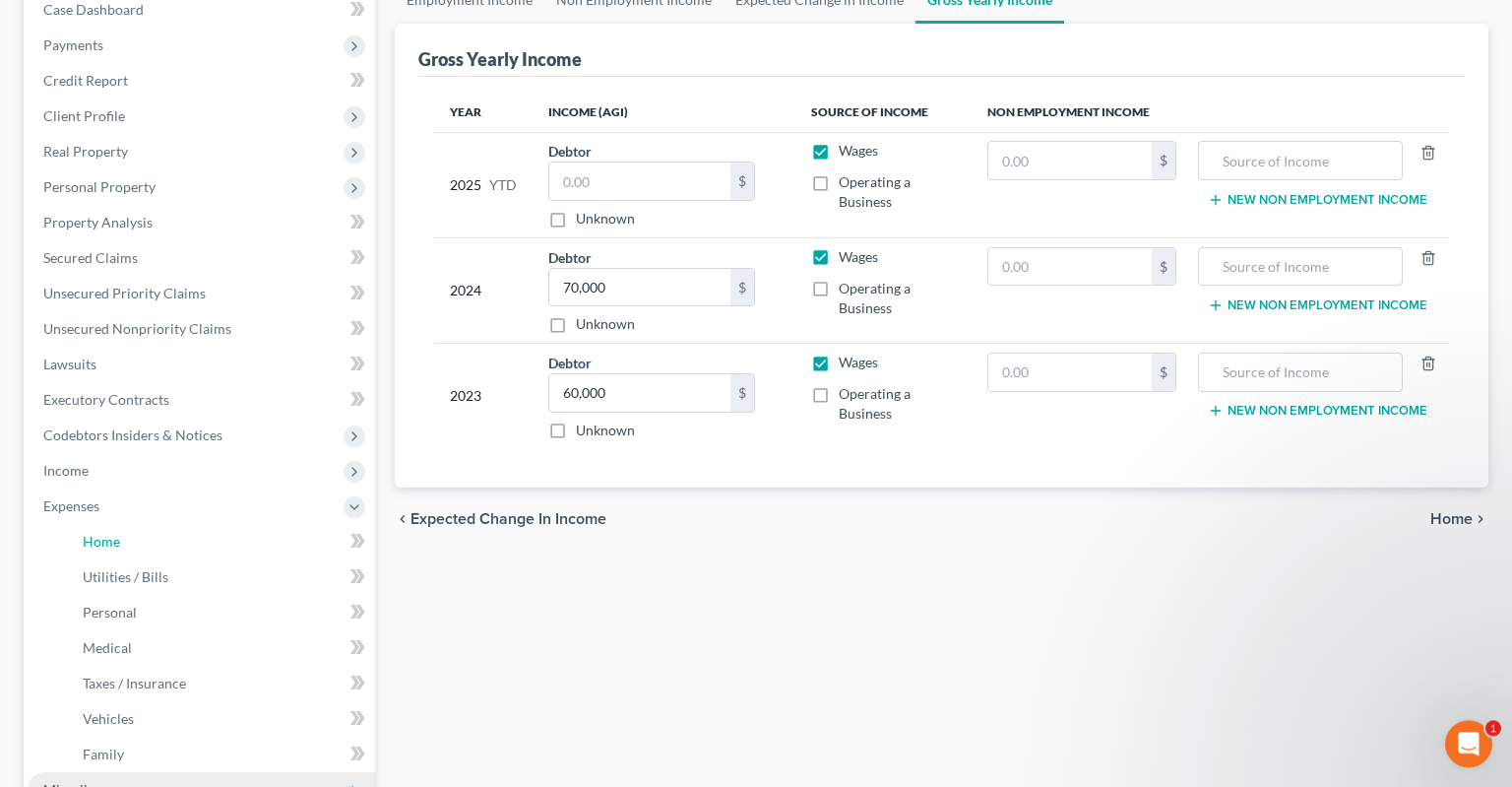 scroll, scrollTop: 416, scrollLeft: 0, axis: vertical 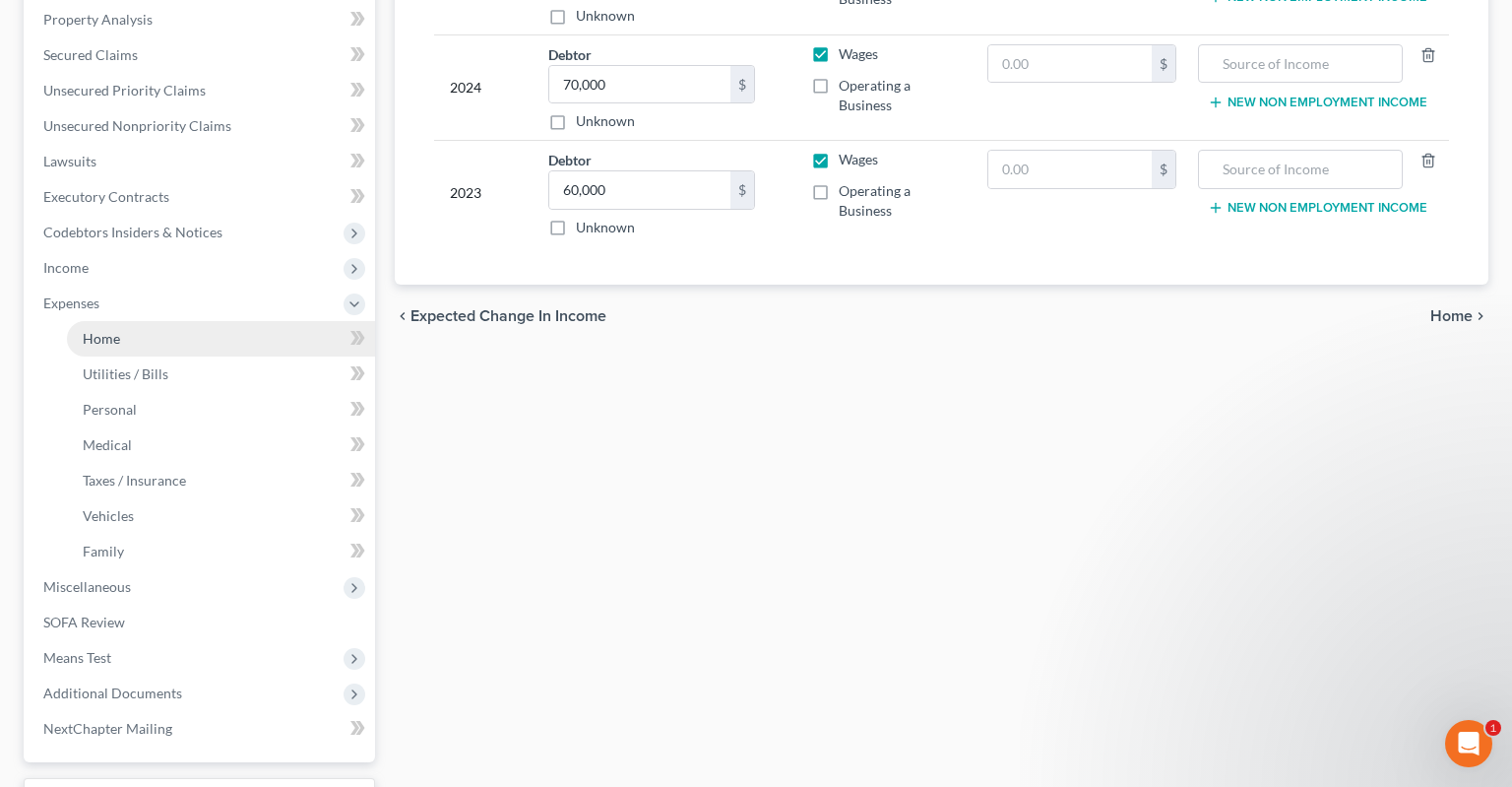 click on "Home" at bounding box center (220, 339) 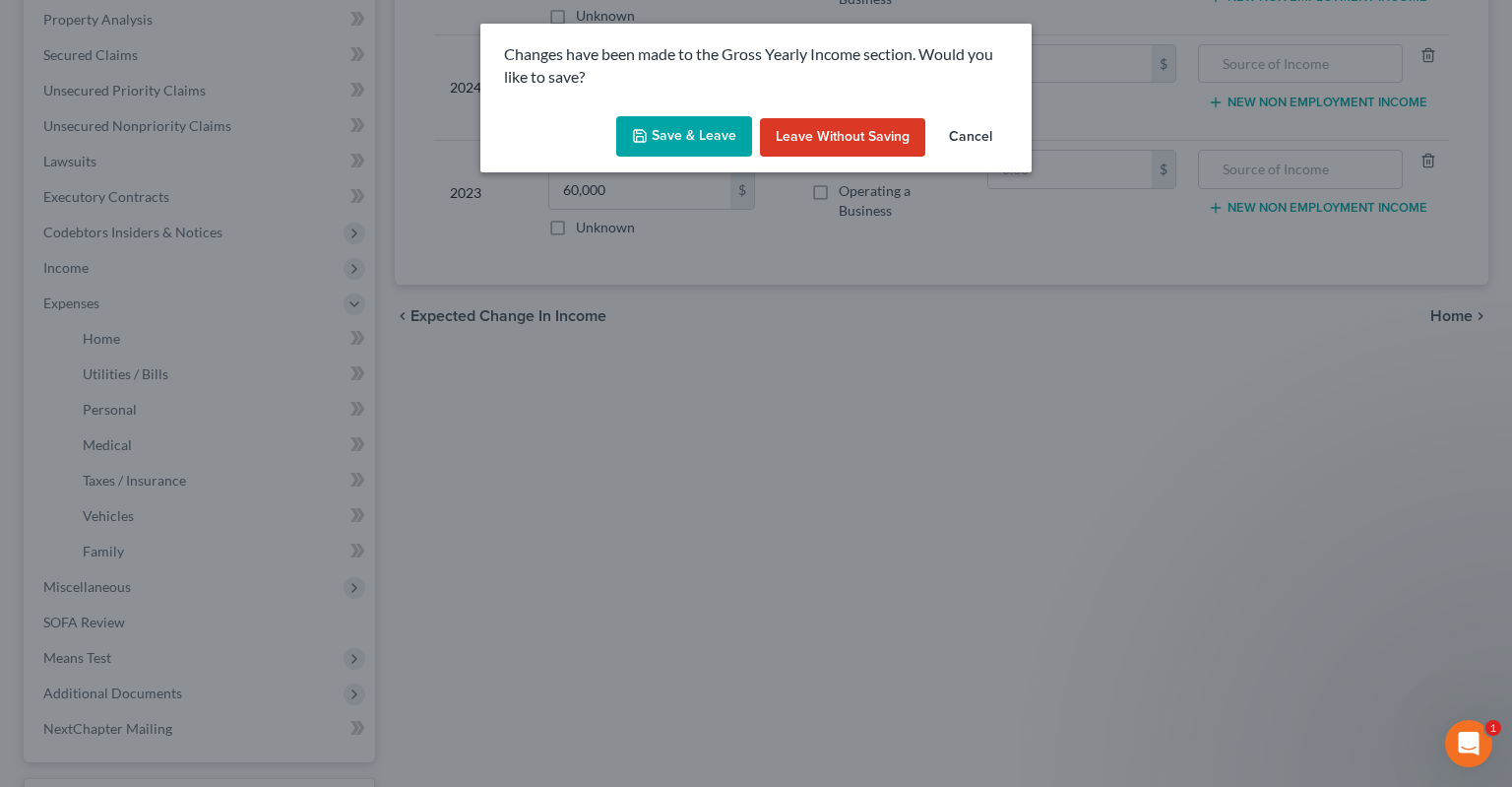 click on "Save & Leave" at bounding box center (684, 137) 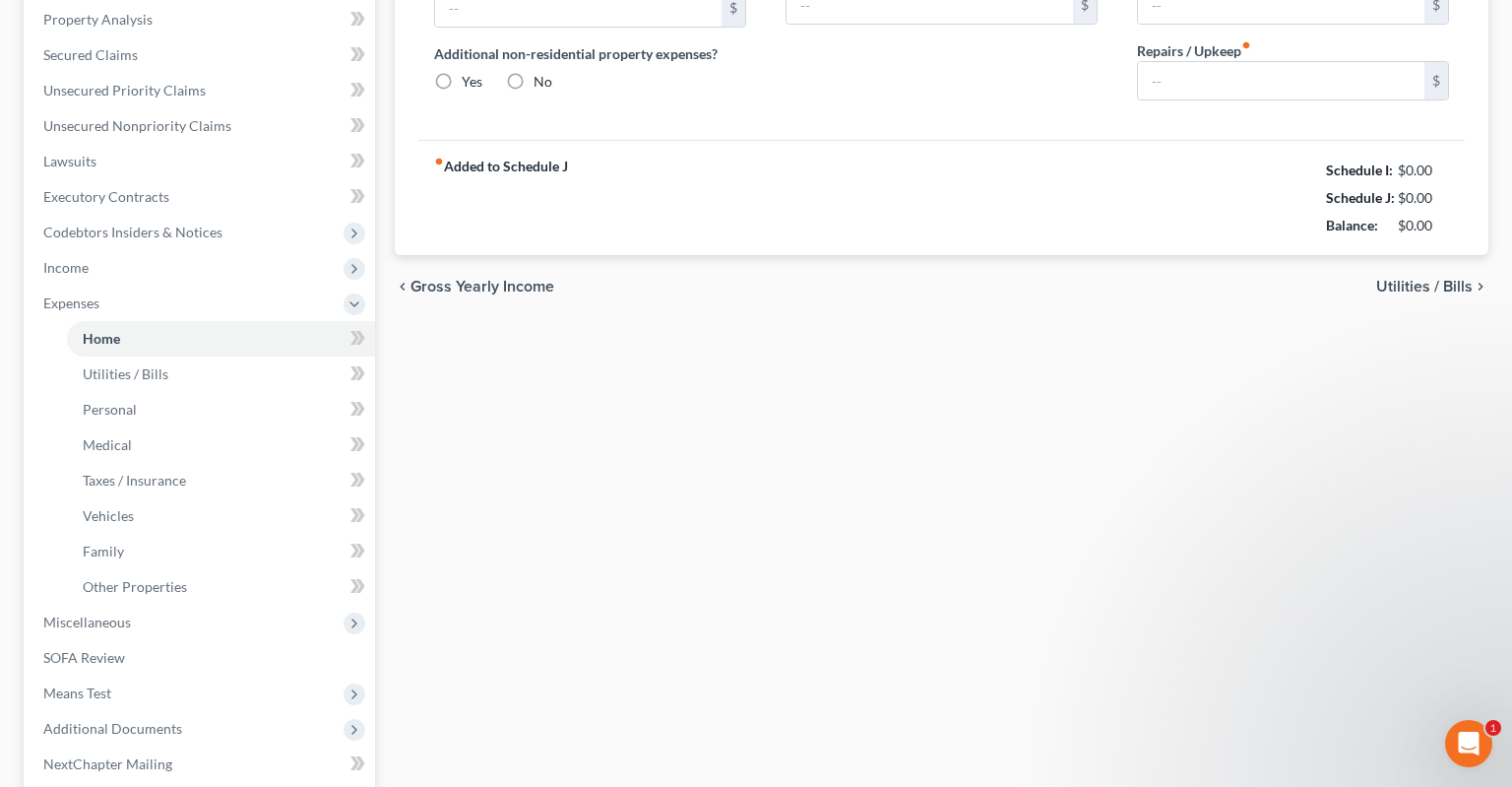 type on "0.00" 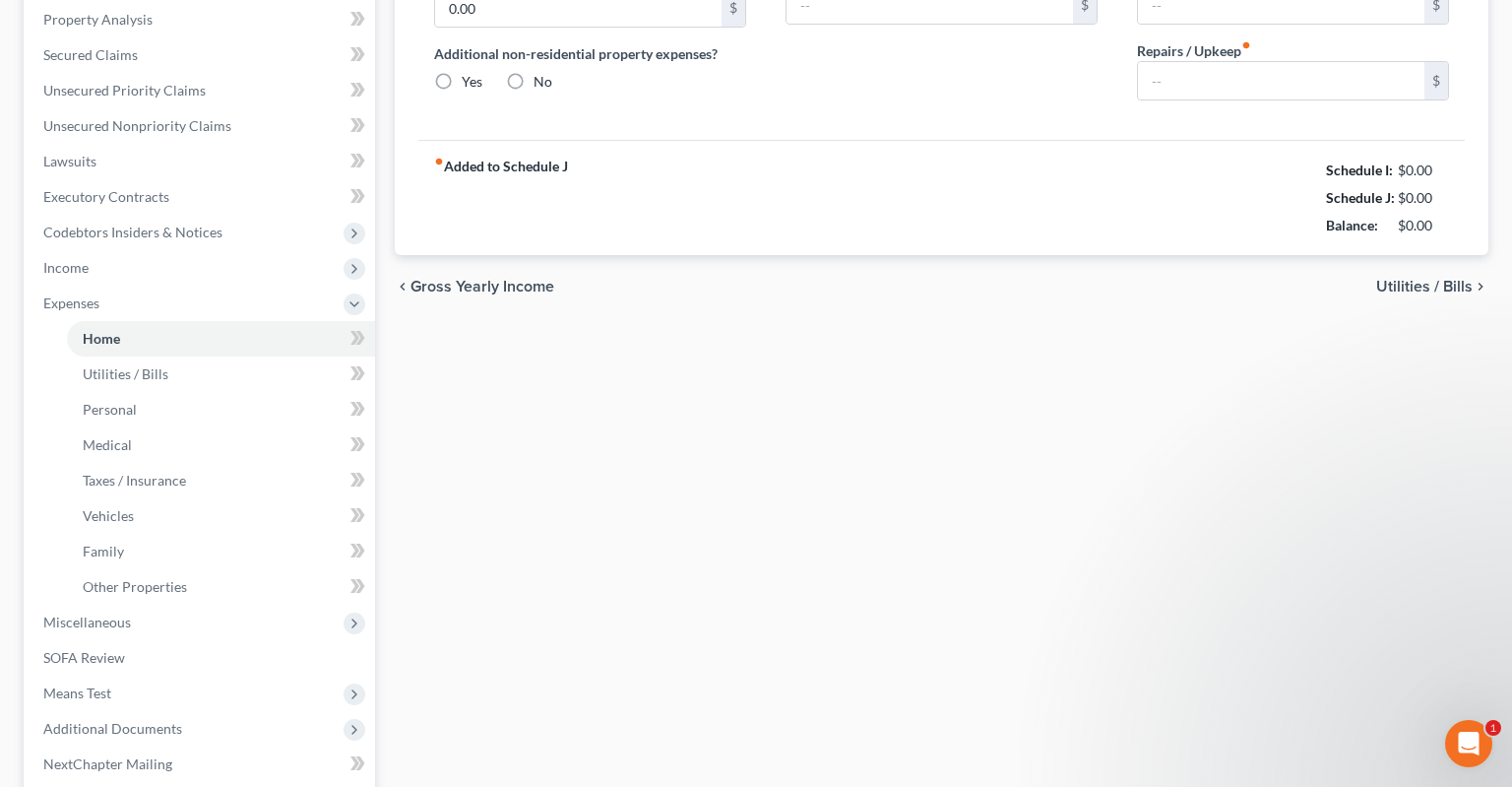 radio on "true" 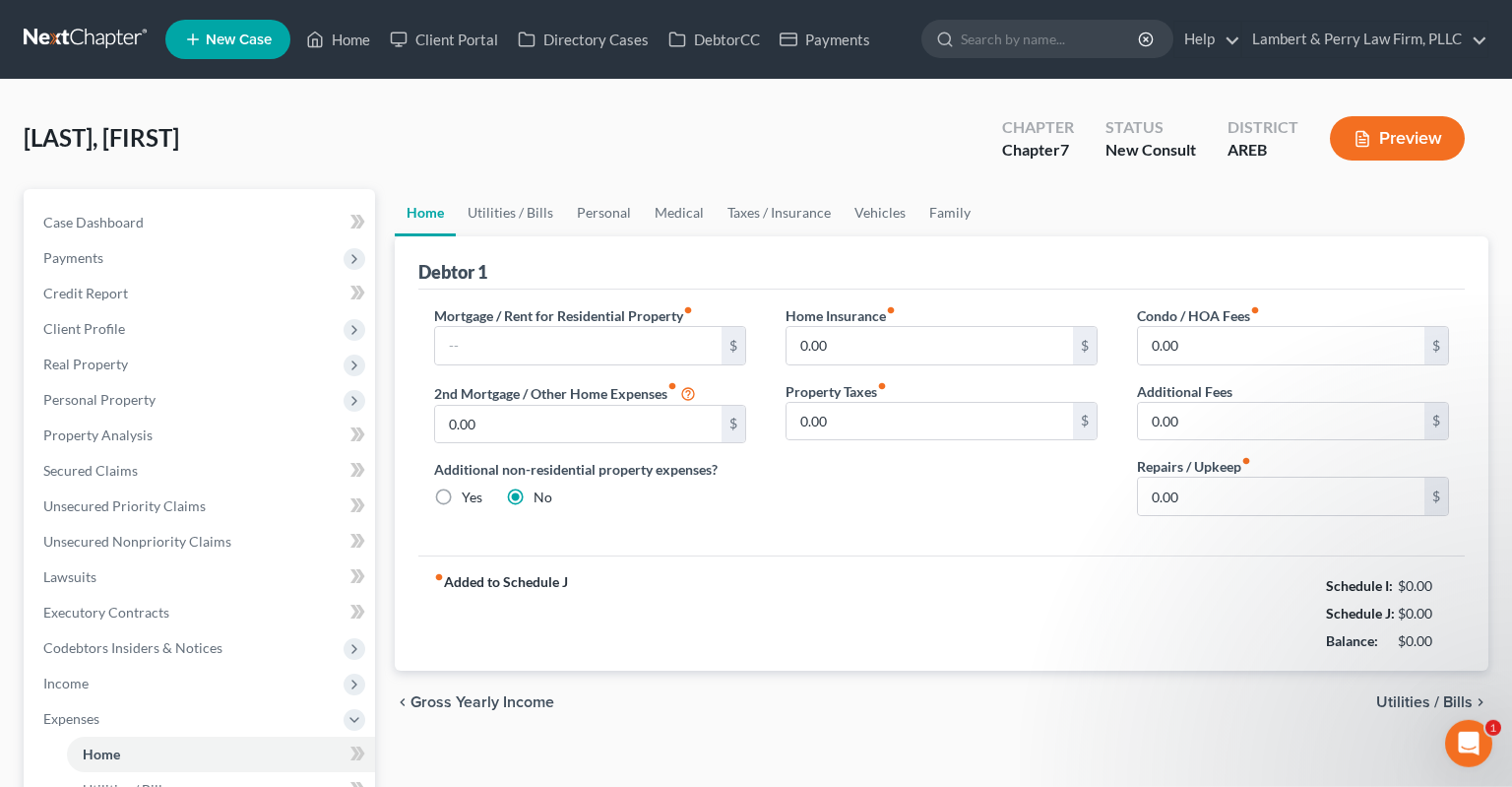scroll, scrollTop: 0, scrollLeft: 0, axis: both 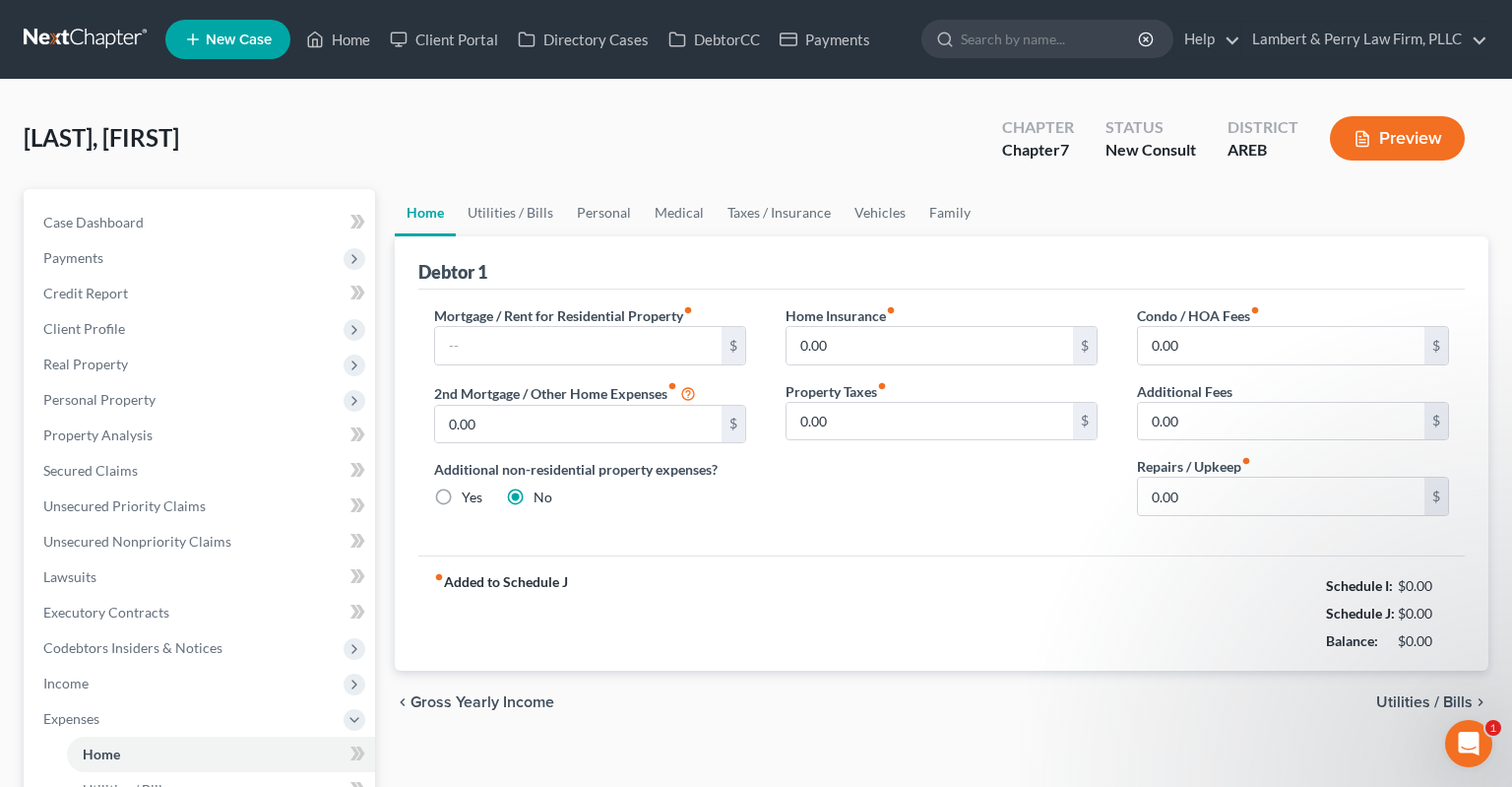 drag, startPoint x: 616, startPoint y: 309, endPoint x: 621, endPoint y: 329, distance: 20.615528 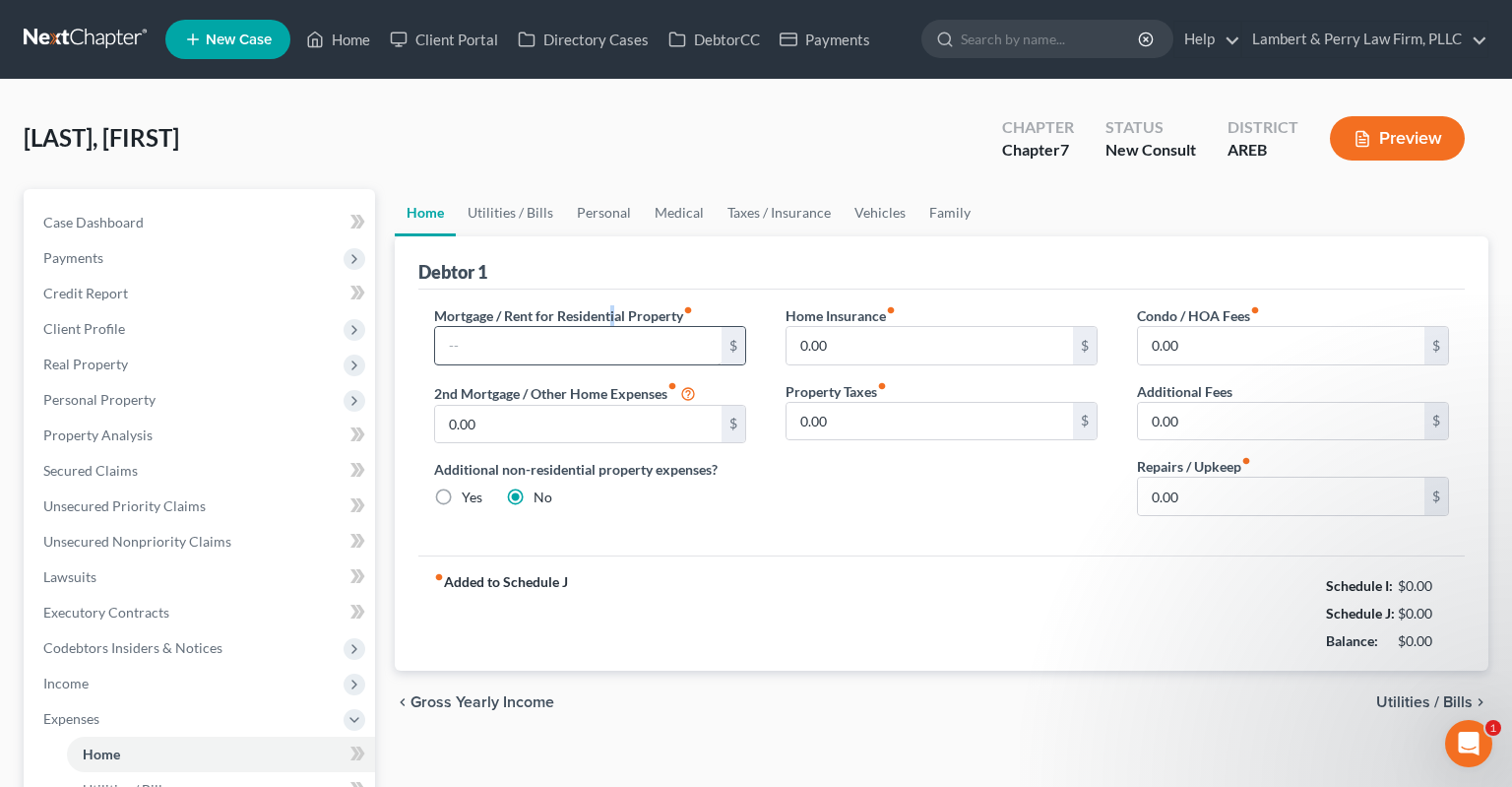 click on "Mortgage / Rent for Residential Property  fiber_manual_record $" at bounding box center (590, 335) 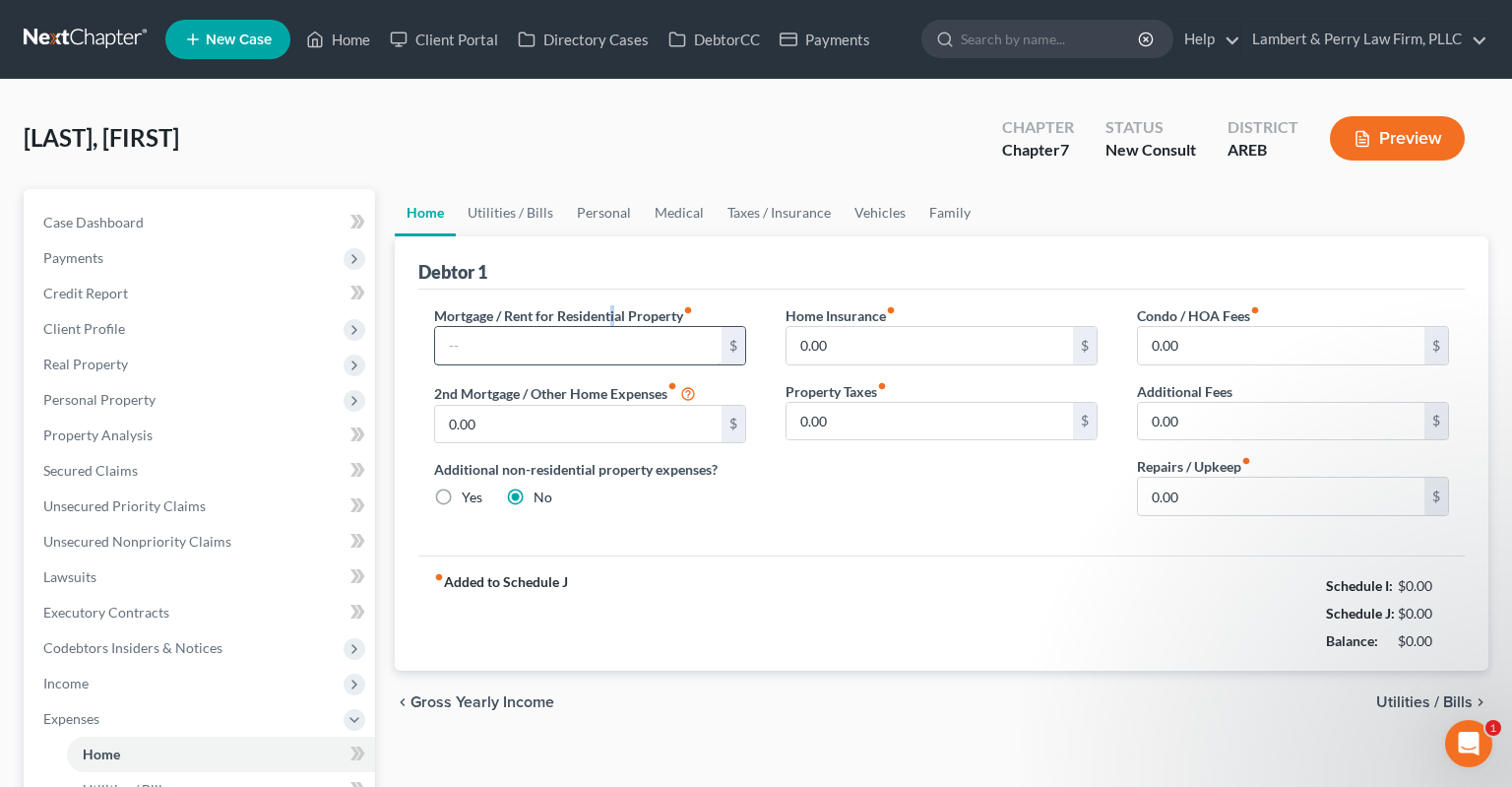 click at bounding box center [578, 346] 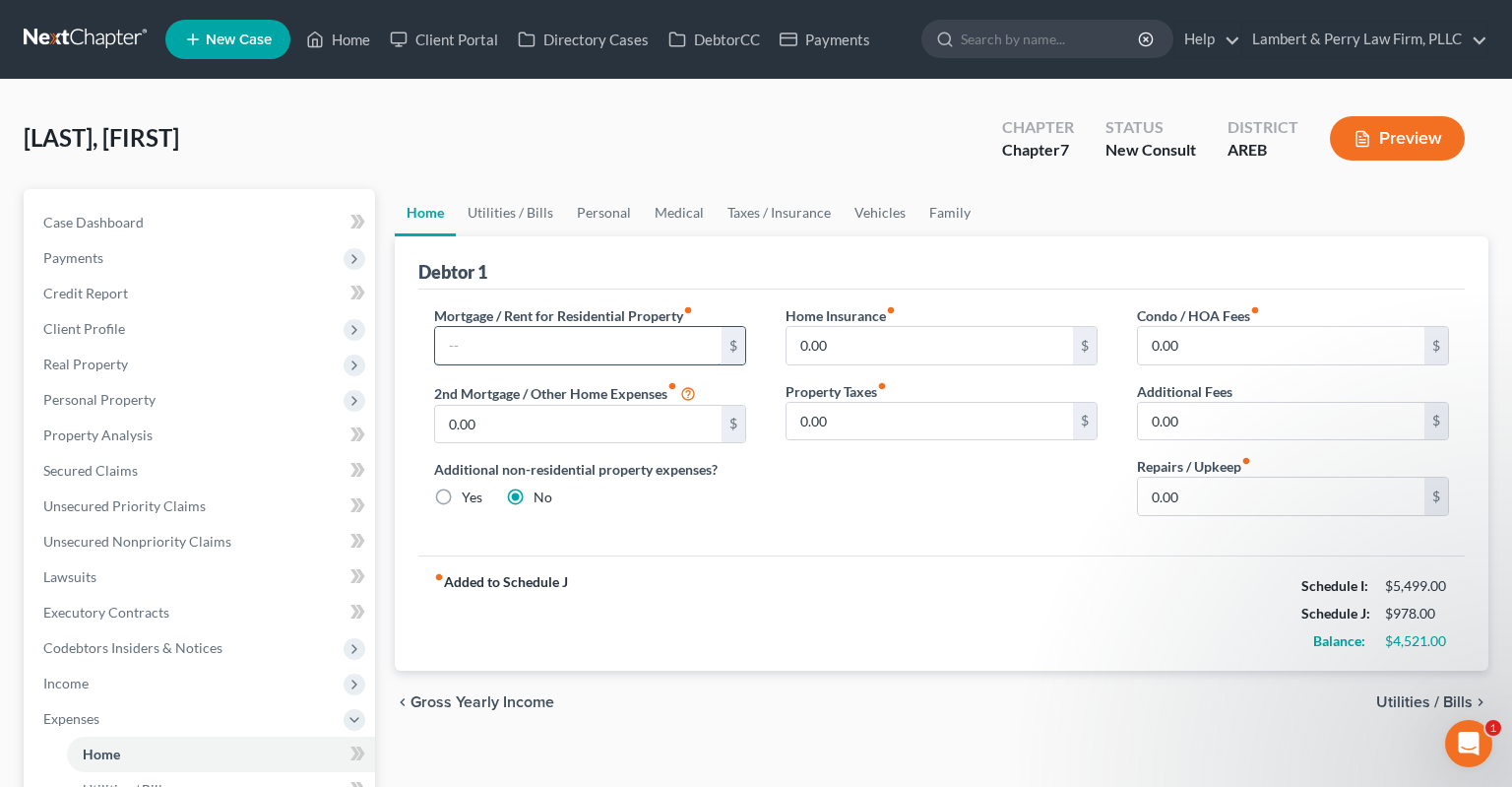 click at bounding box center [578, 346] 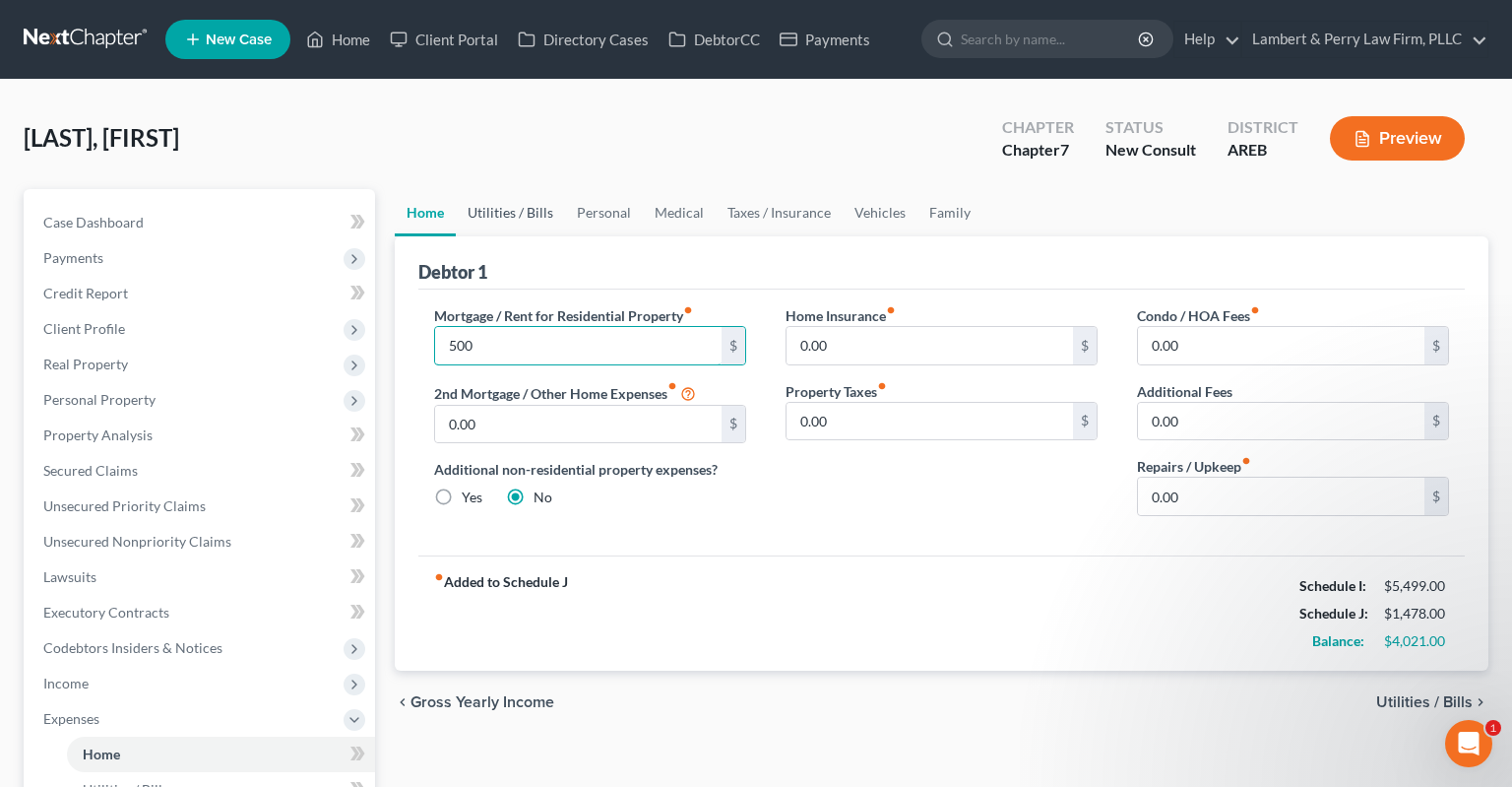 type on "500" 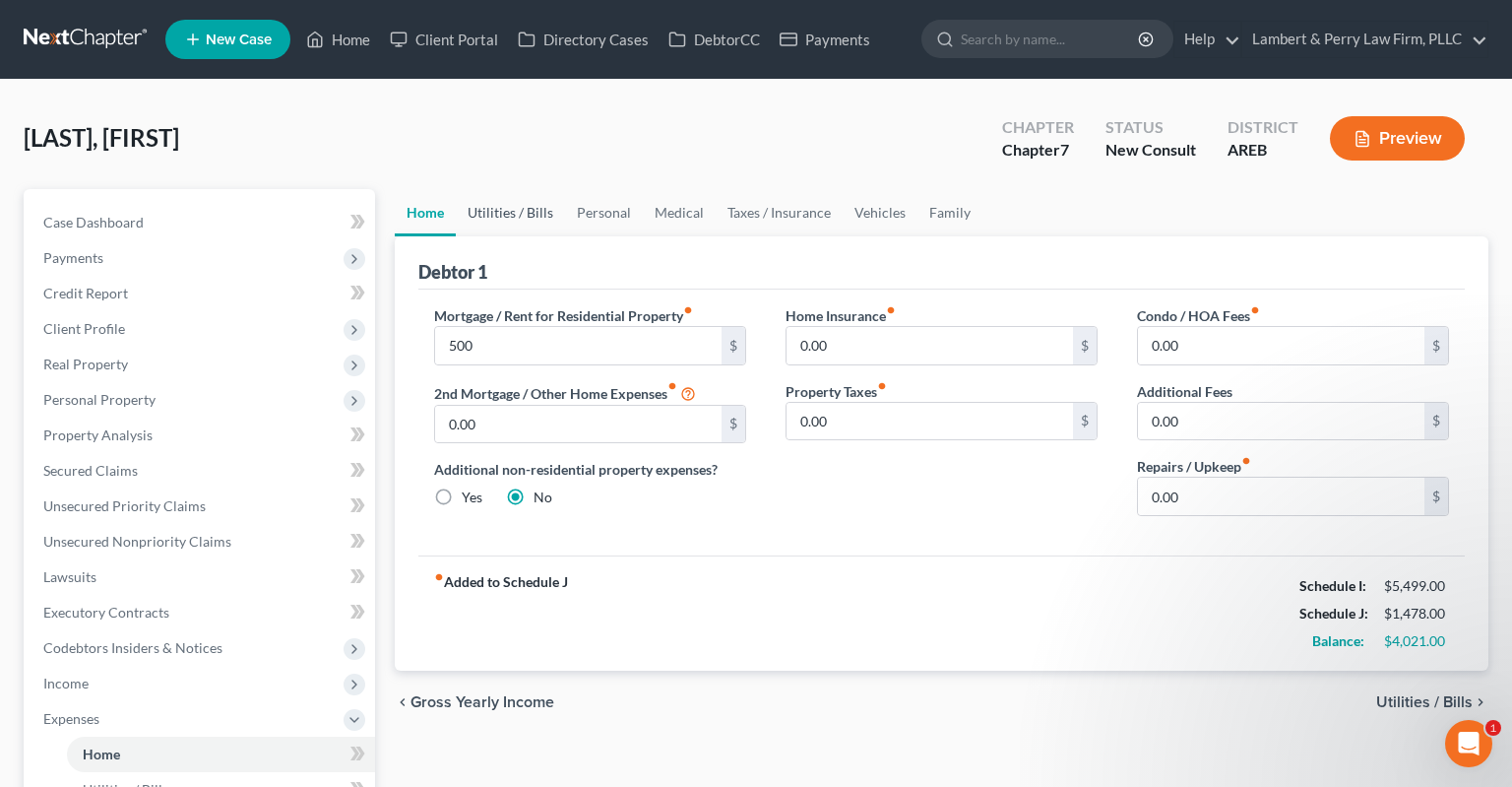 click on "Utilities / Bills" at bounding box center (510, 213) 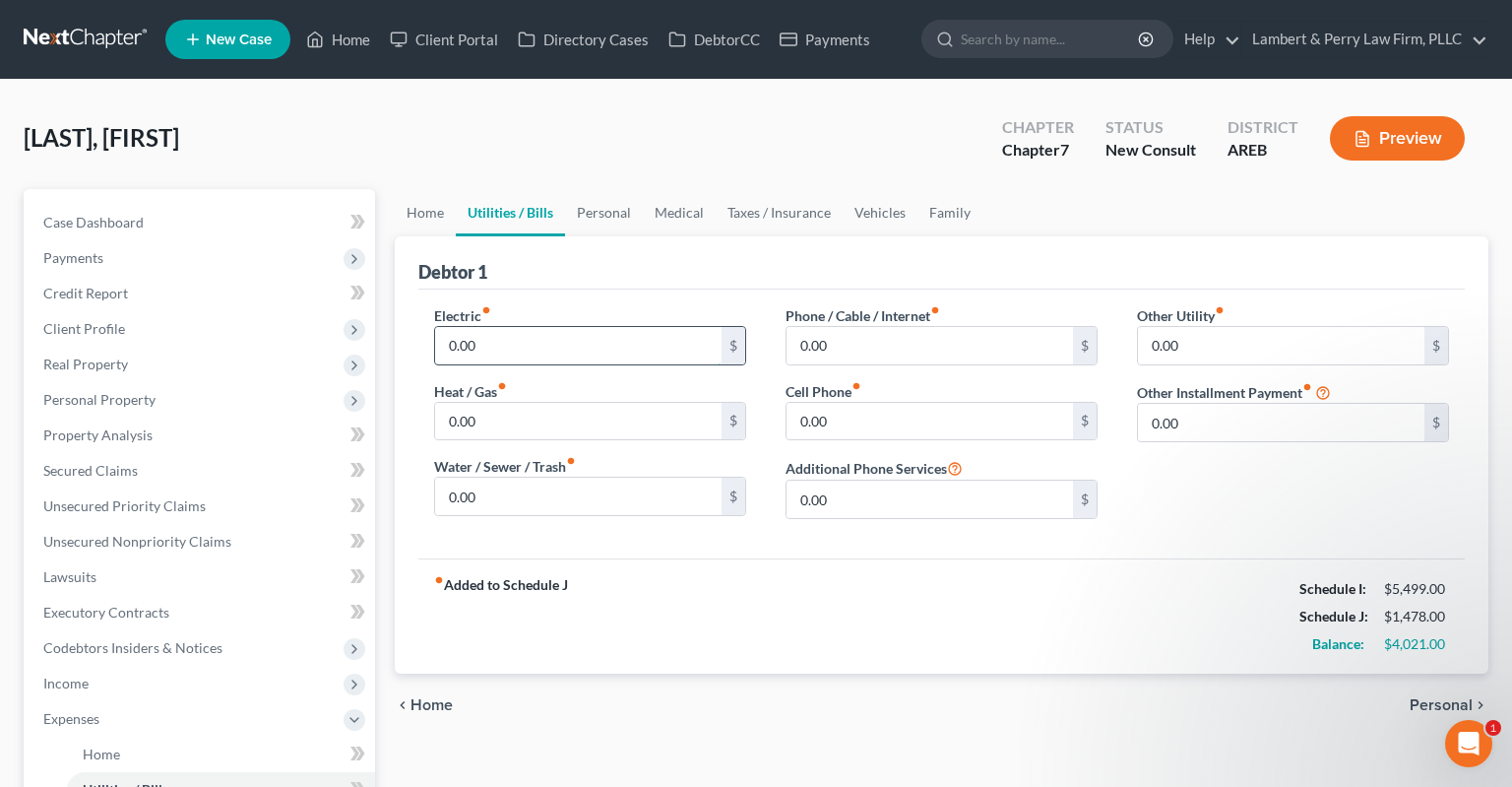 click on "0.00" at bounding box center (578, 346) 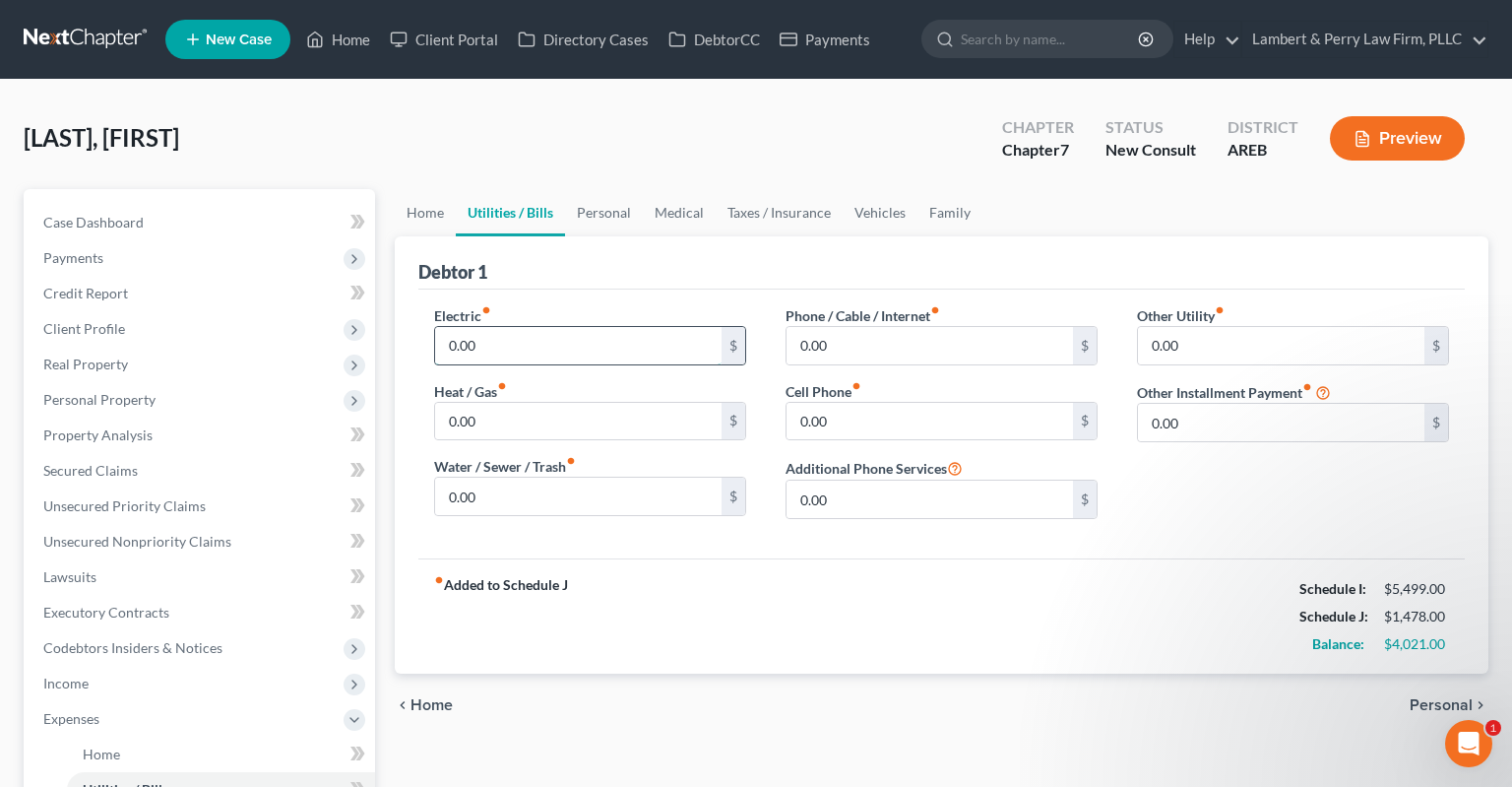 click on "0.00" at bounding box center (578, 346) 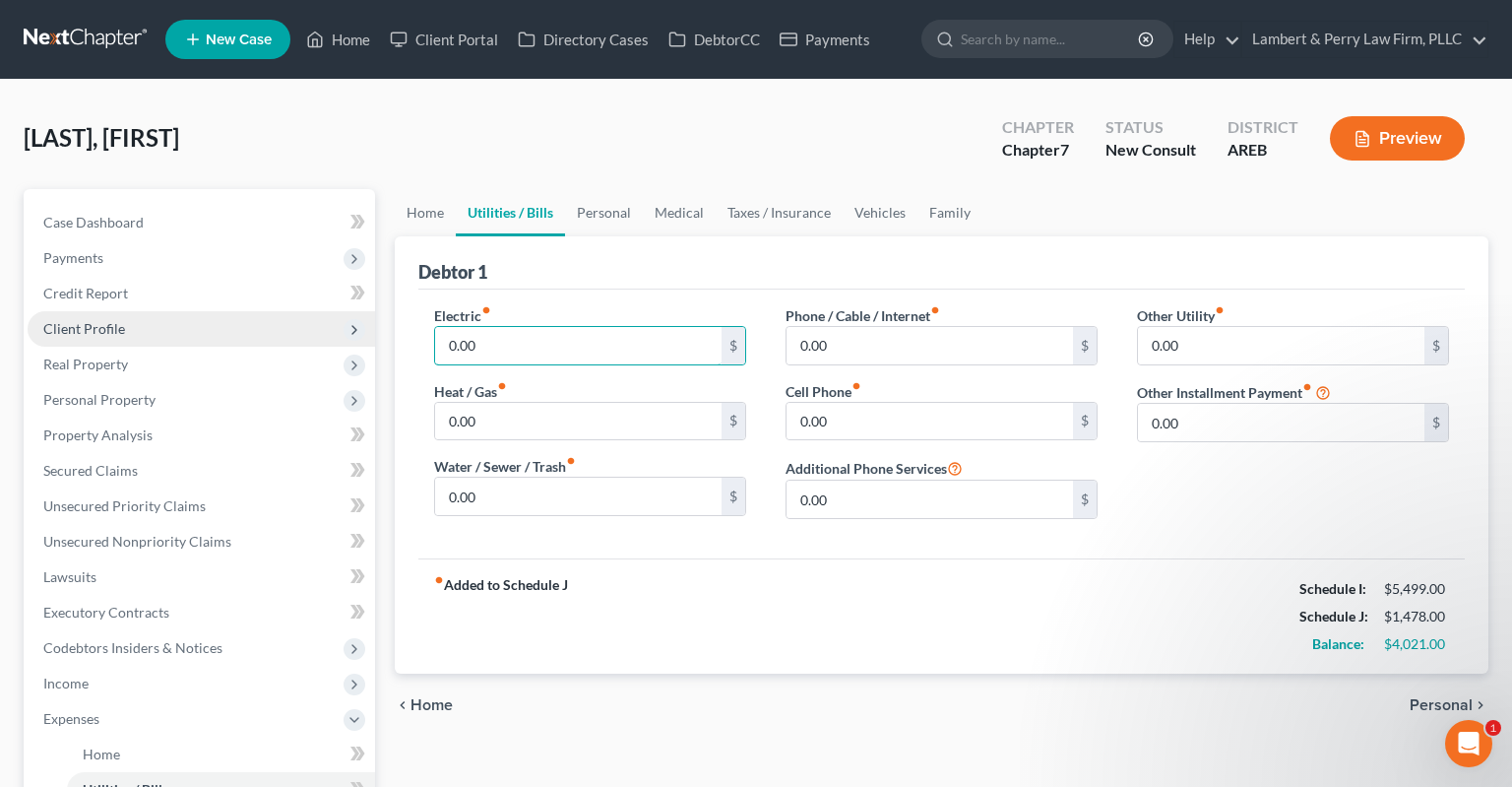 drag, startPoint x: 593, startPoint y: 343, endPoint x: 254, endPoint y: 341, distance: 339.0059 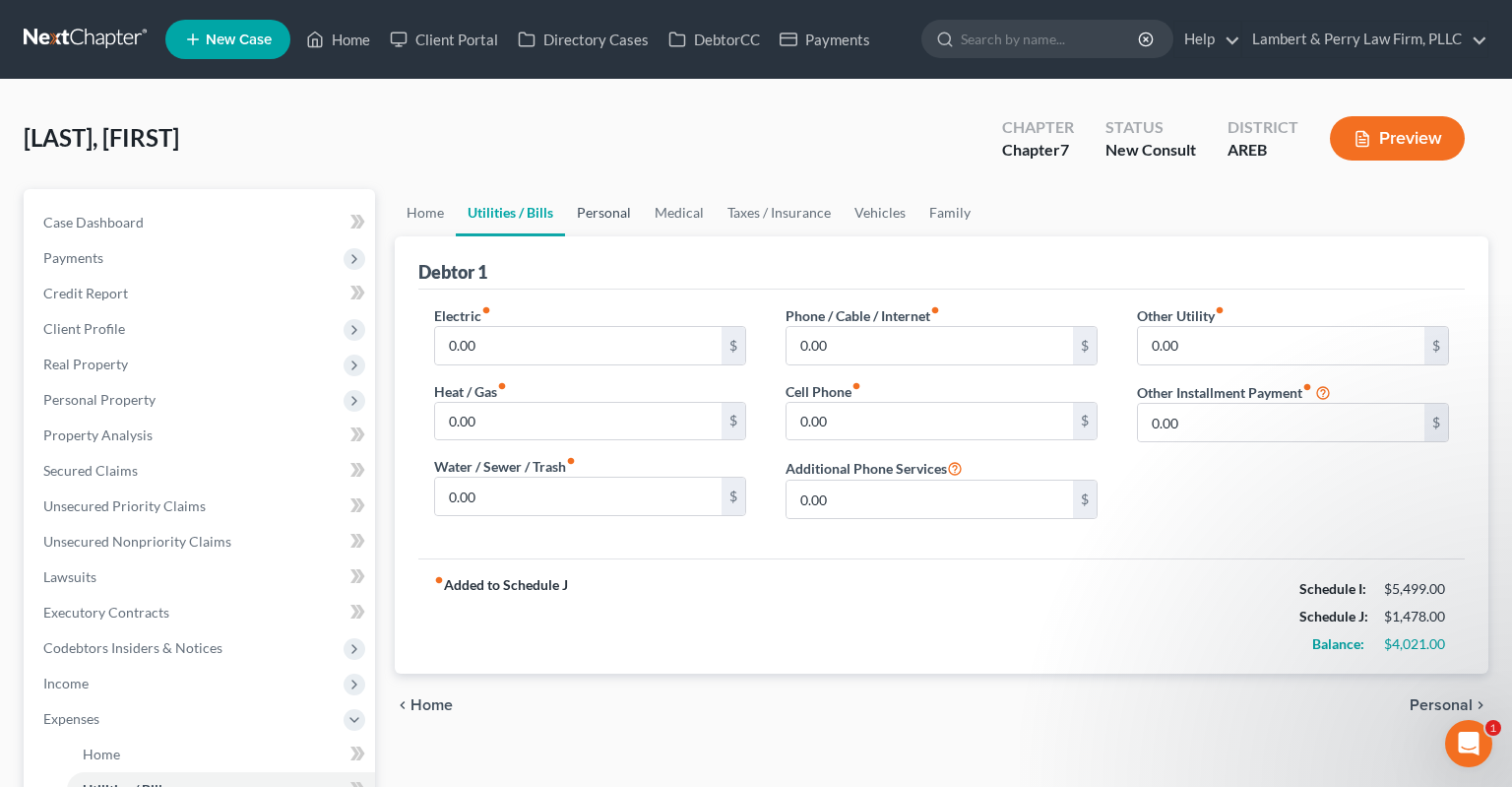 click on "Personal" at bounding box center (603, 213) 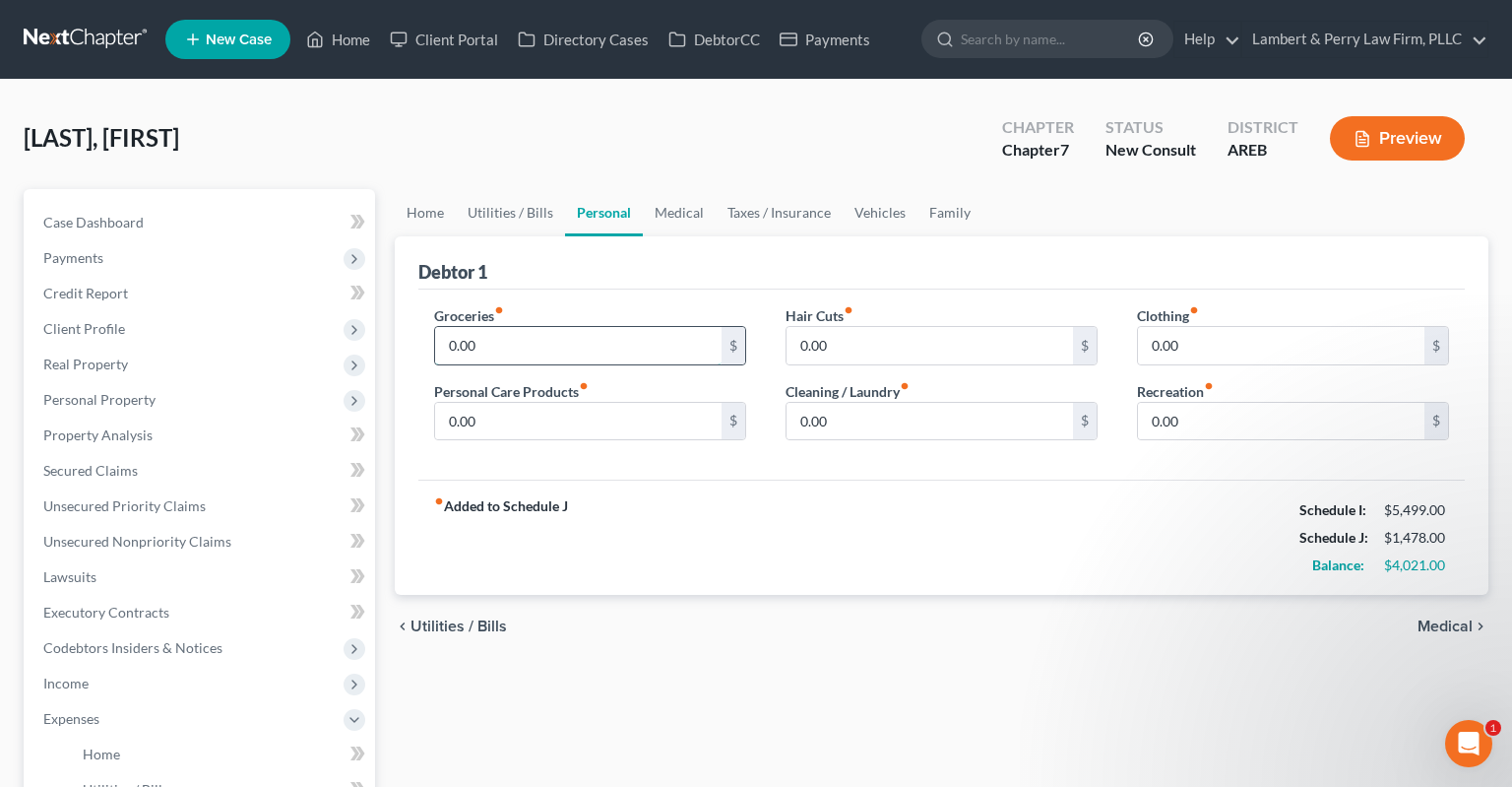 click on "0.00" at bounding box center [578, 346] 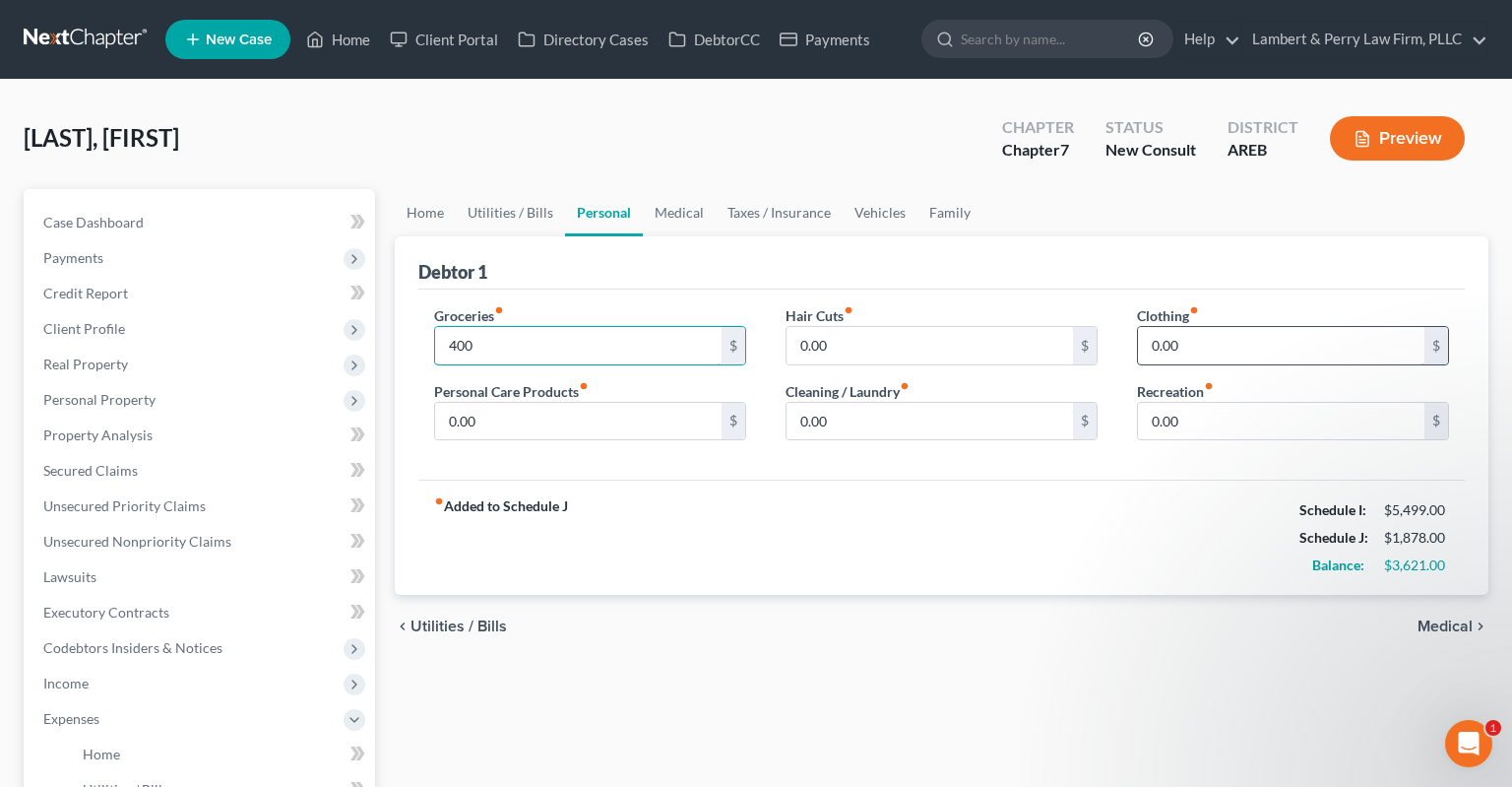 type on "400" 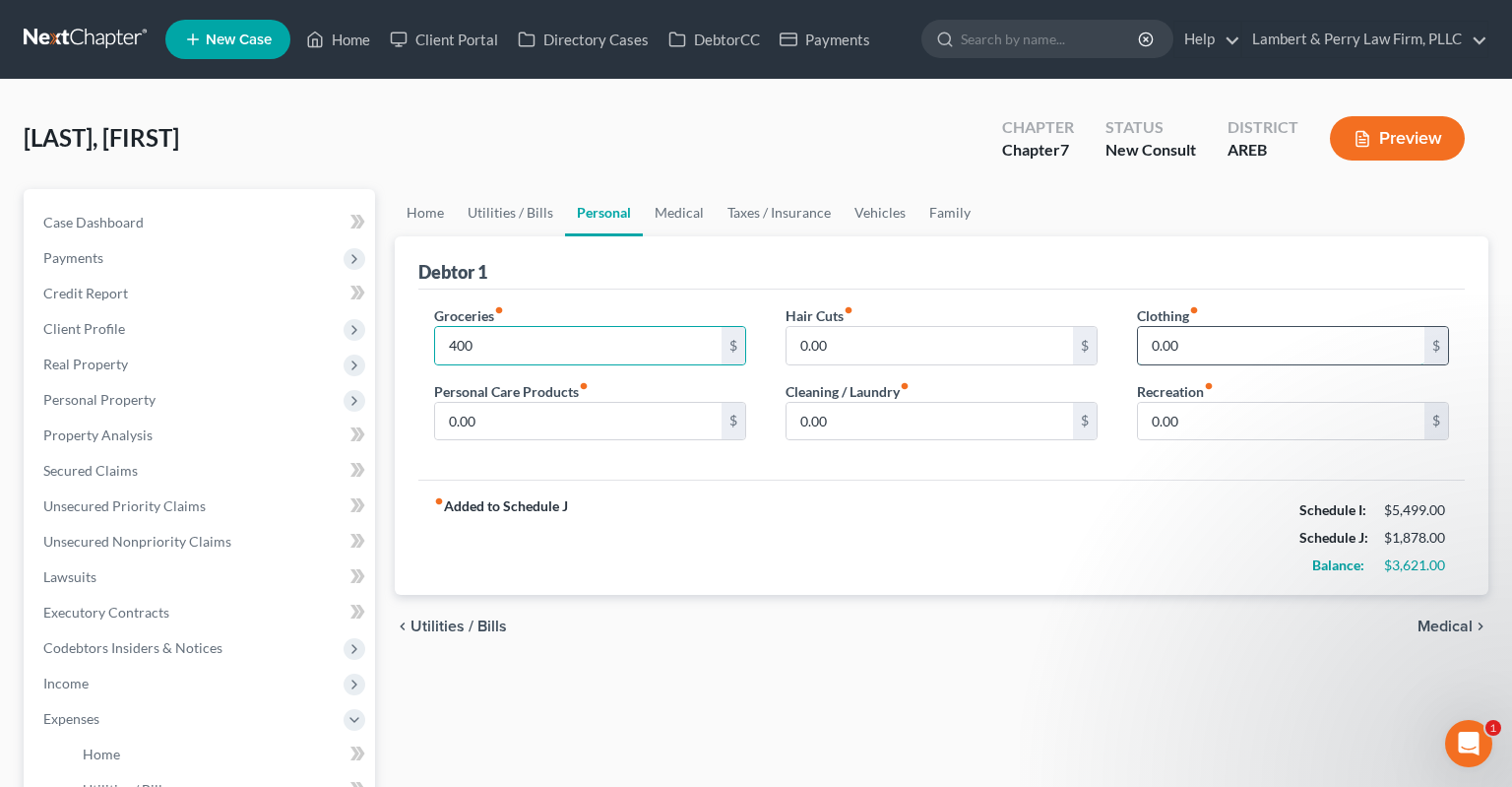 click on "0.00" at bounding box center [1281, 346] 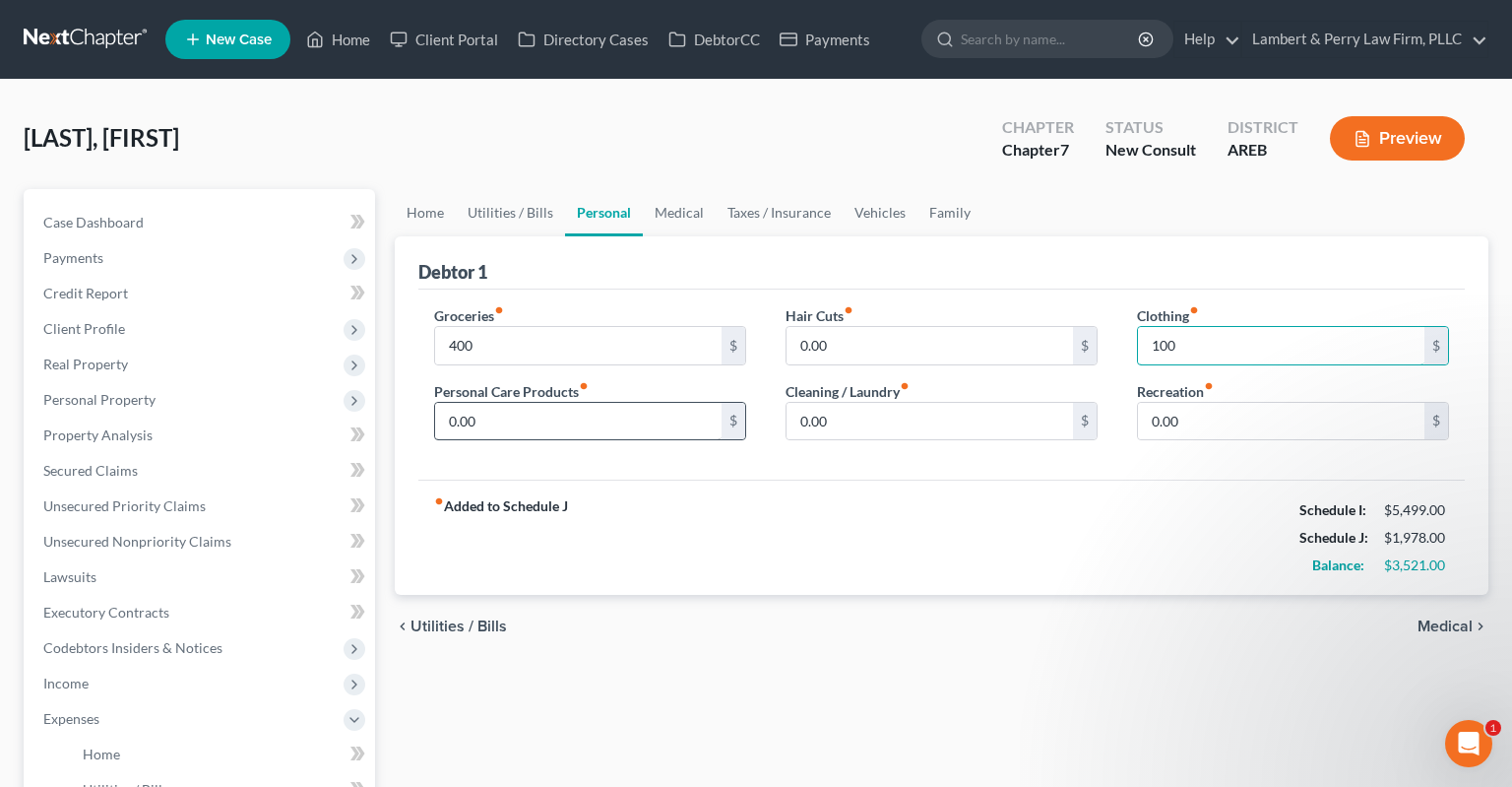 type on "100" 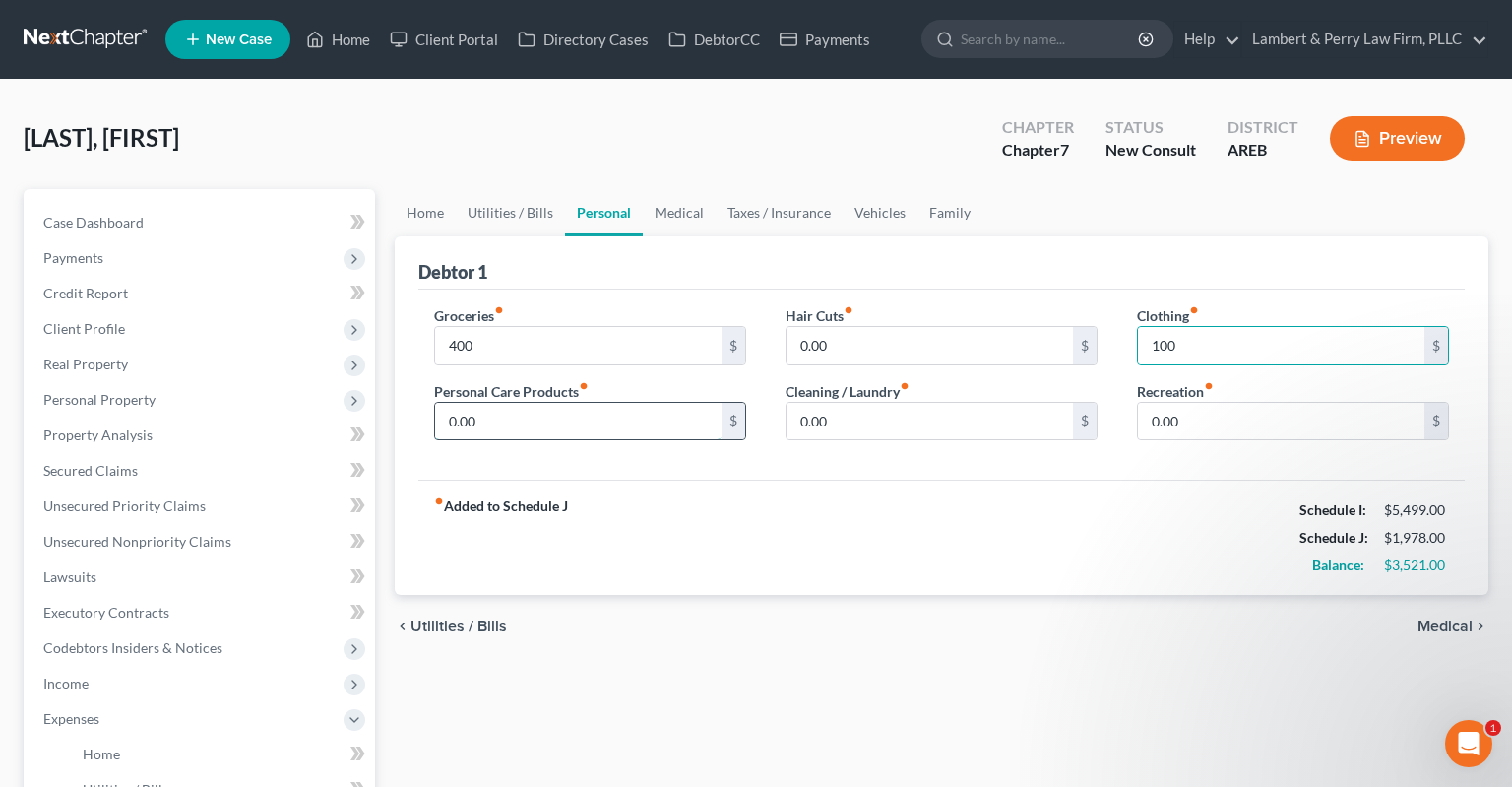 click on "0.00" at bounding box center [578, 422] 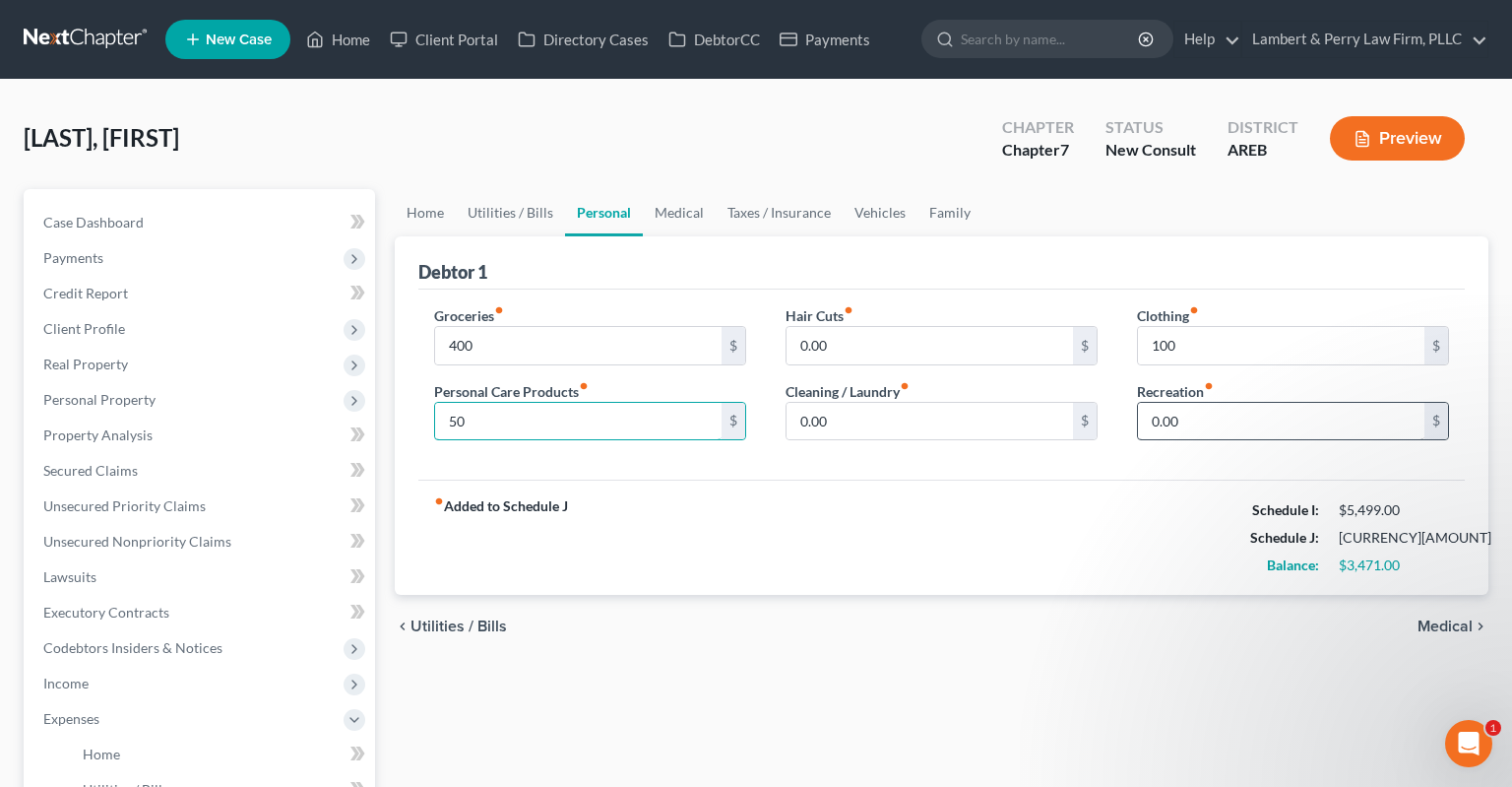 type on "50" 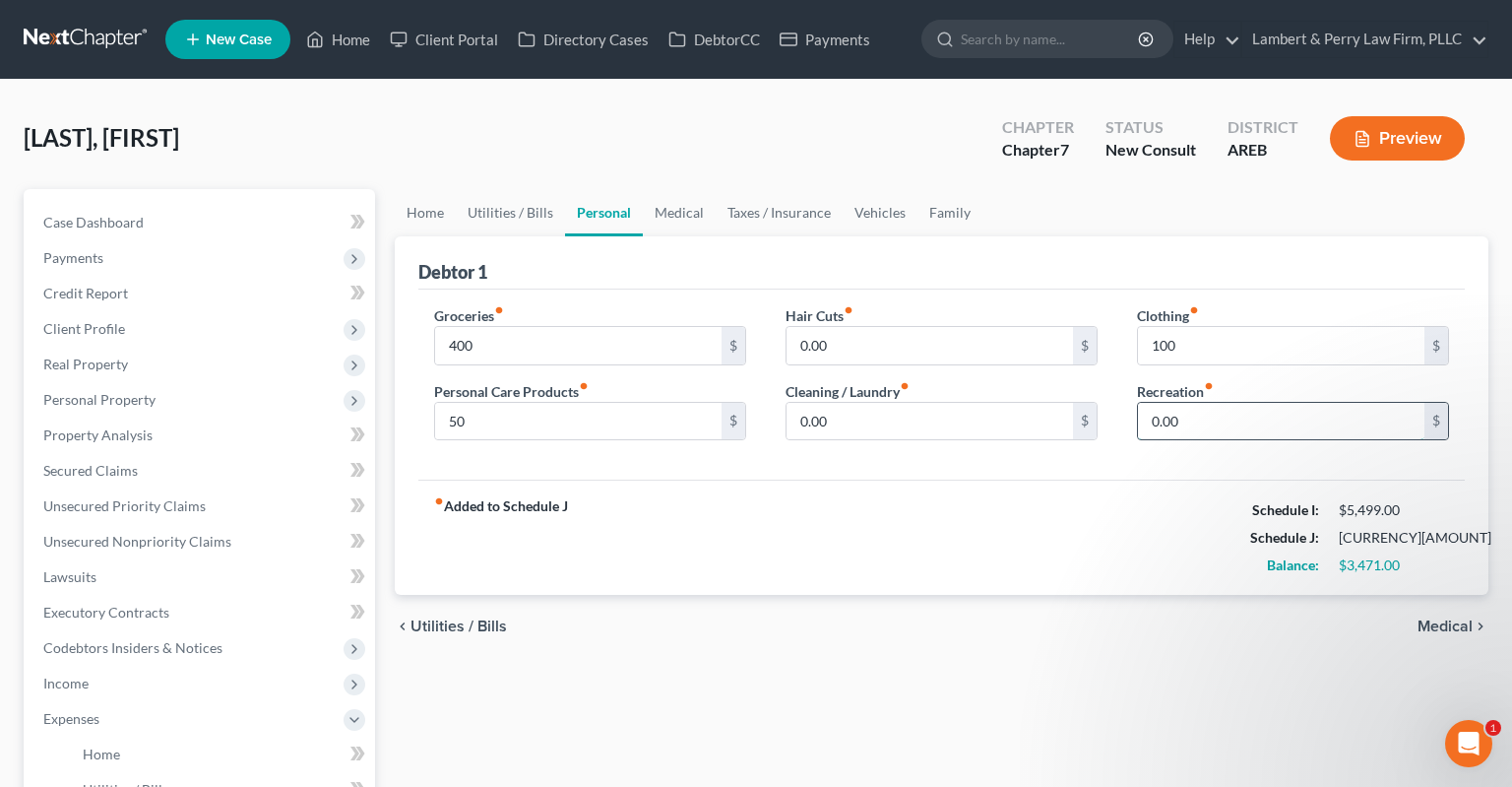 click on "0.00" at bounding box center (1281, 422) 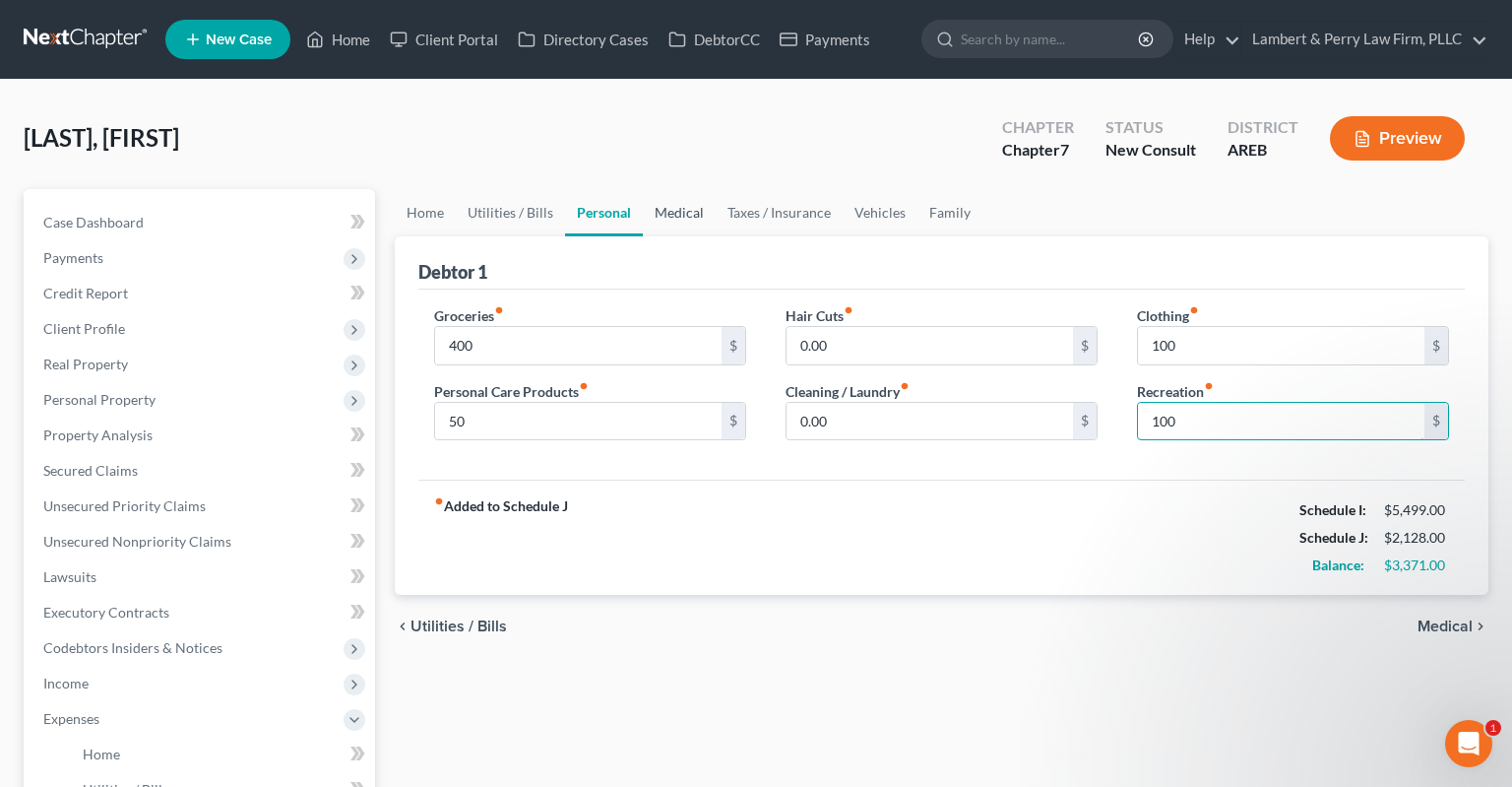 type on "100" 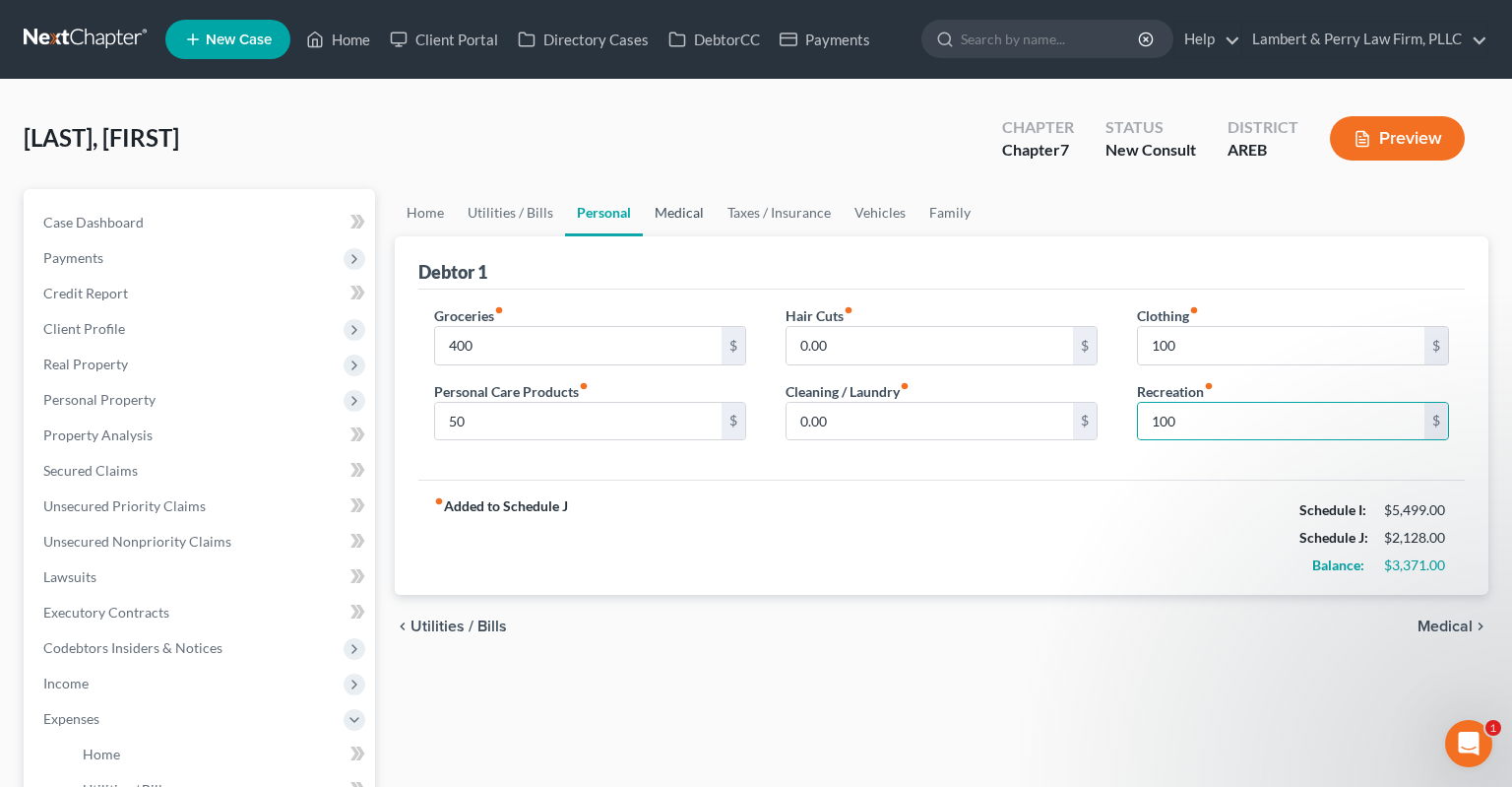 click on "Medical" at bounding box center (679, 213) 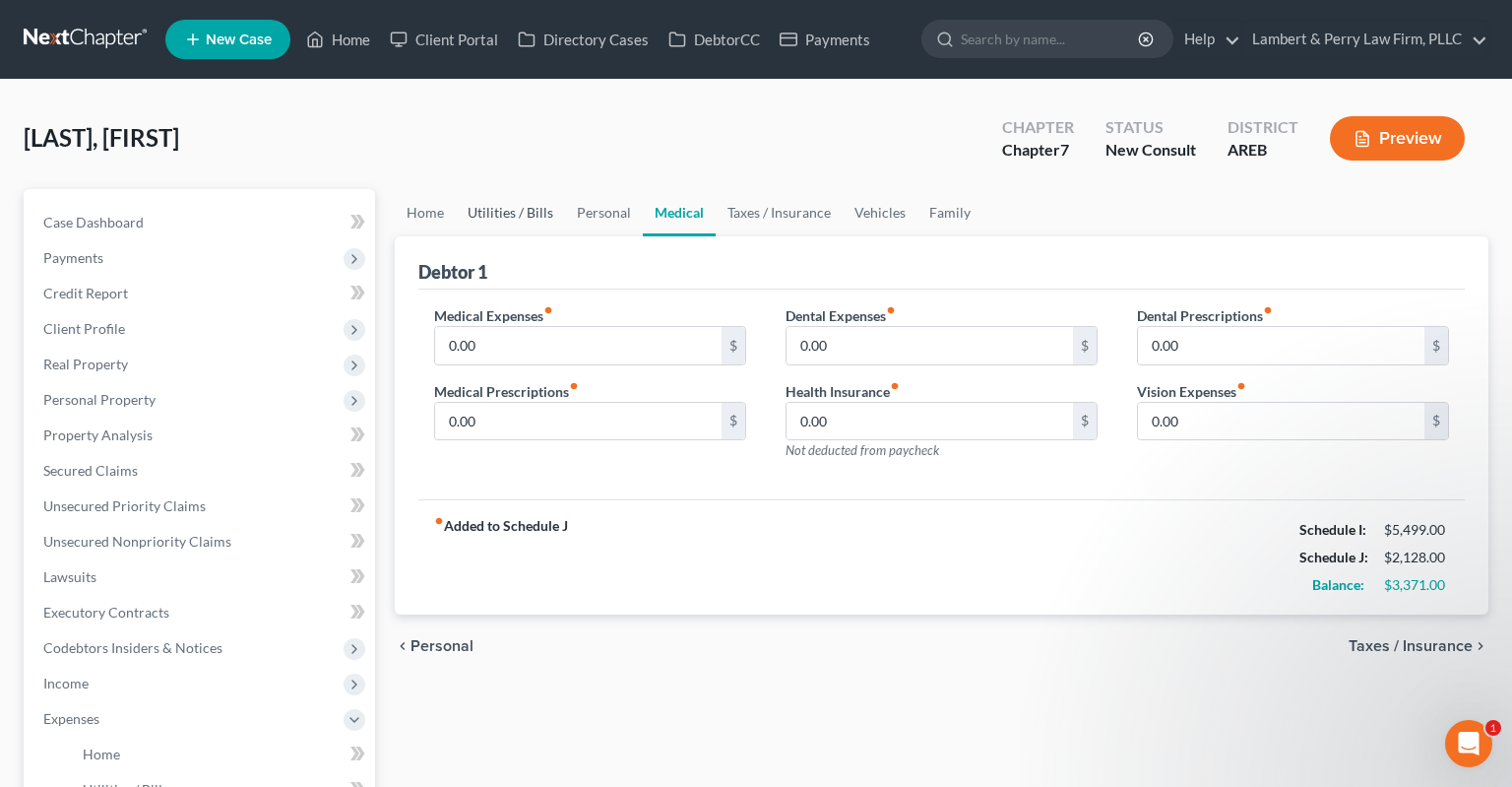 click on "Utilities / Bills" at bounding box center (510, 213) 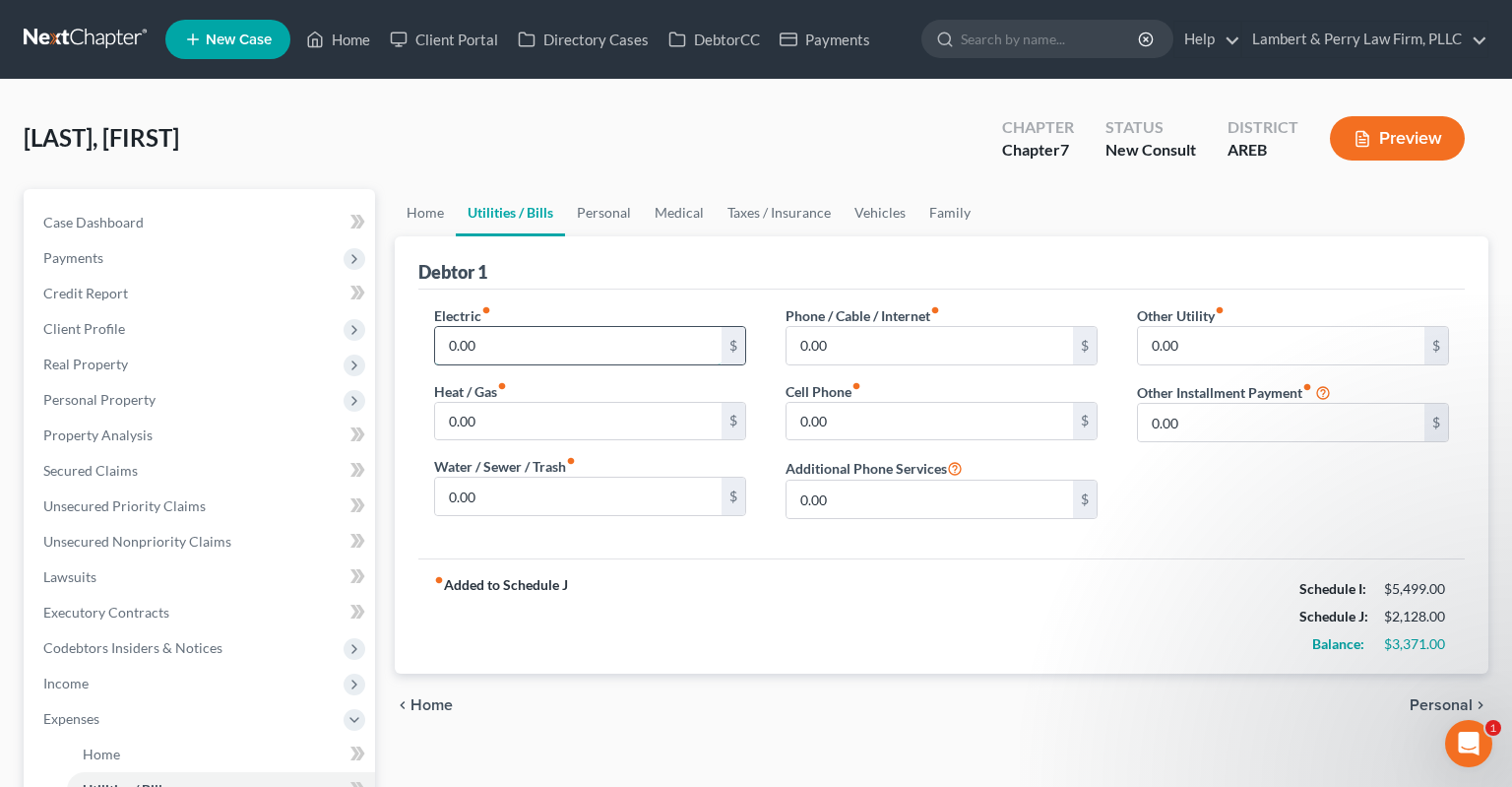 click on "0.00" at bounding box center [578, 346] 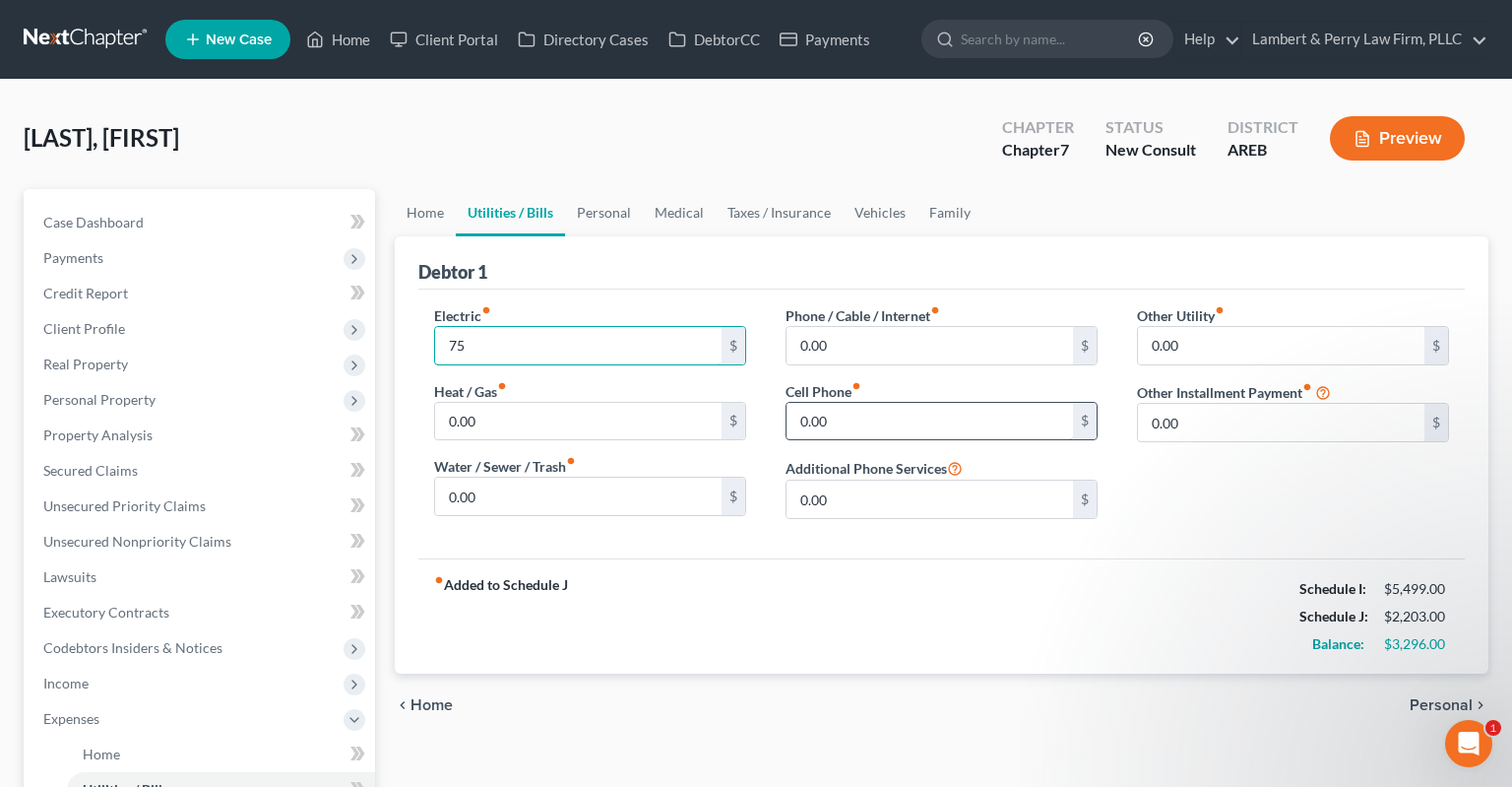 type on "75" 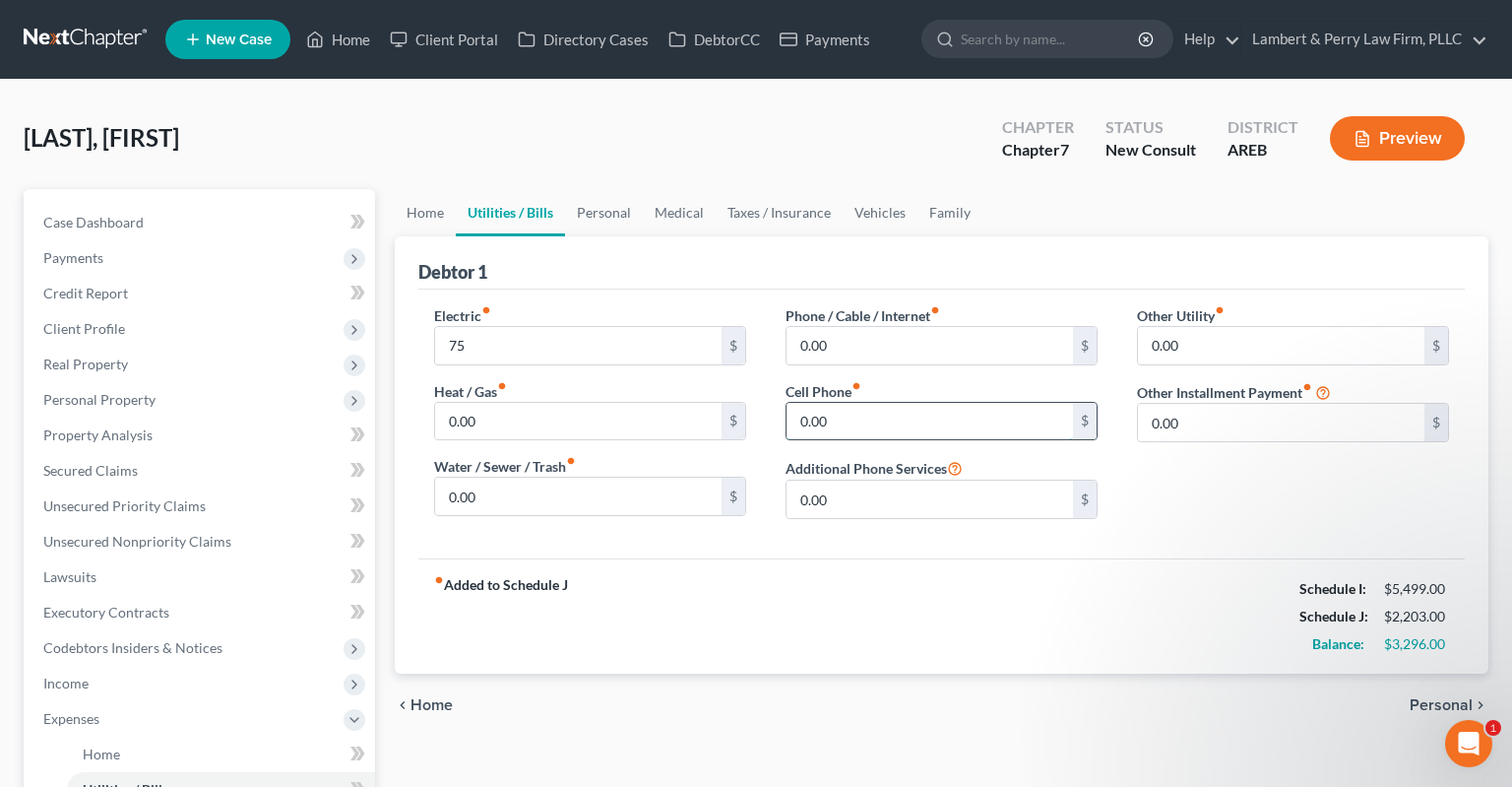 drag, startPoint x: 875, startPoint y: 414, endPoint x: 887, endPoint y: 409, distance: 13 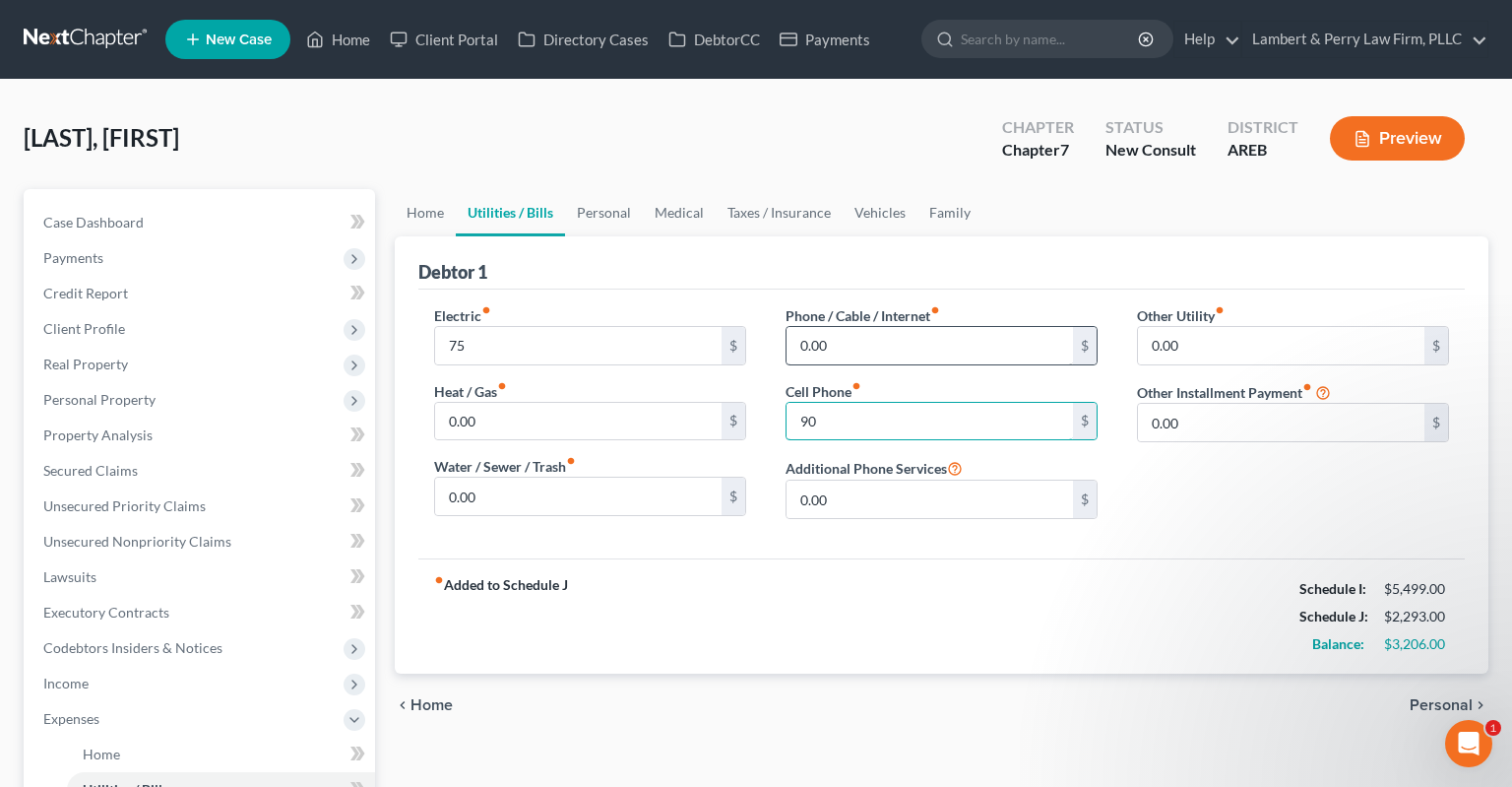 type on "90" 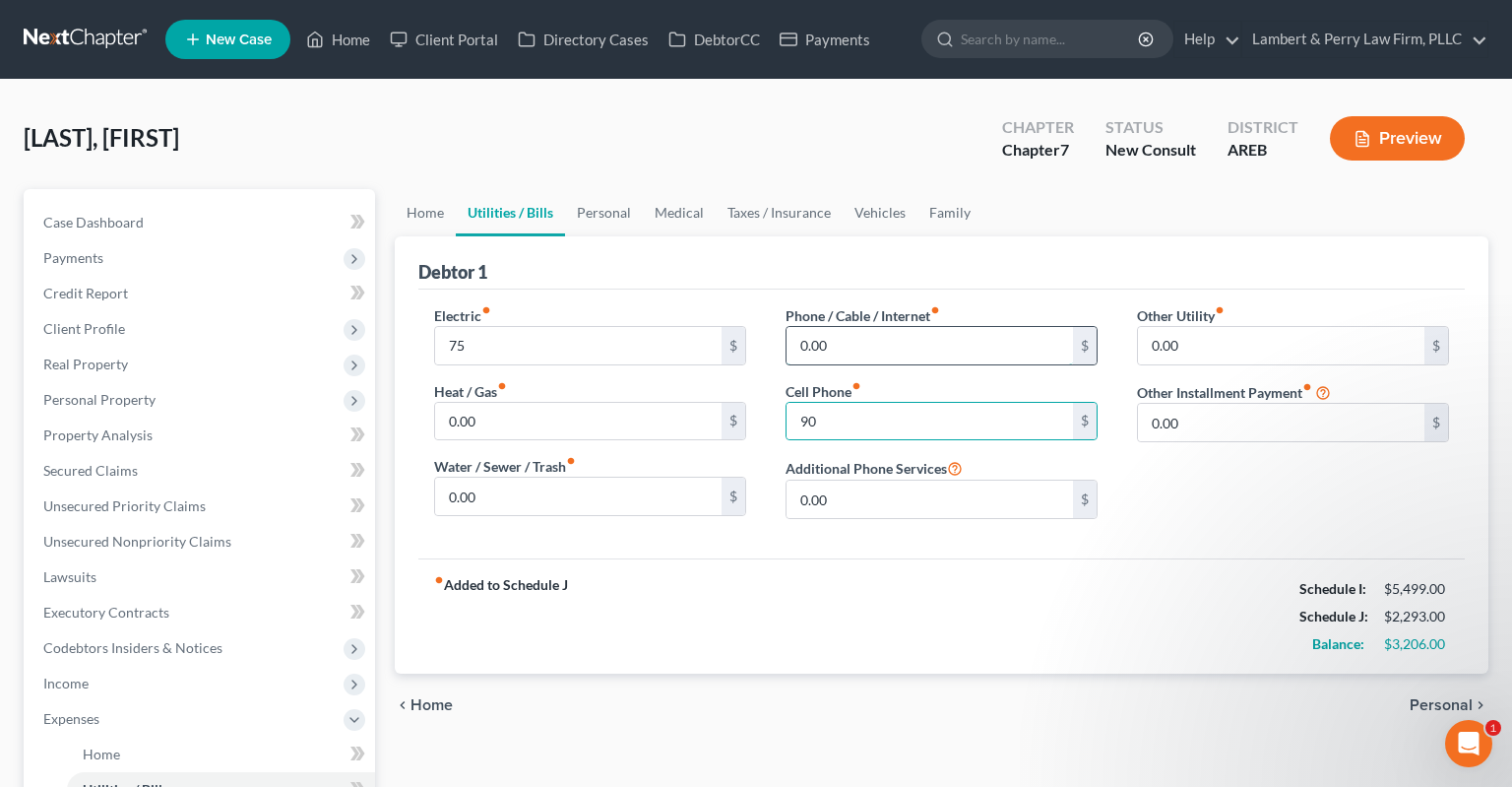 click on "0.00" at bounding box center (929, 346) 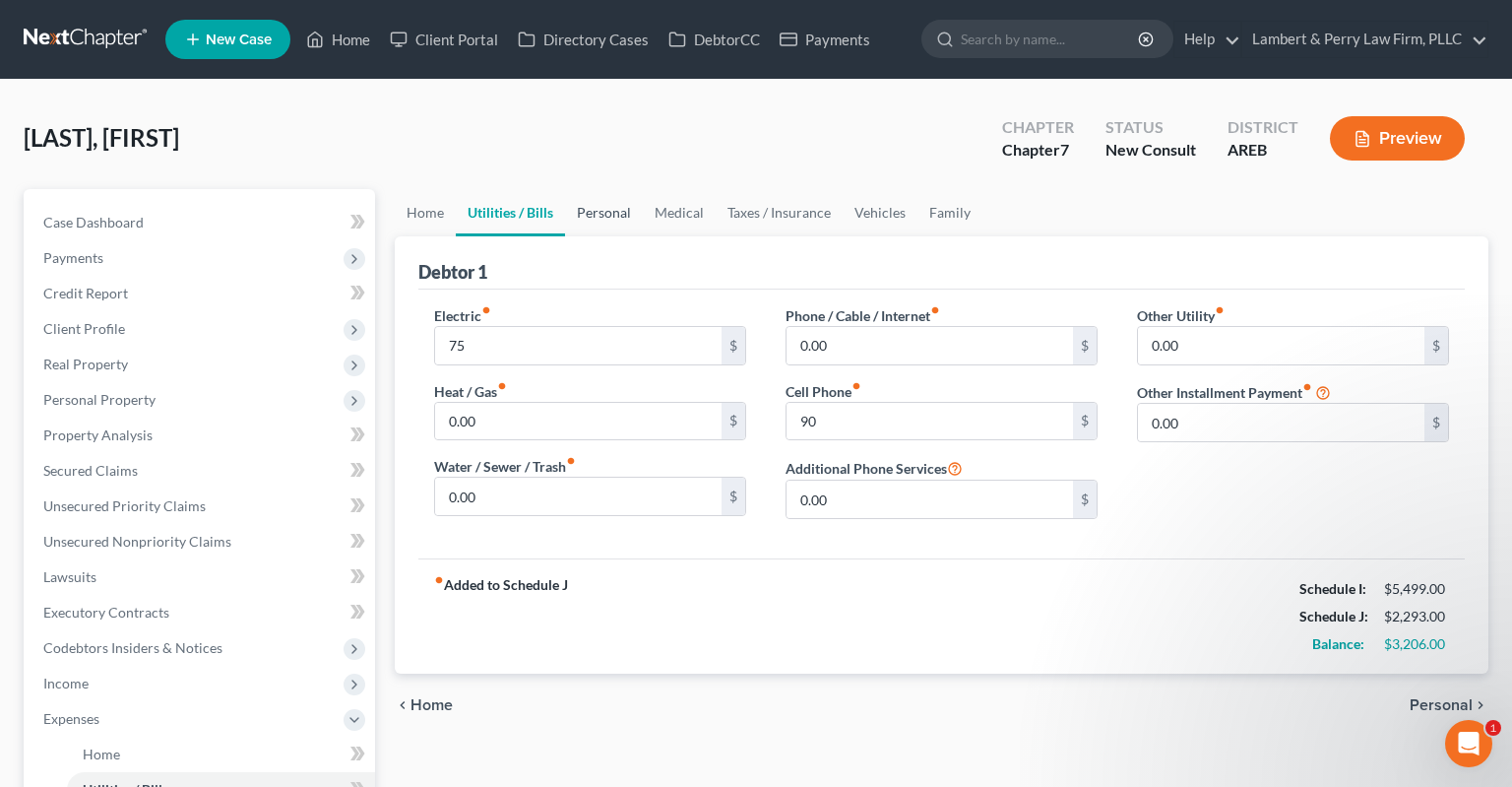 drag, startPoint x: 615, startPoint y: 223, endPoint x: 640, endPoint y: 211, distance: 27.730849 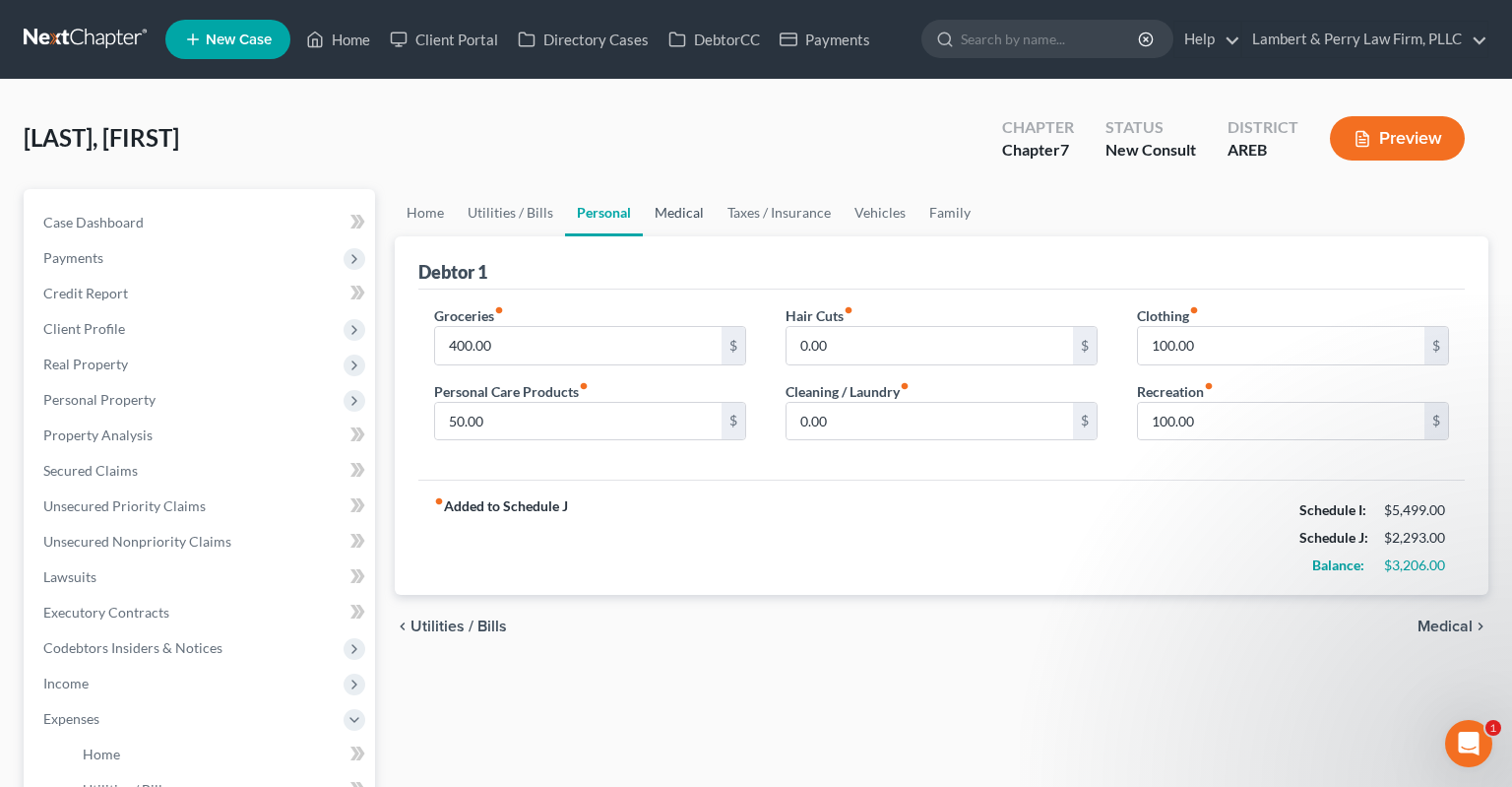 click on "Medical" at bounding box center [679, 213] 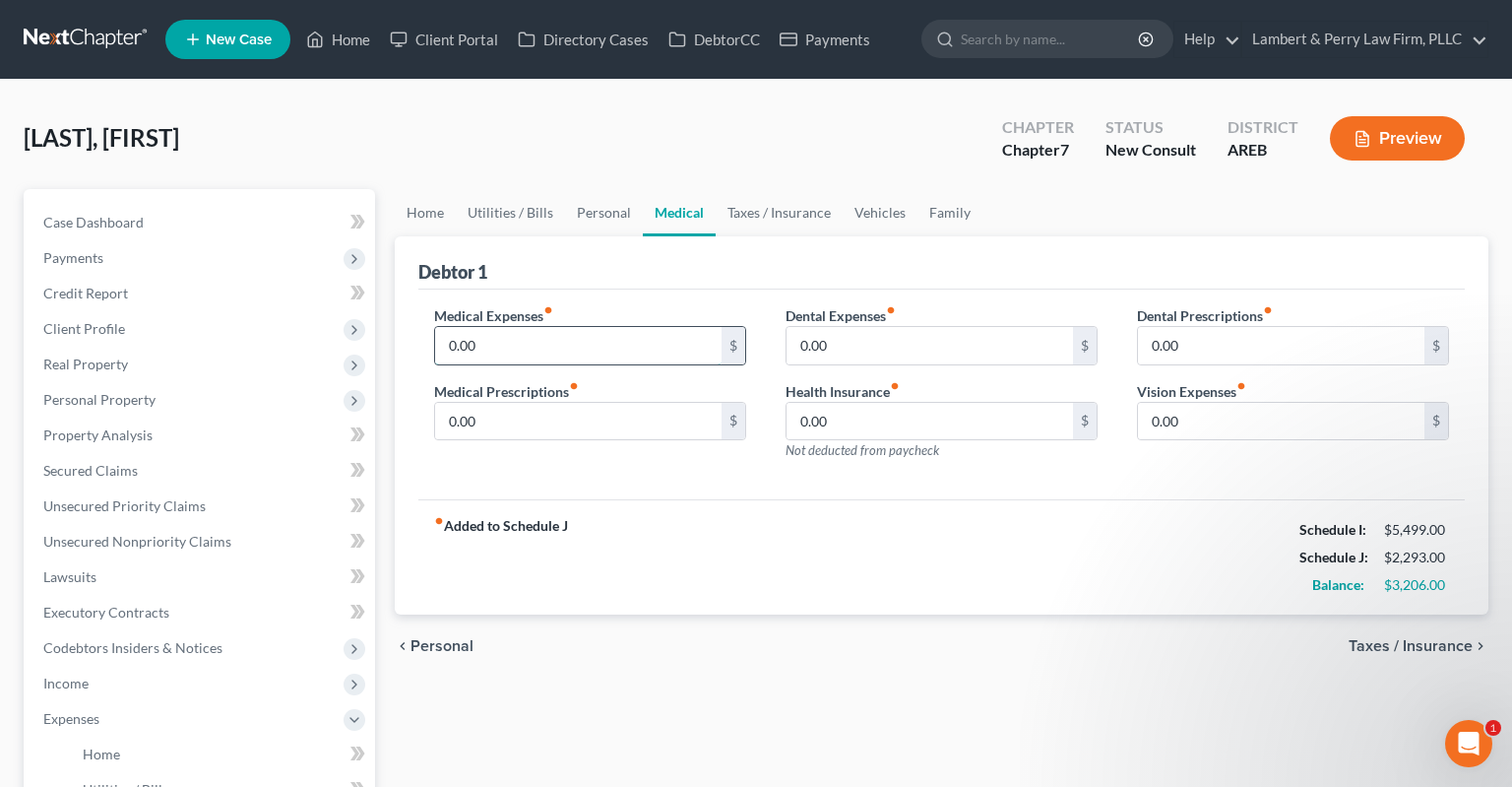 click on "0.00" at bounding box center [578, 346] 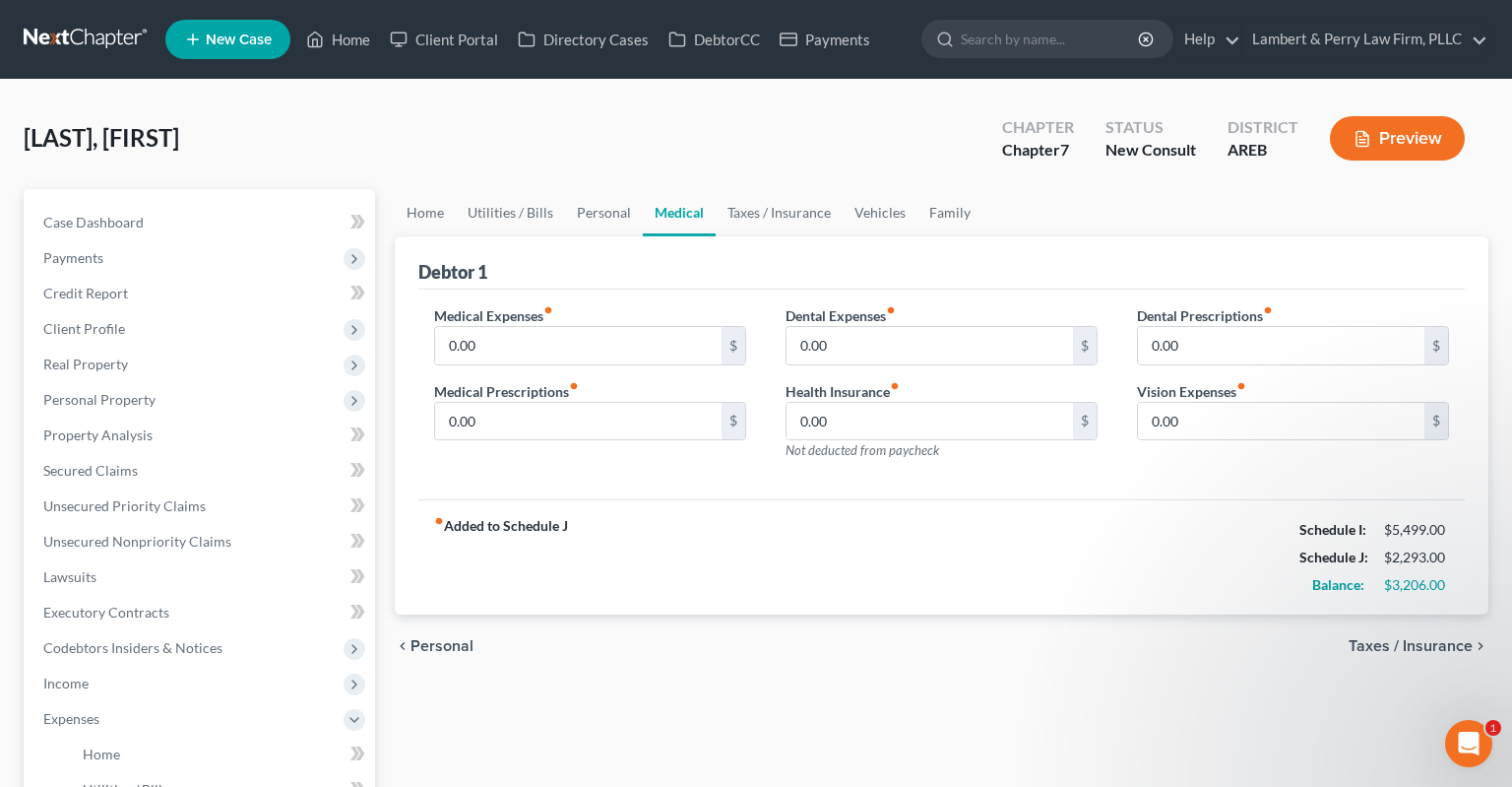 click on "Debtor 1" at bounding box center (941, 263) 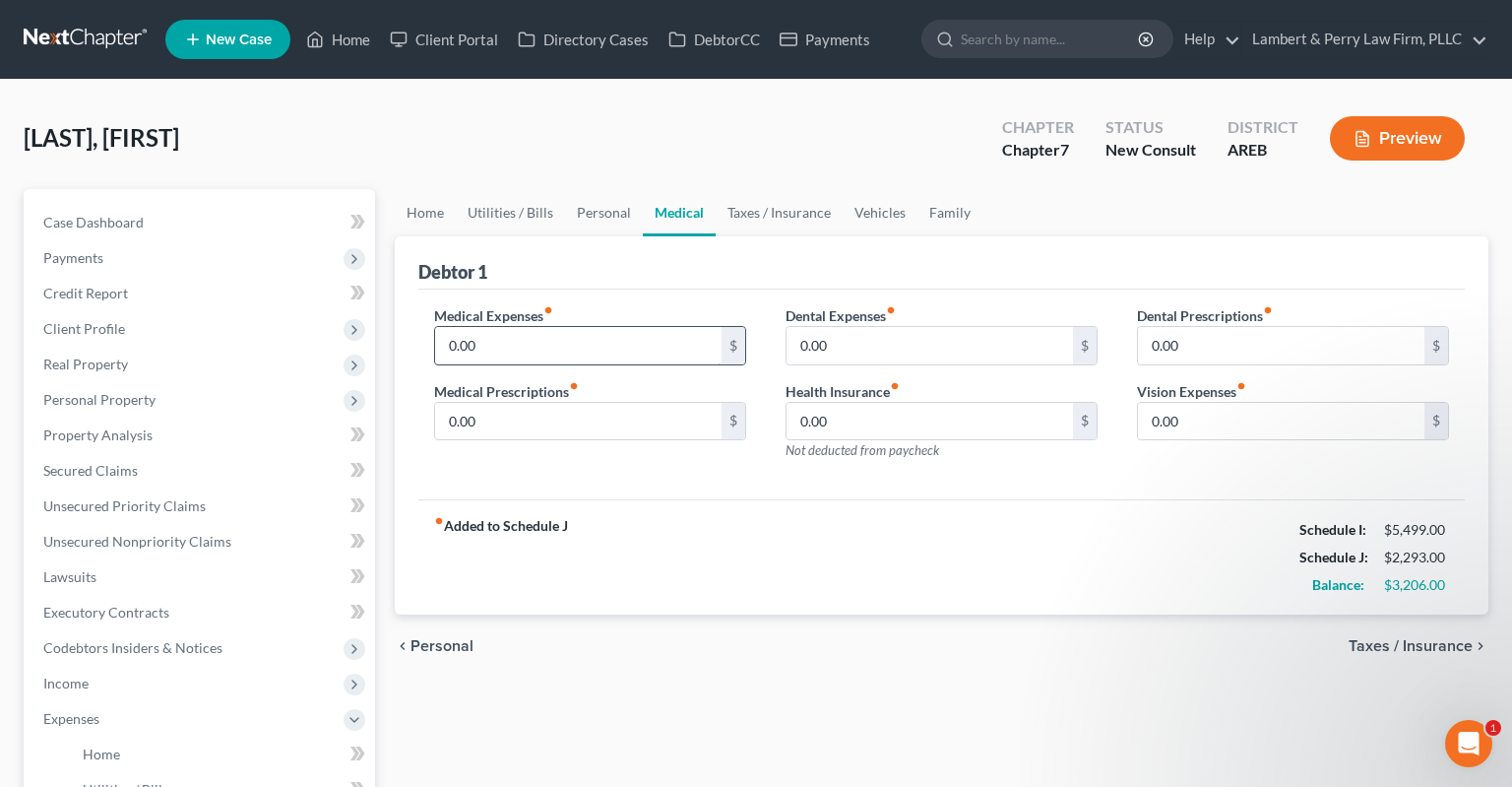 click on "0.00" at bounding box center [578, 346] 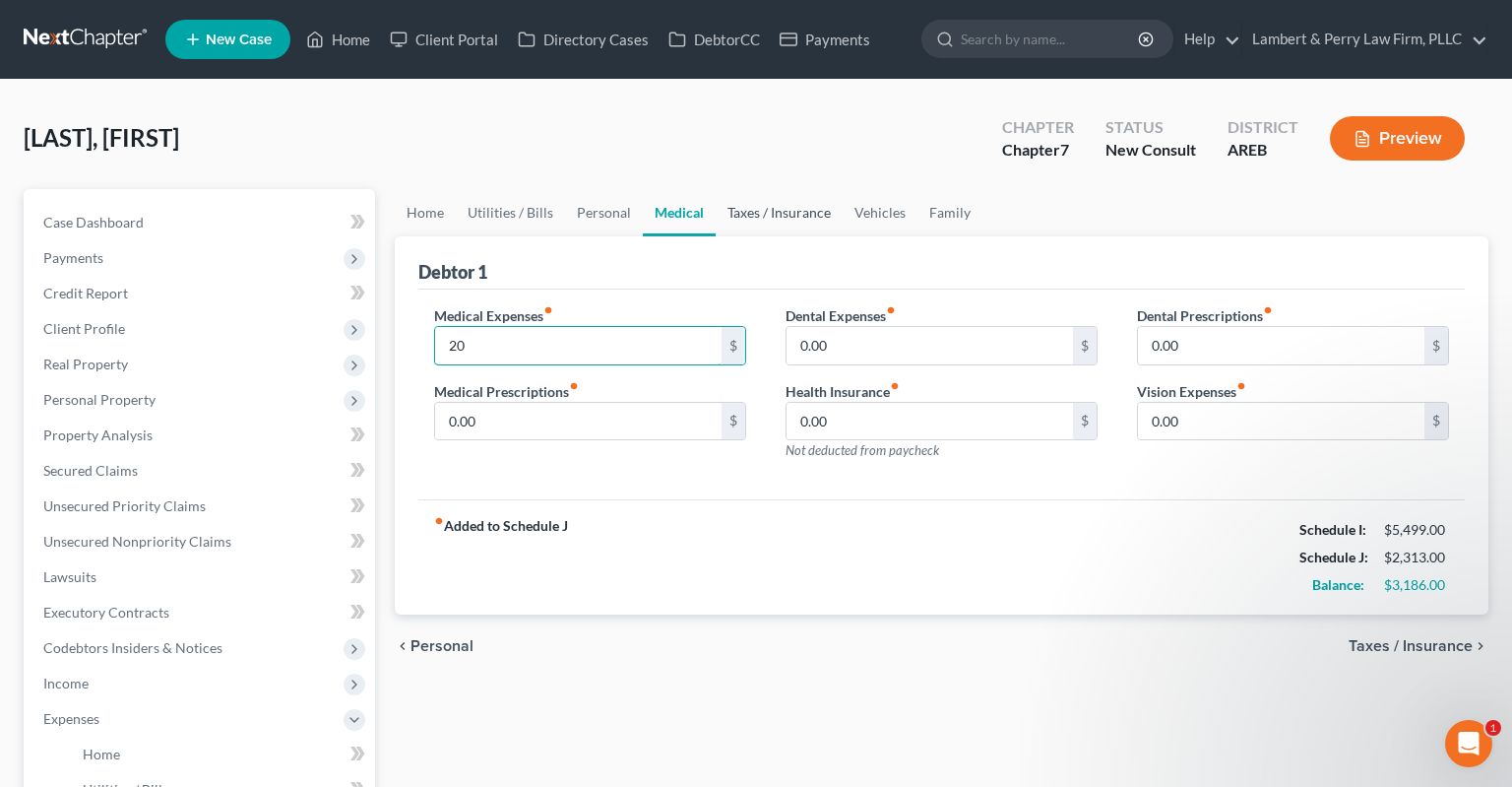 type on "20" 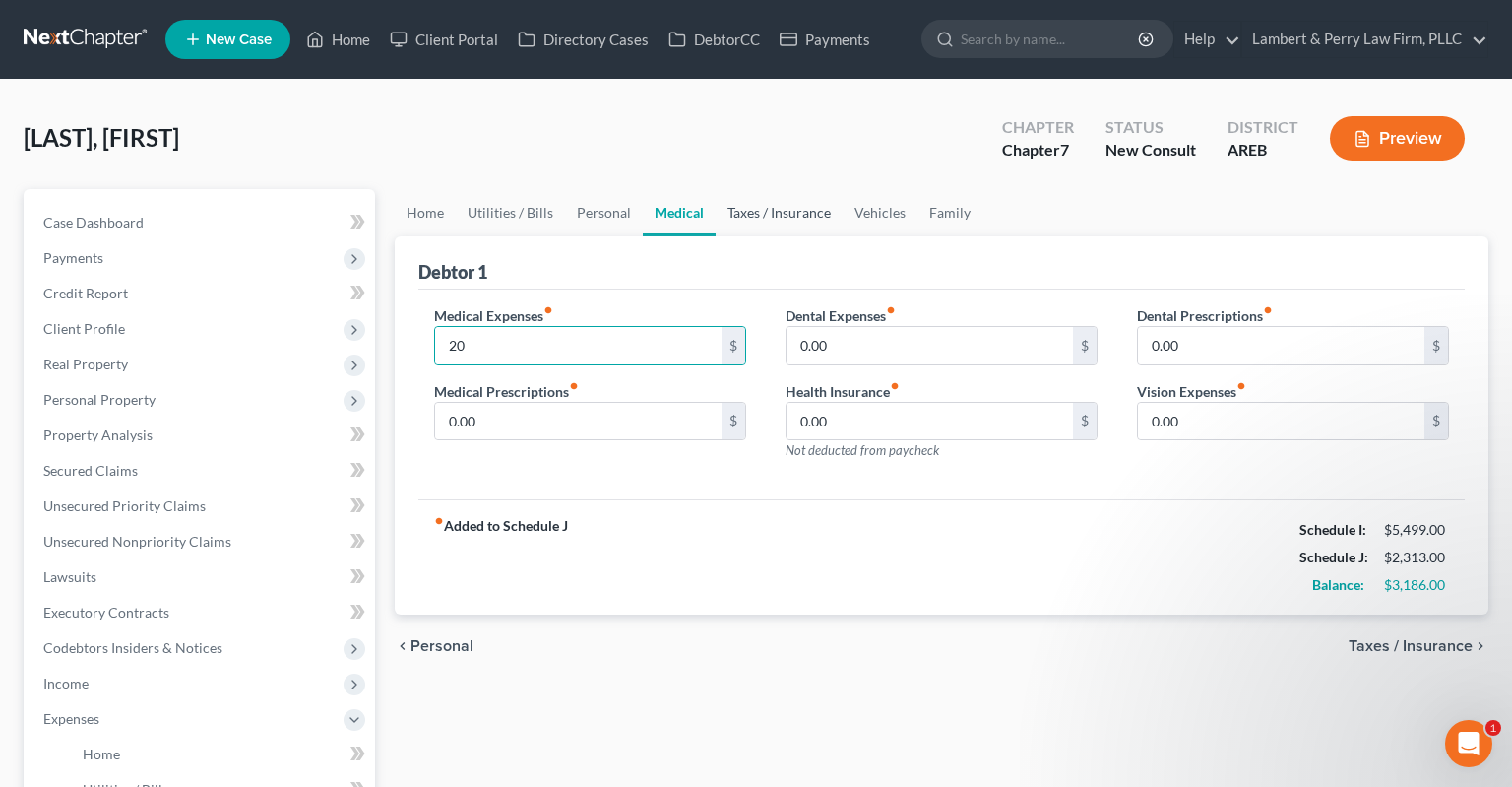 click on "Taxes / Insurance" at bounding box center (779, 213) 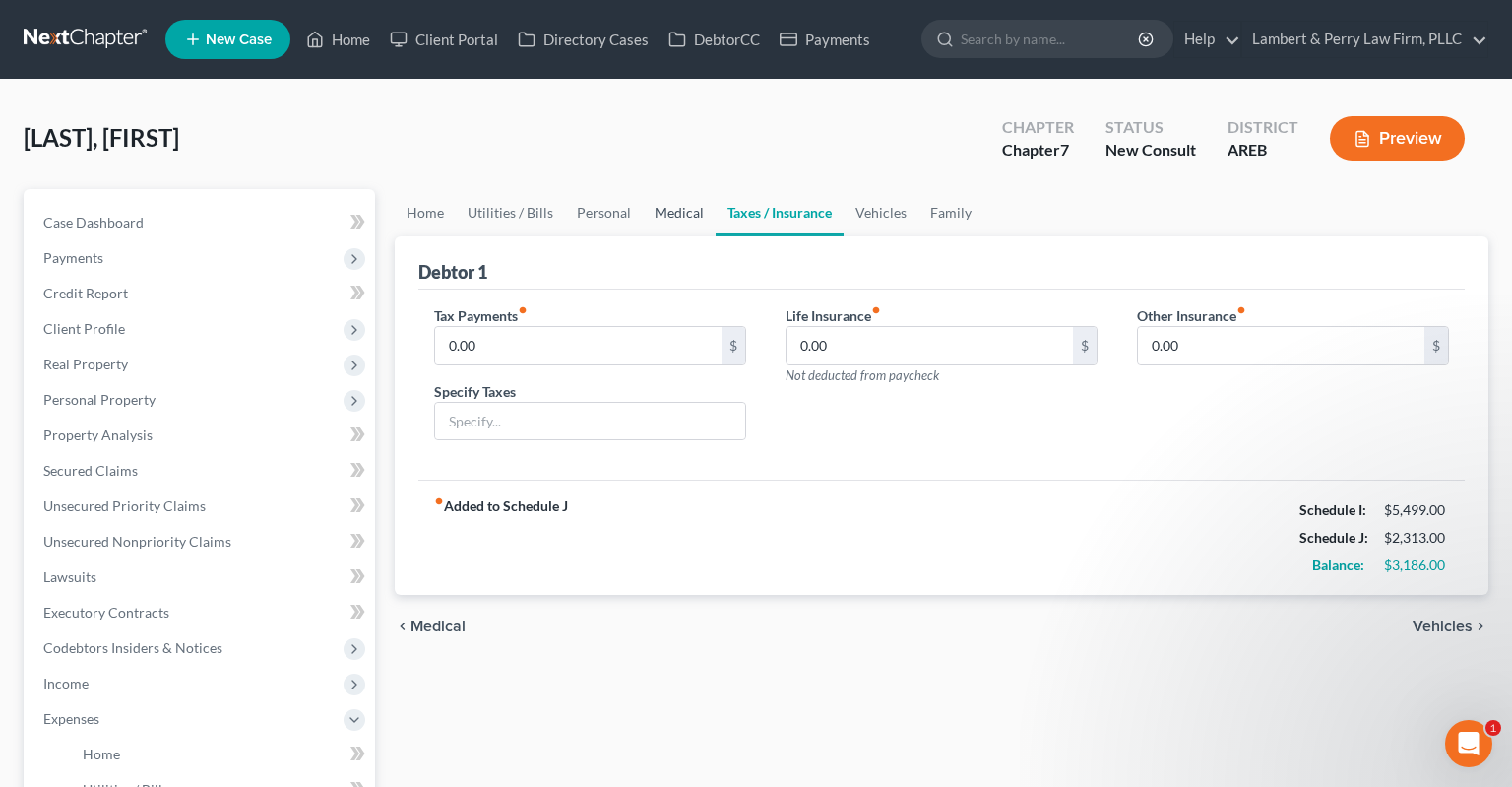 click on "Medical" at bounding box center [679, 213] 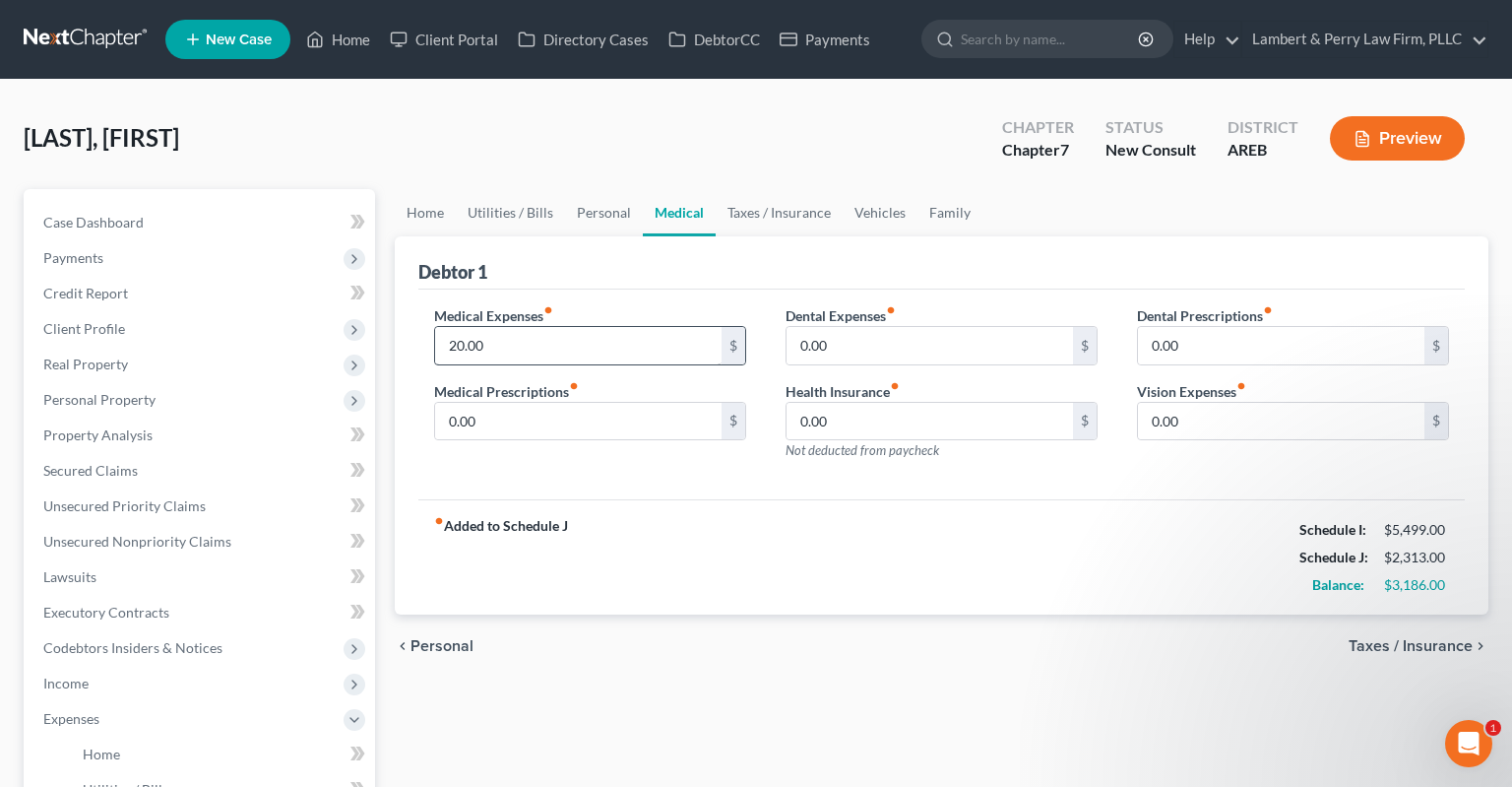 drag, startPoint x: 607, startPoint y: 325, endPoint x: 604, endPoint y: 349, distance: 24.186773 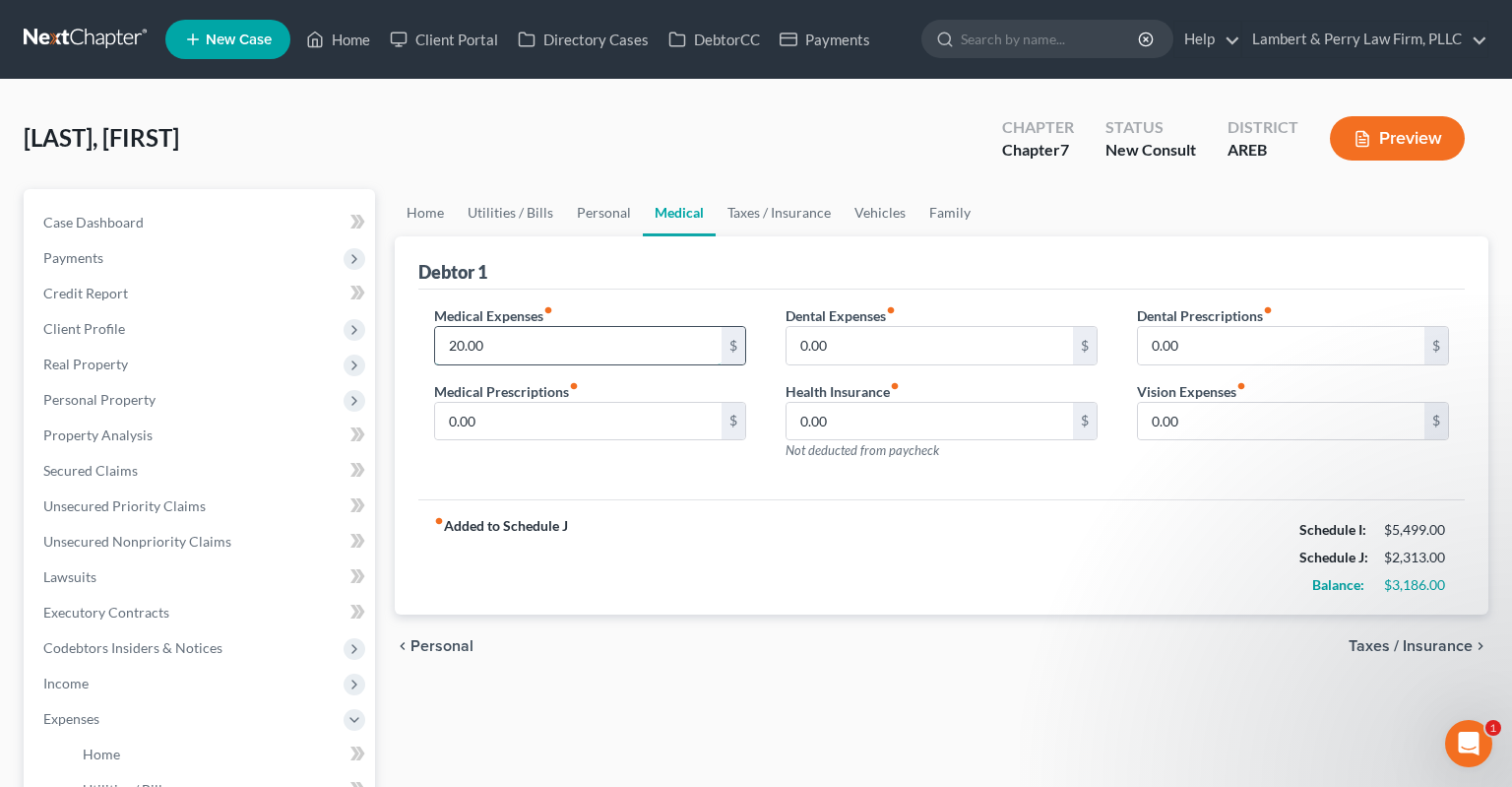 click on "20.00" at bounding box center (578, 346) 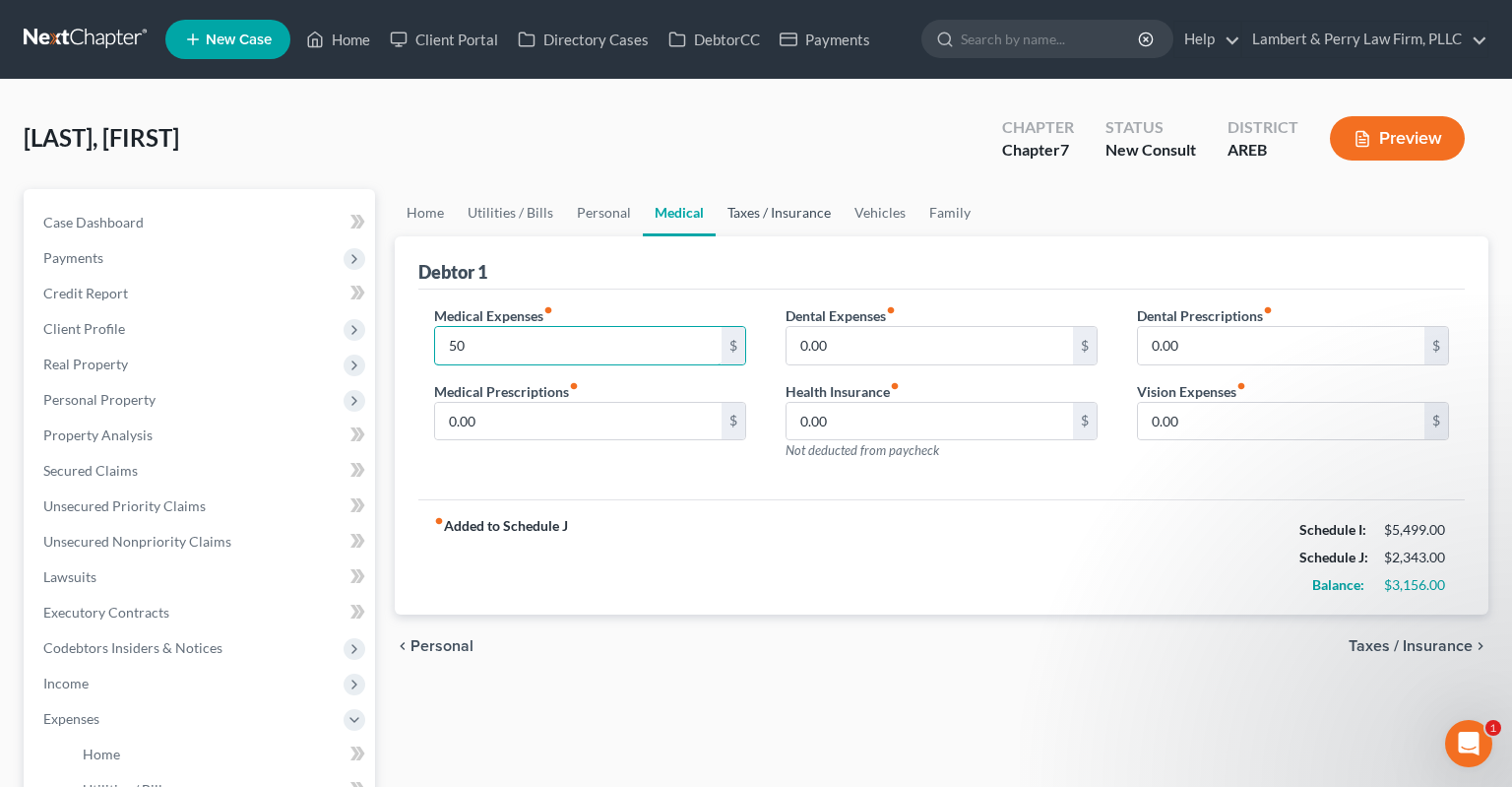type on "50" 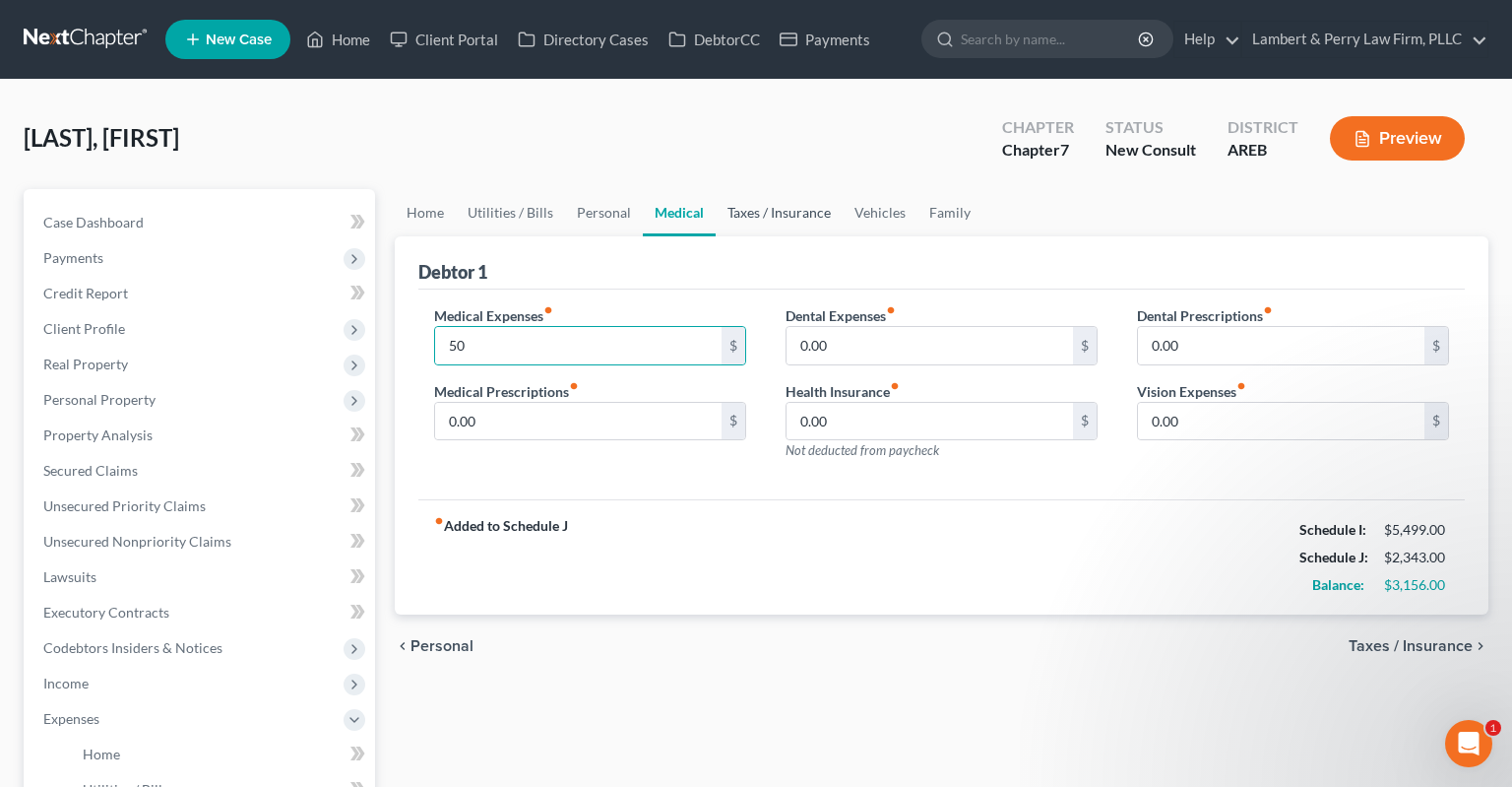 click on "Taxes / Insurance" at bounding box center (779, 213) 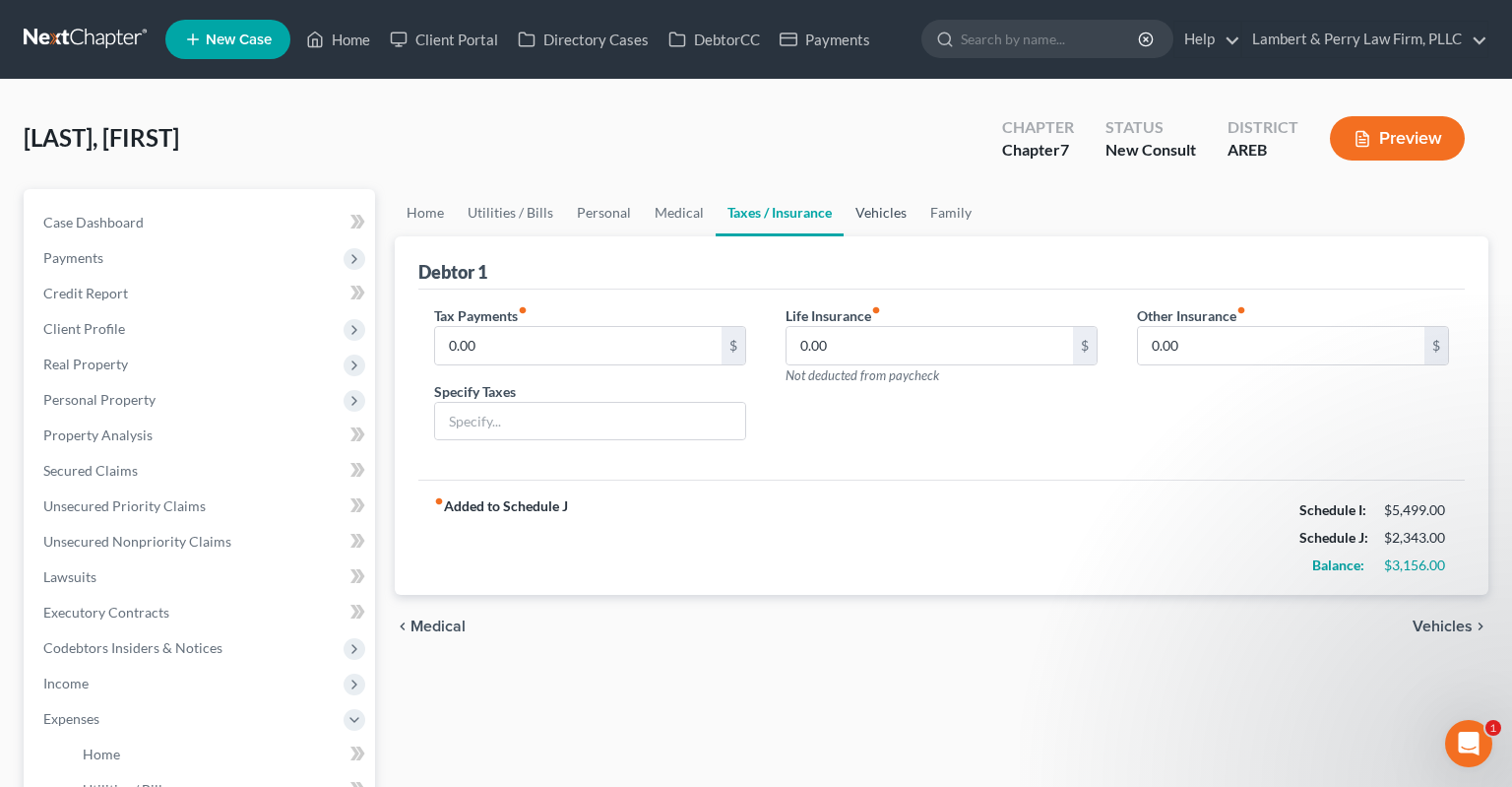 click on "Vehicles" at bounding box center (881, 213) 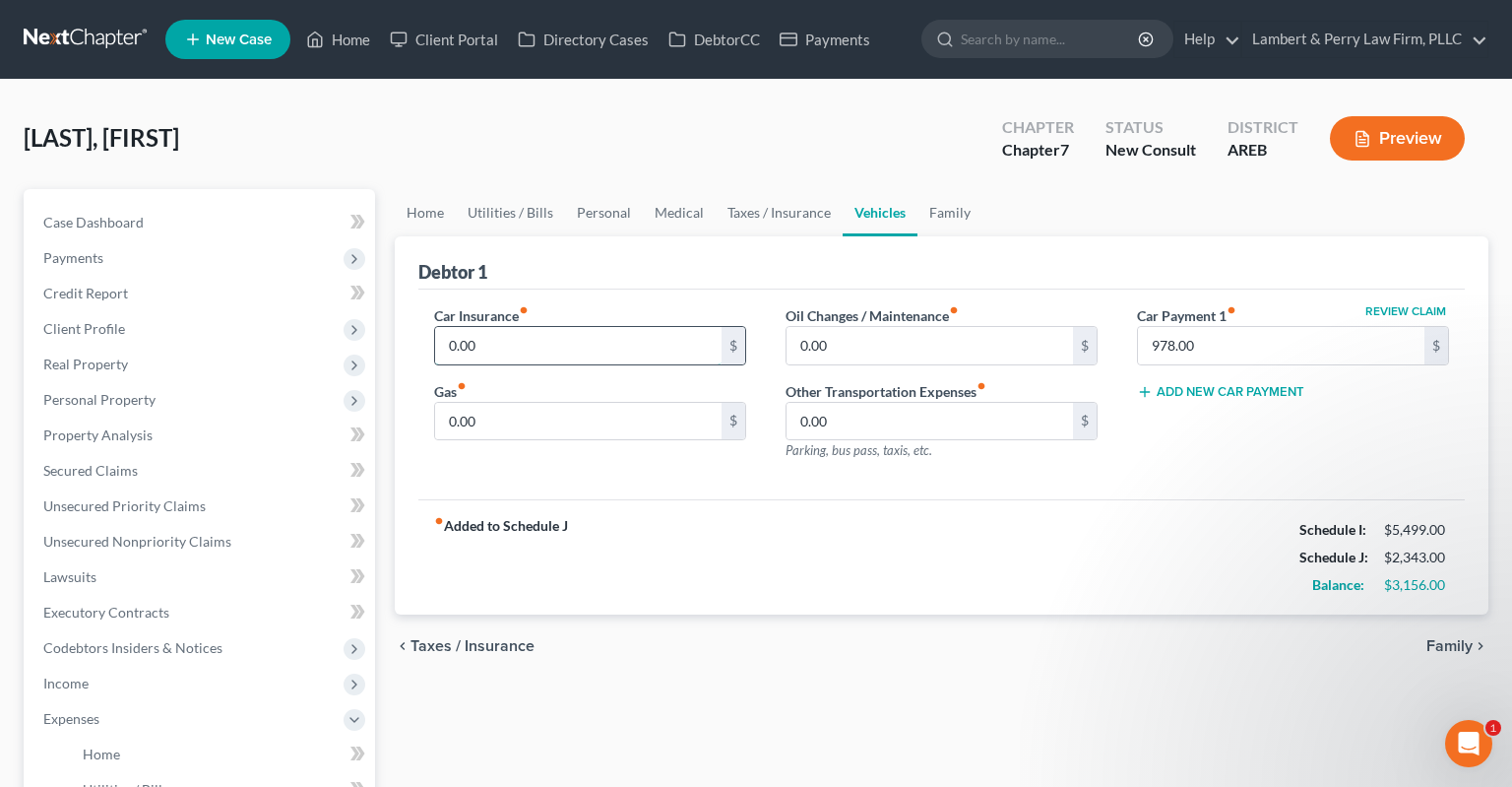 click on "0.00" at bounding box center (578, 346) 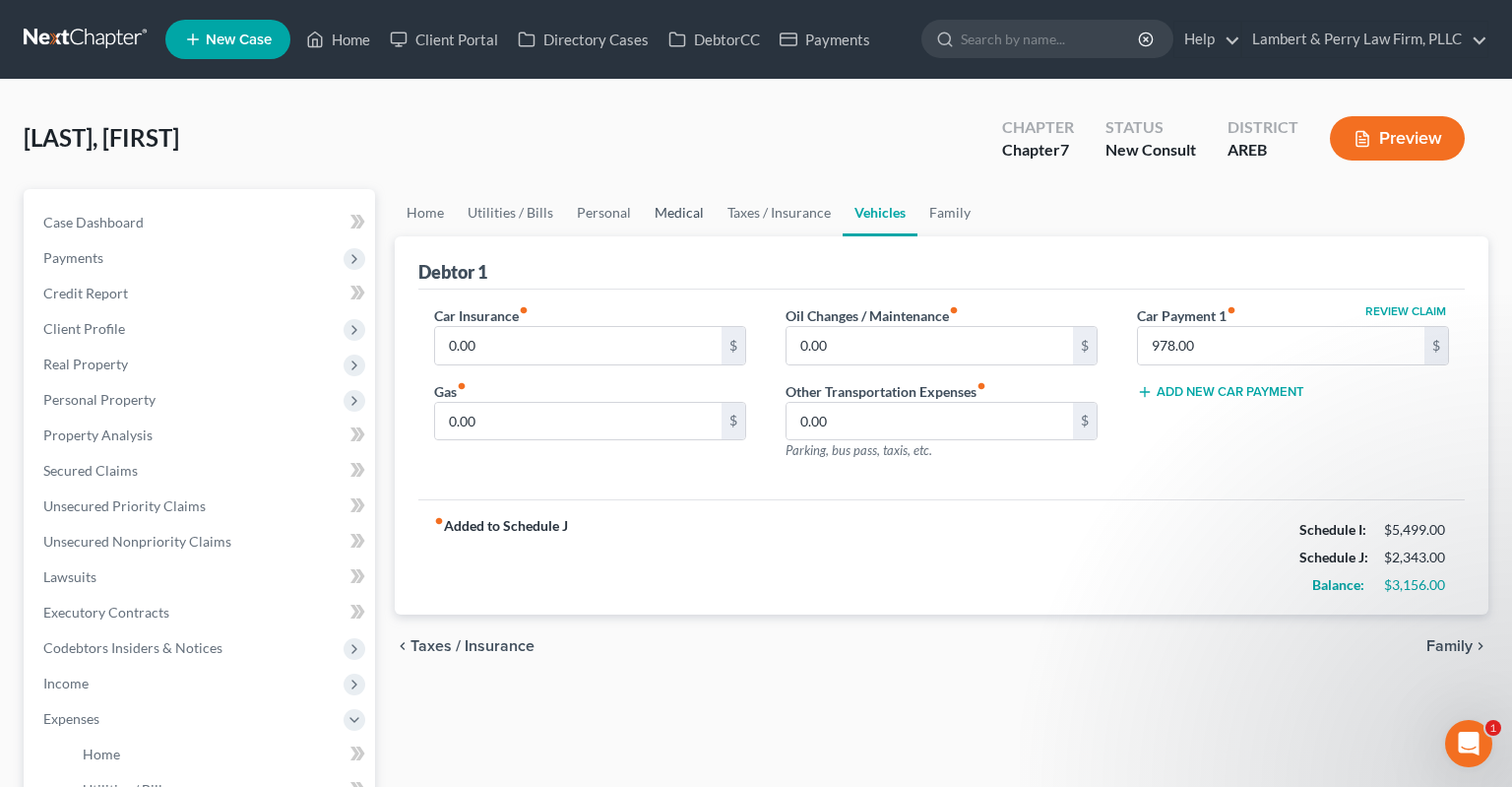 click on "Medical" at bounding box center [679, 213] 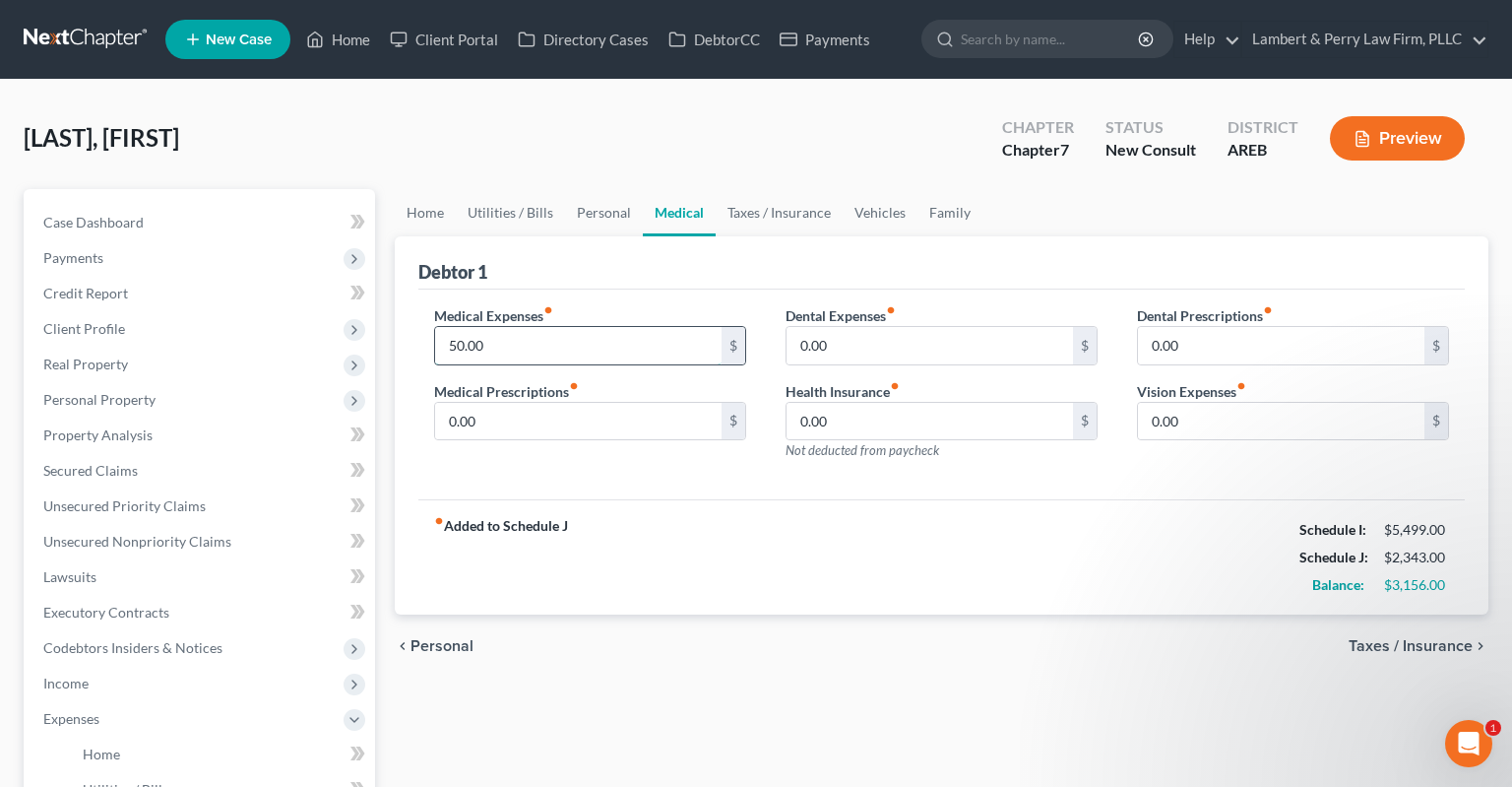 click on "50.00" at bounding box center [578, 346] 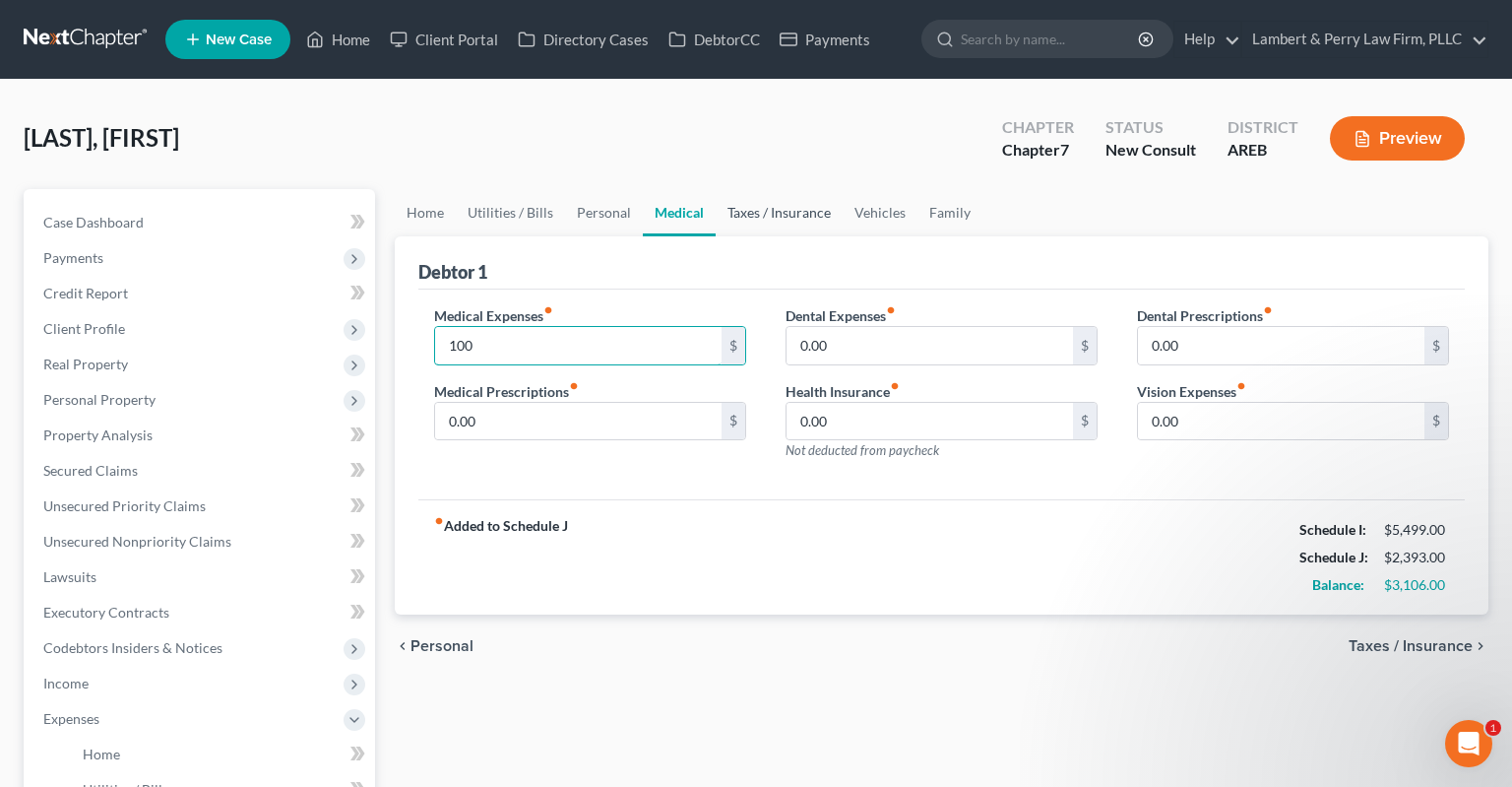 type on "100" 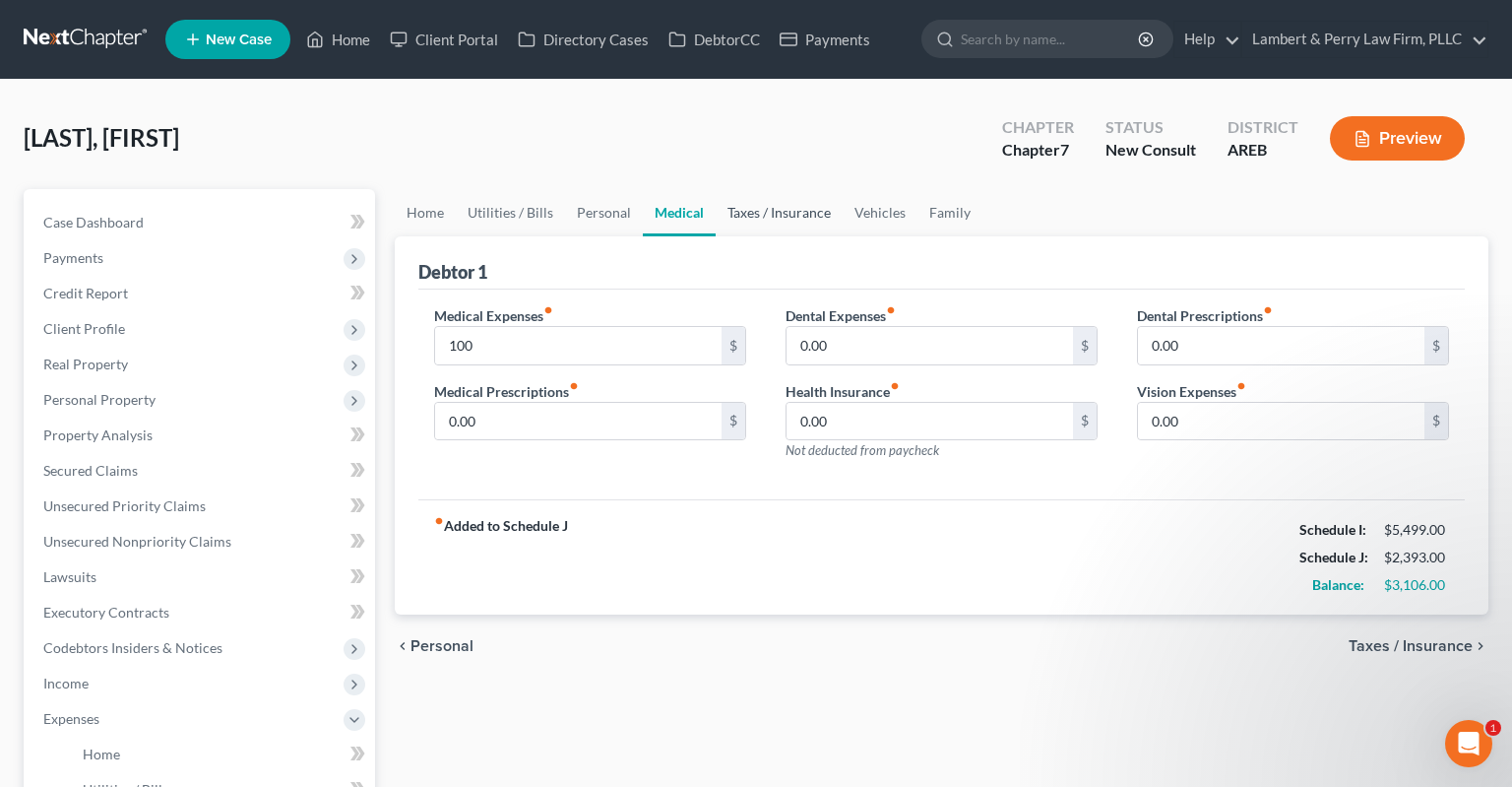 click on "Taxes / Insurance" at bounding box center (779, 213) 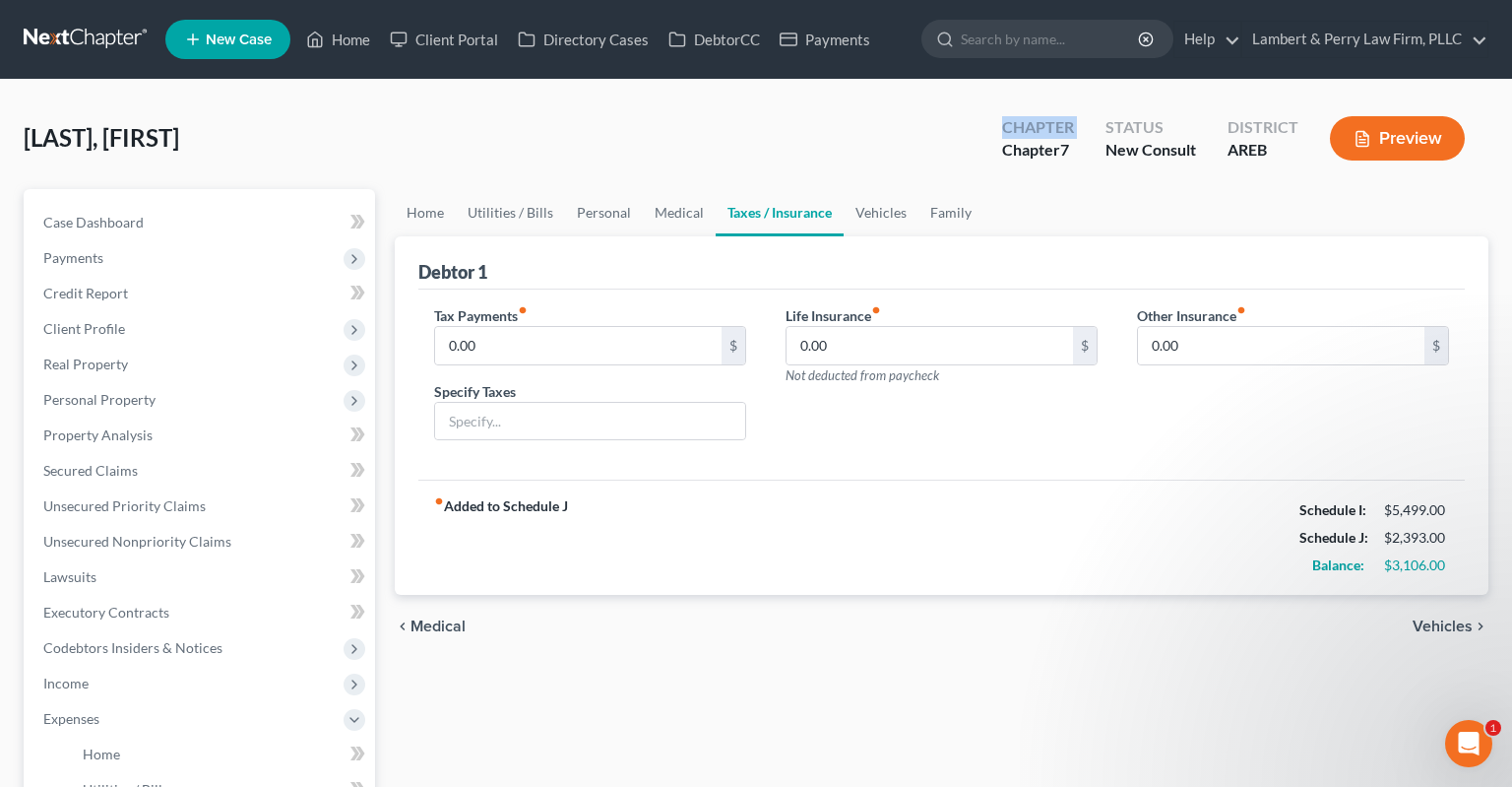 click on "[LAST], [FIRST] Upgraded Chapter Chapter  7 Status New Consult District AREB Preview" at bounding box center (756, 146) 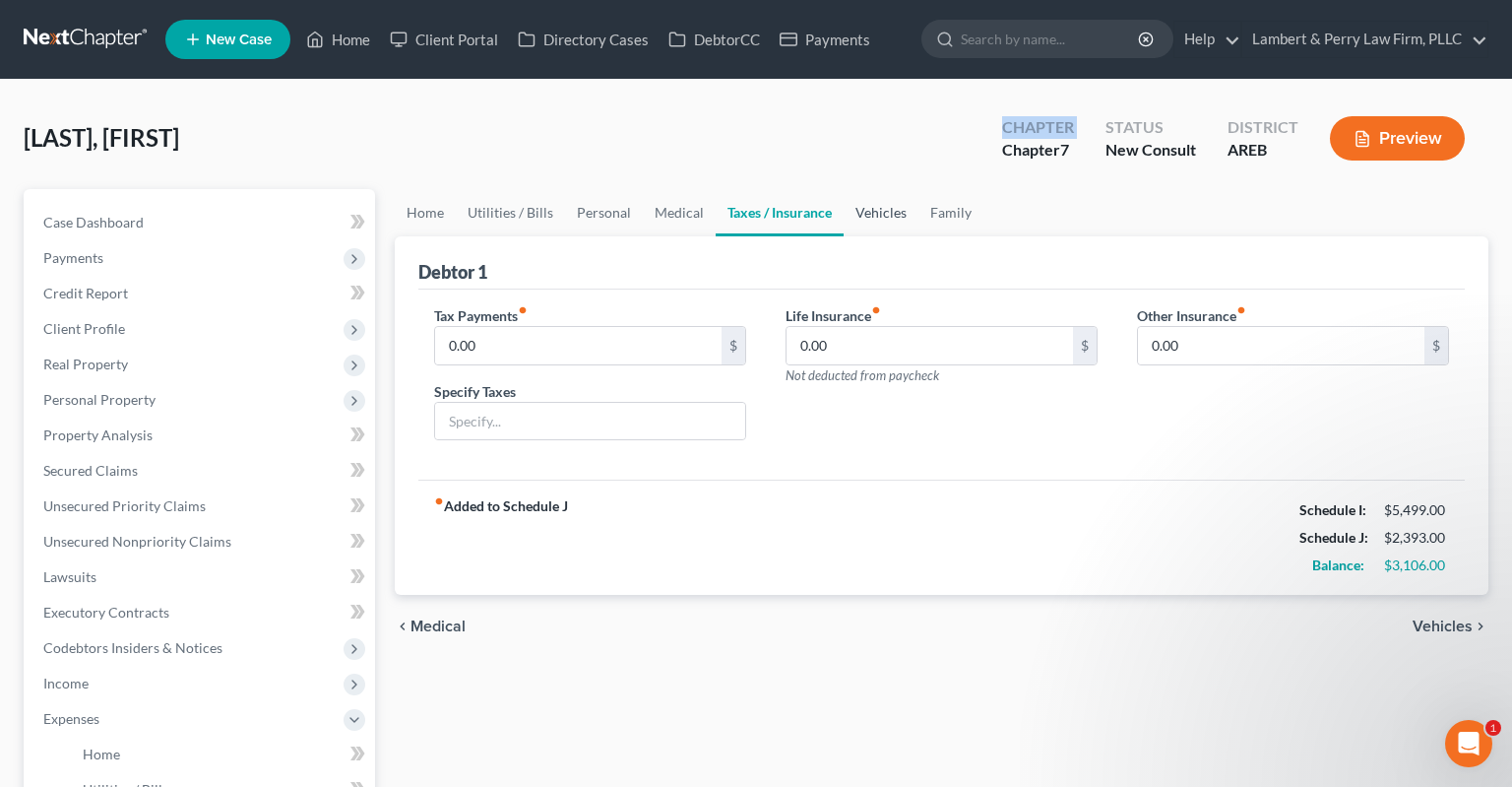 click on "Vehicles" at bounding box center (881, 213) 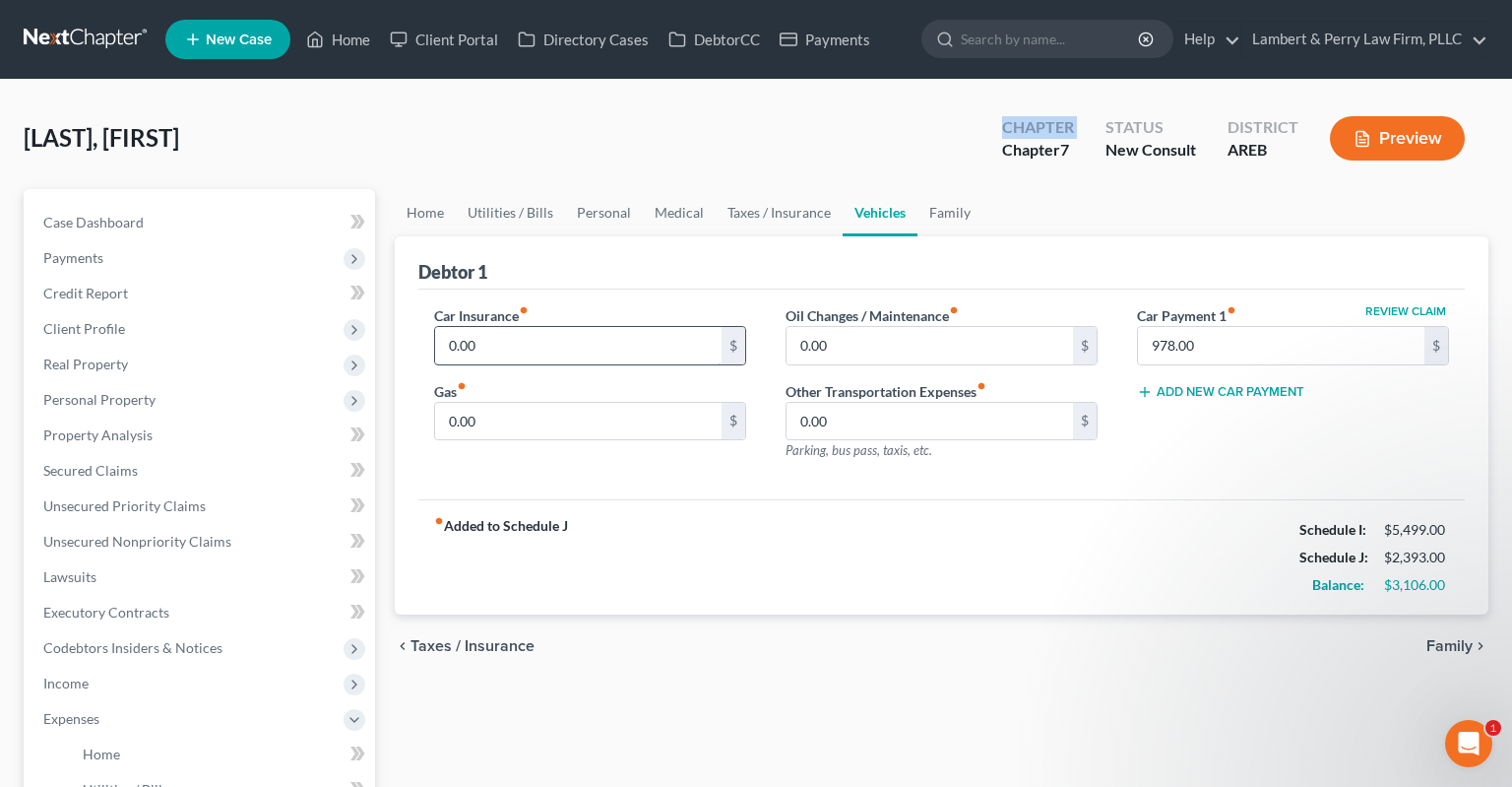 click on "0.00" at bounding box center (578, 346) 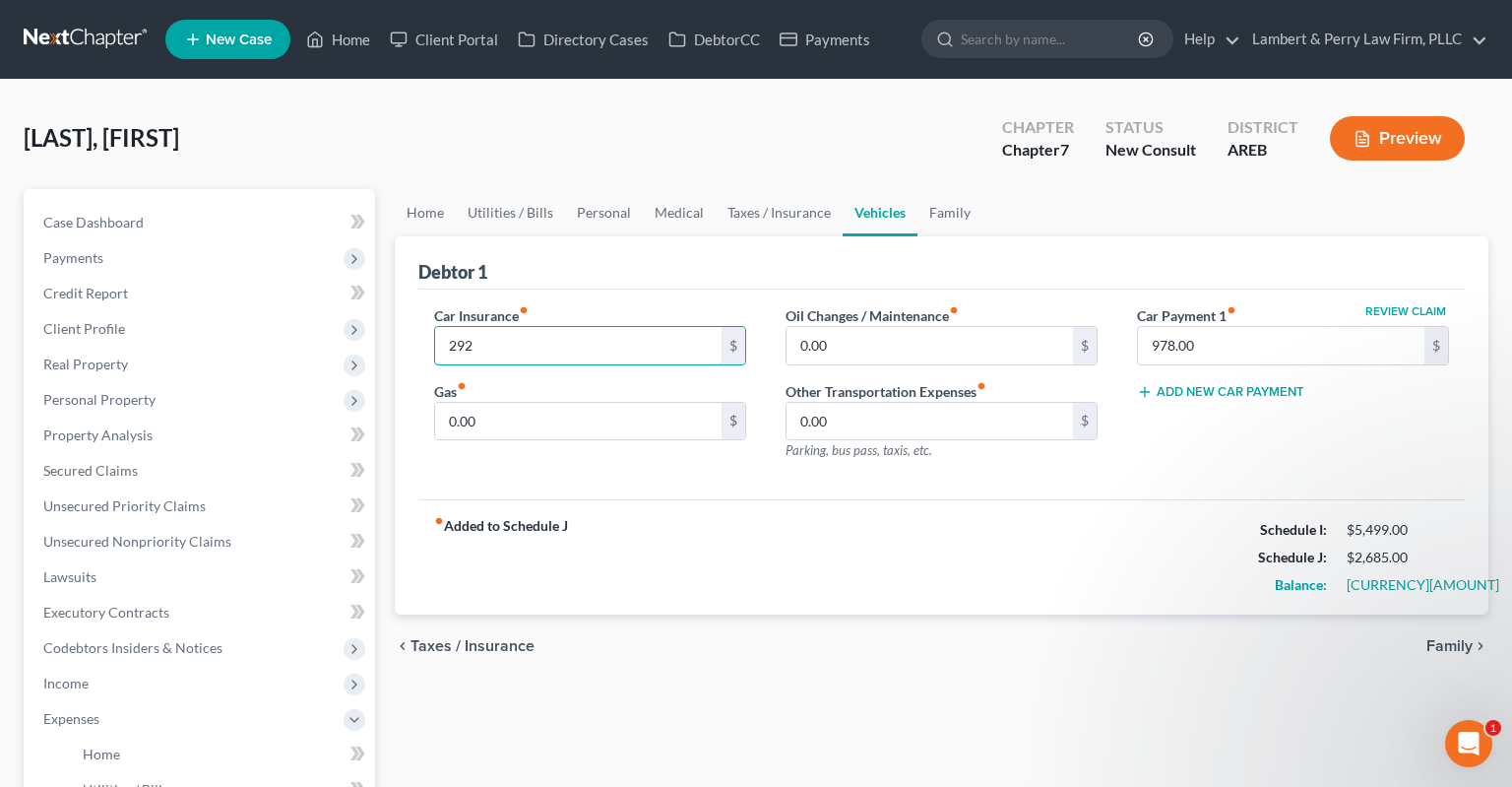 type on "292" 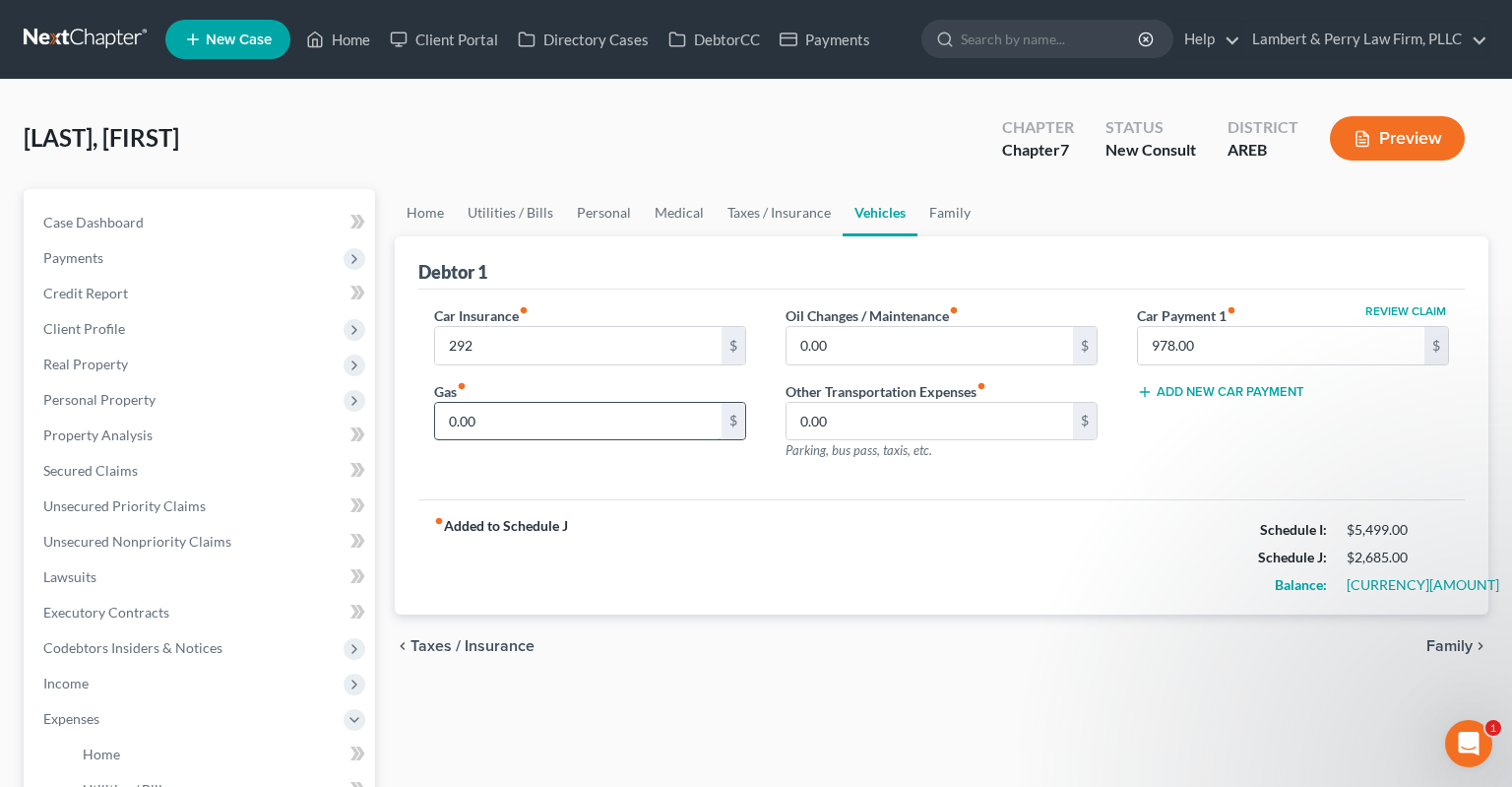 click on "0.00" at bounding box center (578, 422) 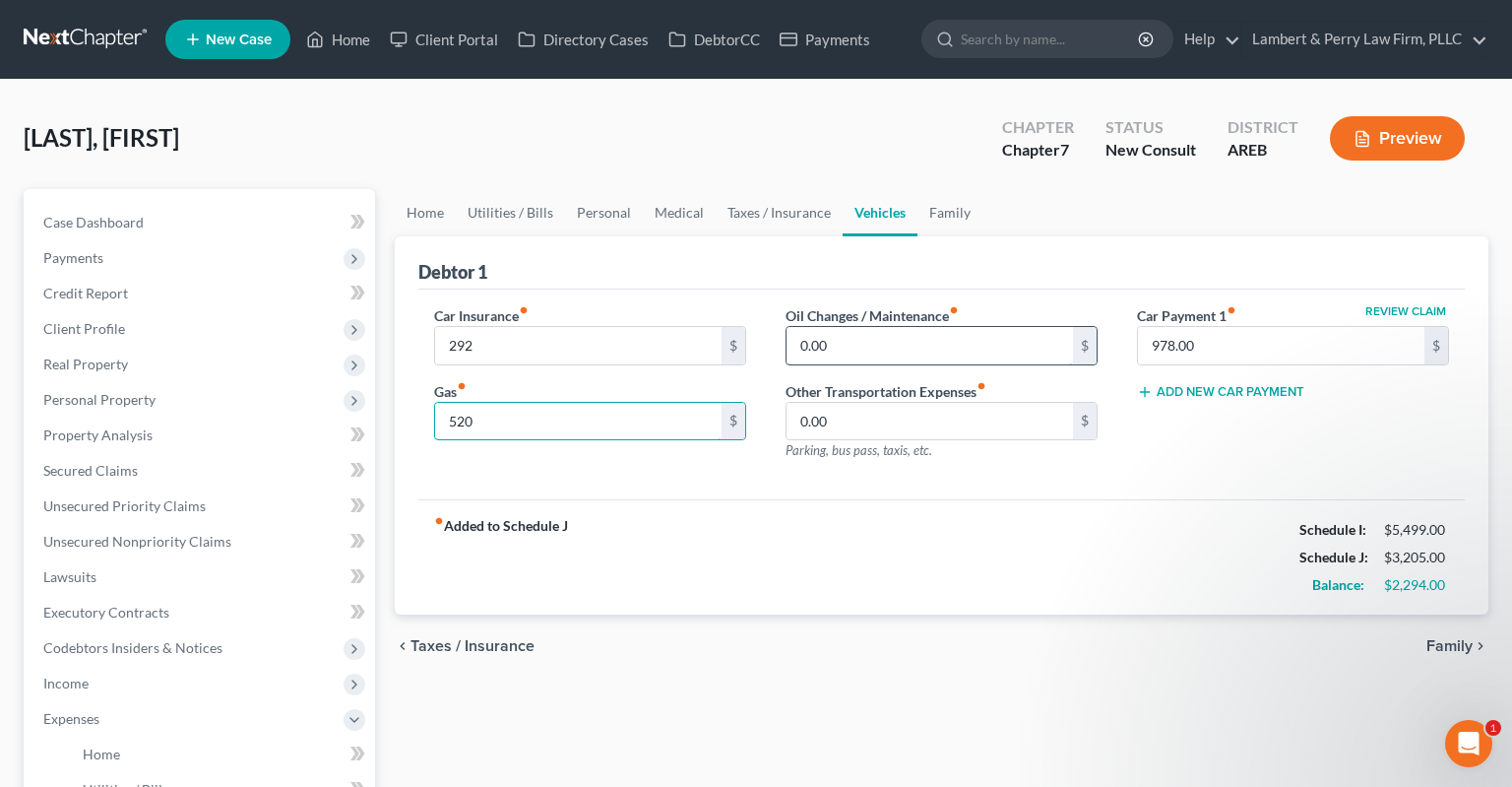 type on "520" 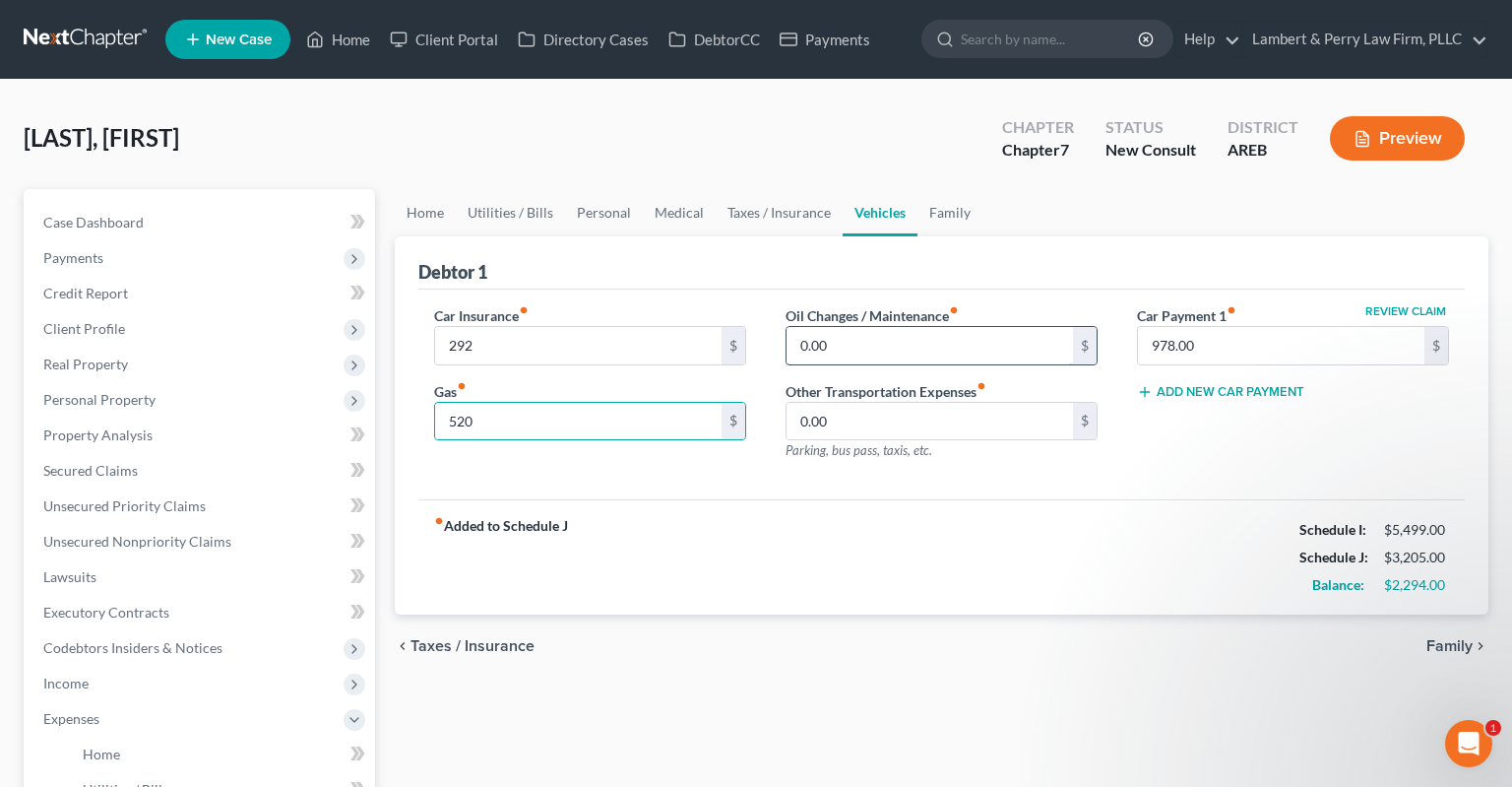click on "Oil Changes / Maintenance  fiber_manual_record 0.00 $ Other Transportation Expenses  fiber_manual_record 0.00 $ Parking, bus pass, taxis, etc." at bounding box center (941, 391) 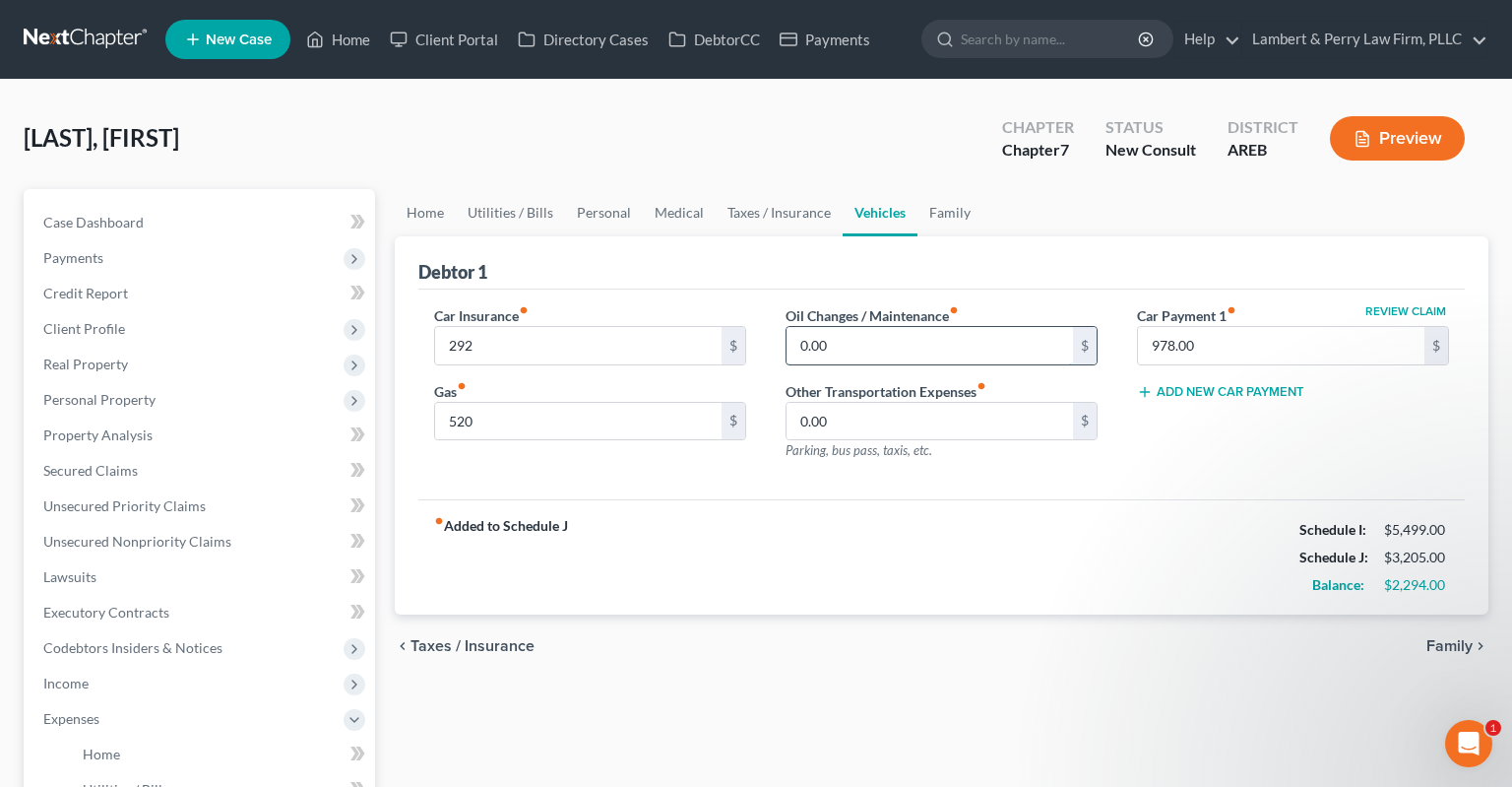 click on "0.00" at bounding box center [929, 346] 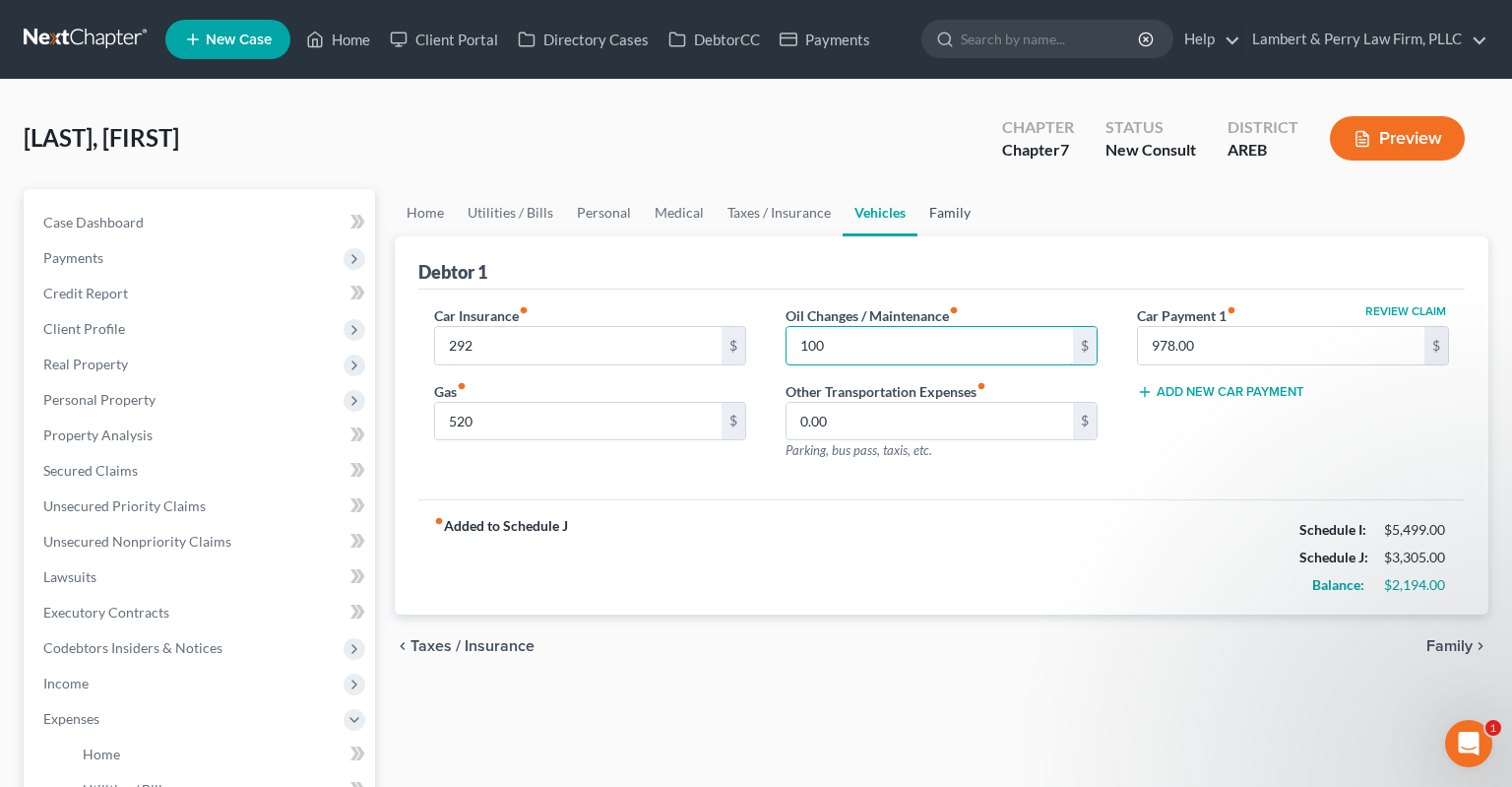 type on "100" 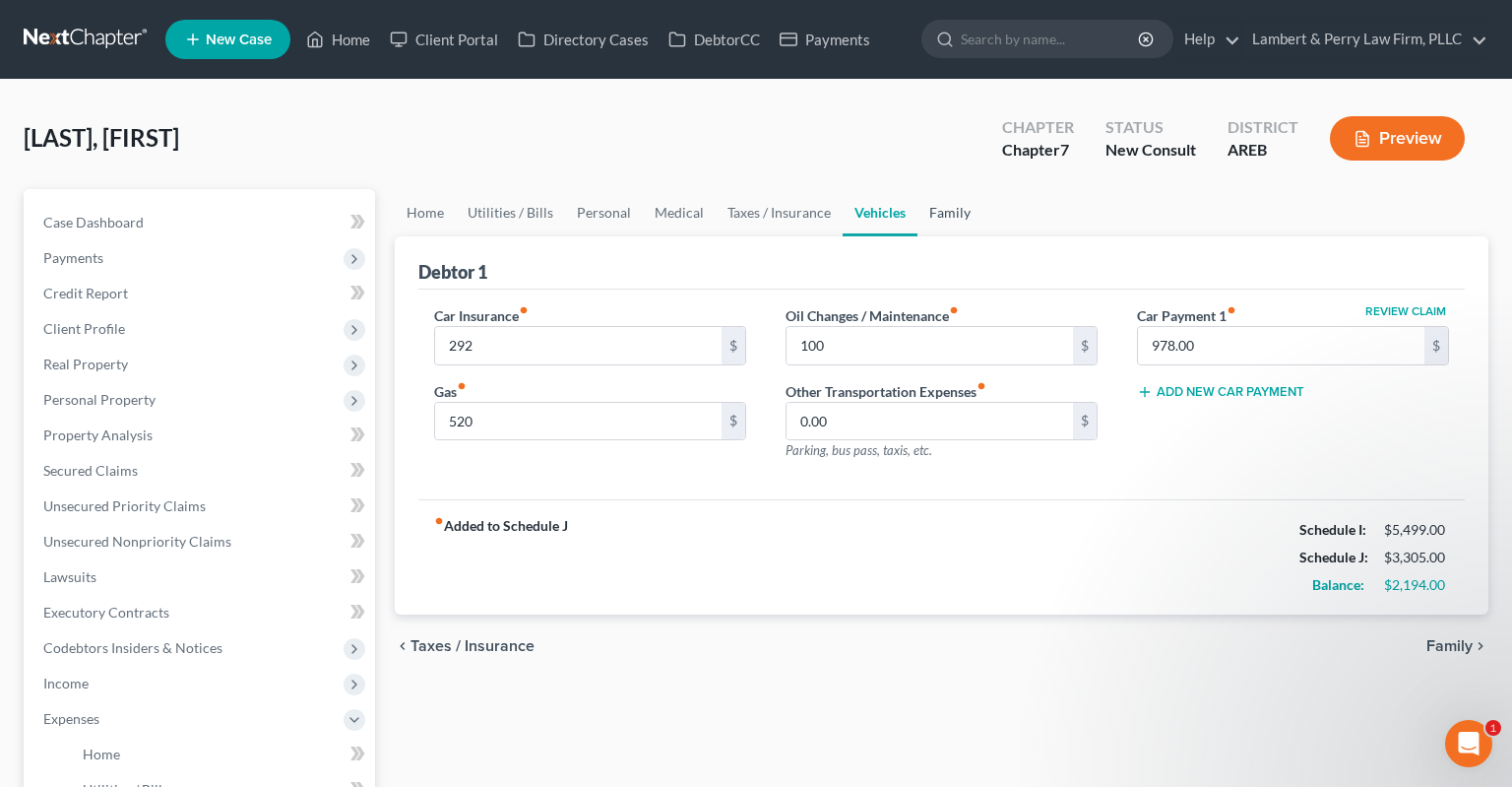 click on "Family" at bounding box center (950, 213) 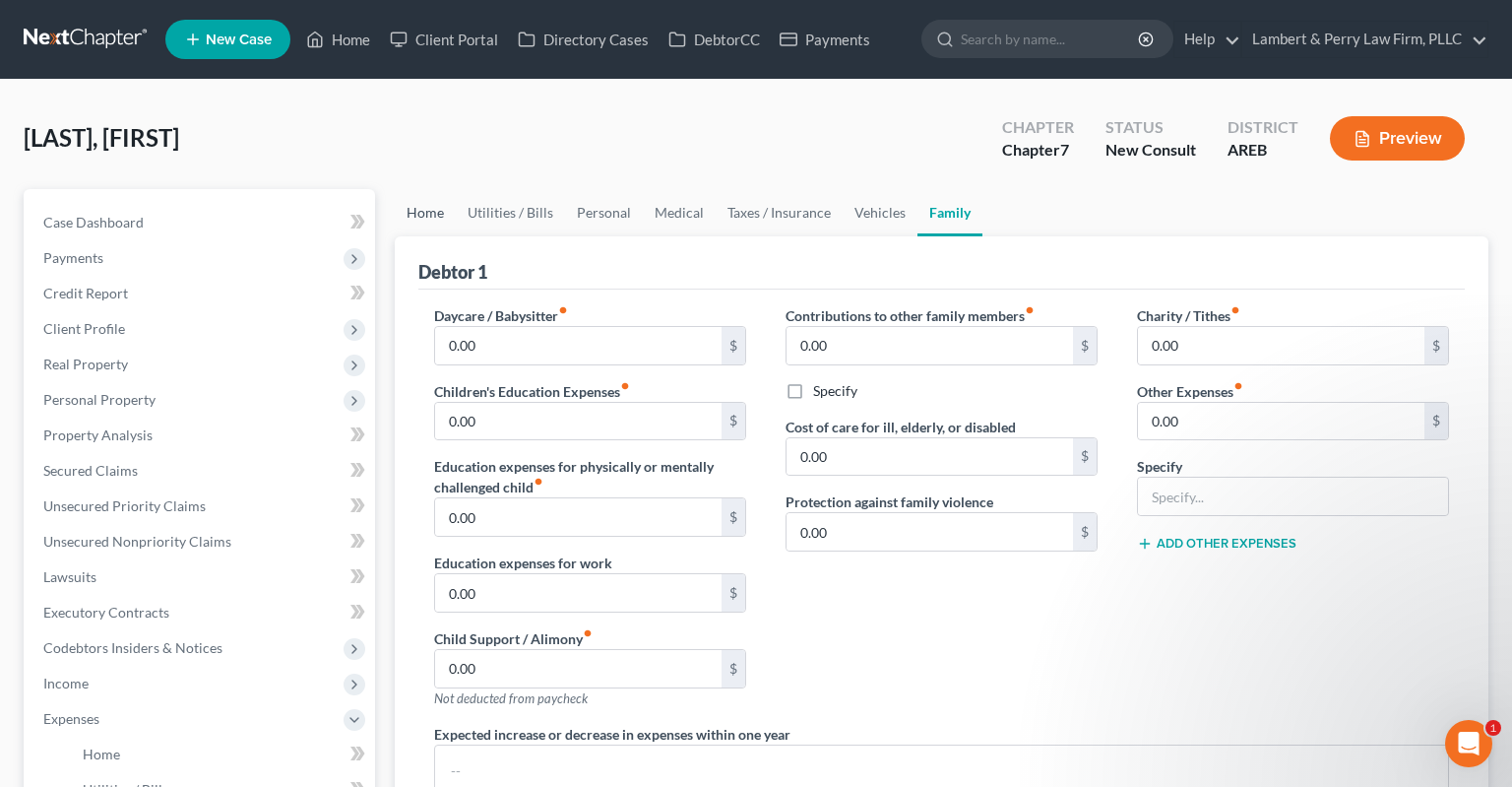 click on "Home" at bounding box center (425, 213) 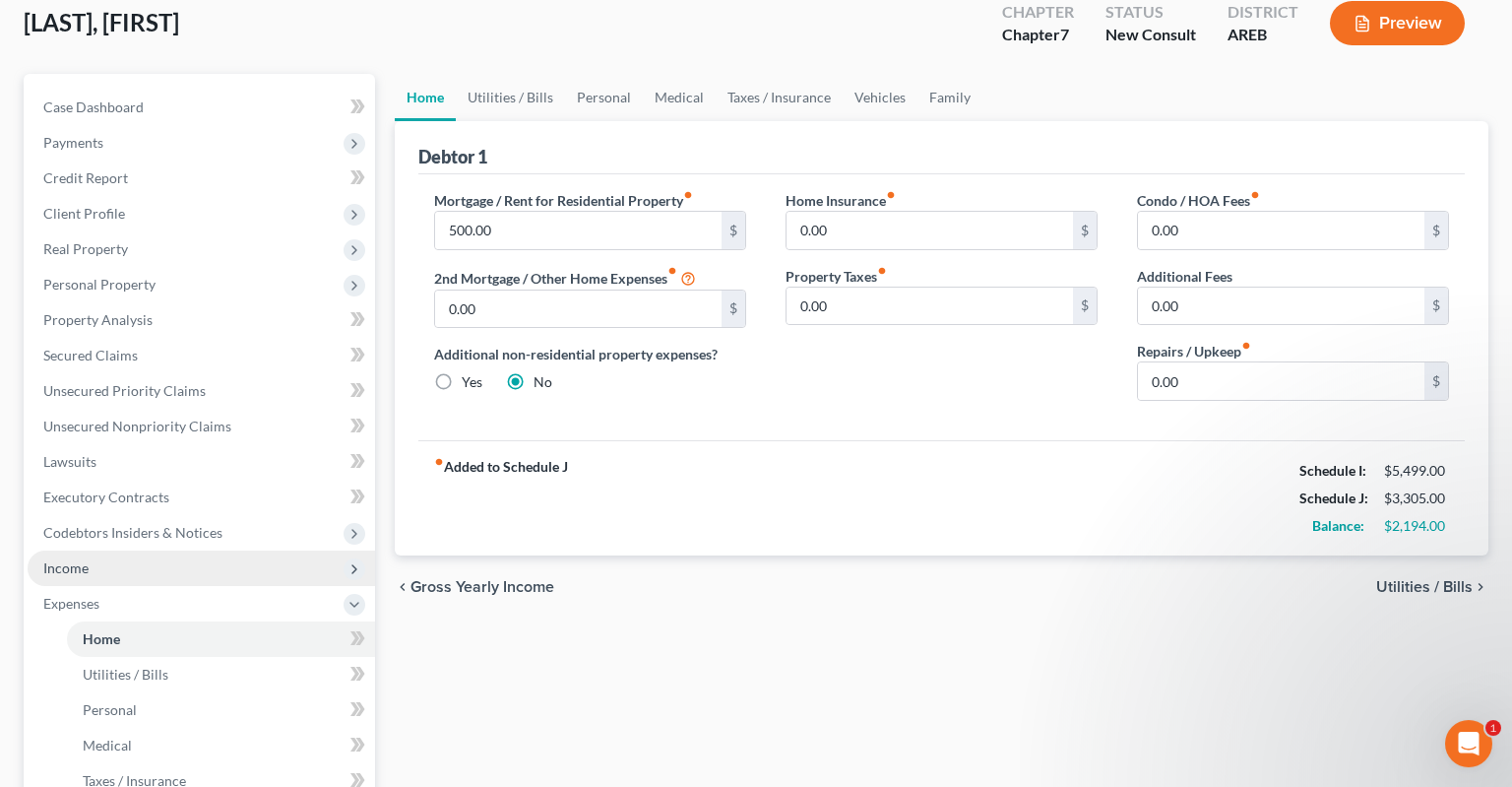 scroll, scrollTop: 416, scrollLeft: 0, axis: vertical 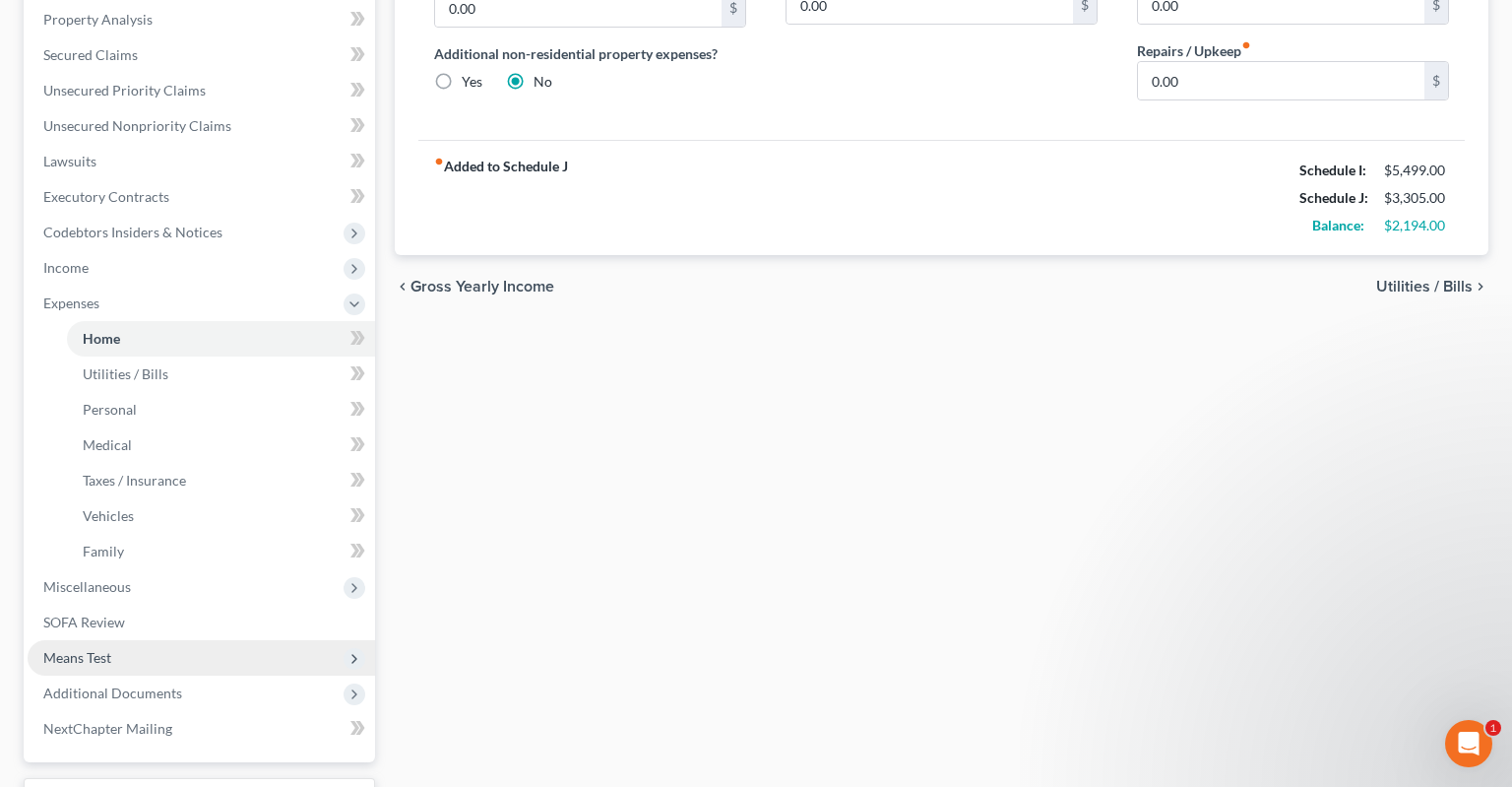 click on "Means Test" at bounding box center (201, 658) 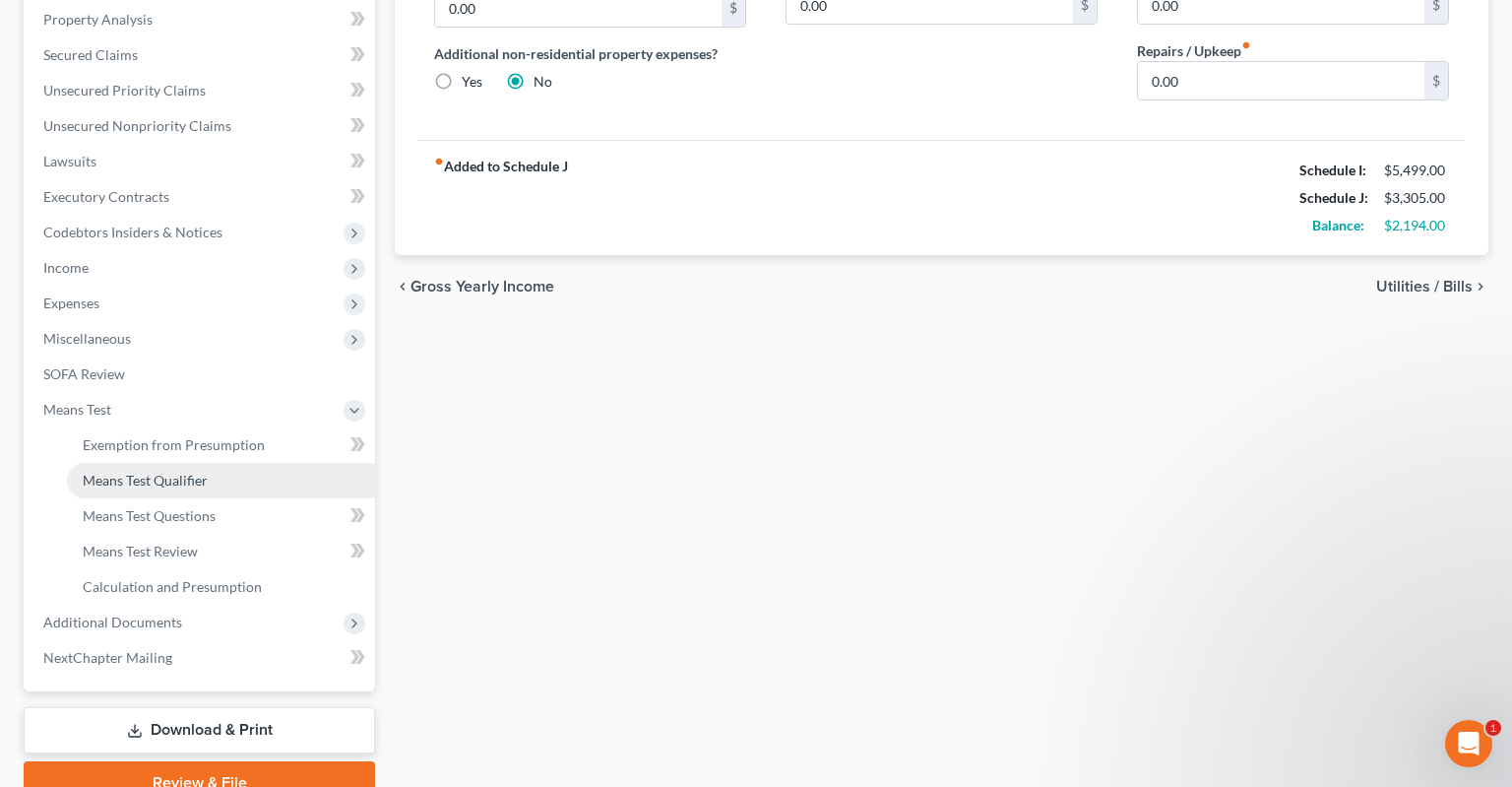 drag, startPoint x: 212, startPoint y: 480, endPoint x: 260, endPoint y: 488, distance: 48.6621 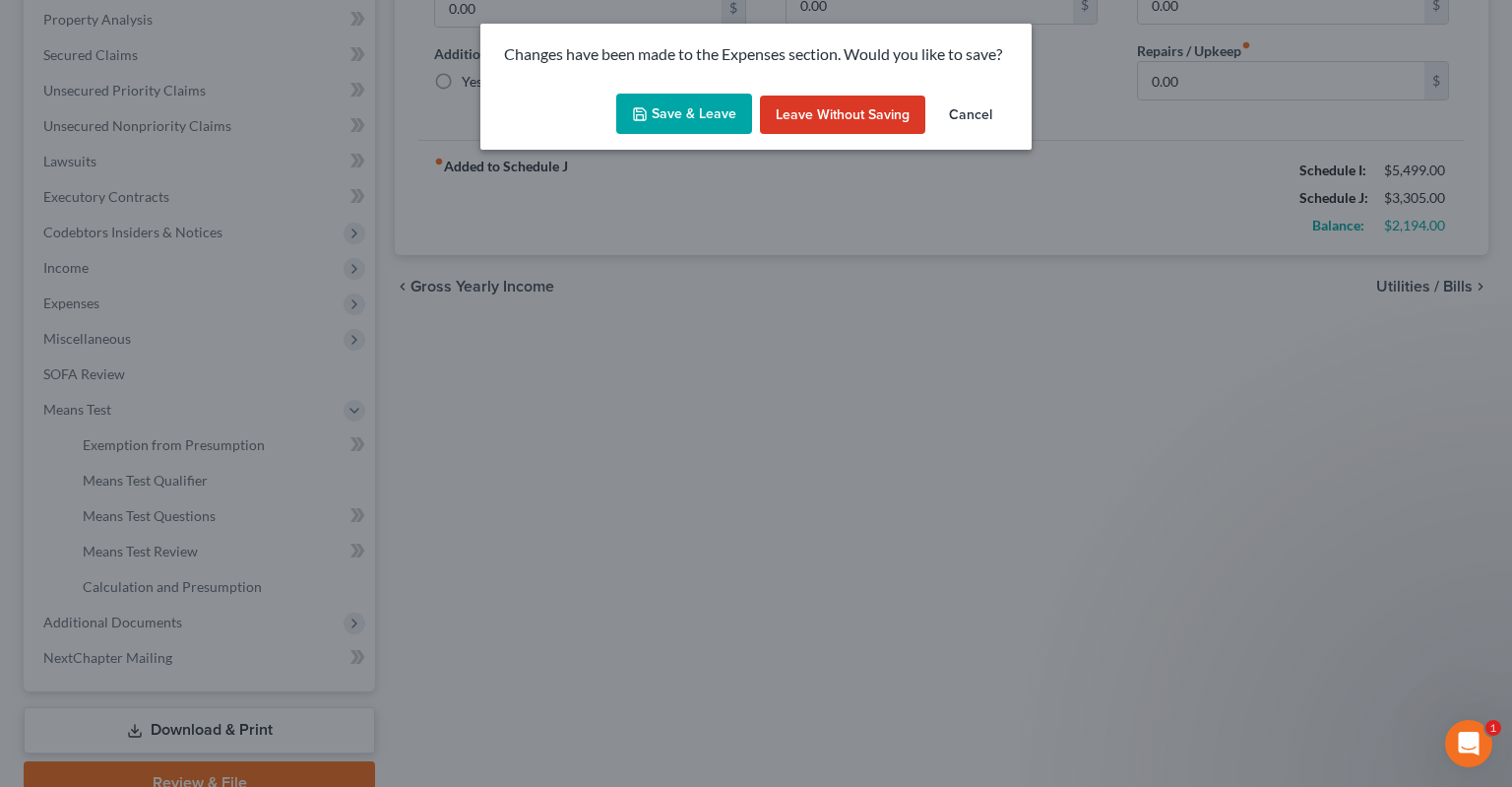 click on "Save & Leave" at bounding box center [684, 114] 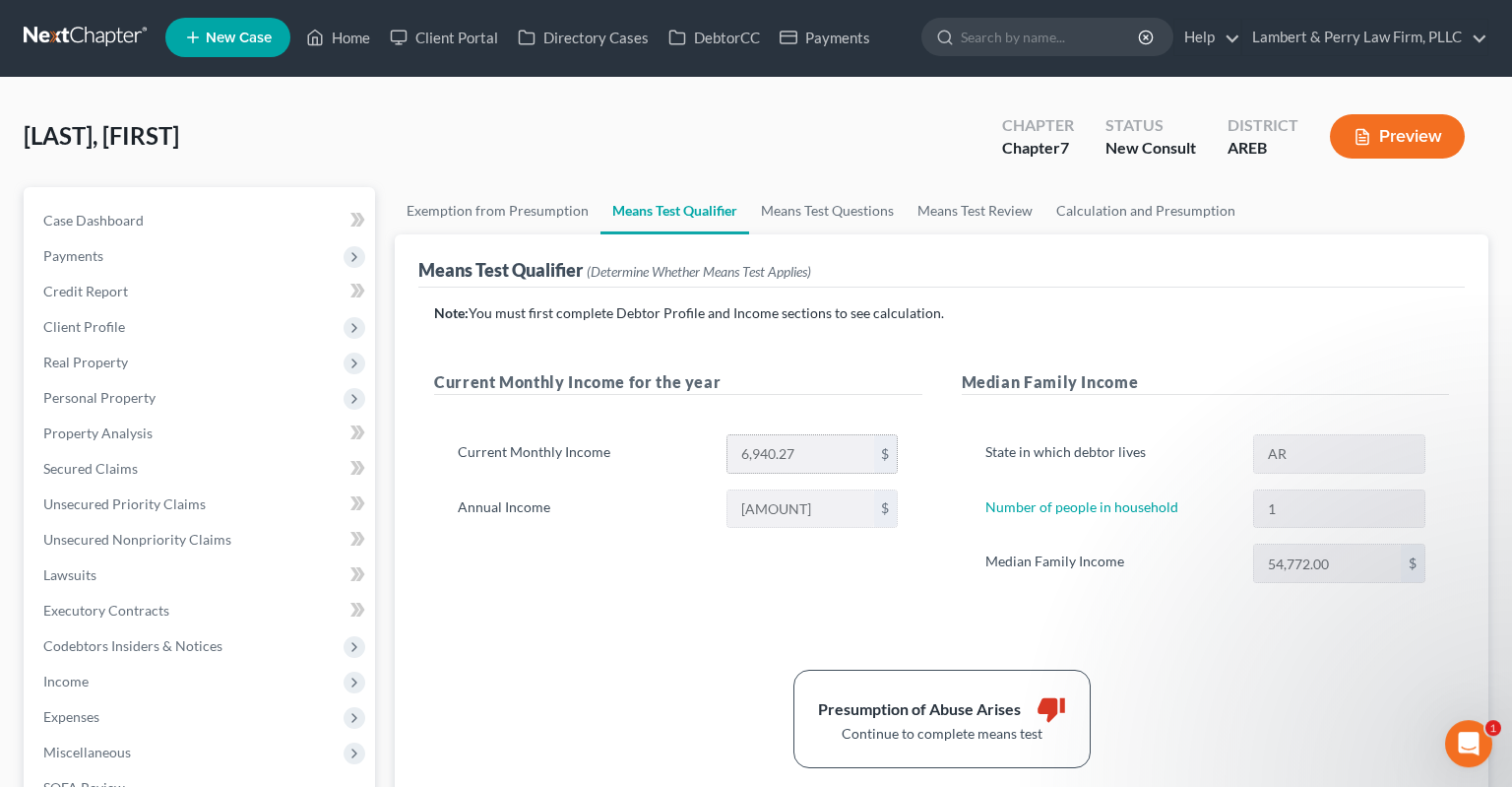 scroll, scrollTop: 0, scrollLeft: 0, axis: both 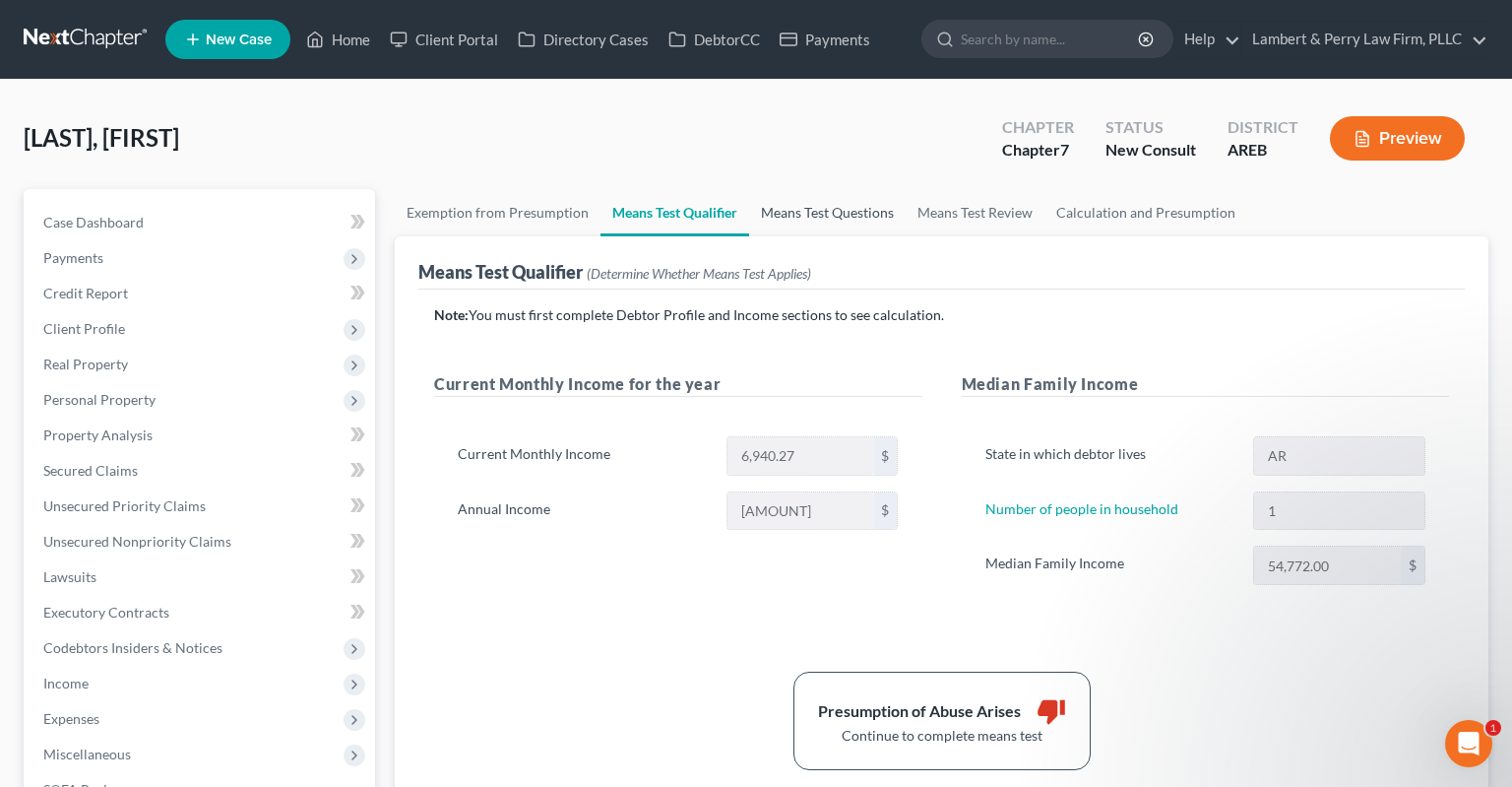 click on "Means Test Questions" at bounding box center (827, 213) 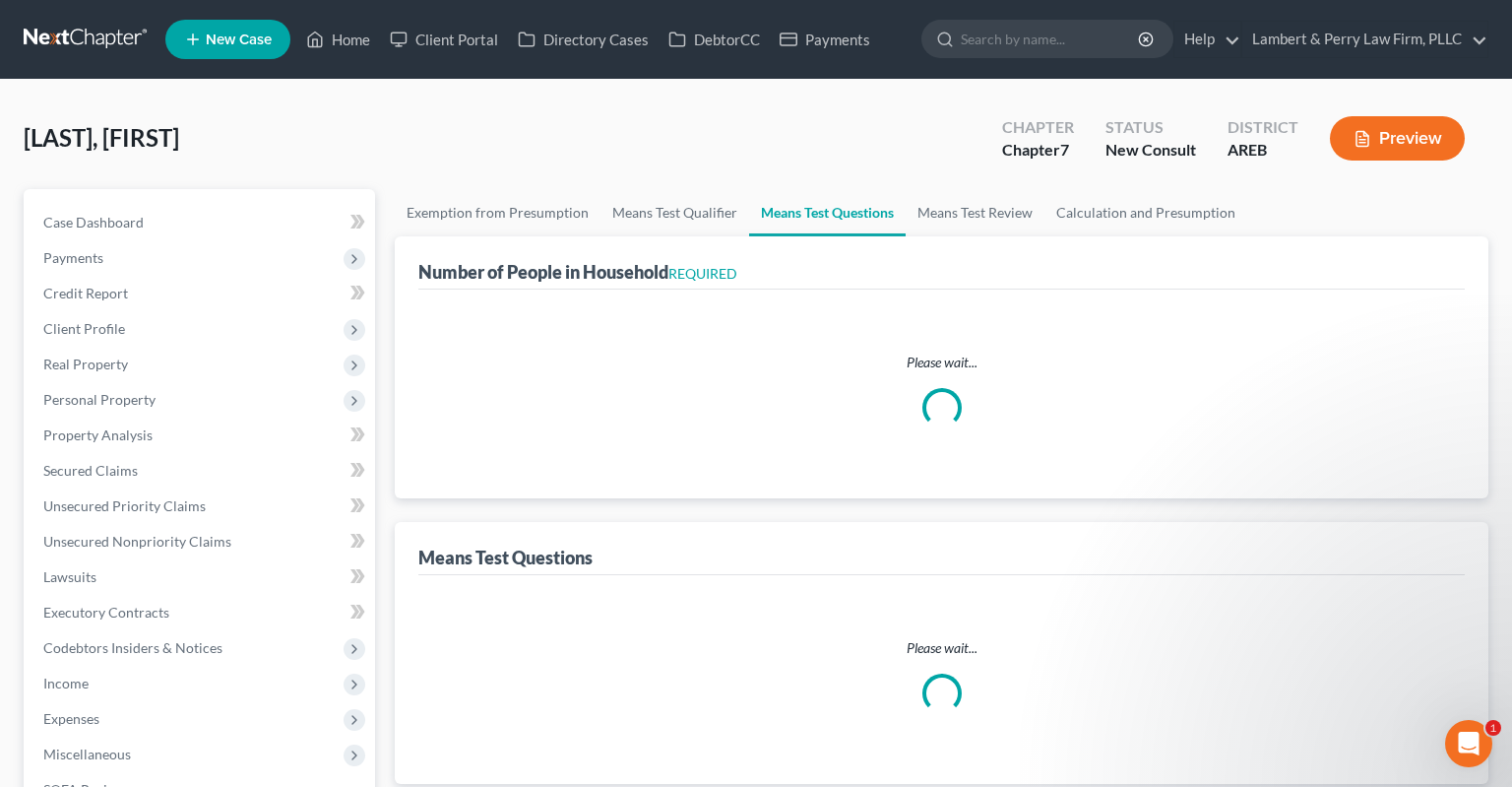 select on "1" 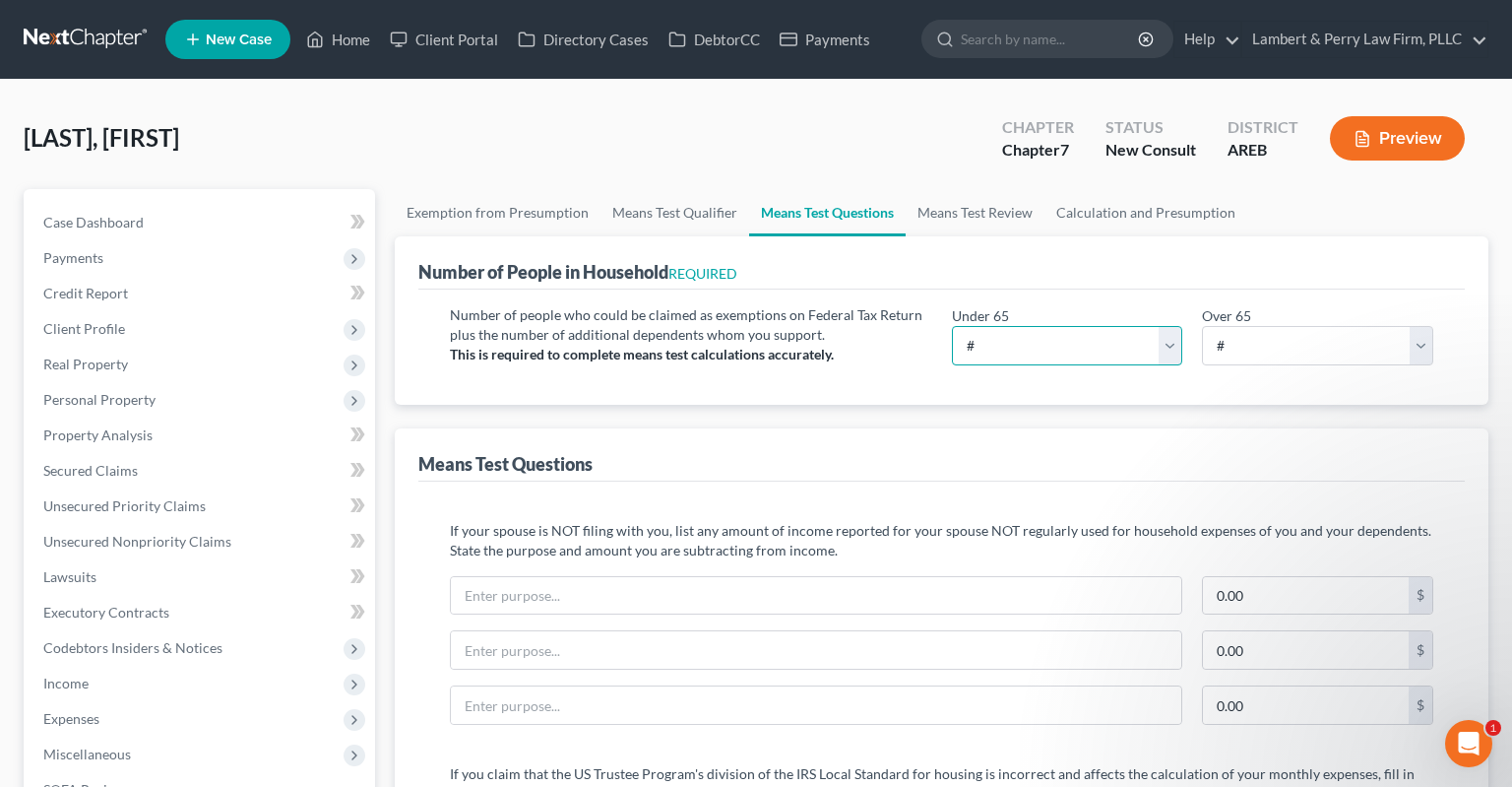 click on "# 0 1 2 3 4 5 6 7 8 9 10" at bounding box center [1067, 346] 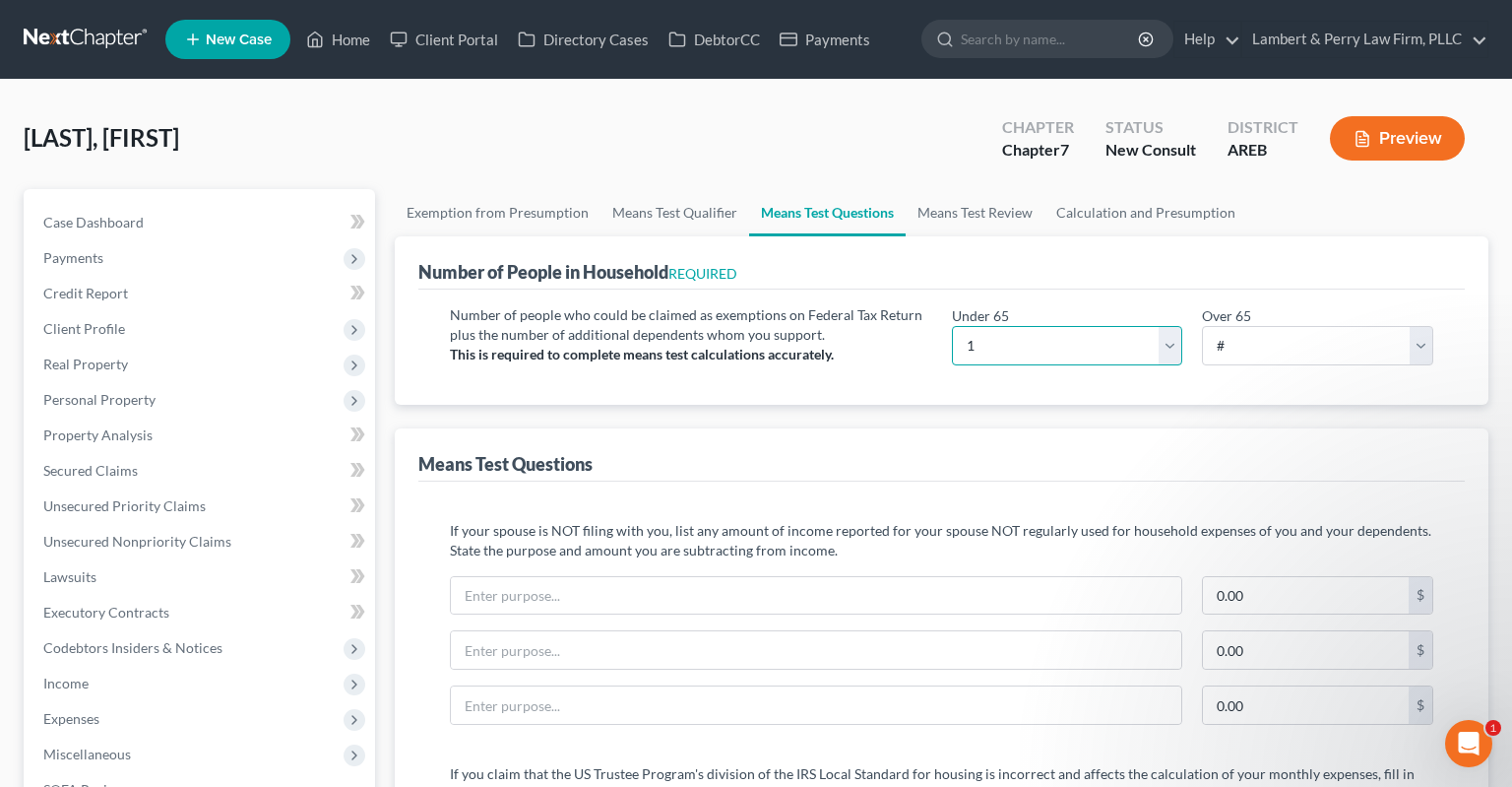 click on "1" at bounding box center (0, 0) 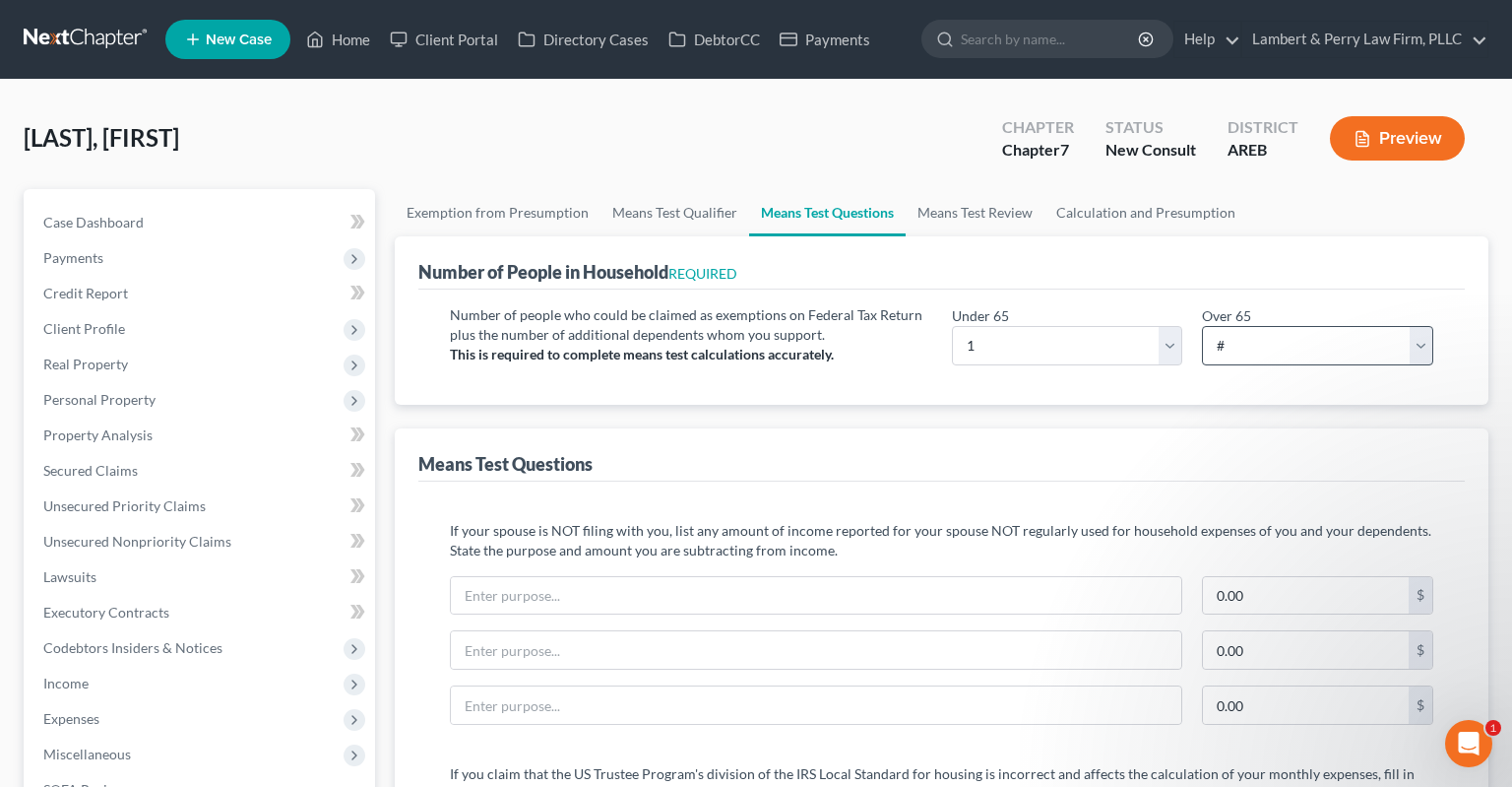 drag, startPoint x: 1250, startPoint y: 365, endPoint x: 1254, endPoint y: 354, distance: 11.7047 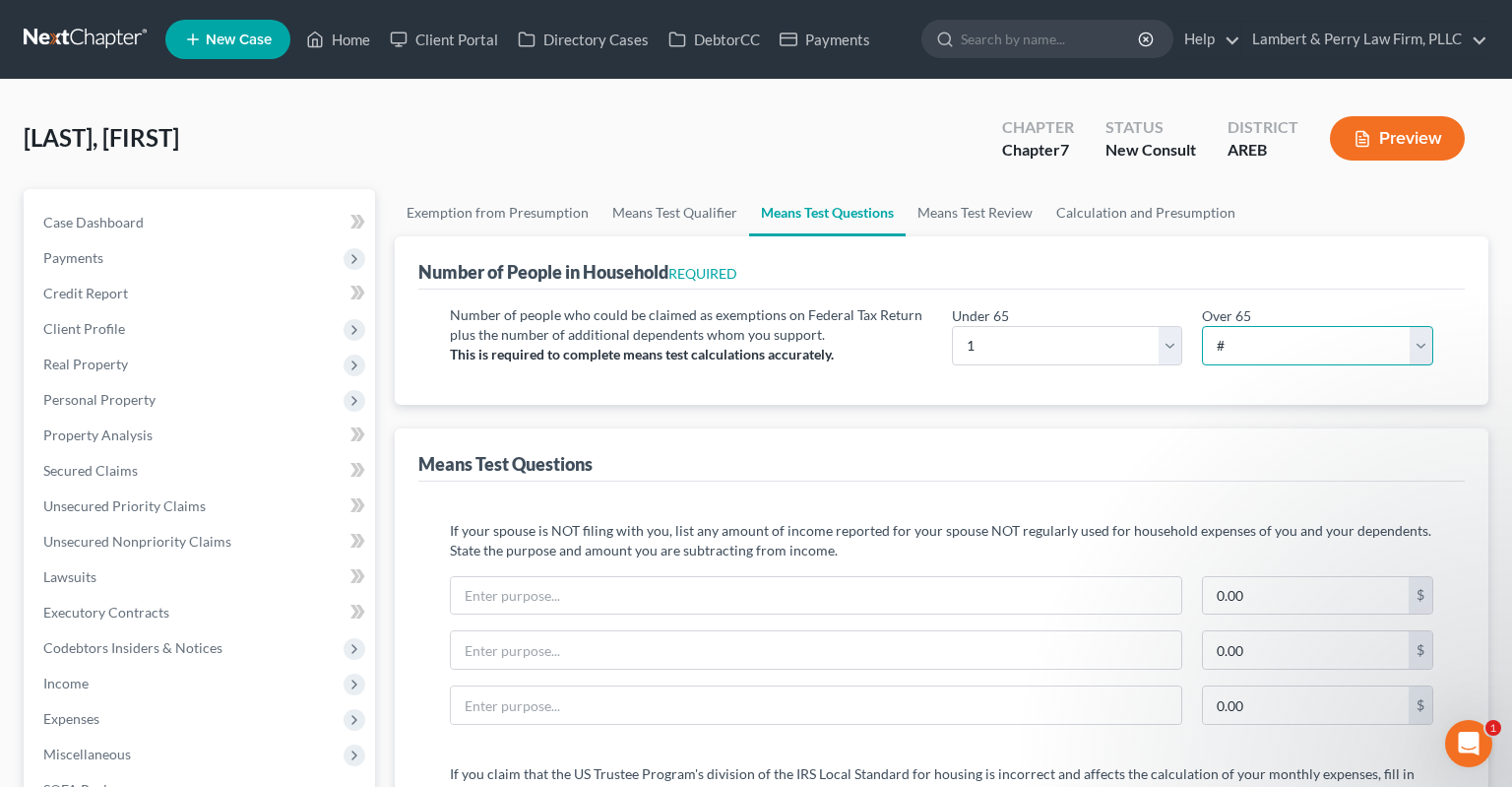 click on "# 0 1 2 3 4 5 6 7 8 9 10" at bounding box center [1317, 346] 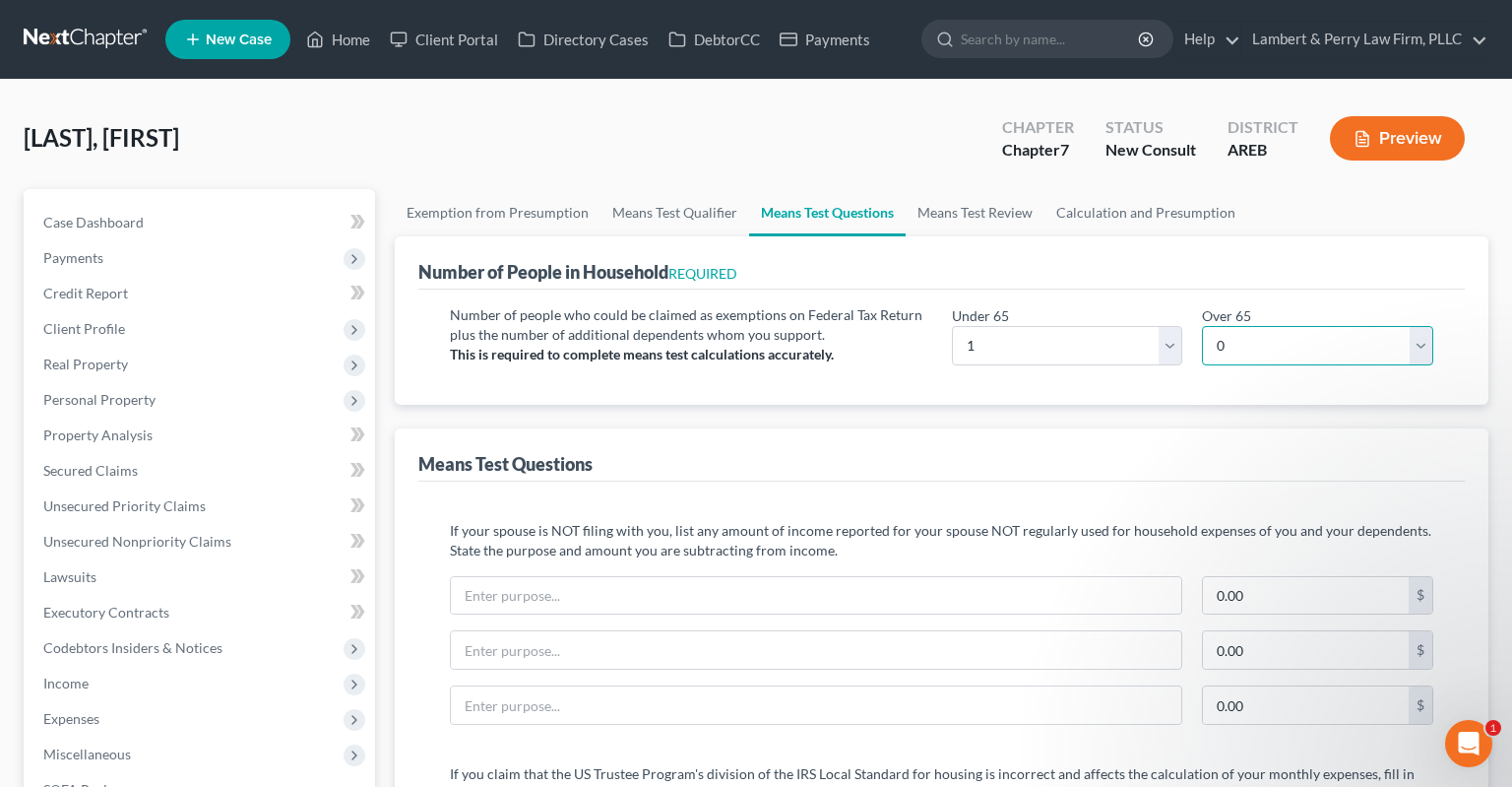click on "0" at bounding box center (0, 0) 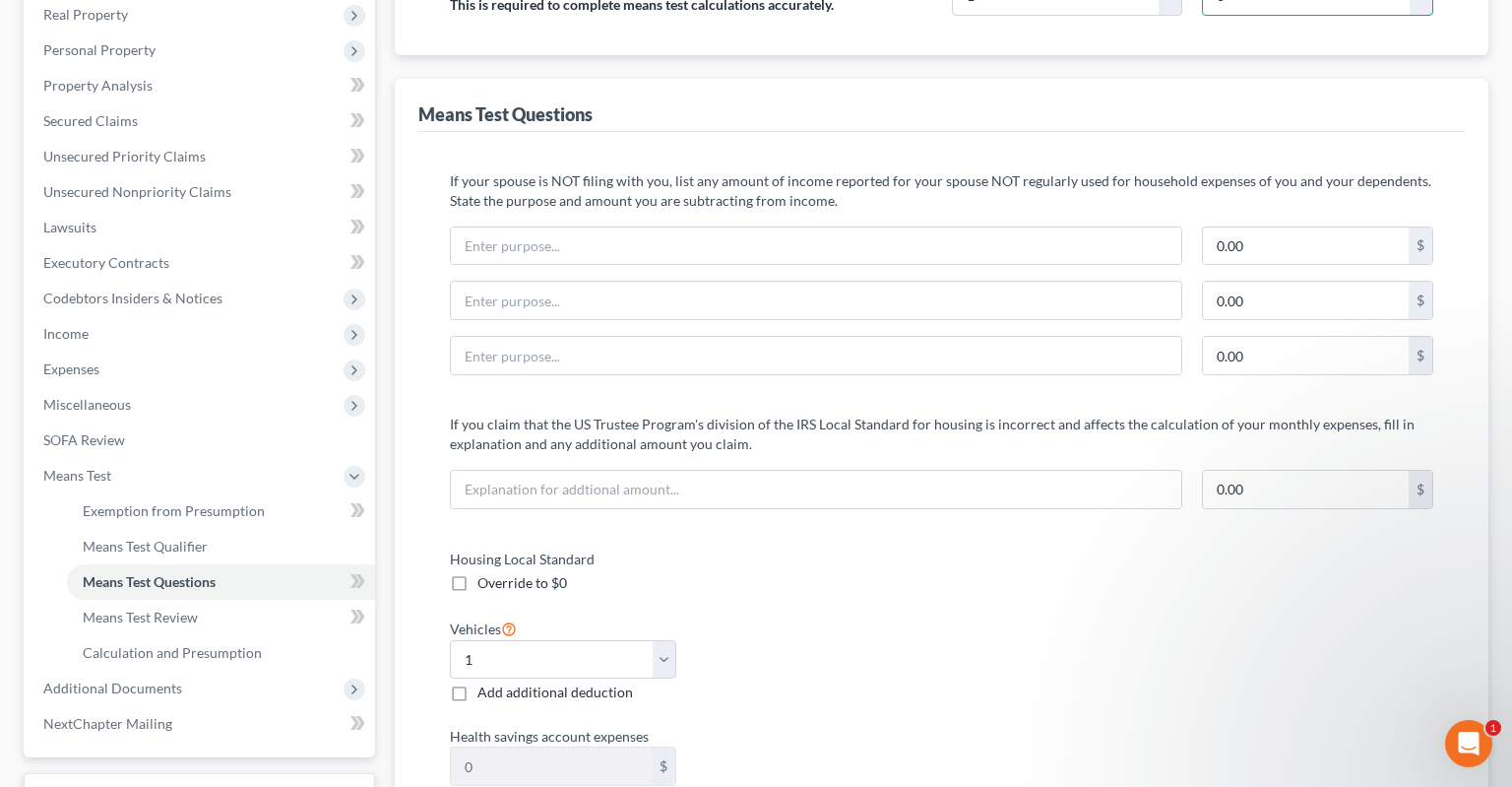 scroll, scrollTop: 0, scrollLeft: 0, axis: both 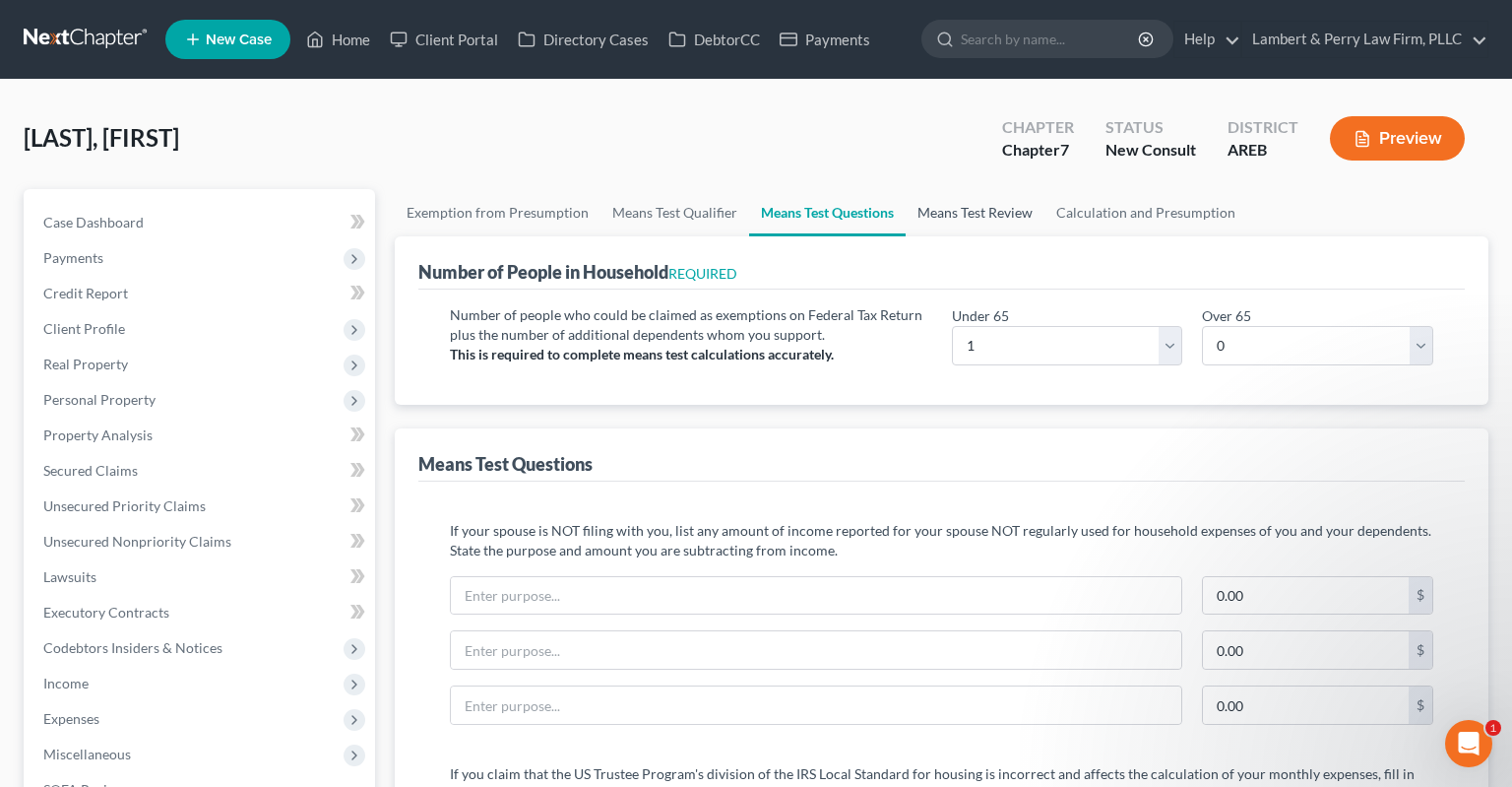 click on "Means Test Review" at bounding box center (975, 213) 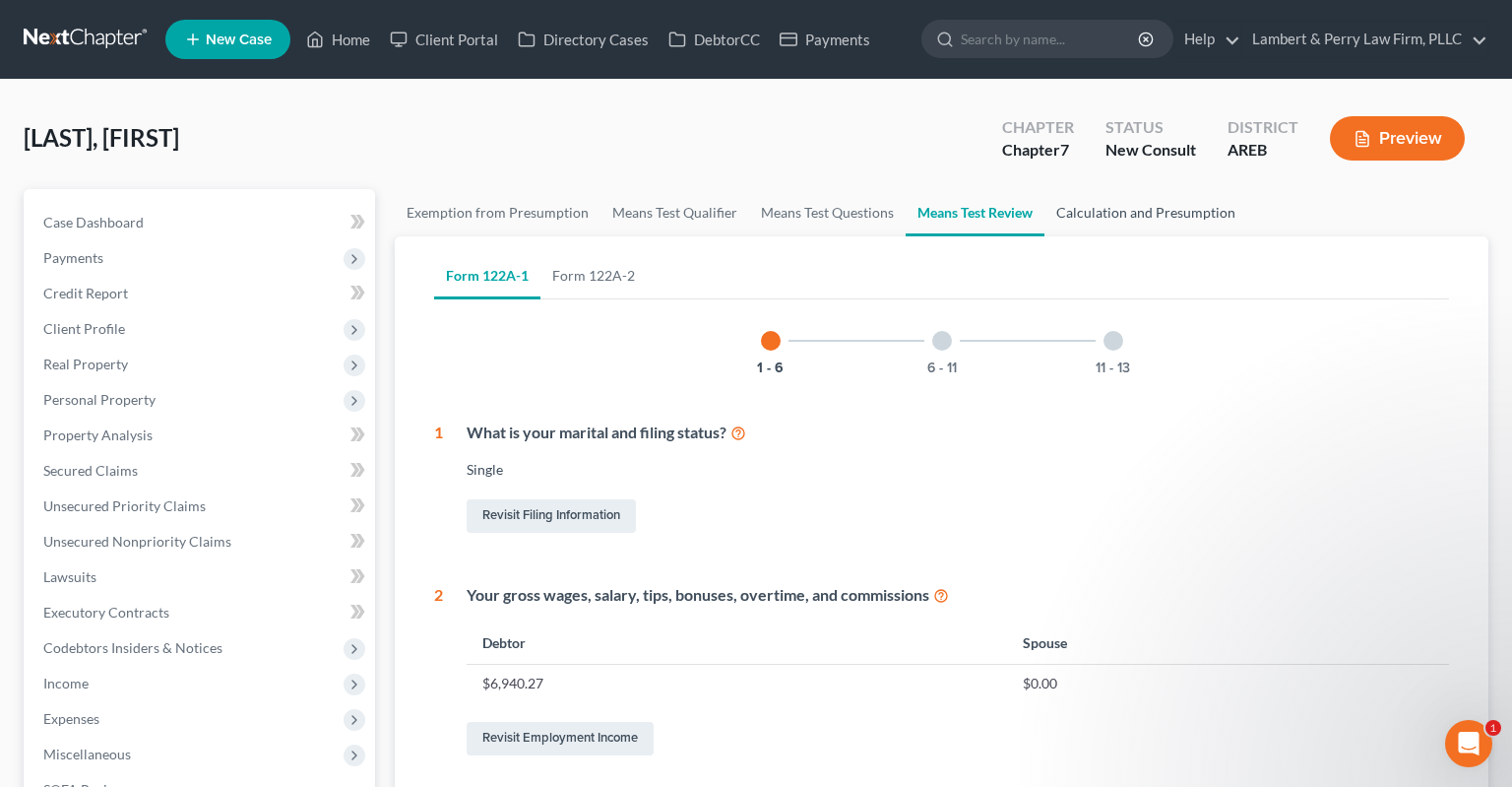 click on "Calculation and Presumption" at bounding box center [1146, 213] 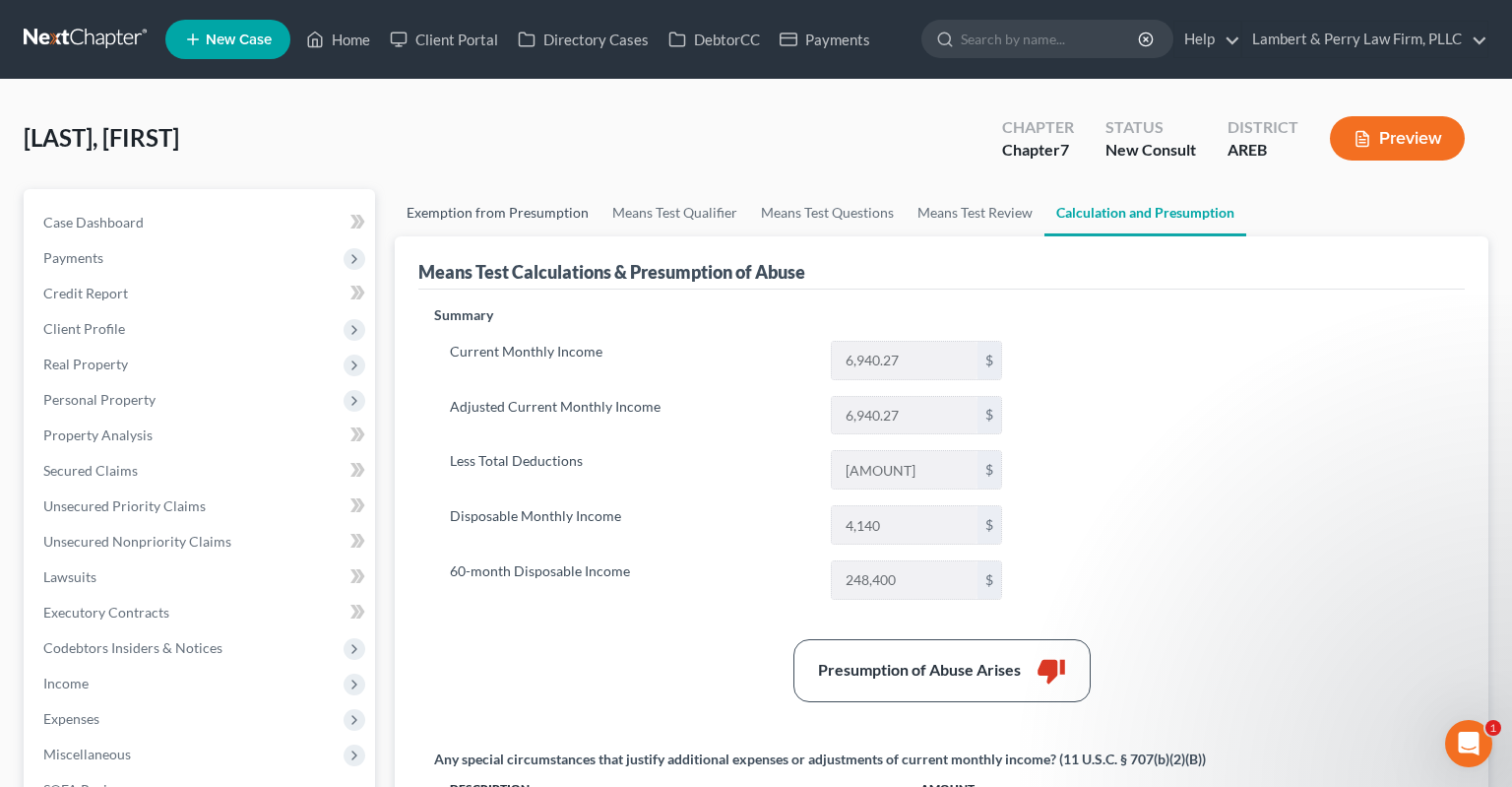 click on "Exemption from Presumption" at bounding box center (497, 213) 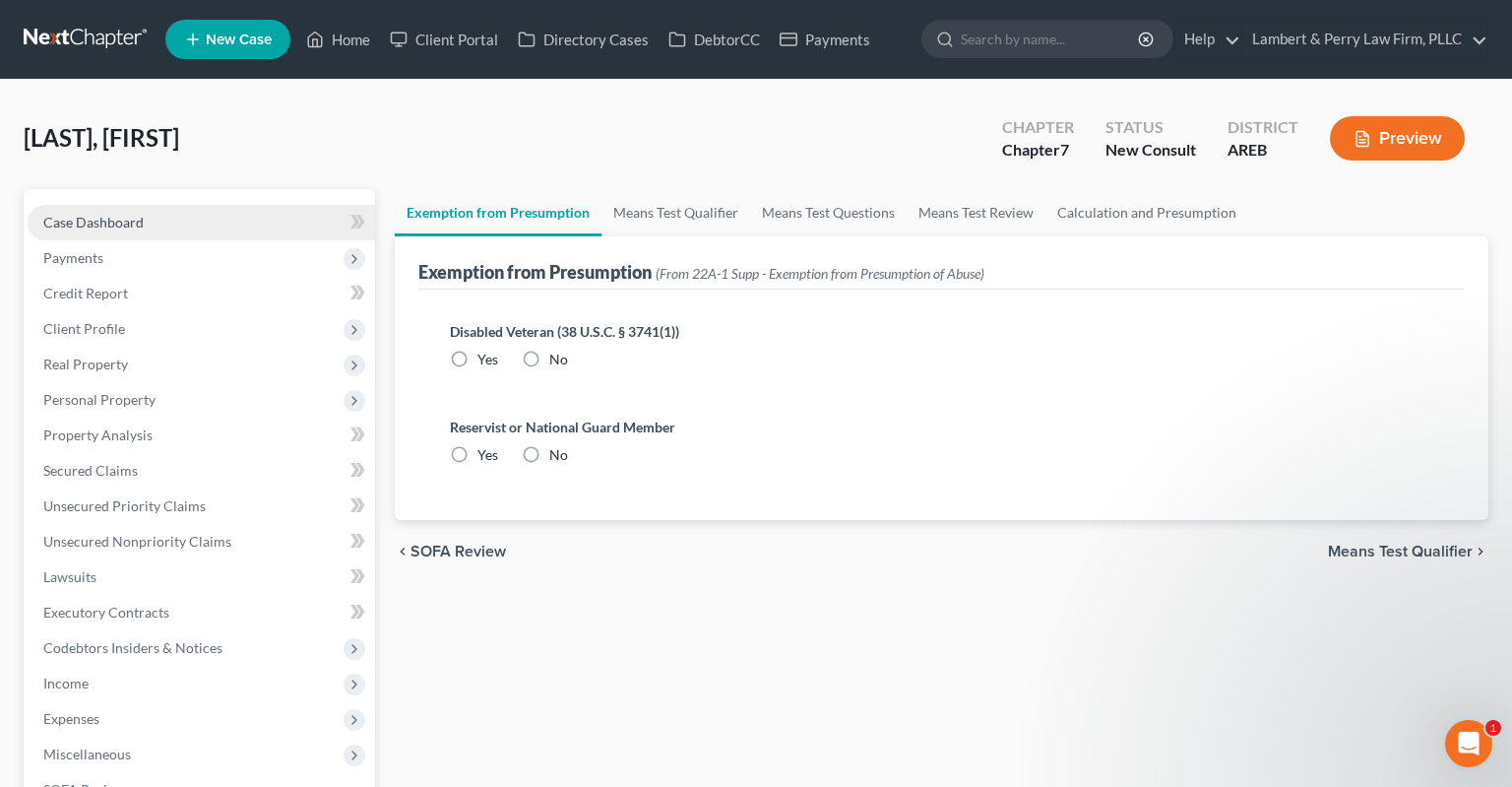click on "Case Dashboard" at bounding box center (201, 223) 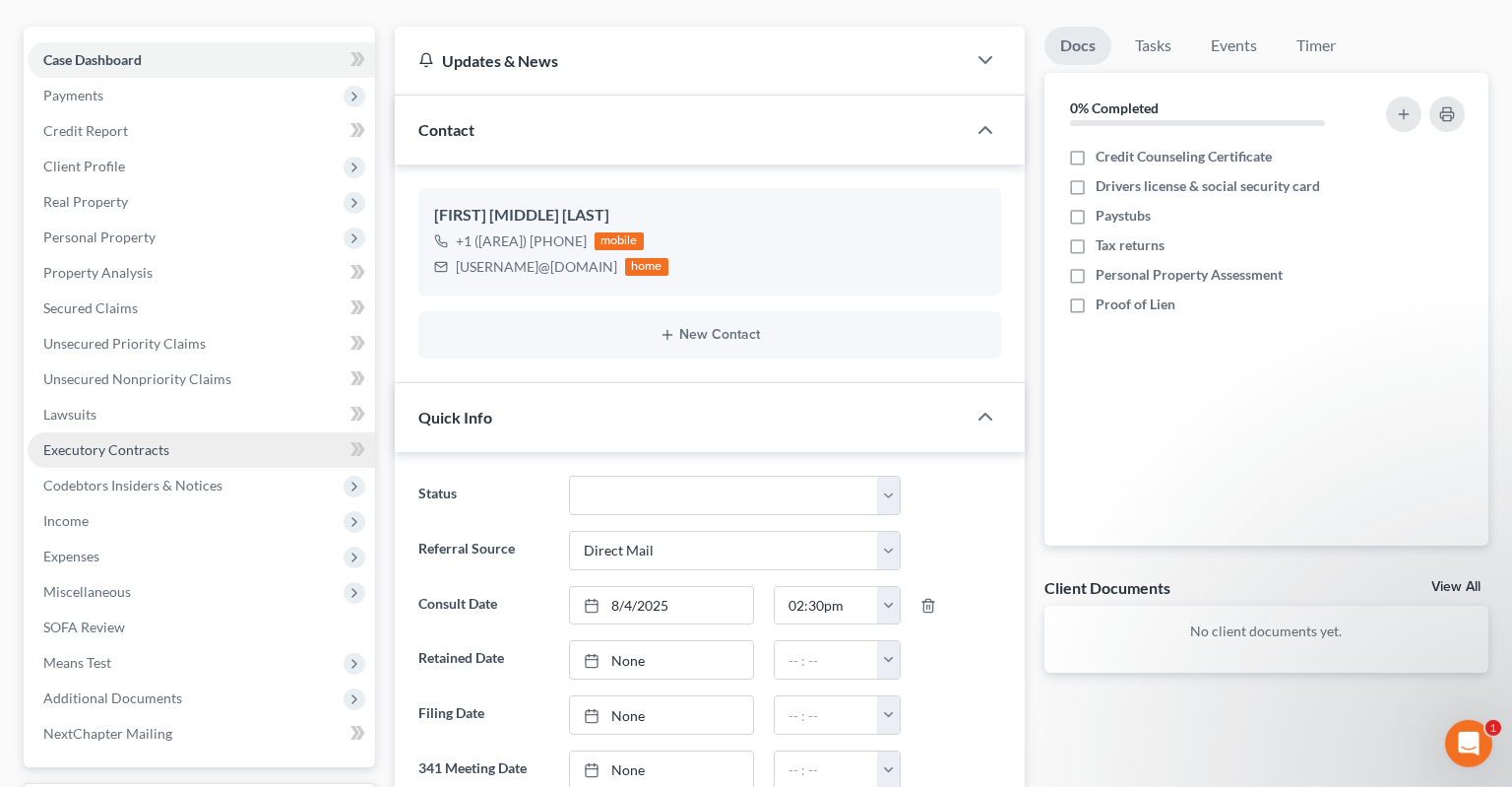 scroll, scrollTop: 208, scrollLeft: 0, axis: vertical 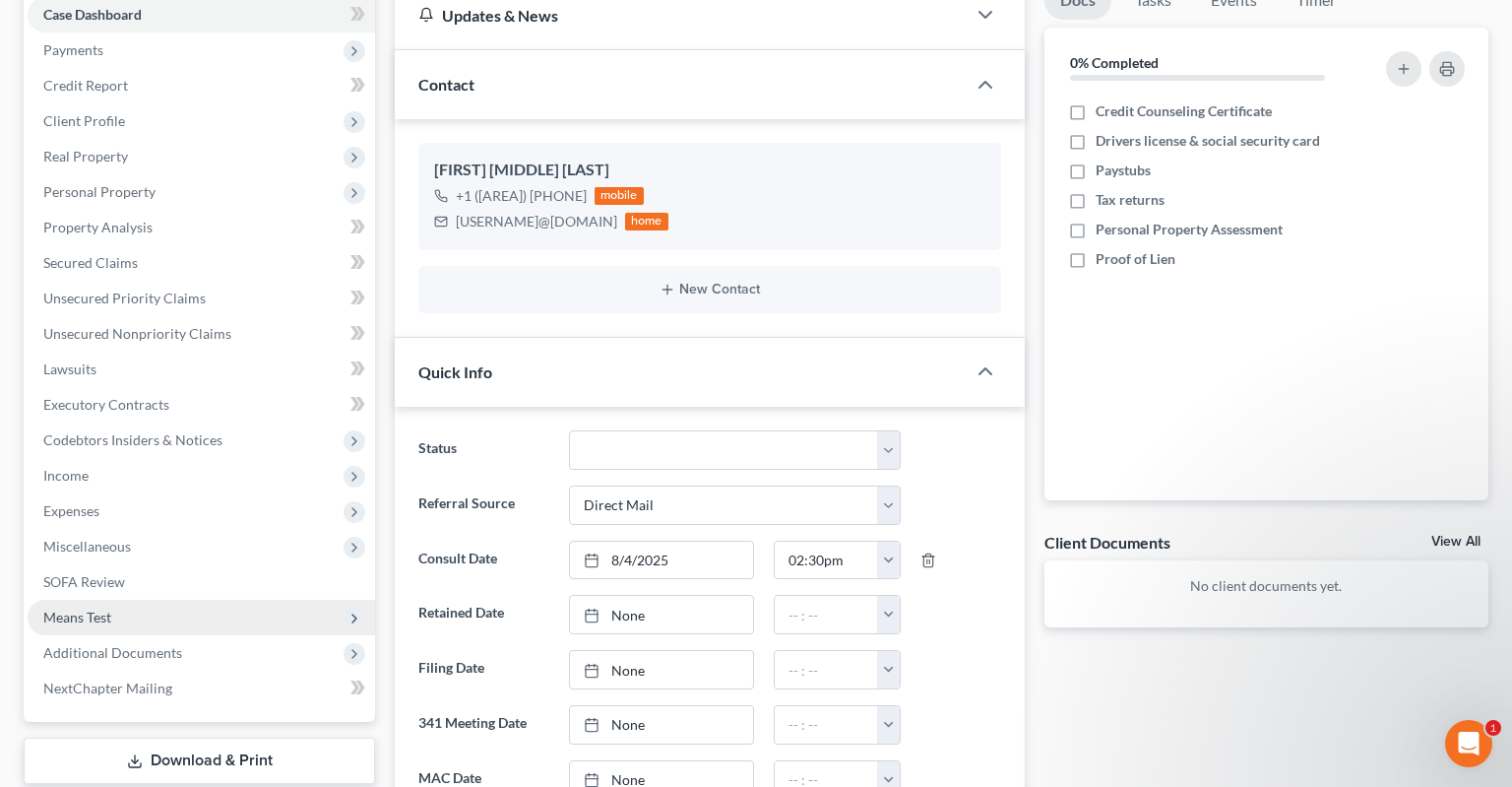 click on "Means Test" at bounding box center (201, 618) 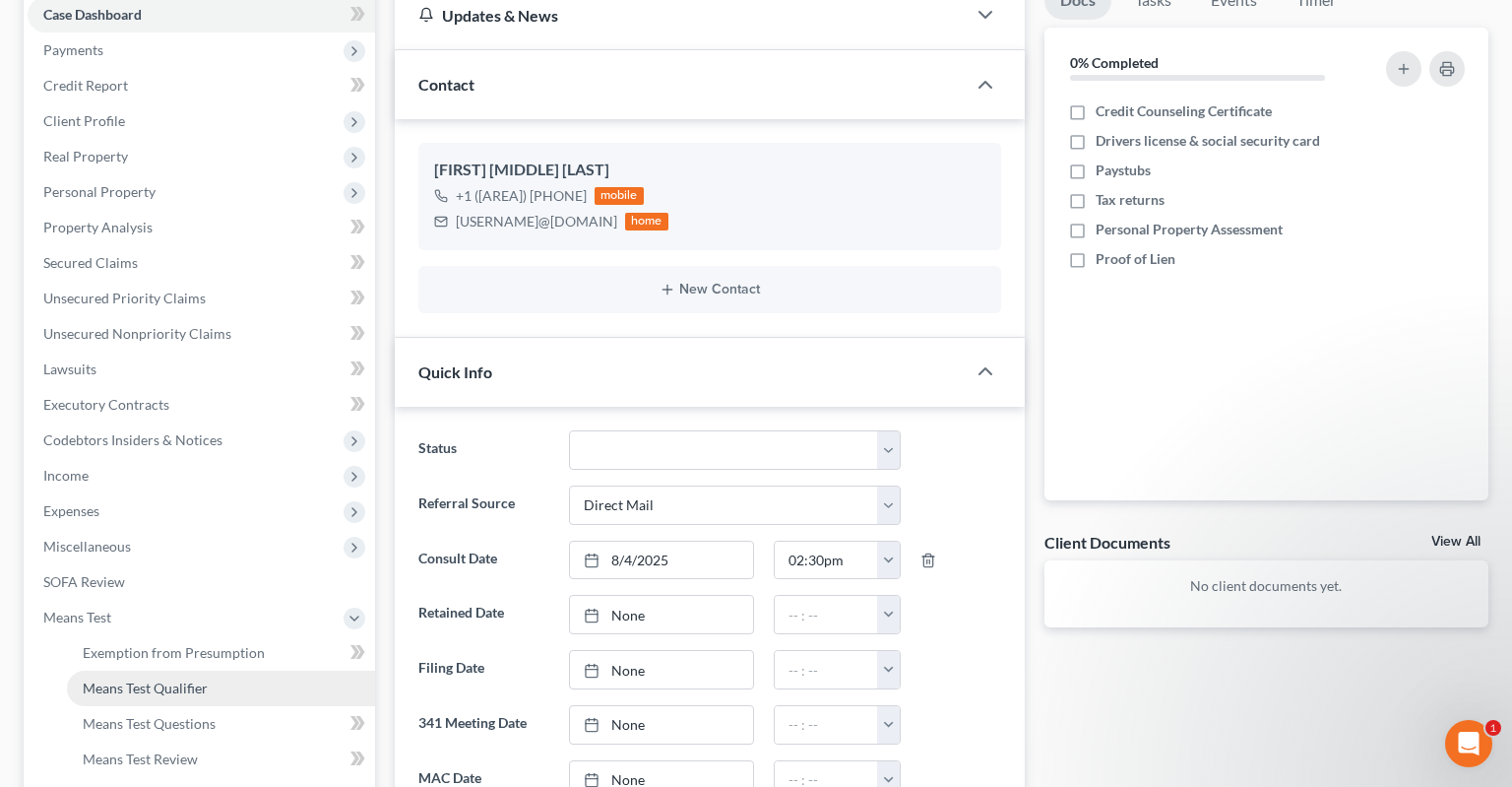 drag, startPoint x: 247, startPoint y: 693, endPoint x: 254, endPoint y: 682, distance: 13.038405 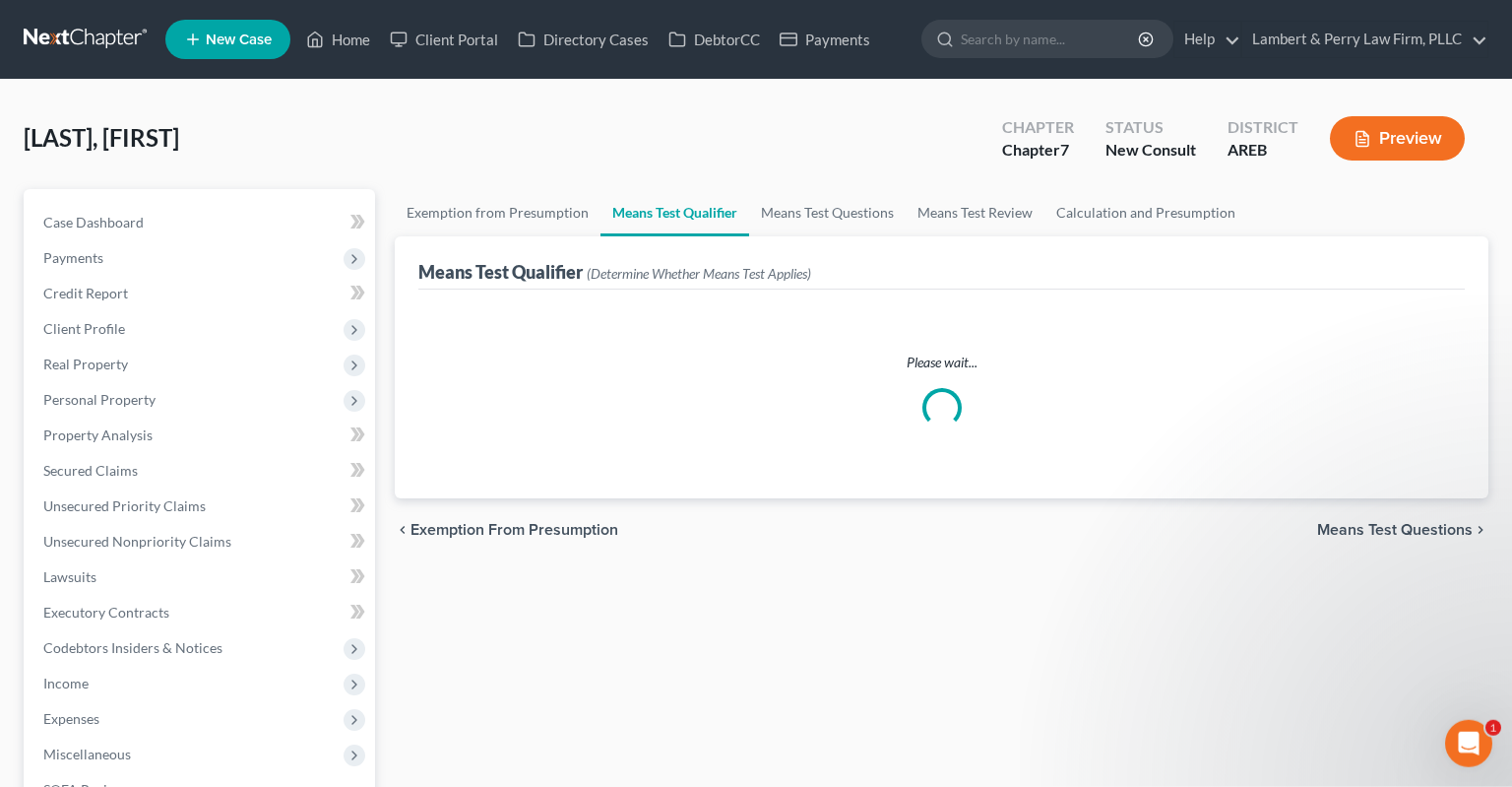 scroll, scrollTop: 0, scrollLeft: 0, axis: both 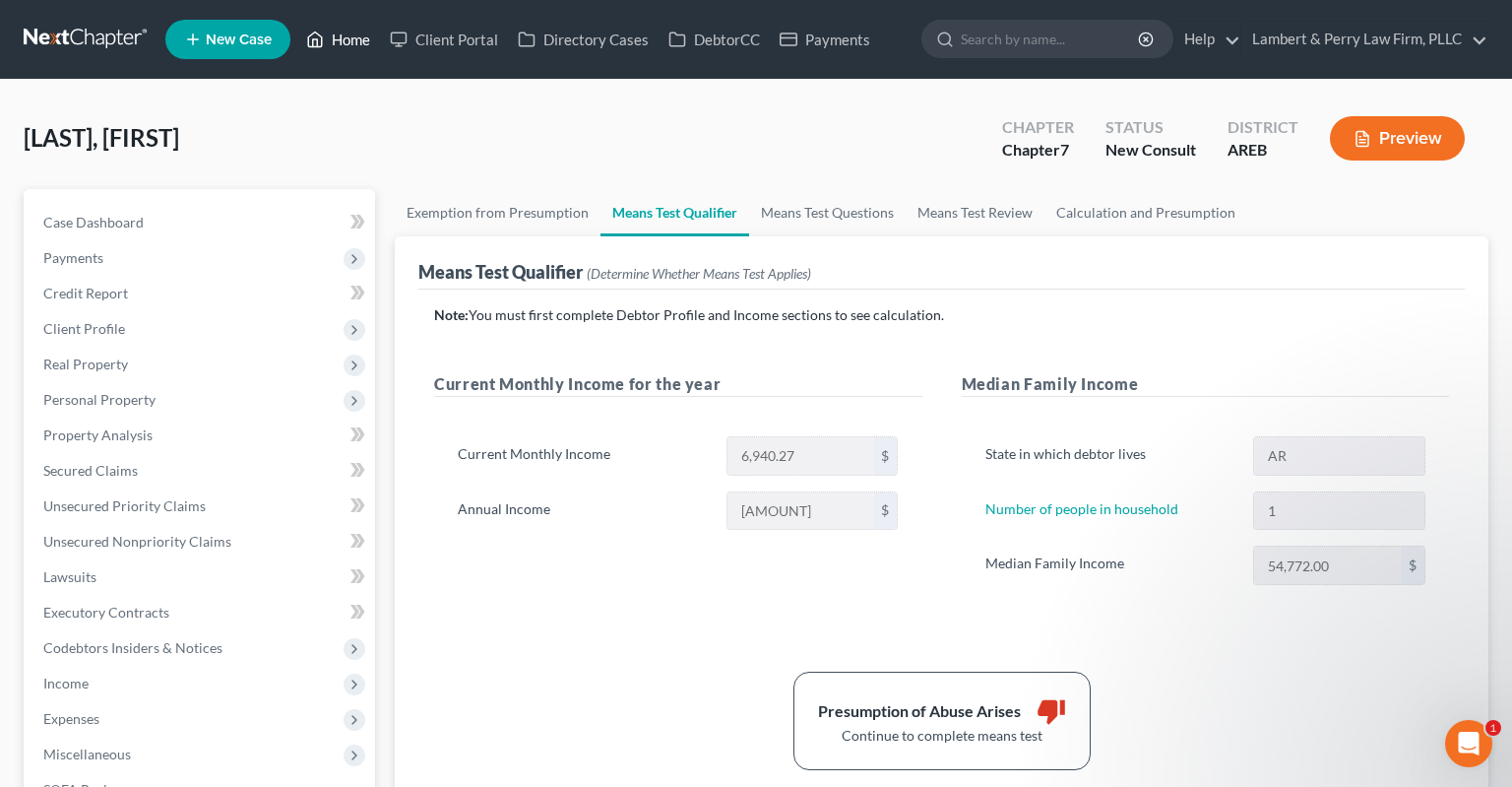 click on "Home" at bounding box center [338, 39] 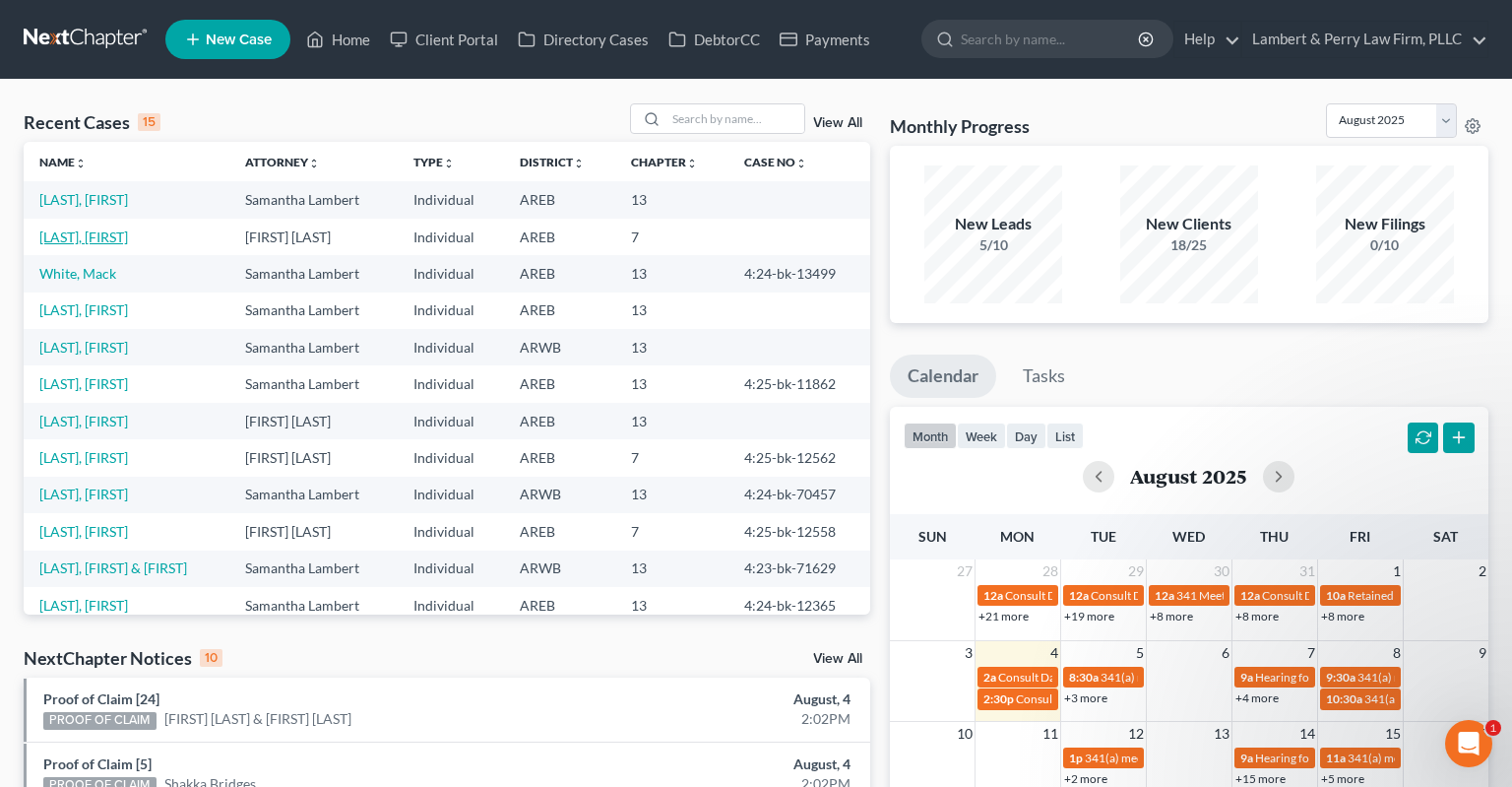 click on "[LAST], [FIRST]" at bounding box center [84, 236] 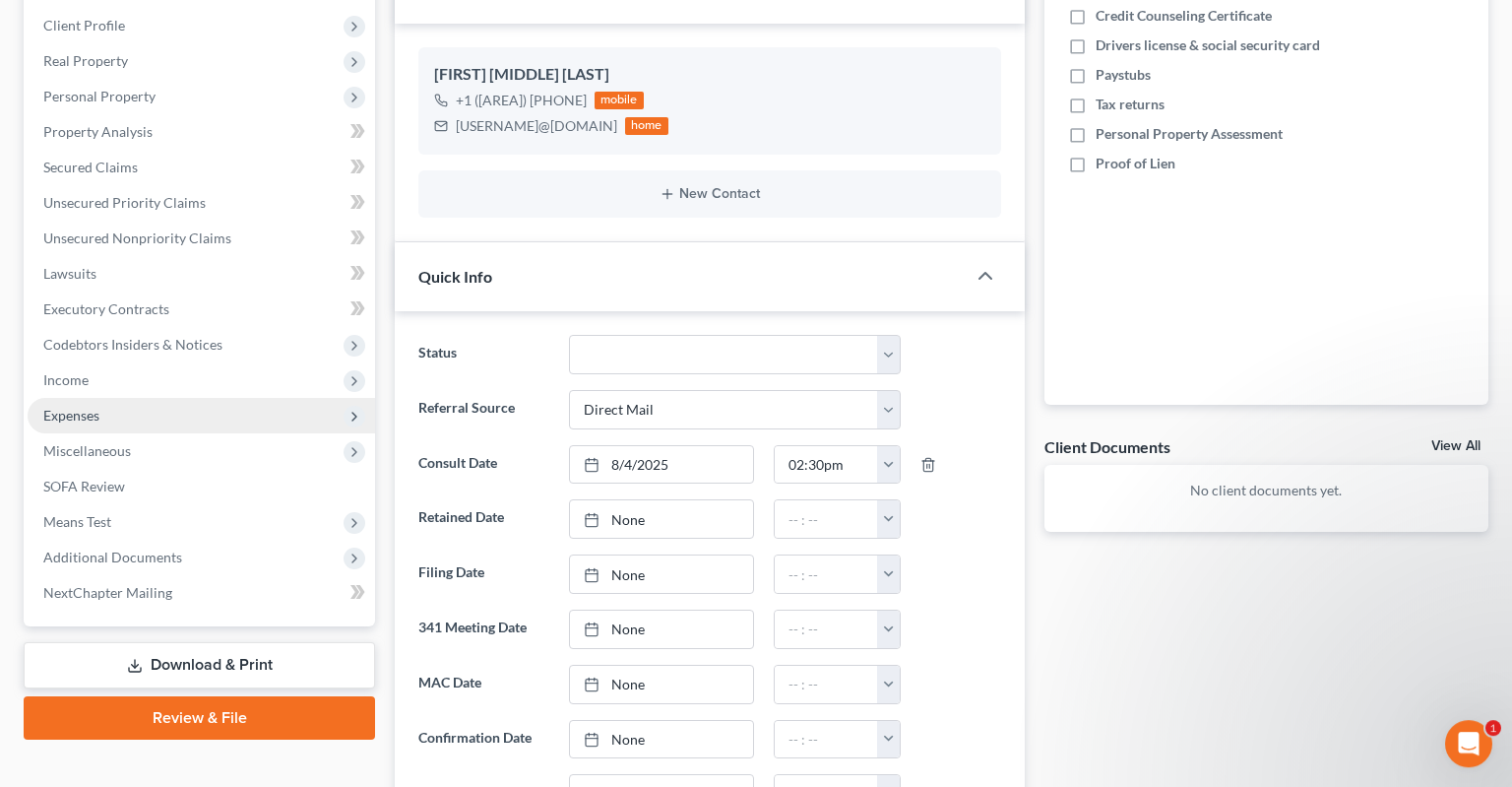 scroll, scrollTop: 416, scrollLeft: 0, axis: vertical 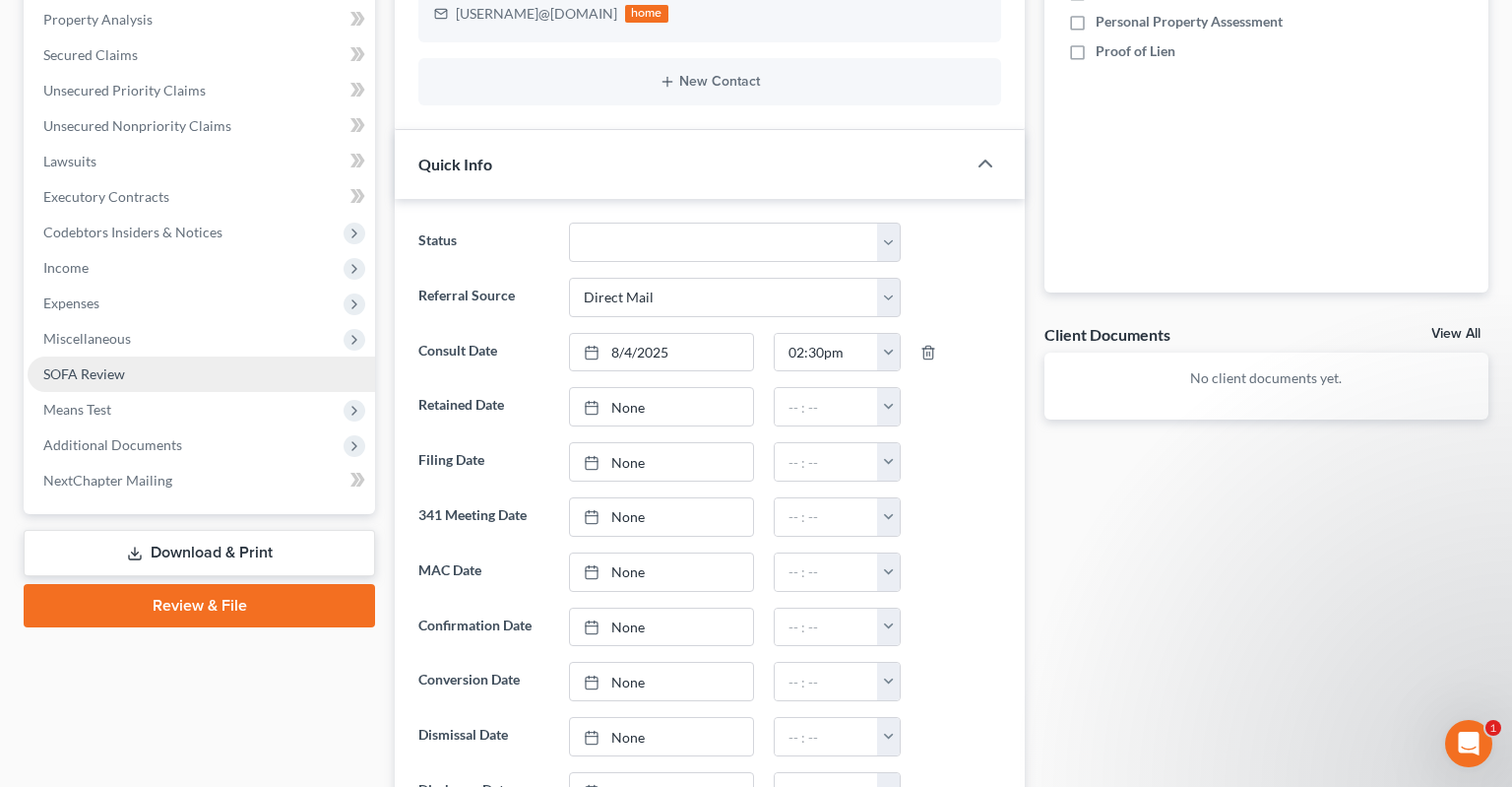 drag, startPoint x: 234, startPoint y: 402, endPoint x: 238, endPoint y: 387, distance: 15.524175 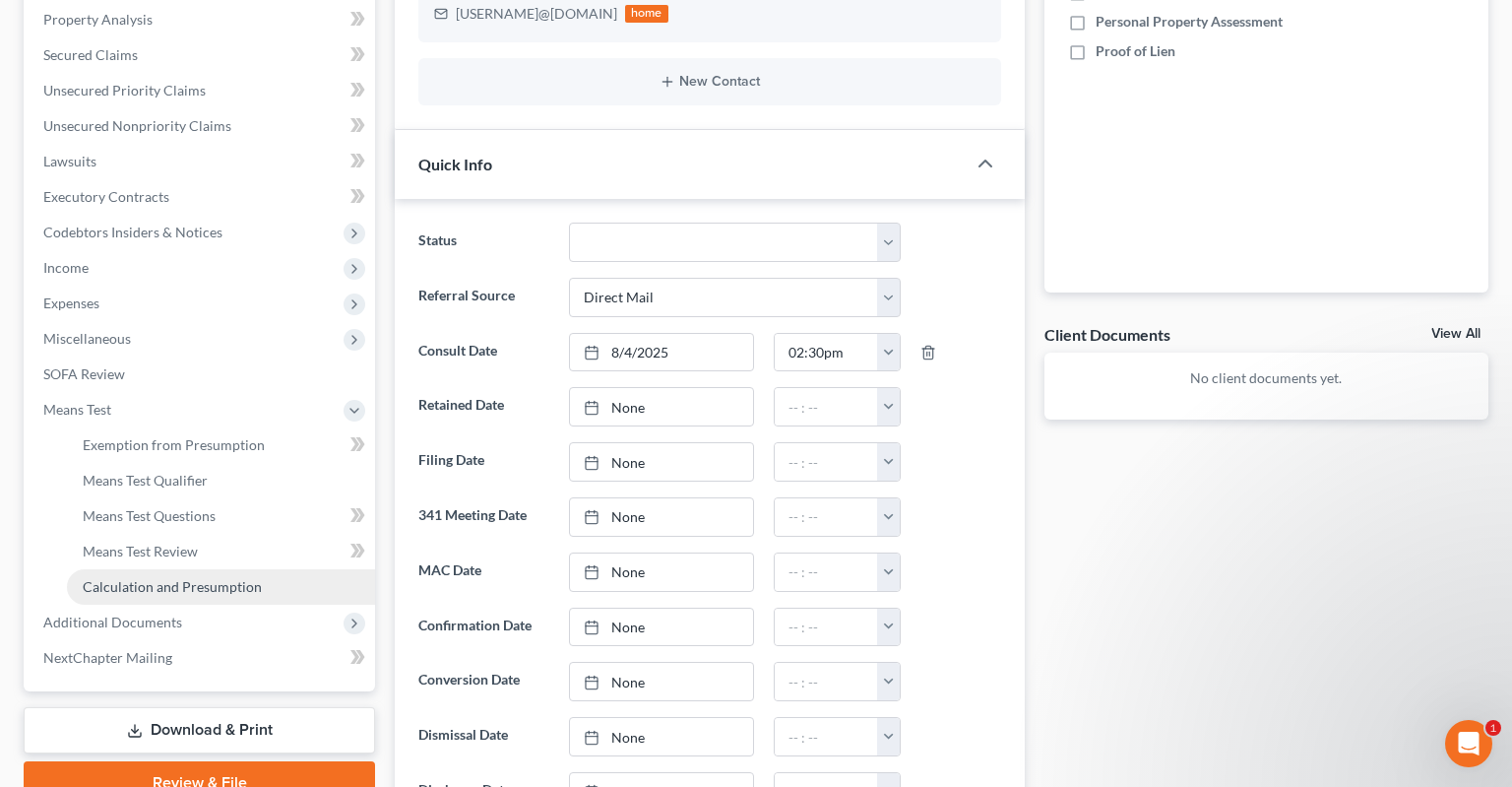 click on "Calculation and Presumption" at bounding box center (172, 586) 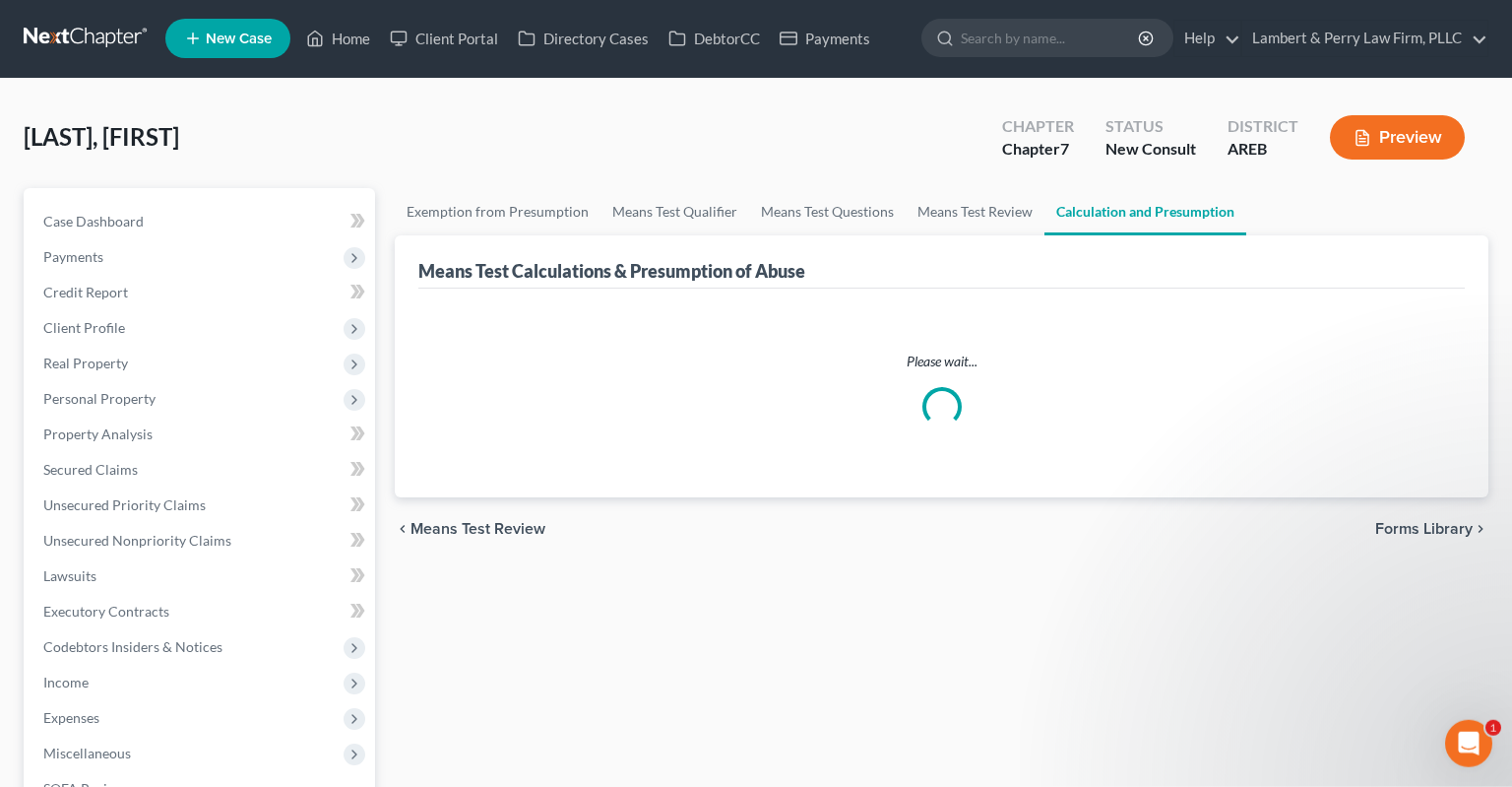 scroll, scrollTop: 0, scrollLeft: 0, axis: both 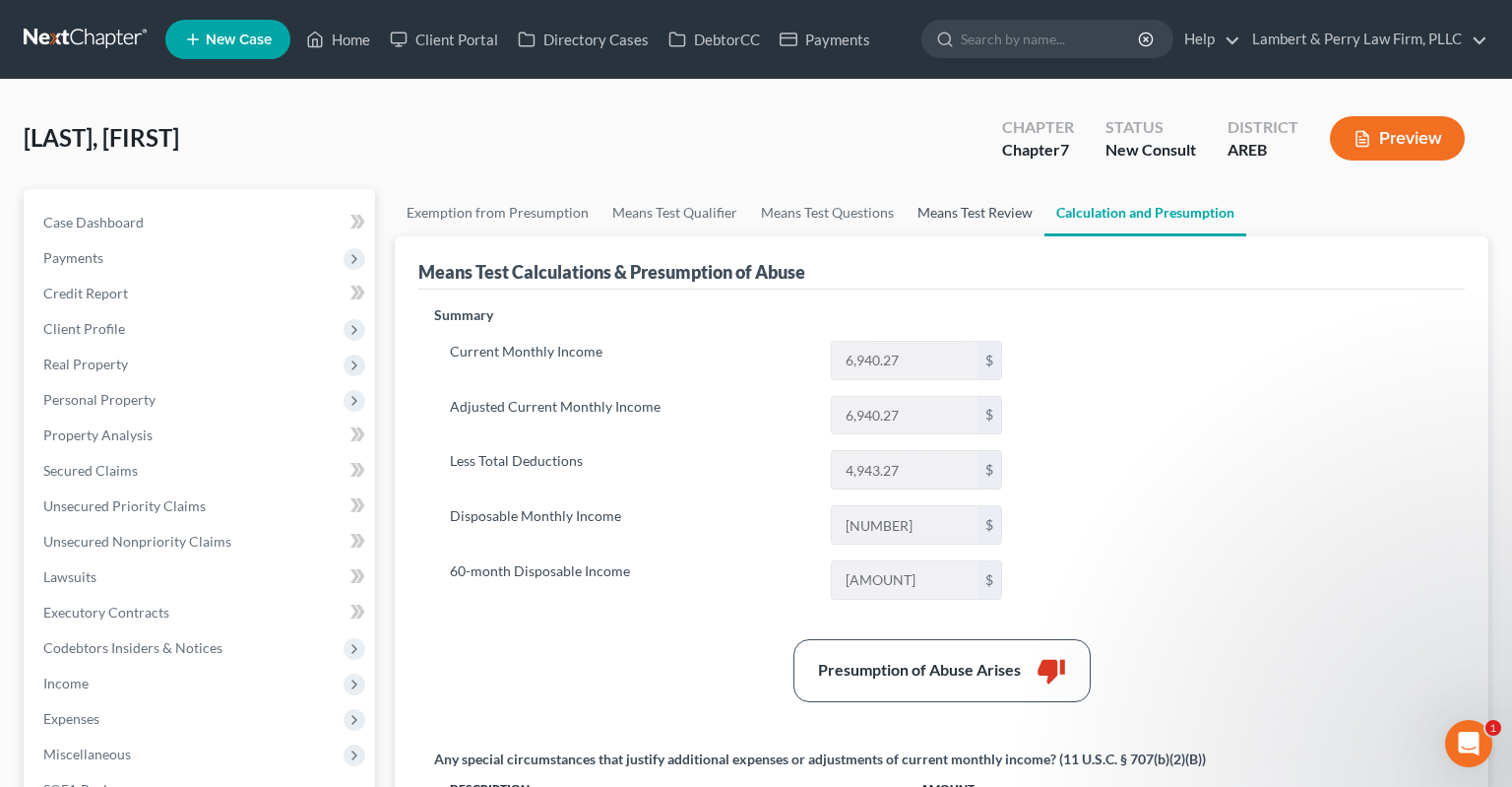 click on "Means Test Review" at bounding box center (975, 213) 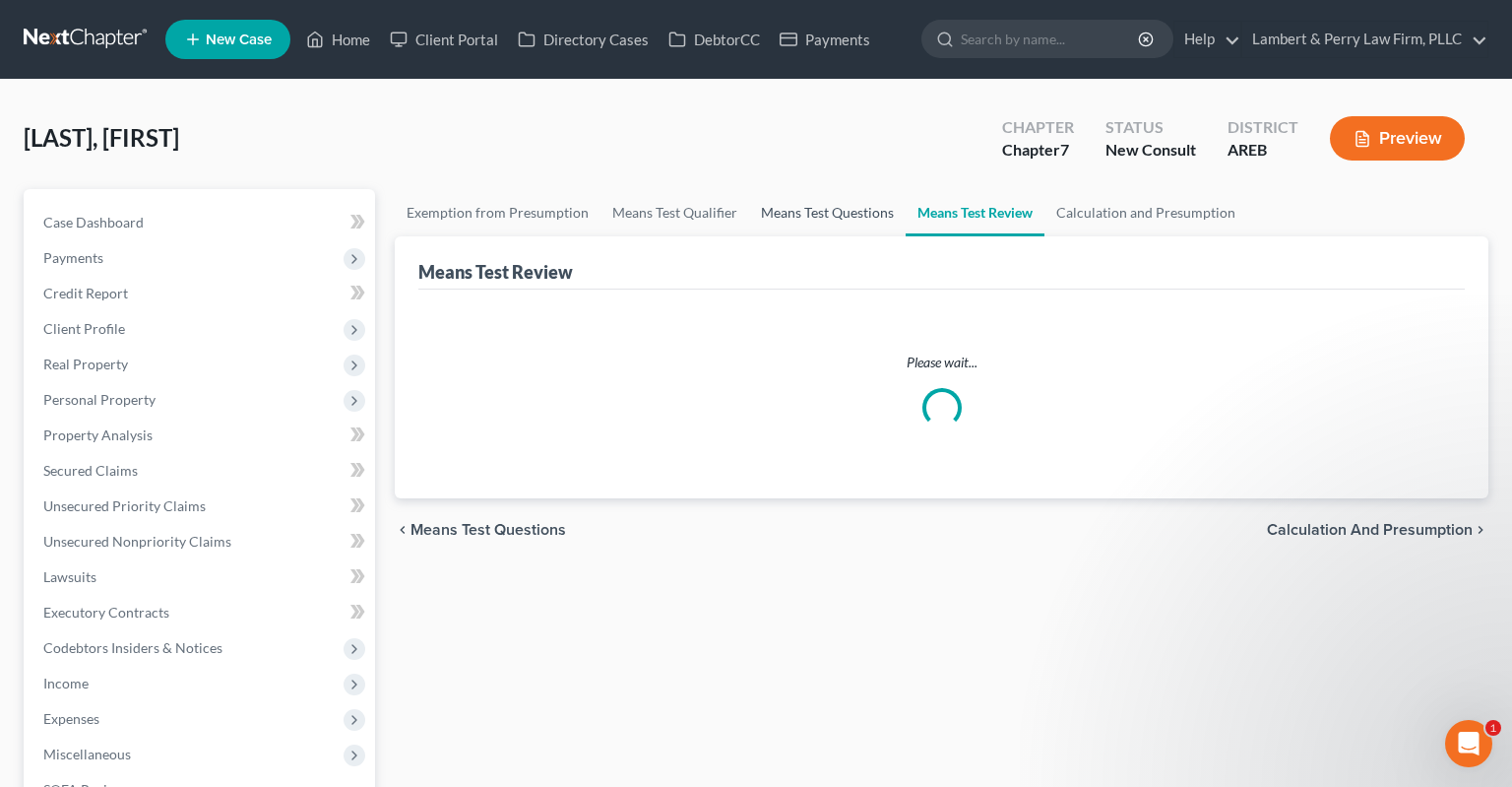 click on "Means Test Questions" at bounding box center [827, 213] 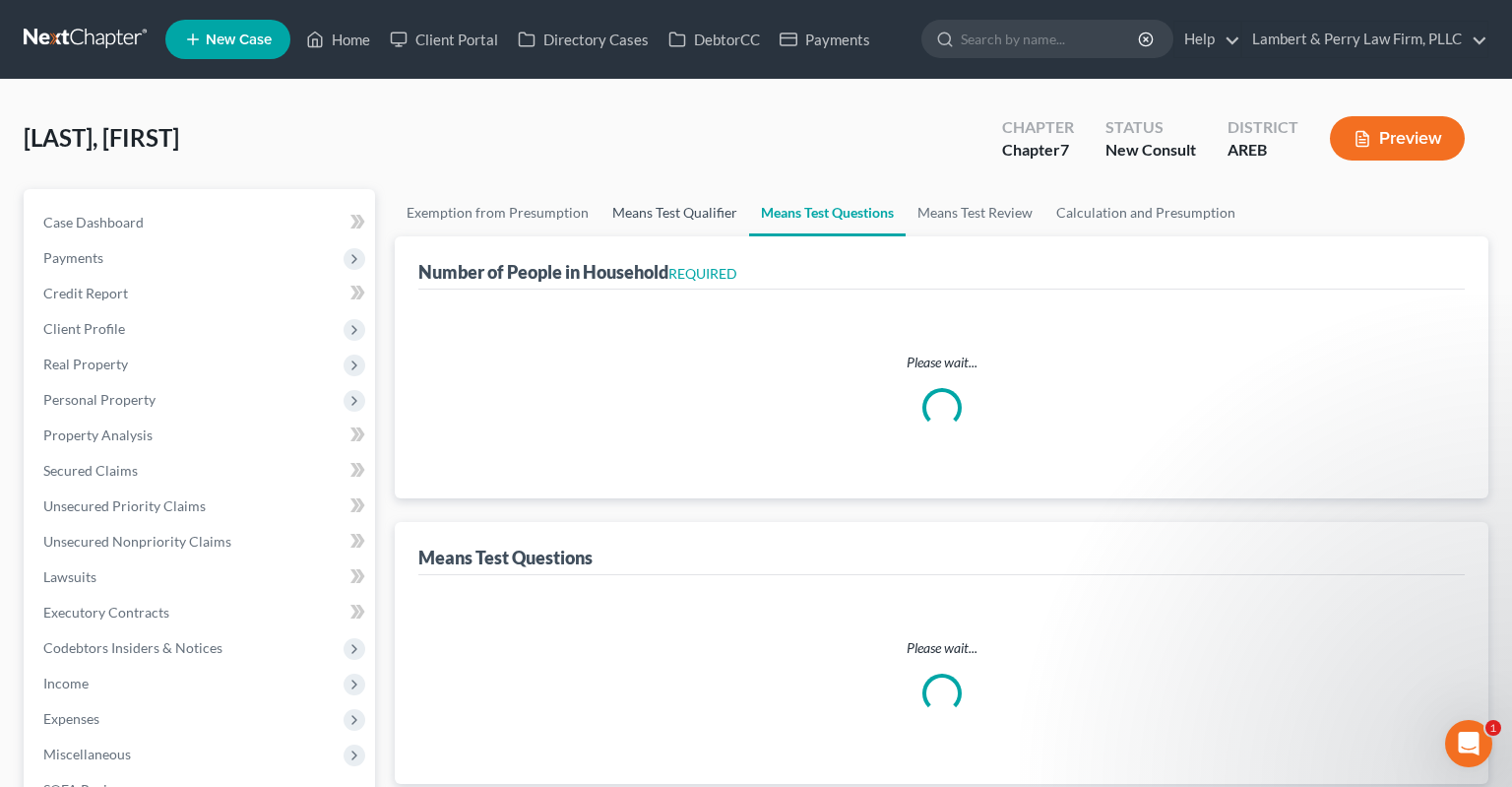 select on "1" 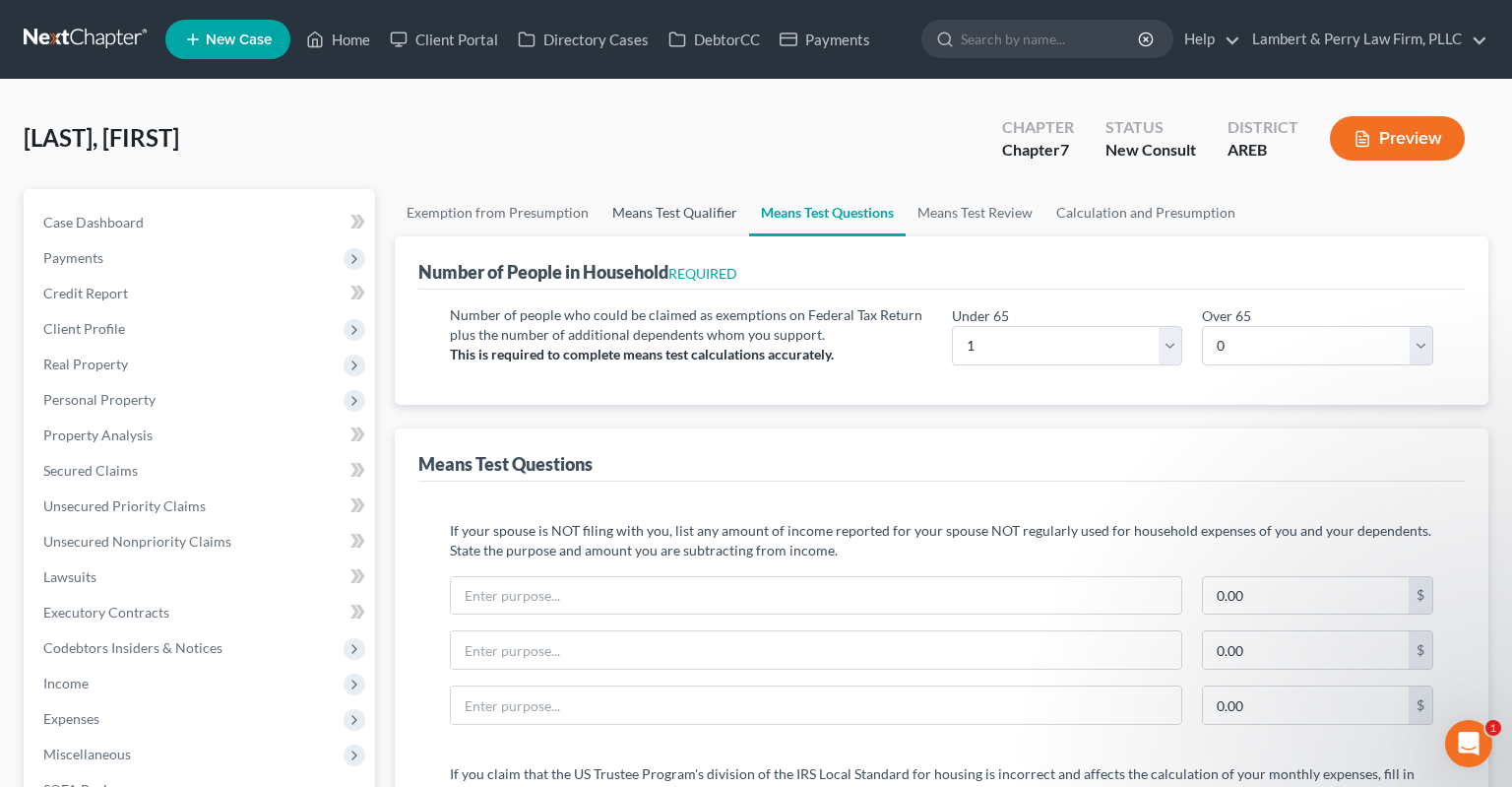 click on "Means Test Qualifier" at bounding box center (674, 213) 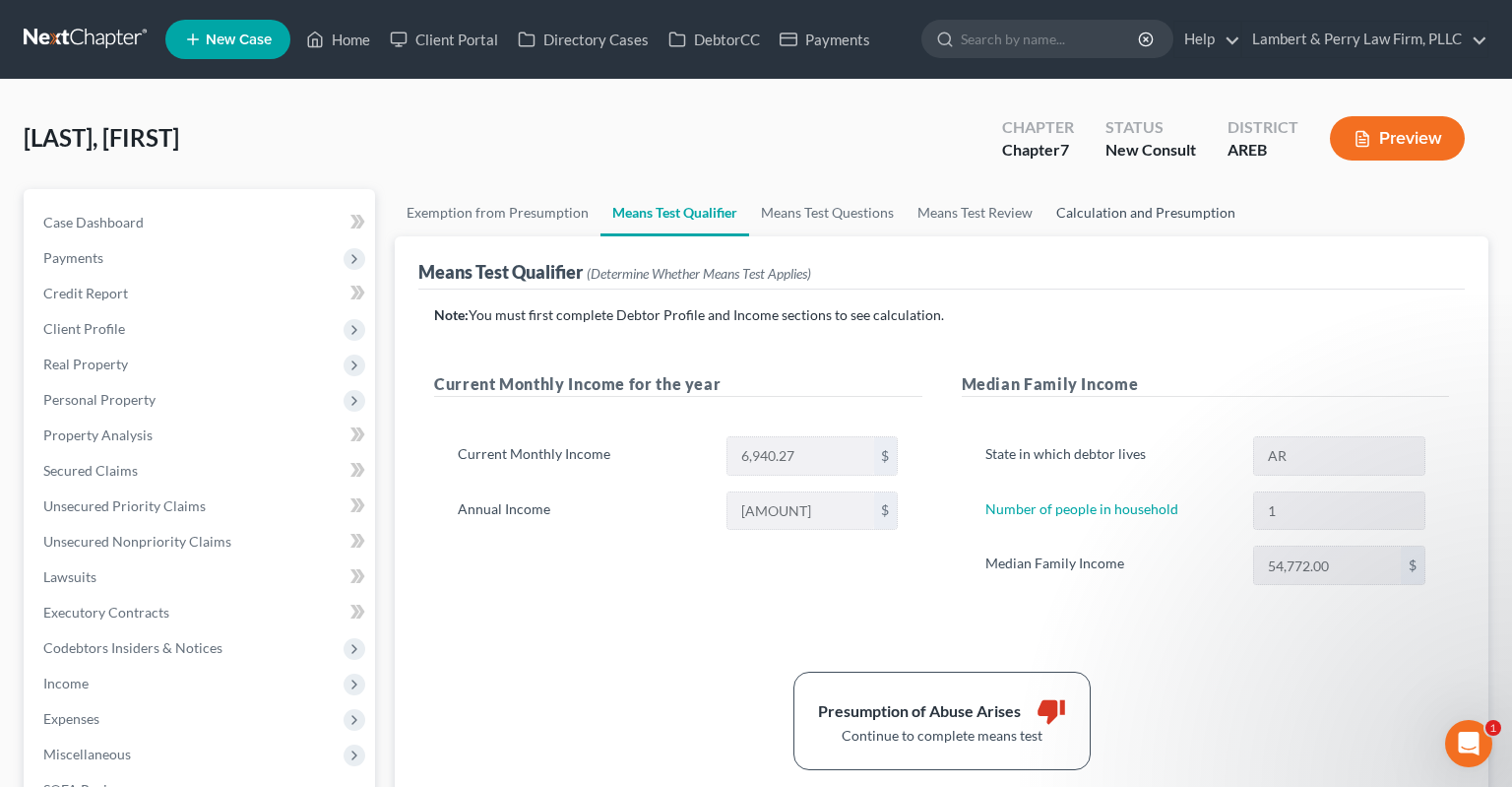 click on "Calculation and Presumption" at bounding box center (1146, 213) 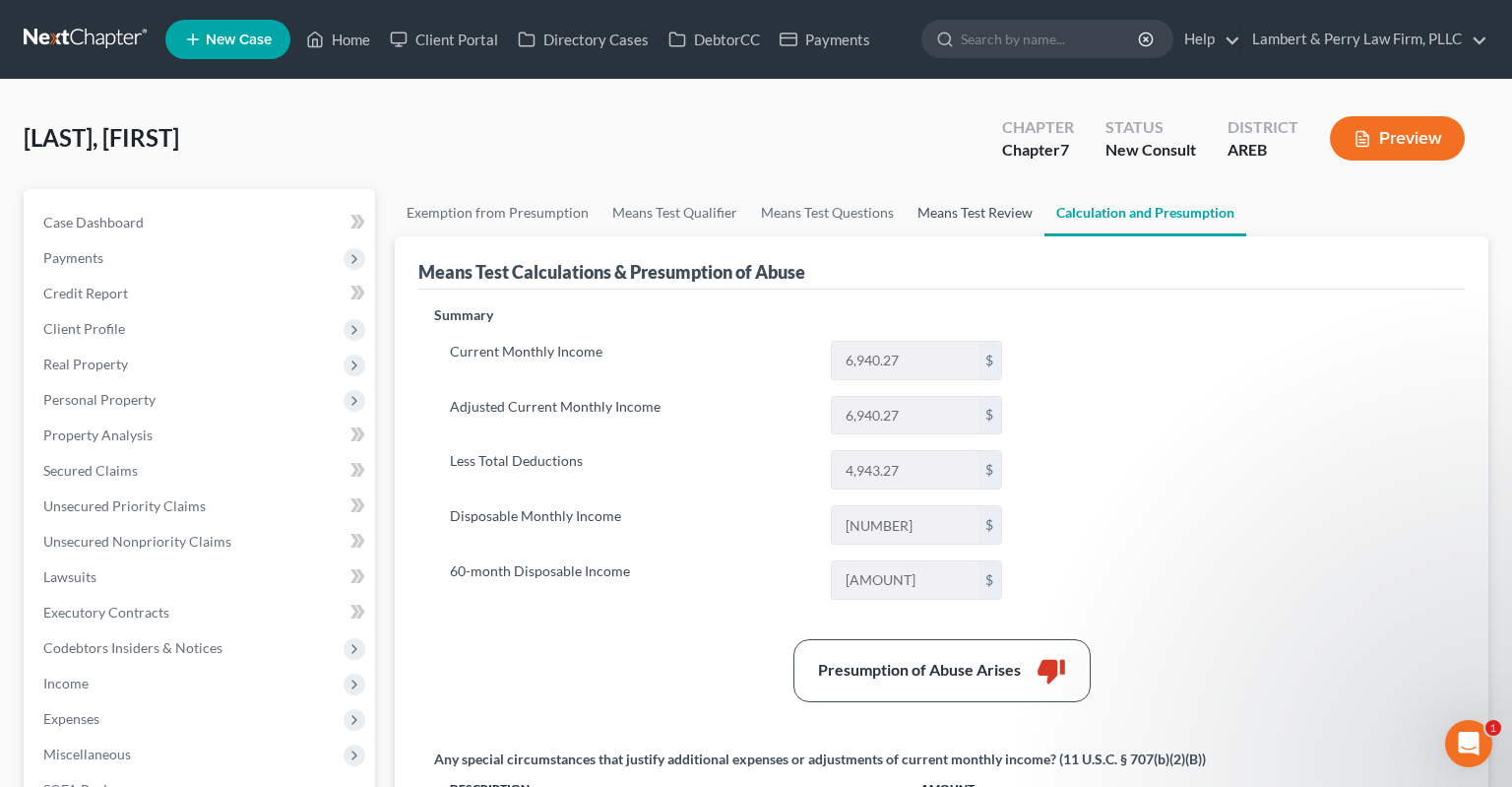 click on "Means Test Review" at bounding box center (975, 213) 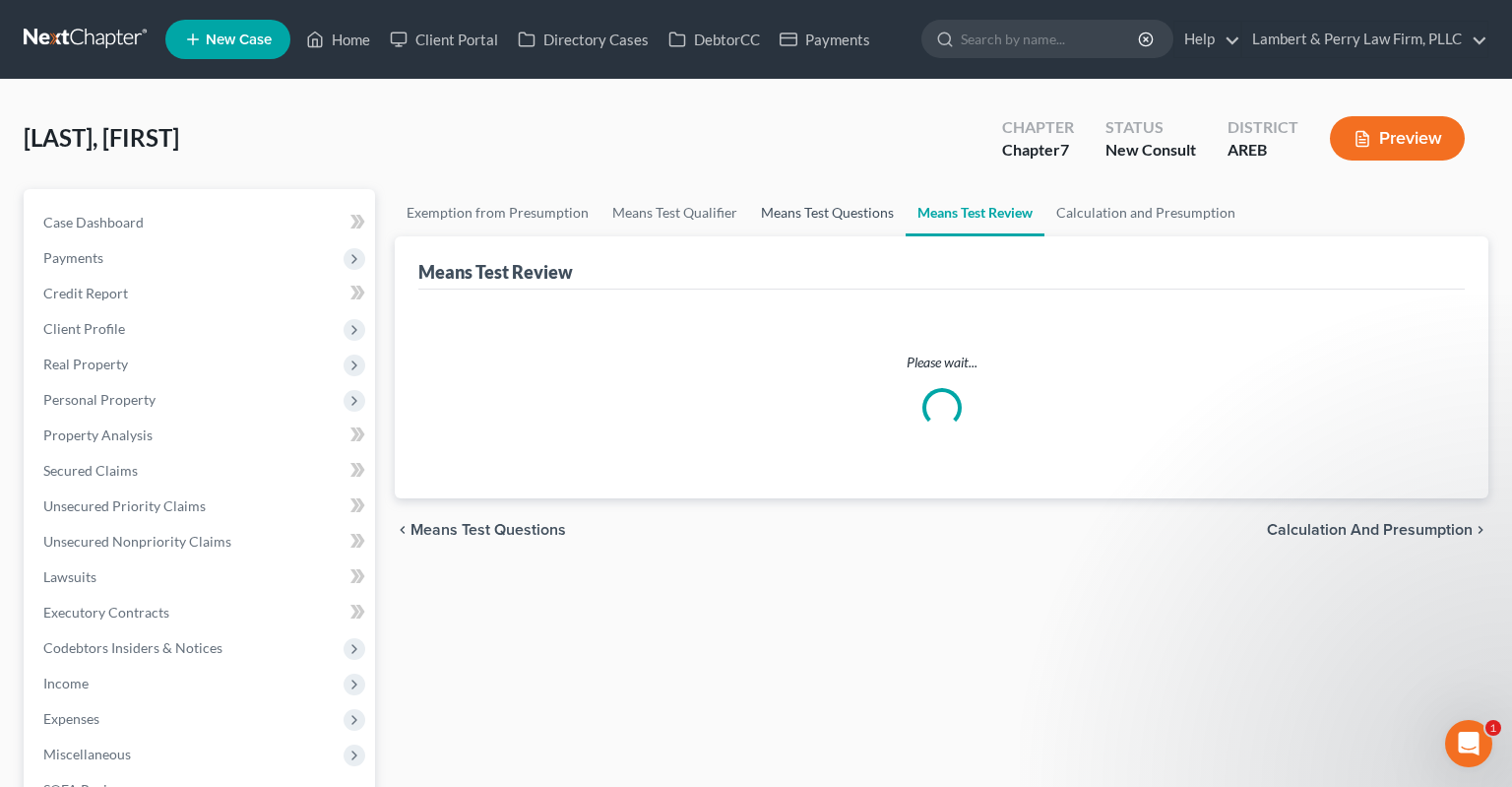 click on "Means Test Questions" at bounding box center [827, 213] 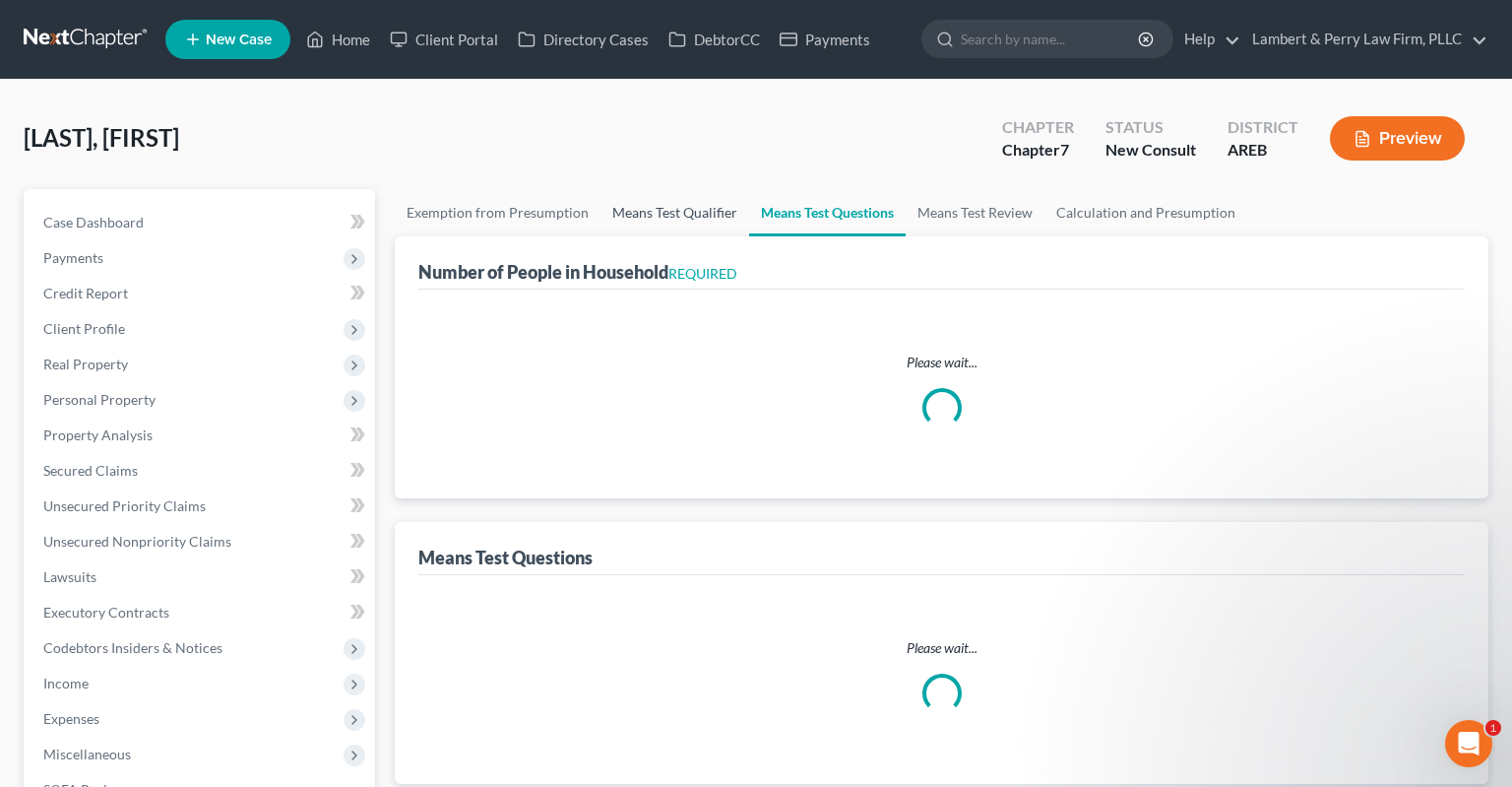 select on "1" 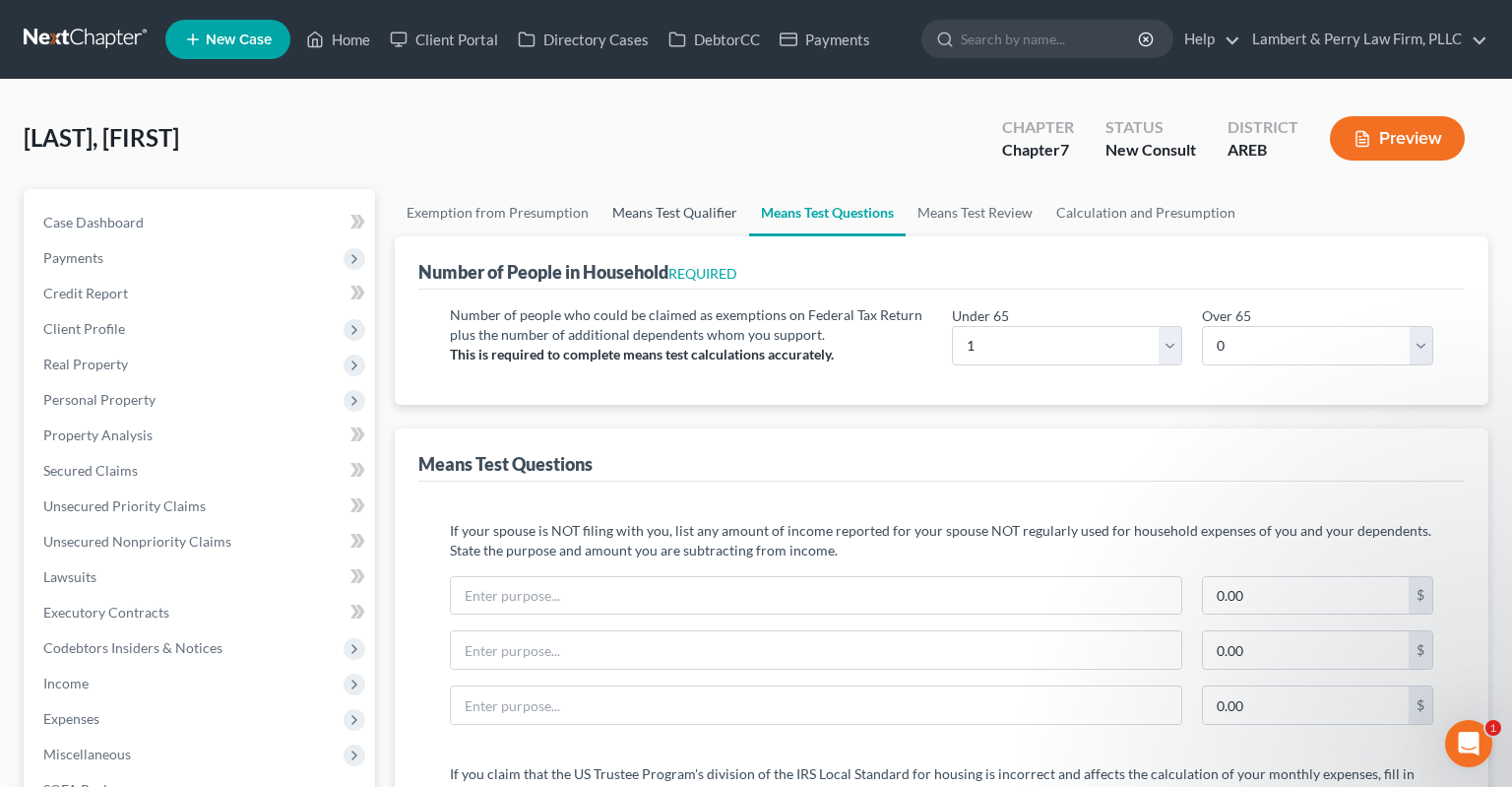 click on "Means Test Qualifier" at bounding box center (674, 213) 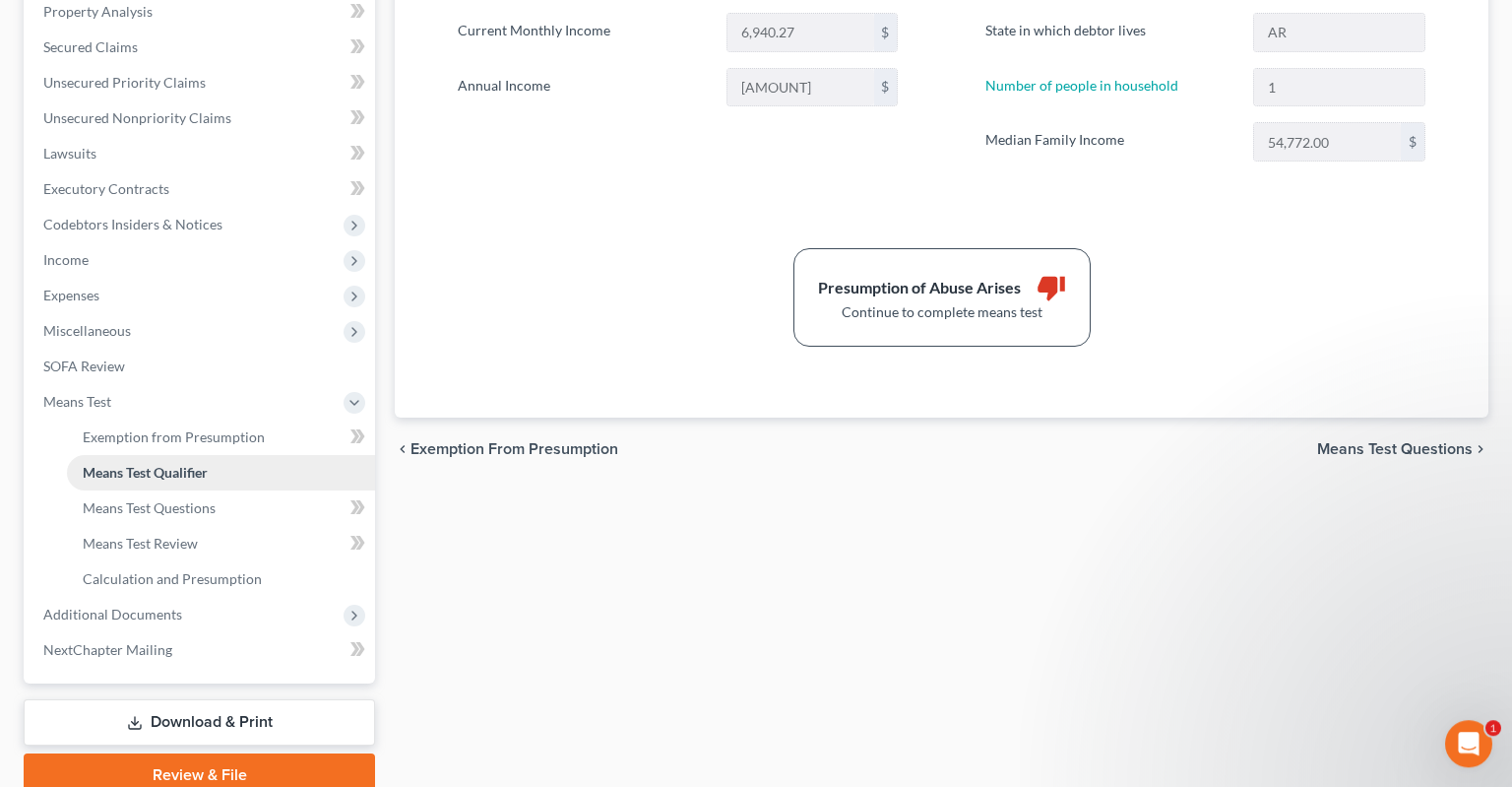 scroll, scrollTop: 505, scrollLeft: 0, axis: vertical 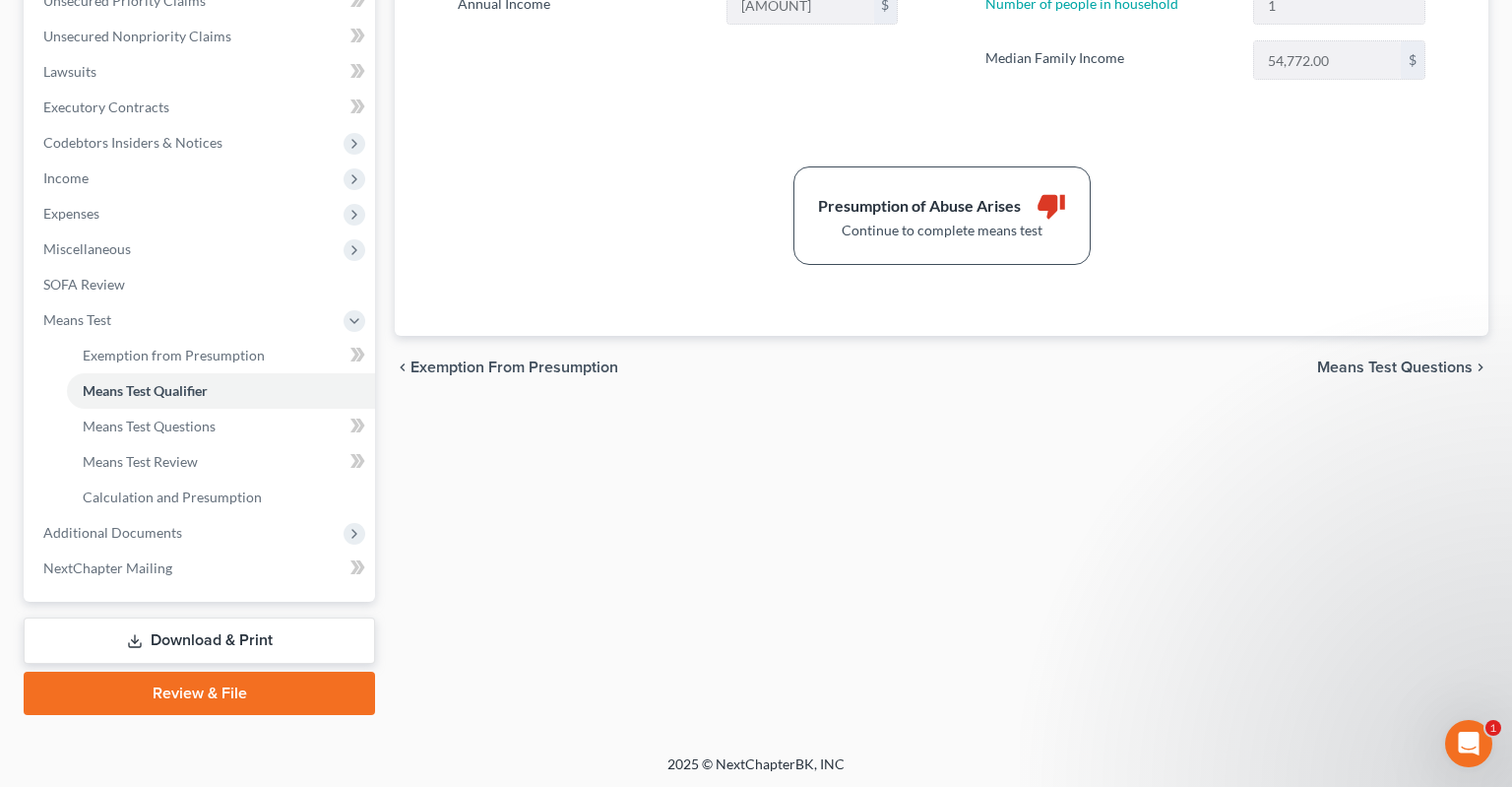 drag, startPoint x: 492, startPoint y: 414, endPoint x: 507, endPoint y: 402, distance: 19.209373 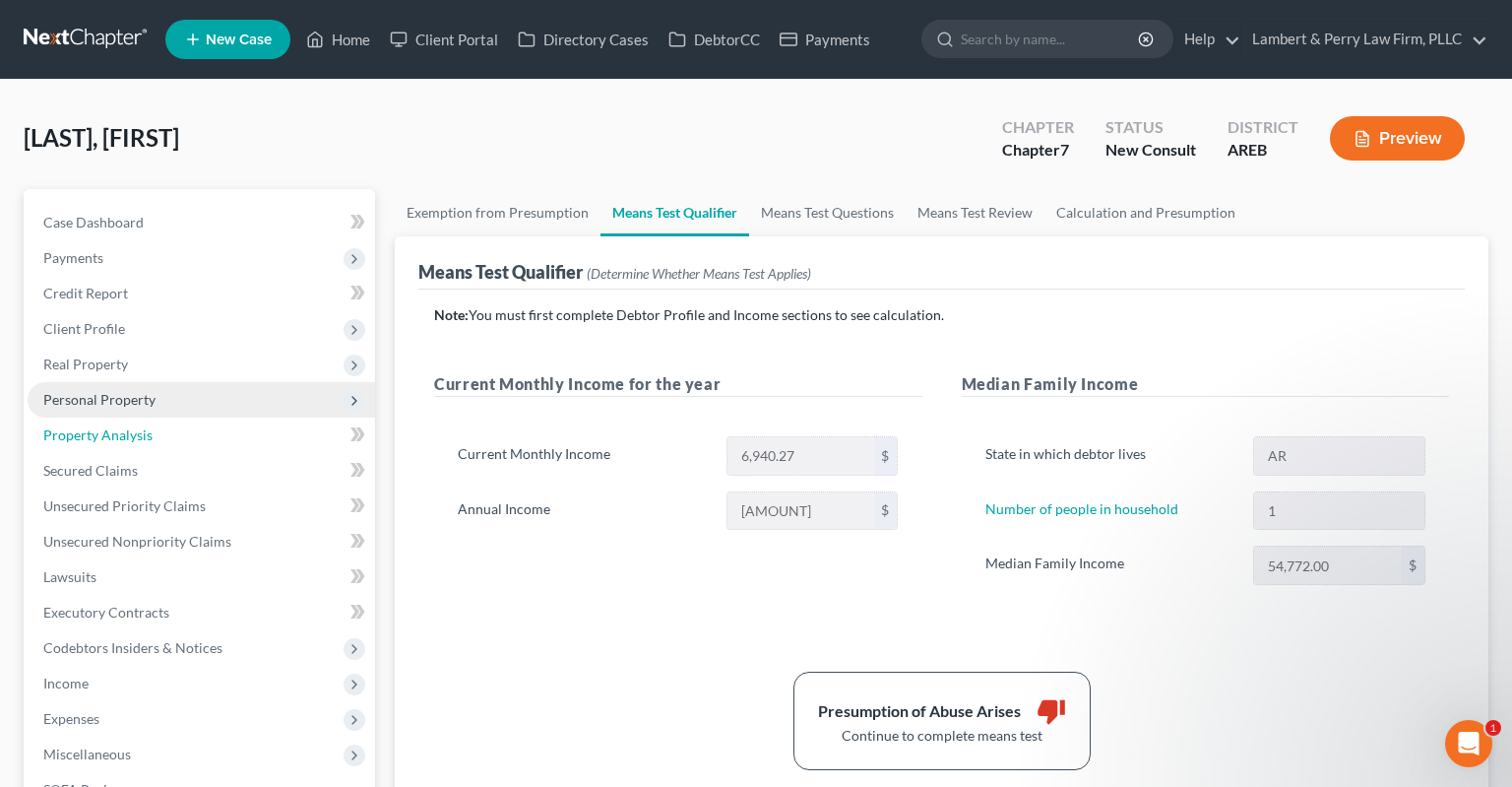 drag, startPoint x: 166, startPoint y: 439, endPoint x: 337, endPoint y: 404, distance: 174.54512 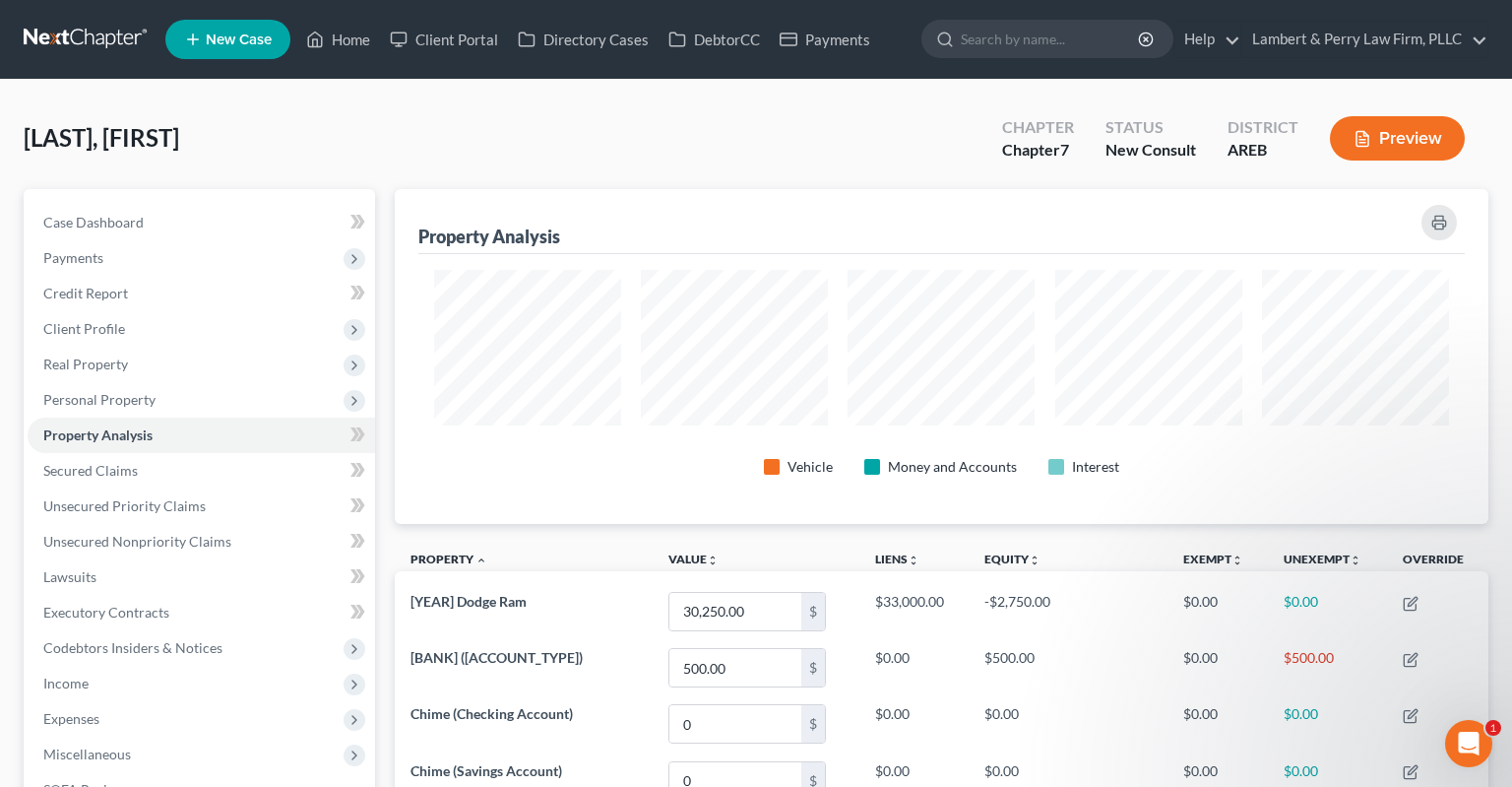 scroll, scrollTop: 984646, scrollLeft: 983280, axis: both 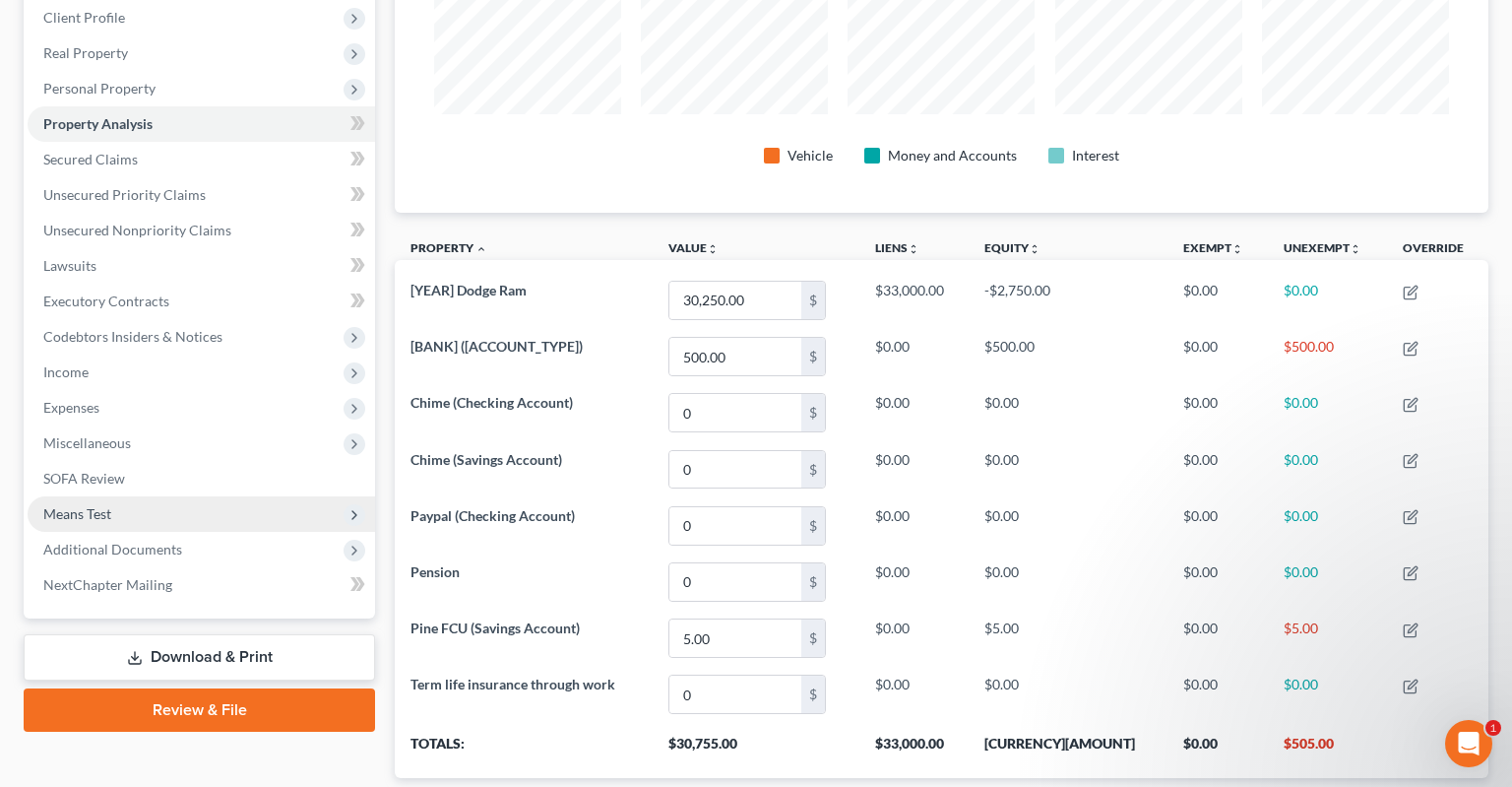 click on "Means Test" at bounding box center (201, 514) 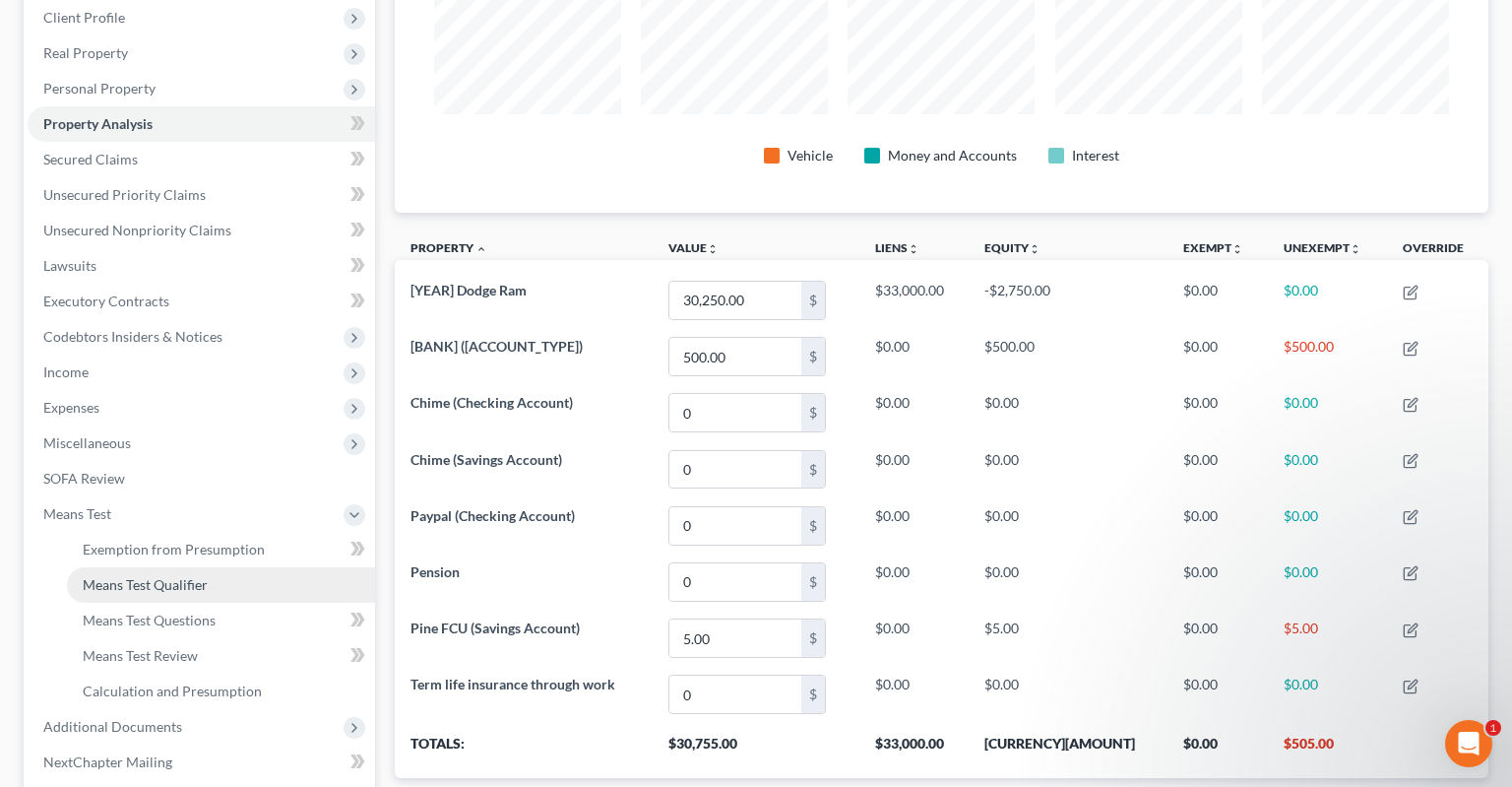click on "Means Test Qualifier" at bounding box center [220, 585] 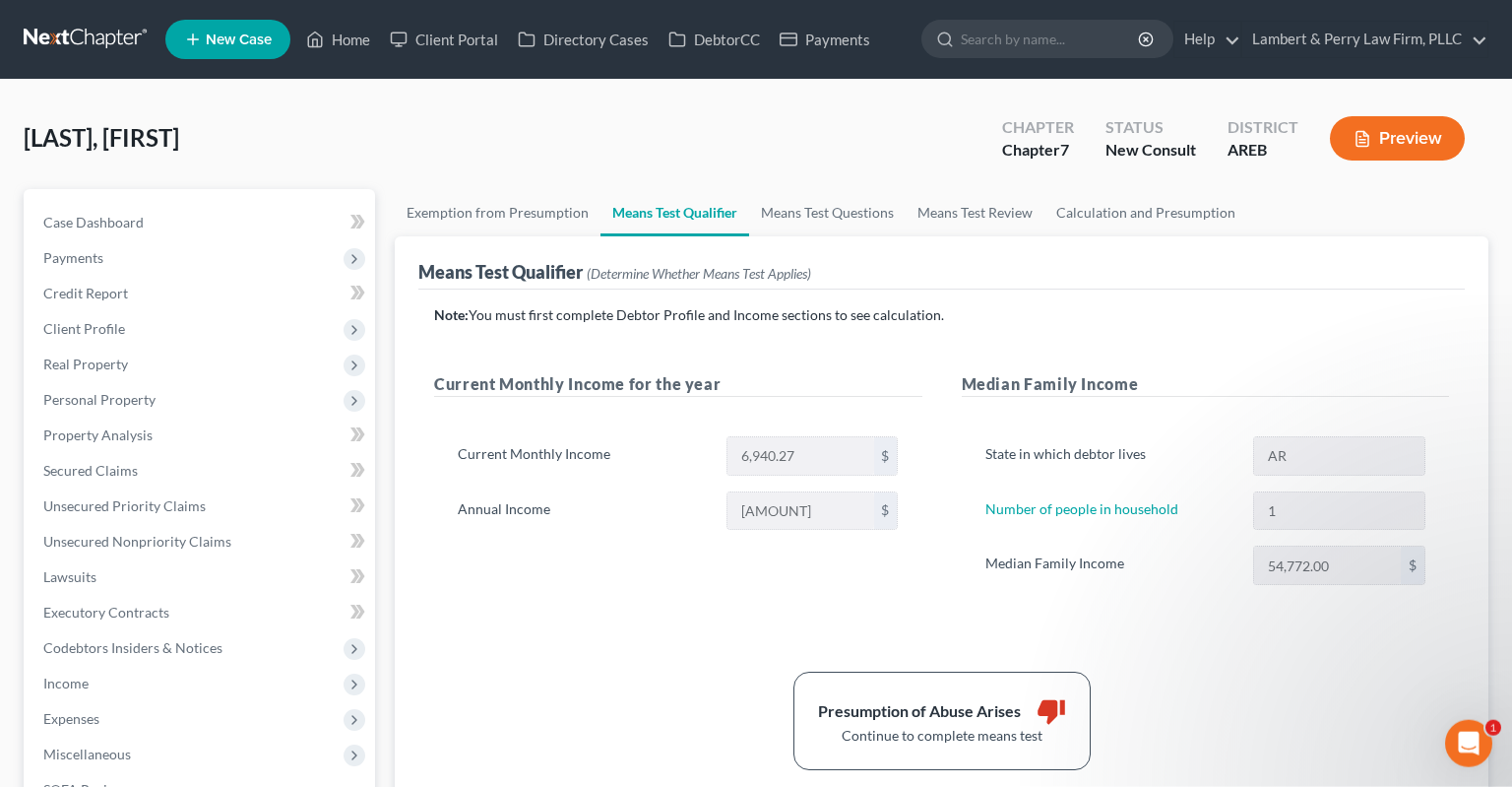 scroll, scrollTop: 0, scrollLeft: 0, axis: both 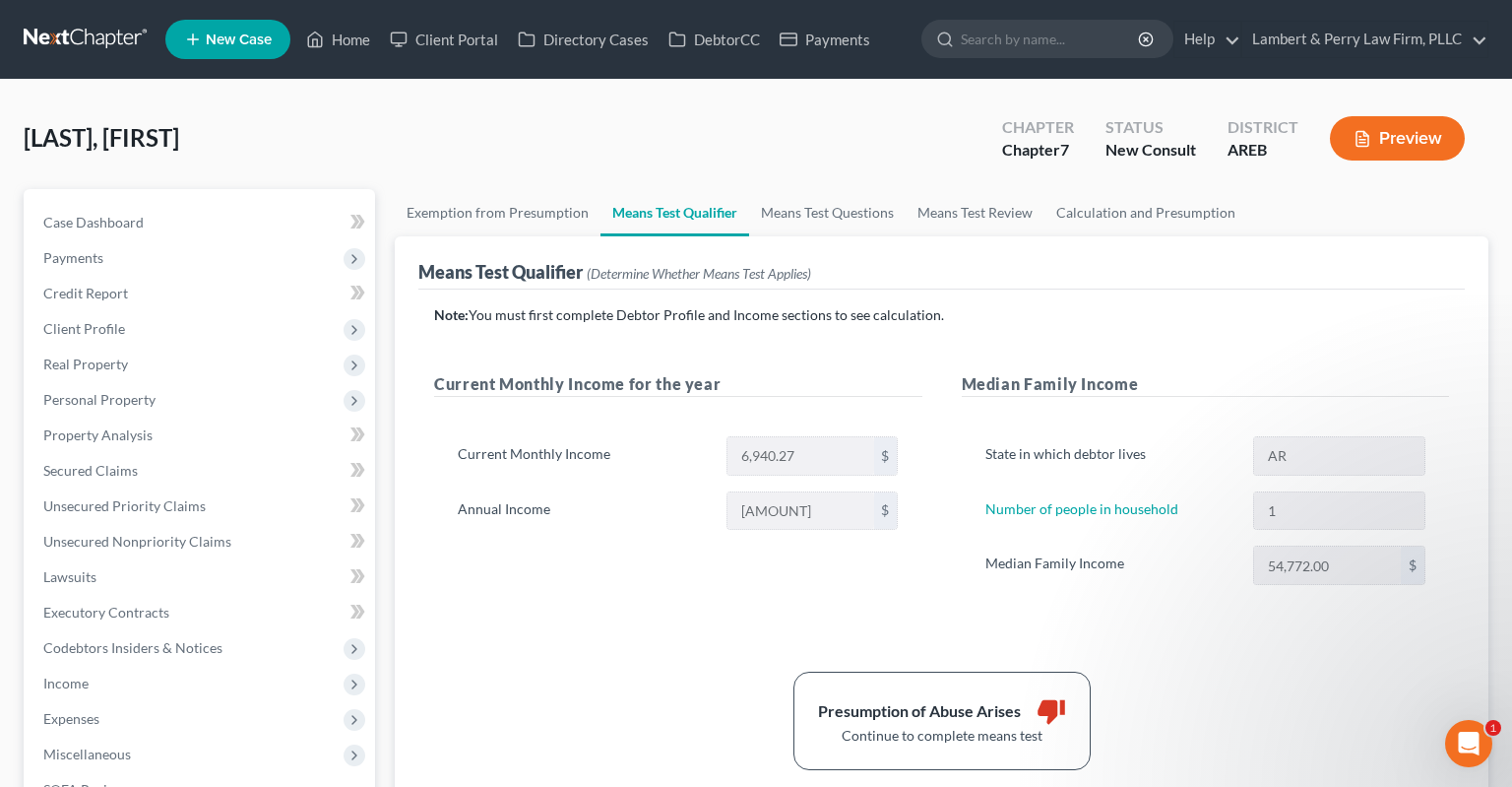 click on "Note:  You must first complete Debtor Profile and Income sections to see calculation. Current Monthly Income for the year Current Monthly Income 6,940.27 $ Annual Income 83,283.24 $ Median Family Income State in which debtor lives AR Number of people in household 1 Median Family Income 54,772.00 $ Presumption of Abuse Arises thumb_down Continue to complete means test" at bounding box center (941, 538) 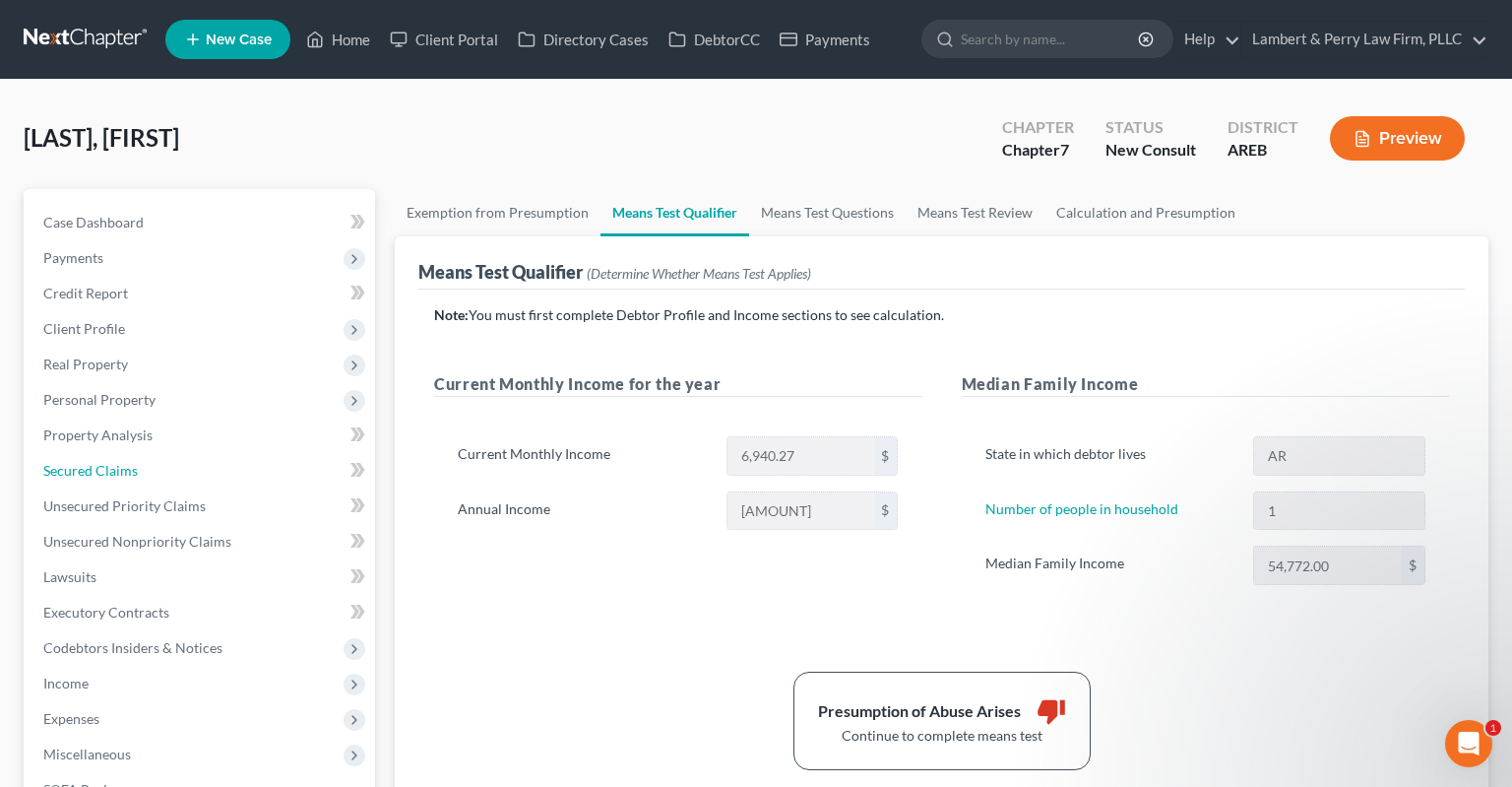 click on "Secured Claims" at bounding box center (91, 470) 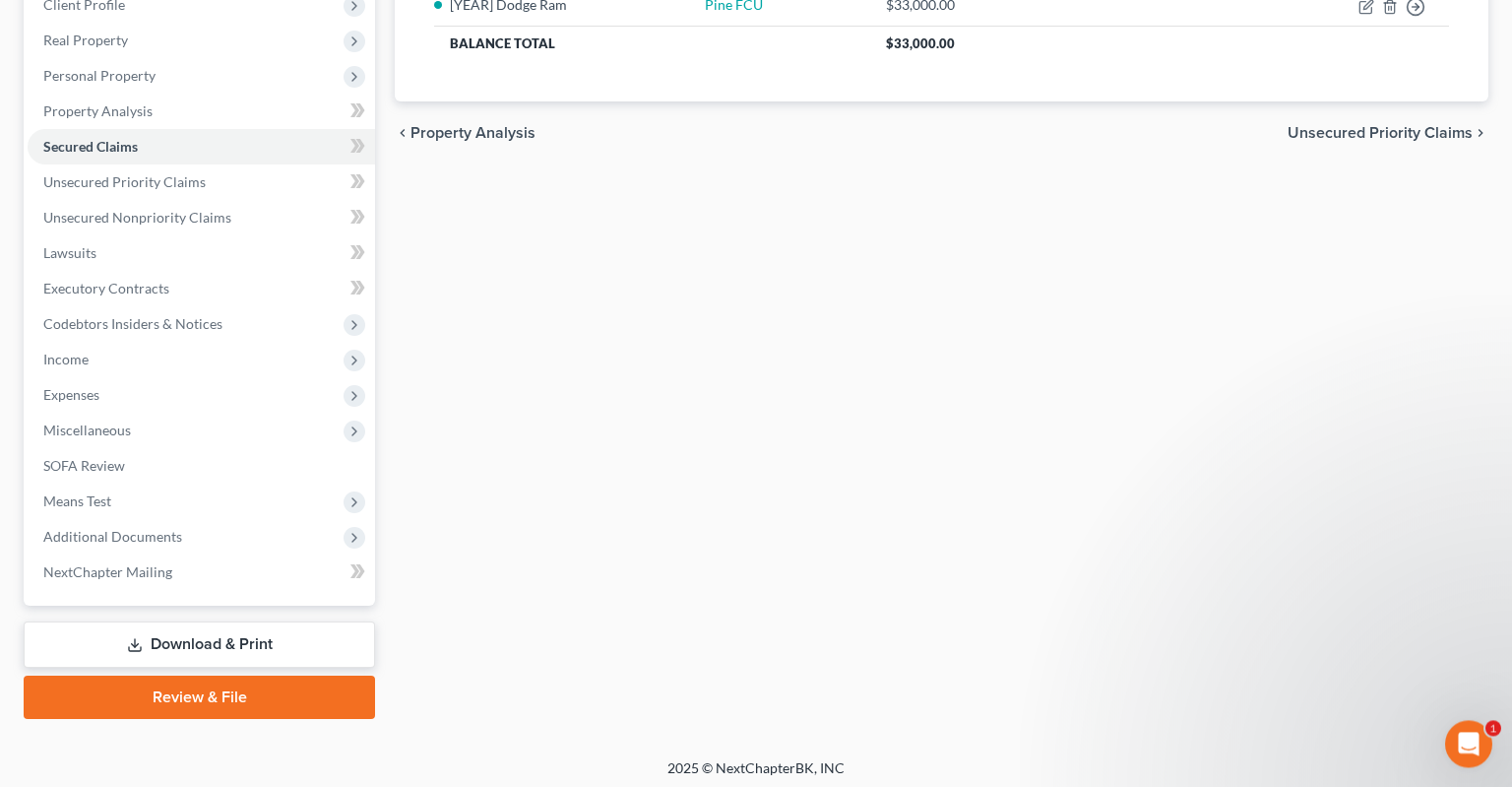 scroll, scrollTop: 328, scrollLeft: 0, axis: vertical 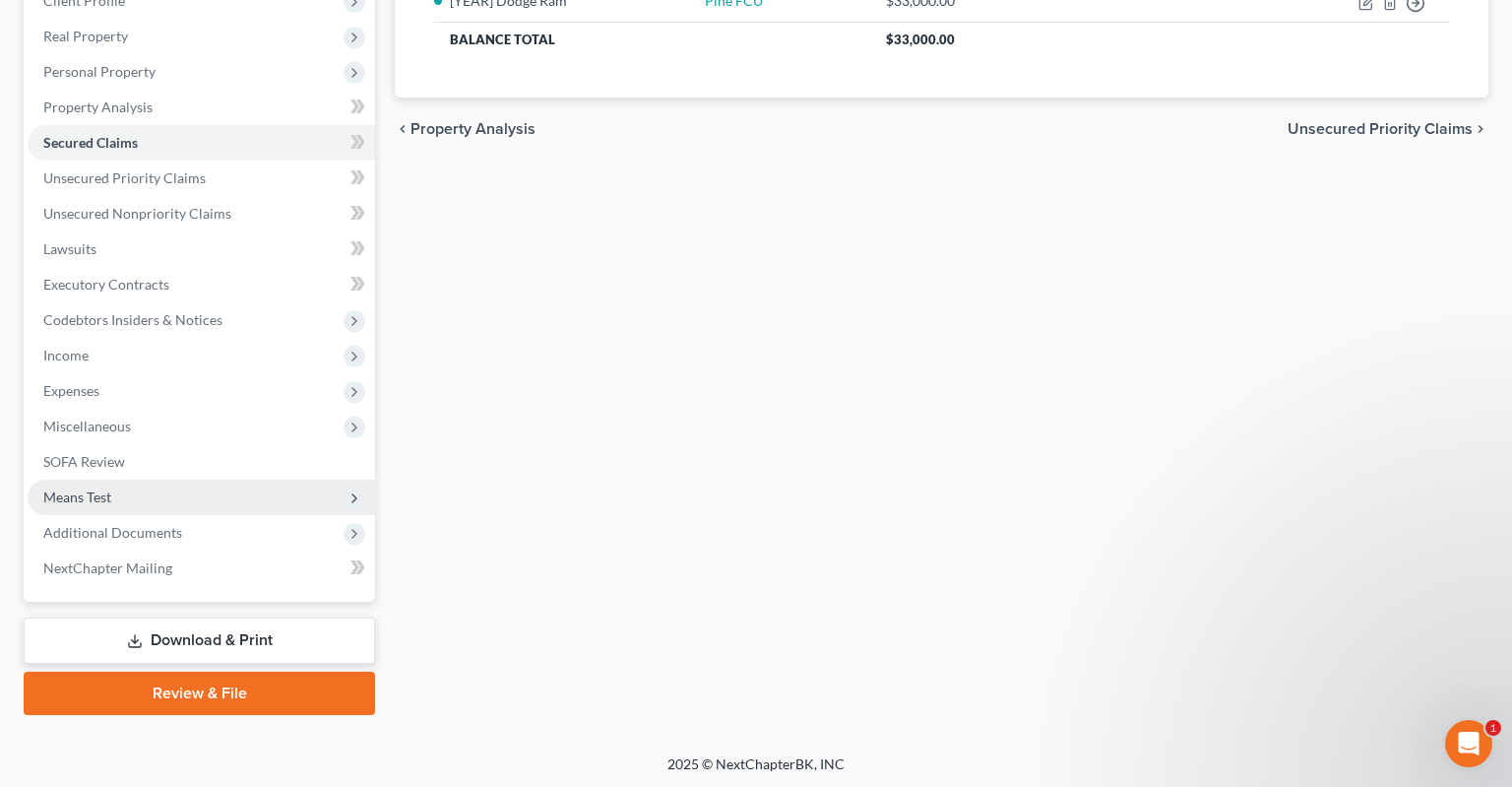 click on "Means Test" at bounding box center (201, 497) 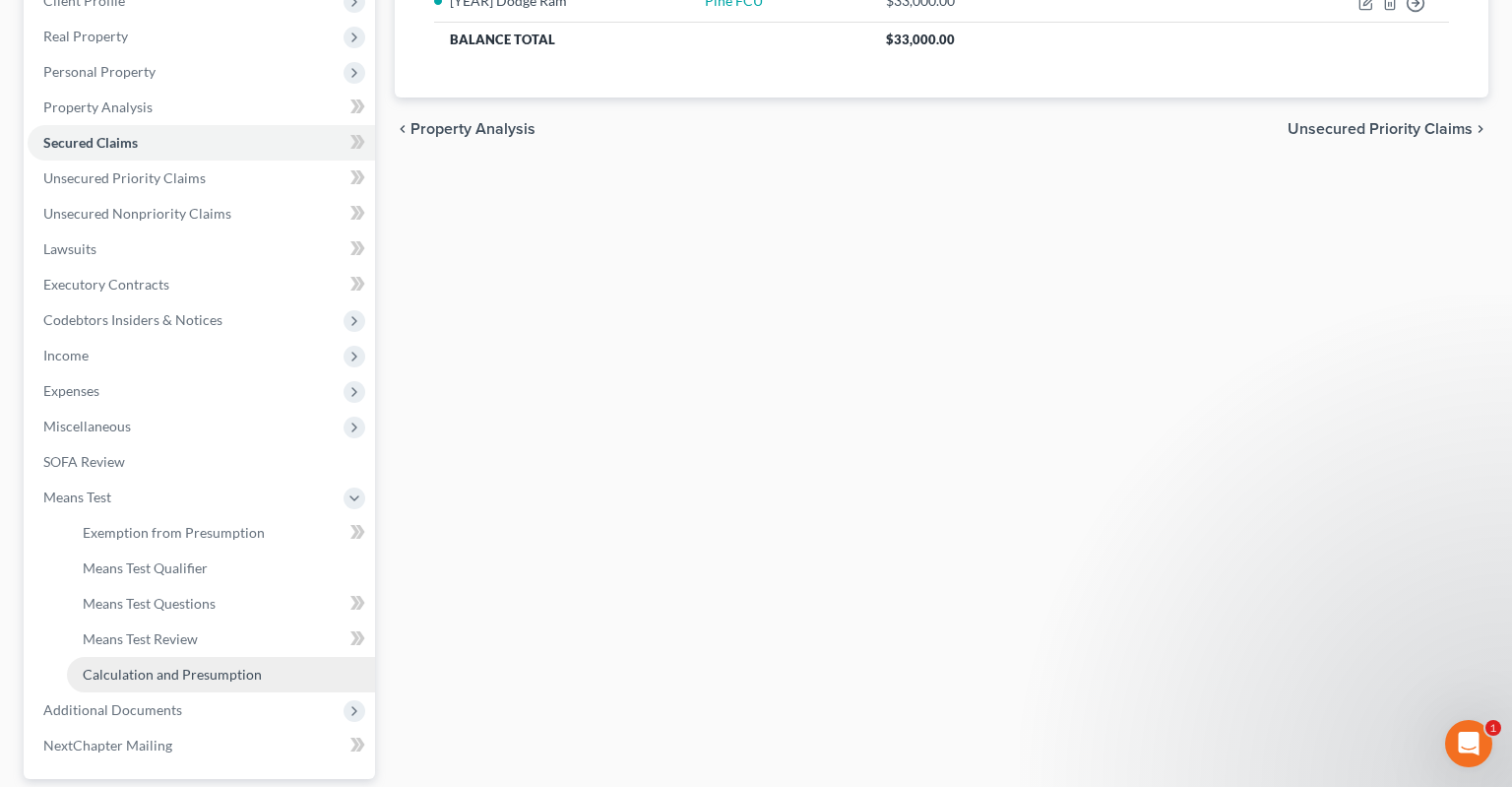 click on "Calculation and Presumption" at bounding box center (172, 674) 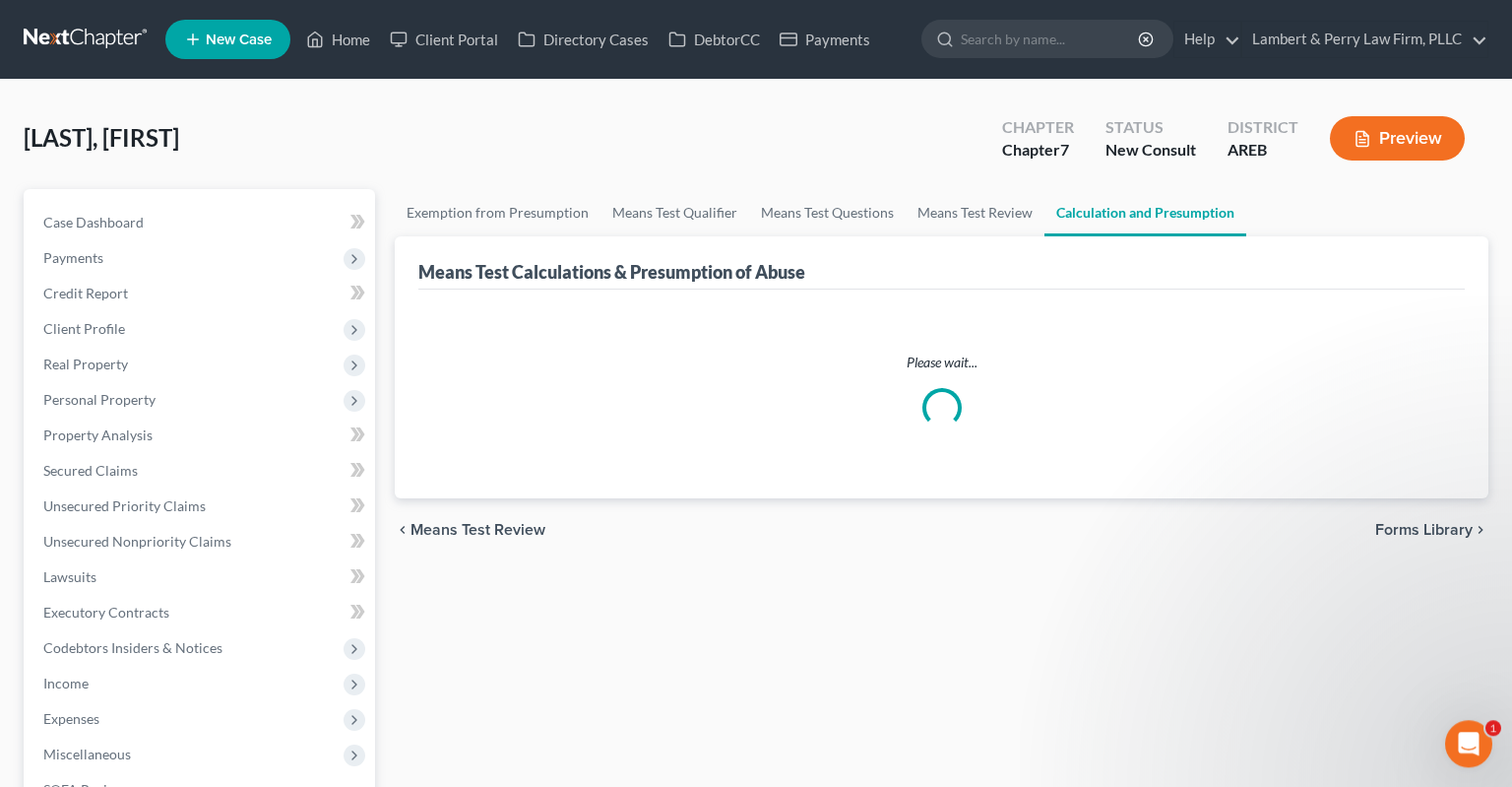 scroll, scrollTop: 0, scrollLeft: 0, axis: both 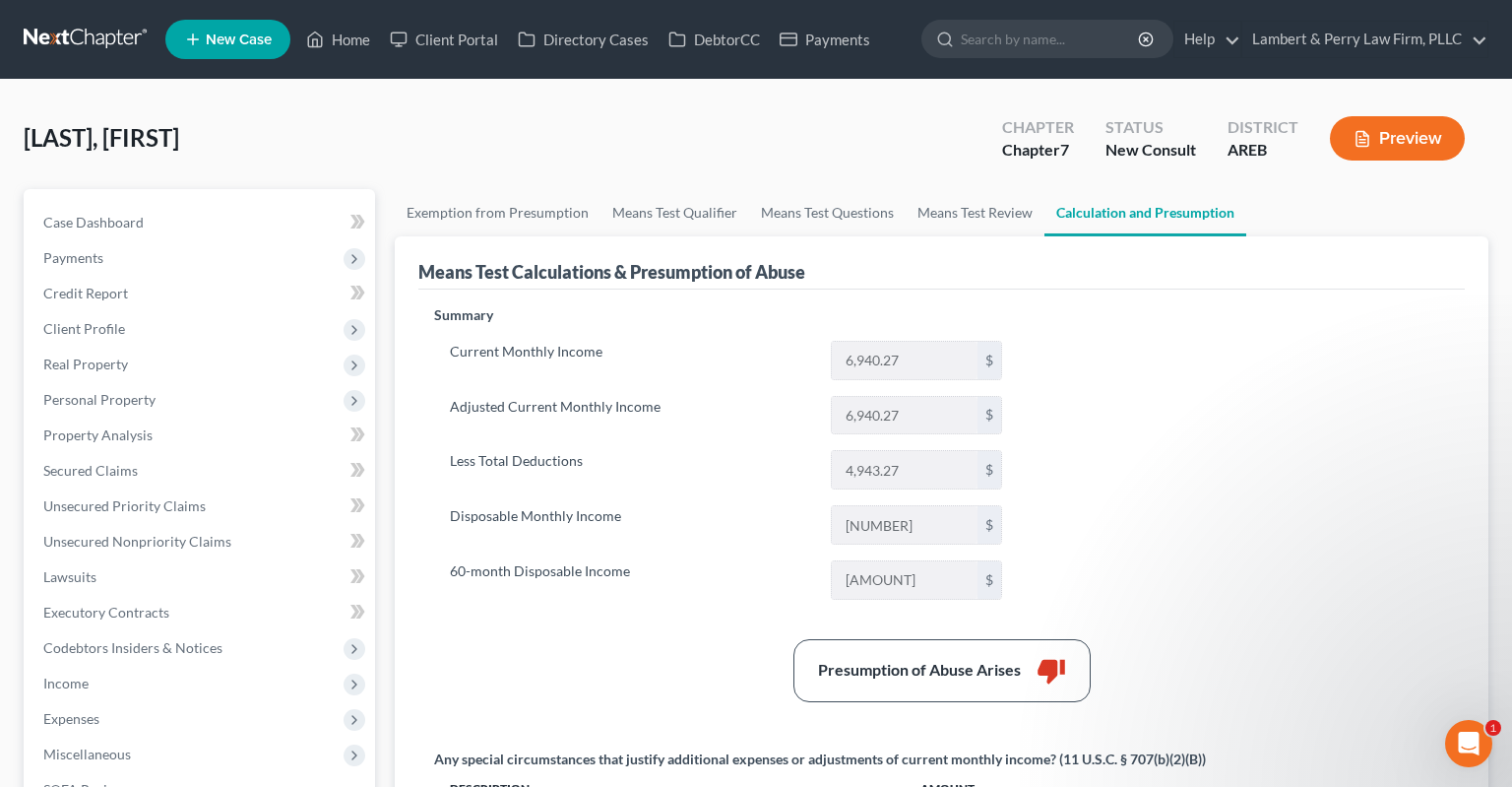 click on "Summary Current Monthly Income 6,940.27 $ Adjusted Current Monthly Income 6,940.27 $ Less Total Deductions 4,943.27 $ Disposable Monthly Income 1,997 $ 60-month Disposable Income 119,820 $ Presumption of Abuse Arises thumb_down Any special circumstances that justify additional expenses or adjustments of current monthly income? (11 U.S.C. § 707(b)(2)(B)) Description Amount $" at bounding box center (941, 605) 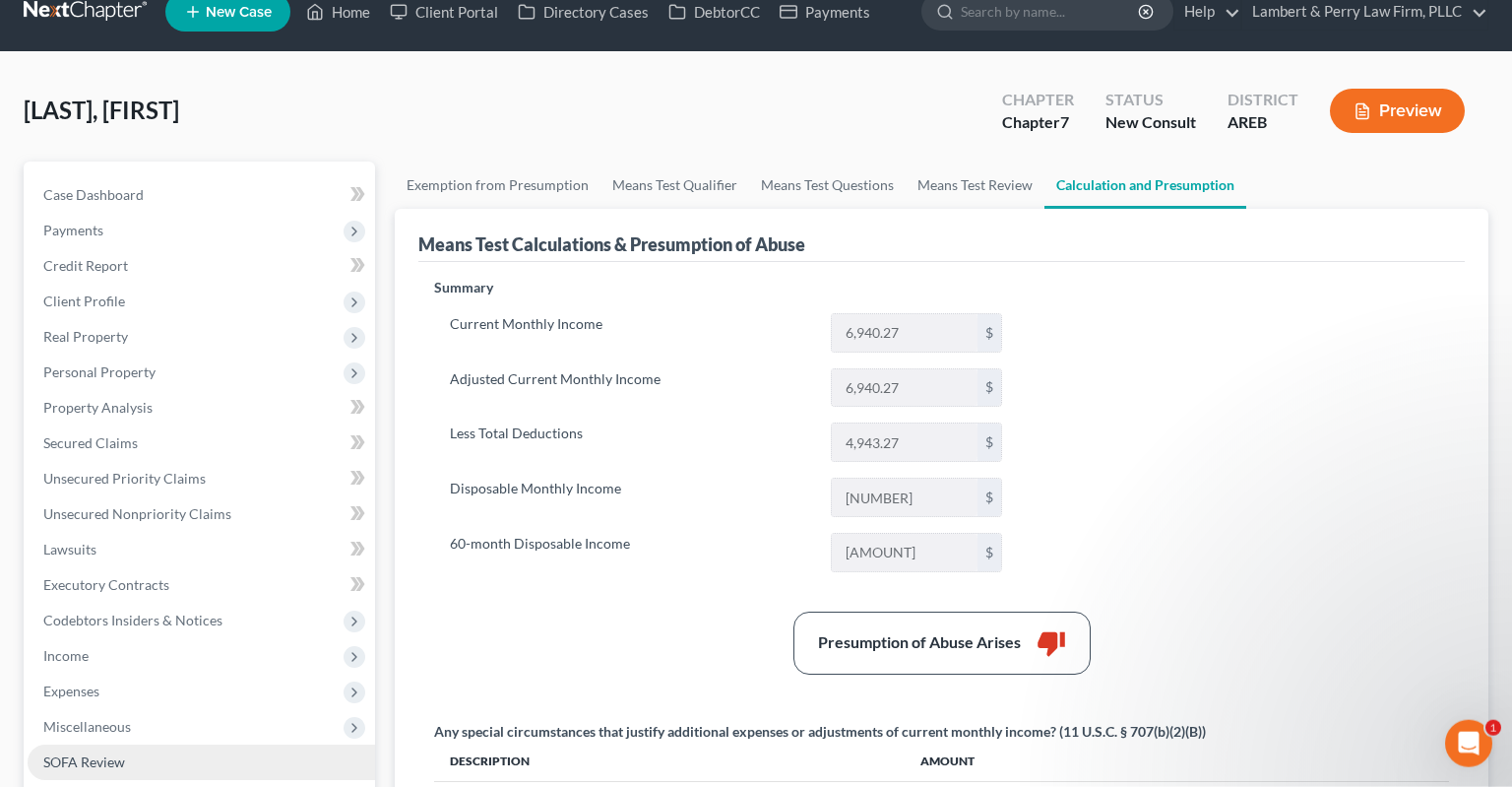 scroll, scrollTop: 103, scrollLeft: 0, axis: vertical 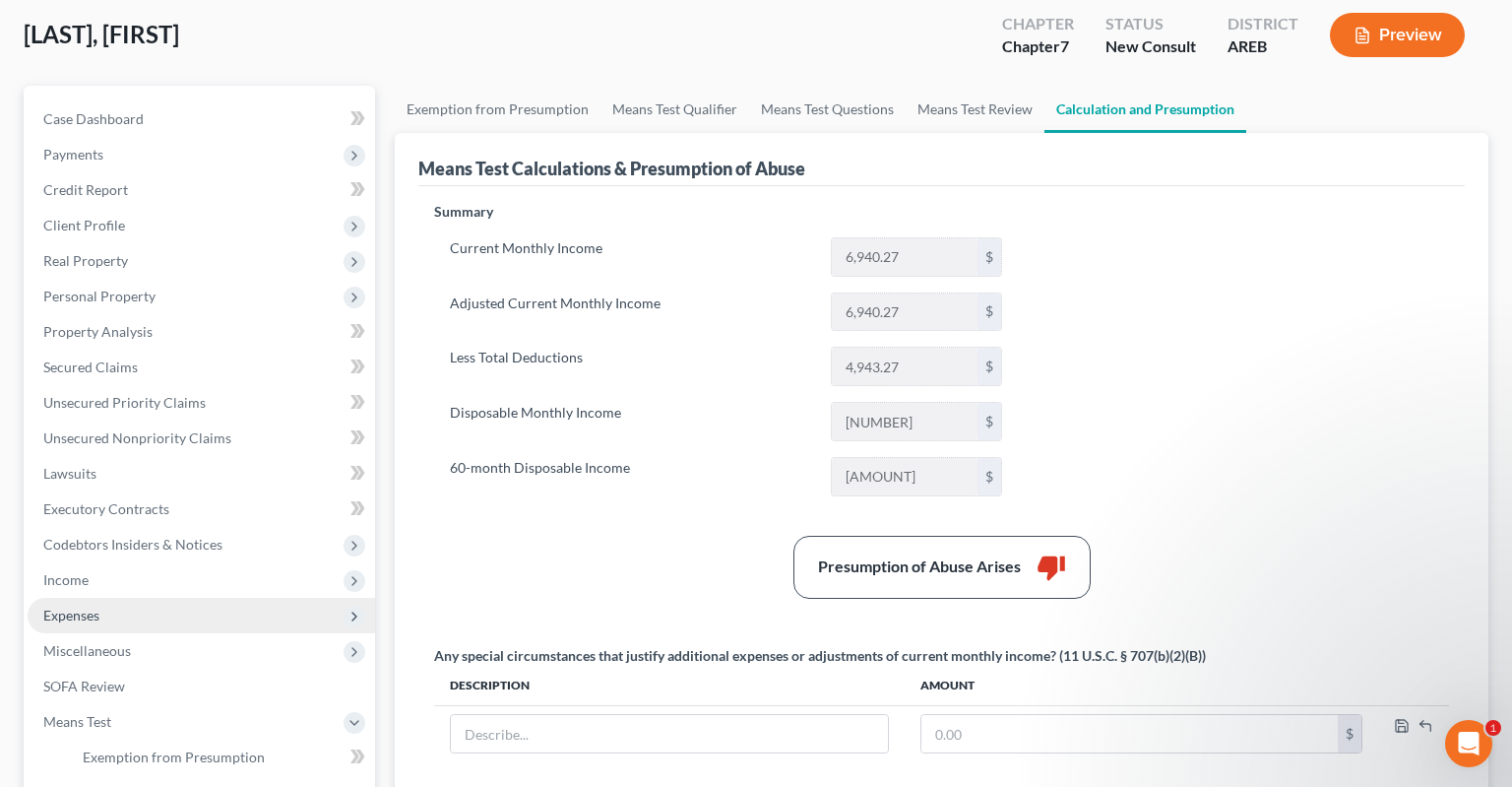 click on "Expenses" at bounding box center [201, 616] 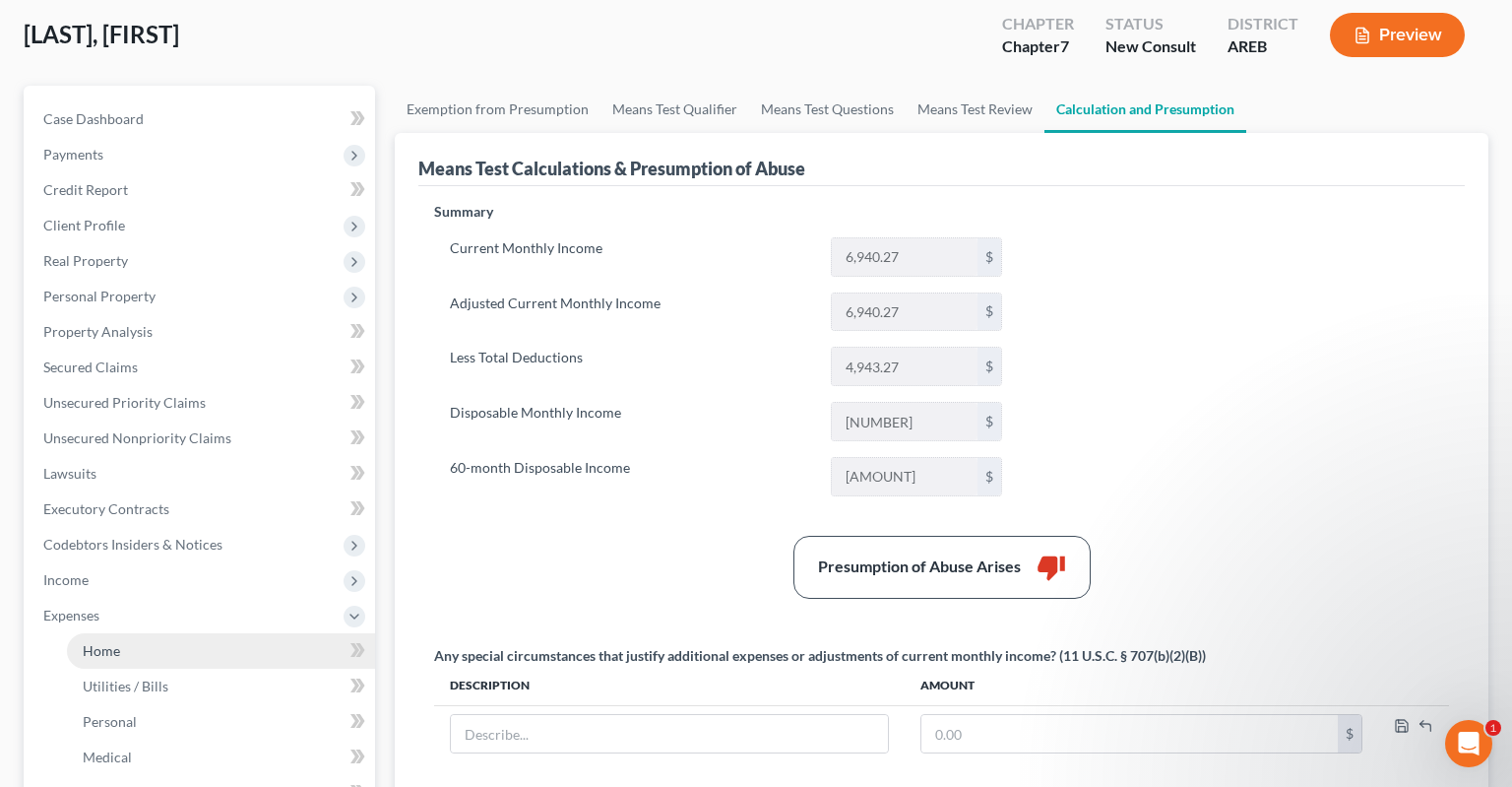 click on "Home" at bounding box center (220, 651) 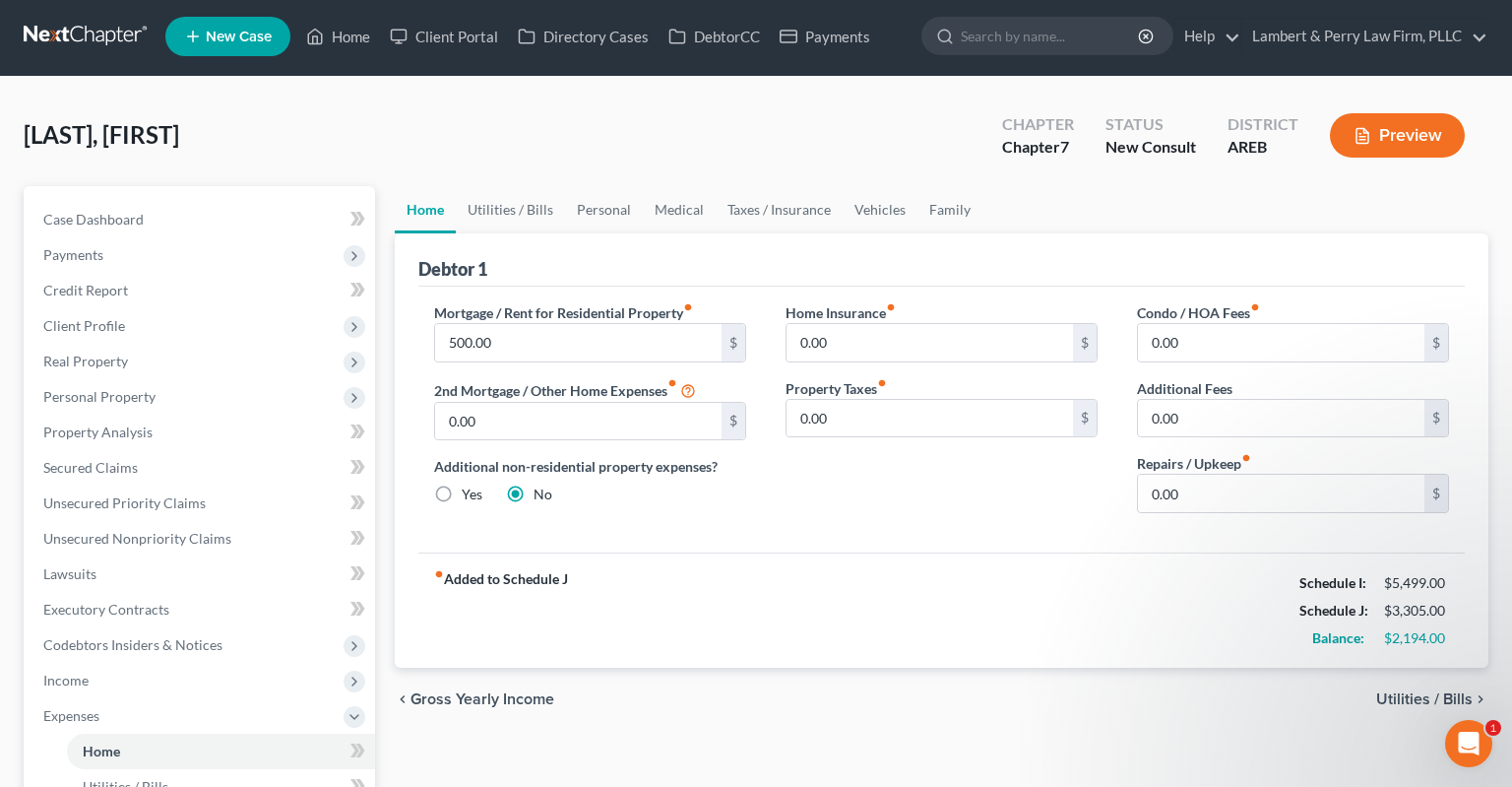 scroll, scrollTop: 0, scrollLeft: 0, axis: both 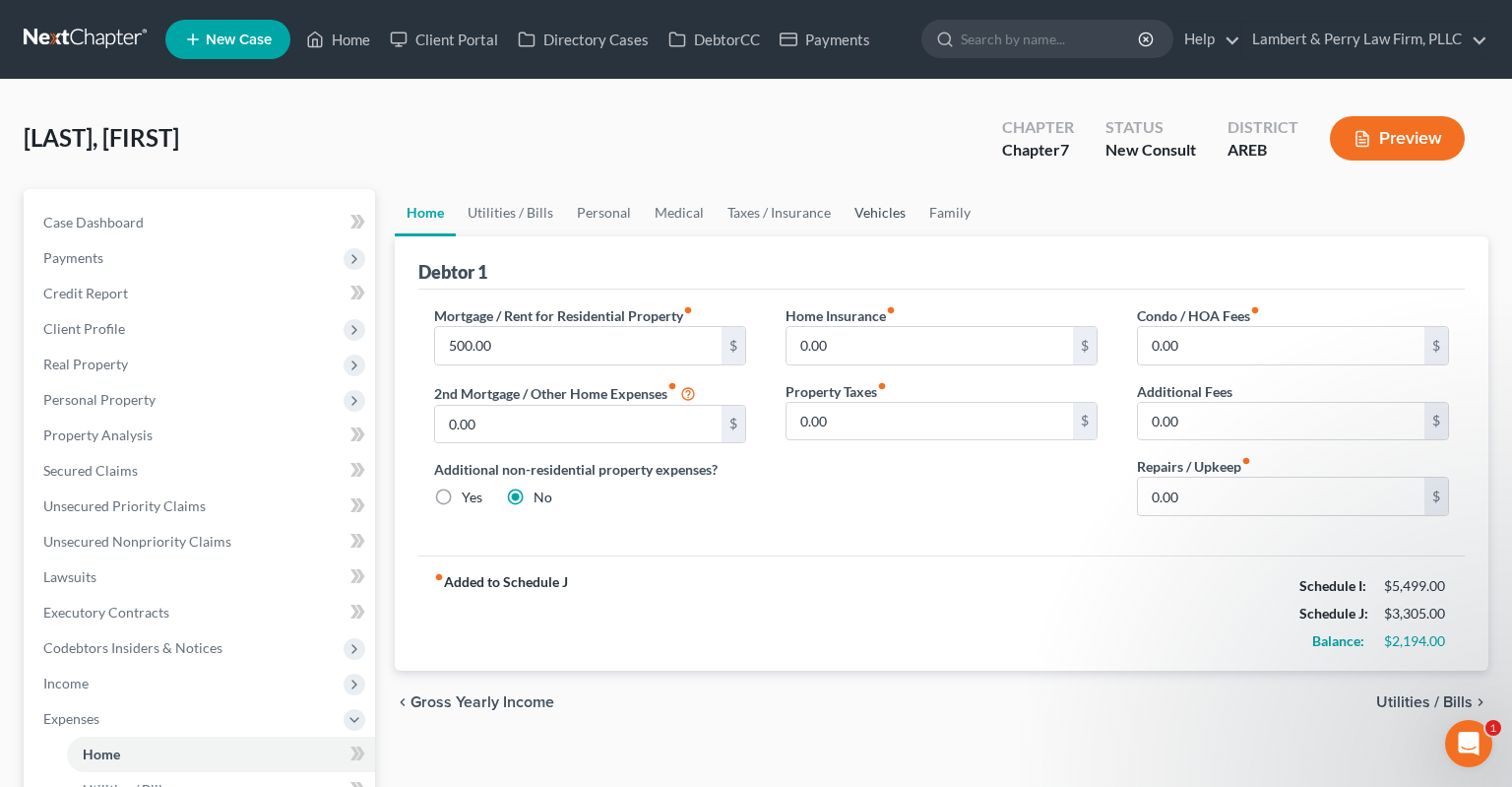 click on "Vehicles" at bounding box center (880, 213) 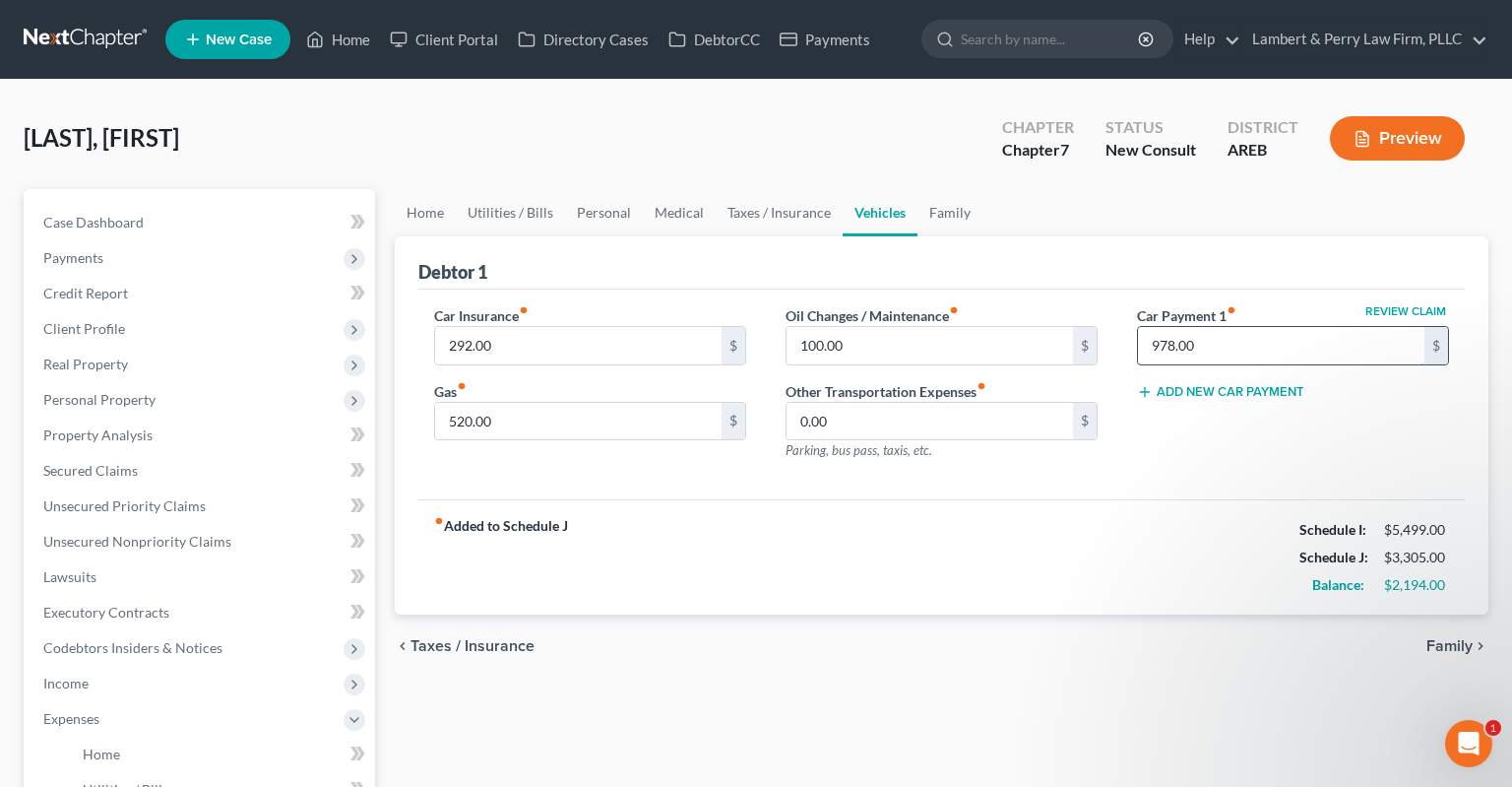 click on "978.00" at bounding box center [1281, 346] 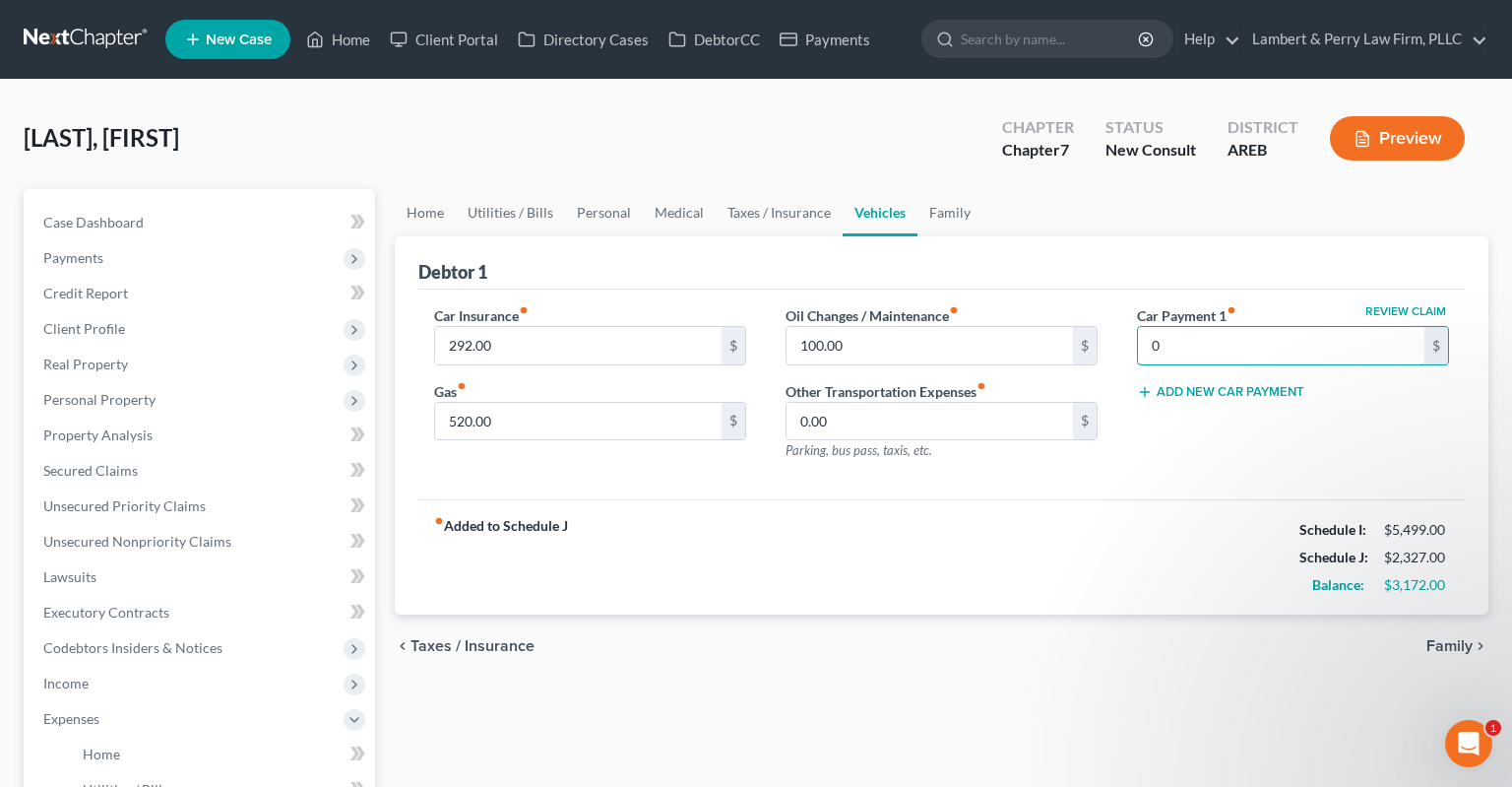 type on "0" 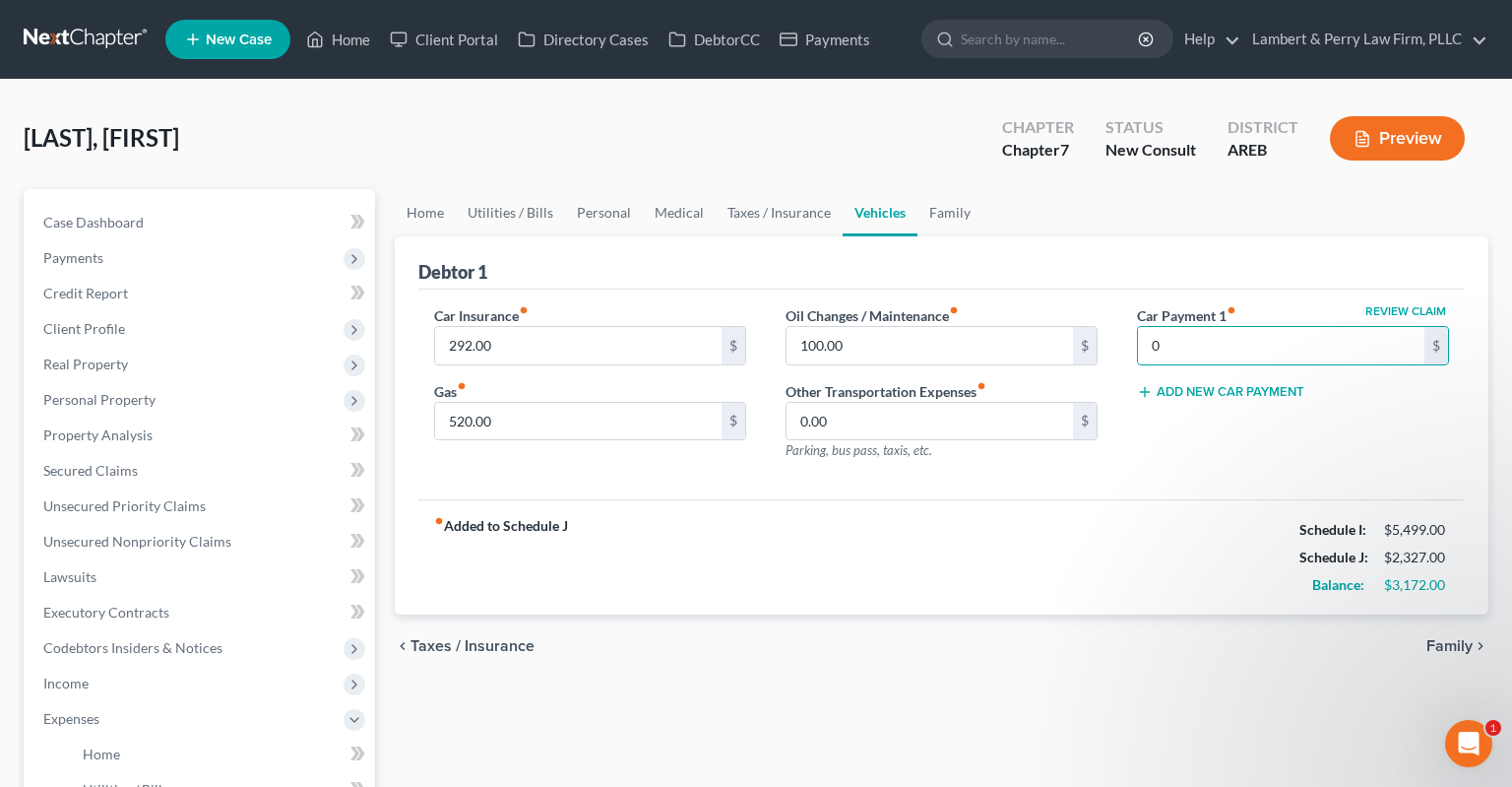 click on "fiber_manual_record  Added to Schedule J Schedule I: $5,499.00 Schedule J: $2,327.00 Balance: $3,172.00" at bounding box center [941, 557] 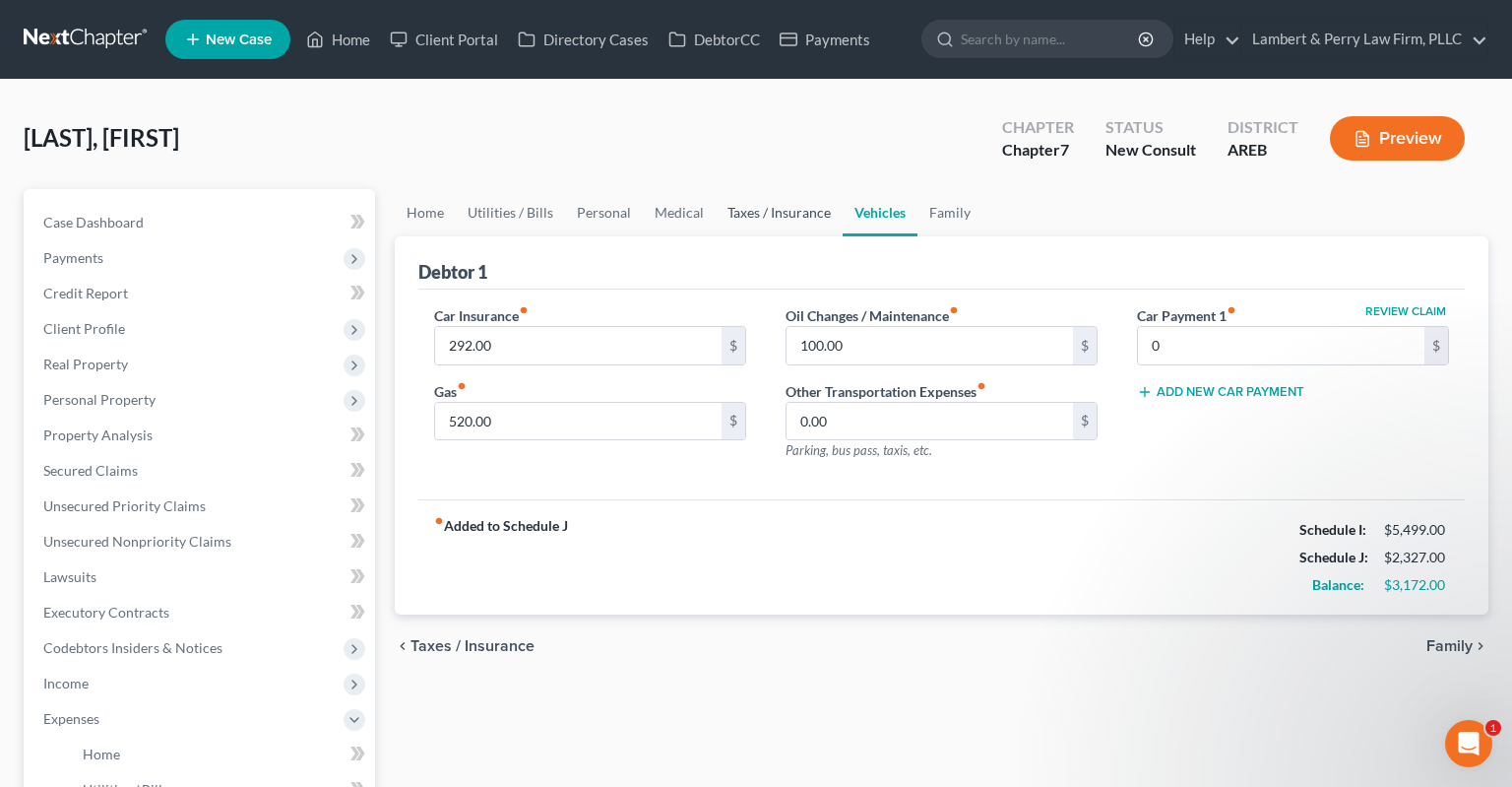drag, startPoint x: 793, startPoint y: 246, endPoint x: 785, endPoint y: 230, distance: 17.88854 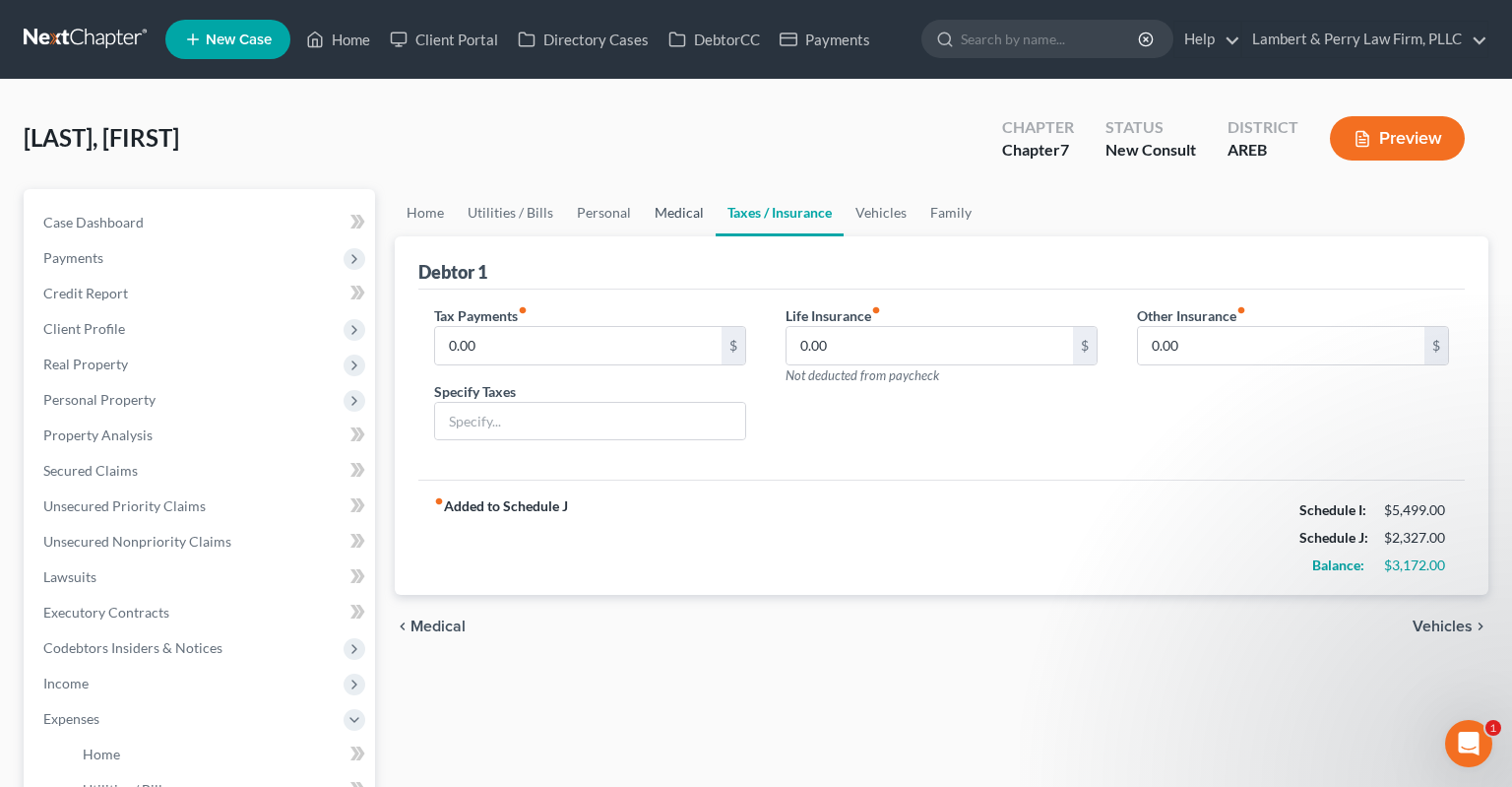 click on "Medical" at bounding box center [679, 213] 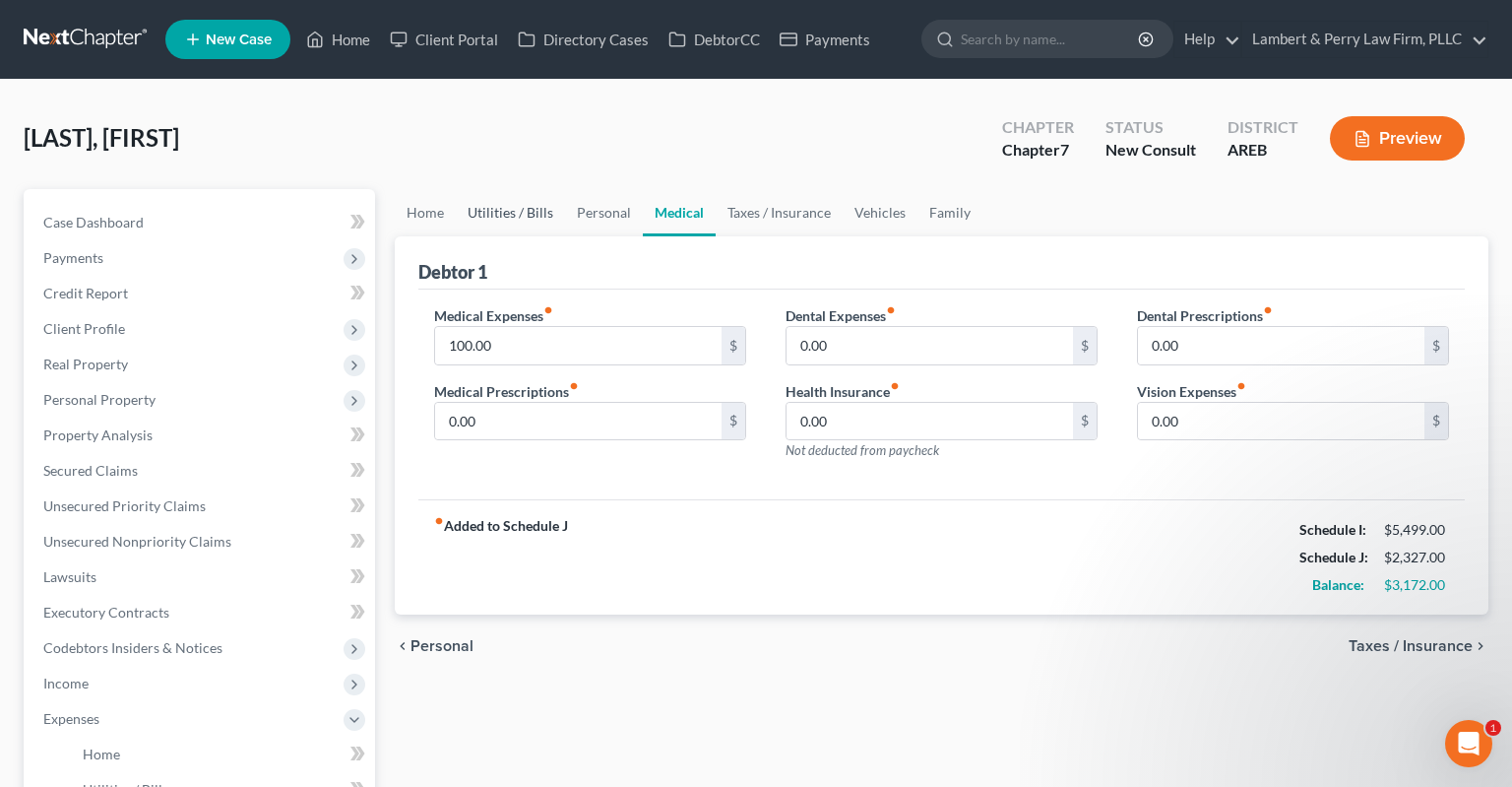 click on "Utilities / Bills" at bounding box center [510, 213] 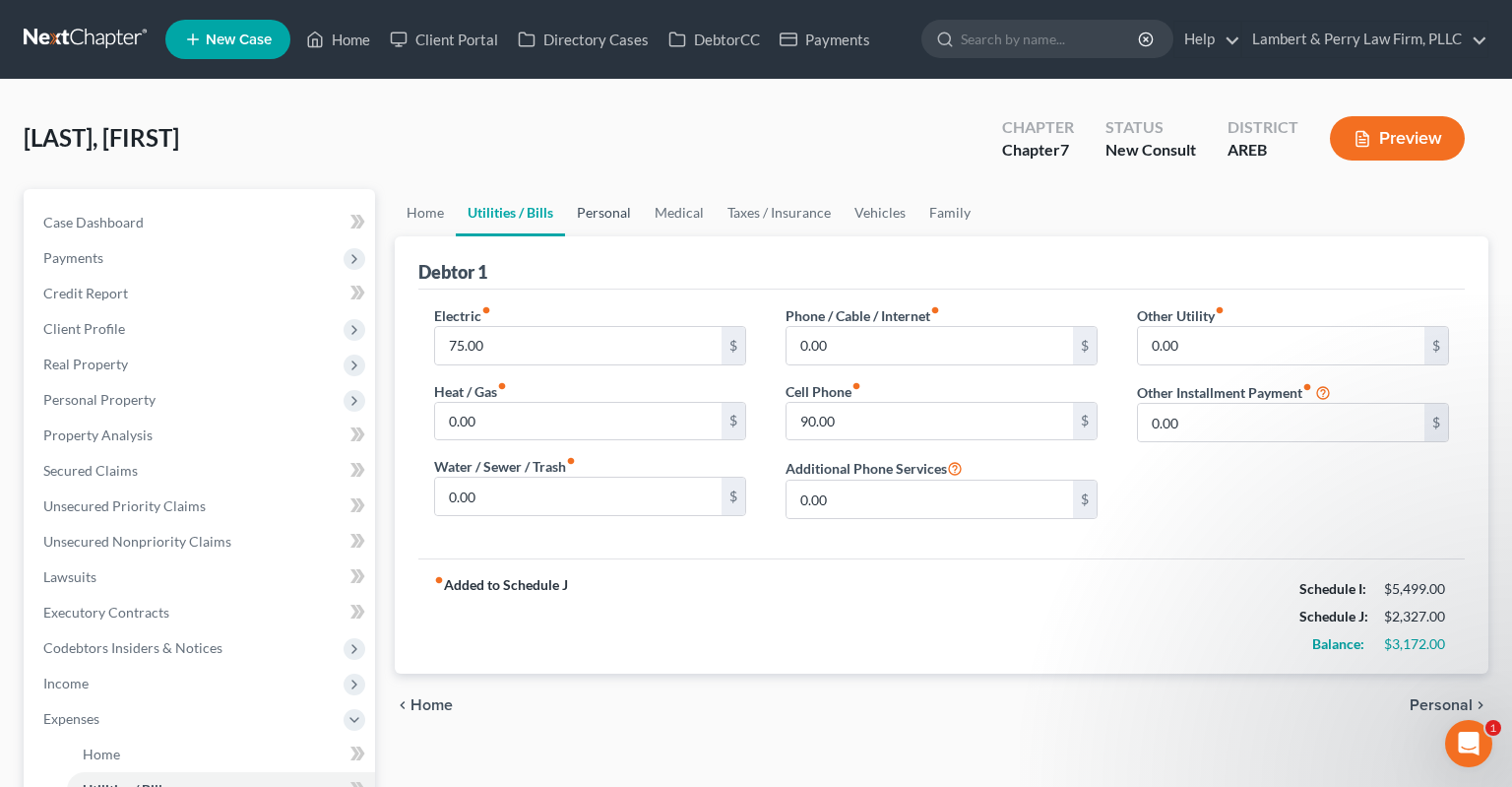 click on "Personal" at bounding box center [603, 213] 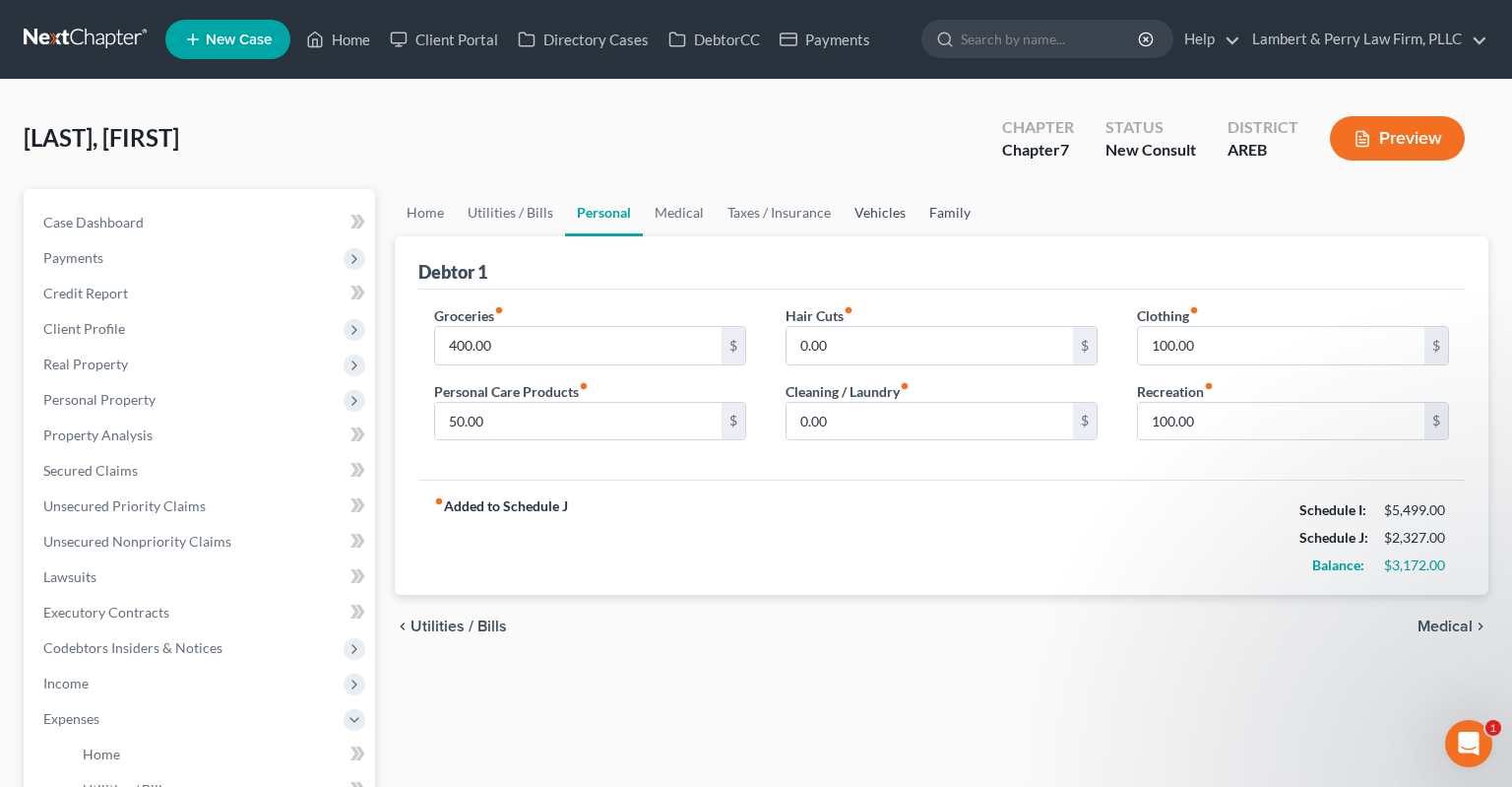 click on "Home
Utilities / Bills
Personal
Medical
Taxes / Insurance
Vehicles
Family" at bounding box center (941, 213) 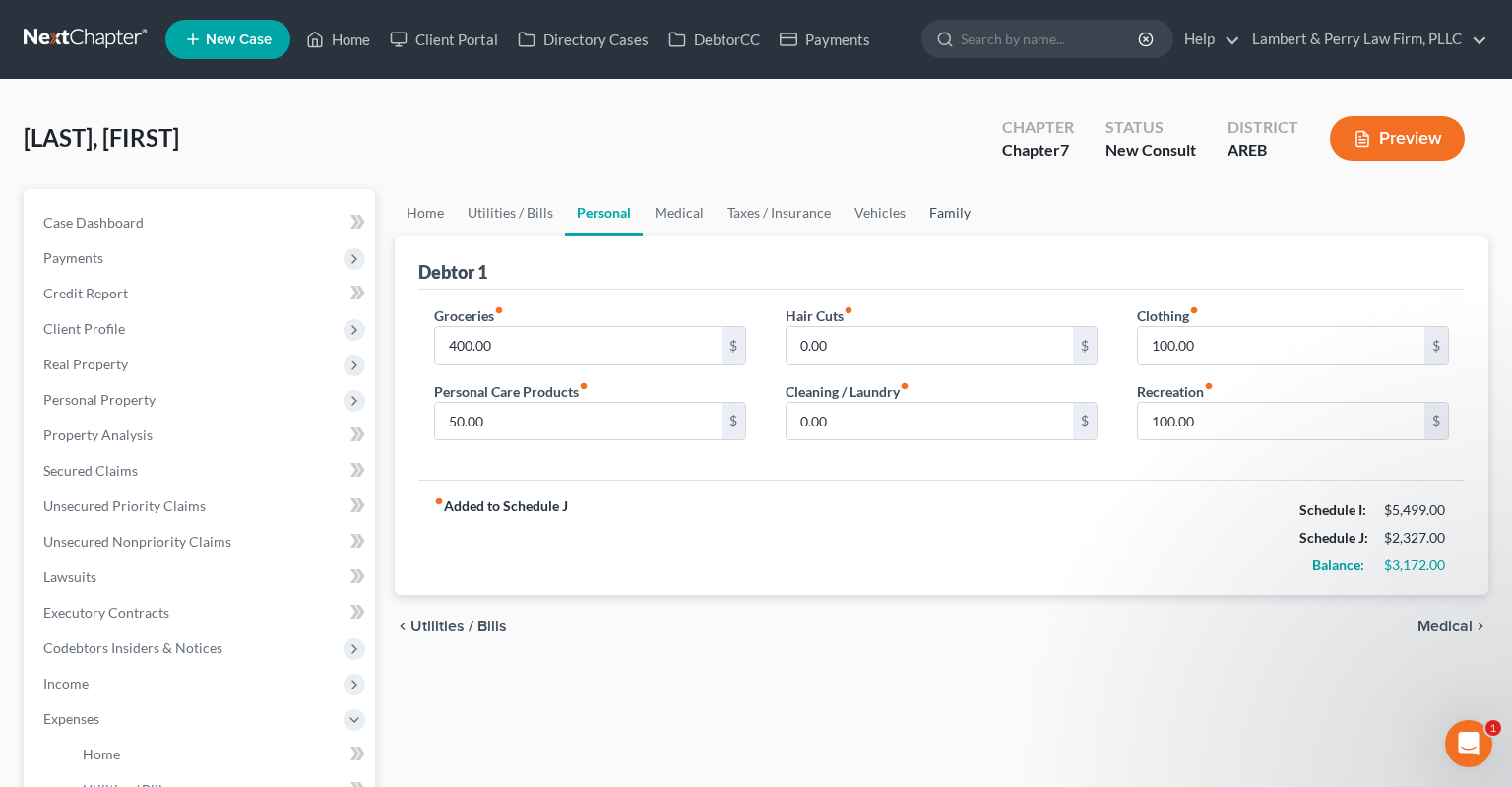click on "Family" at bounding box center [950, 213] 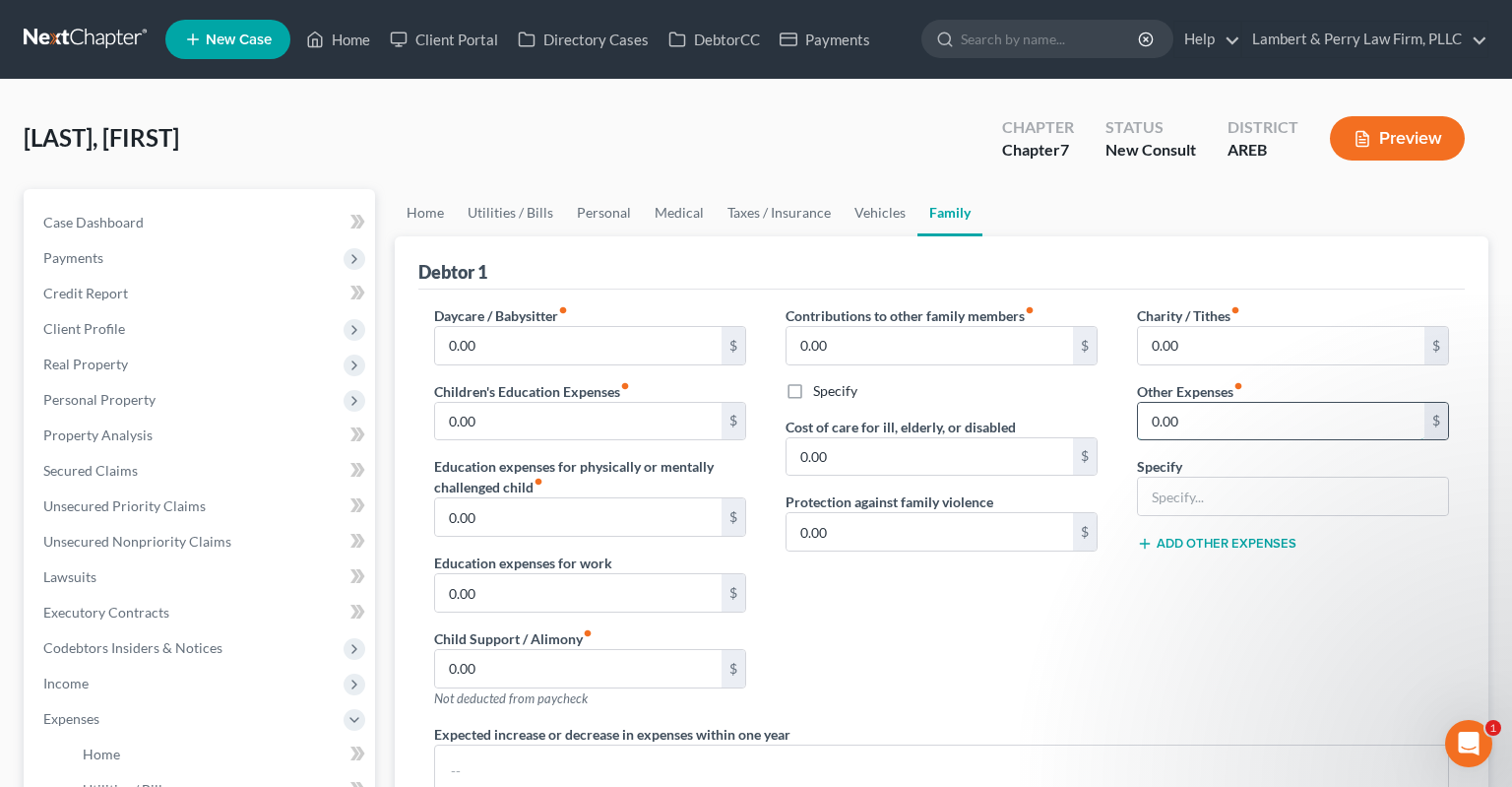 click on "0.00" at bounding box center (1281, 422) 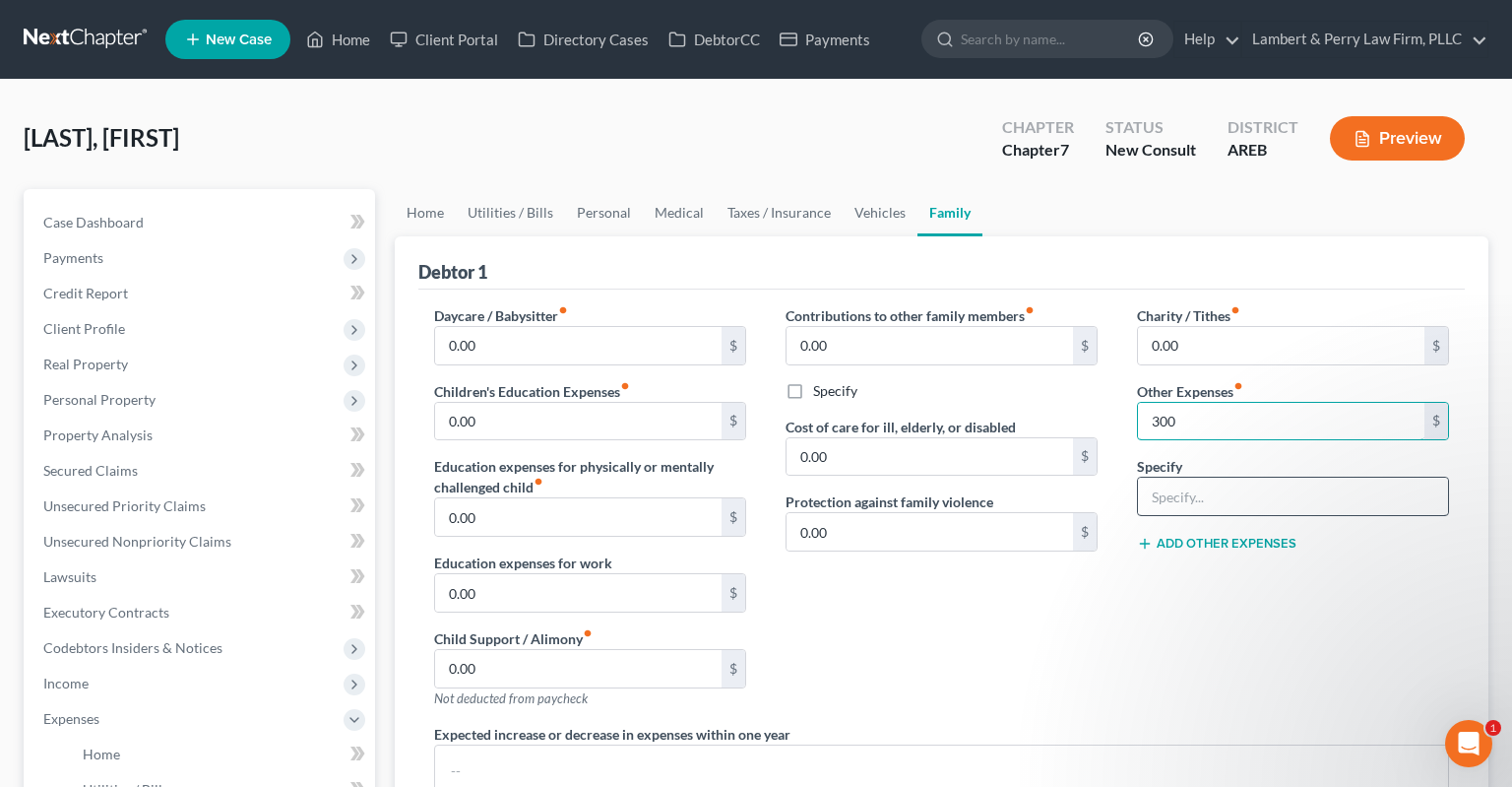 type on "300" 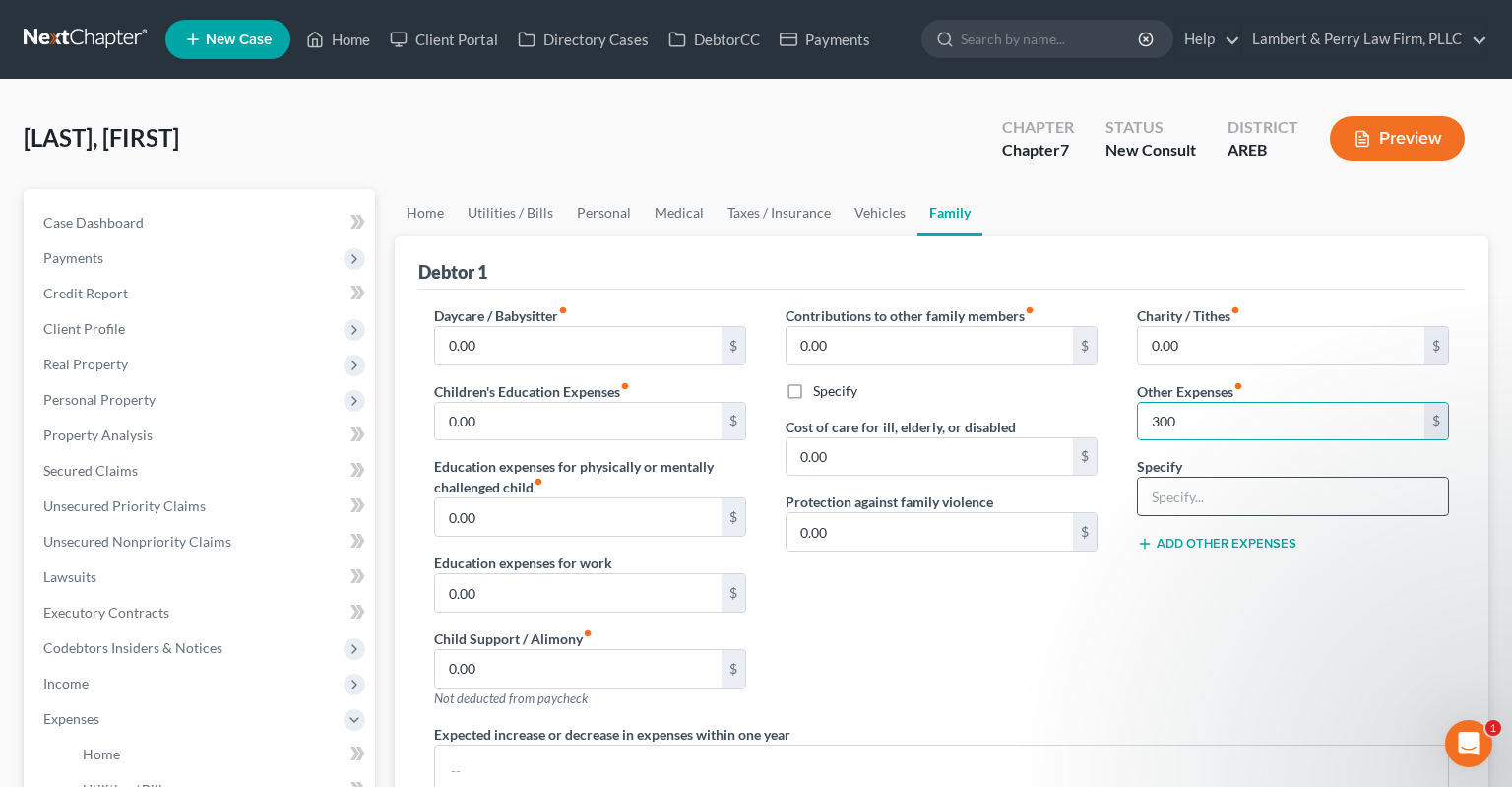 click at bounding box center [1292, 496] 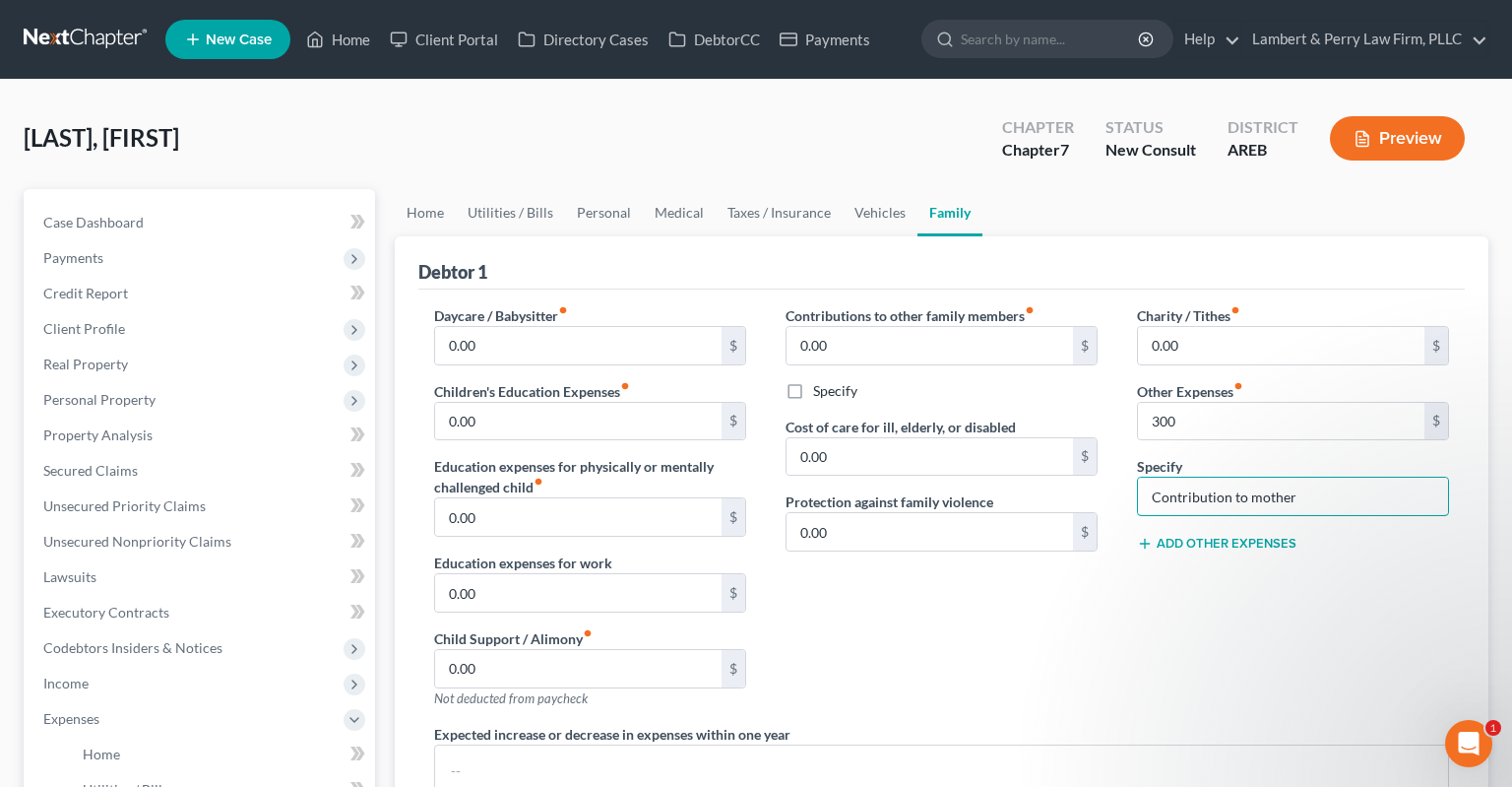 type on "Contribution to mother" 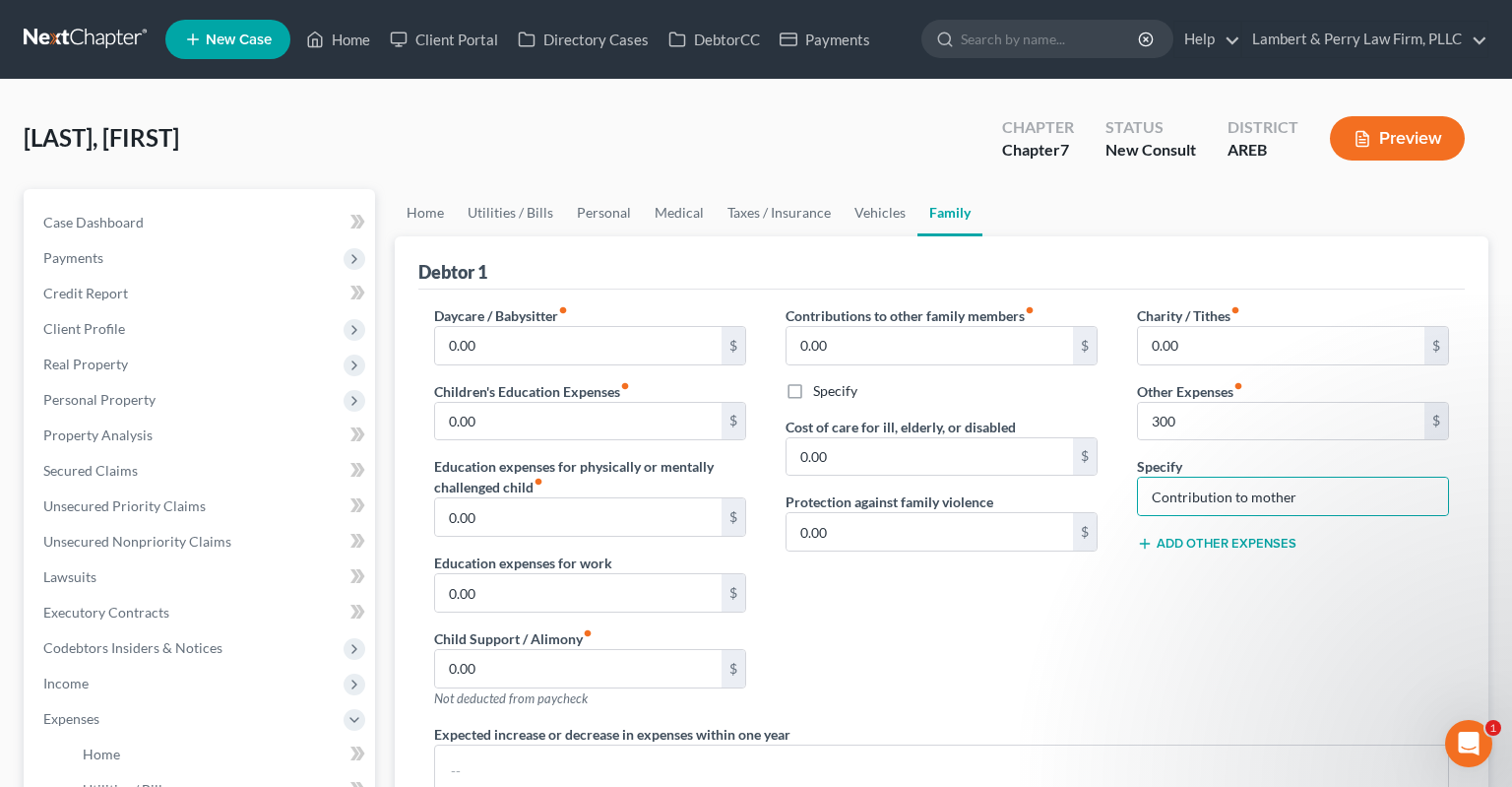 click on "Contributions to other family members  fiber_manual_record 0.00 $ Specify Cost of care for ill, elderly, or disabled 0.00 $ Protection against family violence 0.00 $" at bounding box center (941, 514) 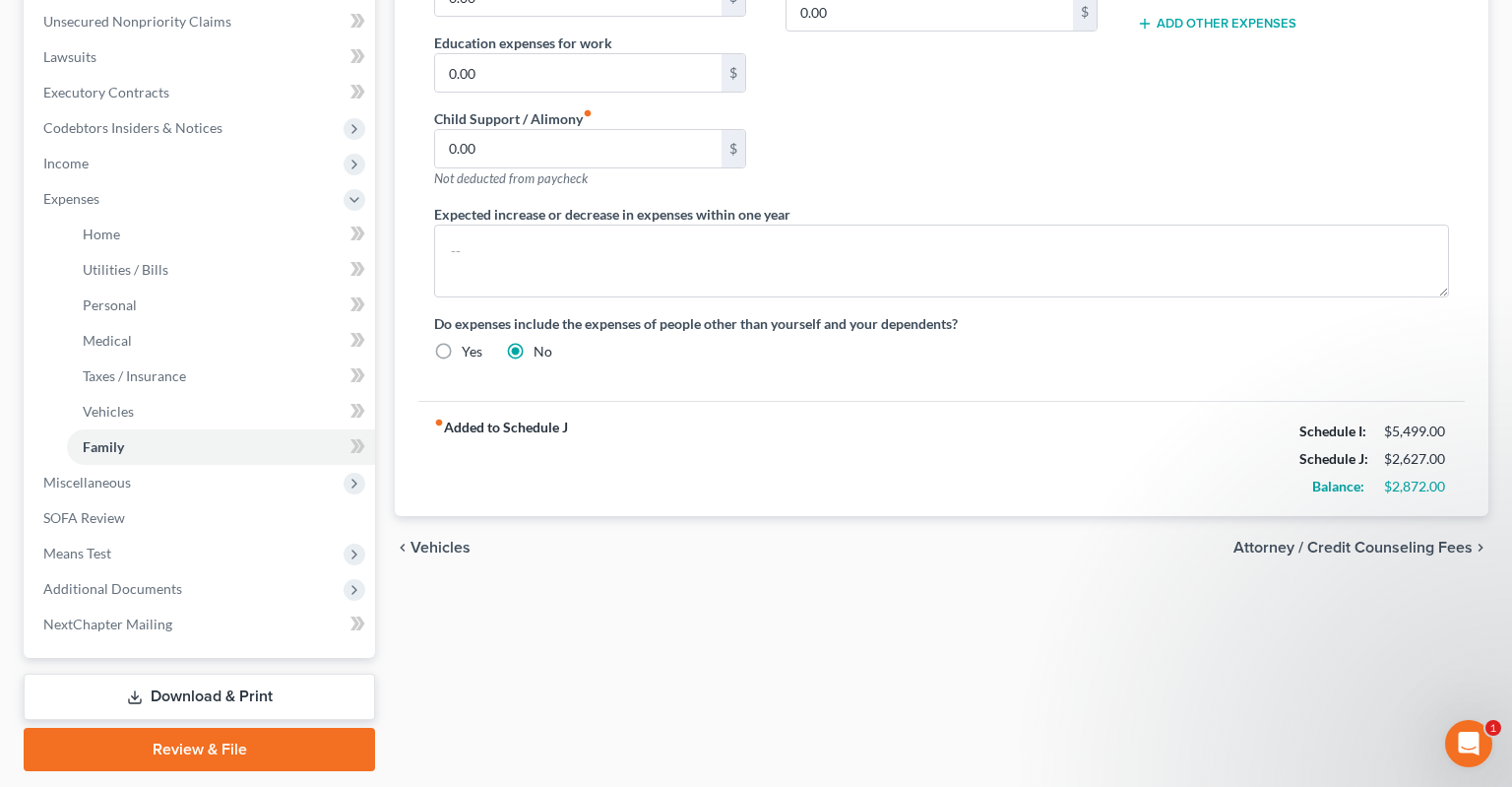 scroll, scrollTop: 0, scrollLeft: 0, axis: both 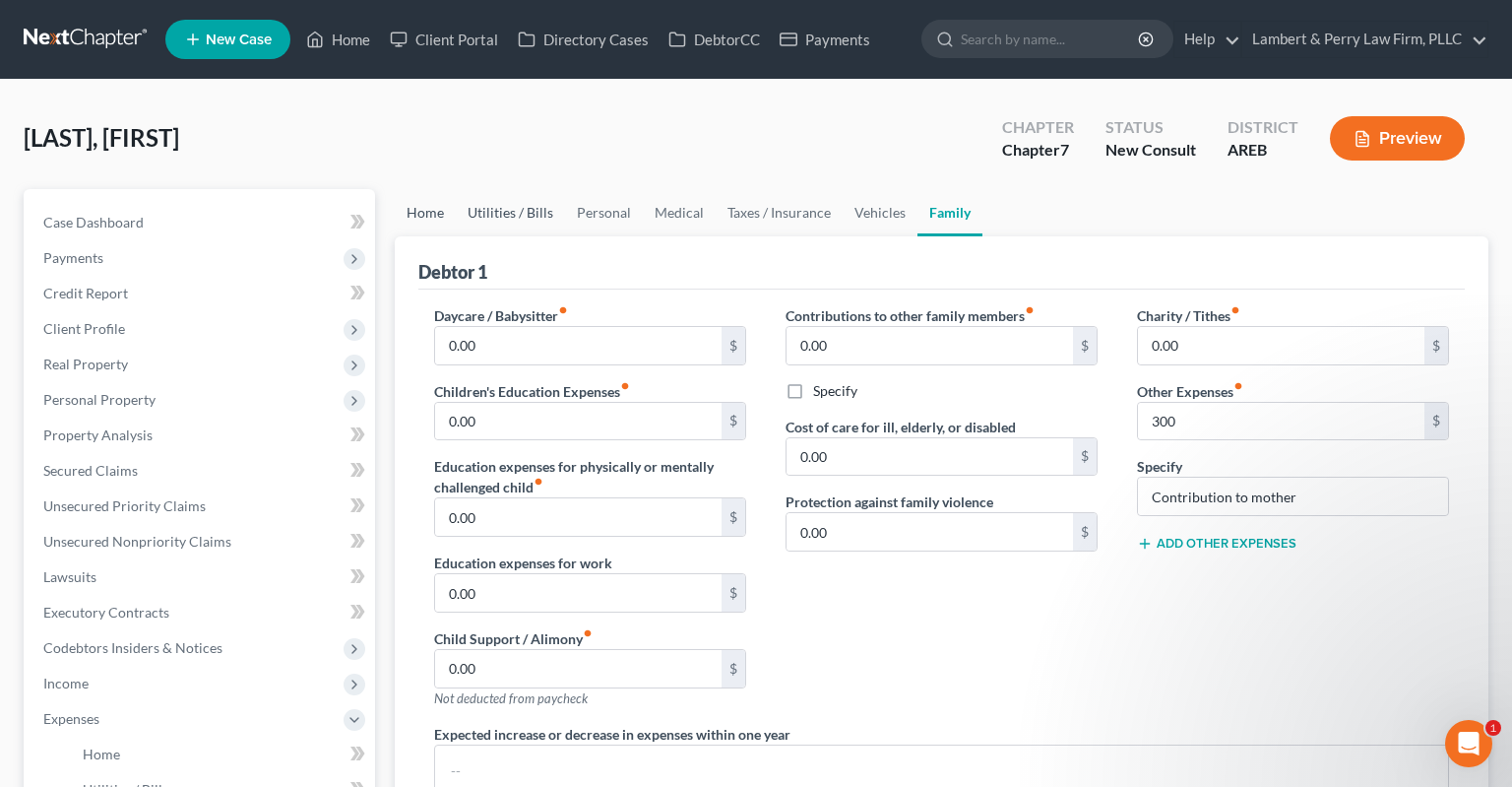 click on "Home" at bounding box center [425, 213] 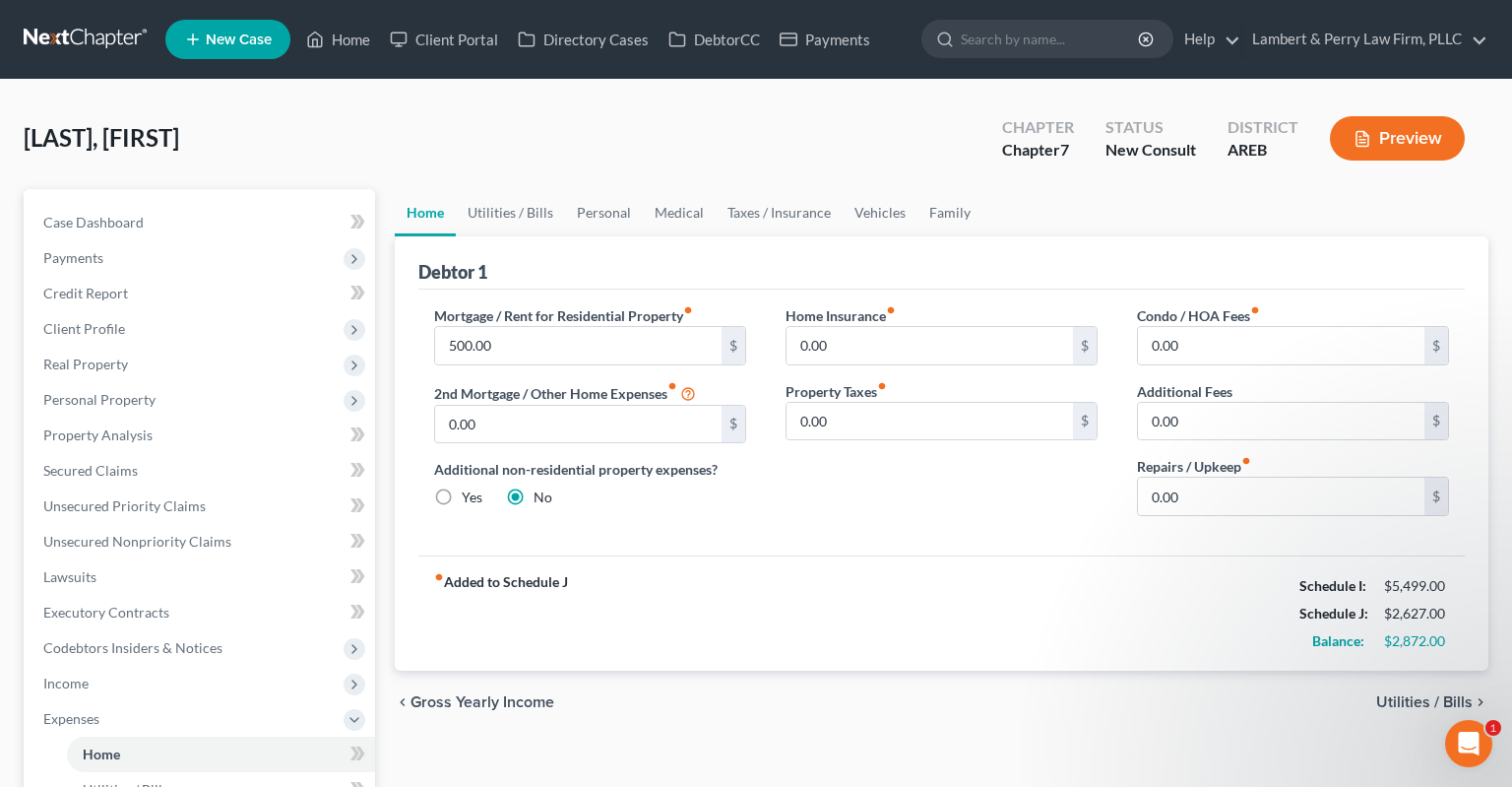 click on "[LAST], [FIRST] Upgraded Chapter Chapter  7 Status New Consult District AREB Preview" at bounding box center [756, 146] 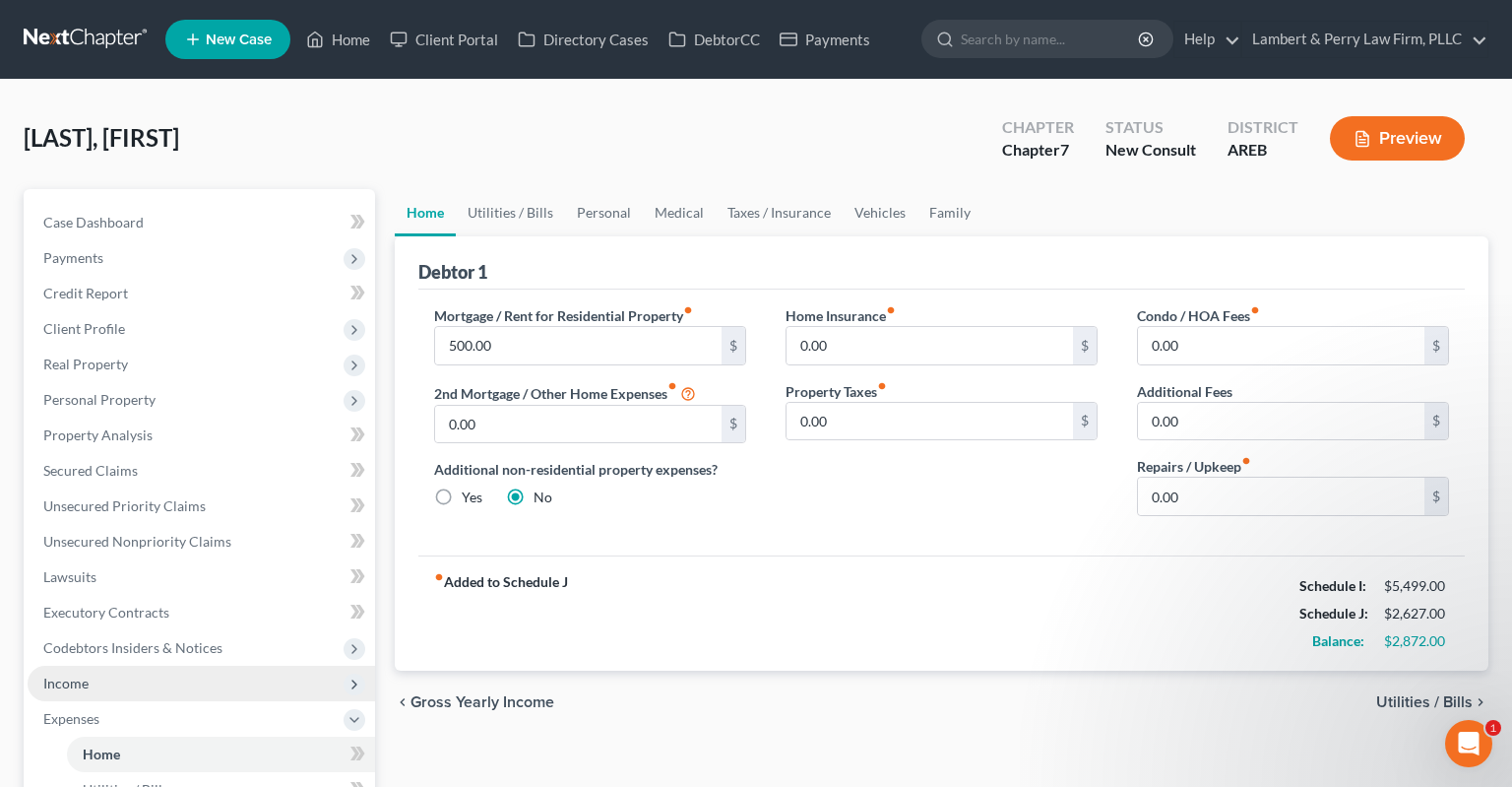 scroll, scrollTop: 103, scrollLeft: 0, axis: vertical 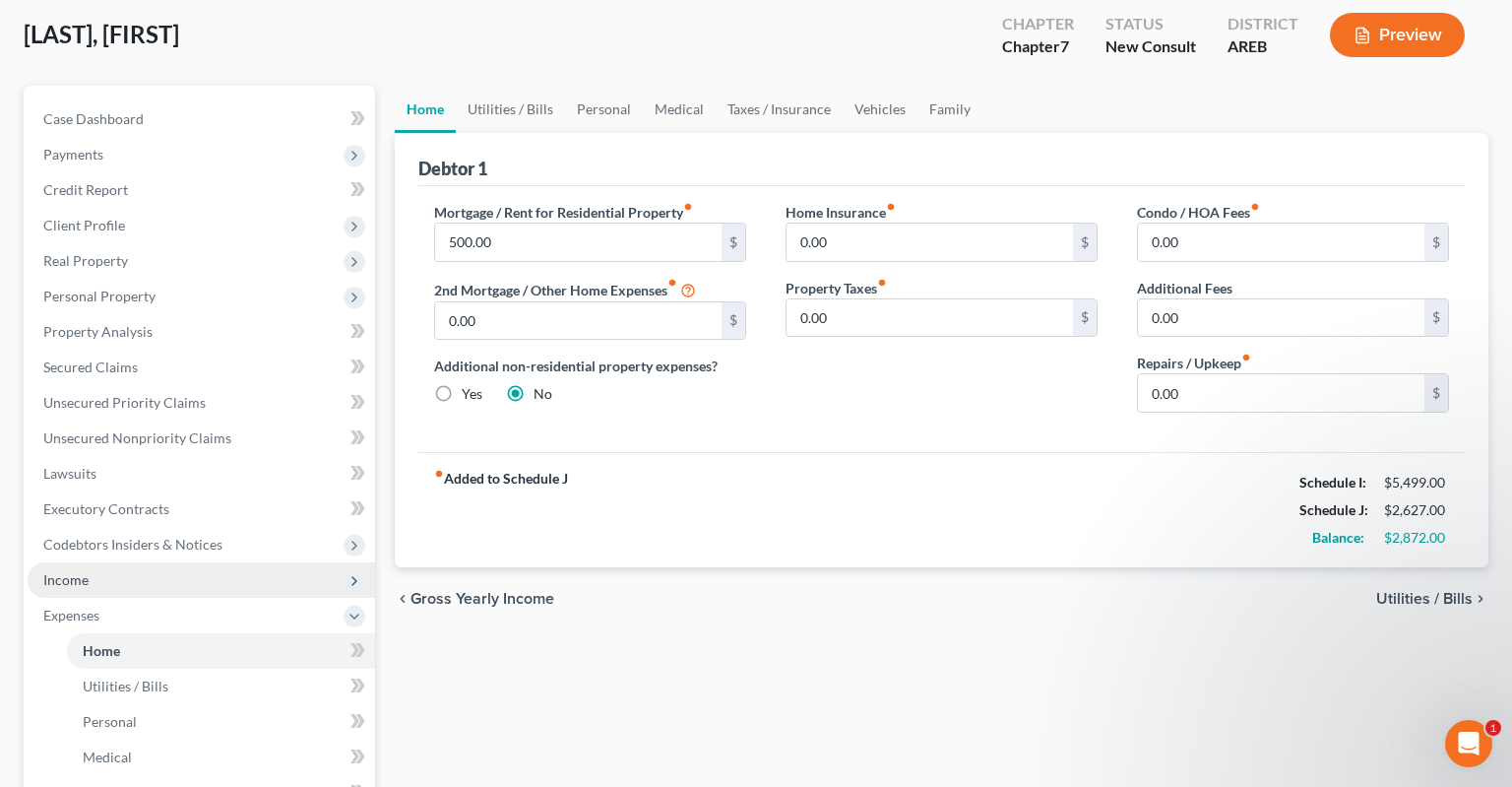 click on "Income" at bounding box center (201, 580) 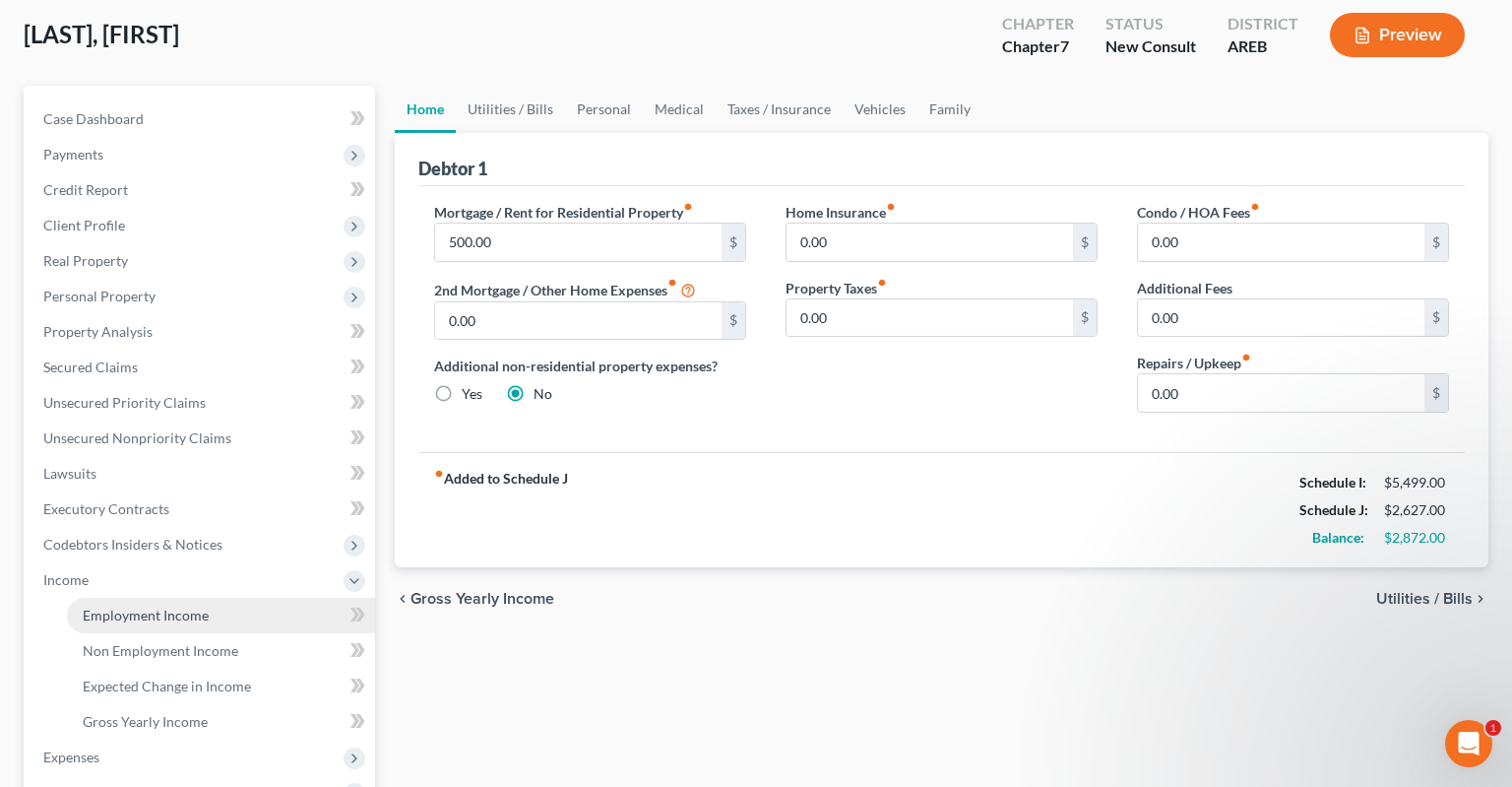 click on "Employment Income" at bounding box center [220, 616] 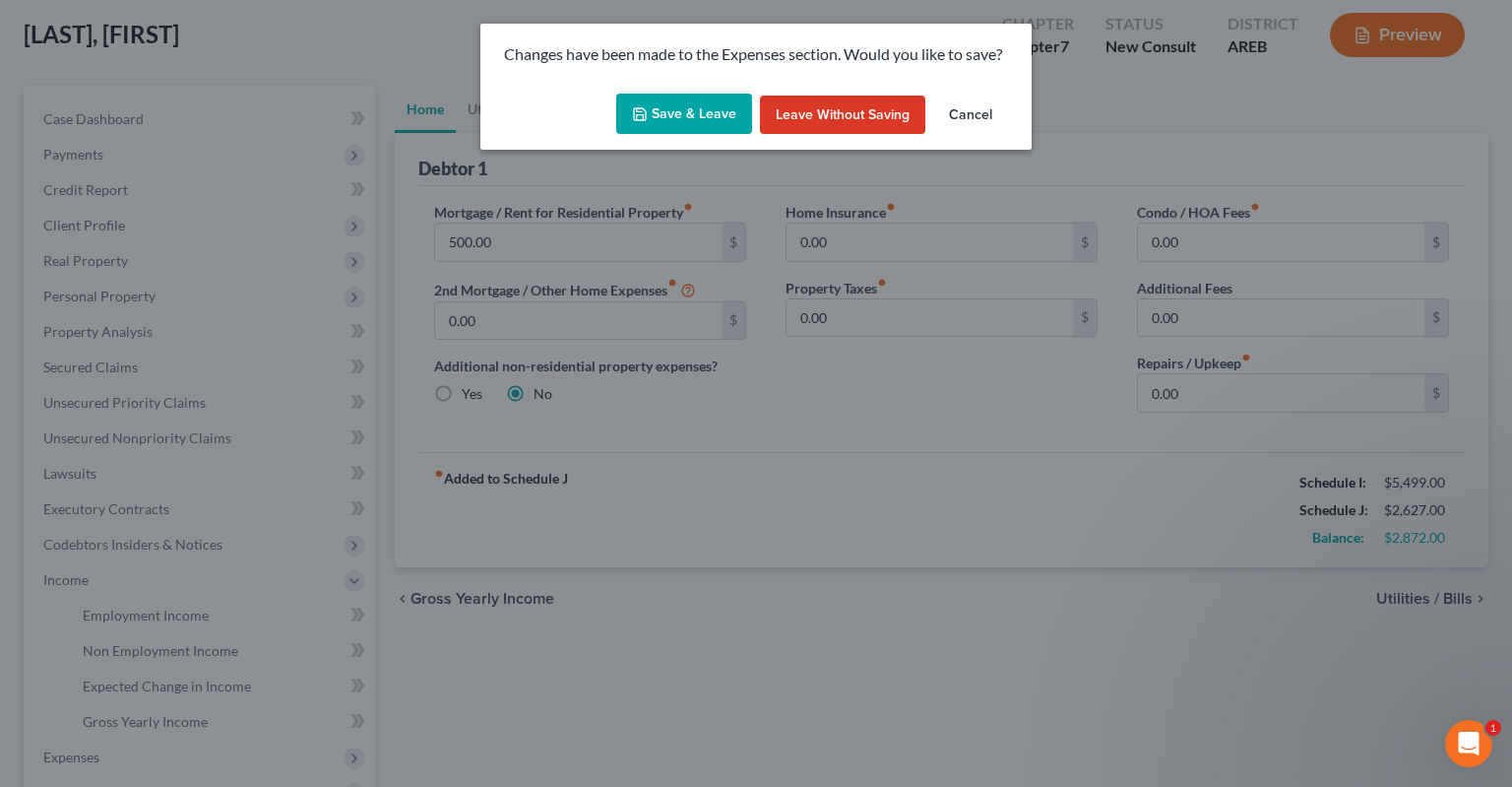 click on "Save & Leave" at bounding box center (684, 114) 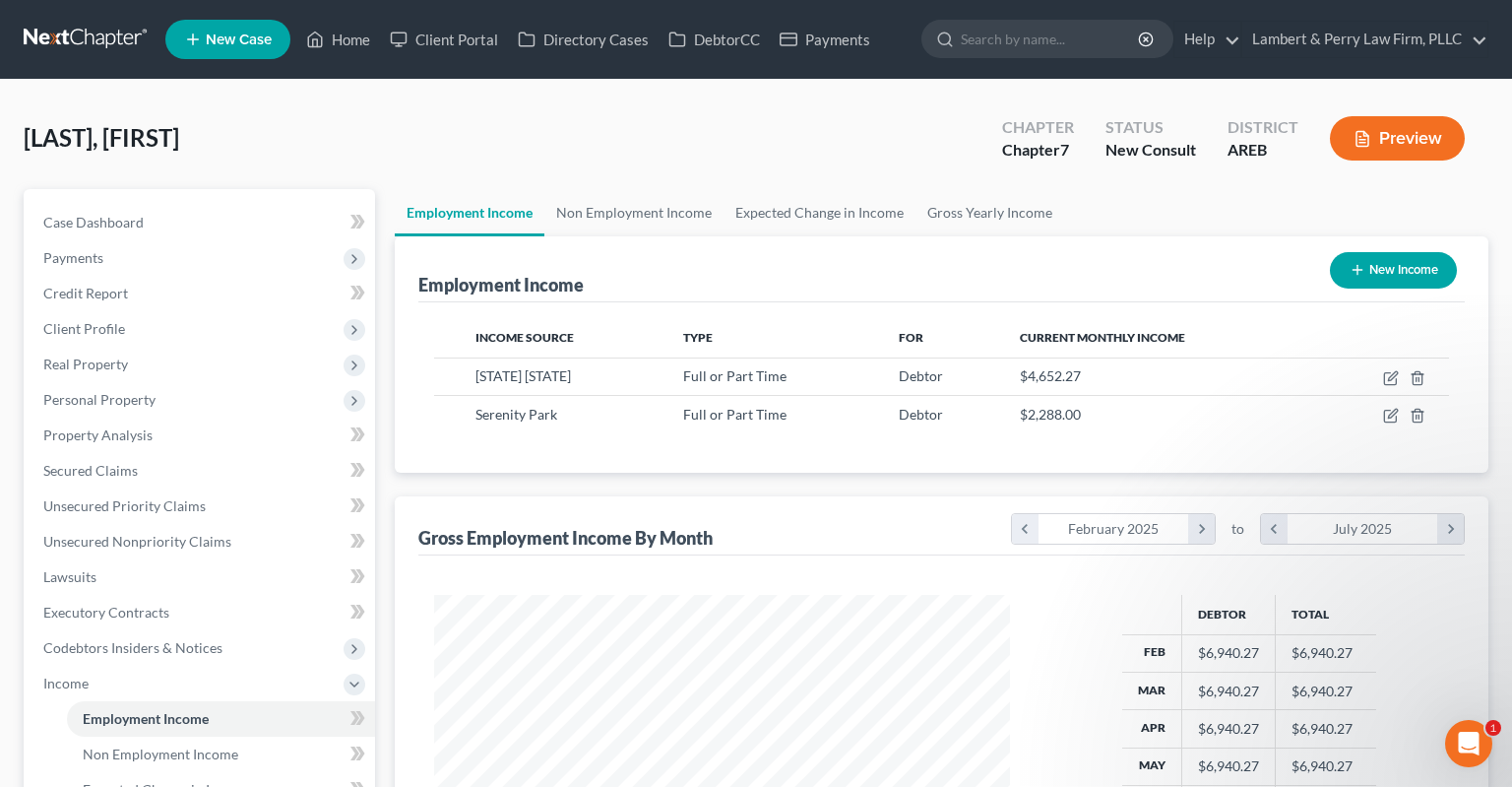 scroll, scrollTop: 0, scrollLeft: 0, axis: both 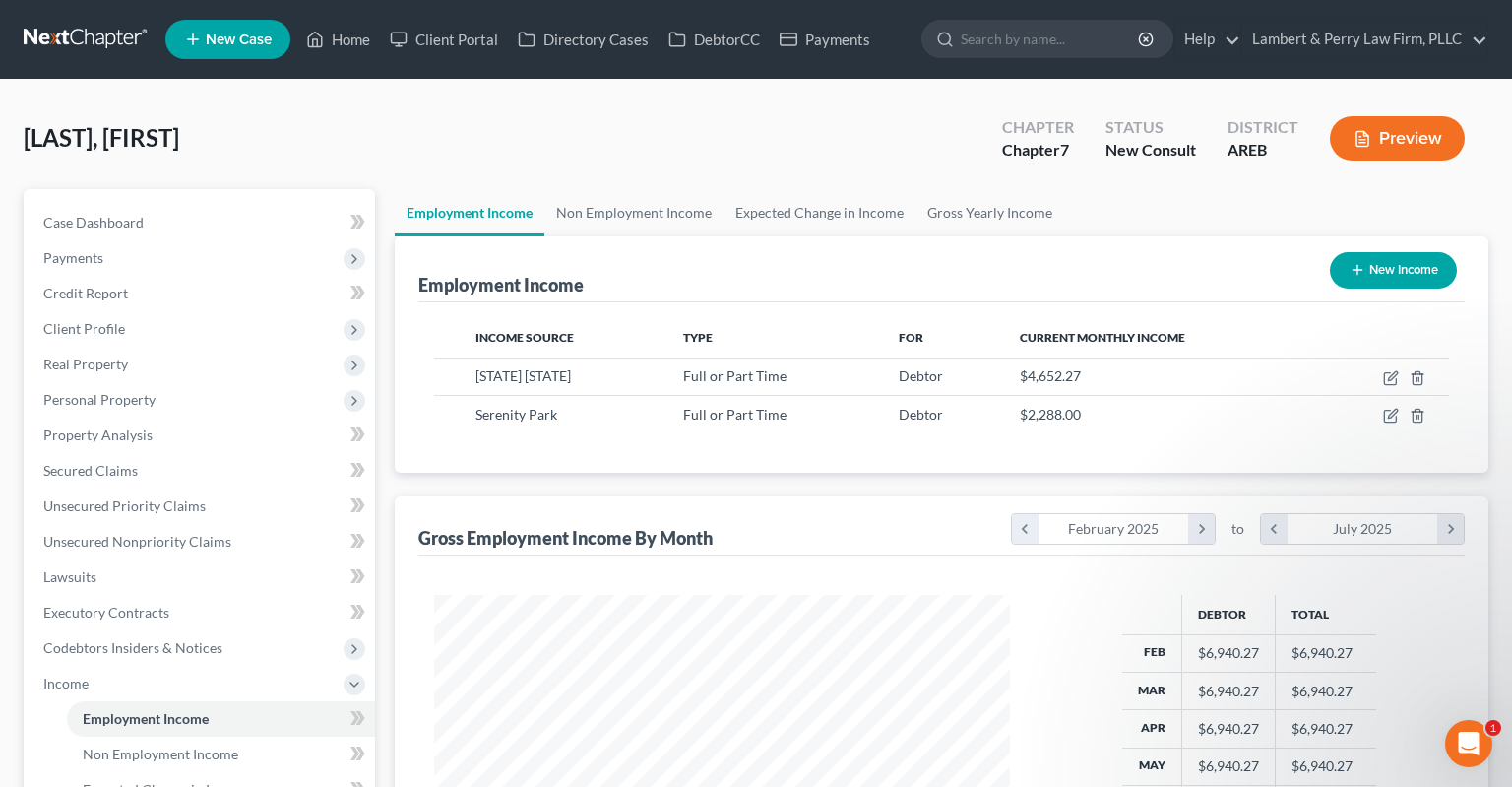 click on "[LAST], [FIRST] Upgraded Chapter Chapter  7 Status New Consult District AREB Preview" at bounding box center [756, 146] 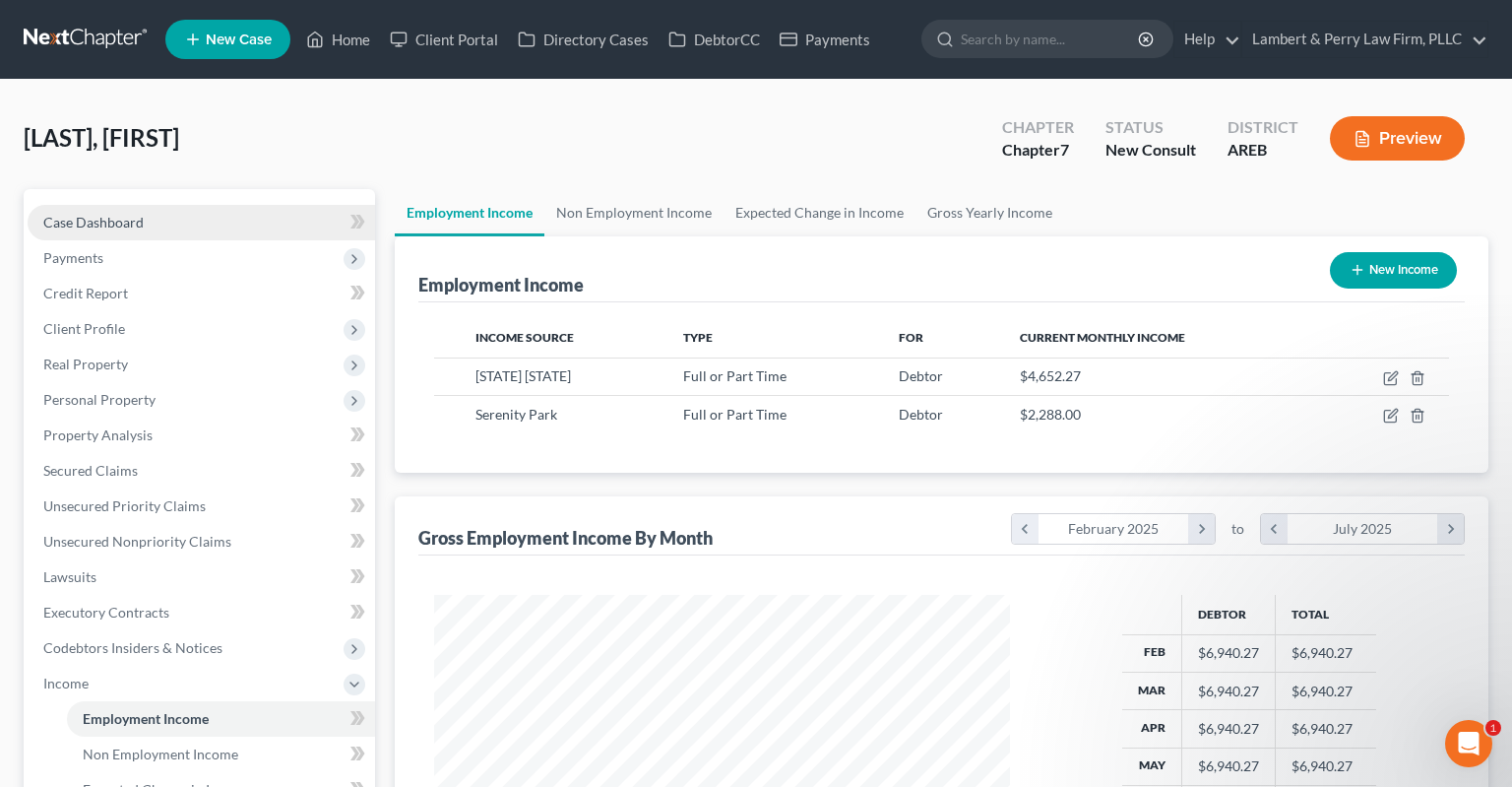 click on "Case Dashboard" at bounding box center [201, 223] 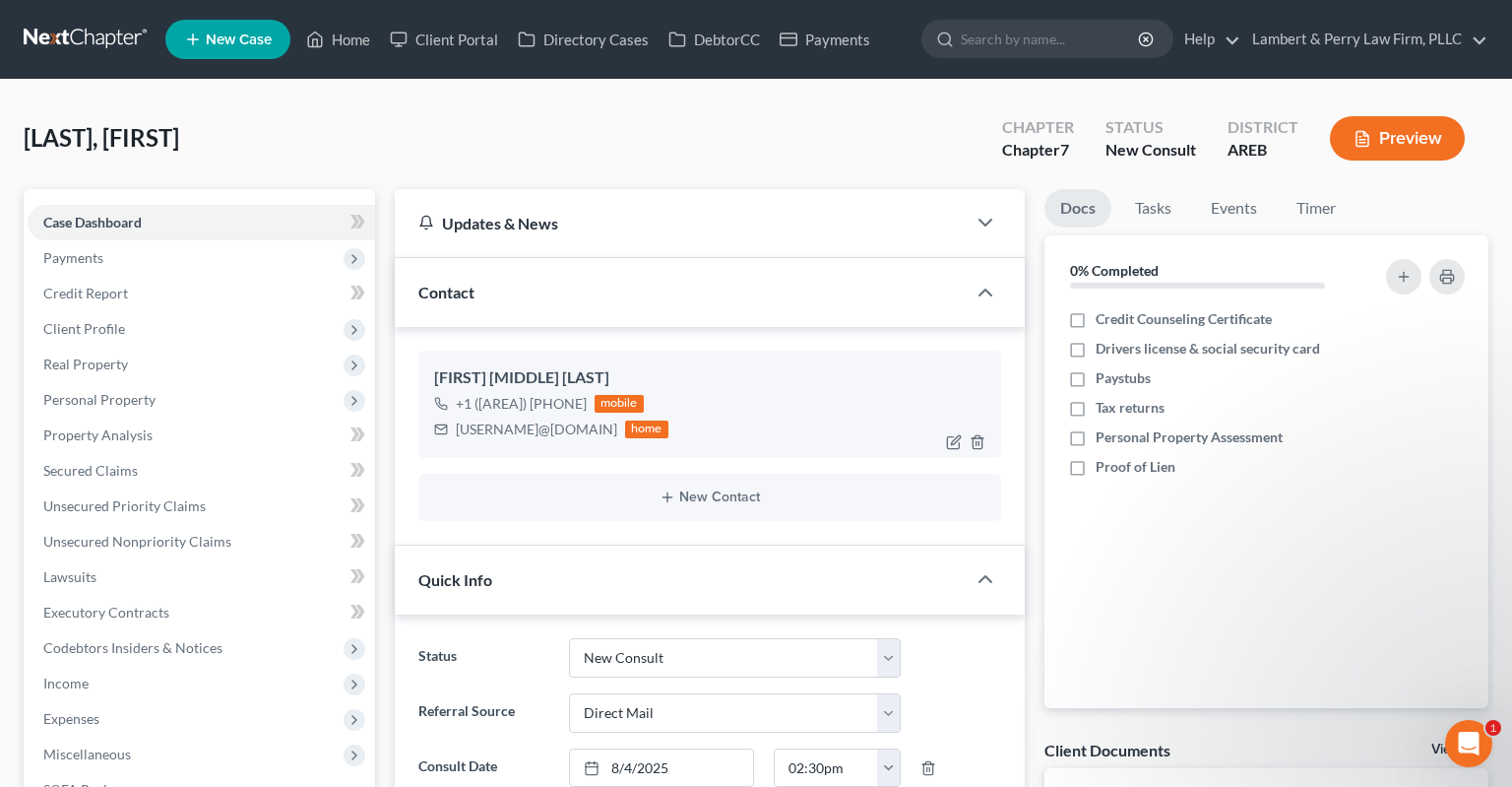 click on "[USERNAME]@[DOMAIN]" at bounding box center [536, 429] 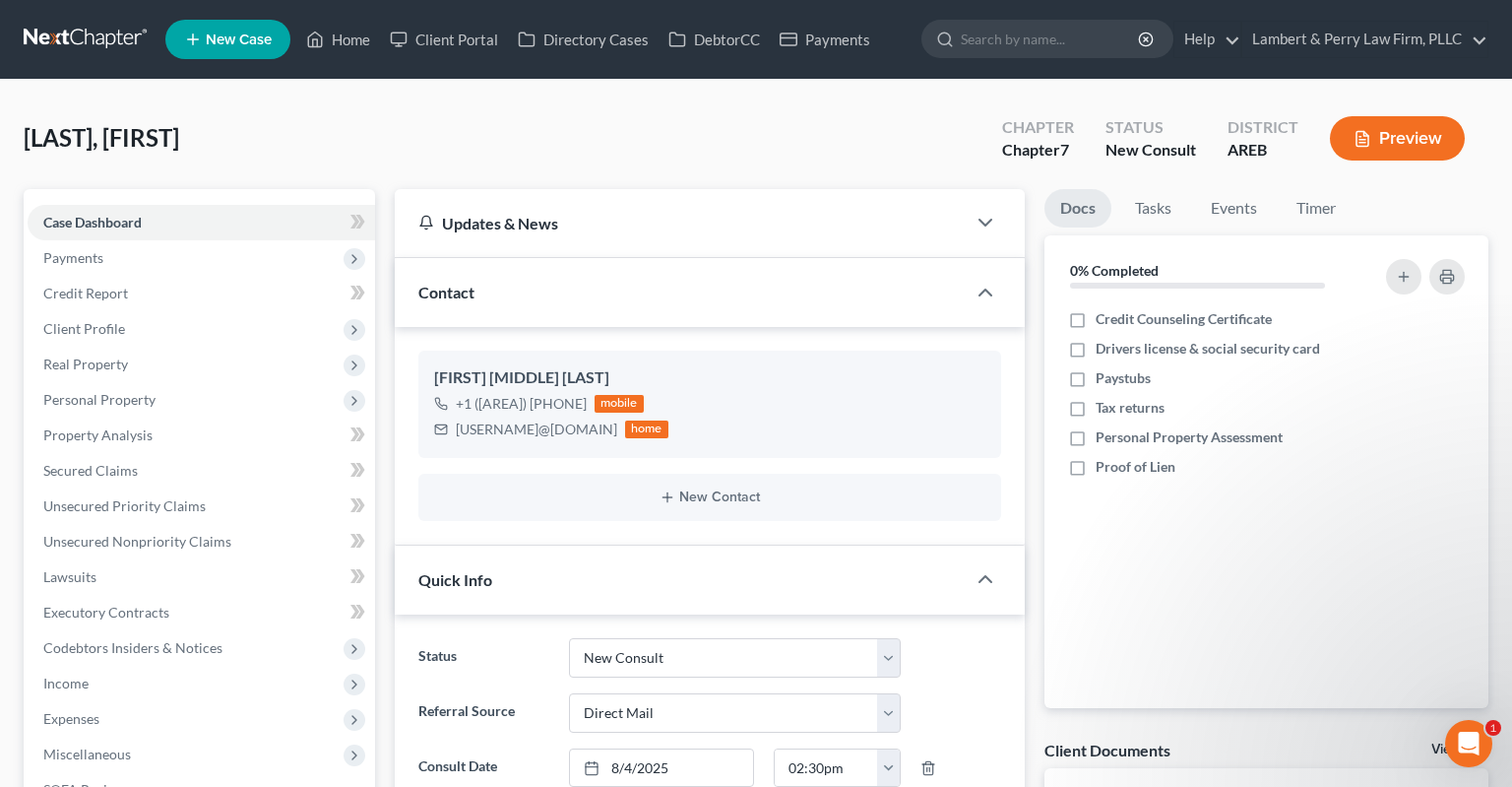 copy on "[USERNAME]@[DOMAIN]" 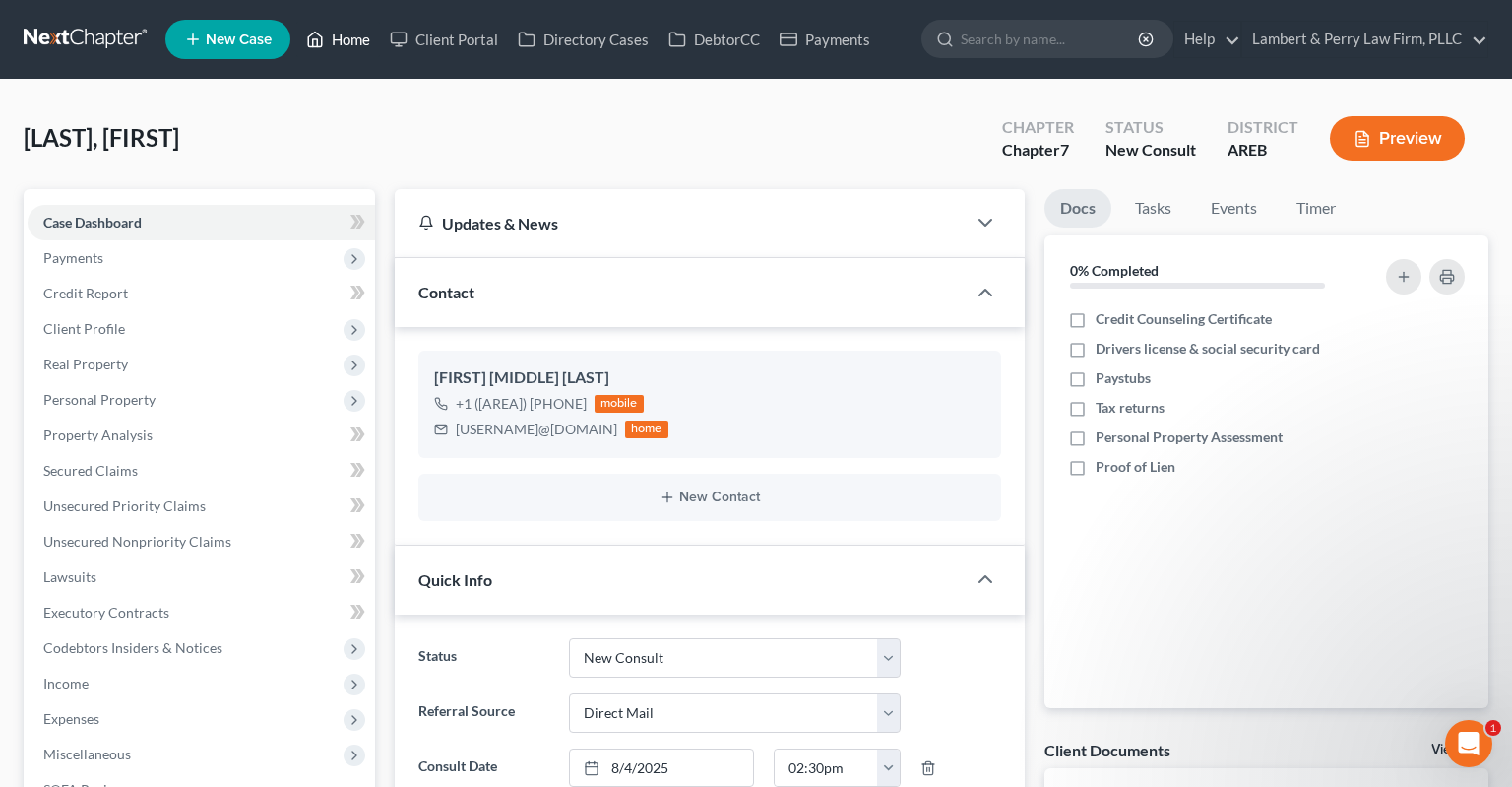 click on "Home" at bounding box center (338, 39) 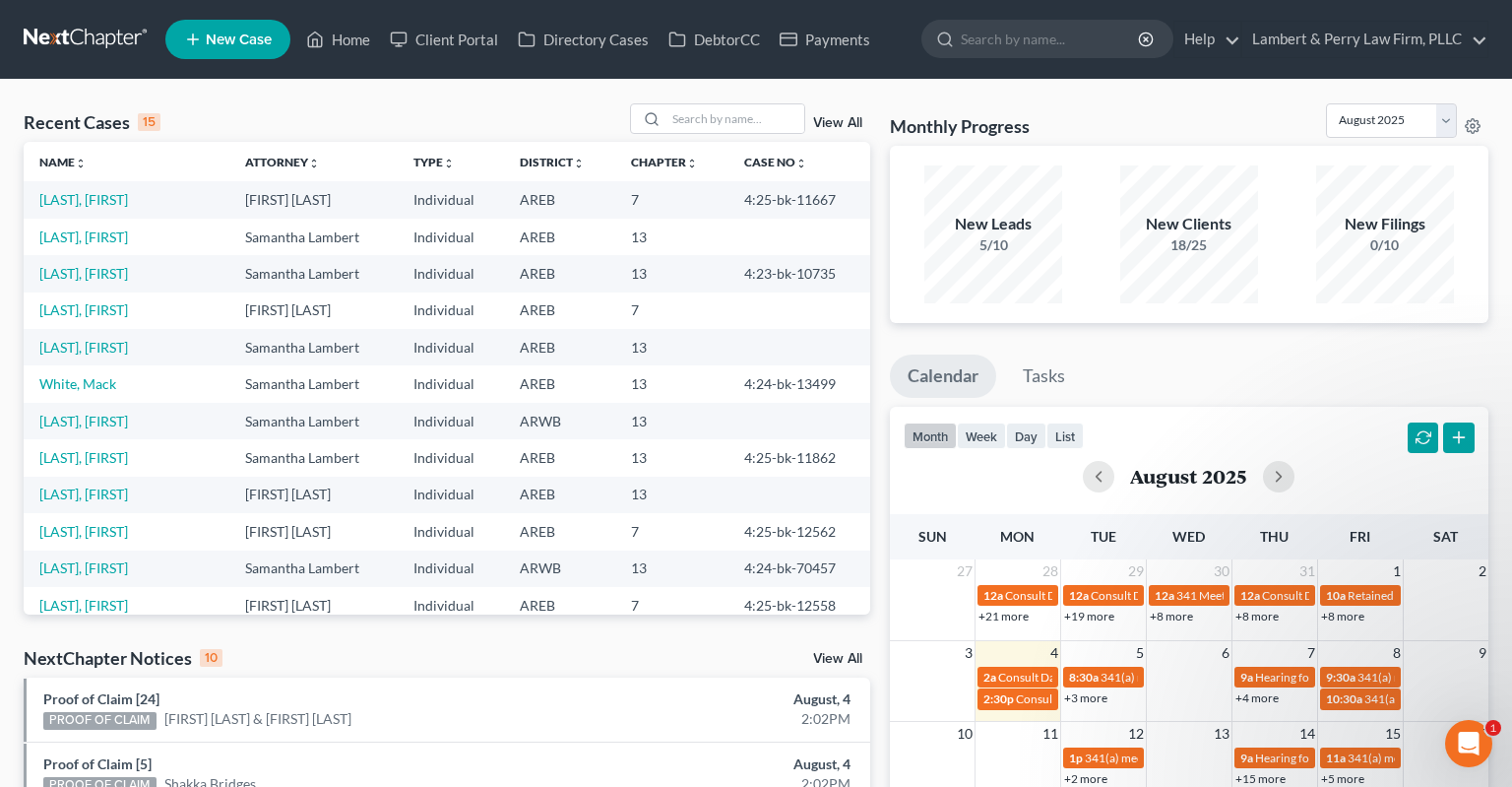 click on "Recent Cases 15         View All" at bounding box center (447, 122) 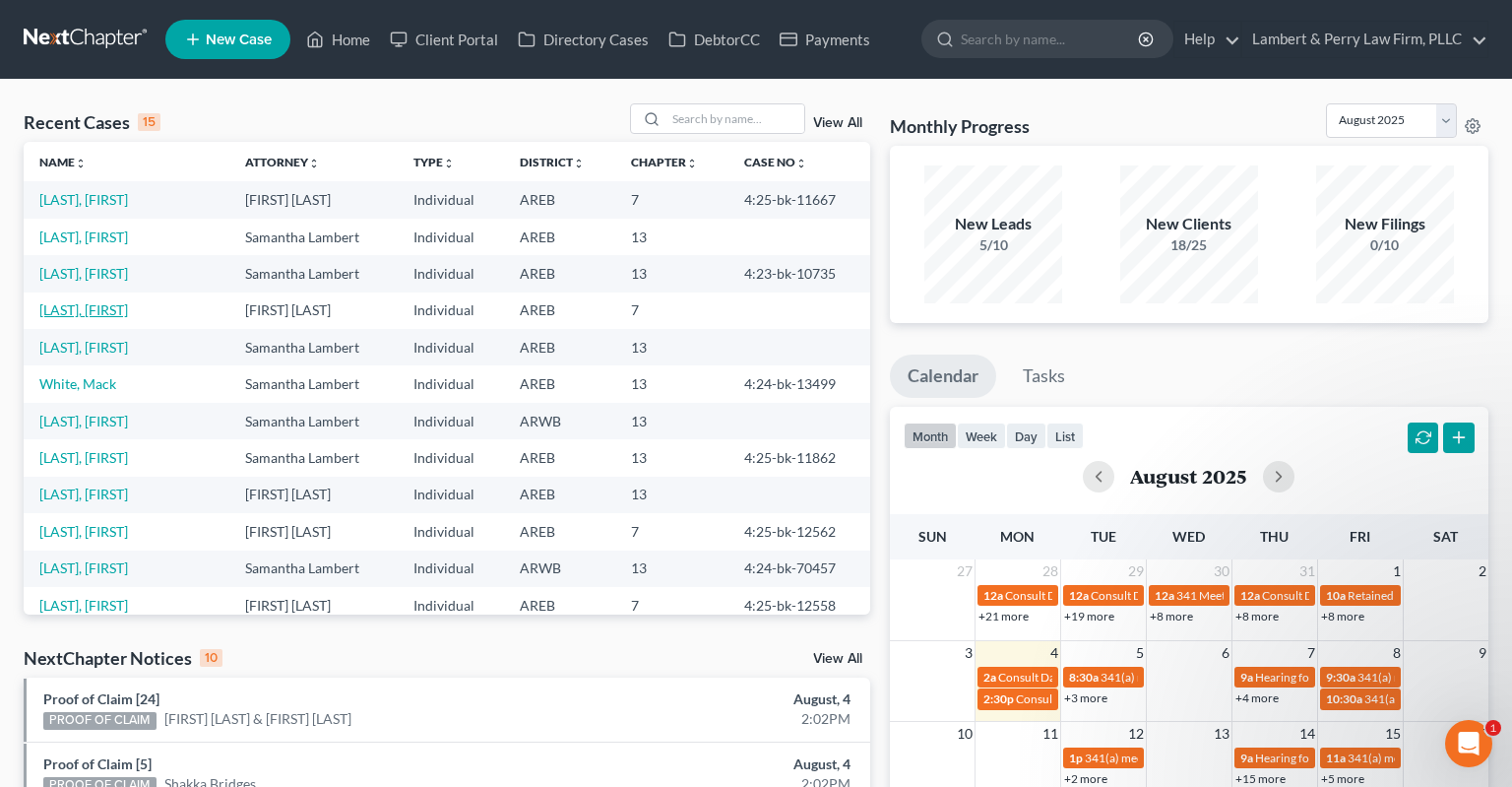 click on "[LAST], [FIRST]" at bounding box center [84, 309] 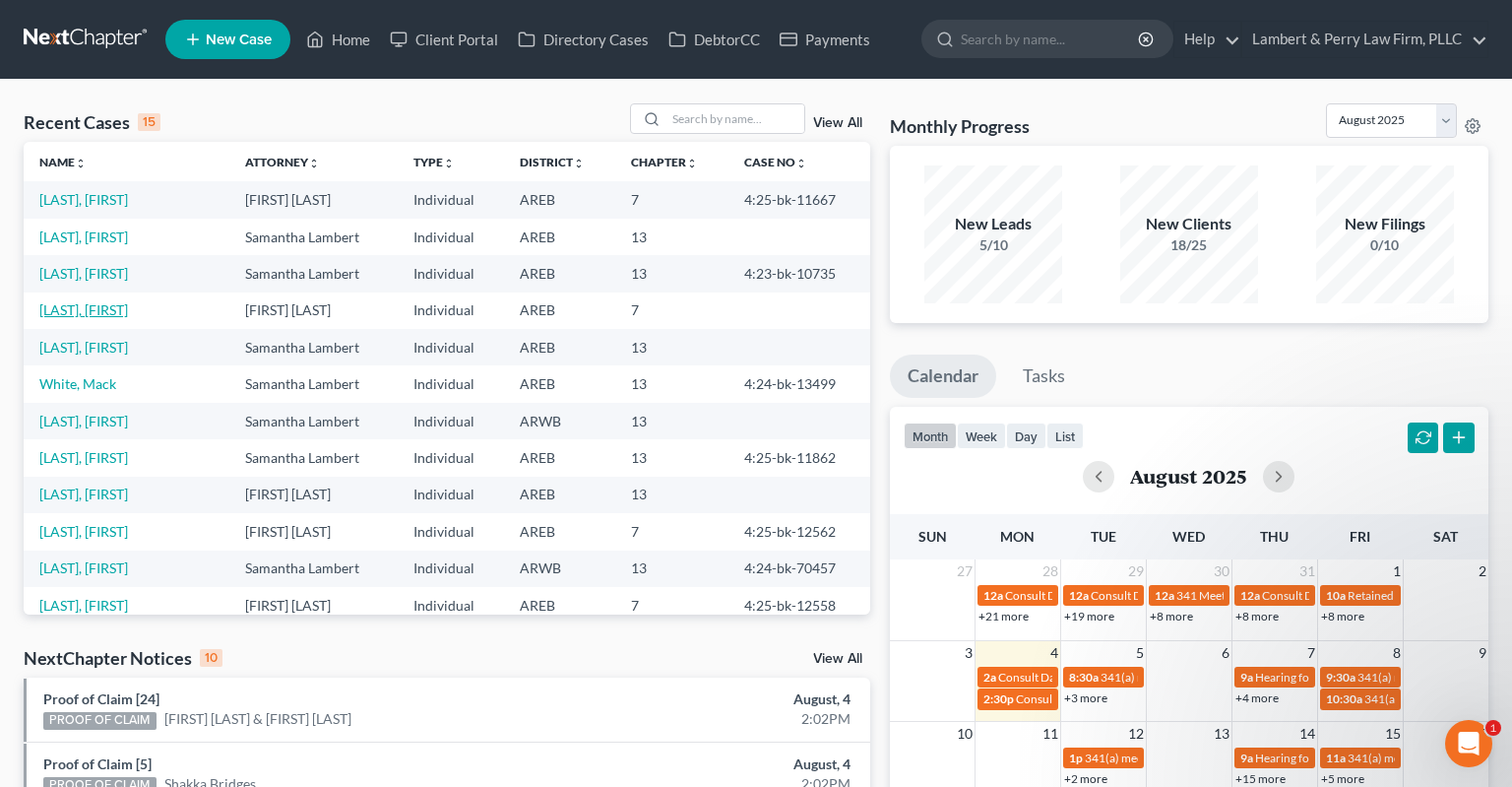 select on "2" 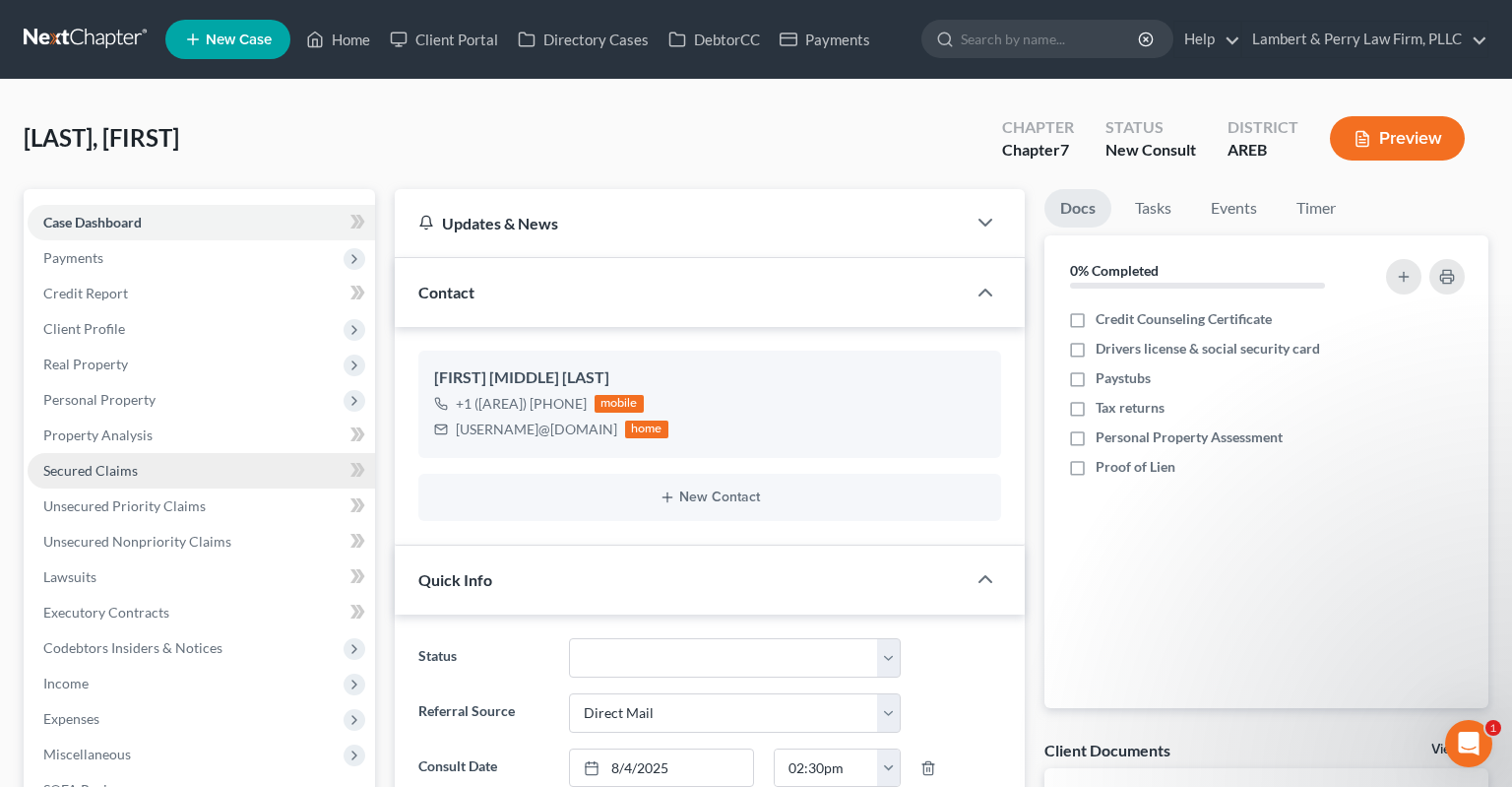 click on "Secured Claims" at bounding box center [91, 470] 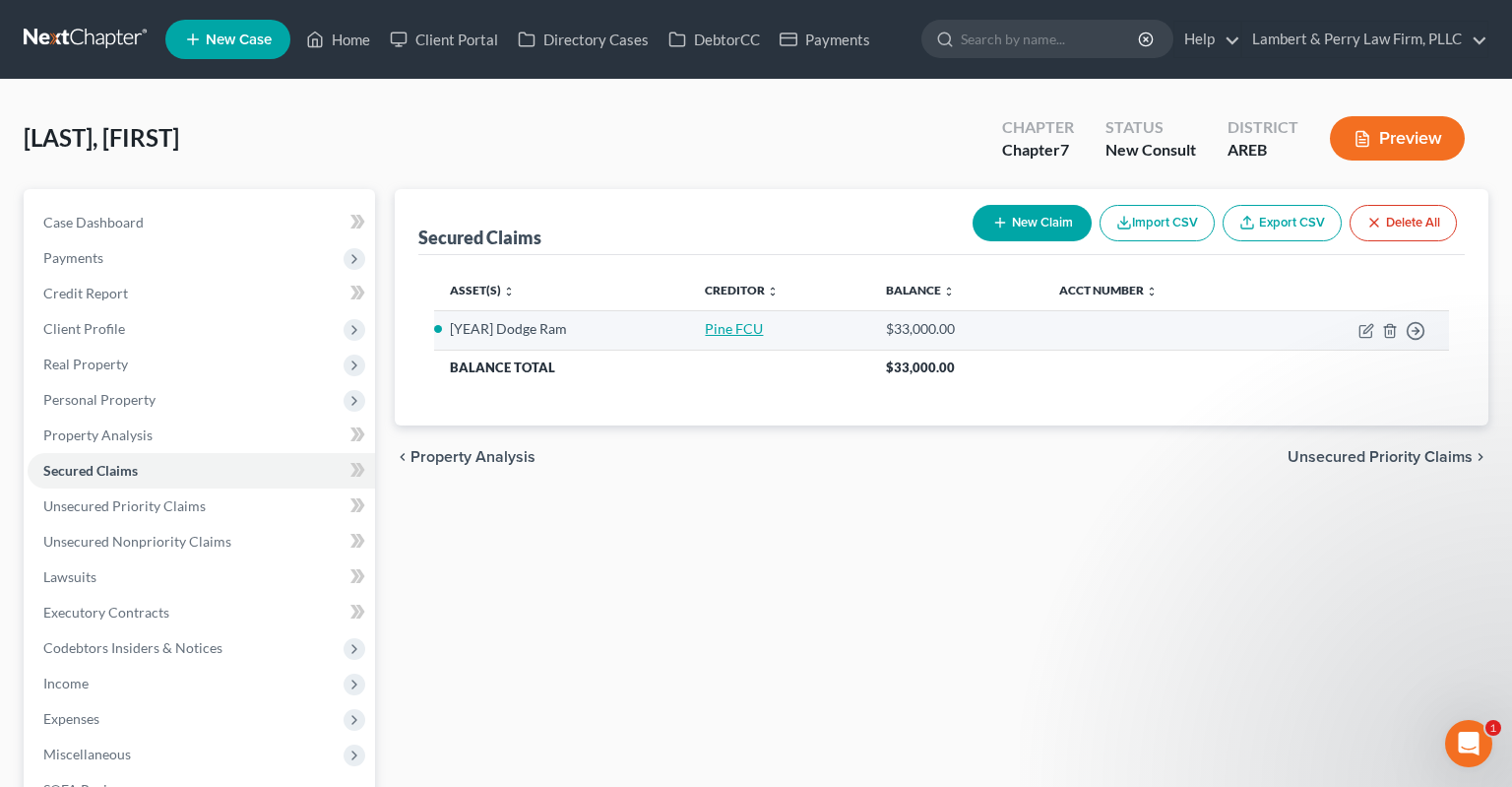 click on "Pine FCU" at bounding box center [733, 328] 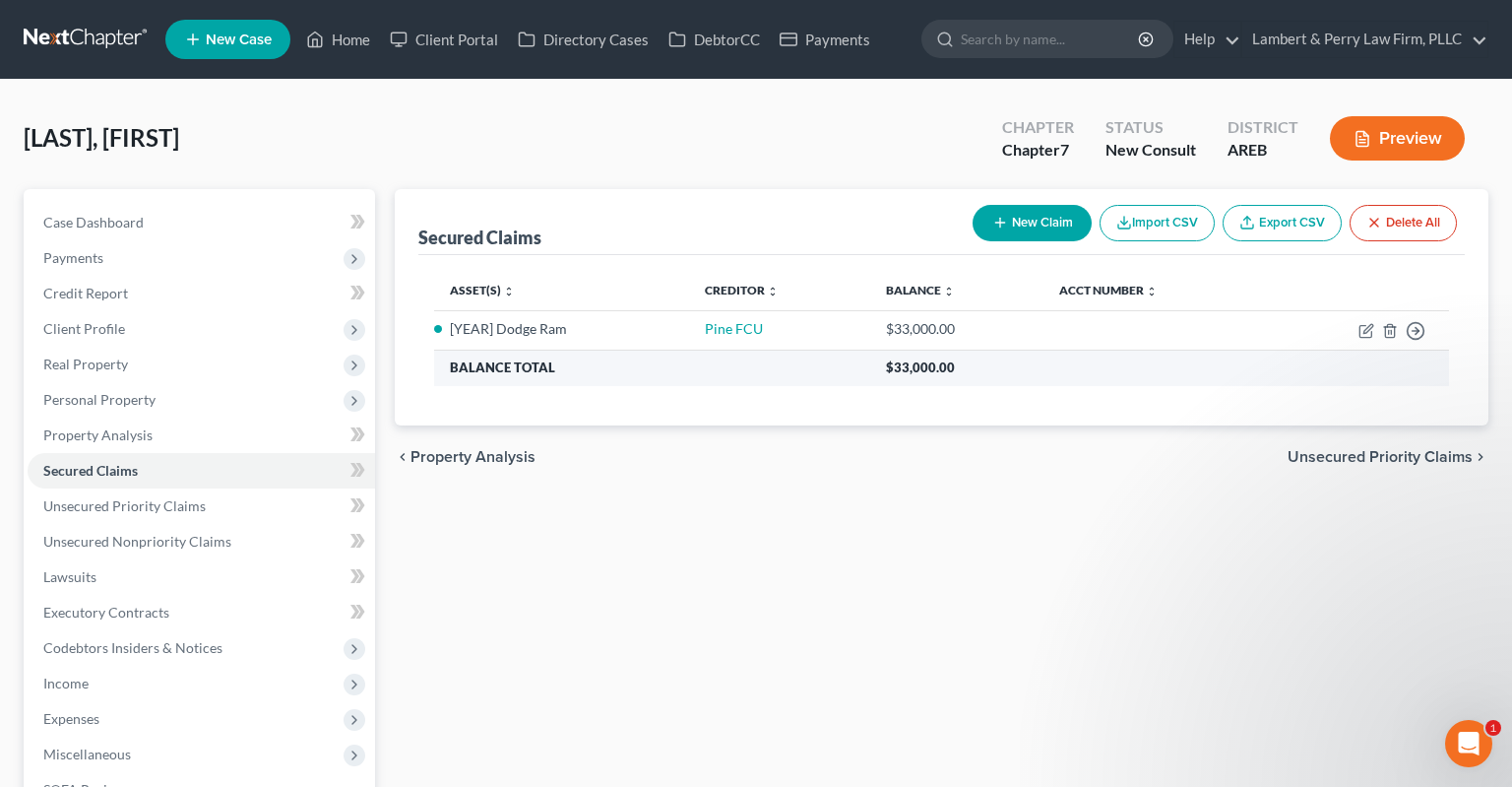 select on "2" 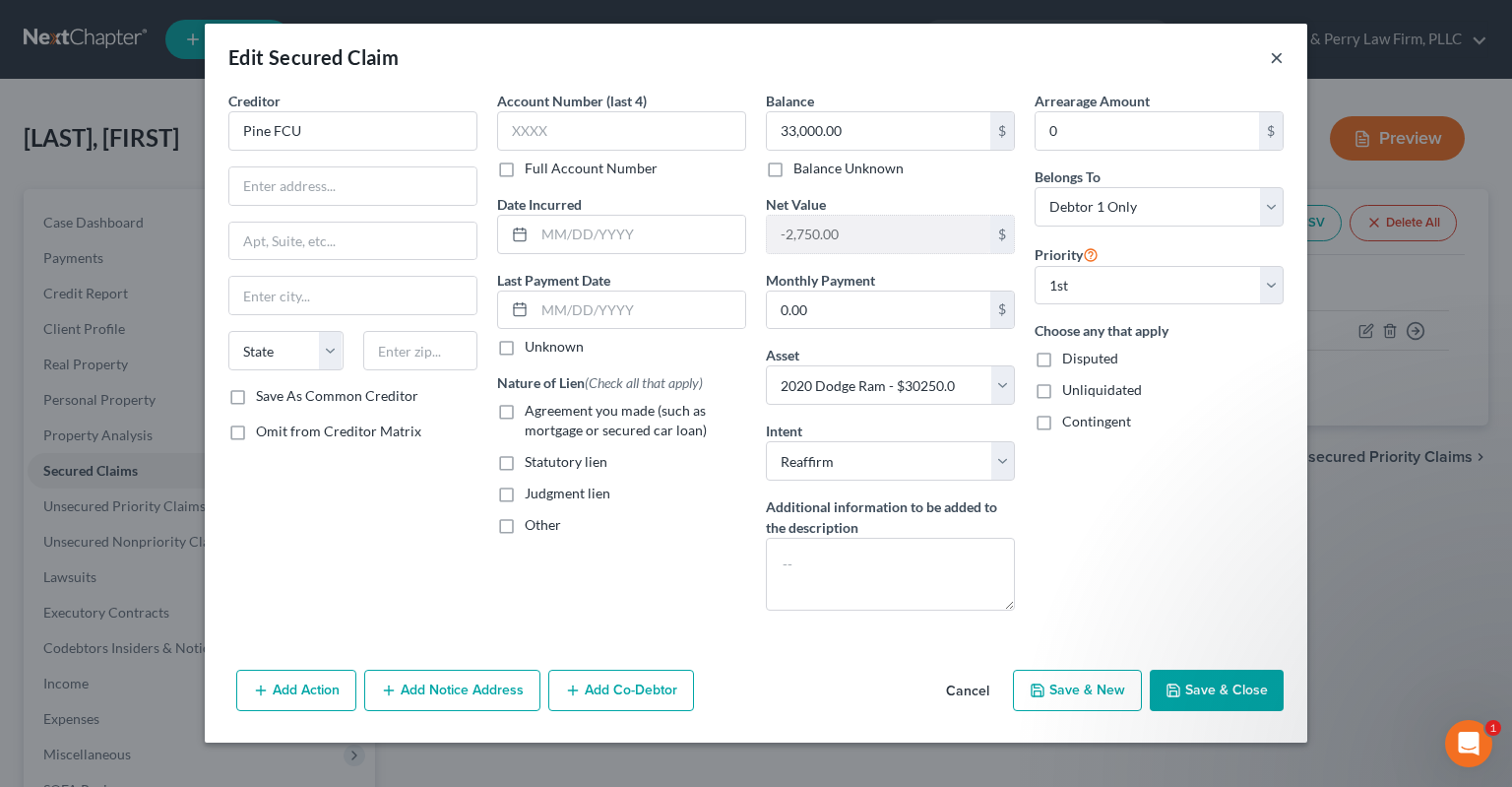 click on "×" at bounding box center [1277, 57] 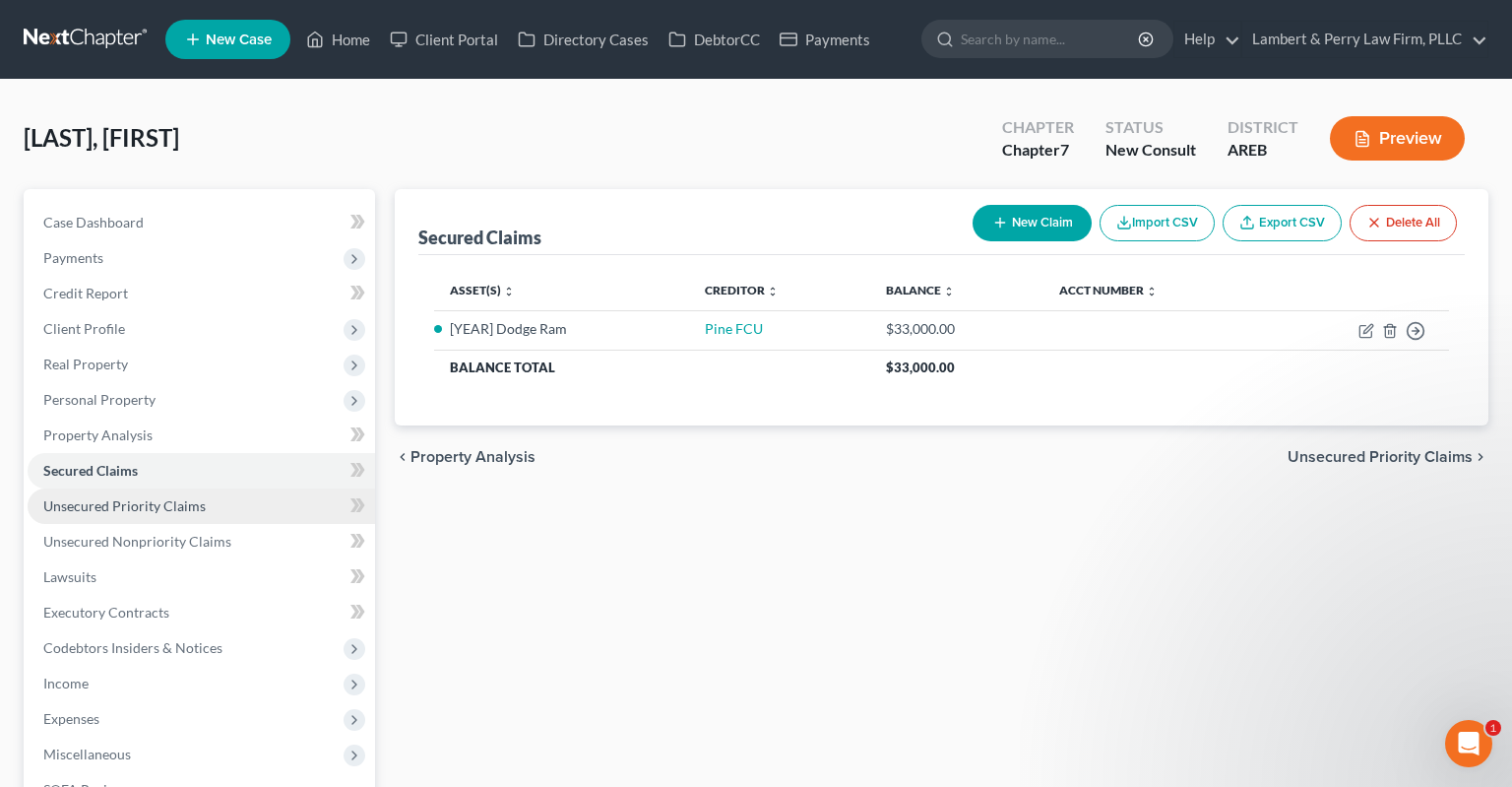 click on "Unsecured Priority Claims" at bounding box center [201, 506] 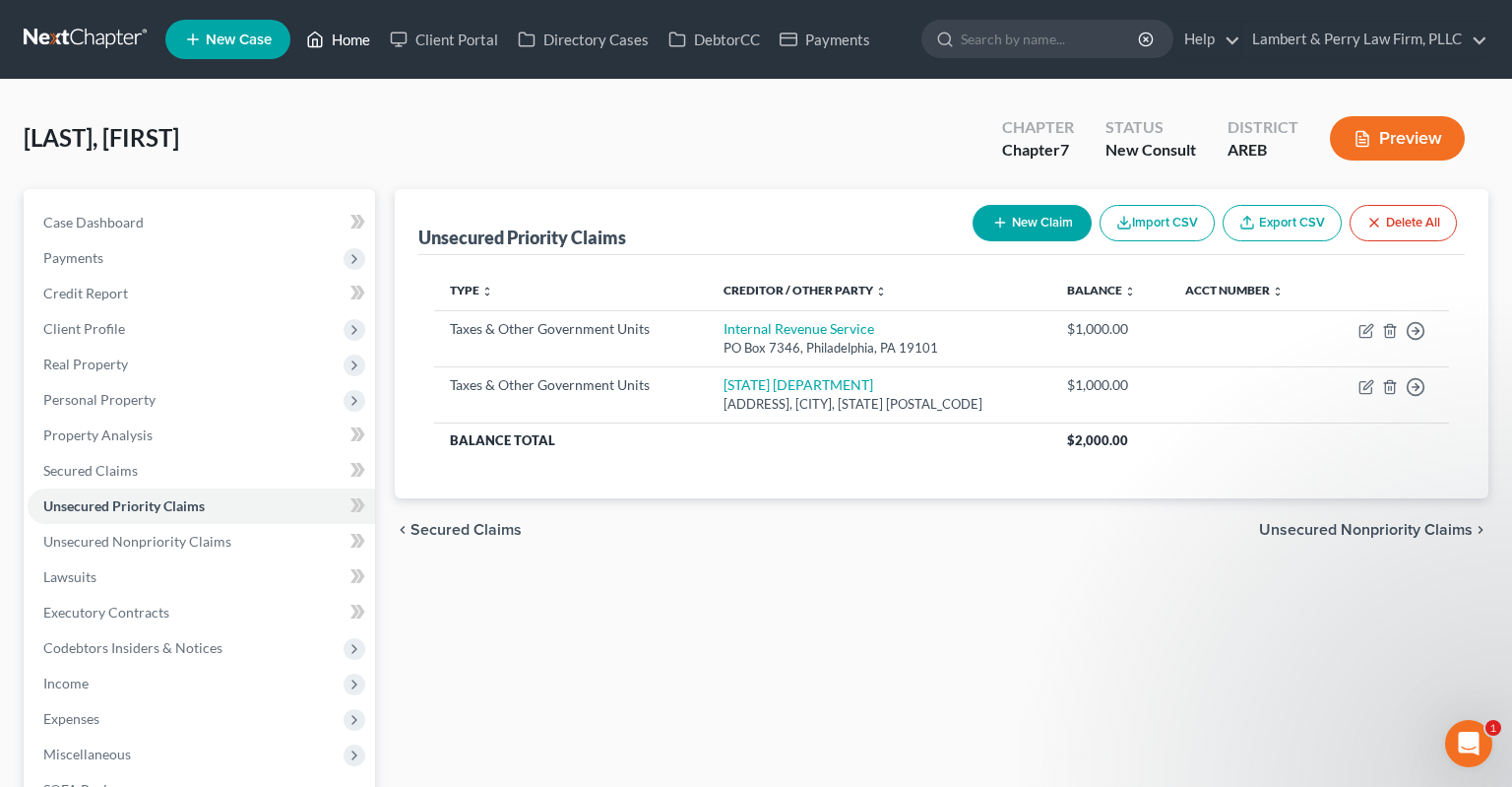 click on "Home" at bounding box center [338, 39] 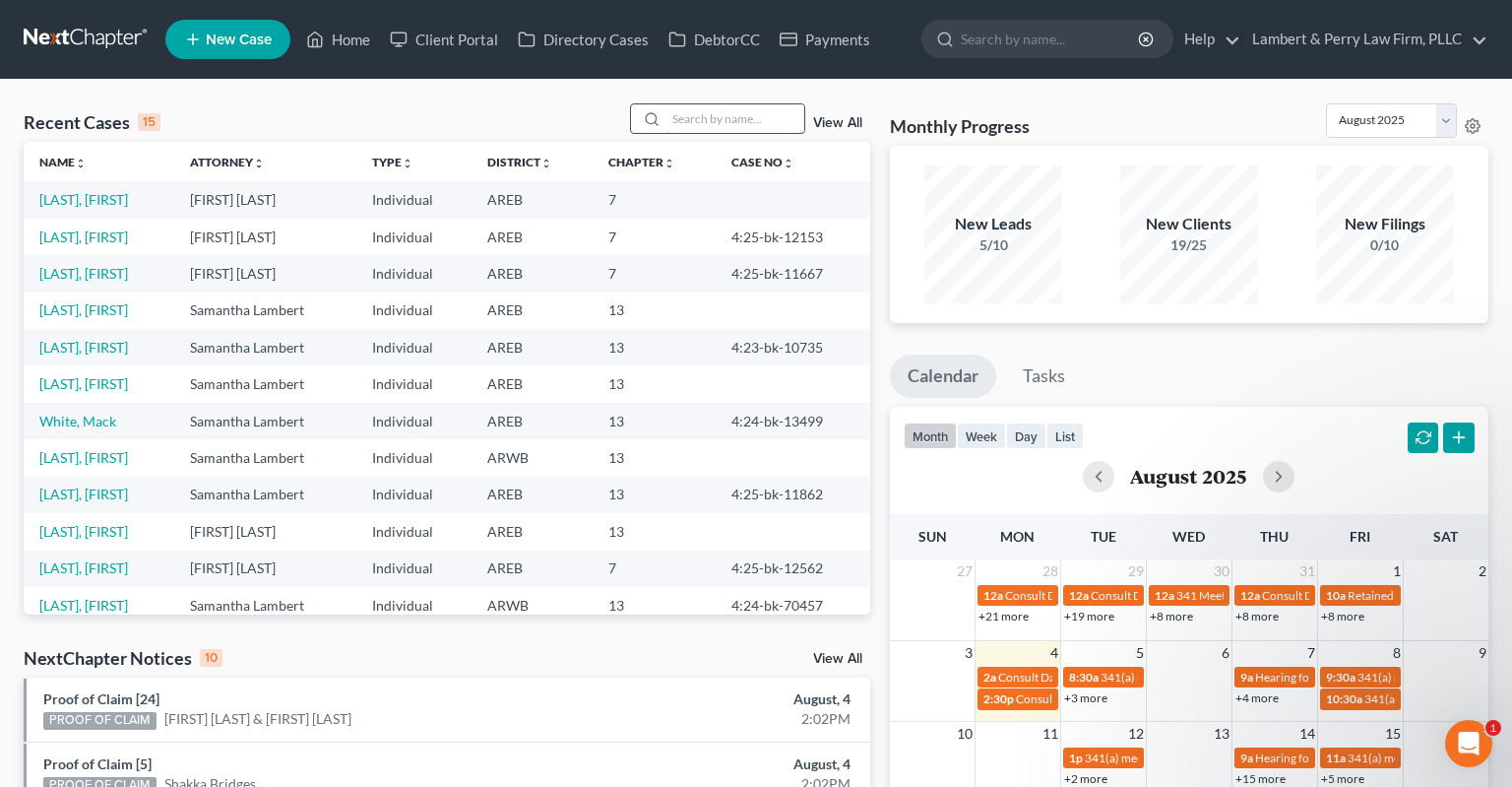 click at bounding box center (735, 118) 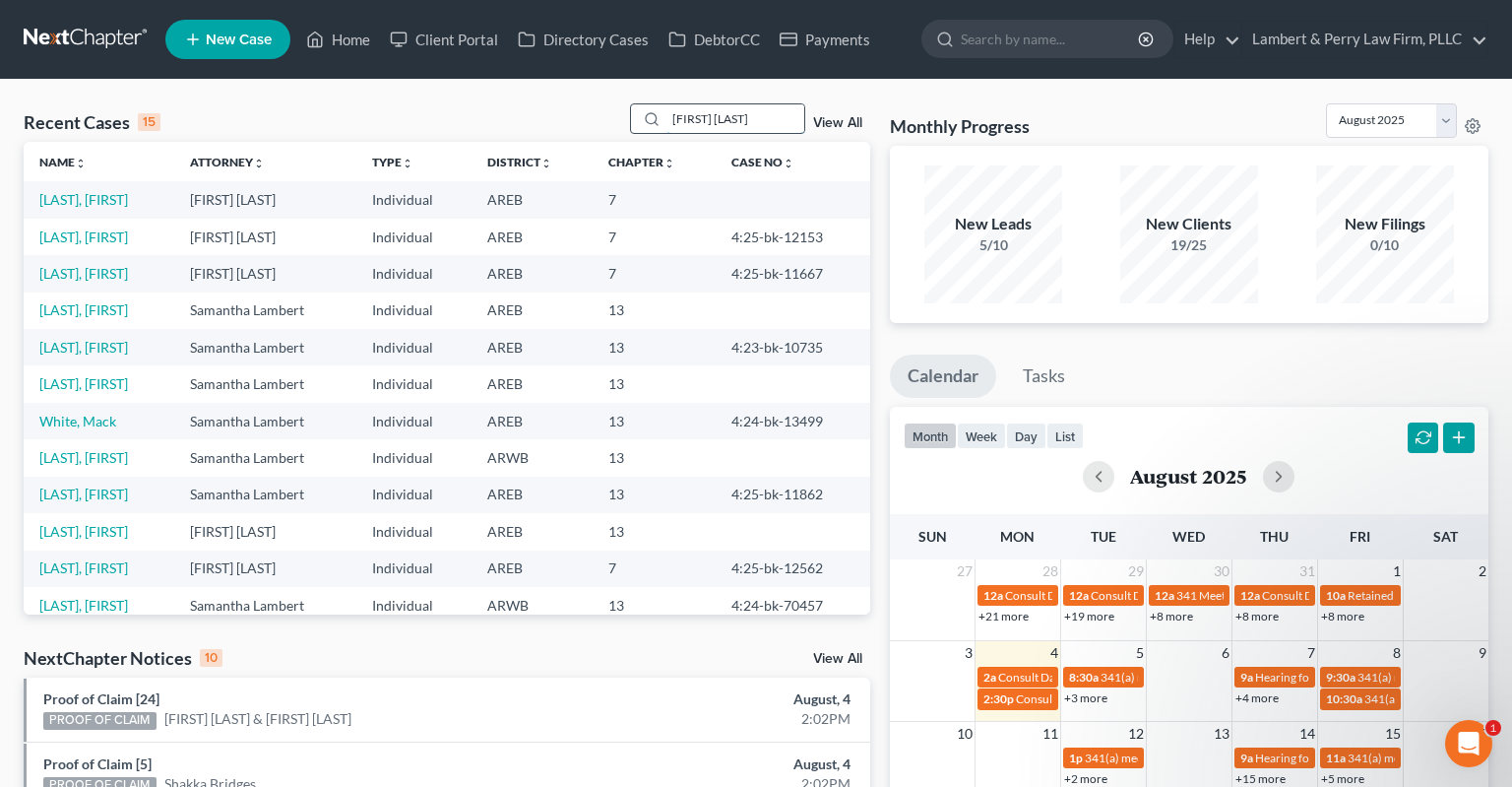 type on "[FIRST] [LAST]" 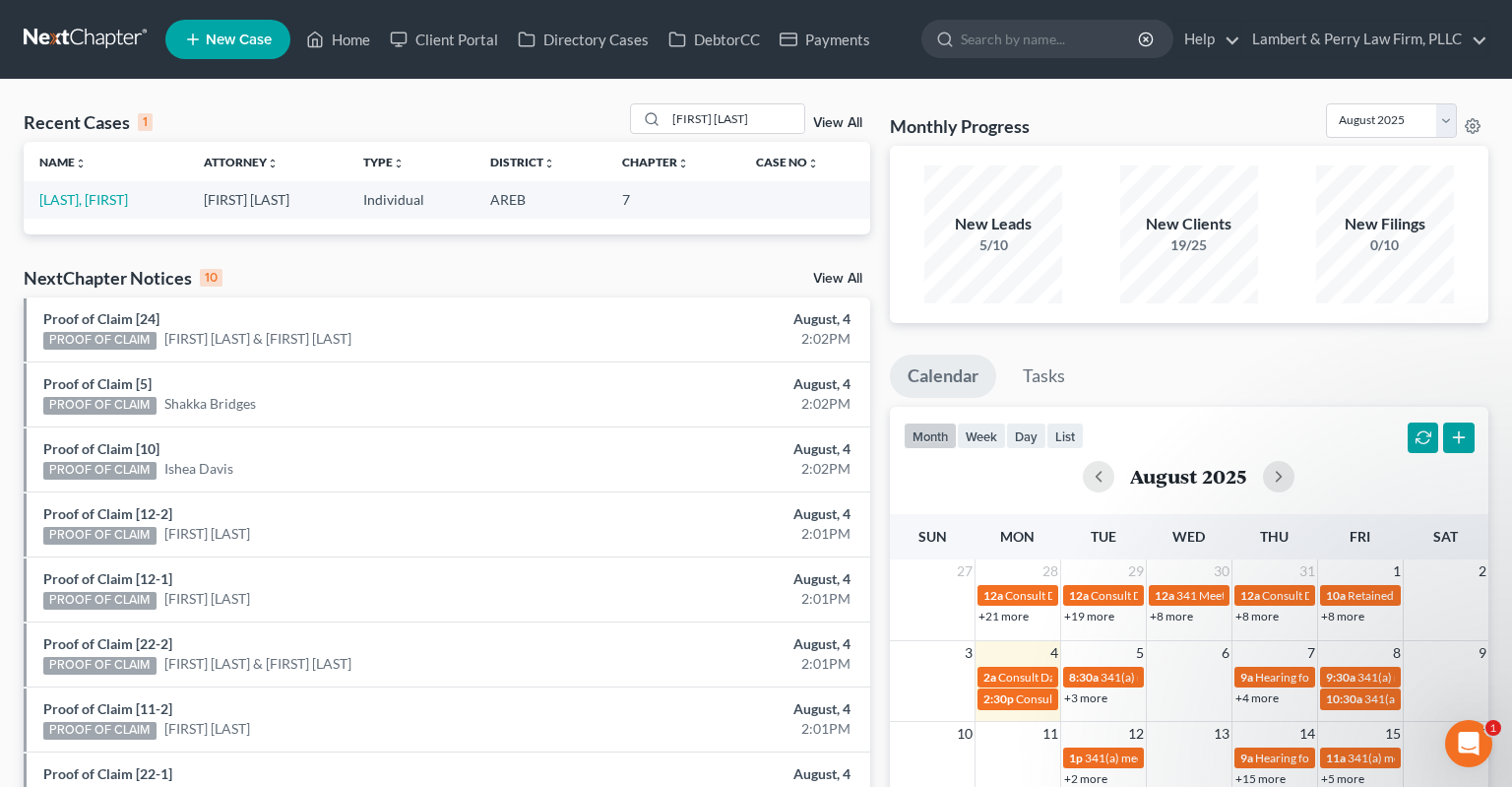 click on "[LAST], [FIRST]" at bounding box center [105, 199] 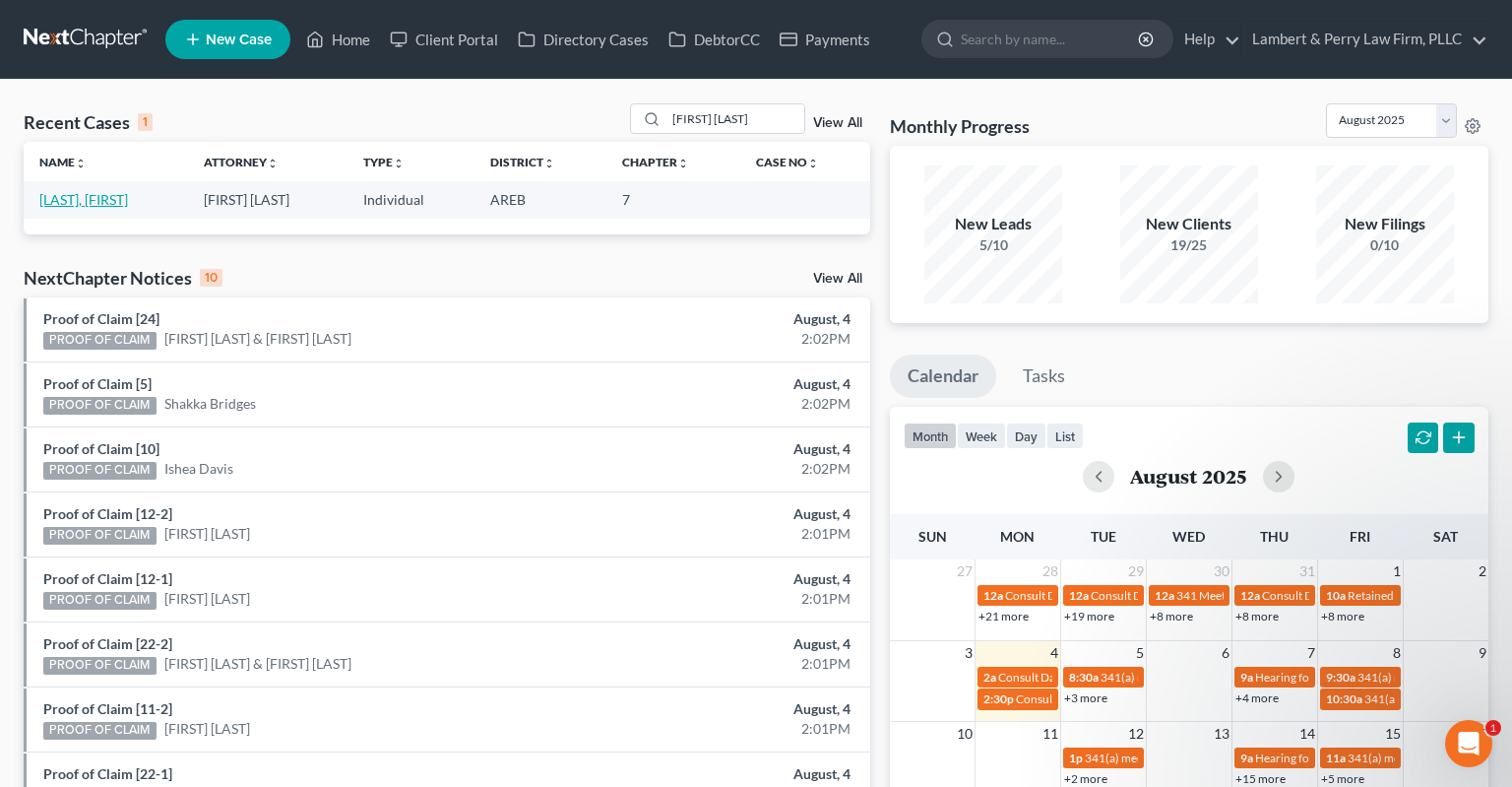 click on "[LAST], [FIRST]" at bounding box center (84, 199) 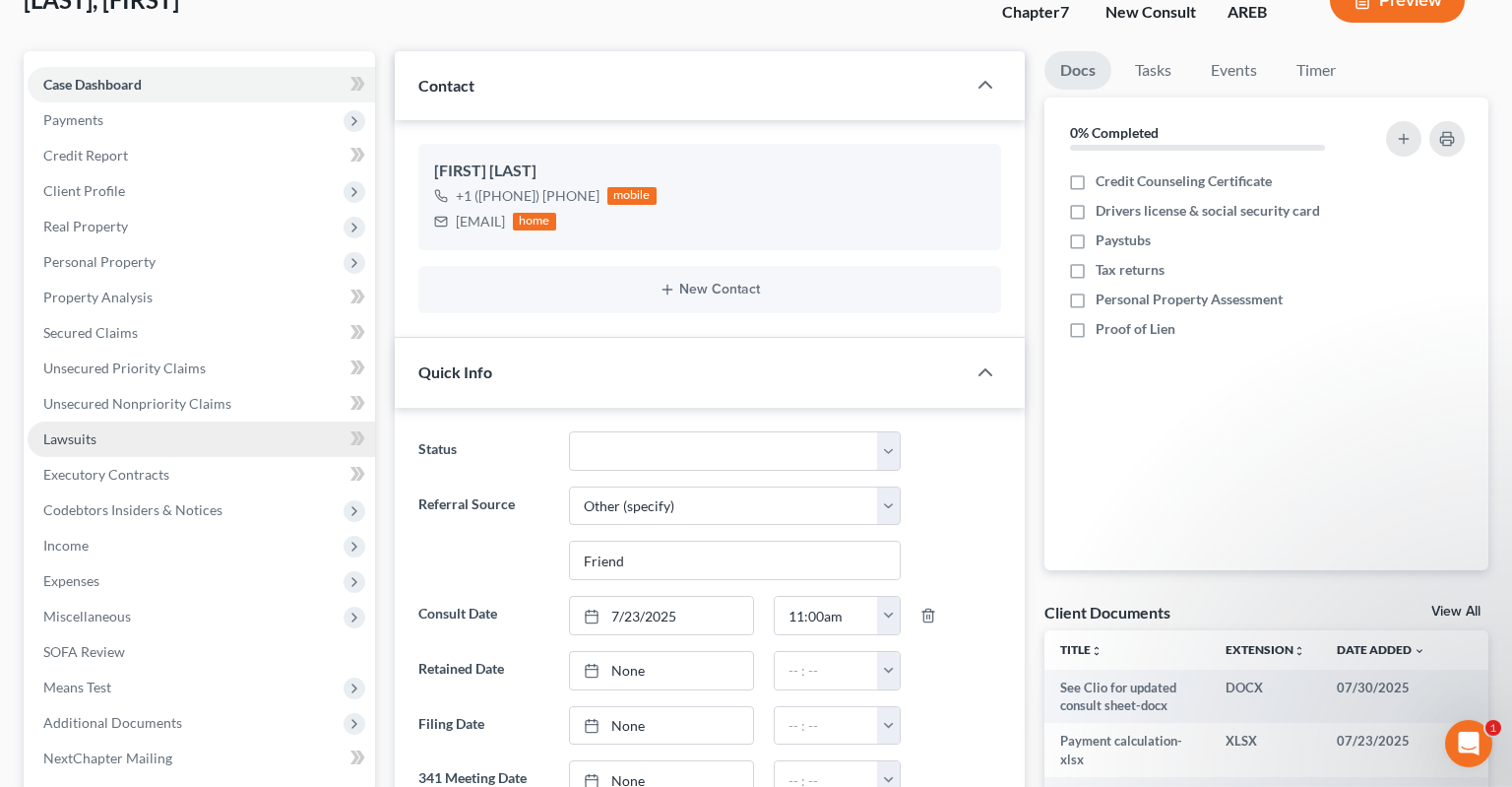 scroll, scrollTop: 208, scrollLeft: 0, axis: vertical 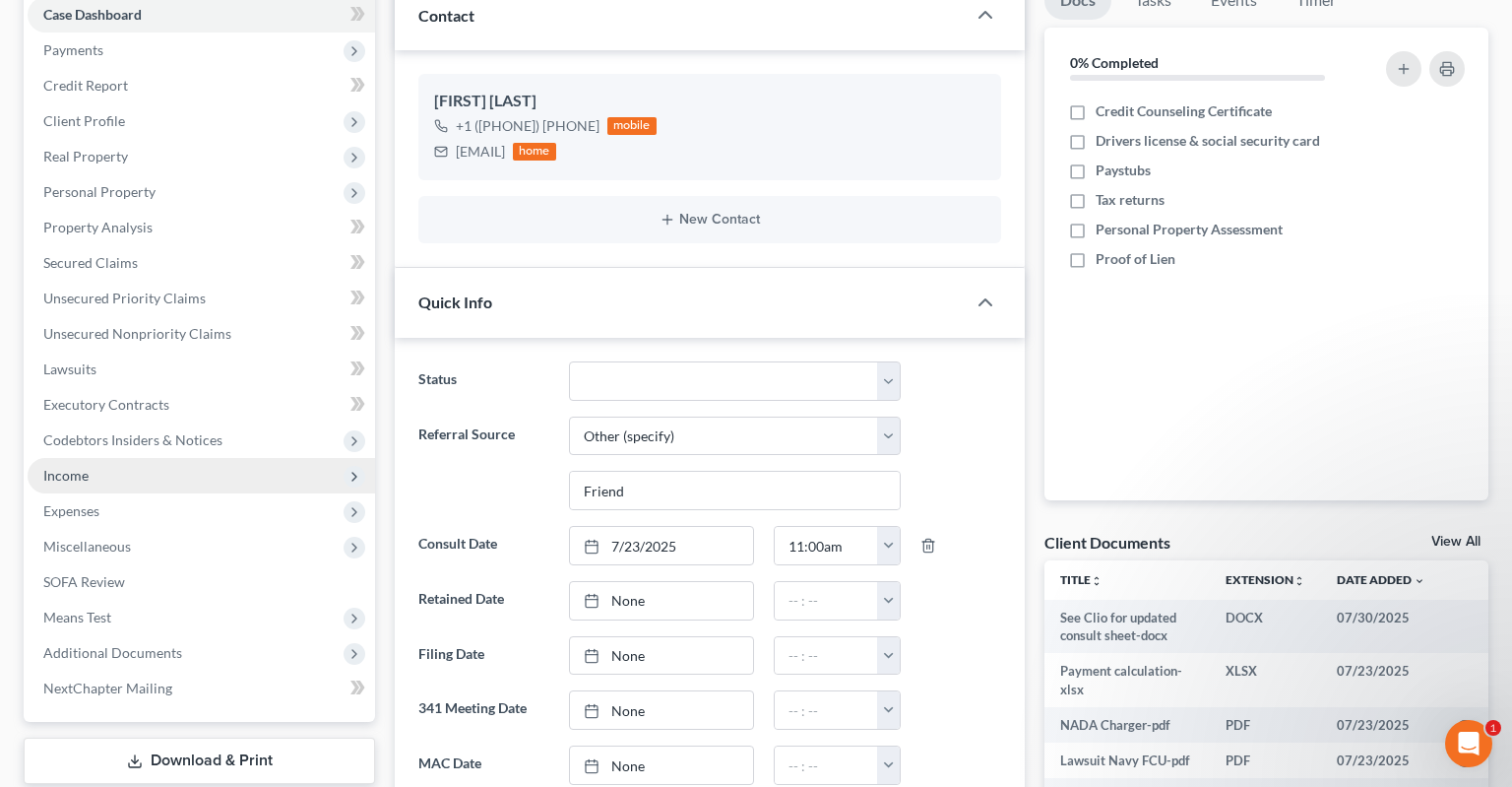 click on "Income" at bounding box center (201, 476) 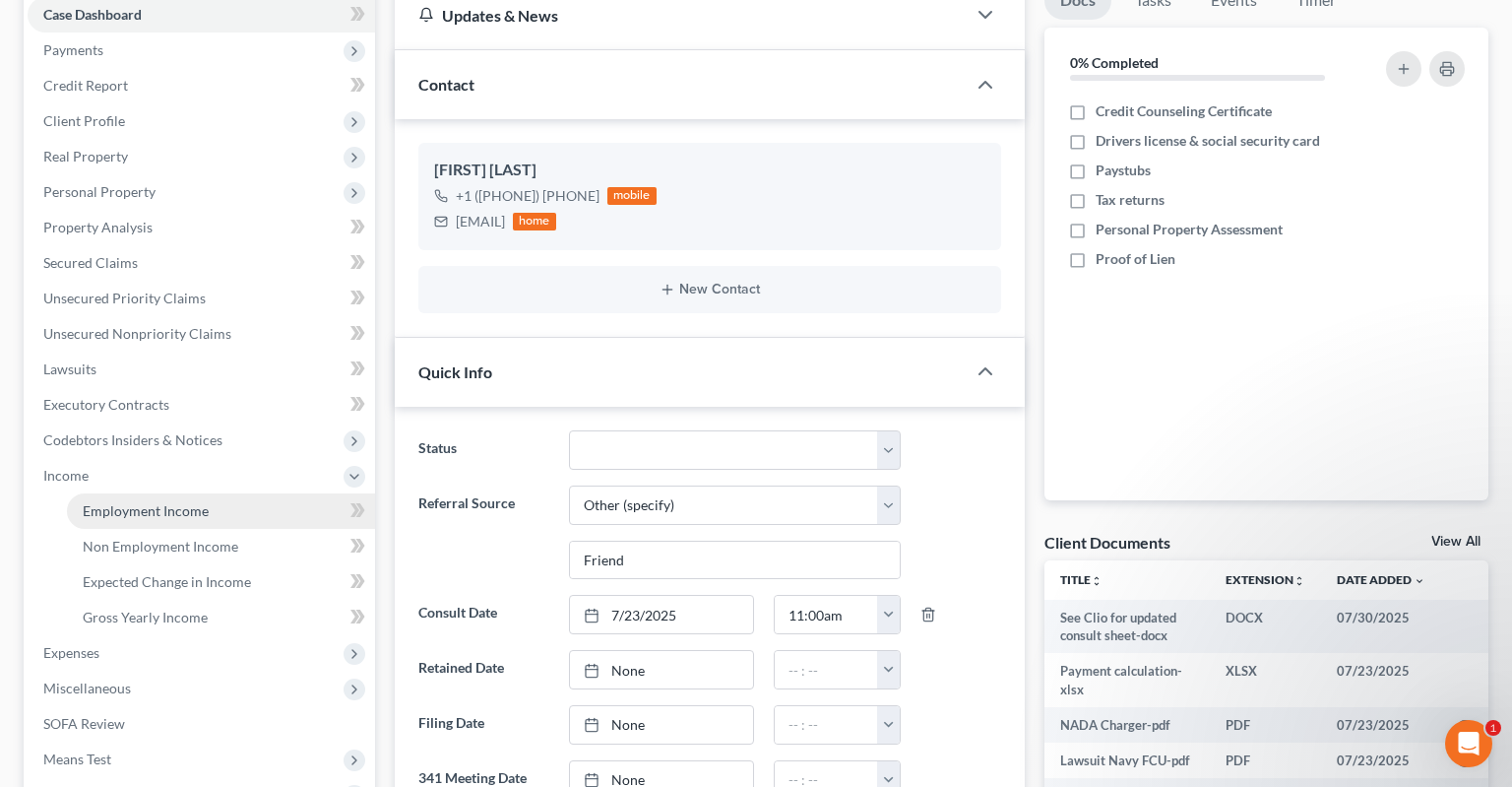 click on "Employment Income" at bounding box center (220, 511) 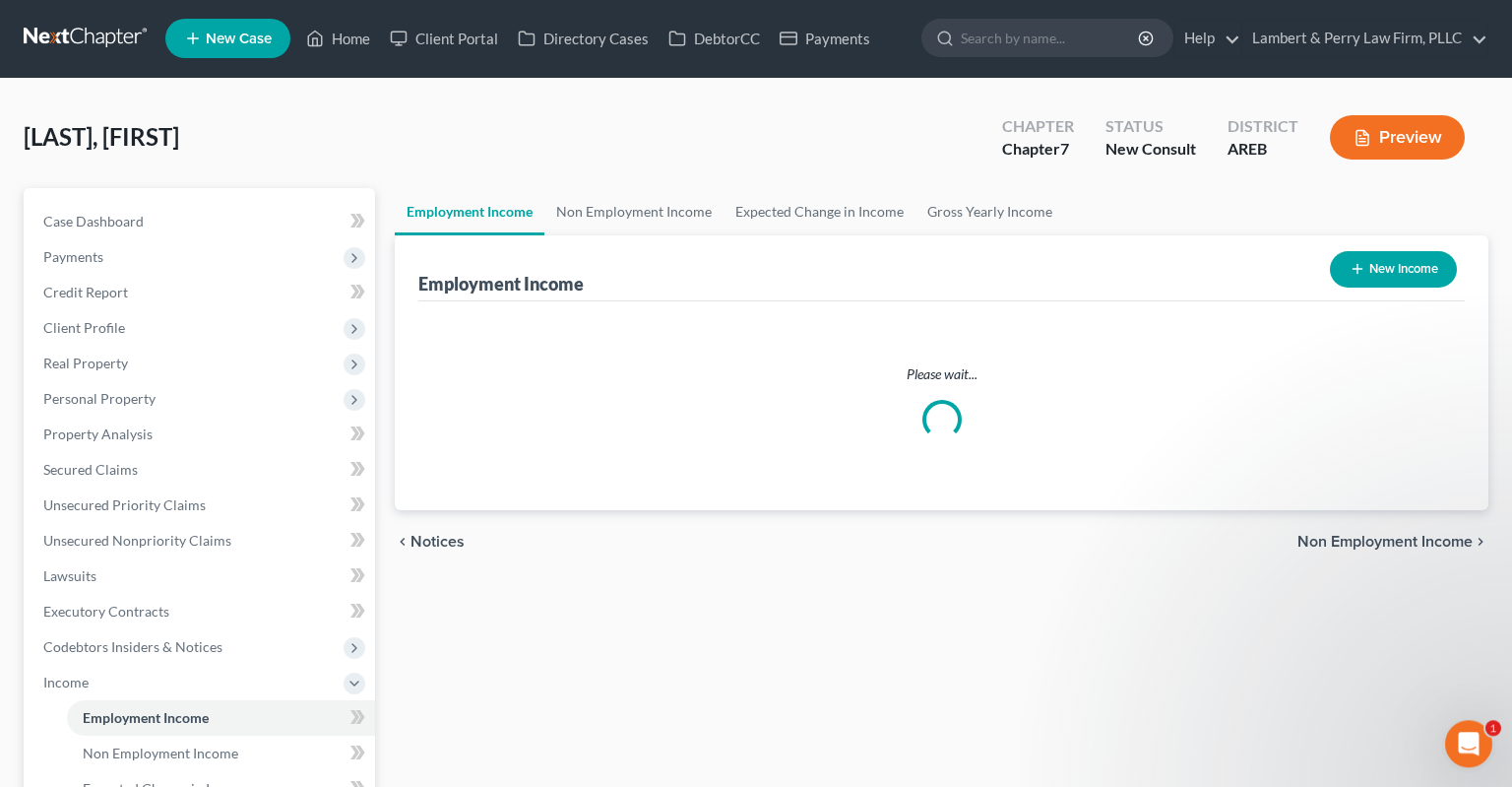 scroll, scrollTop: 0, scrollLeft: 0, axis: both 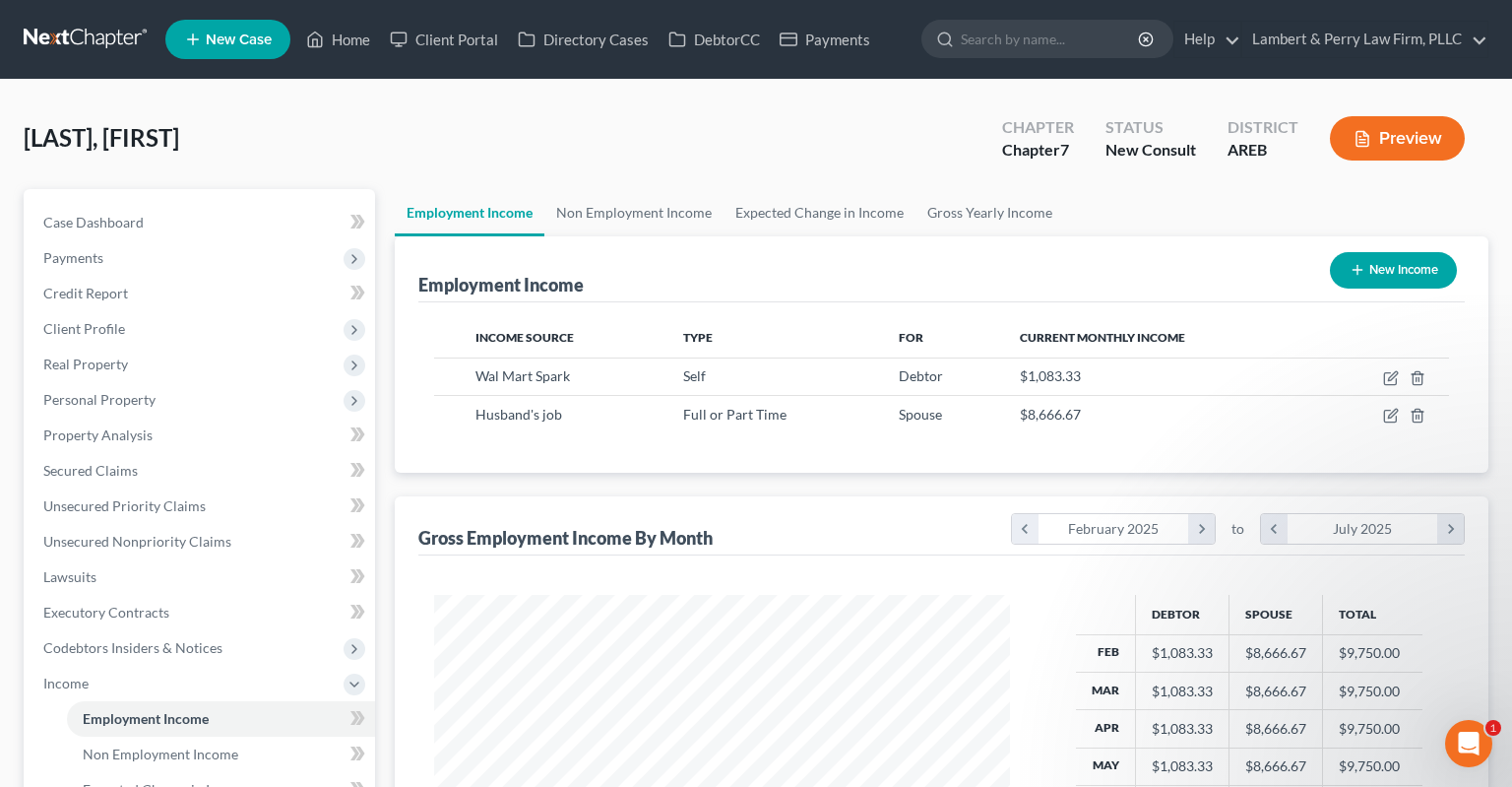 click on "Harris, Tammy Upgraded Chapter Chapter  7 Status New Consult District AREB Preview" at bounding box center (756, 146) 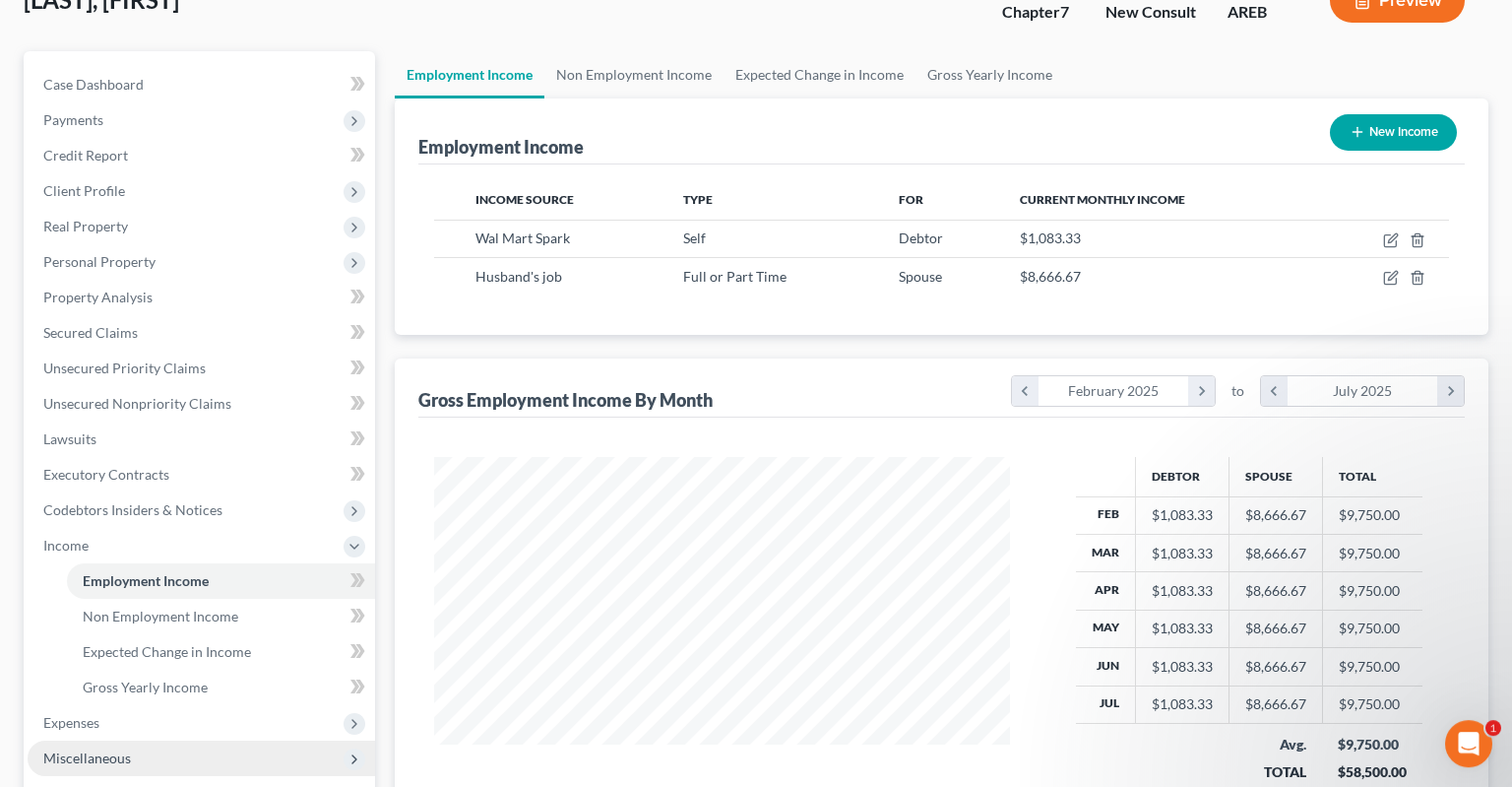 scroll, scrollTop: 416, scrollLeft: 0, axis: vertical 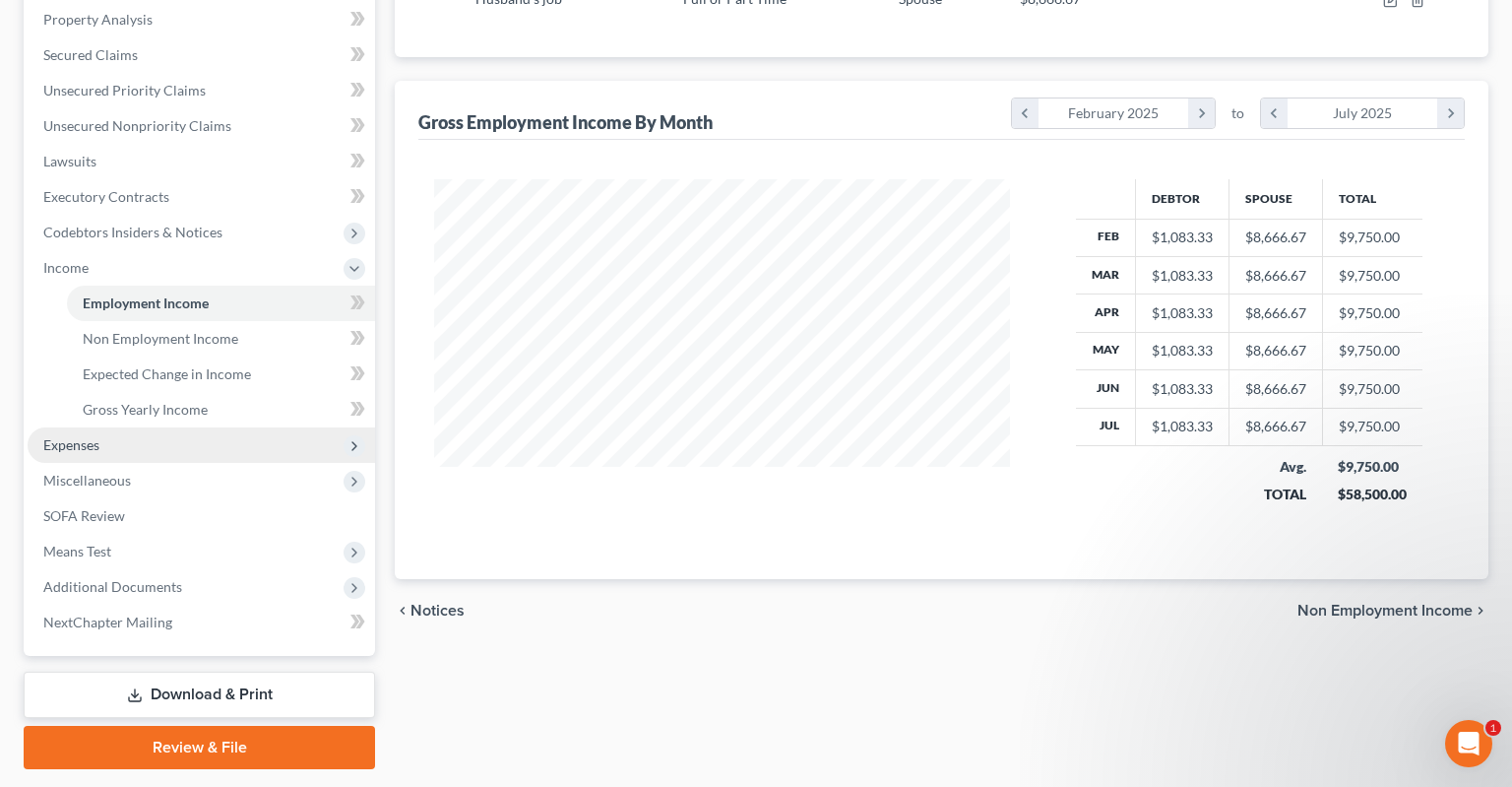 click on "Expenses" at bounding box center [201, 445] 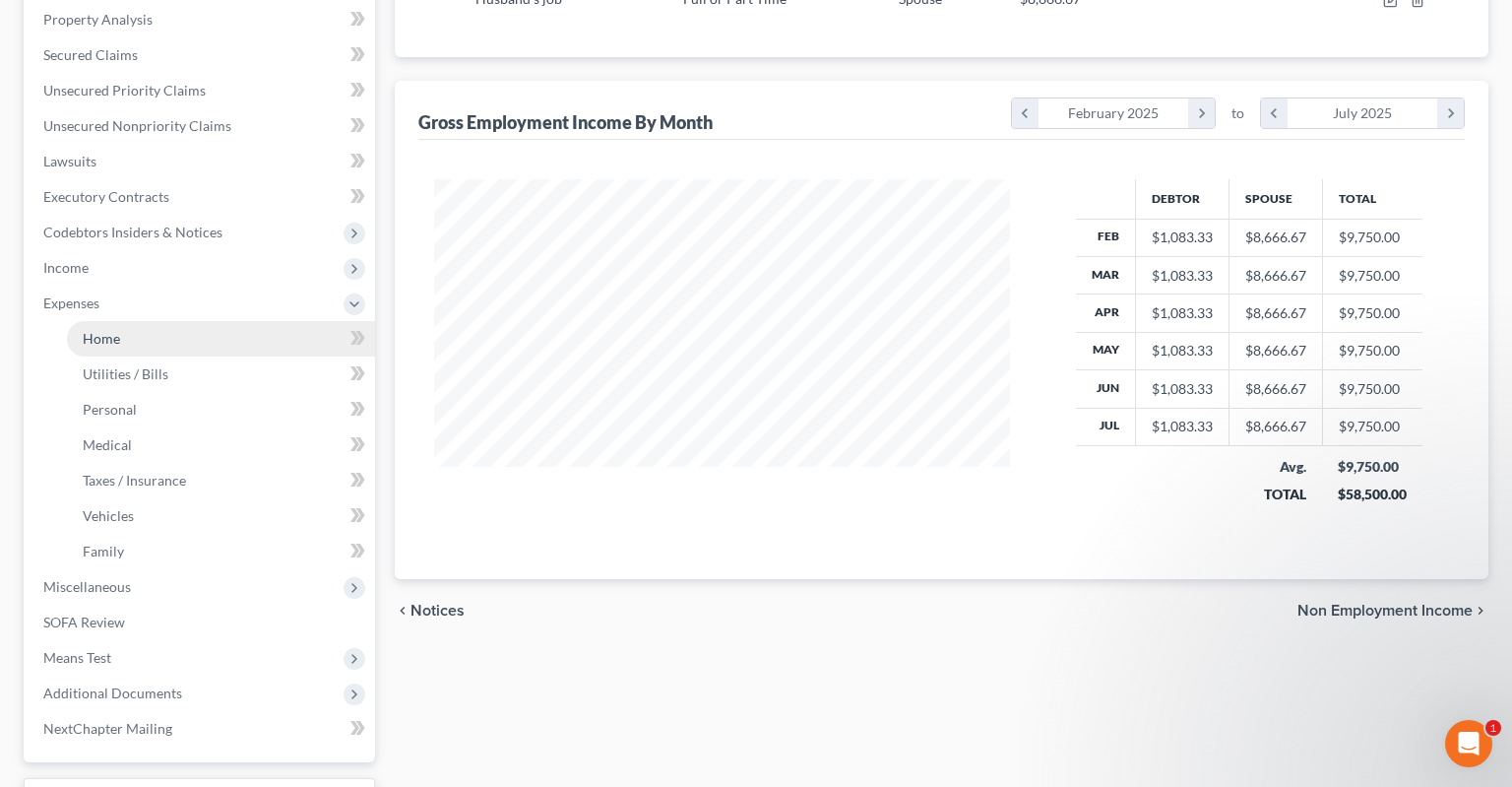 click on "Home" at bounding box center [220, 339] 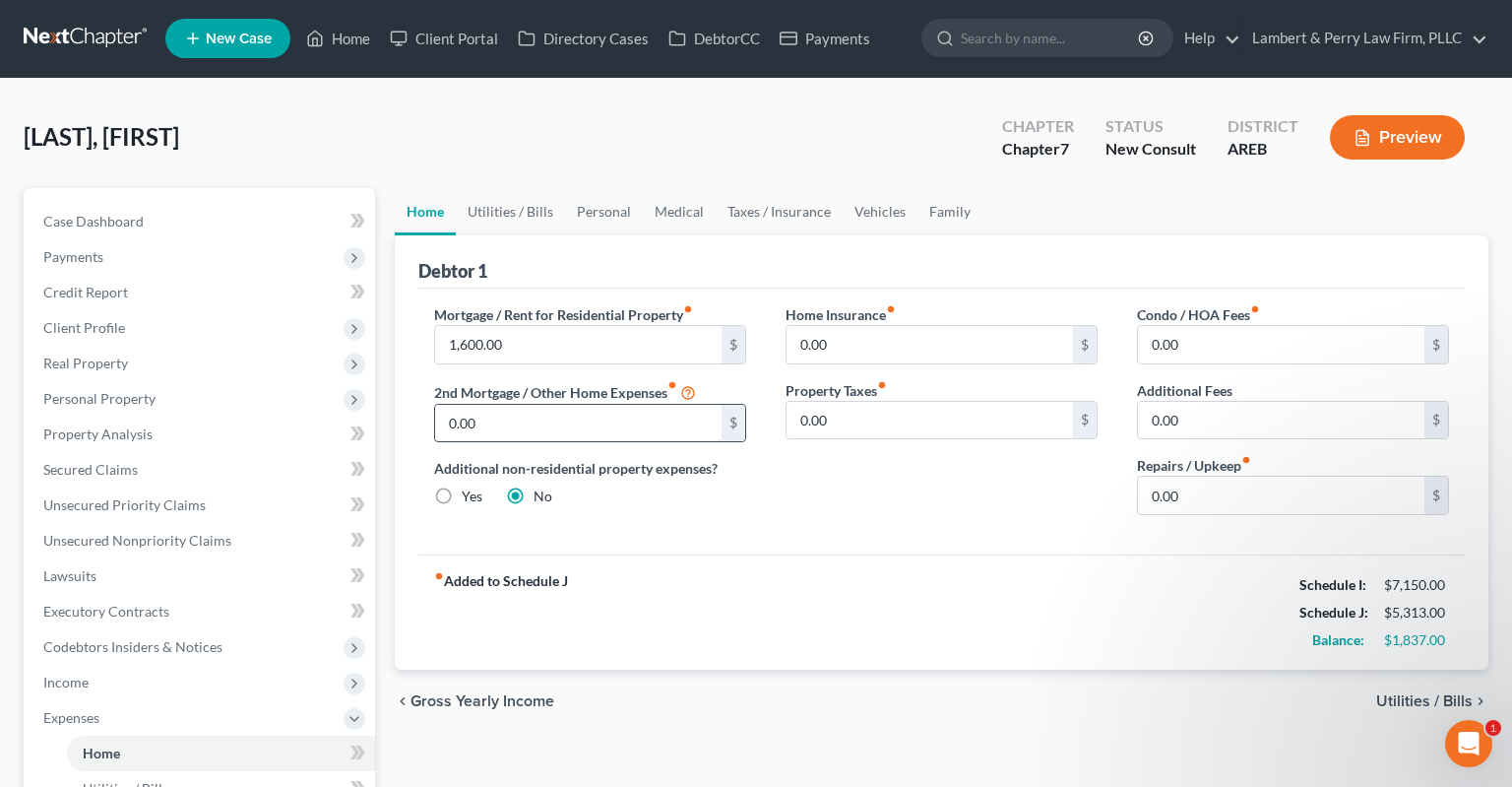 scroll, scrollTop: 0, scrollLeft: 0, axis: both 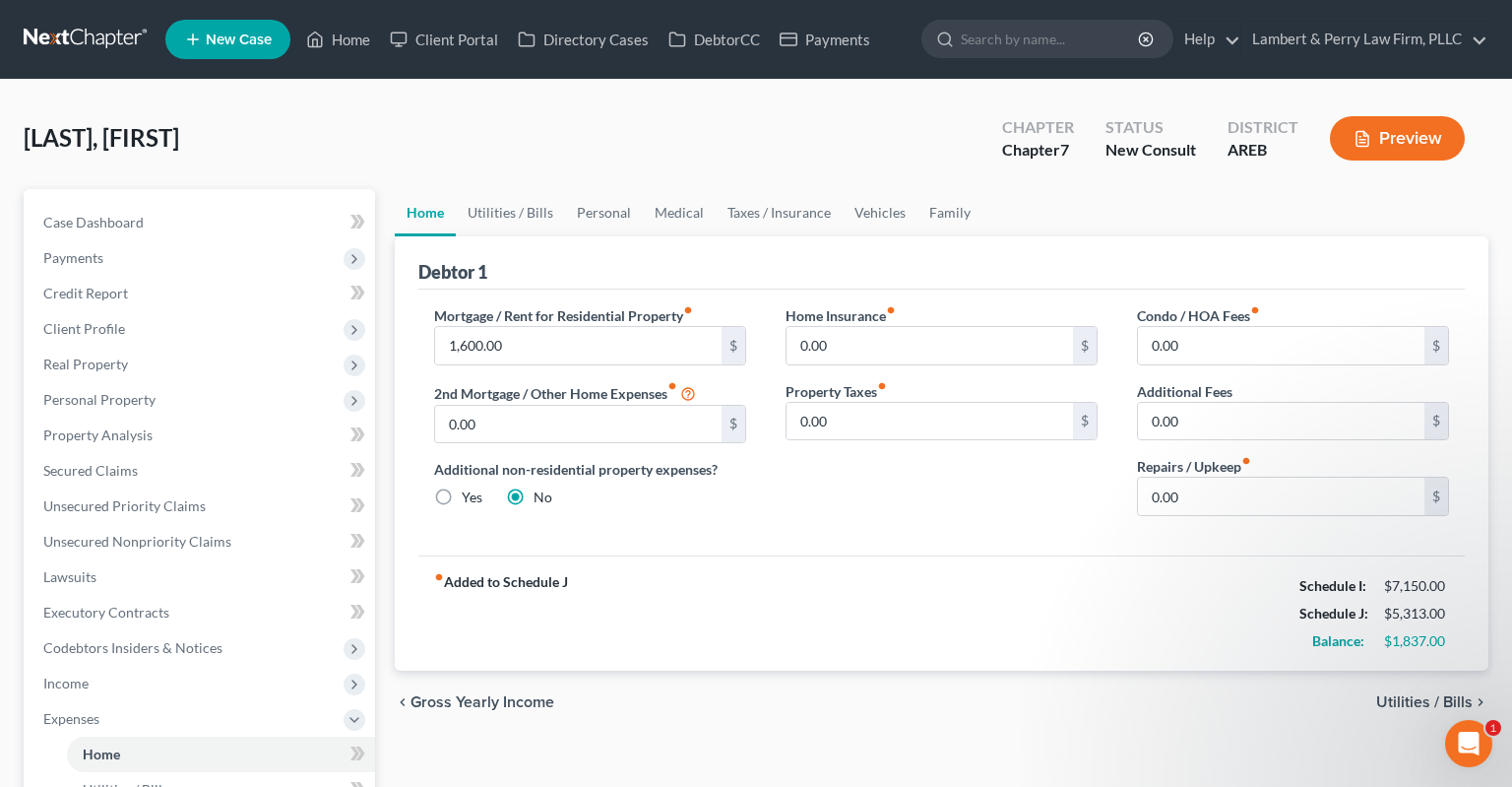 drag, startPoint x: 868, startPoint y: 499, endPoint x: 868, endPoint y: 512, distance: 13 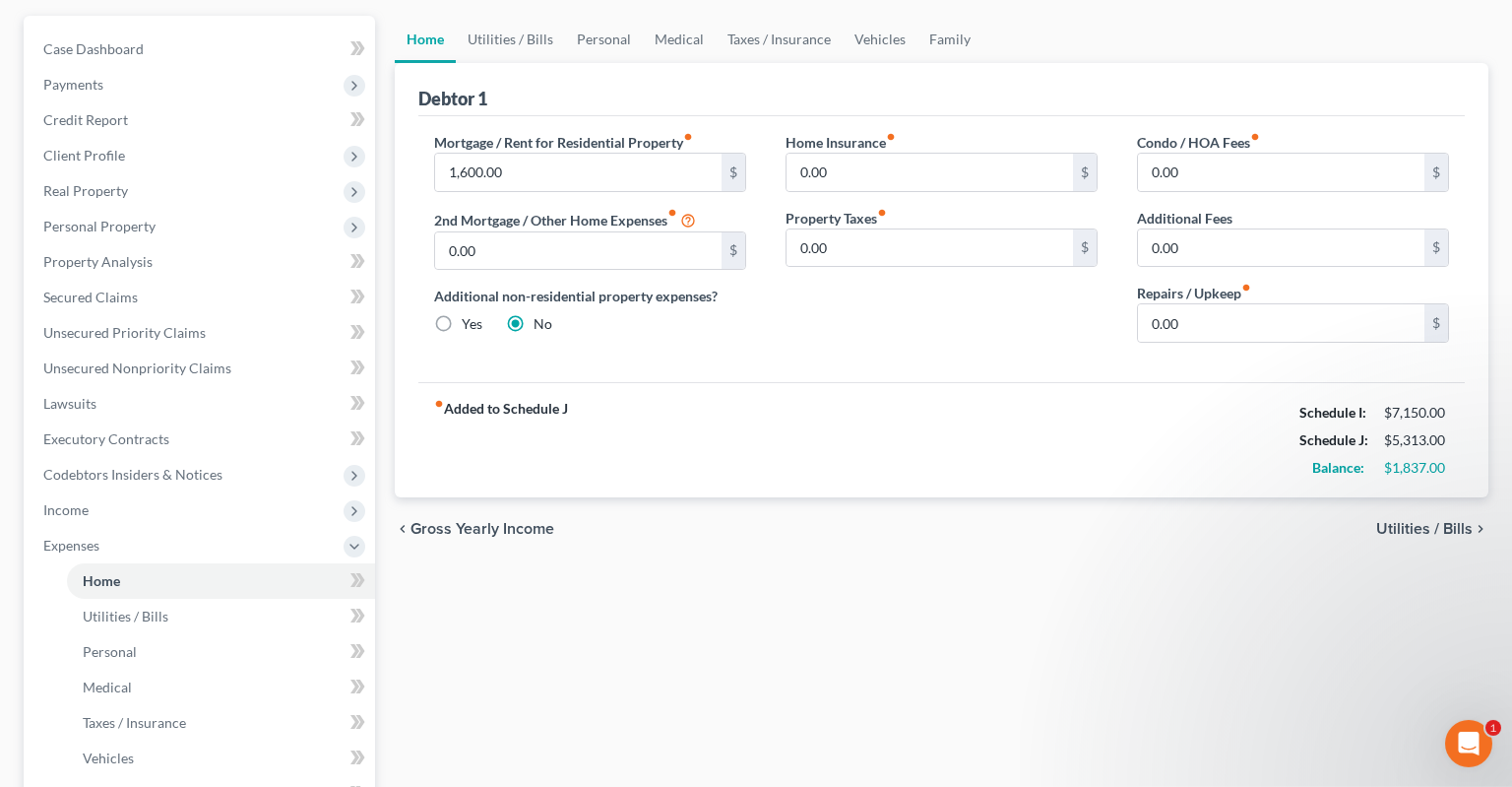 scroll, scrollTop: 311, scrollLeft: 0, axis: vertical 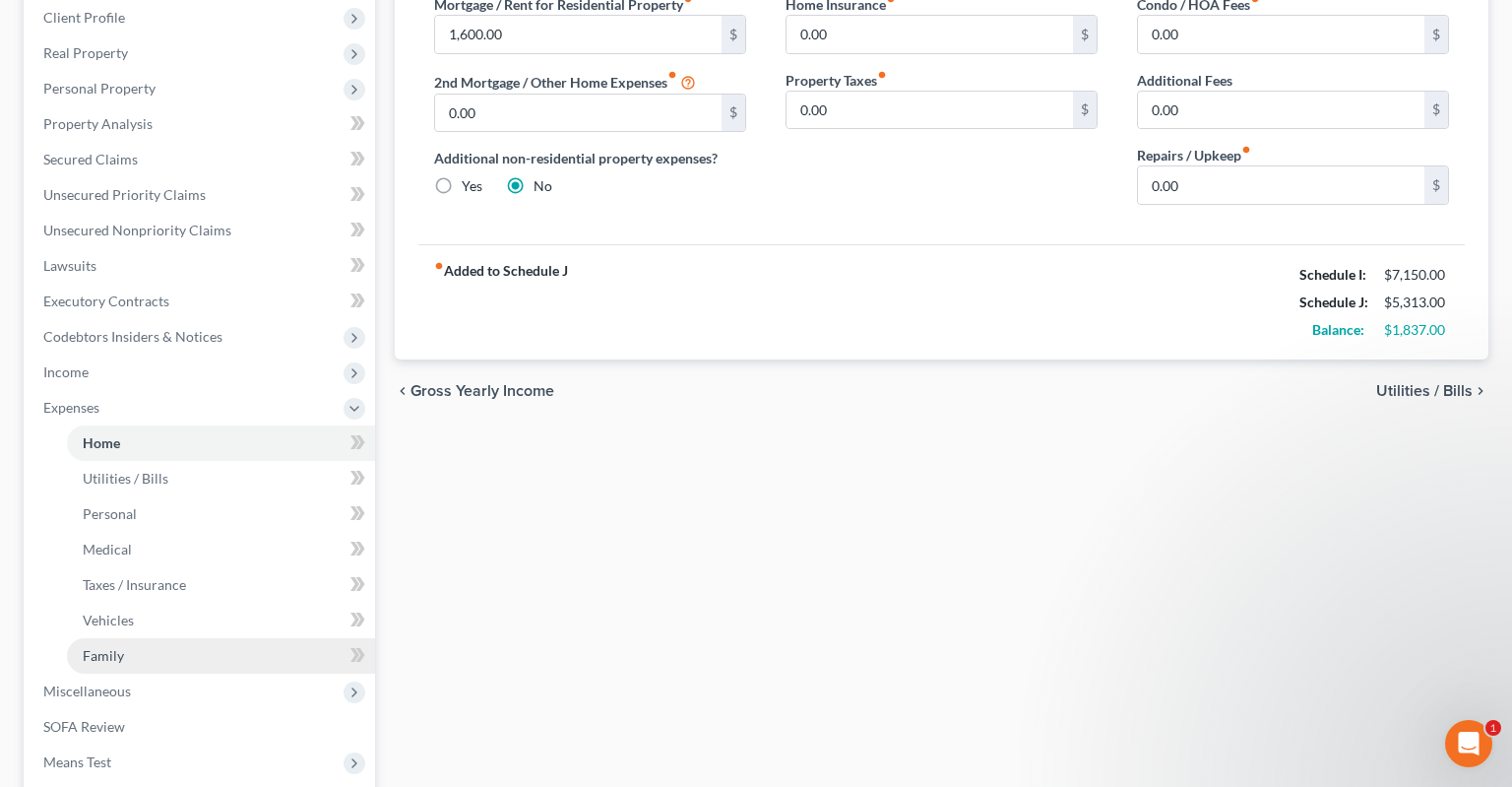 click on "Family" at bounding box center [220, 656] 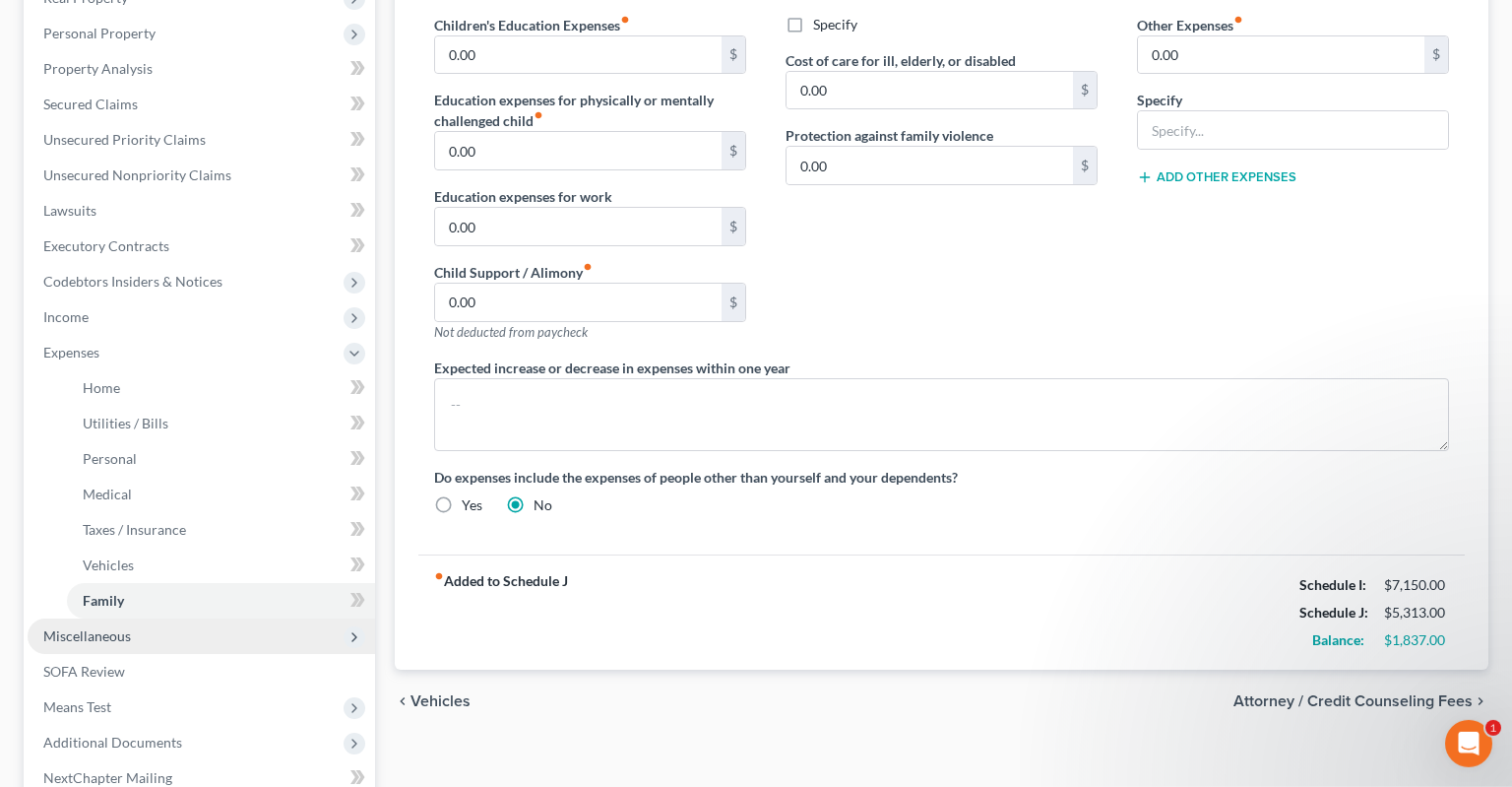 scroll, scrollTop: 520, scrollLeft: 0, axis: vertical 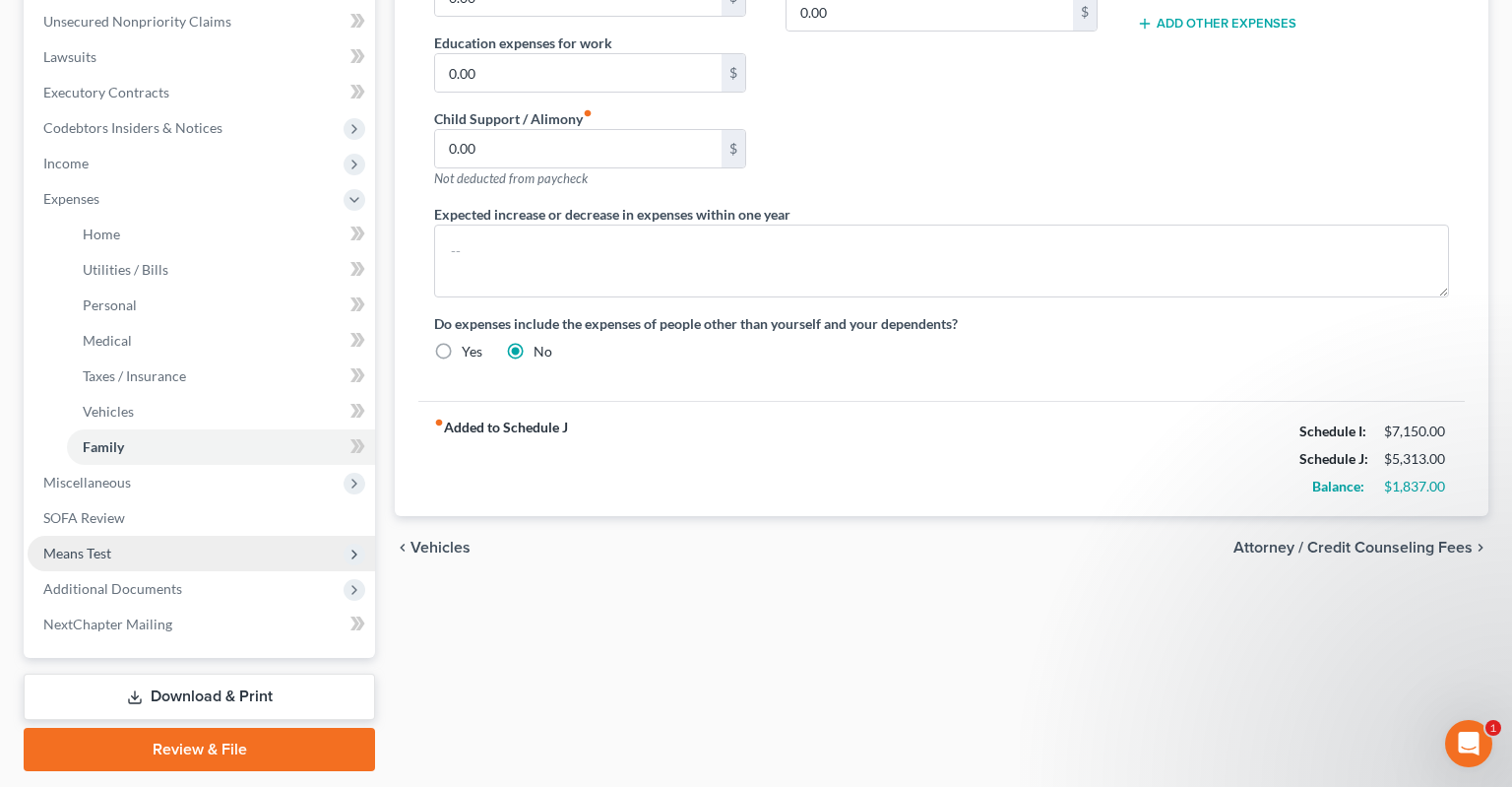 click on "Means Test" at bounding box center (201, 554) 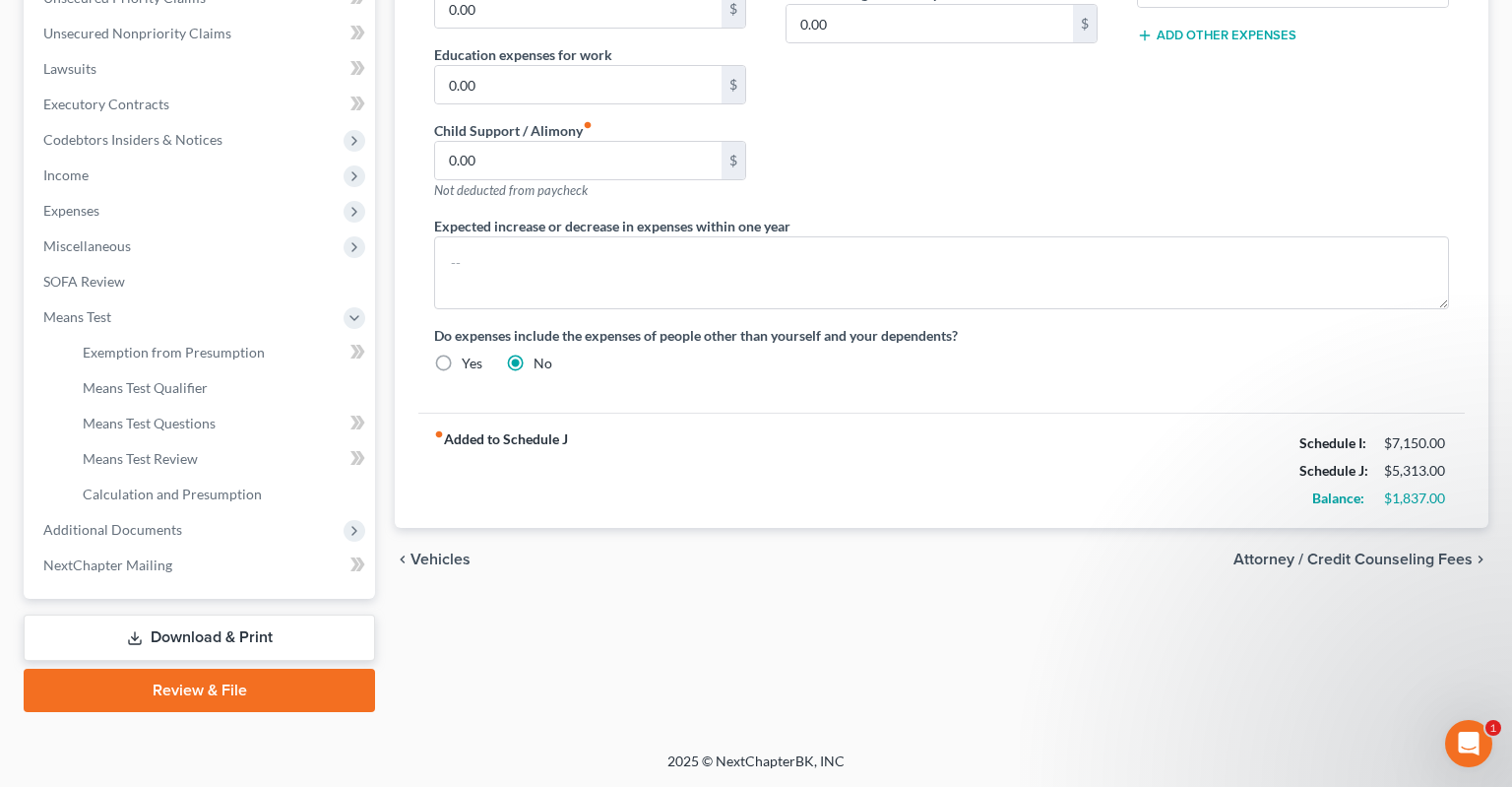 scroll, scrollTop: 505, scrollLeft: 0, axis: vertical 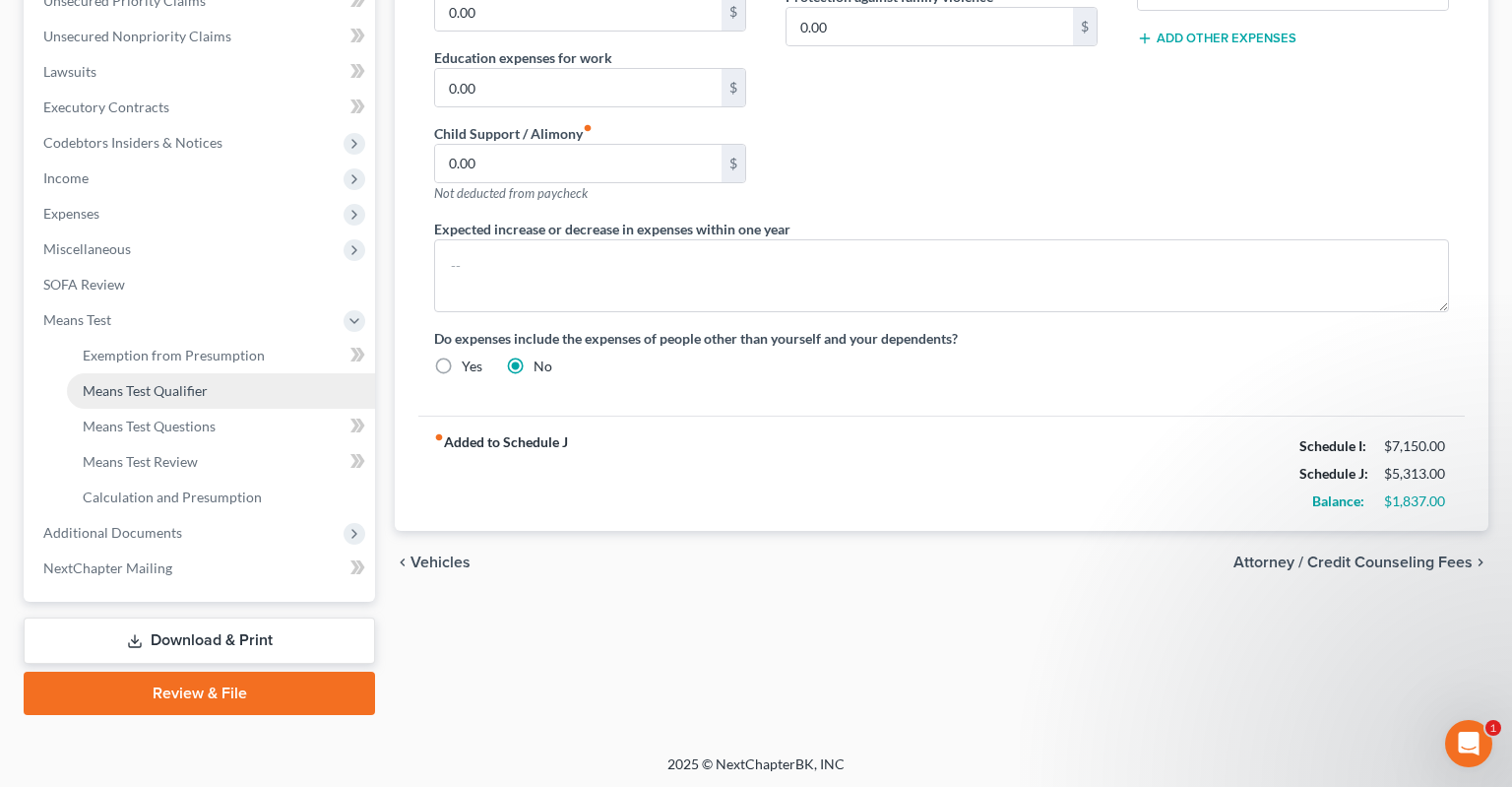 click on "Means Test Qualifier" at bounding box center [220, 391] 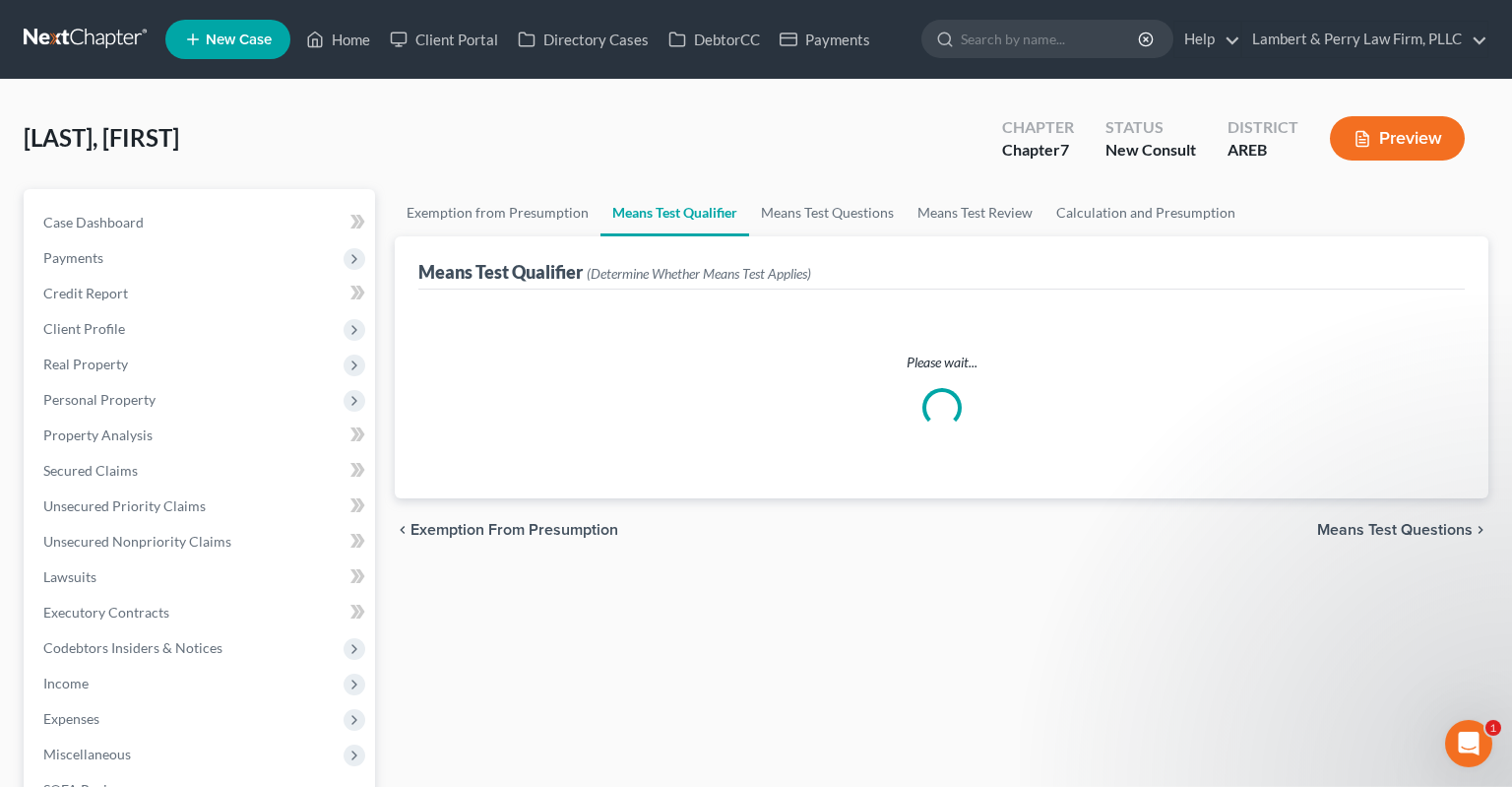 scroll, scrollTop: 0, scrollLeft: 0, axis: both 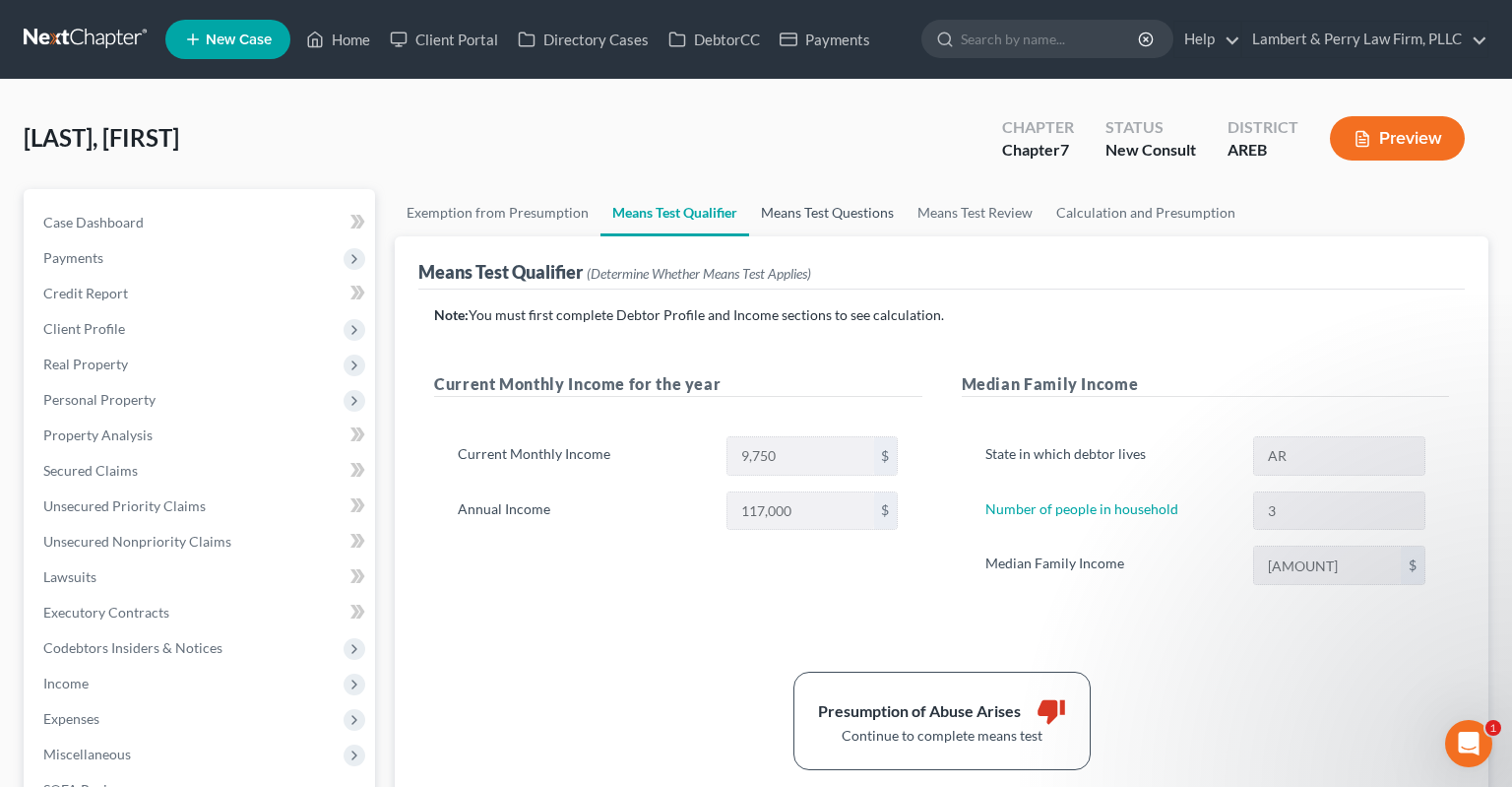 click on "Means Test Questions" at bounding box center [827, 213] 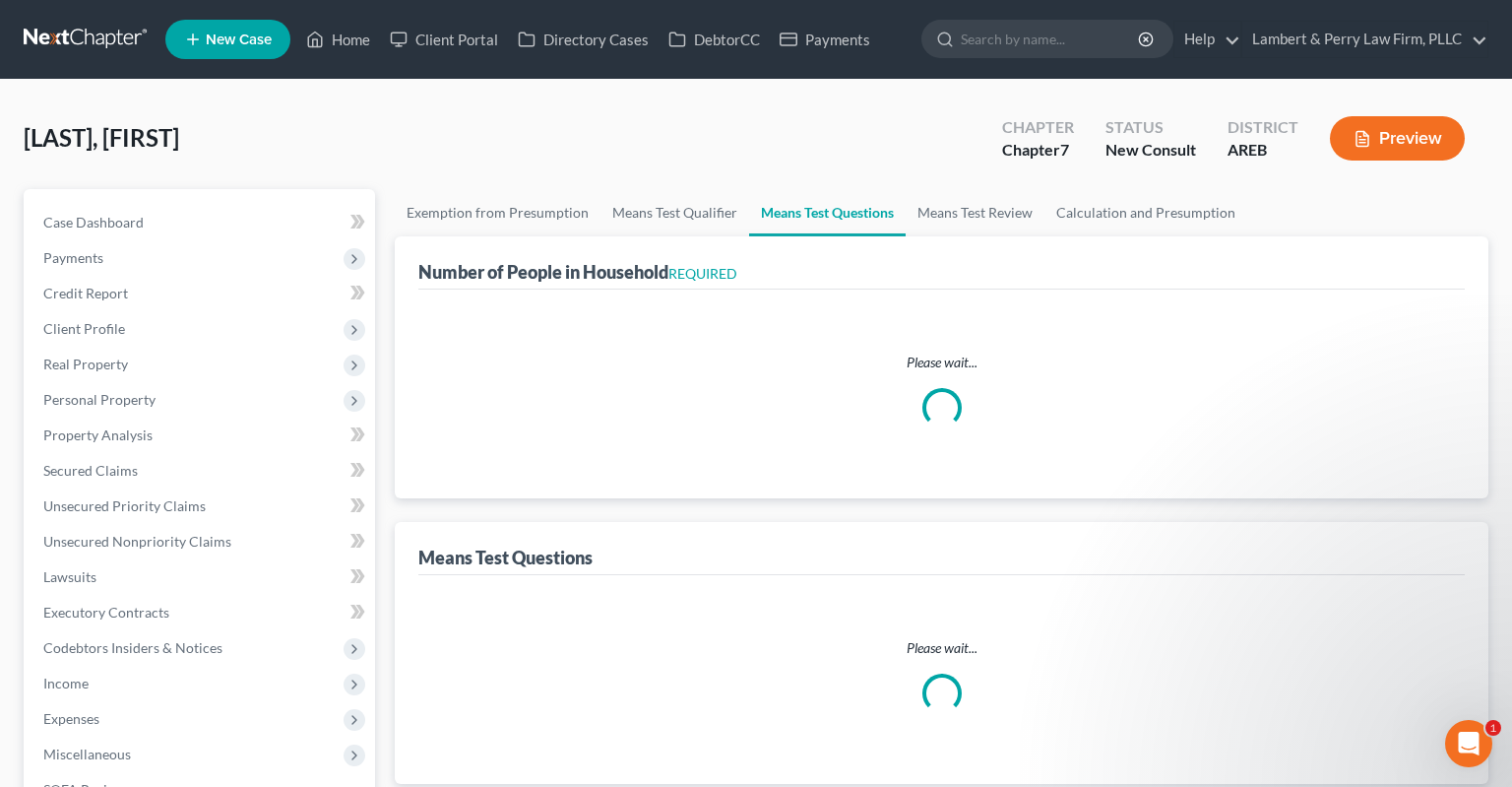 select on "1" 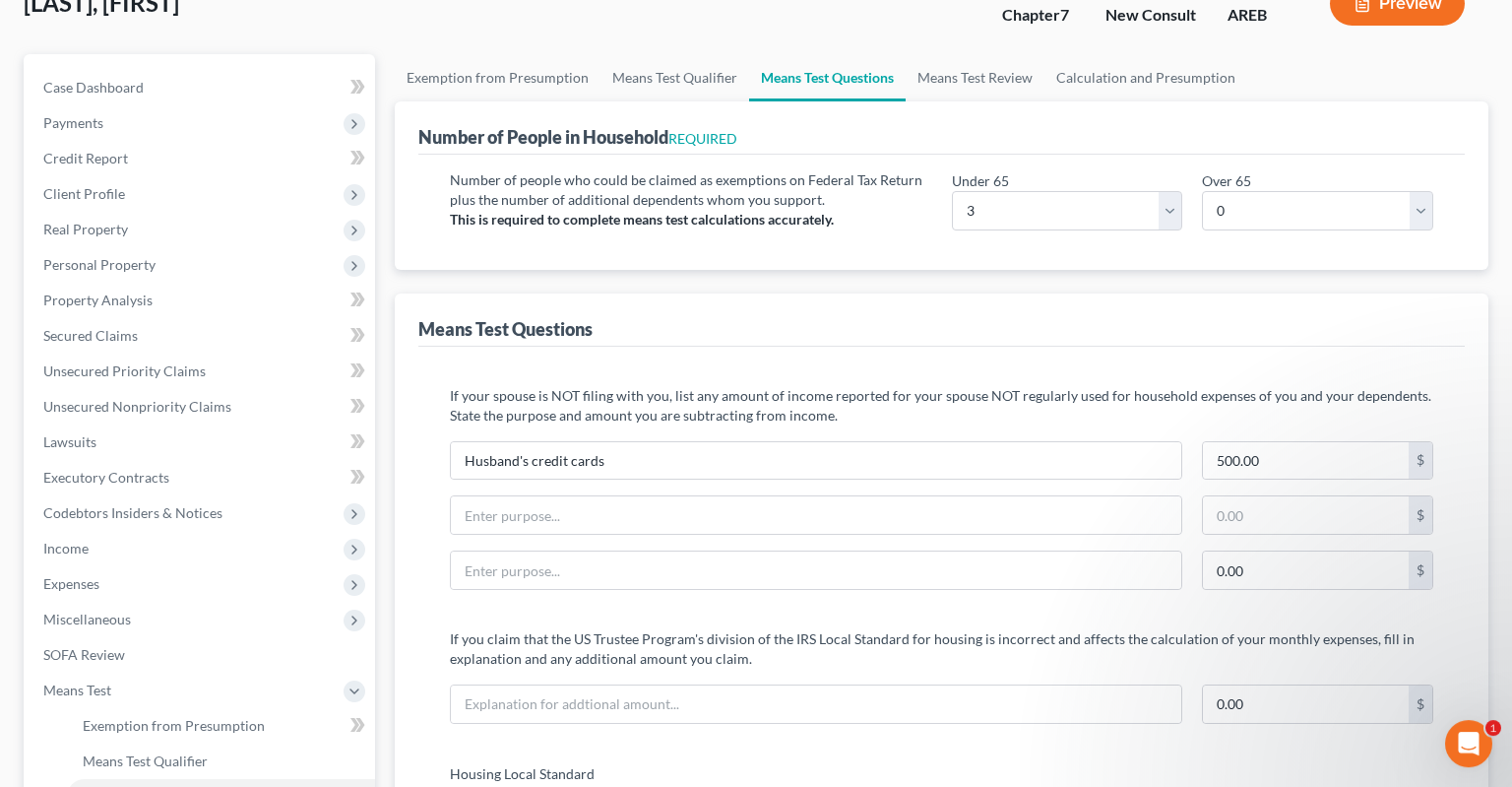 scroll, scrollTop: 208, scrollLeft: 0, axis: vertical 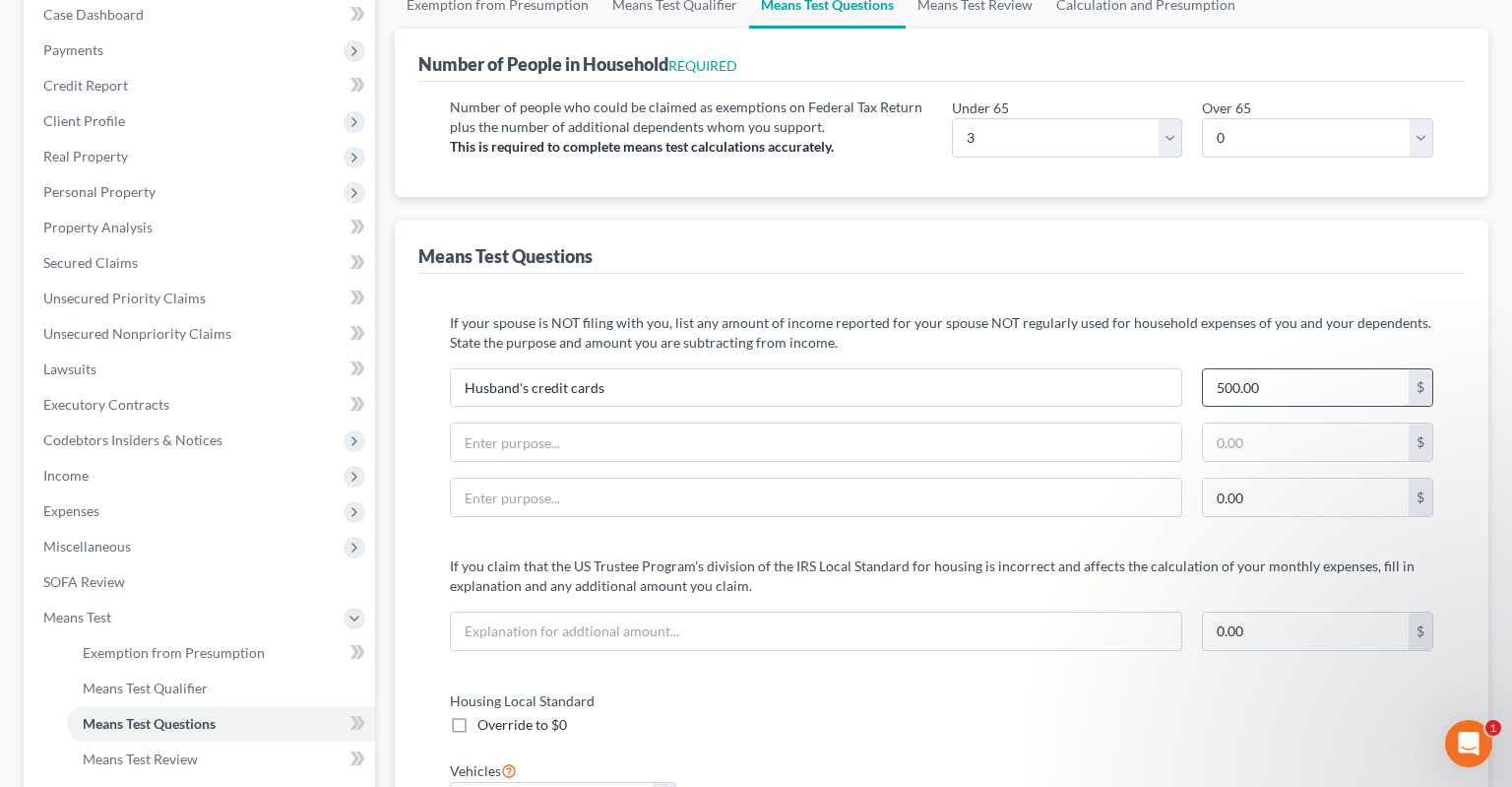 click on "500.00" at bounding box center (1305, 388) 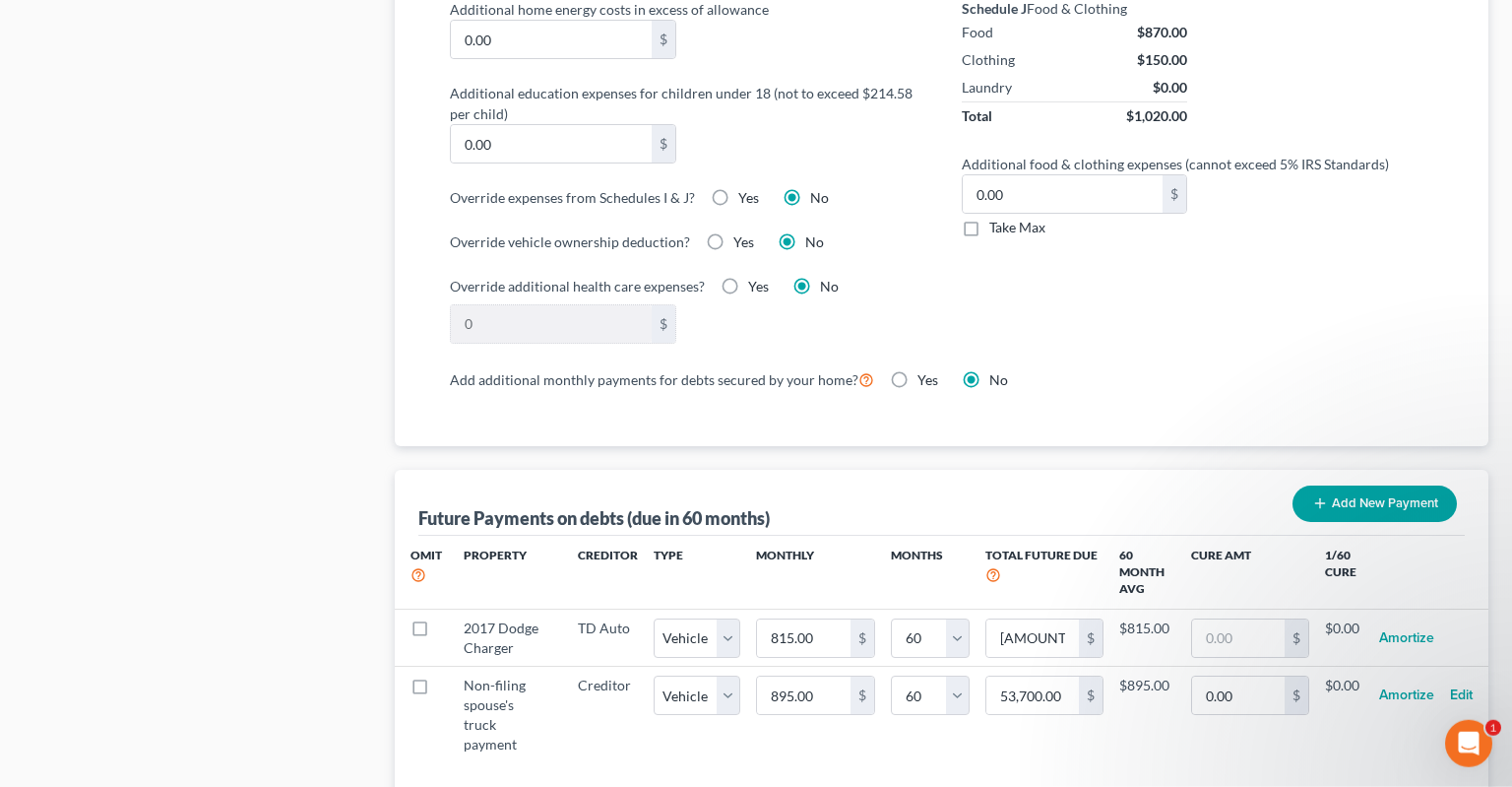 scroll, scrollTop: 1768, scrollLeft: 0, axis: vertical 